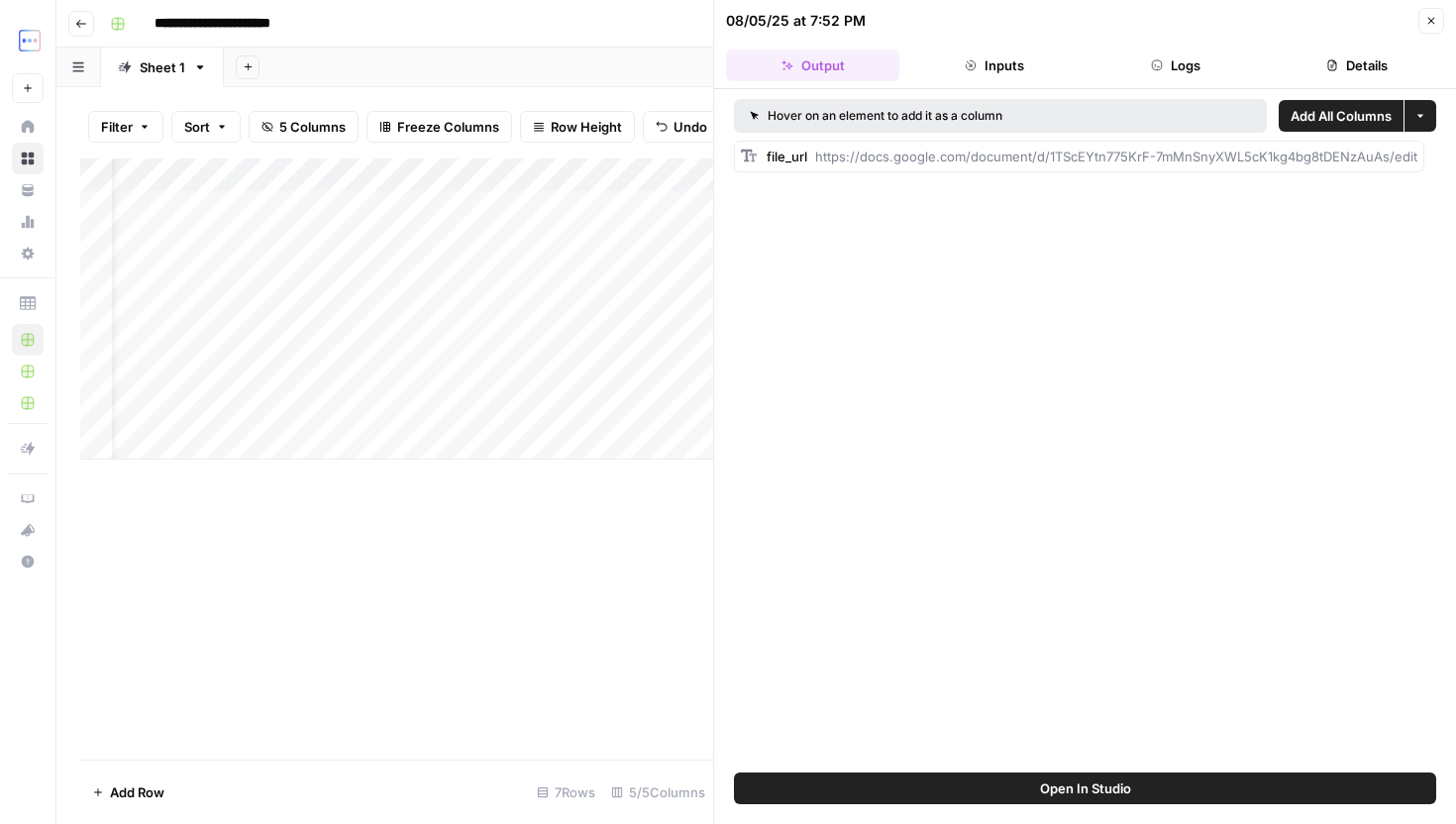 scroll, scrollTop: 0, scrollLeft: 0, axis: both 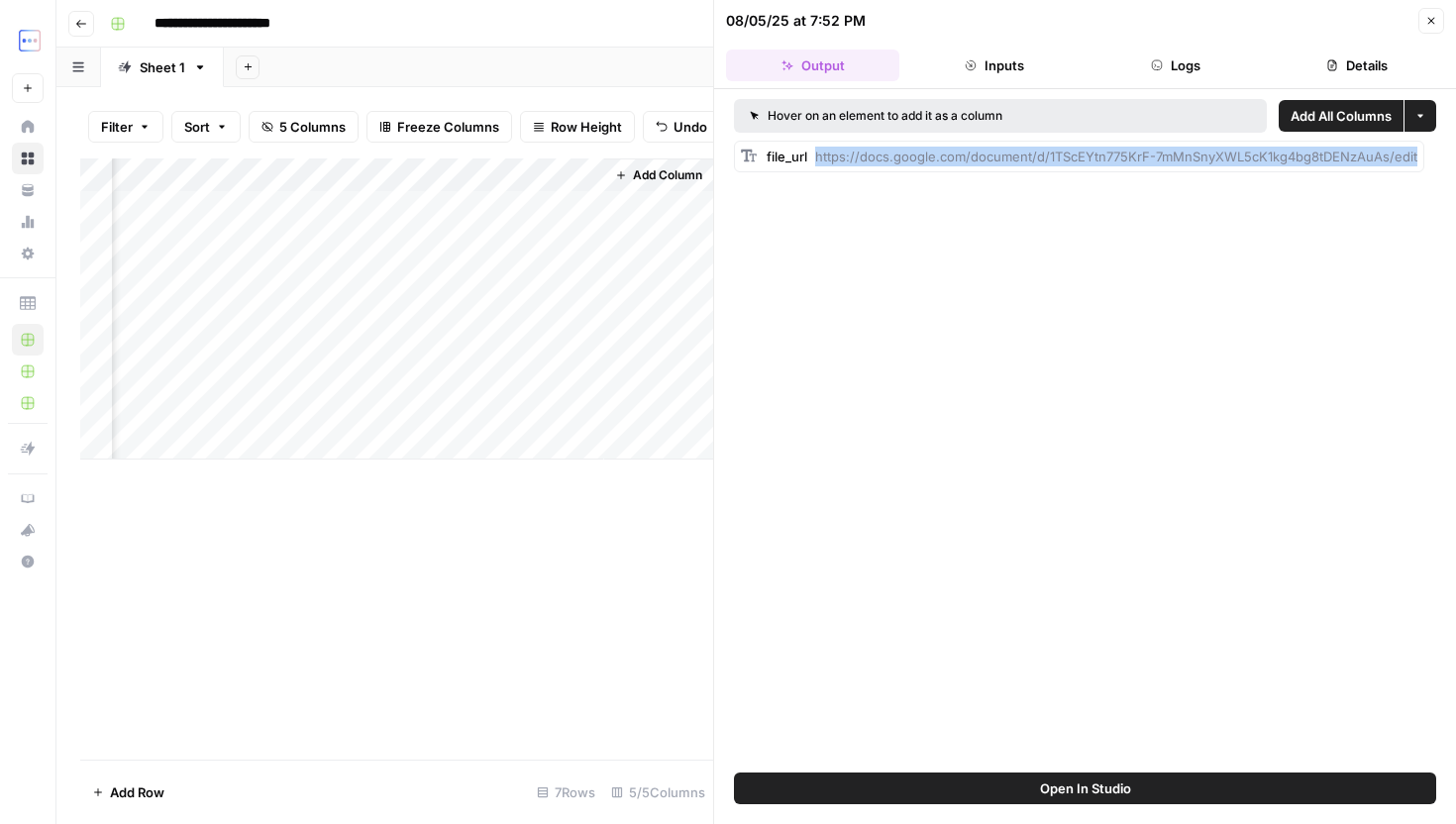 click 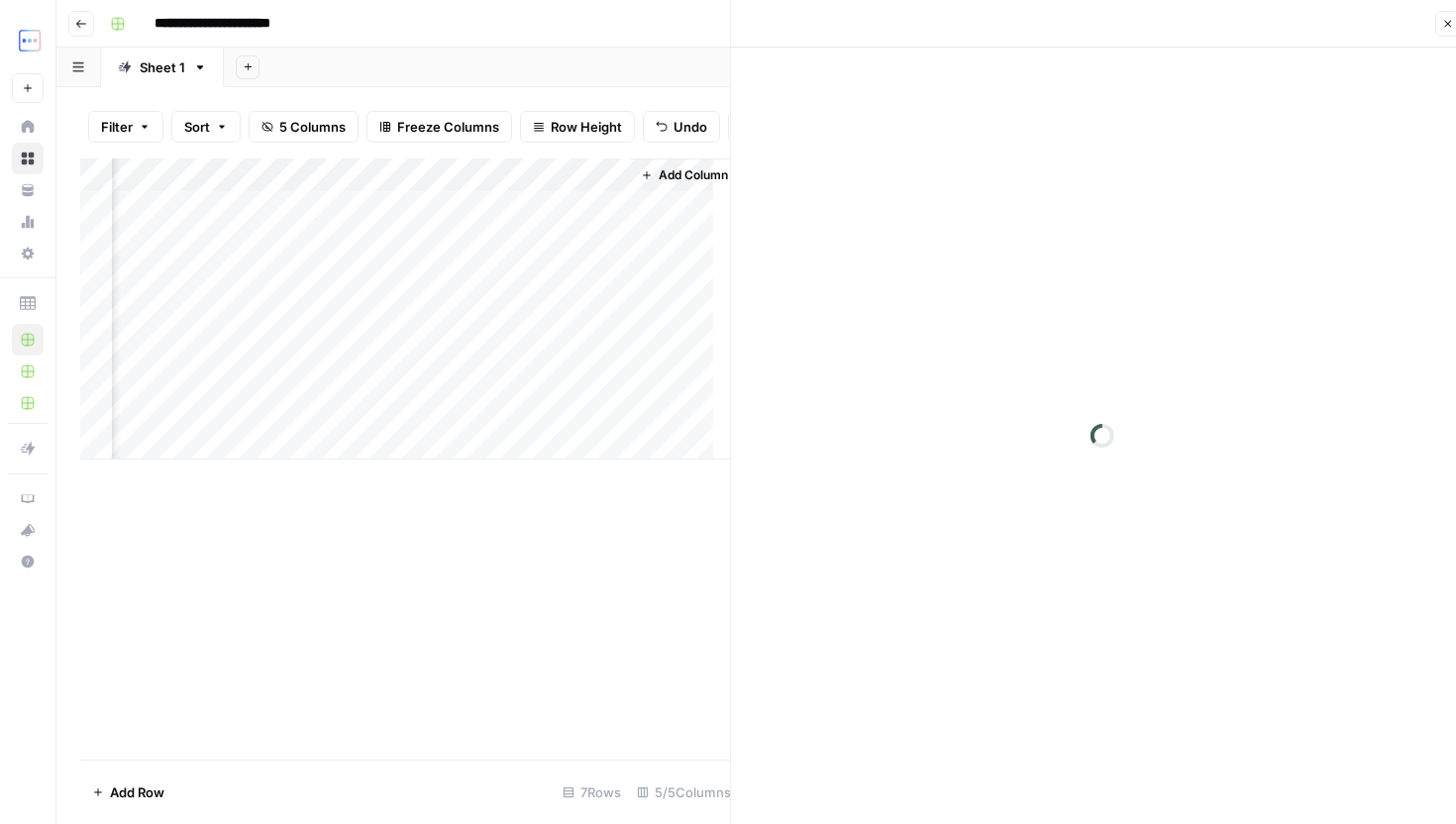 scroll, scrollTop: 0, scrollLeft: 0, axis: both 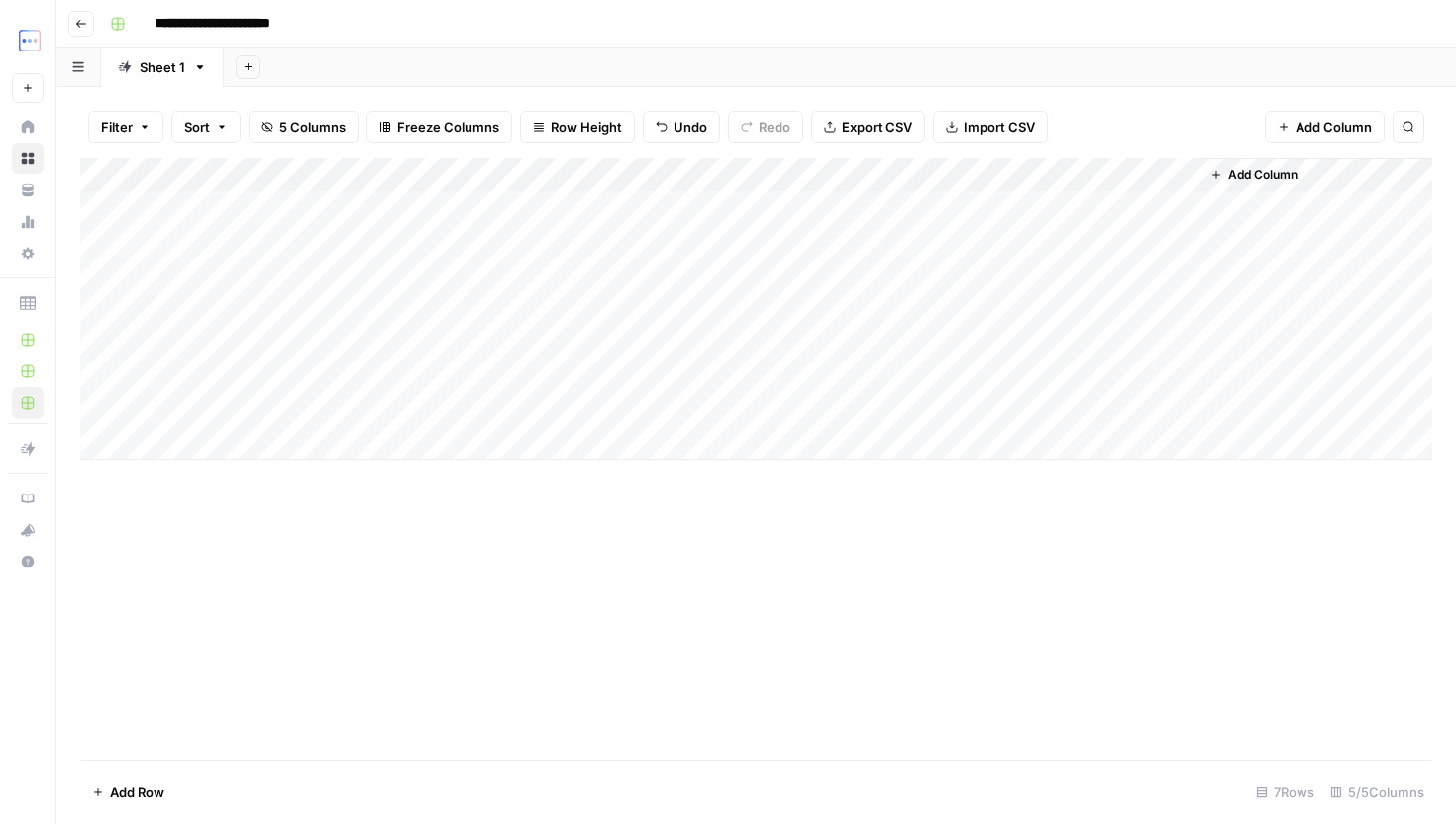 click on "Home" at bounding box center [28, 127] 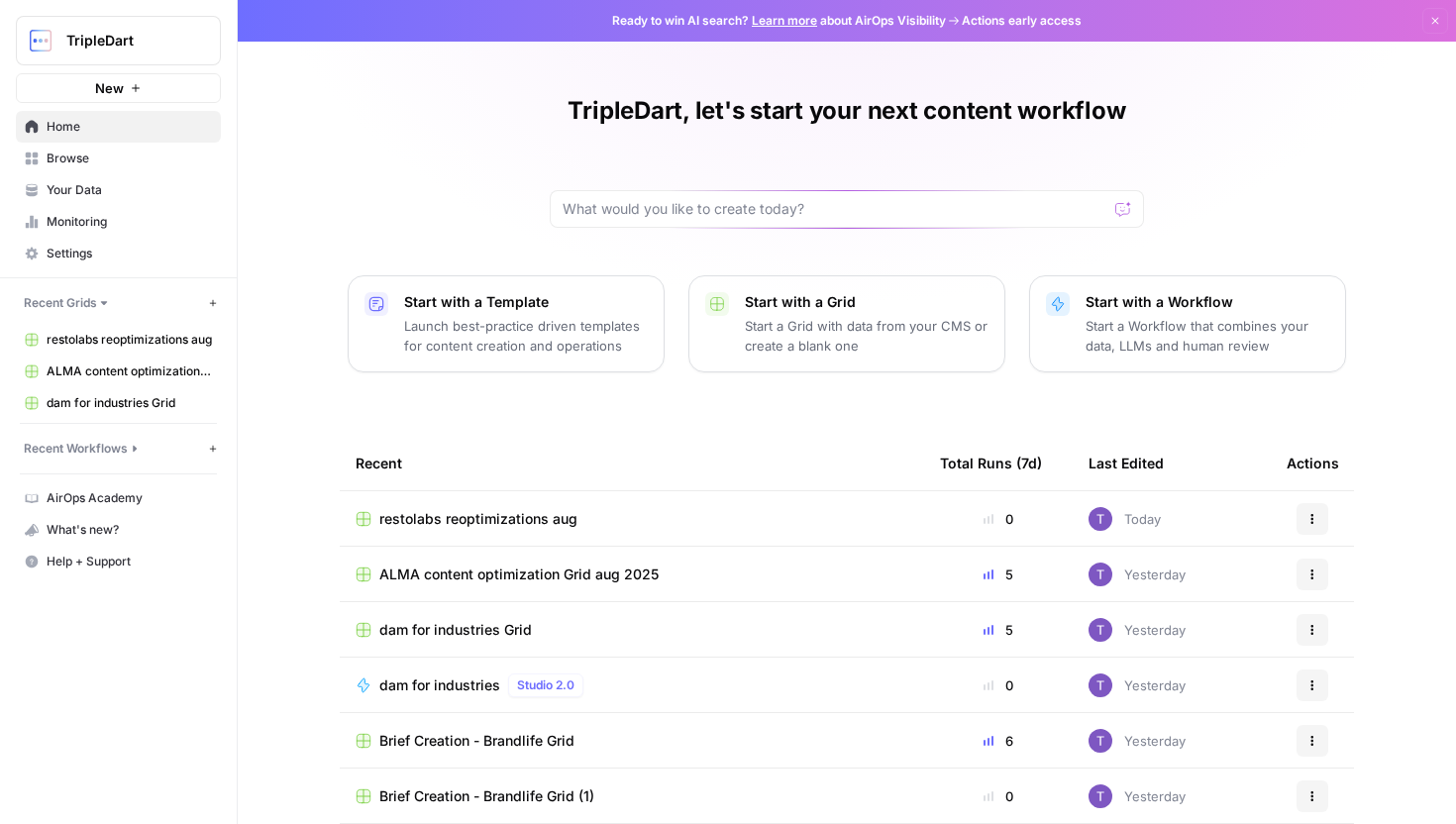 click on "Browse" at bounding box center (129, 158) 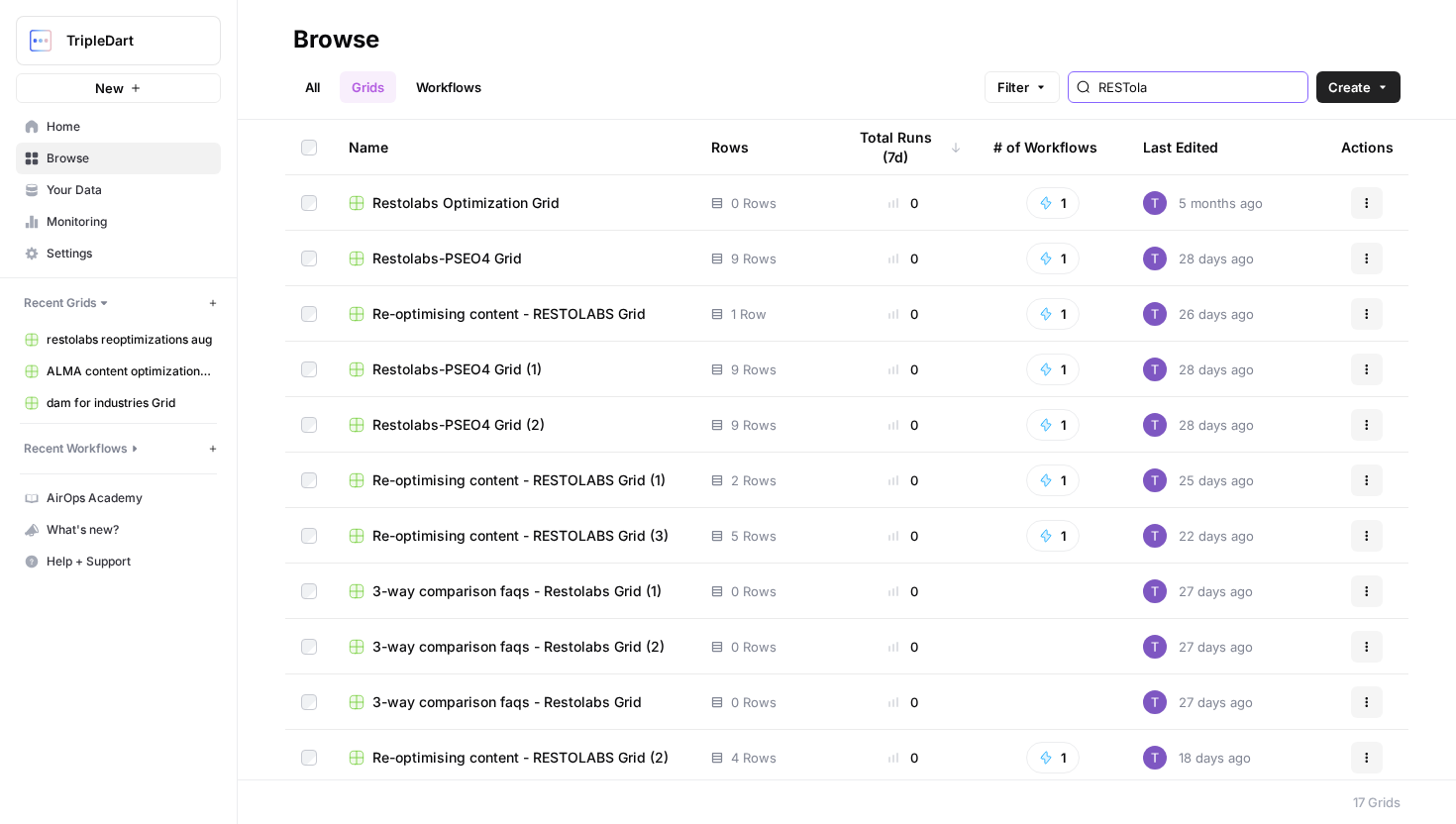 drag, startPoint x: 1243, startPoint y: 89, endPoint x: 1079, endPoint y: 113, distance: 165.74679 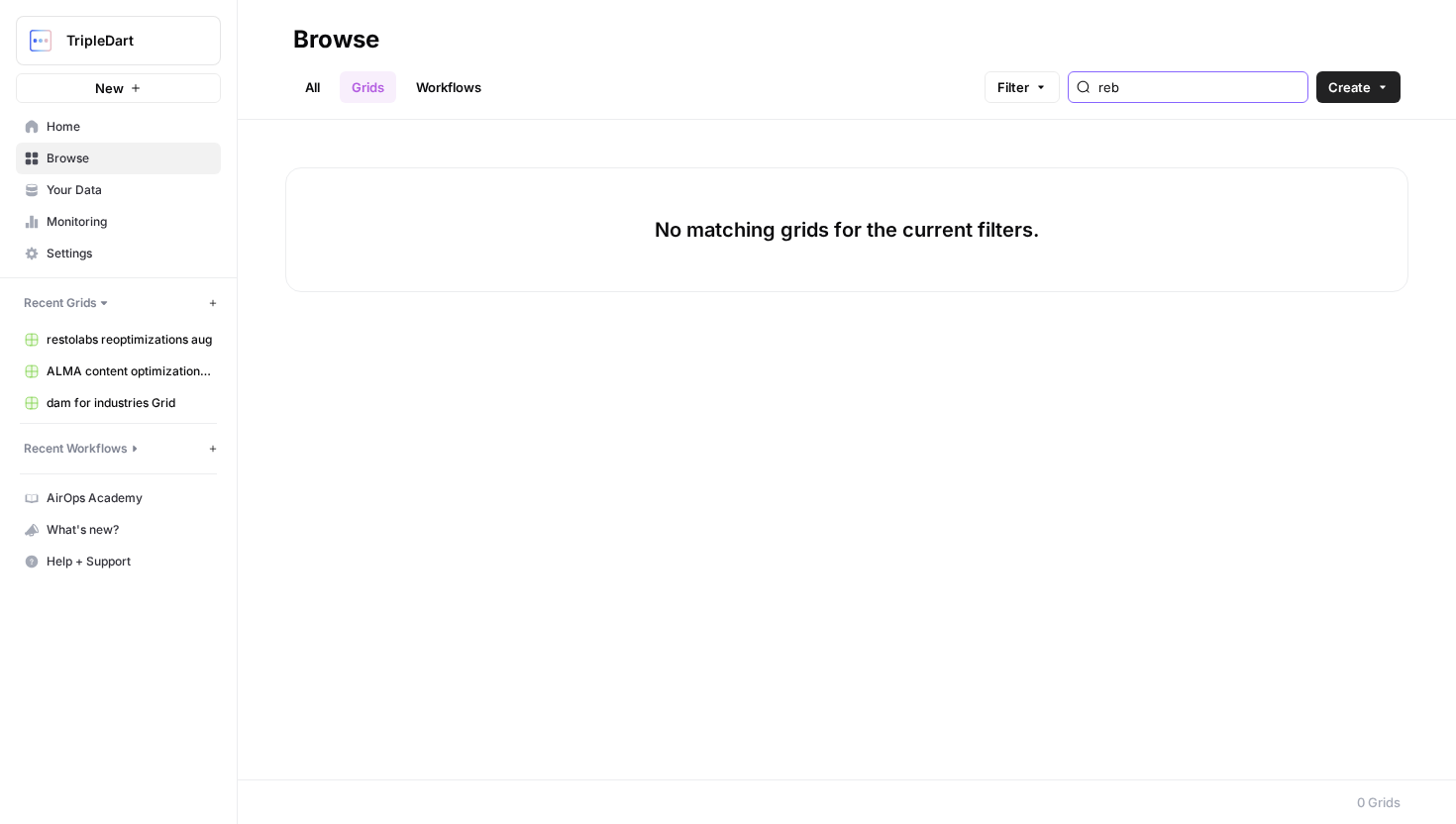 type on "reb" 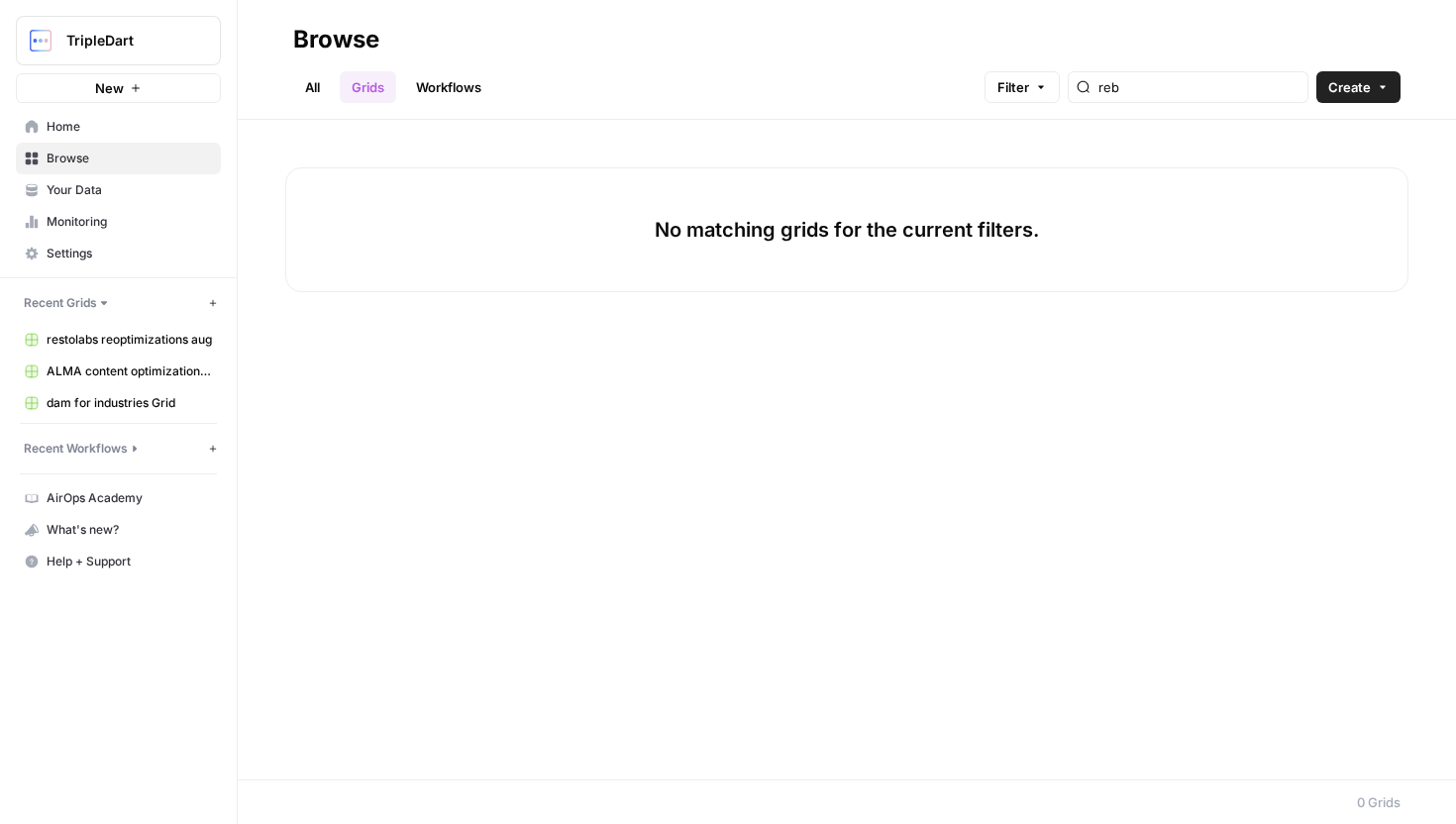 click on "Workflows" at bounding box center (449, 87) 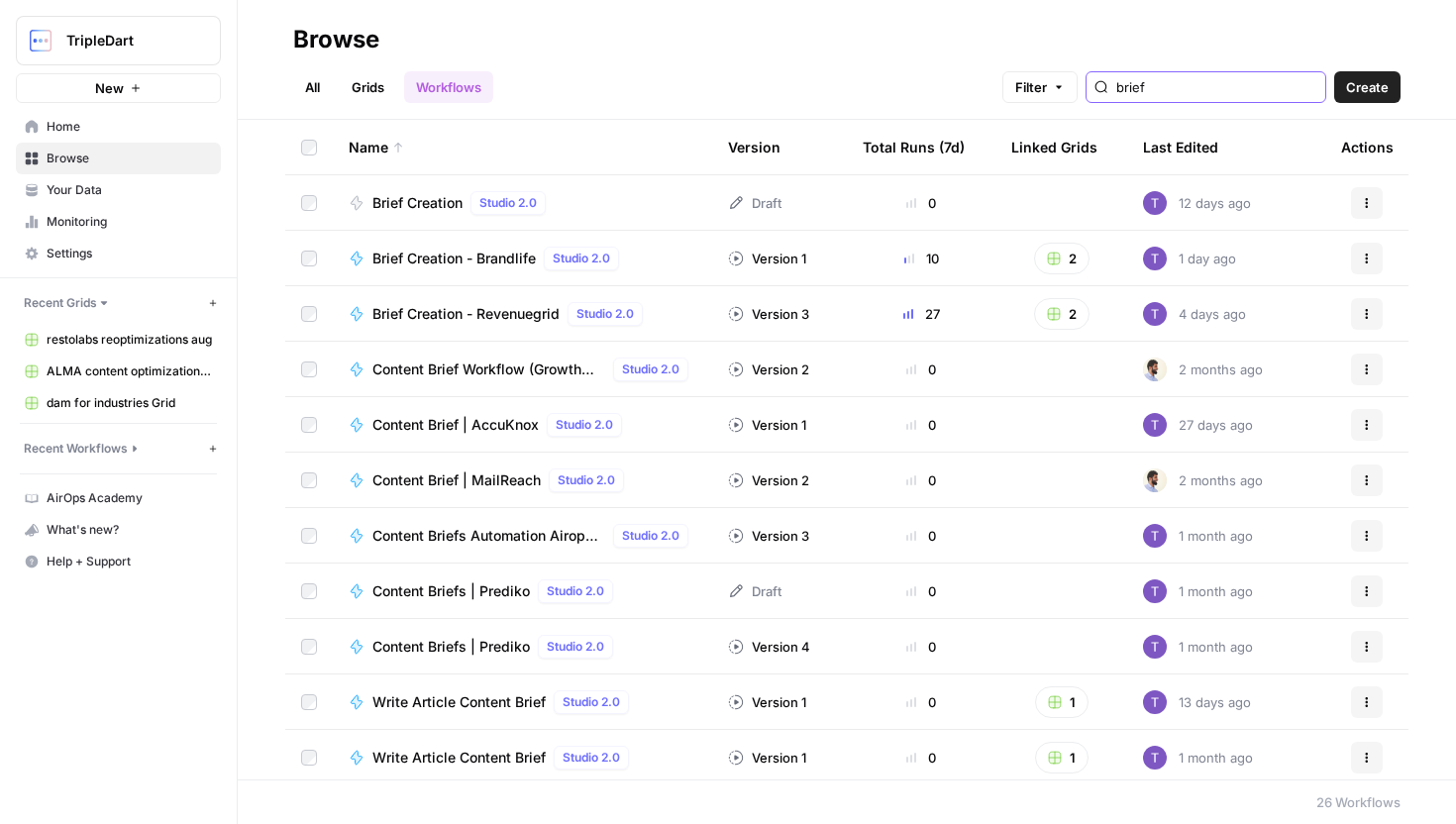 click on "brief" at bounding box center (1216, 87) 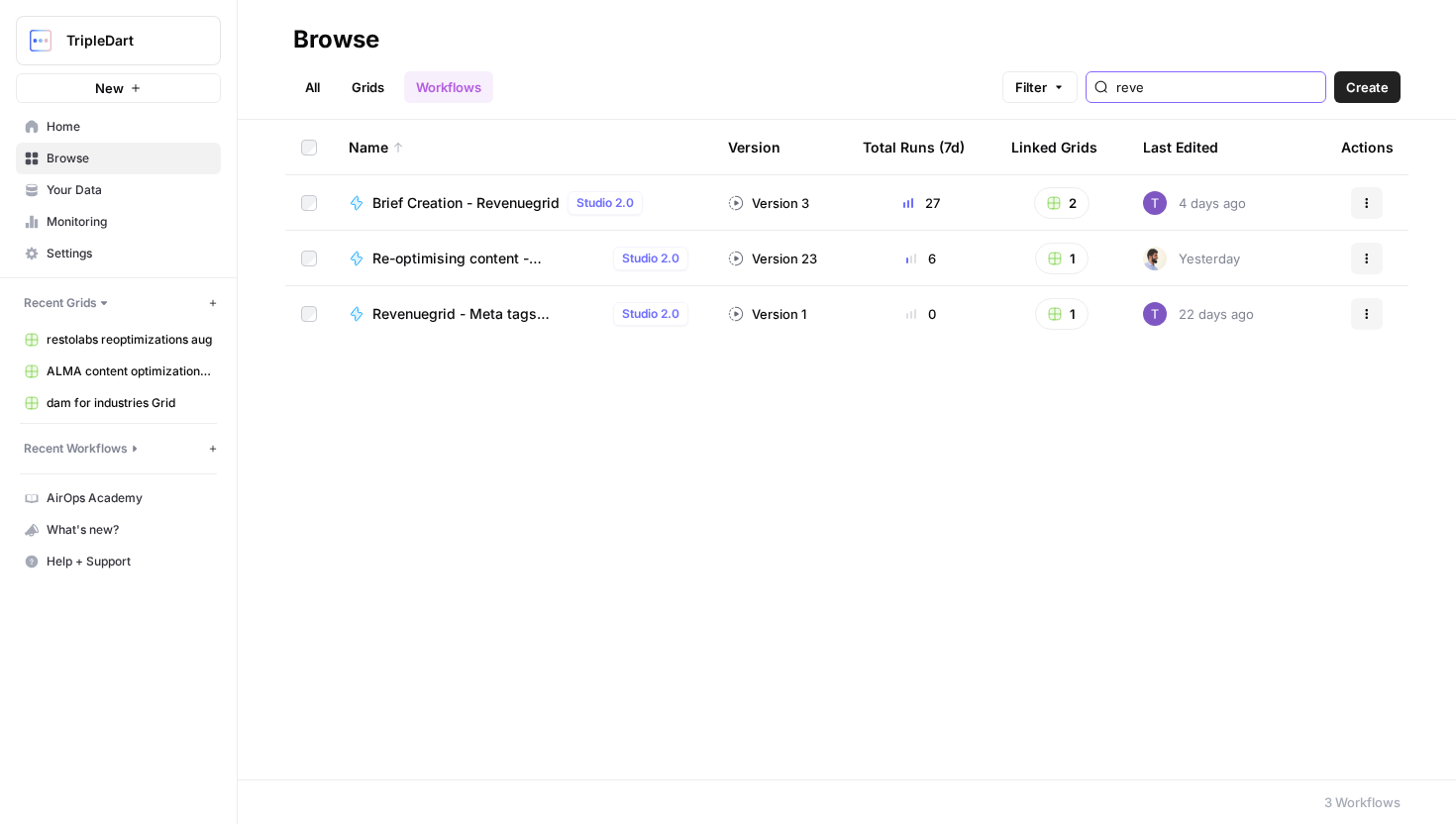 type on "reve" 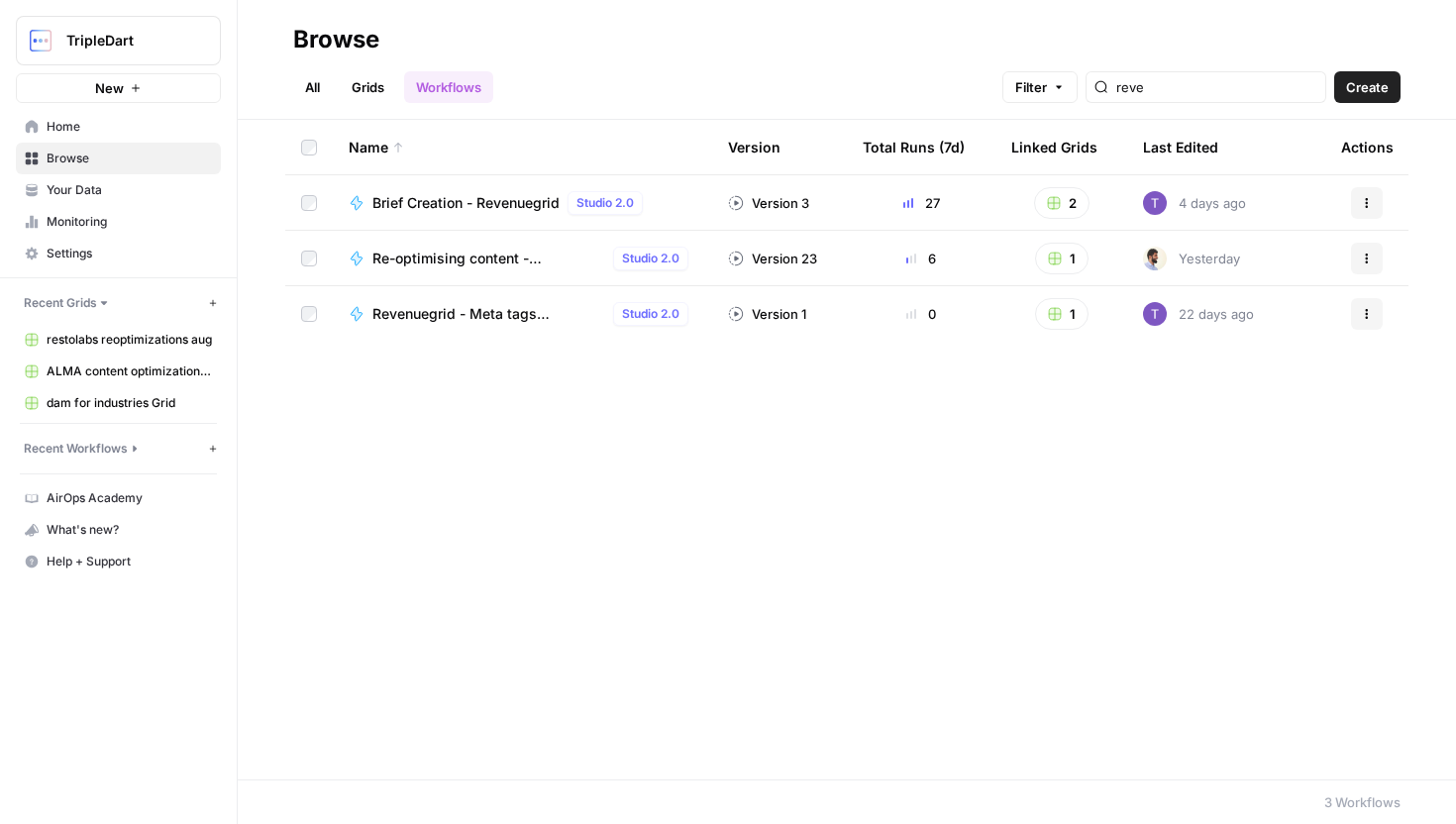 click on "Re-optimising content - revenuegrid" at bounding box center (488, 258) 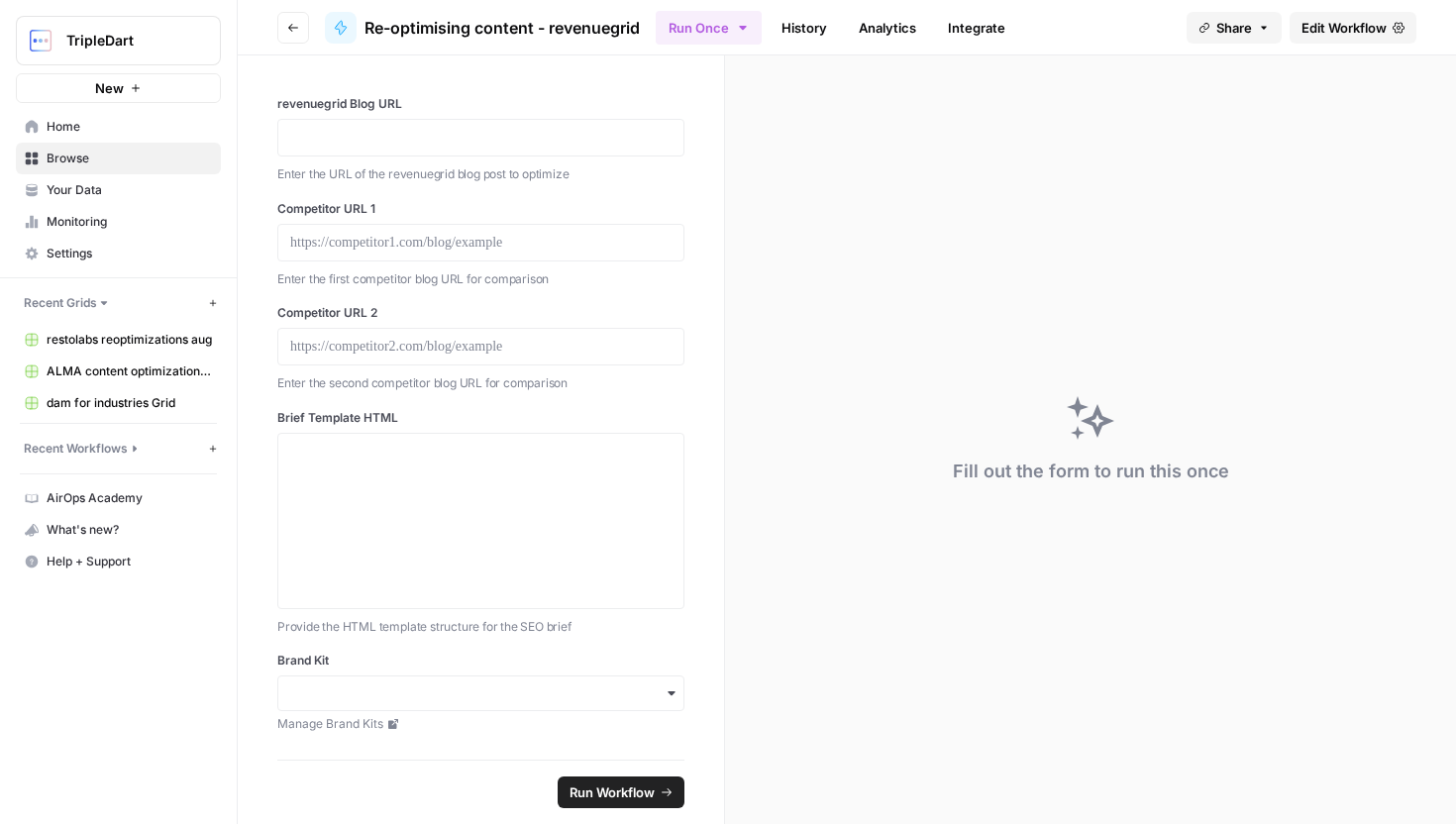 click on "Edit Workflow" at bounding box center [1344, 28] 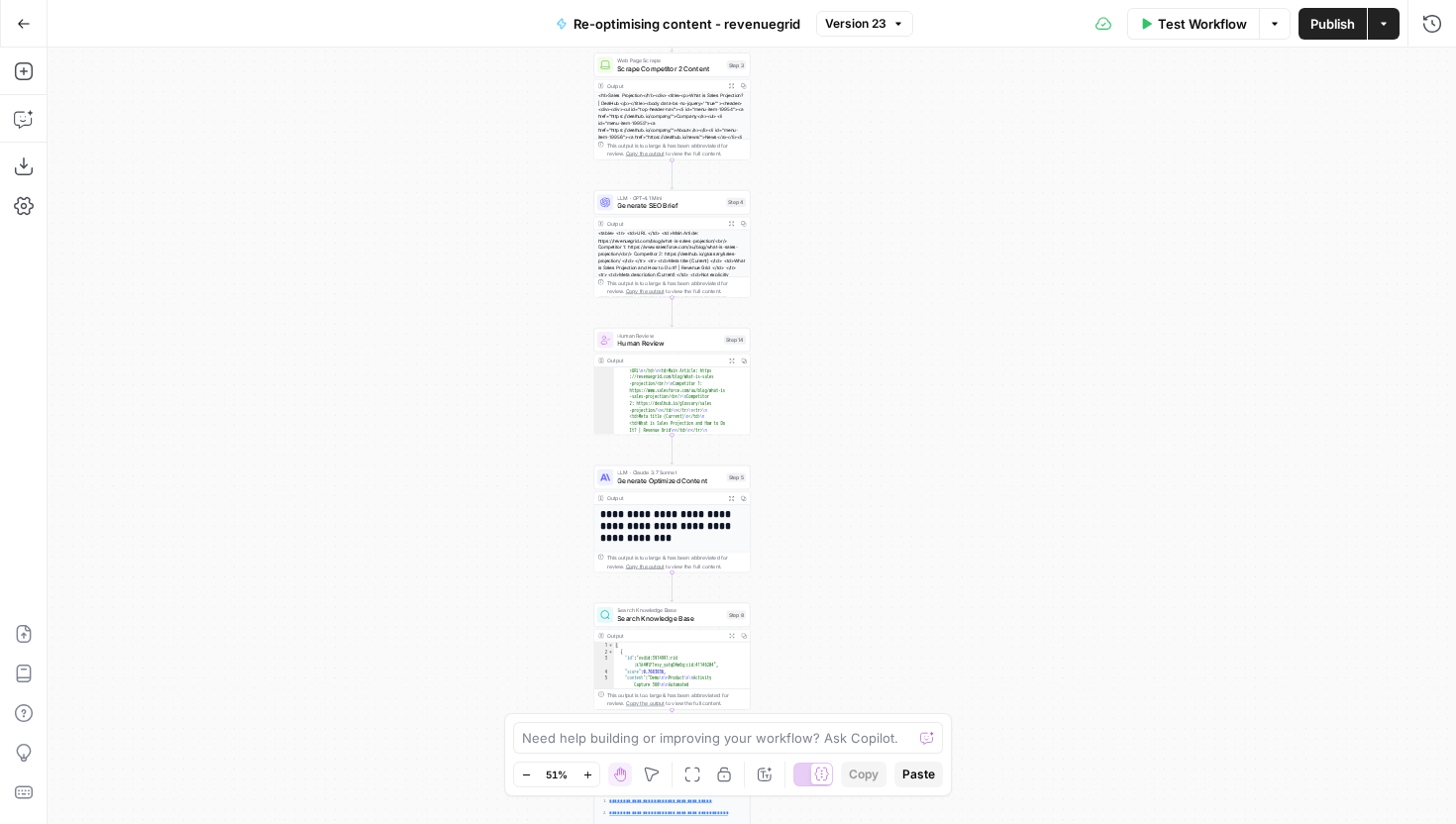 scroll, scrollTop: 25, scrollLeft: 0, axis: vertical 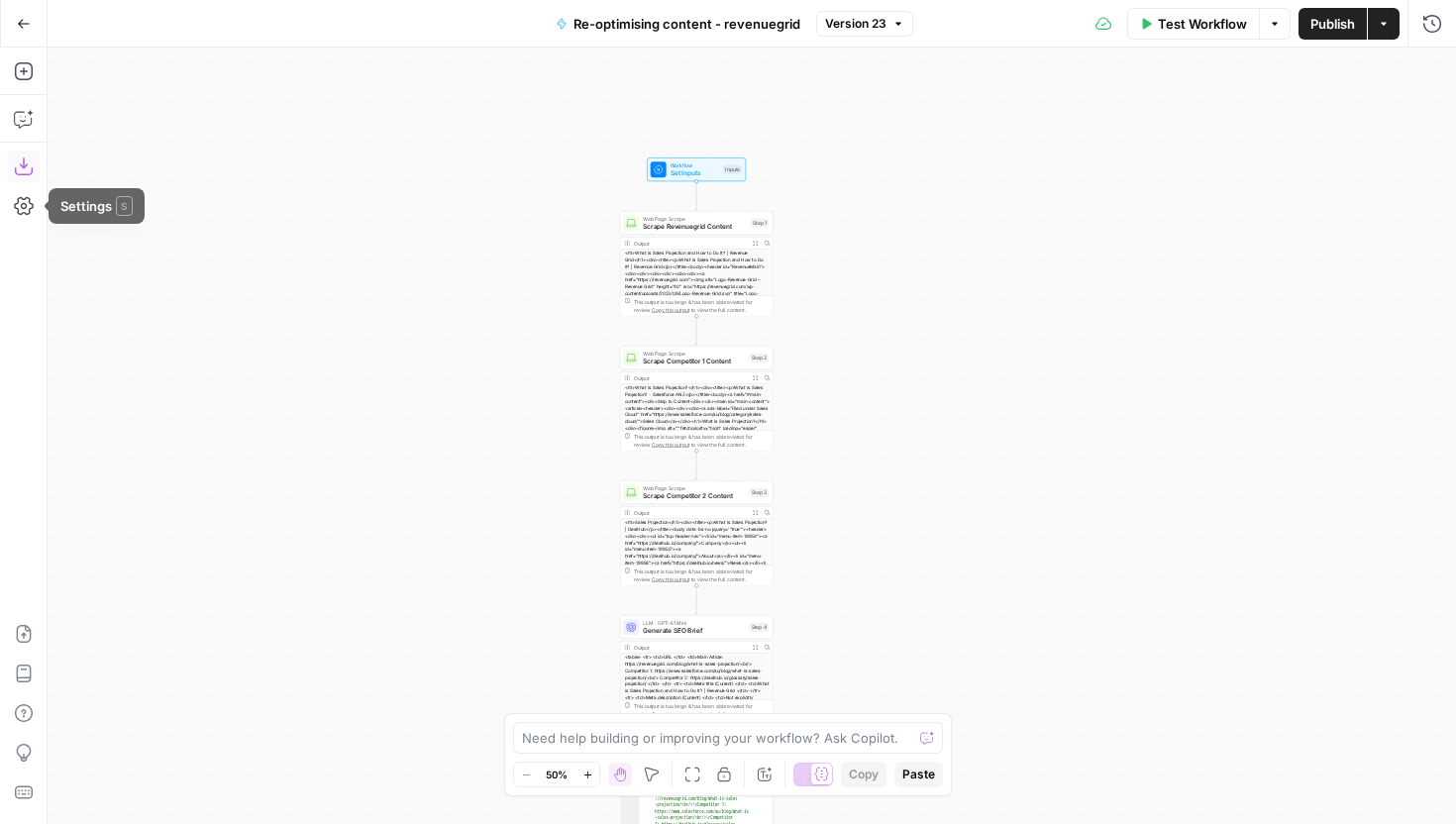 click 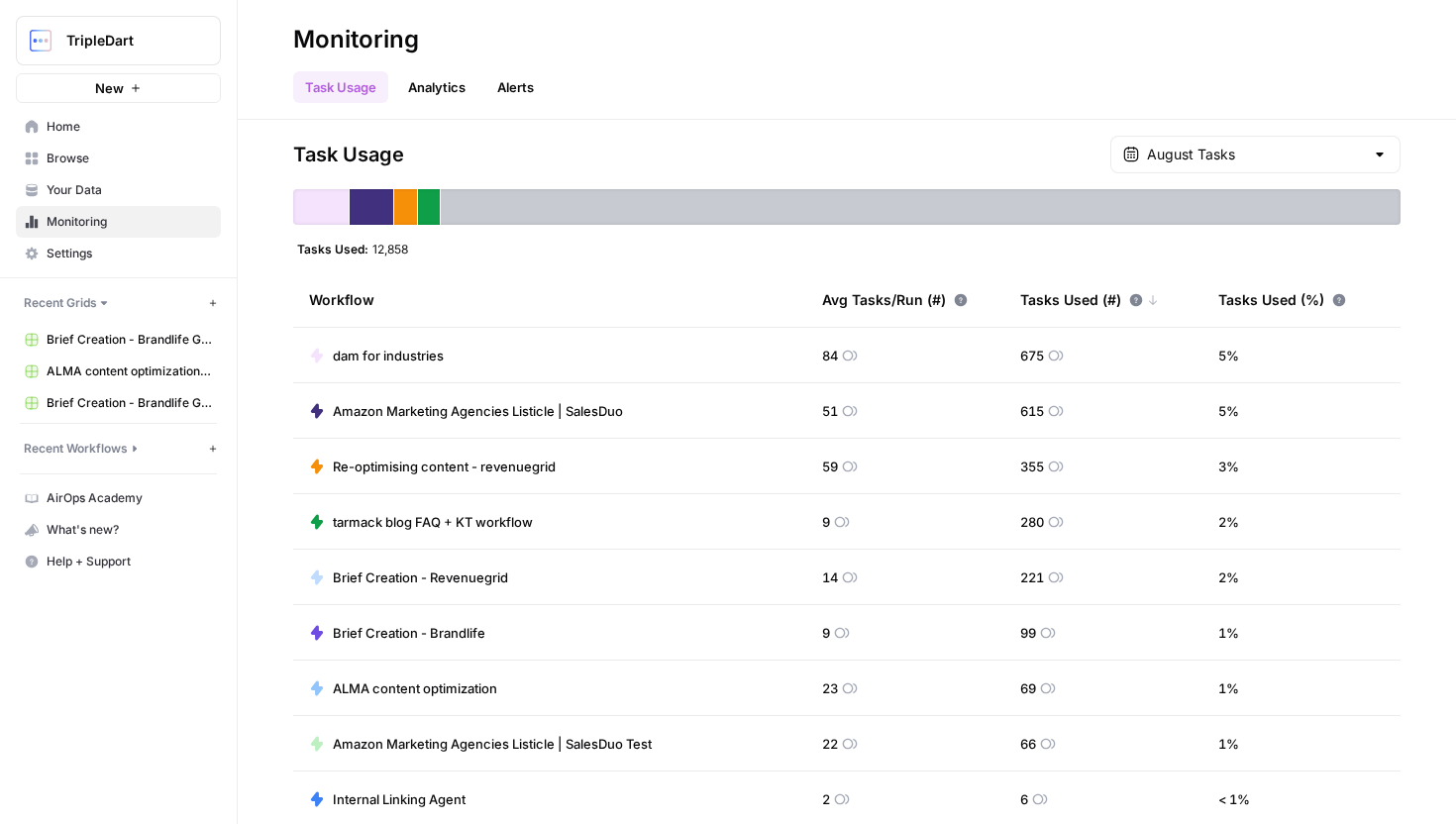 scroll, scrollTop: 0, scrollLeft: 0, axis: both 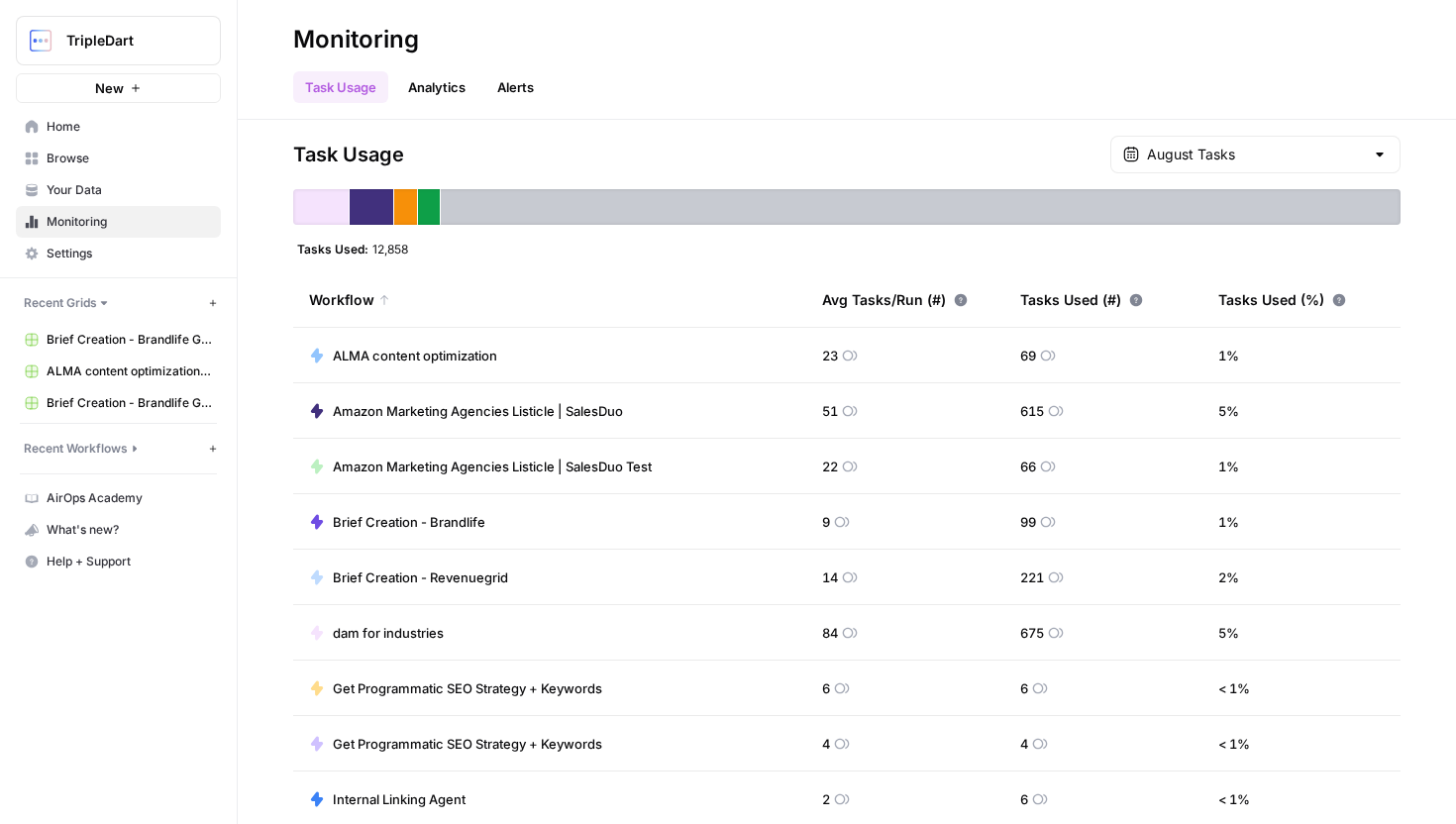 click on "Workflow" at bounding box center (550, 299) 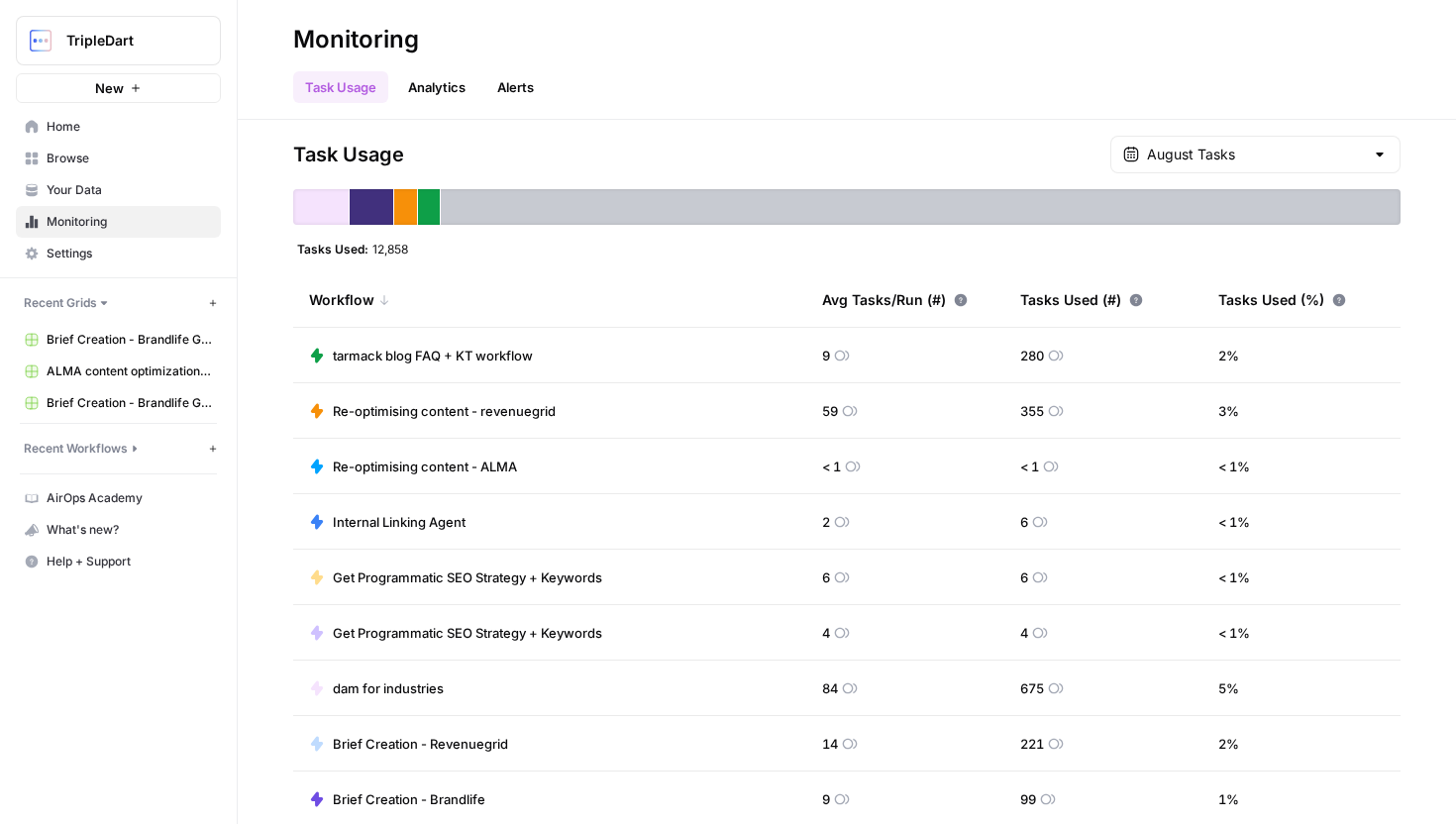 click on "Tasks Used (#)" at bounding box center [1082, 299] 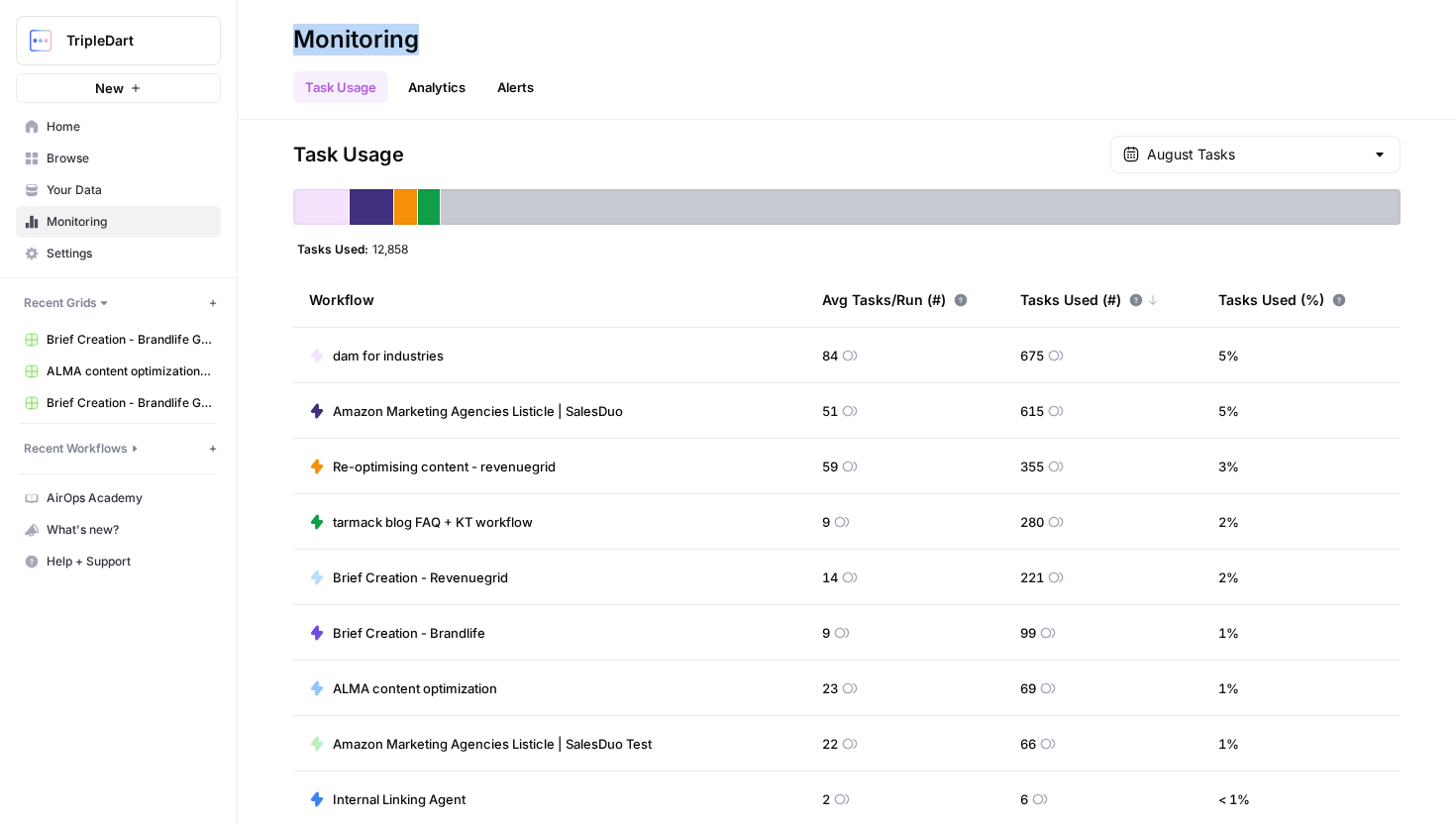 drag, startPoint x: 423, startPoint y: 38, endPoint x: 286, endPoint y: 44, distance: 137.13132 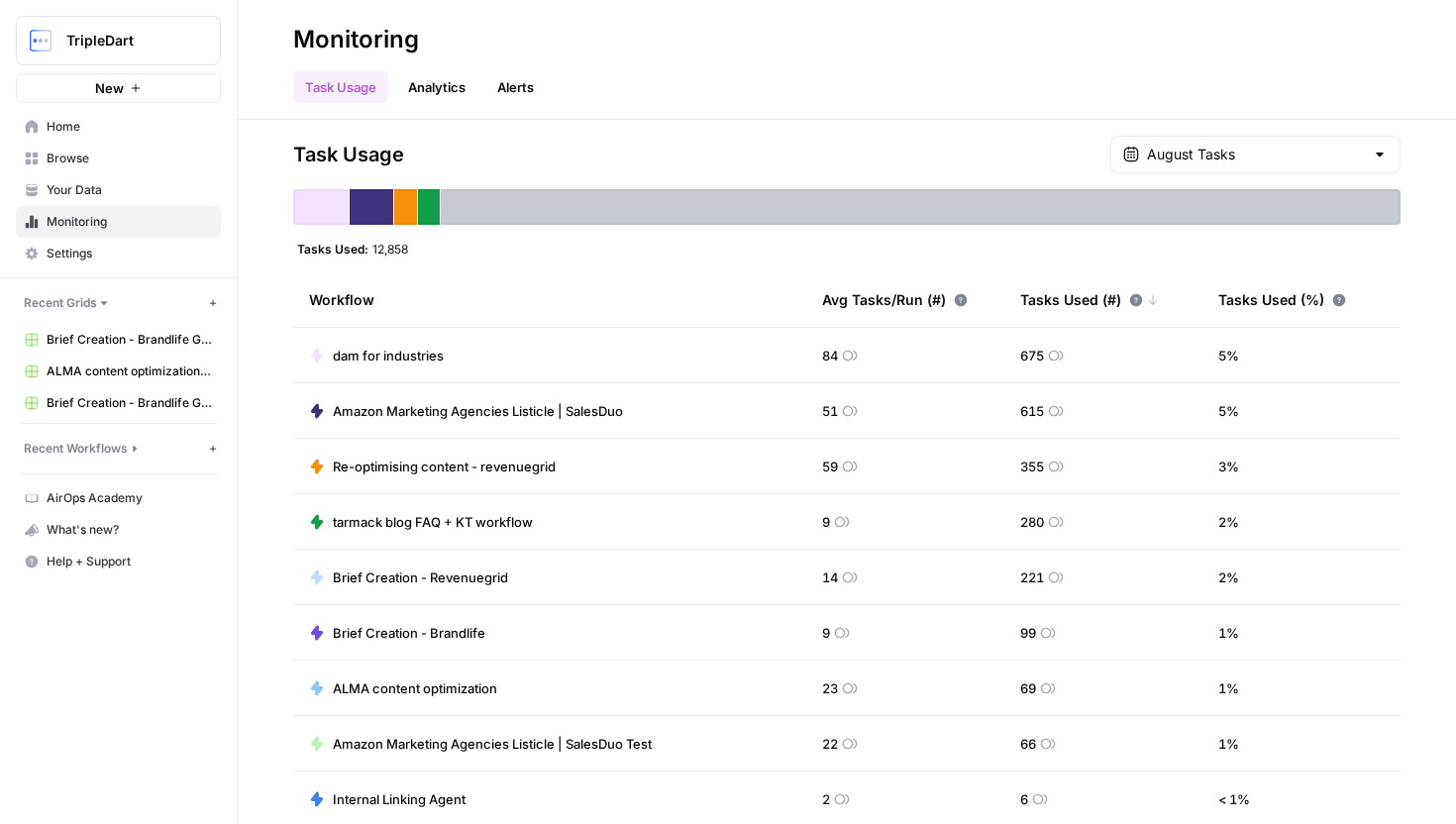 click on "Monitoring" at bounding box center [356, 40] 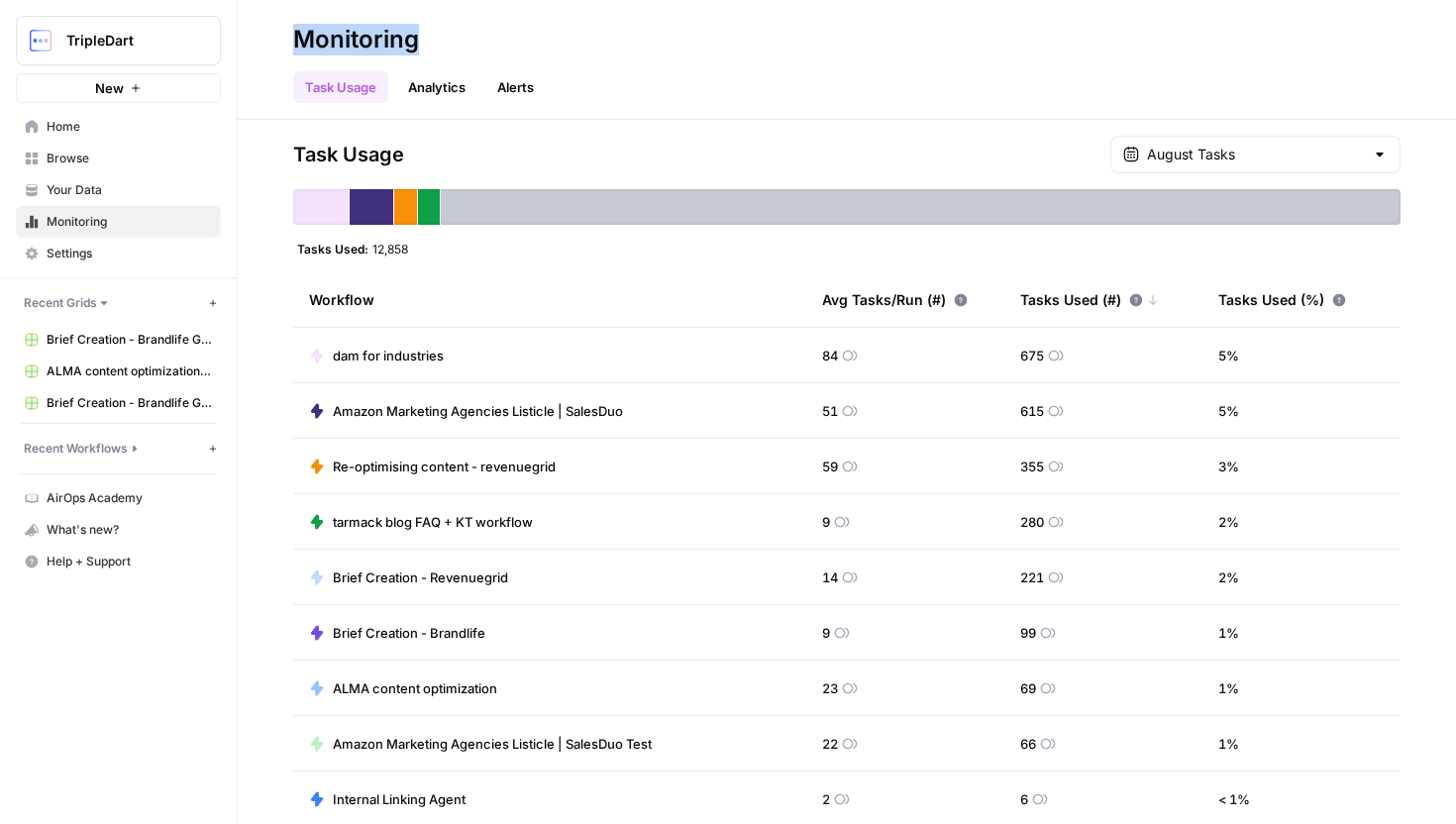 click on "Monitoring" at bounding box center [356, 40] 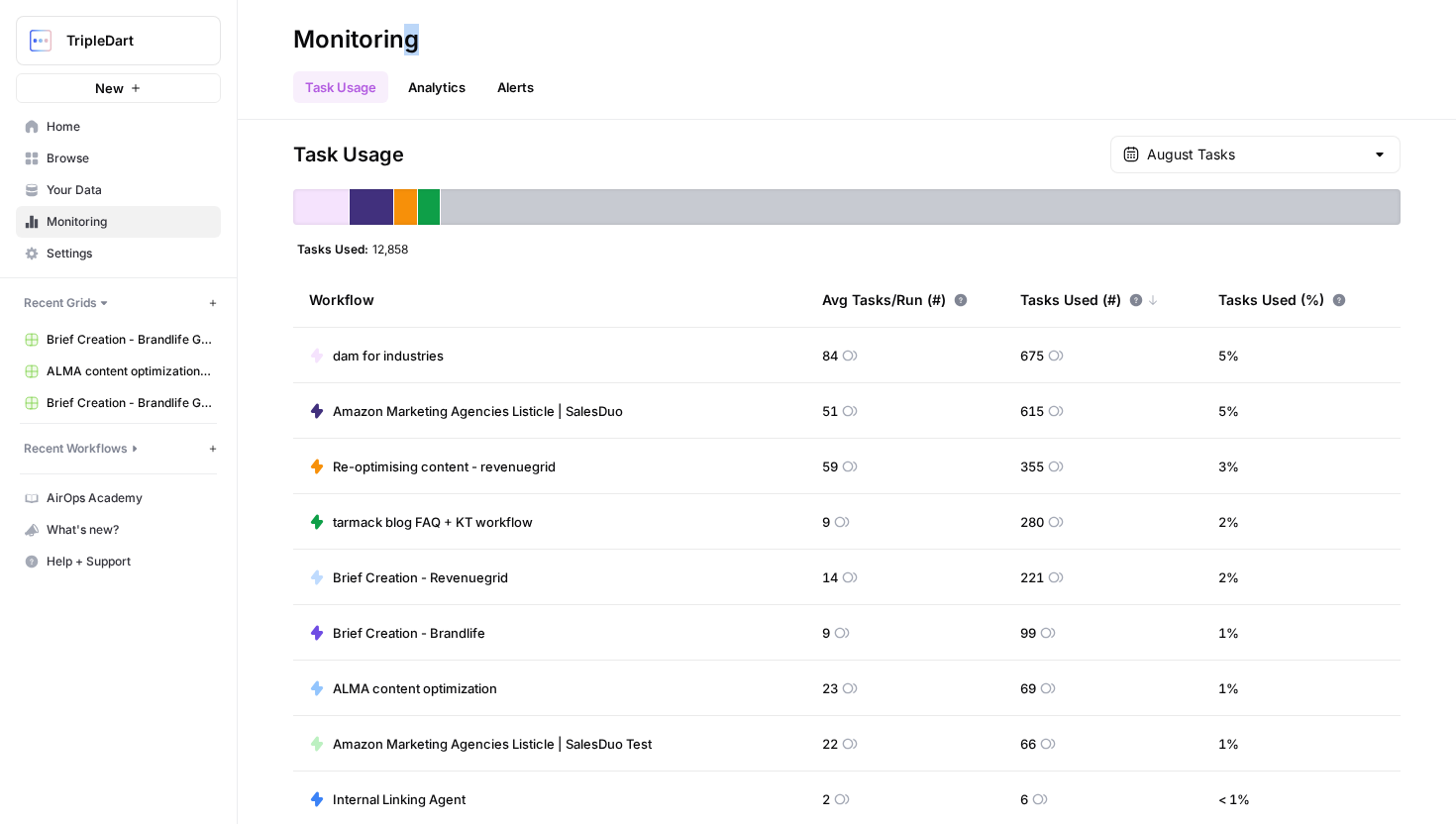 drag, startPoint x: 400, startPoint y: 30, endPoint x: 440, endPoint y: 34, distance: 40.1995 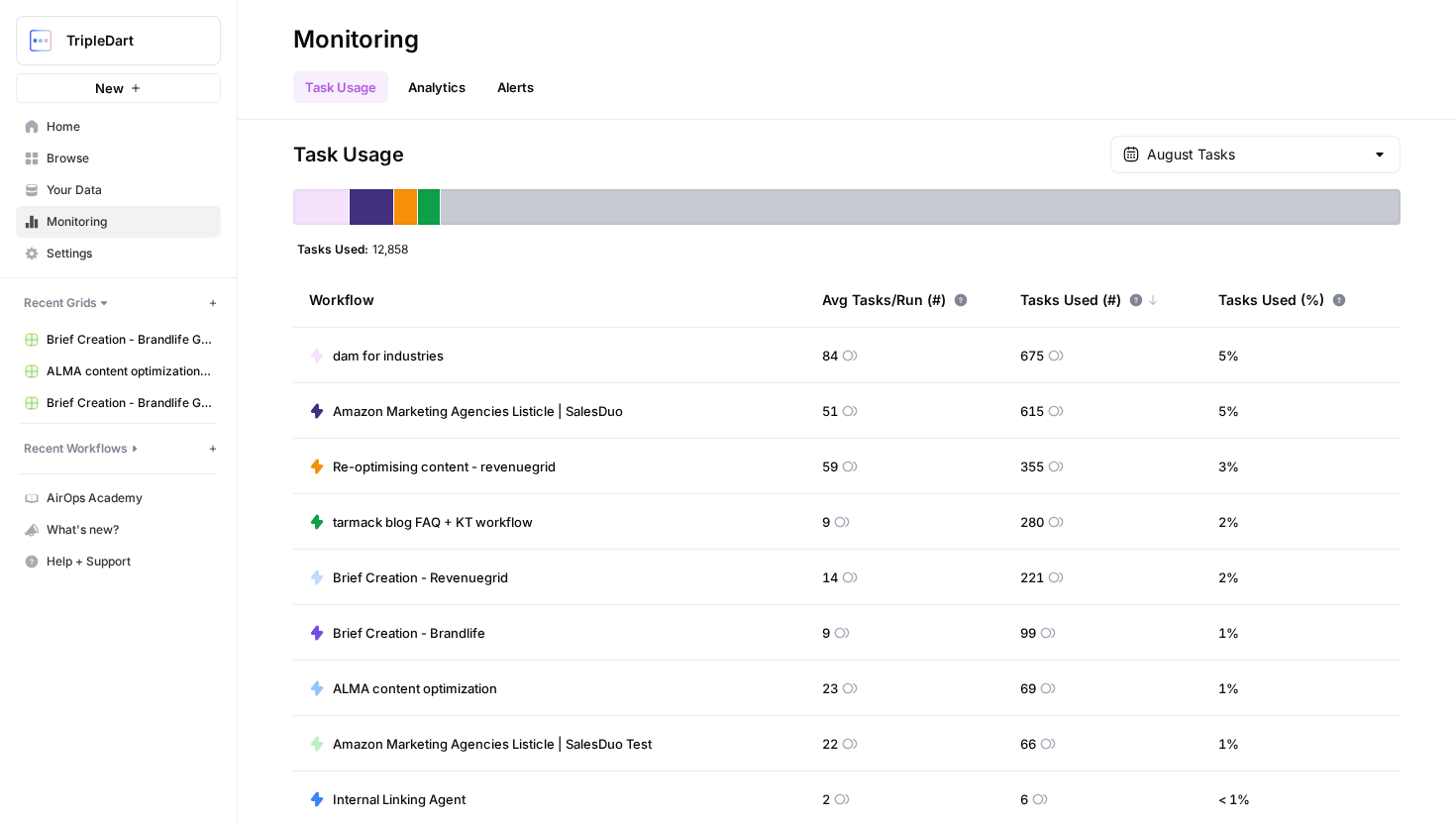 click on "Monitoring" at bounding box center [356, 40] 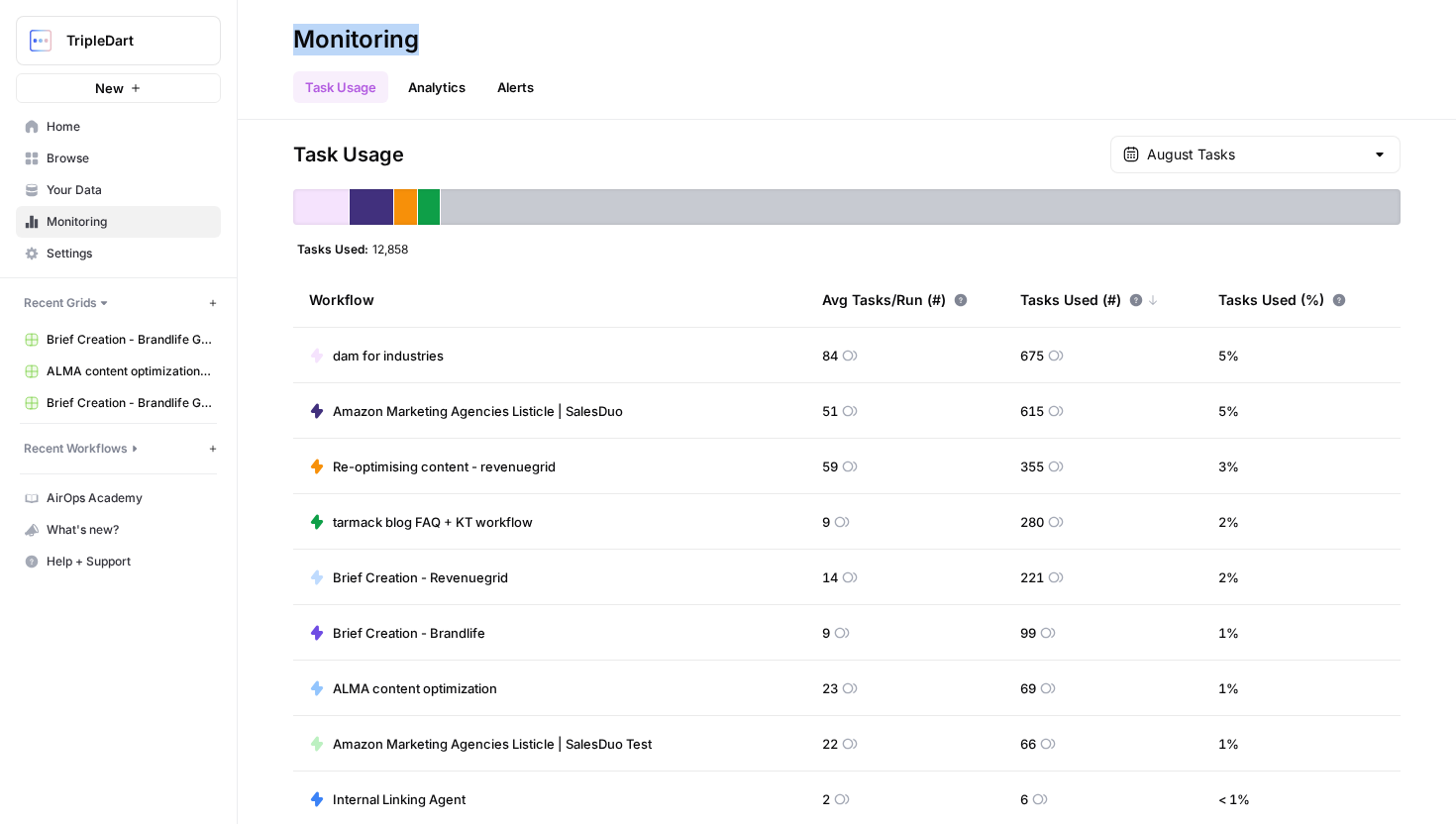 click on "Monitoring" at bounding box center [356, 40] 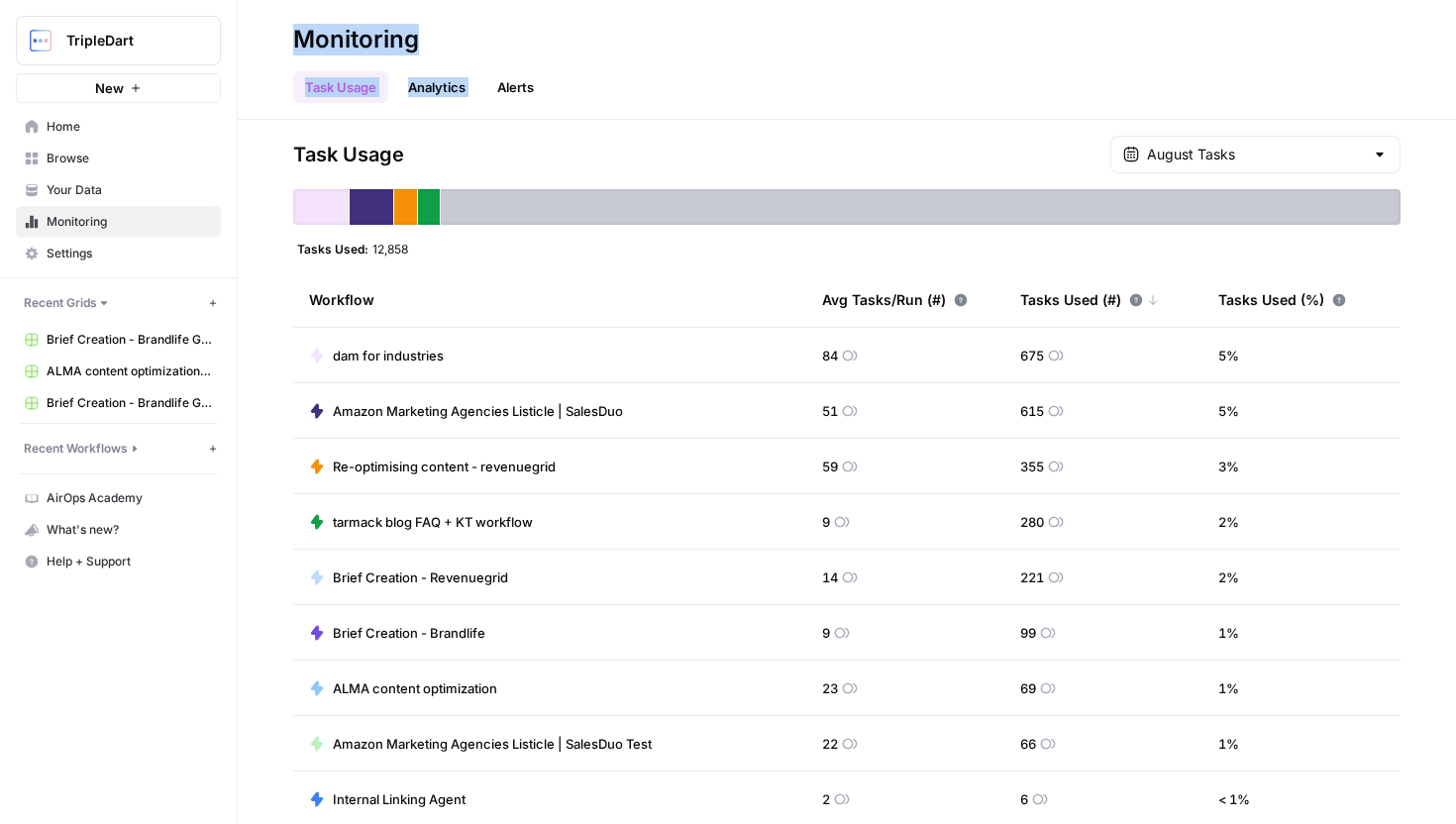 drag, startPoint x: 412, startPoint y: 36, endPoint x: 453, endPoint y: 57, distance: 46.06517 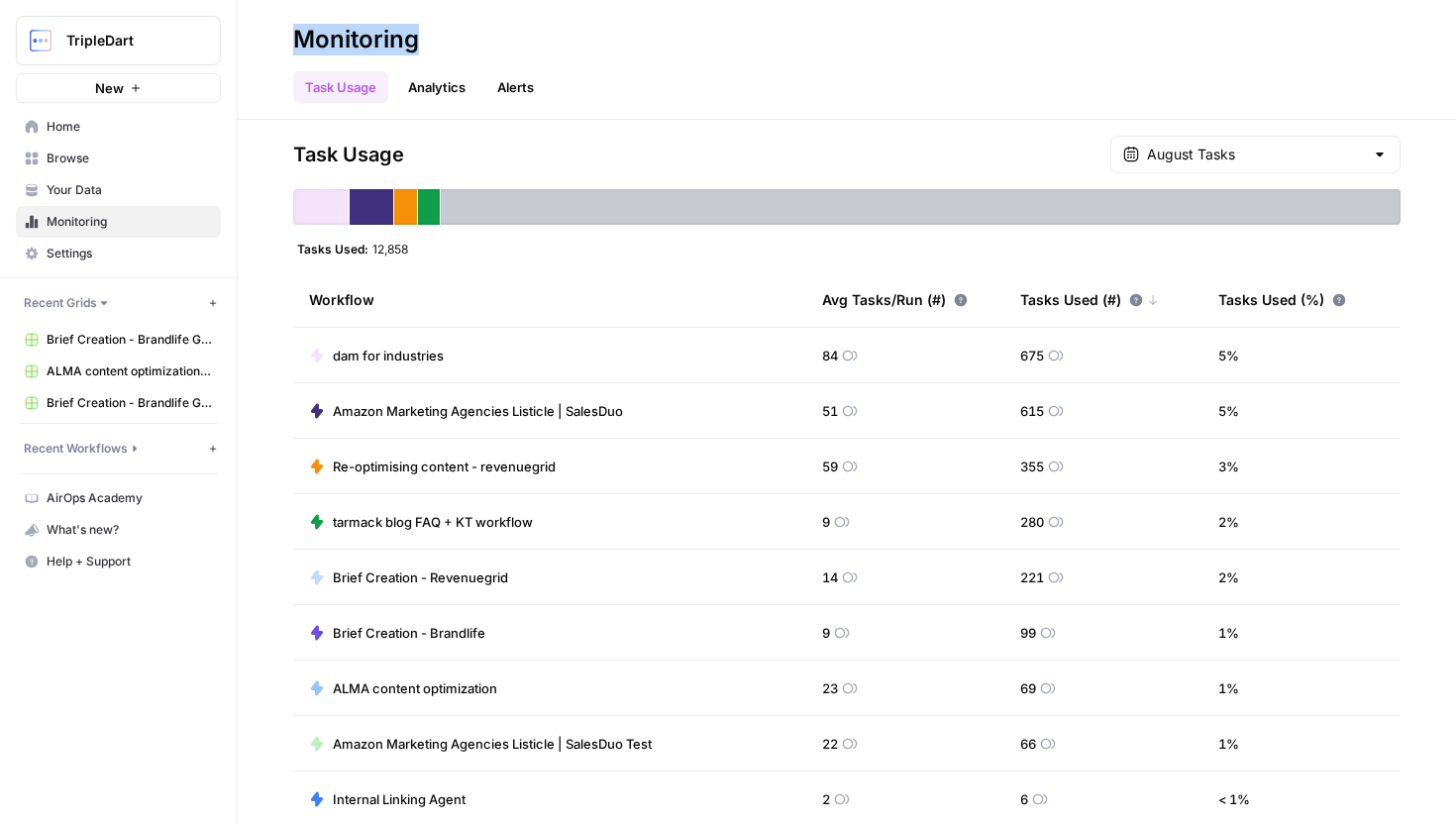 drag, startPoint x: 385, startPoint y: 35, endPoint x: 447, endPoint y: 45, distance: 62.801274 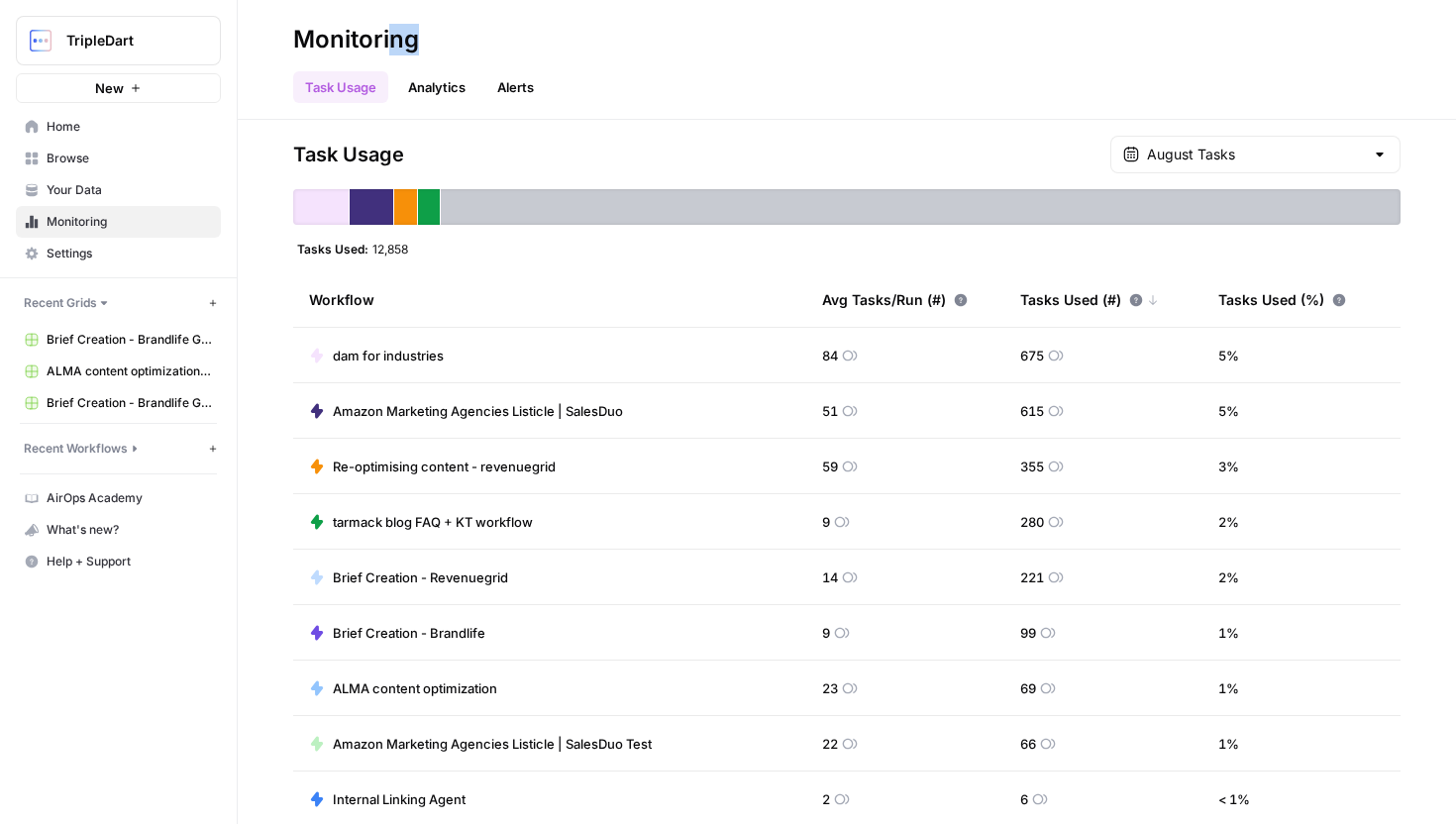 drag, startPoint x: 394, startPoint y: 52, endPoint x: 455, endPoint y: 35, distance: 63.324561 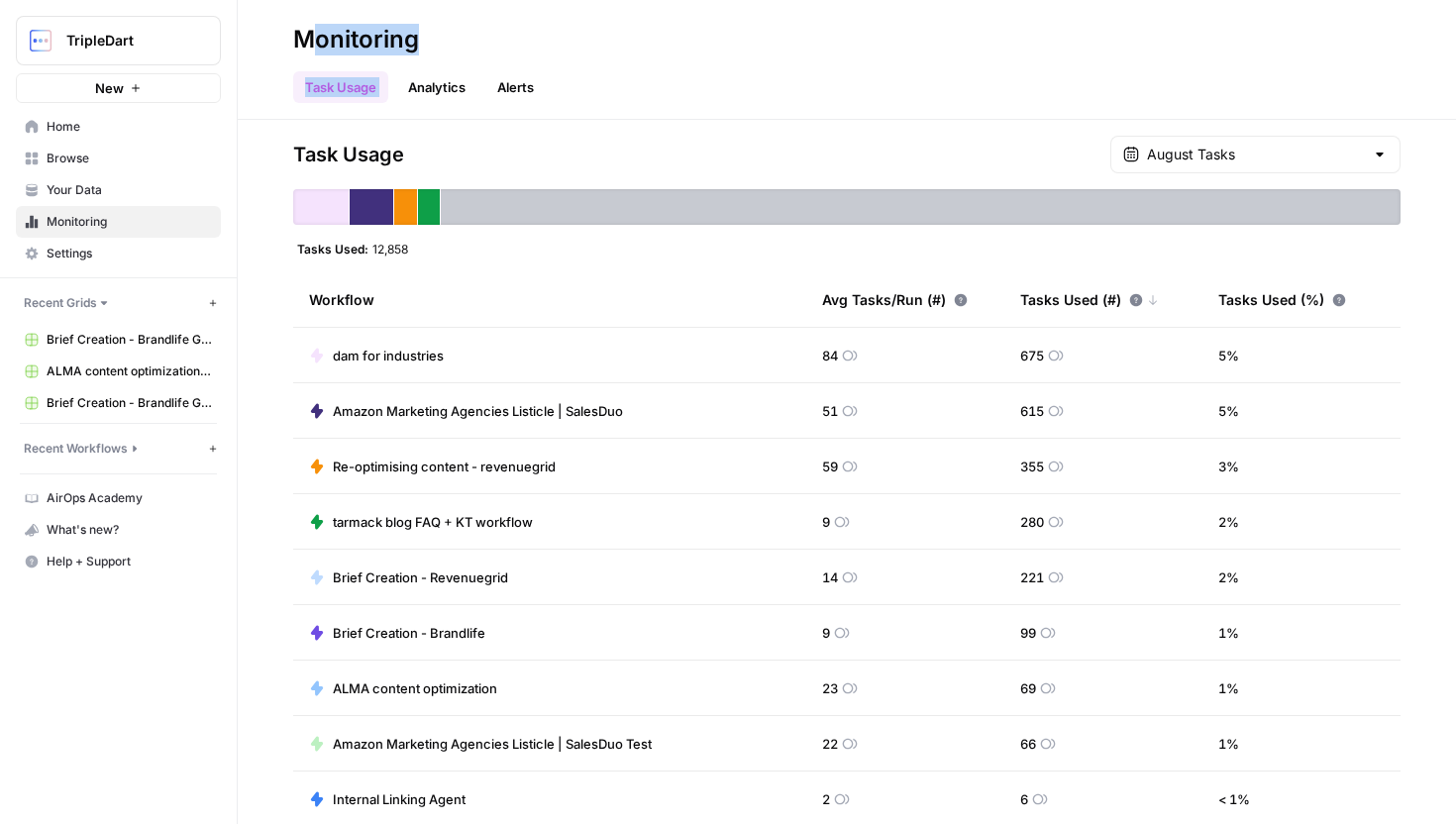 drag, startPoint x: 310, startPoint y: 36, endPoint x: 439, endPoint y: 55, distance: 130.39172 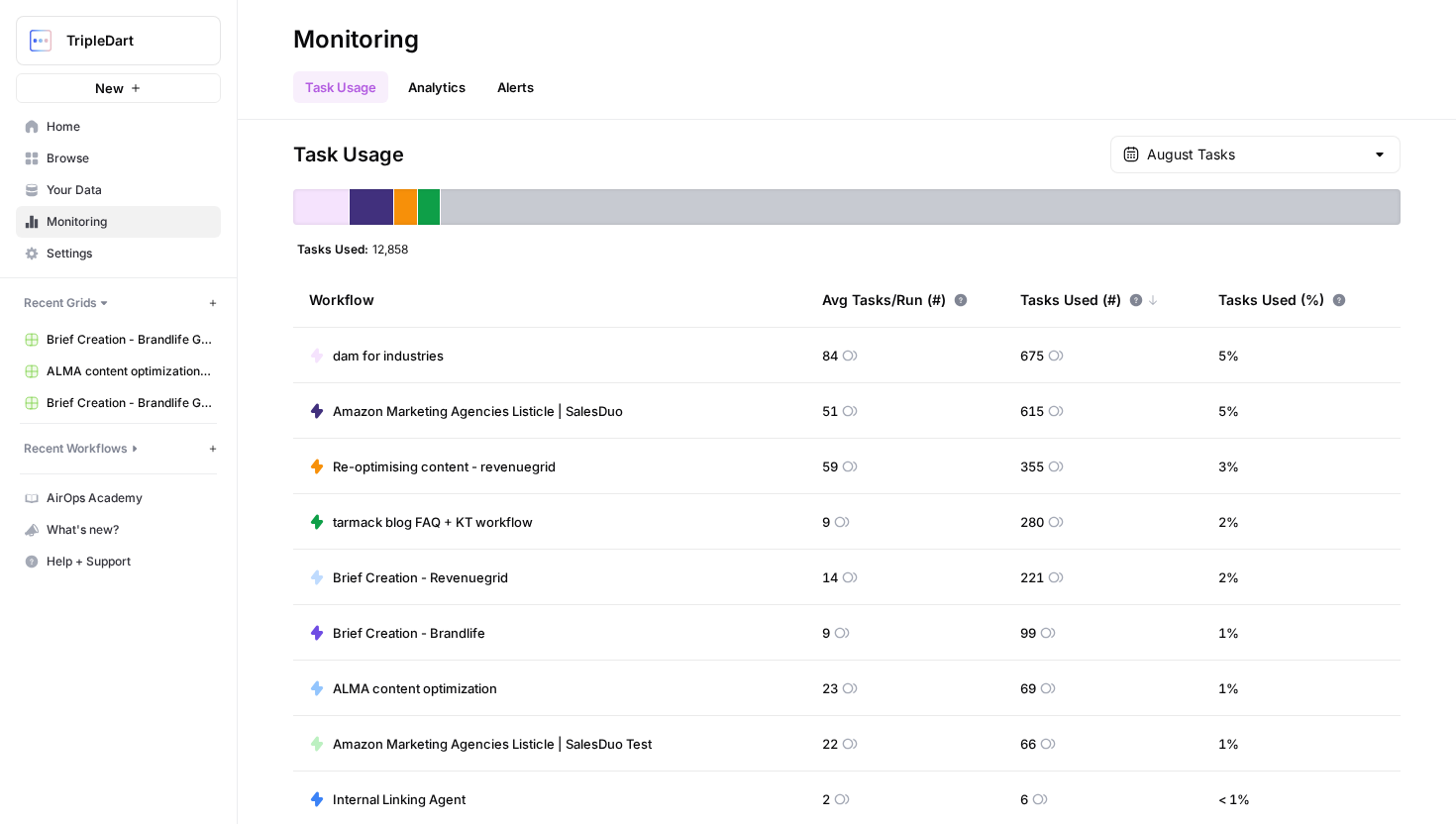 click on "Monitoring" at bounding box center [356, 40] 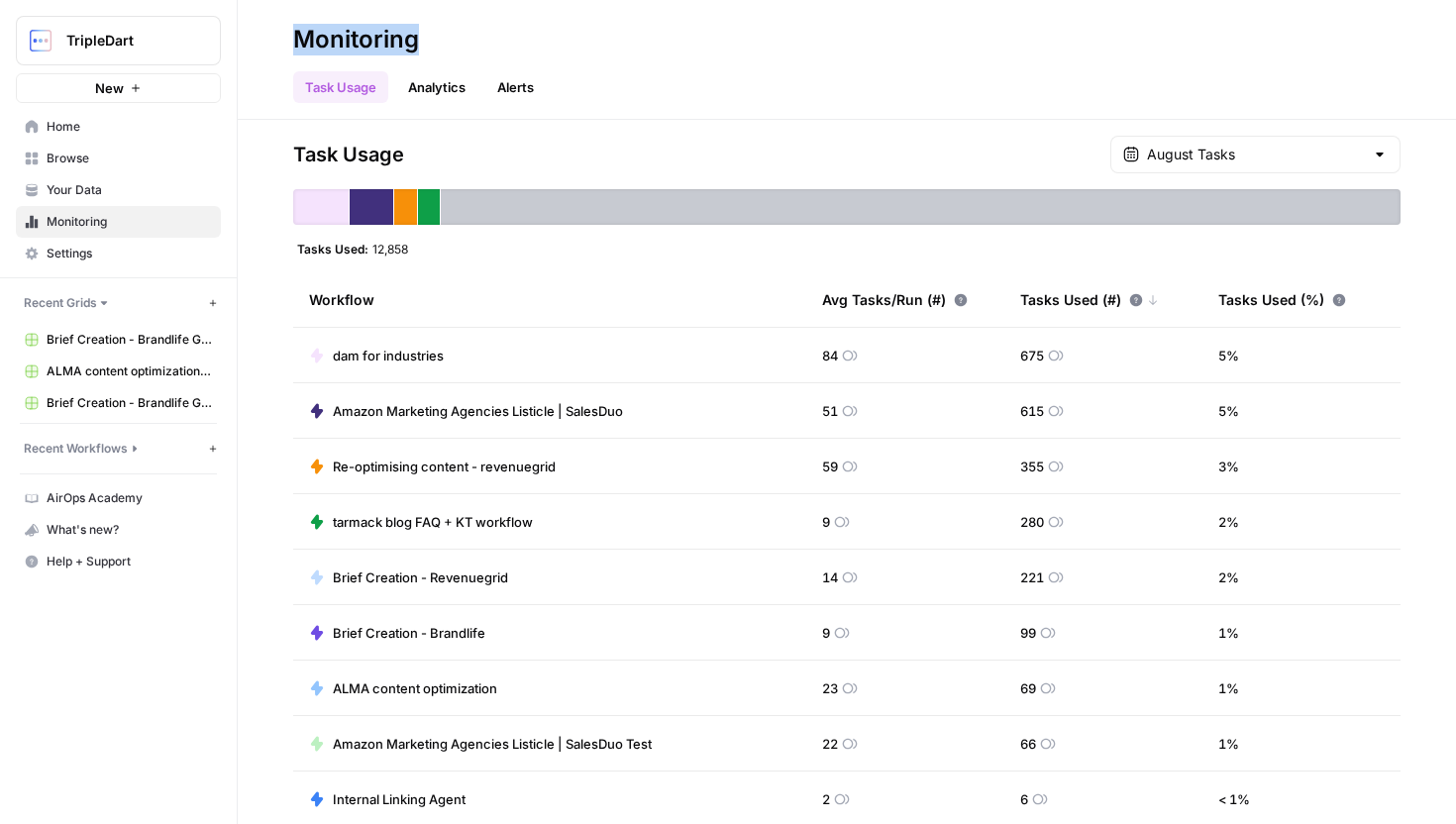click on "Monitoring" at bounding box center (356, 40) 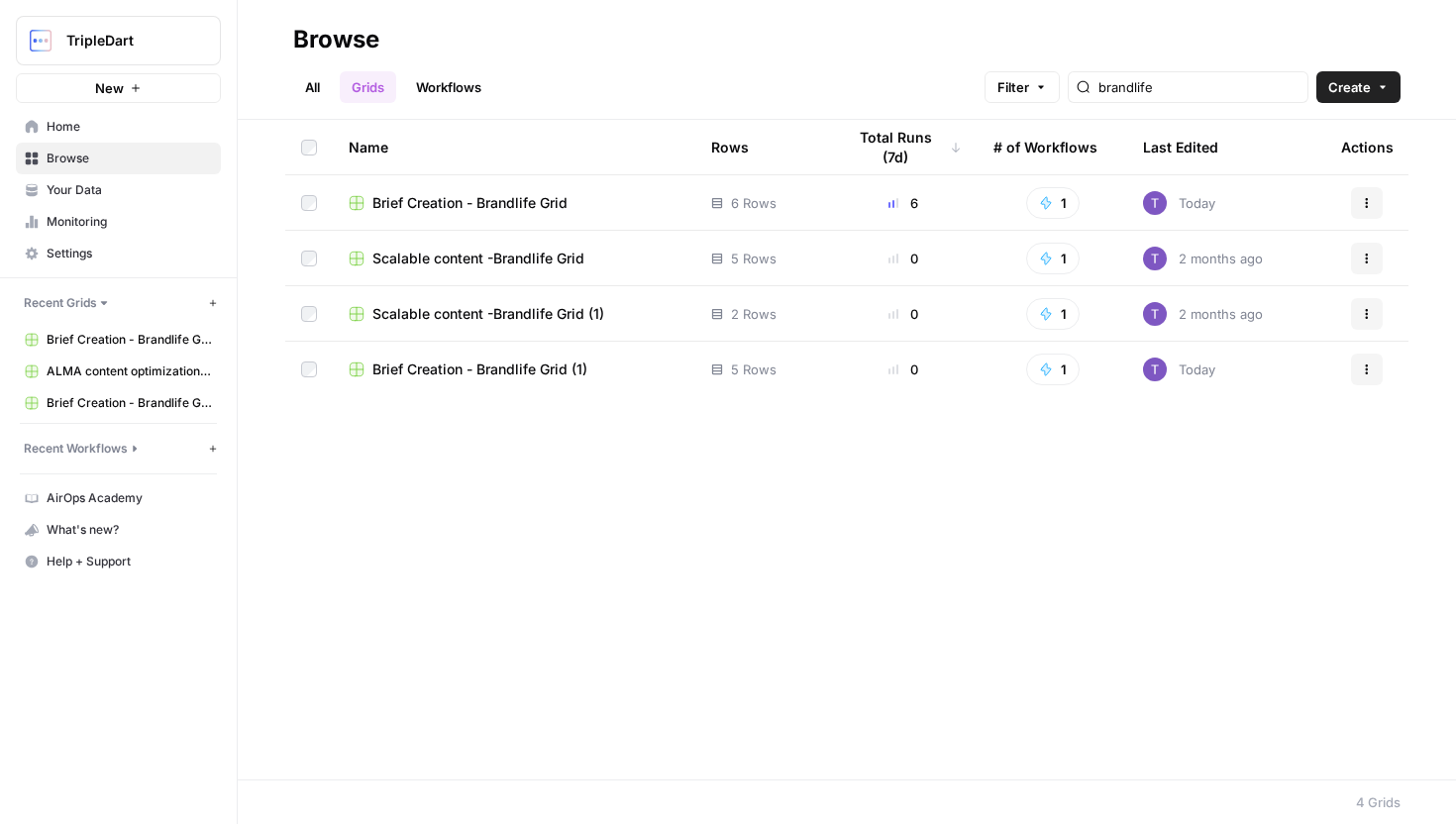 click on "brandlife" at bounding box center (1188, 87) 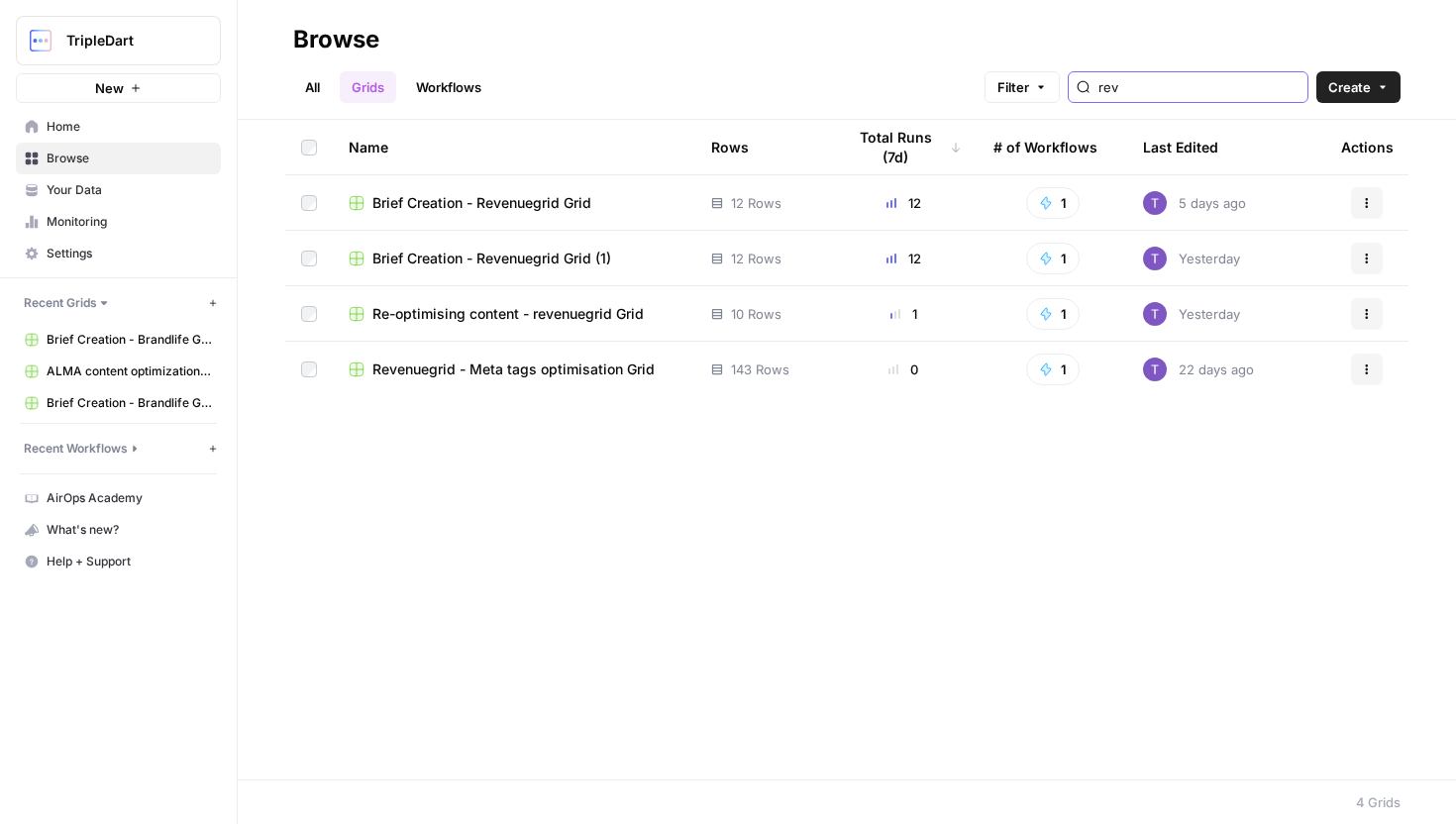 type on "revenuegr" 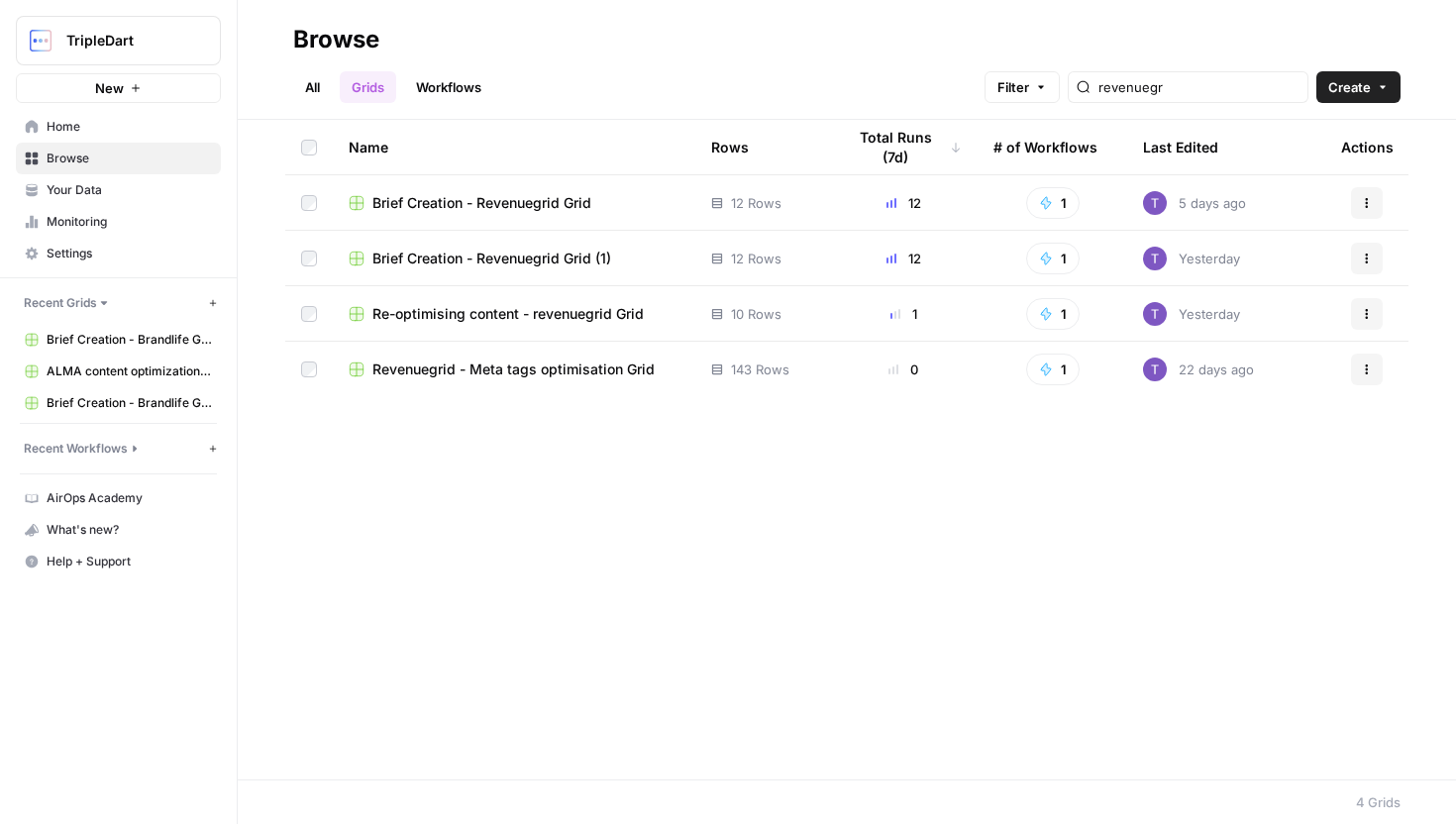 click on "revenuegr" at bounding box center (1188, 87) 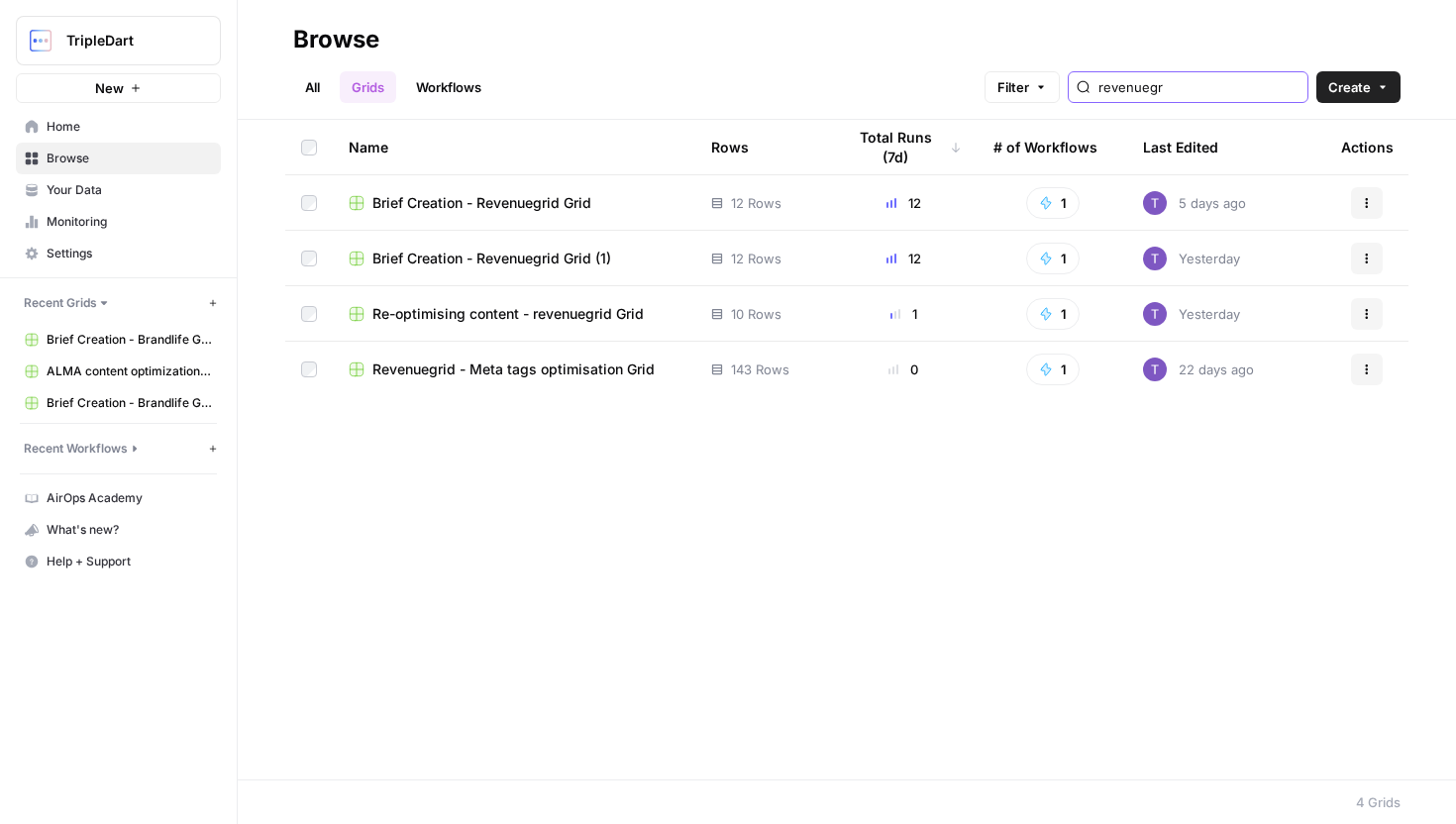 drag, startPoint x: 1235, startPoint y: 86, endPoint x: 1062, endPoint y: 117, distance: 175.7555 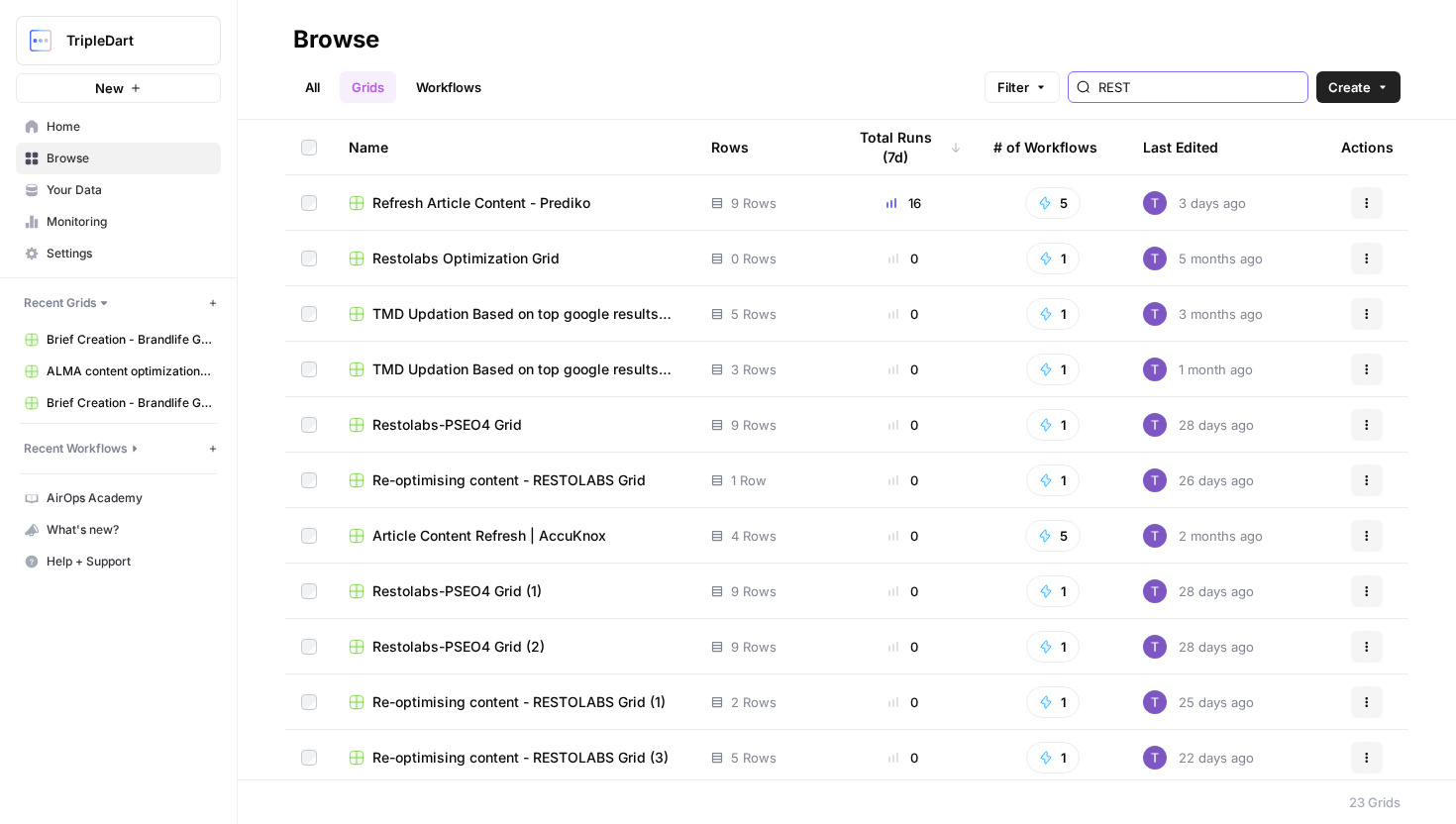 type on "REST" 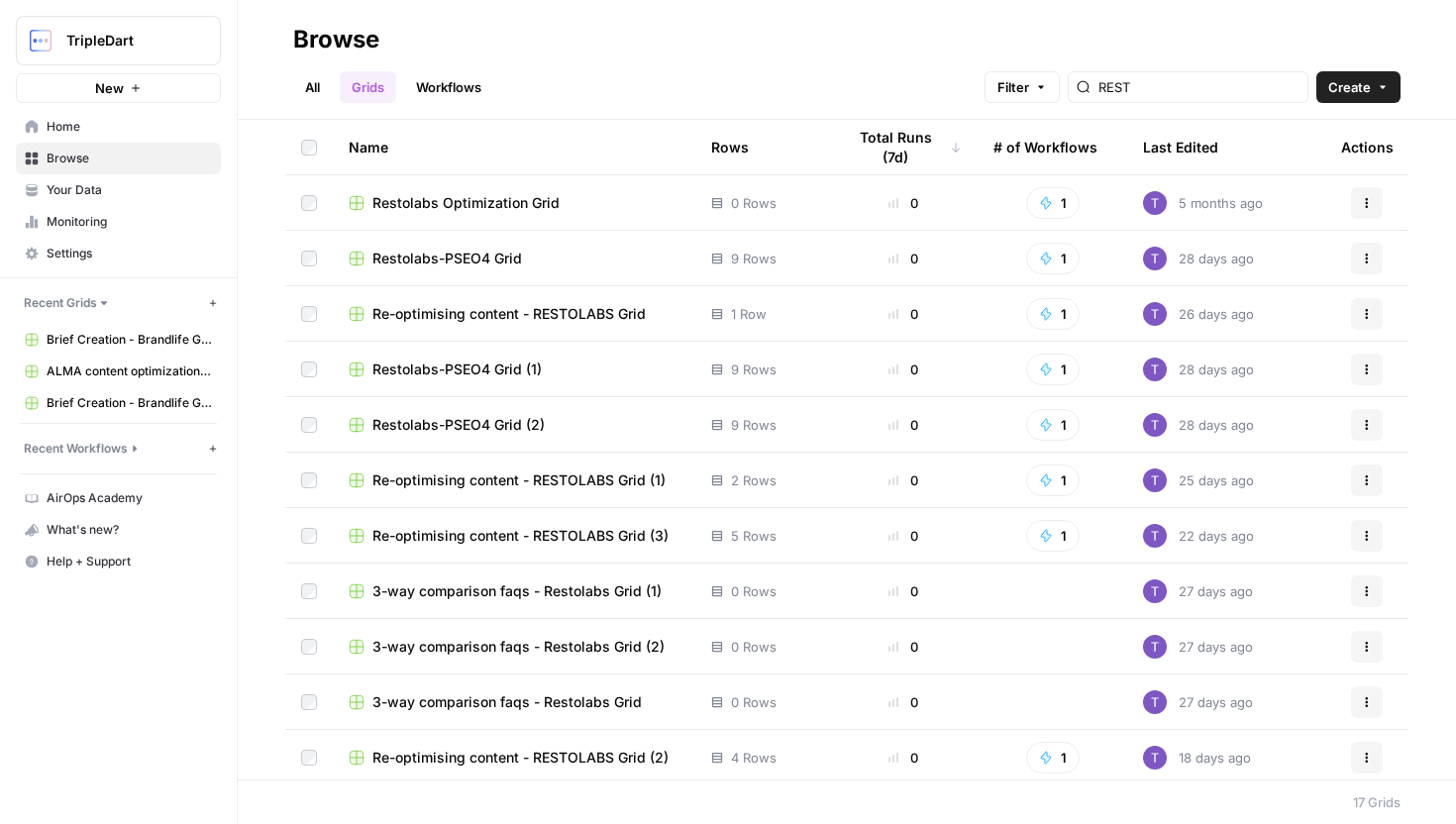 type 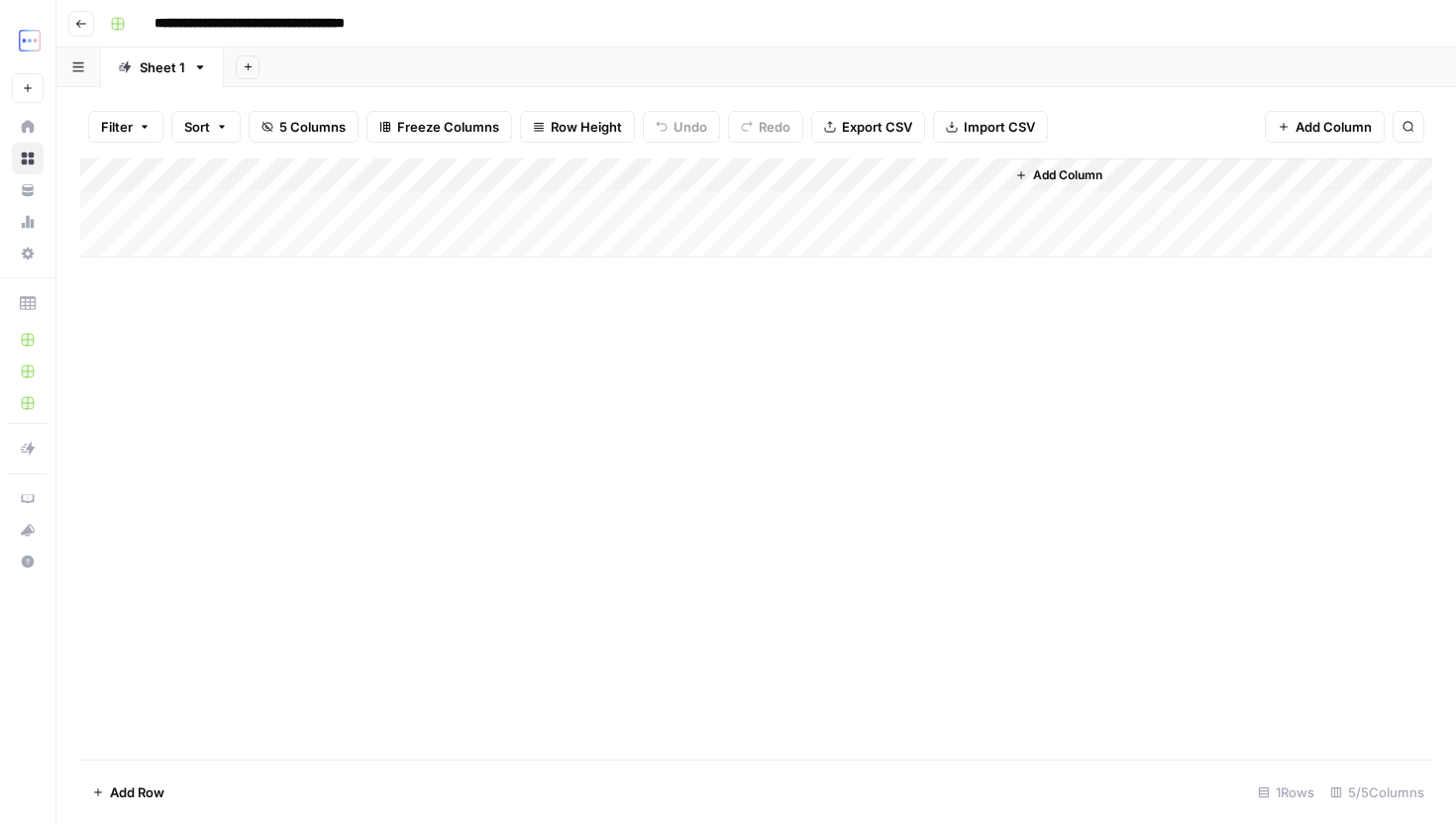 click on "Go back" at bounding box center [81, 24] 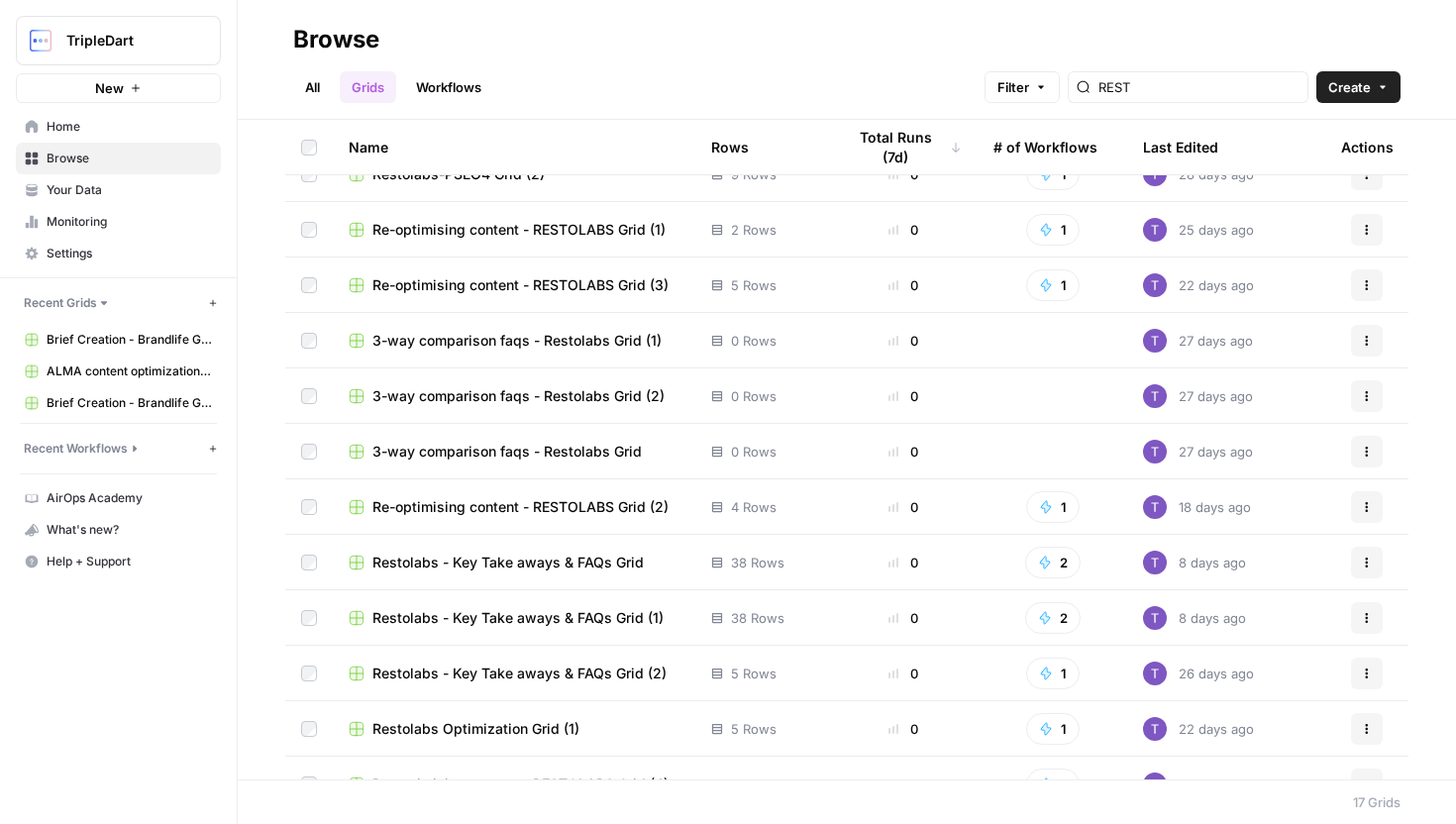scroll, scrollTop: 312, scrollLeft: 0, axis: vertical 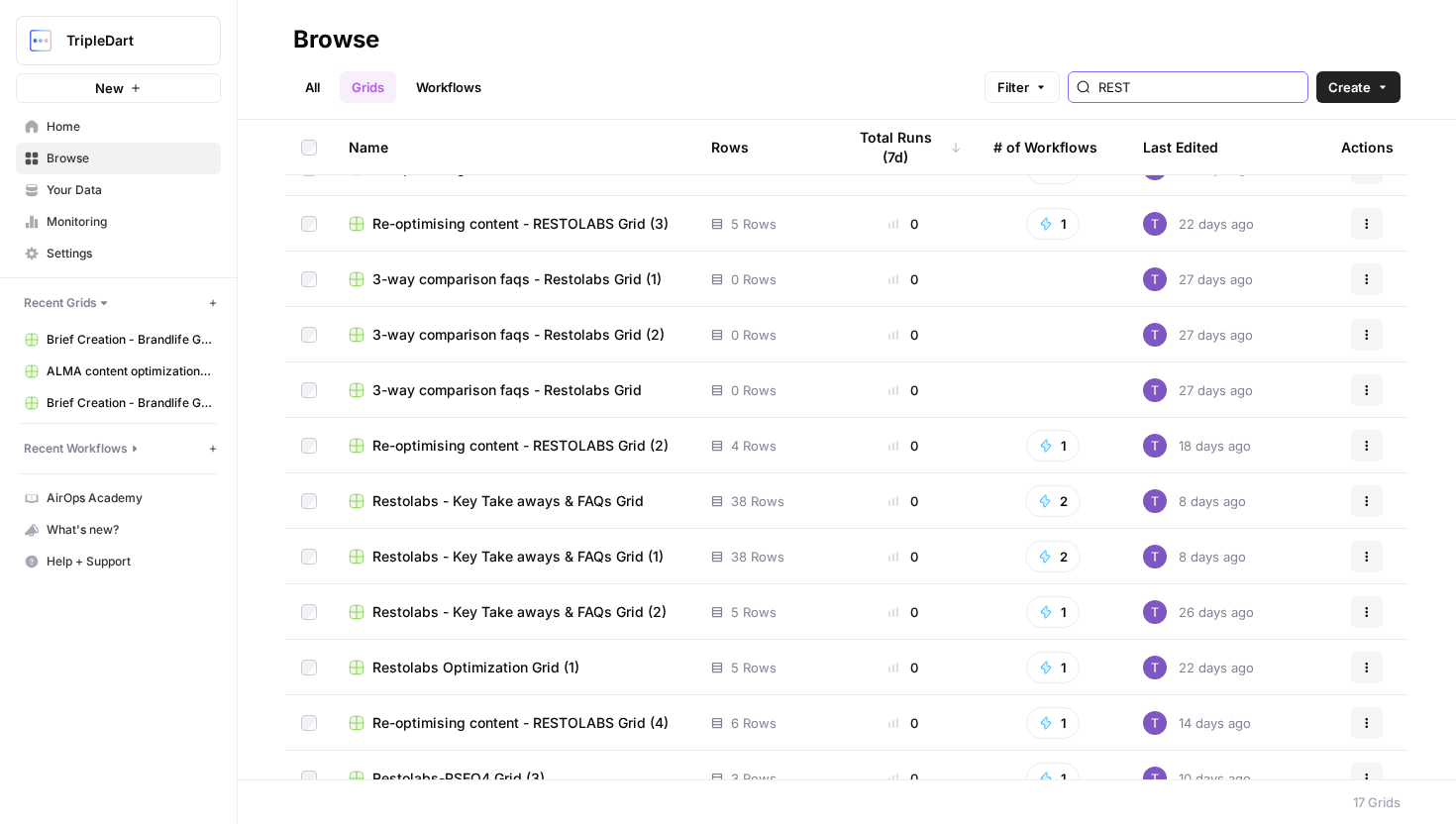click on "REST" at bounding box center [1198, 87] 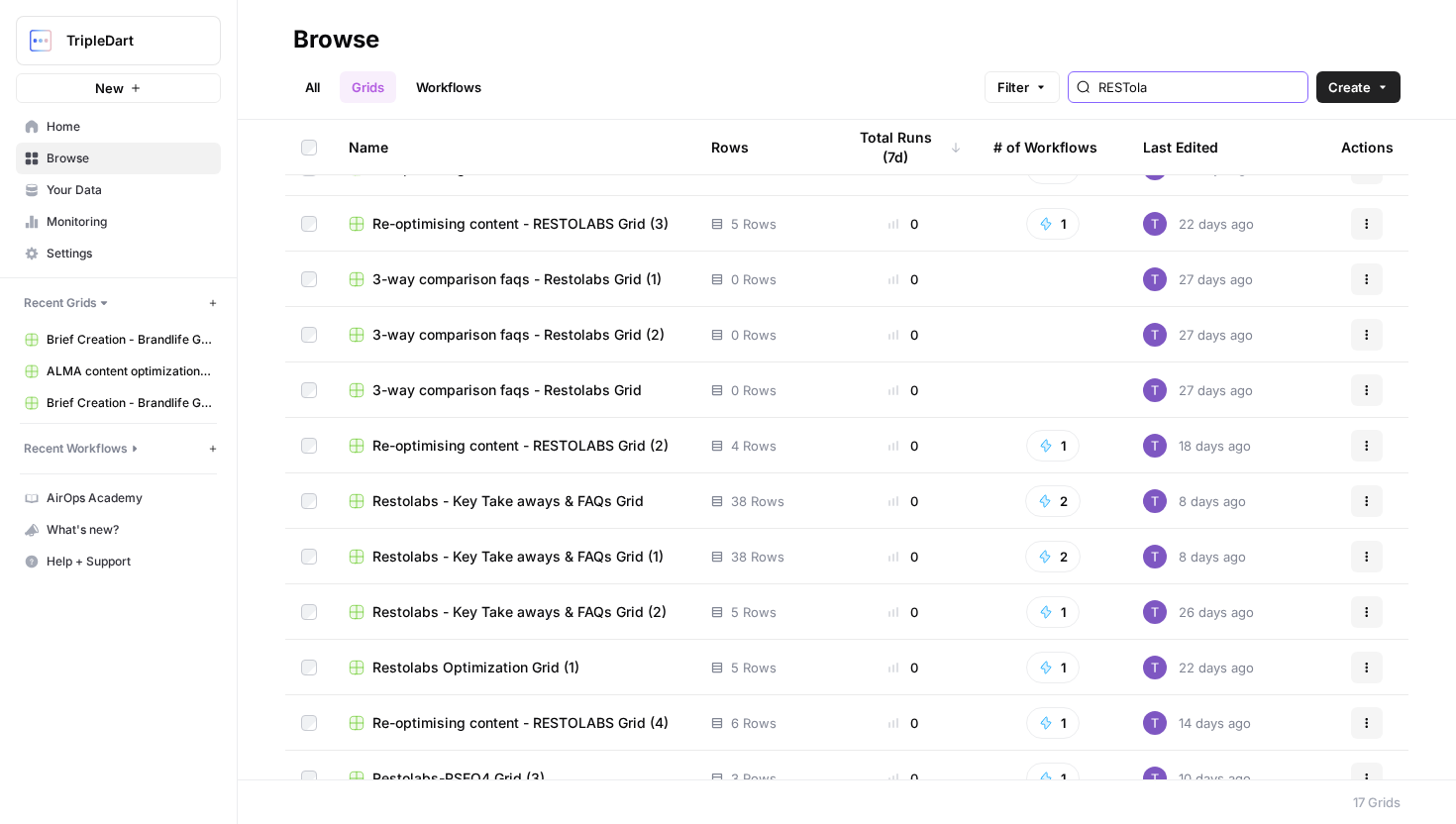 scroll, scrollTop: 0, scrollLeft: 0, axis: both 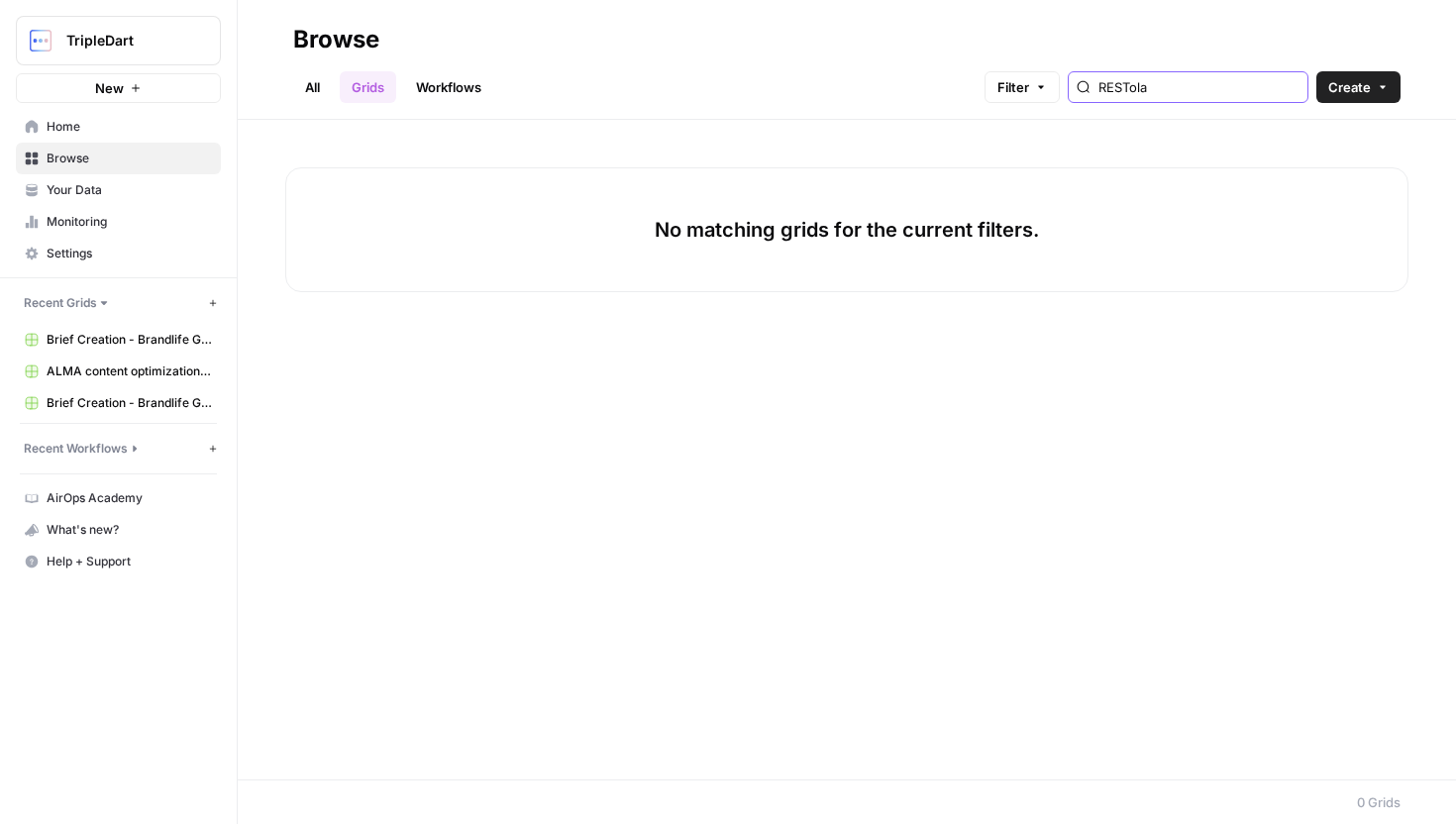 type on "RESTola" 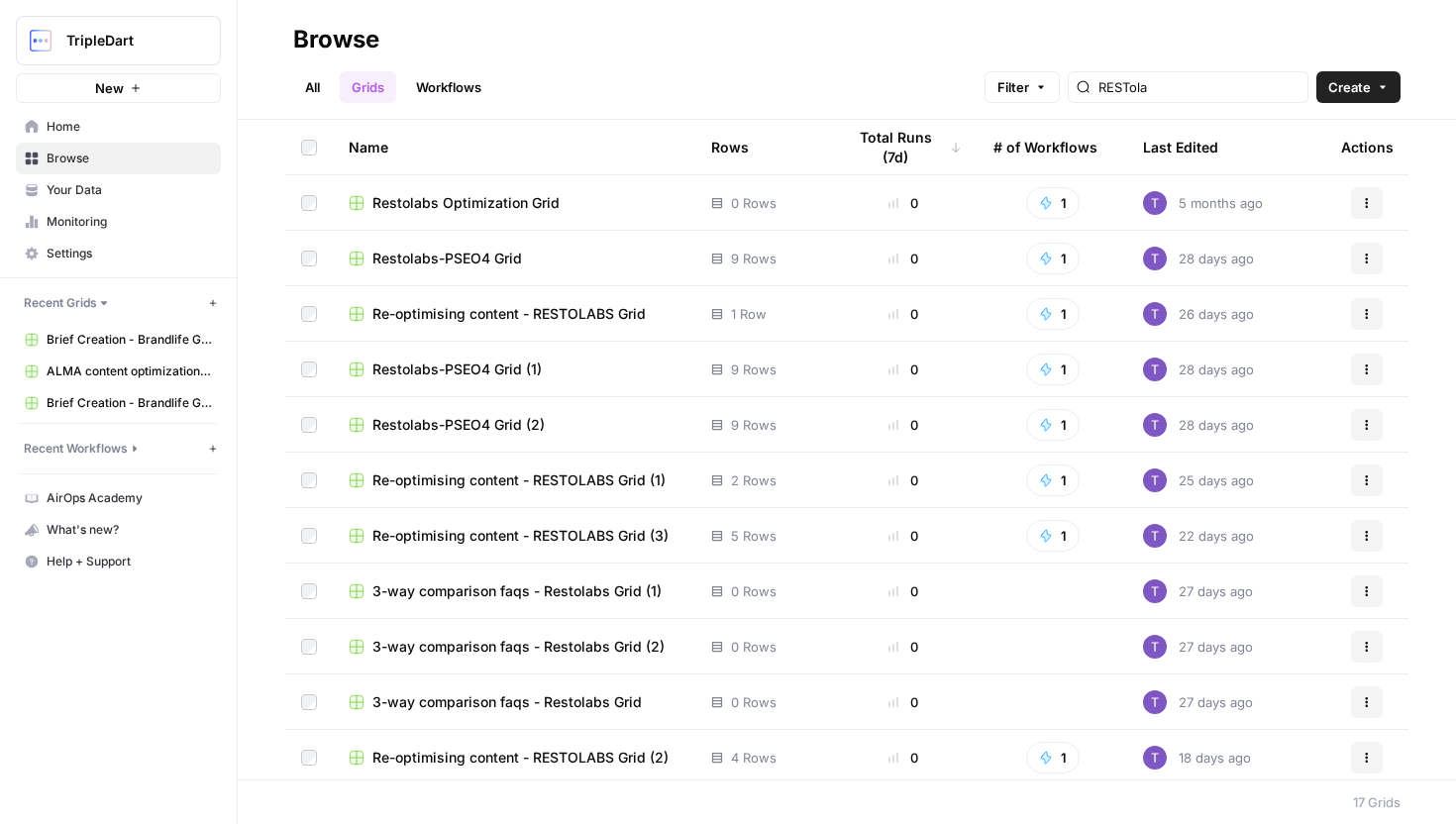 click on "Restolabs-PSEO4 Grid (1)" at bounding box center (457, 369) 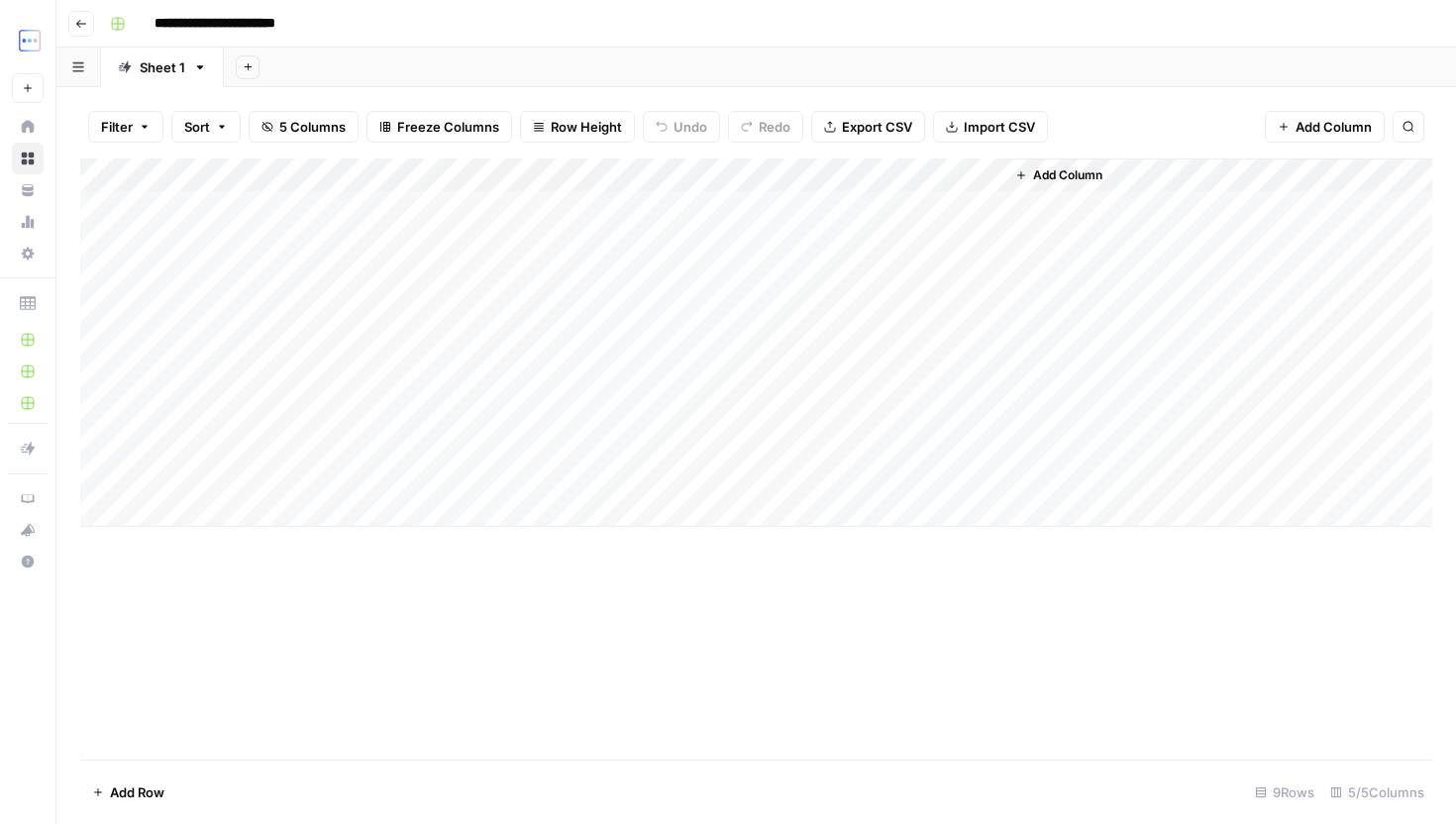 click on "**********" at bounding box center [756, 24] 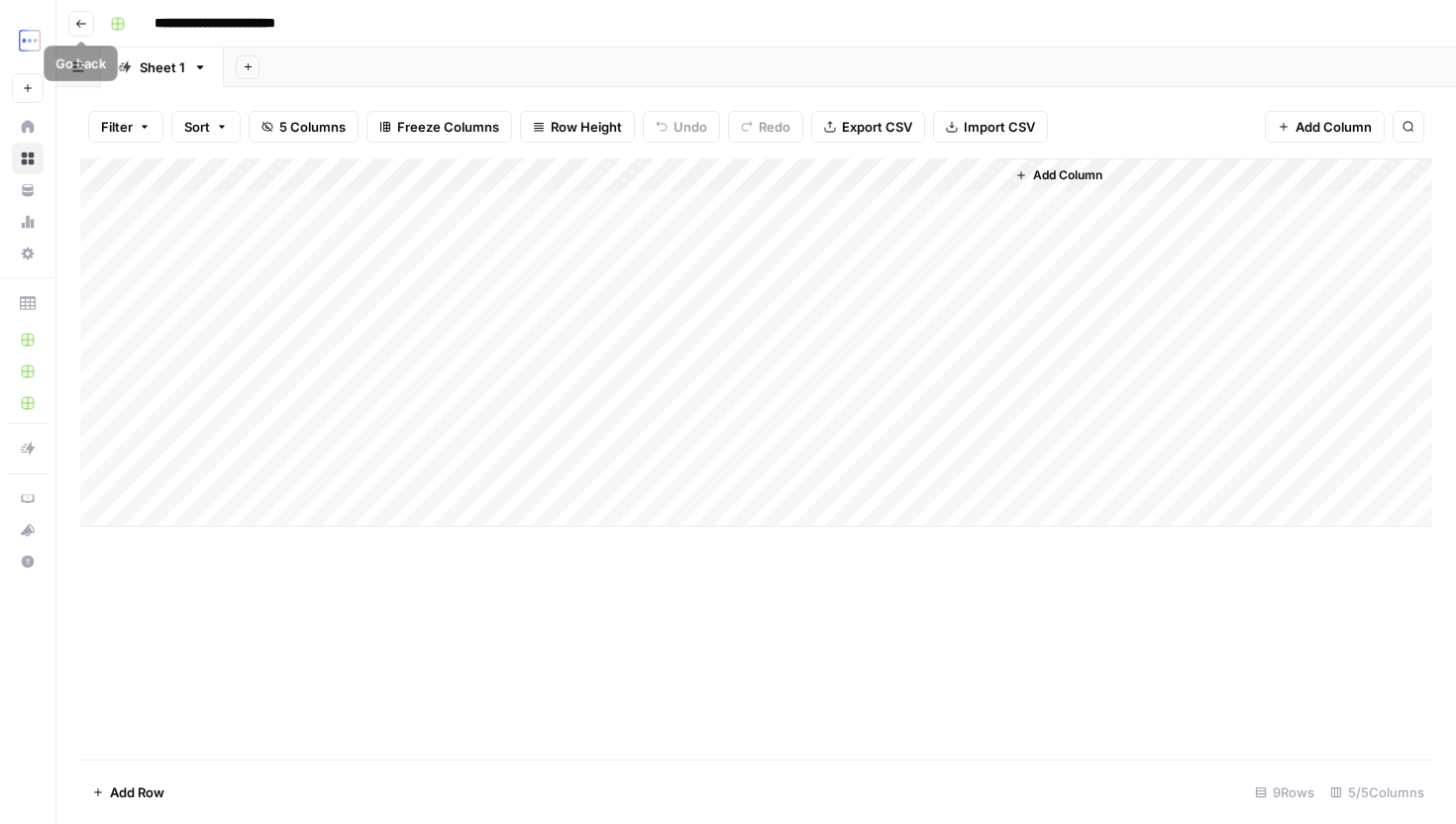 click on "Go back" at bounding box center (81, 24) 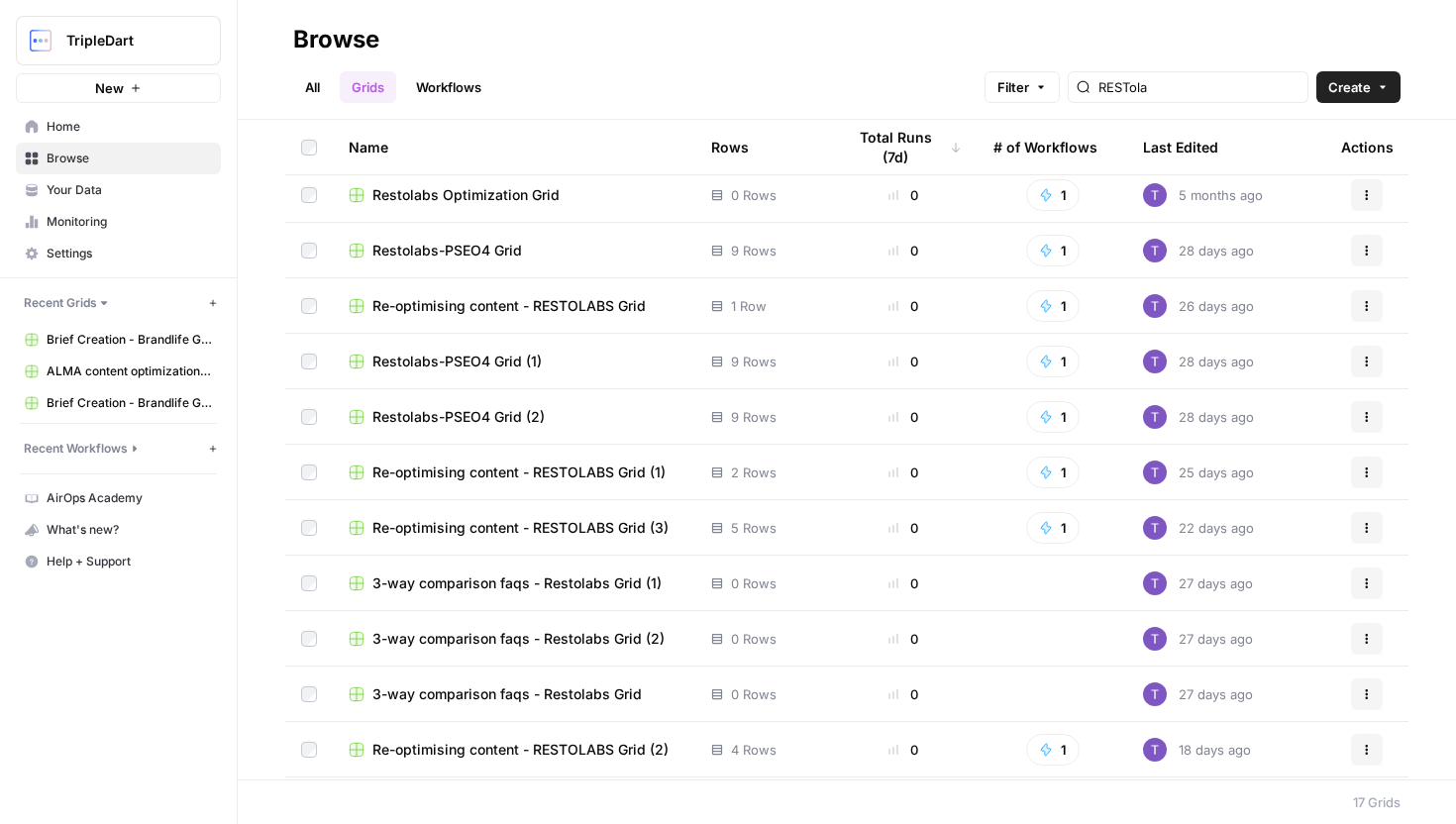 scroll, scrollTop: 13, scrollLeft: 0, axis: vertical 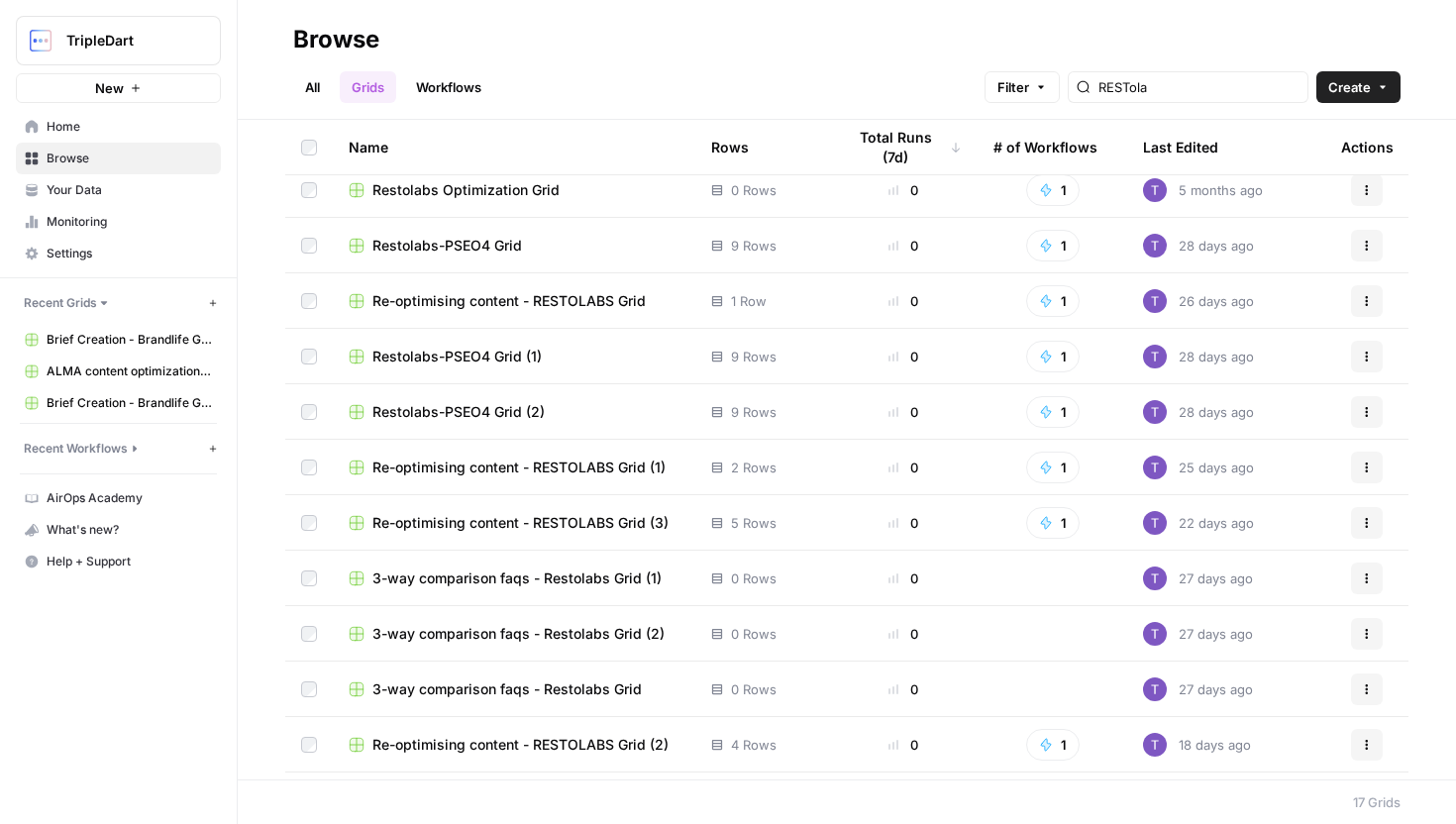 click on "Re-optimising content - RESTOLABS Grid (3)" at bounding box center [520, 523] 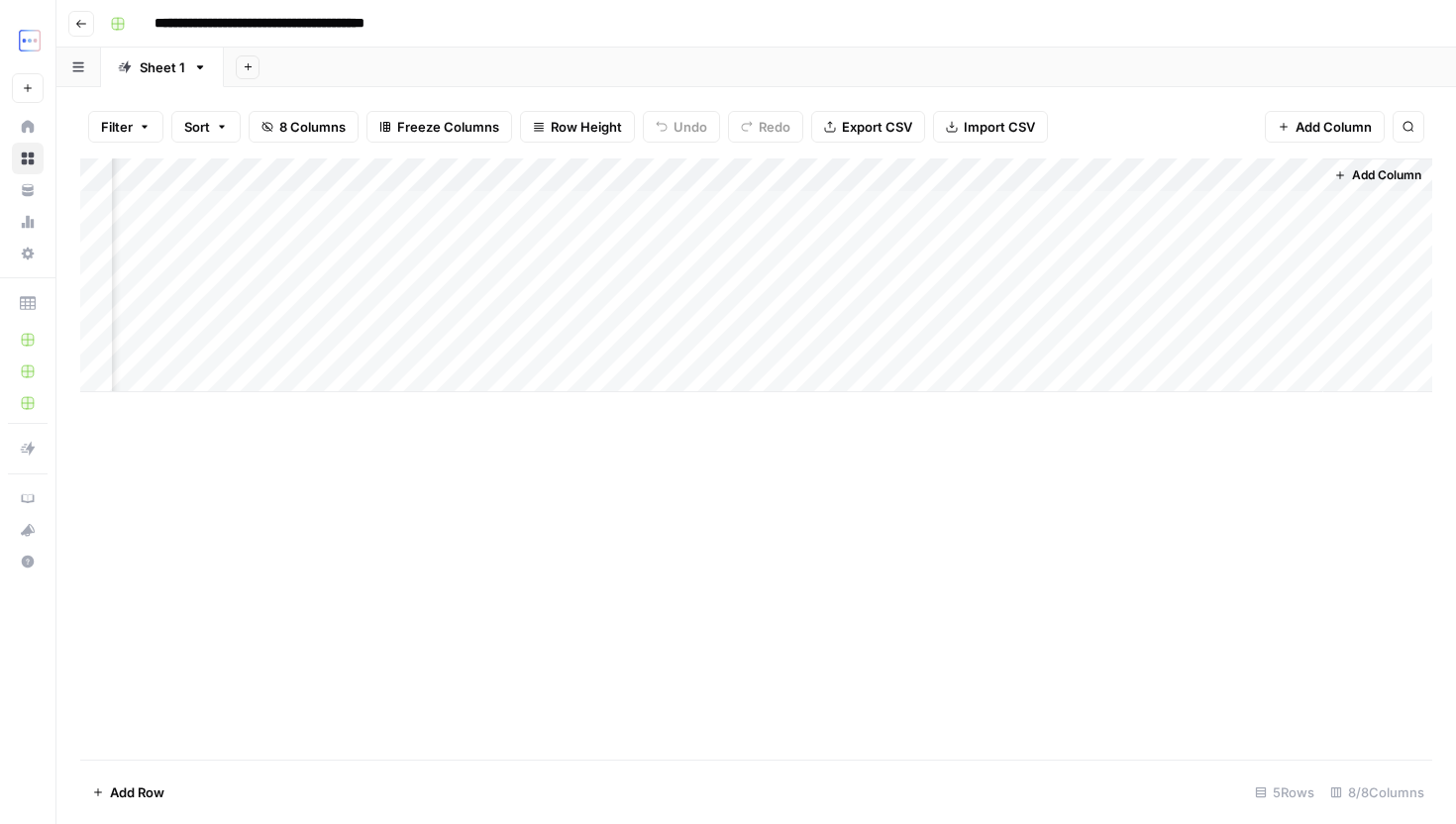 scroll, scrollTop: 0, scrollLeft: 0, axis: both 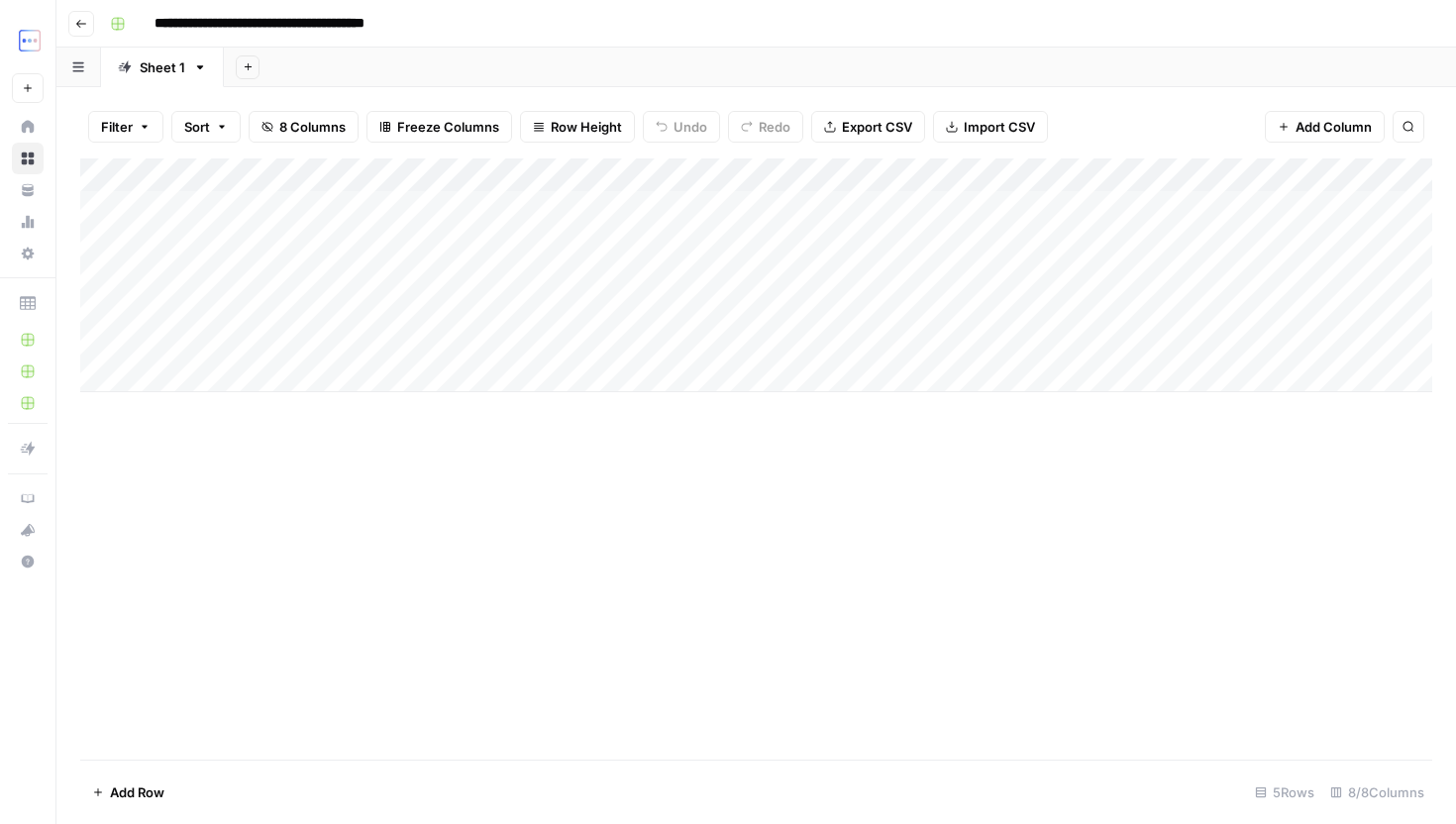 click on "Go back" at bounding box center [81, 24] 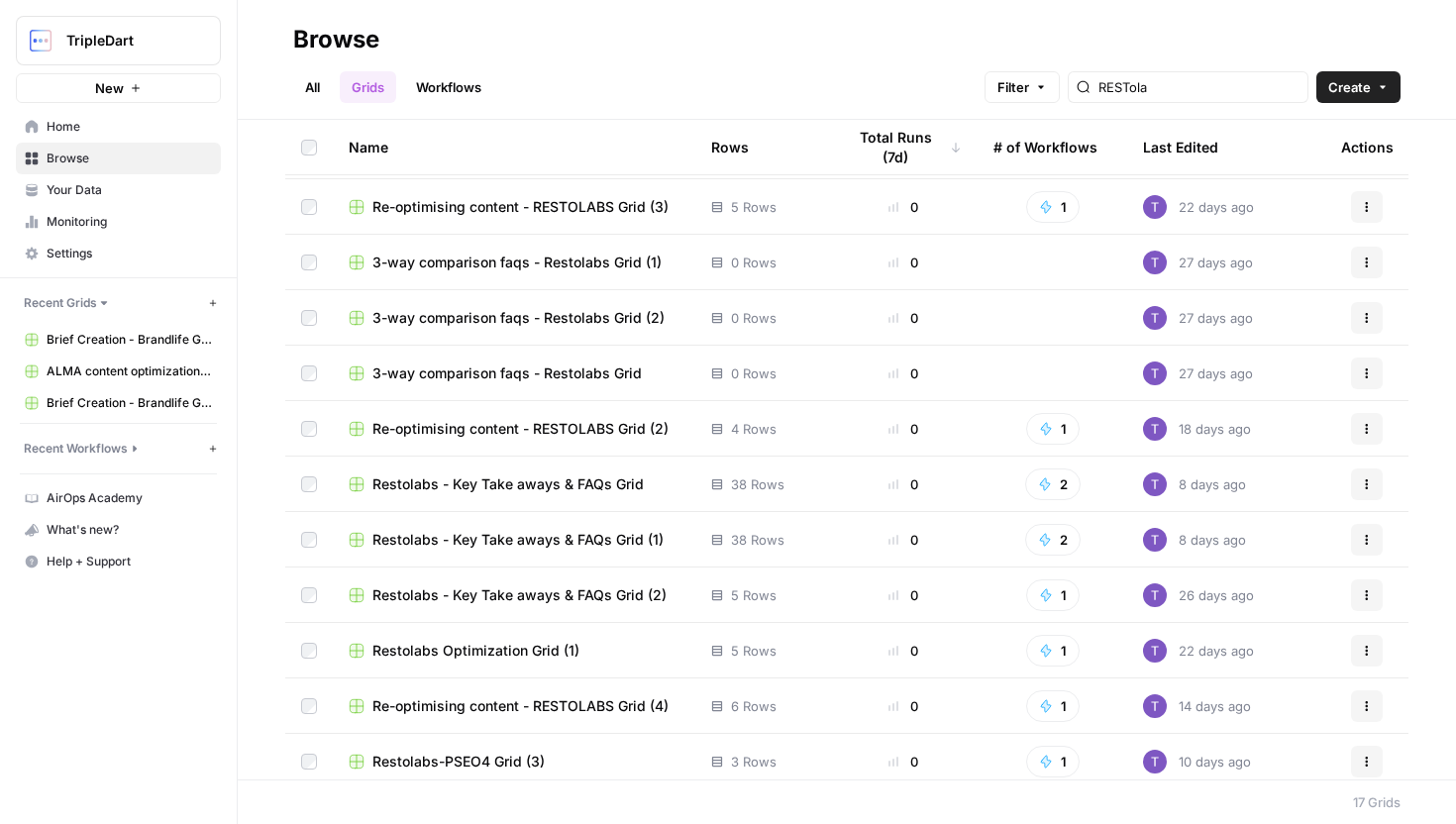 scroll, scrollTop: 339, scrollLeft: 0, axis: vertical 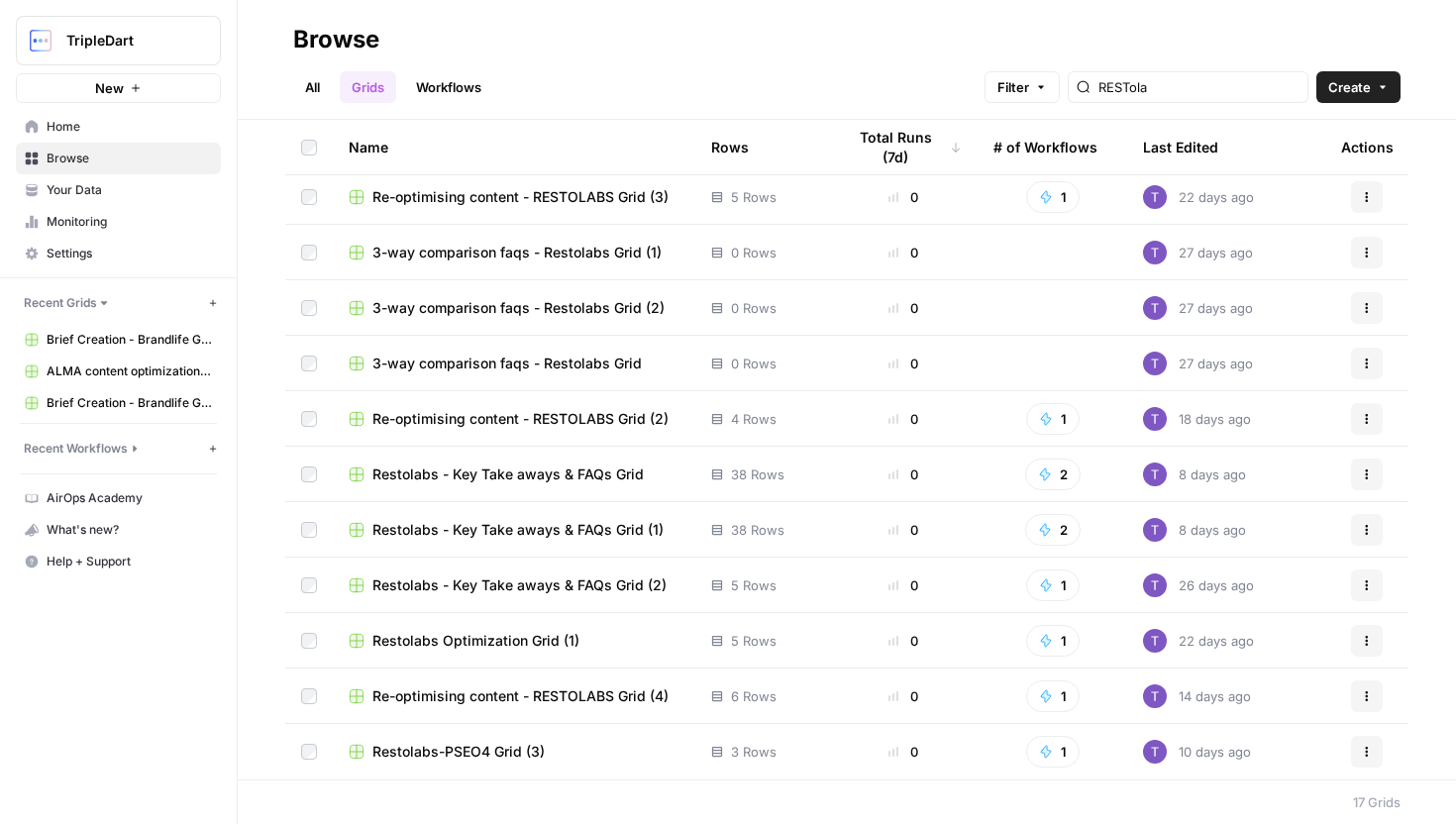 click on "Re-optimising content - RESTOLABS Grid (4)" at bounding box center (520, 696) 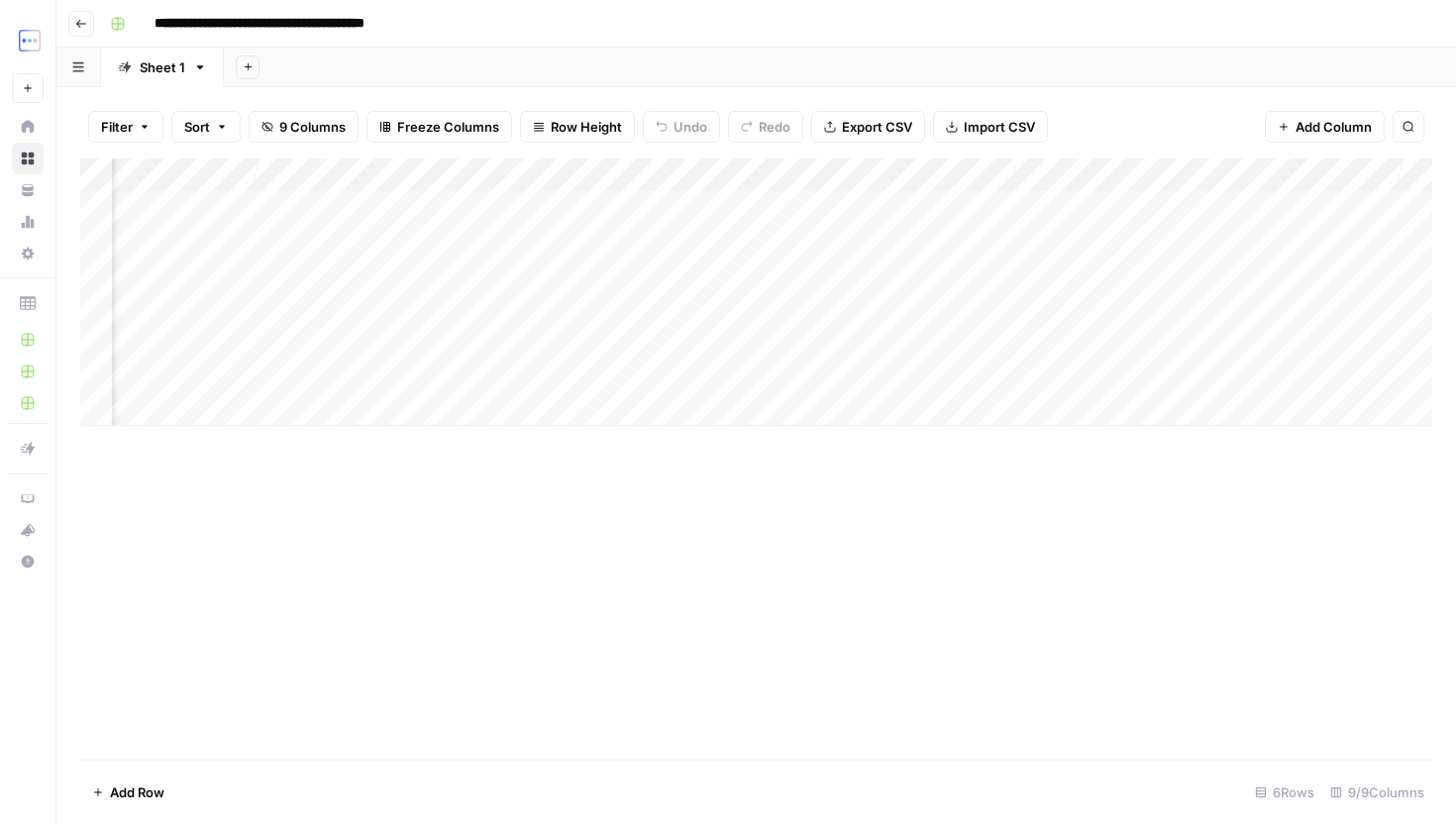 scroll, scrollTop: 0, scrollLeft: 0, axis: both 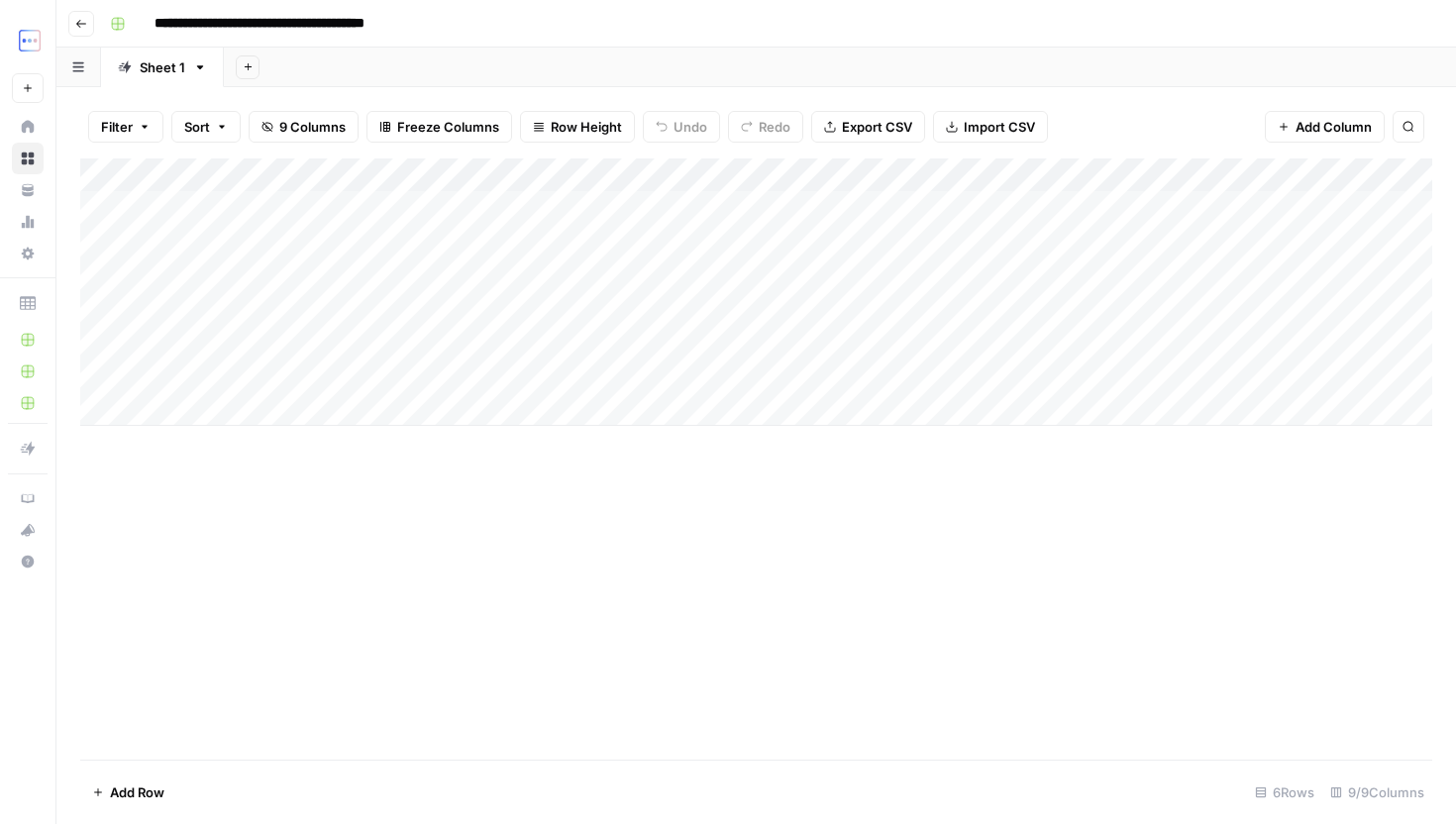 click on "**********" at bounding box center (304, 24) 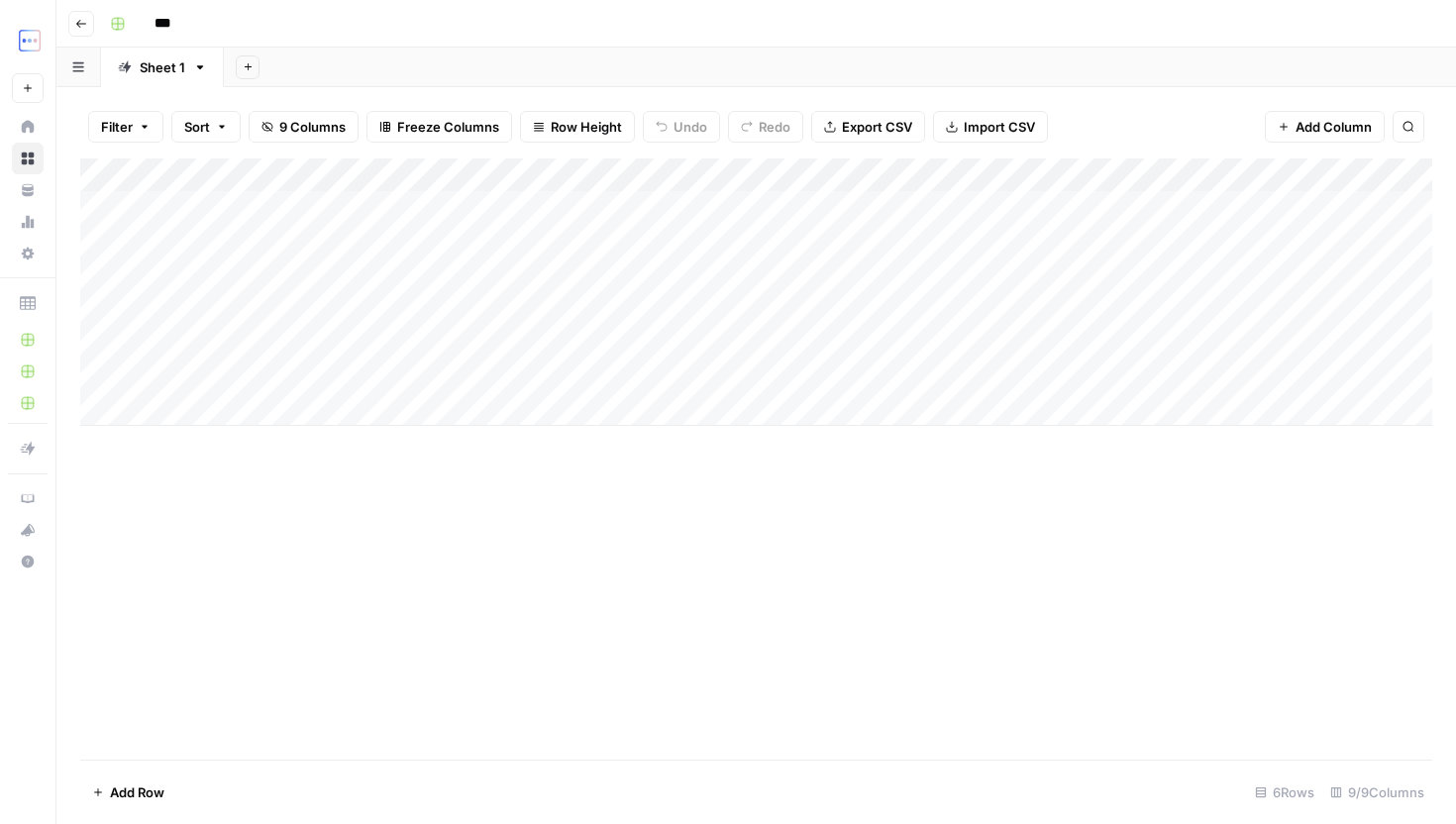 type on "**" 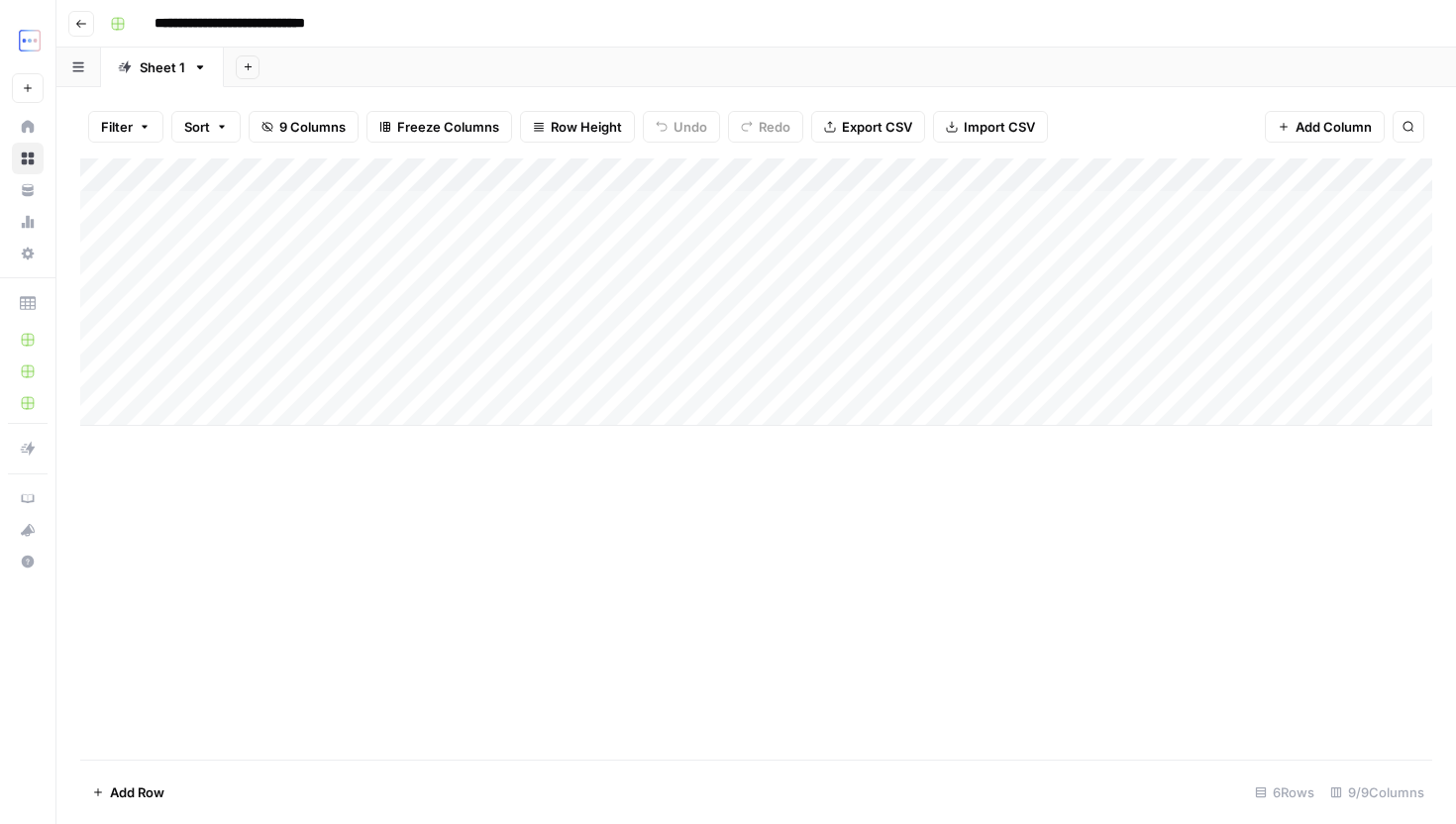 click on "**********" at bounding box center (258, 24) 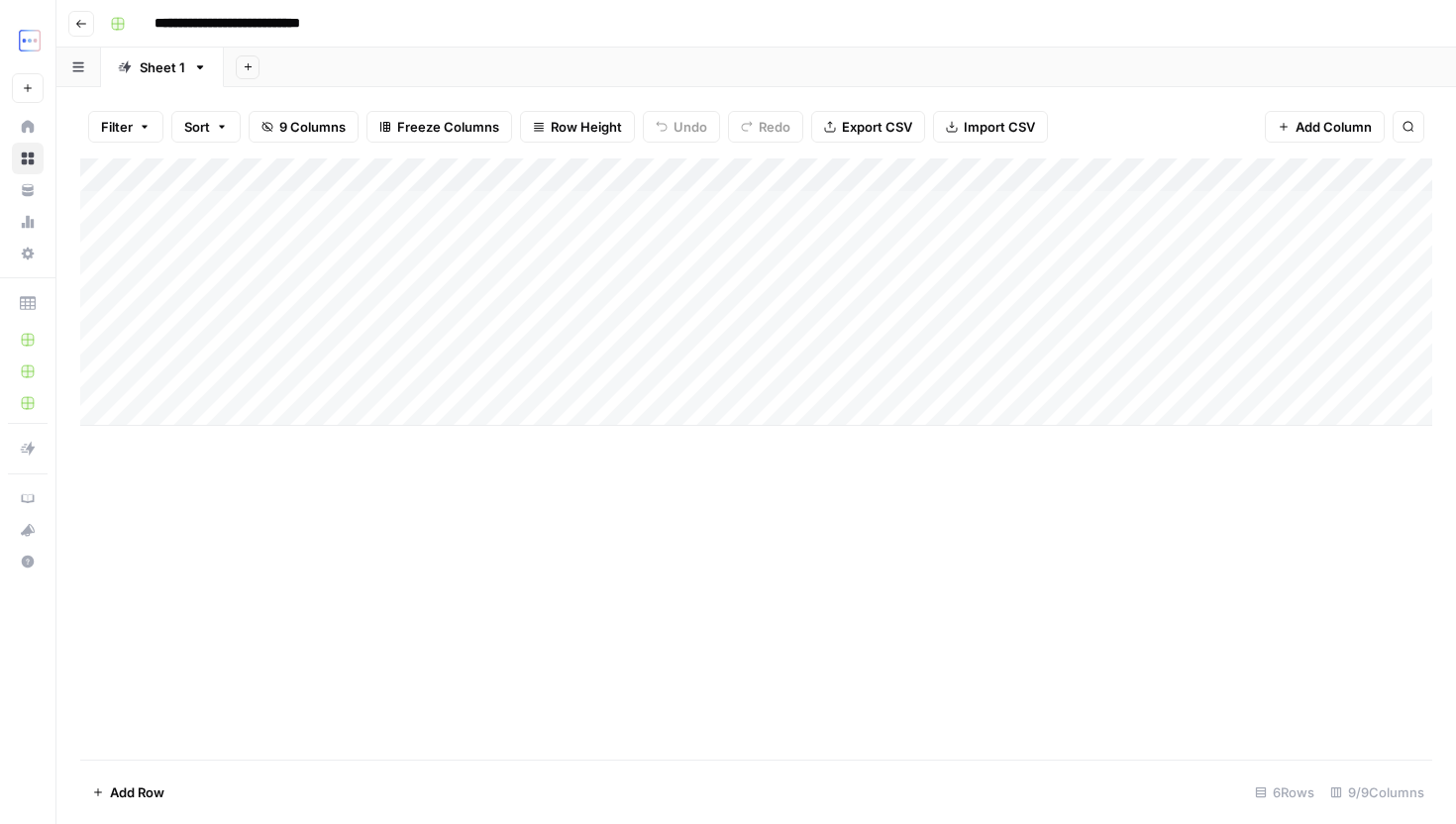 type on "**********" 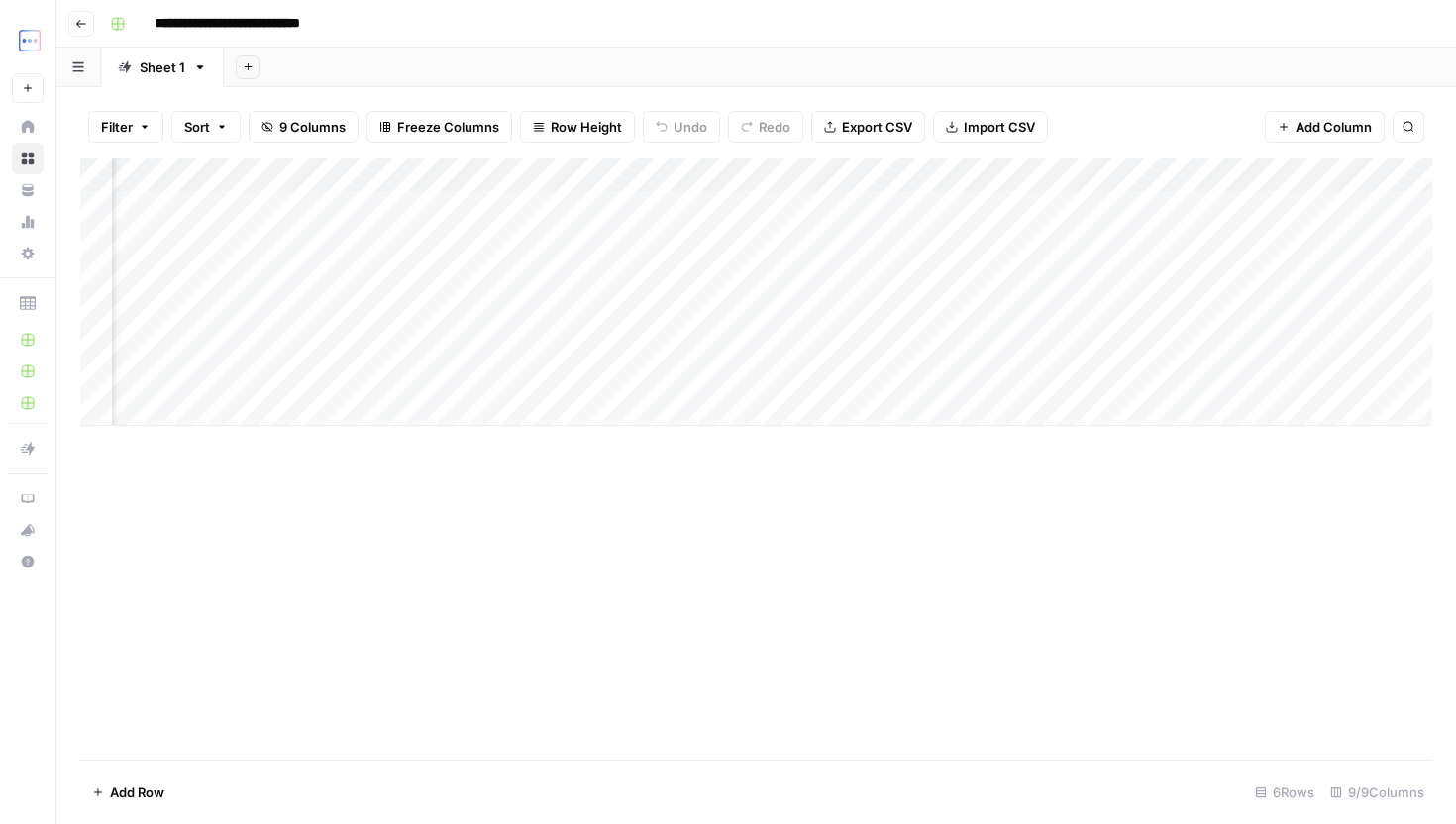 scroll, scrollTop: 0, scrollLeft: 542, axis: horizontal 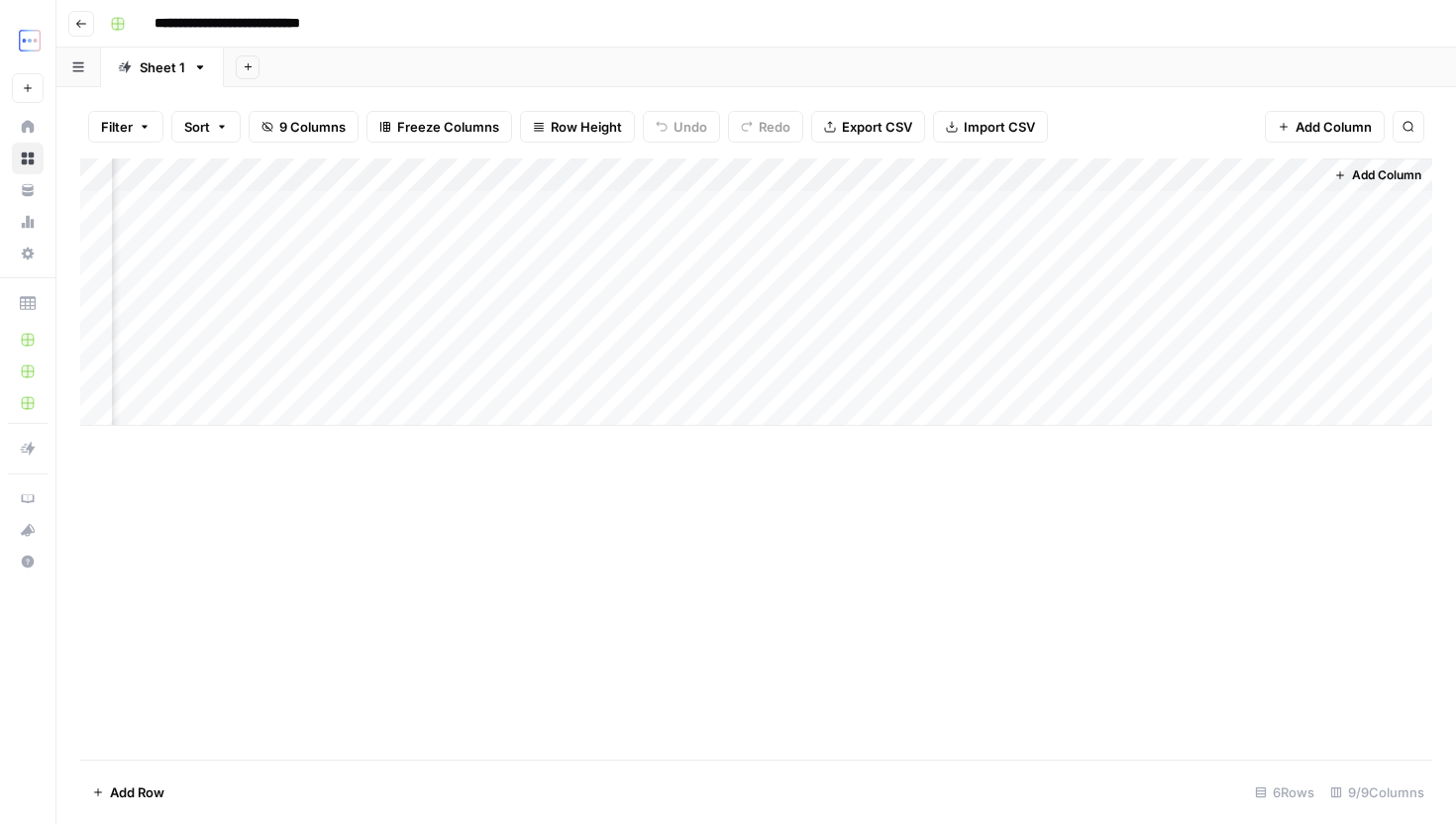 click on "Add Column" at bounding box center (756, 292) 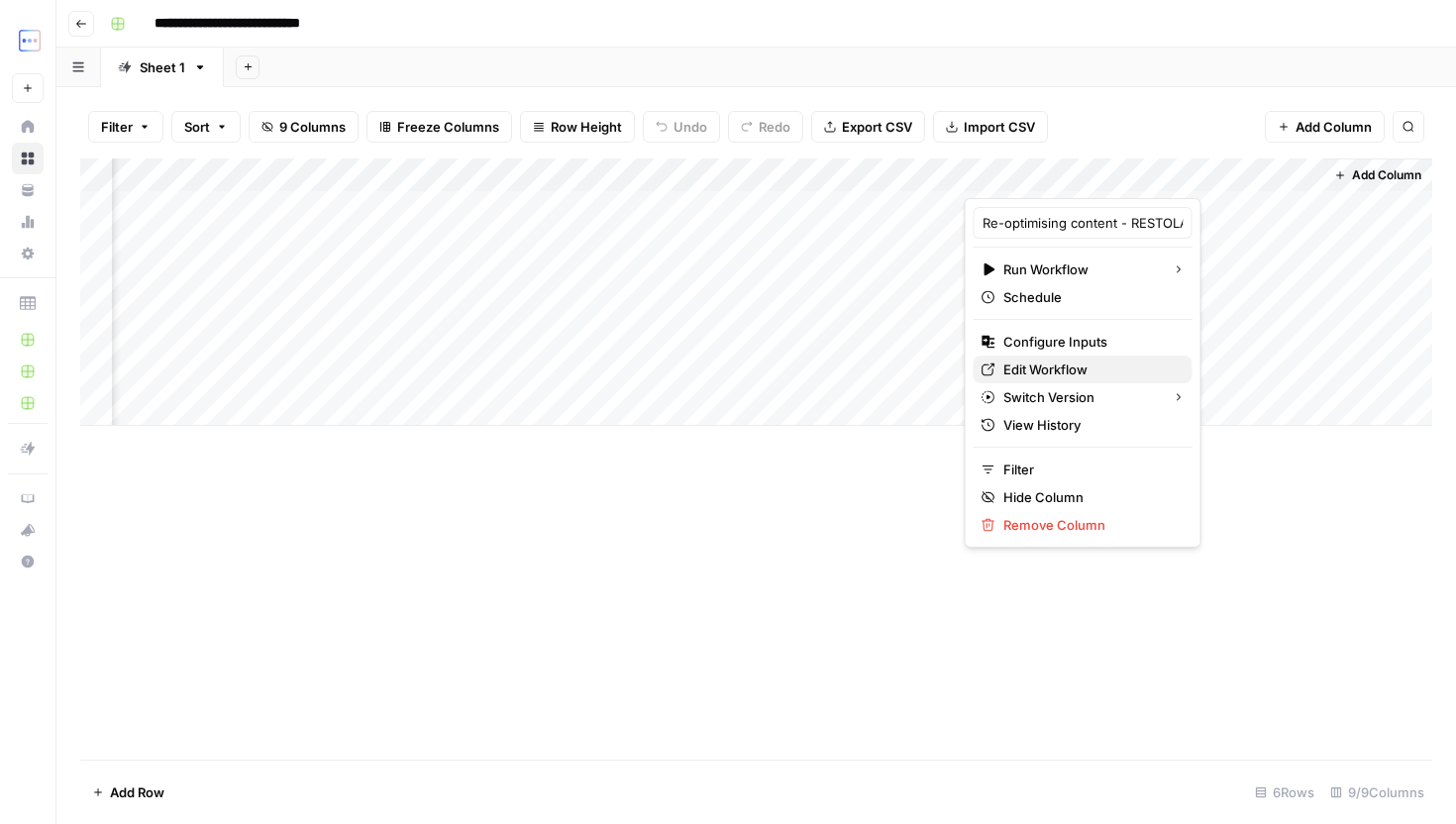click on "Edit Workflow" at bounding box center [1090, 369] 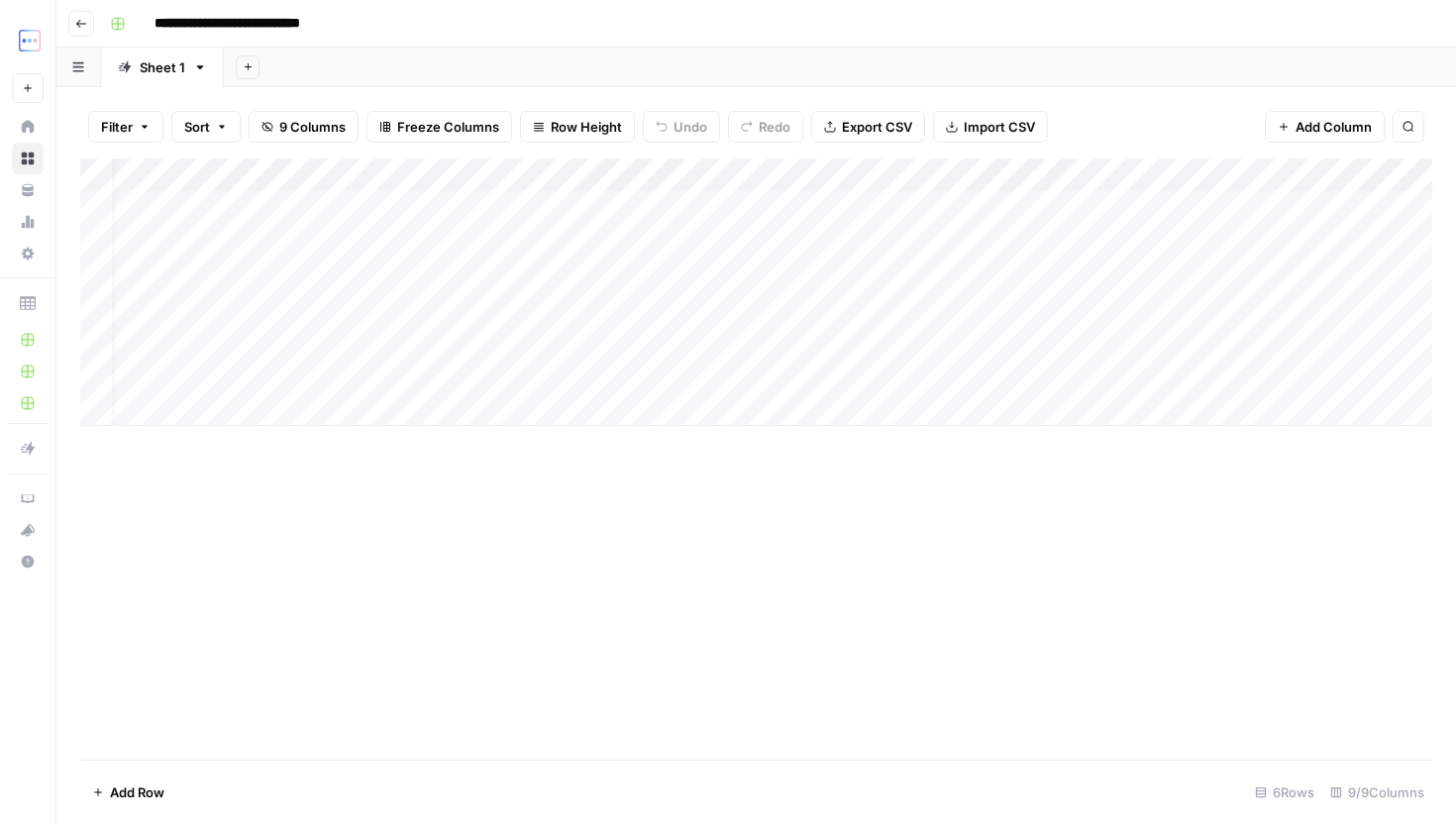 scroll, scrollTop: 0, scrollLeft: 0, axis: both 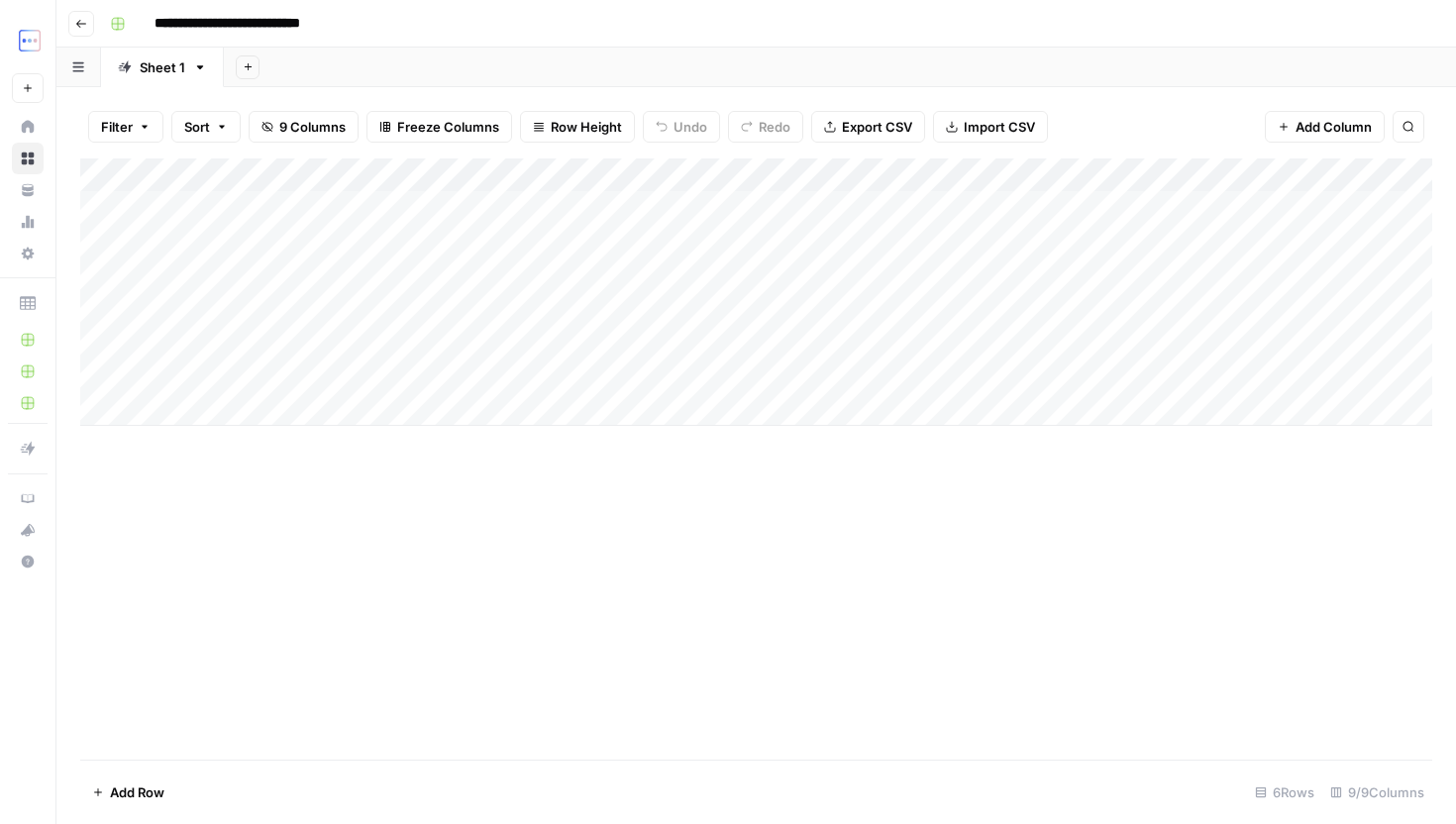 click on "Add Column" at bounding box center [756, 292] 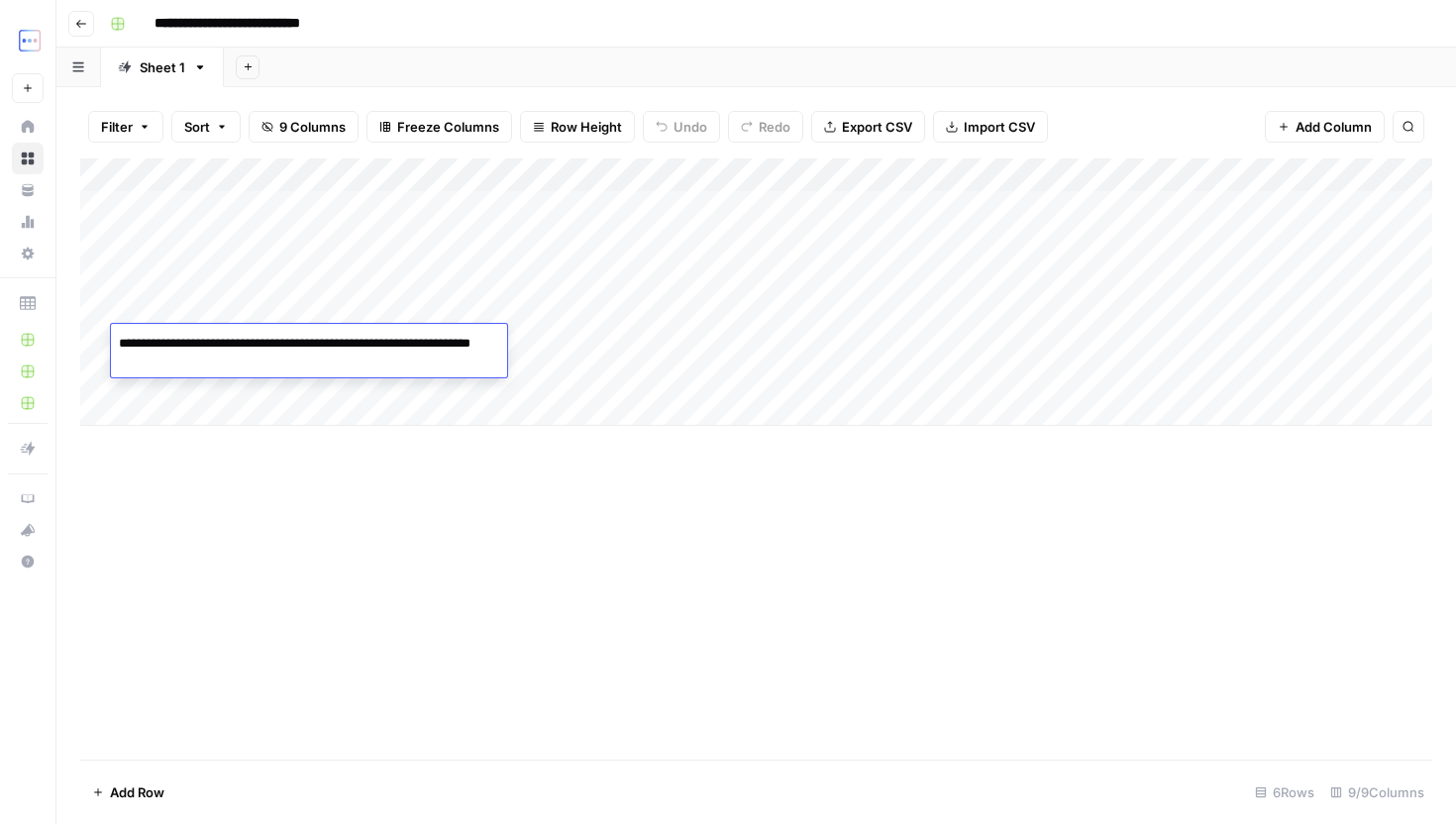 click on "Add Column" at bounding box center (756, 292) 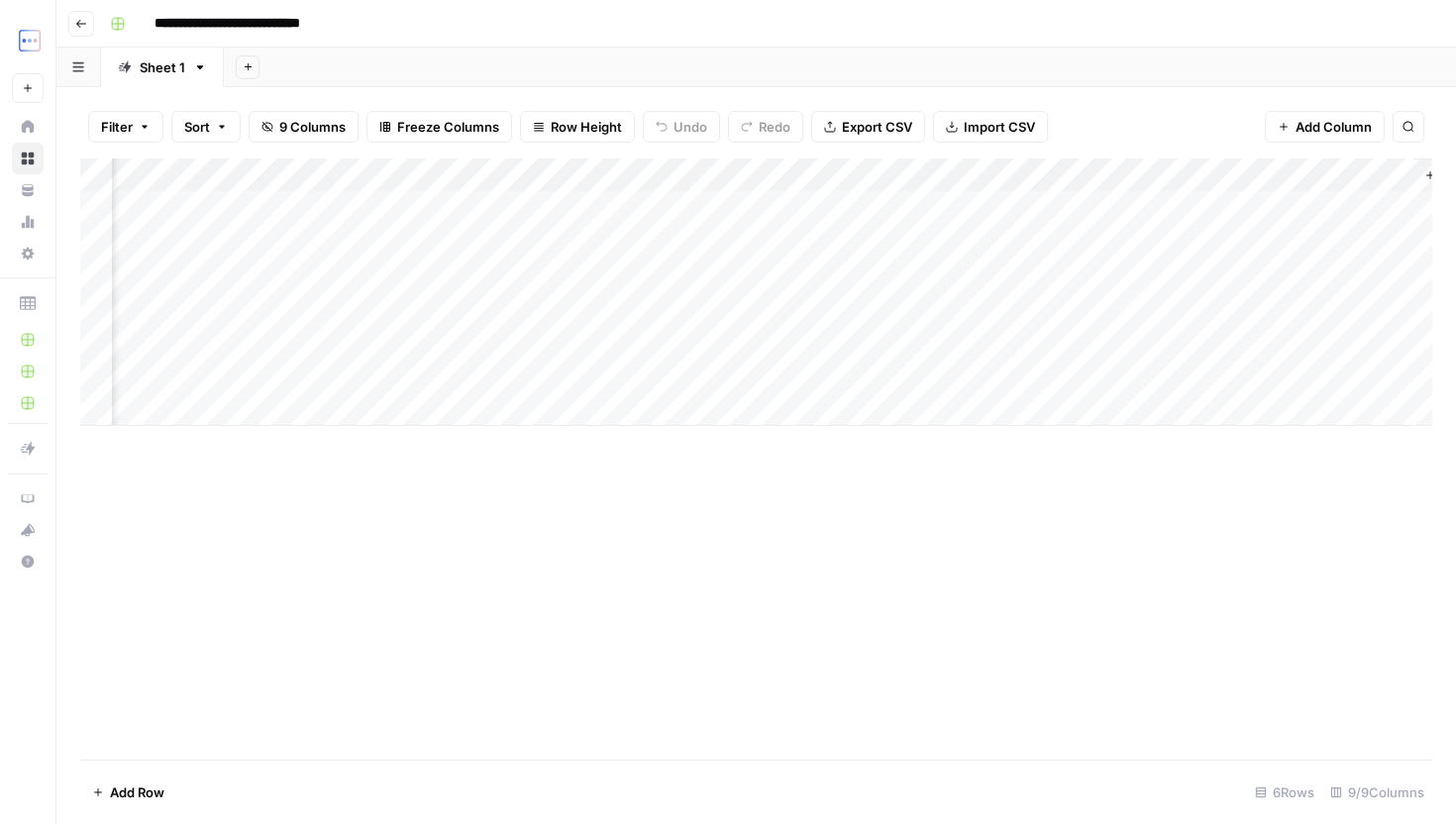 scroll, scrollTop: 0, scrollLeft: 542, axis: horizontal 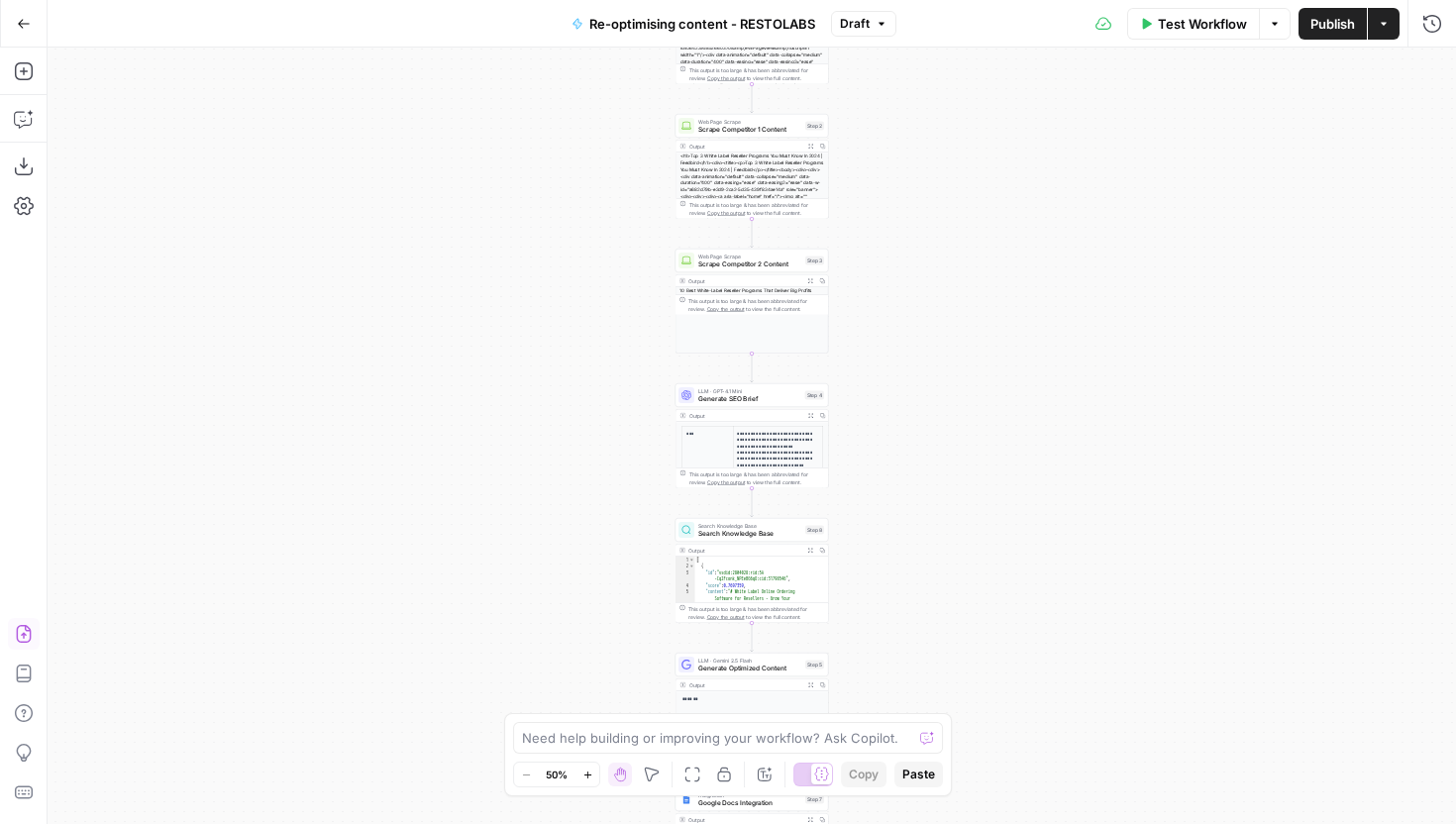 click 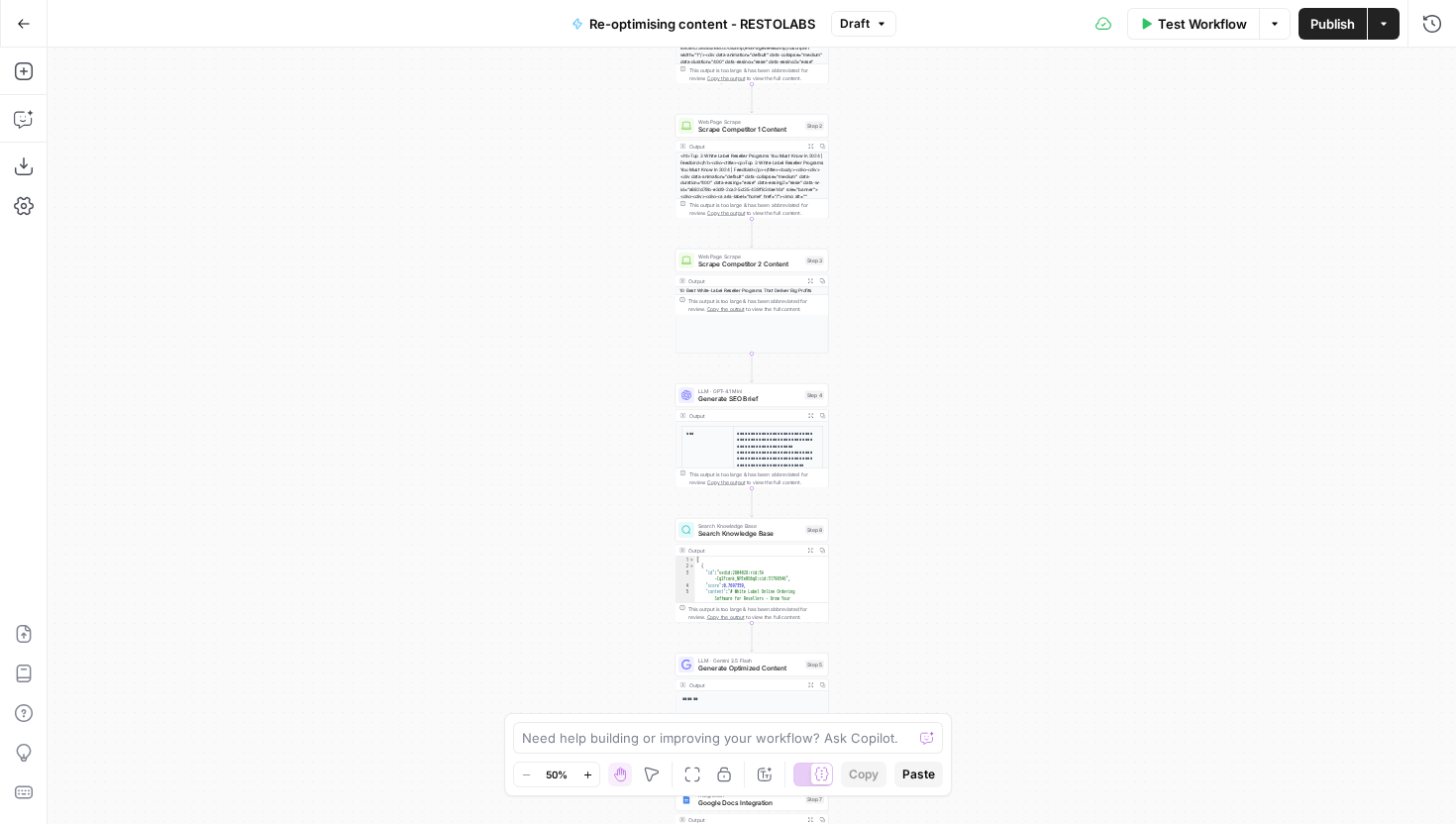 click on "Publish" at bounding box center (1332, 24) 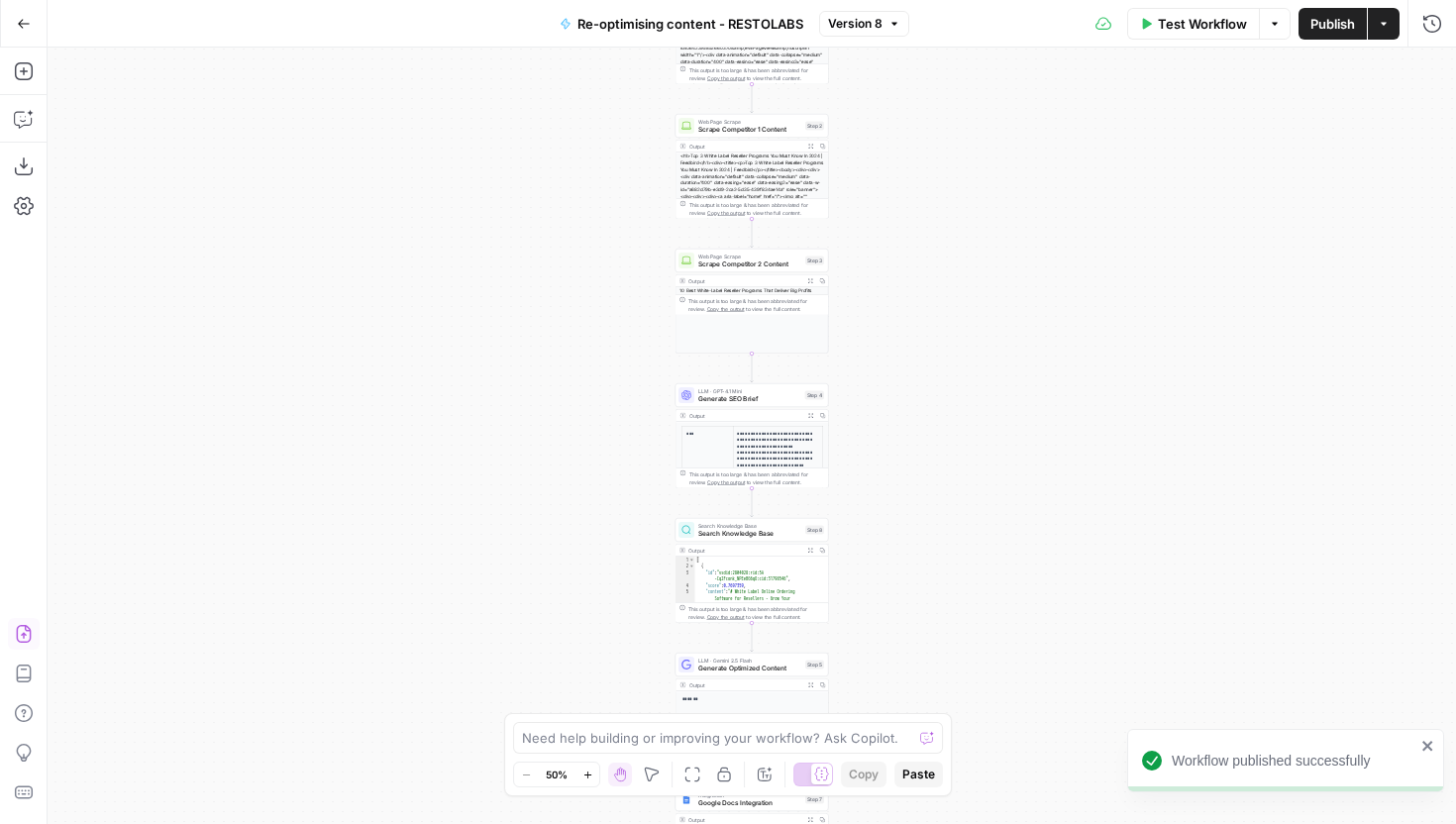 click 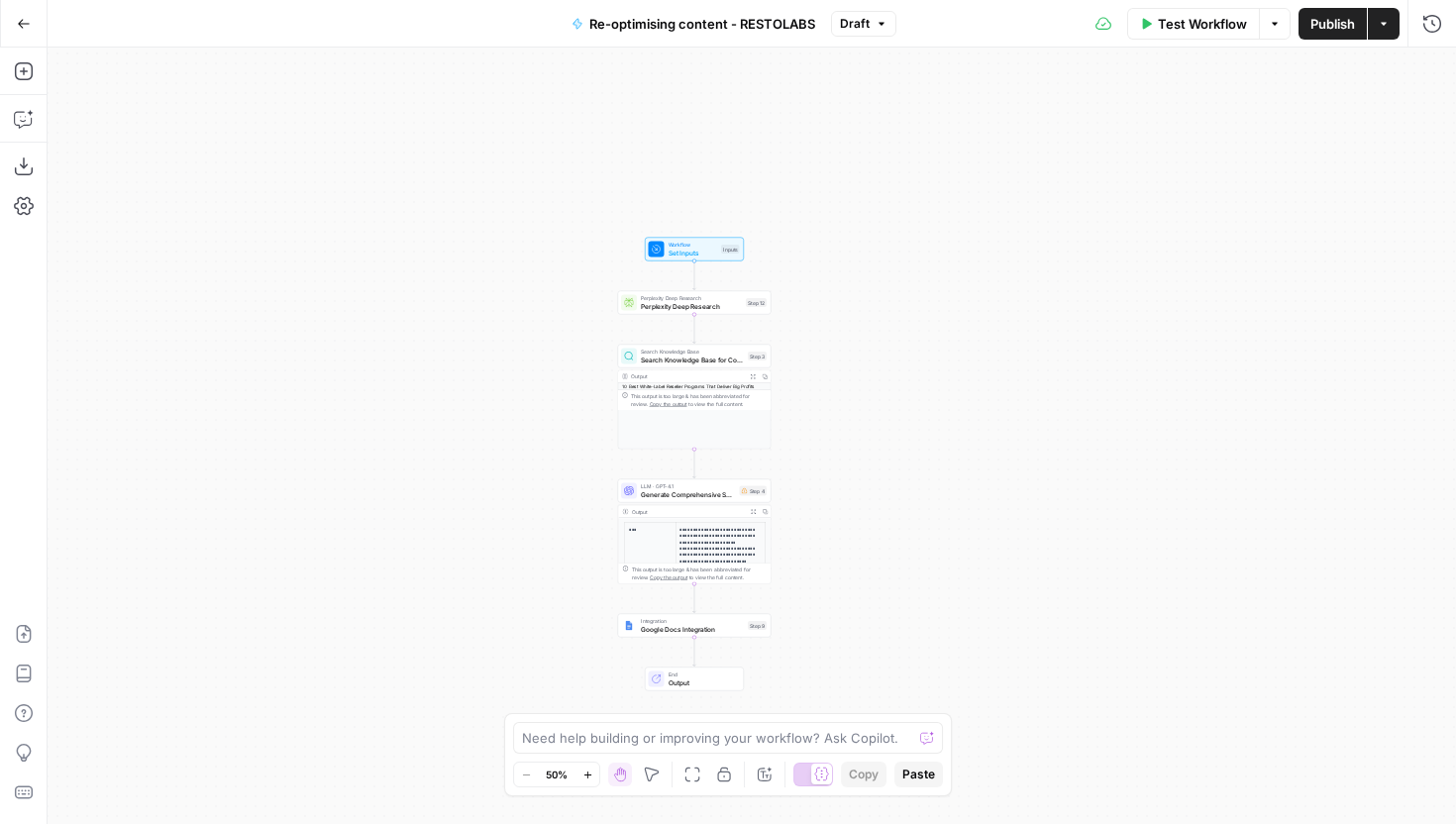 type 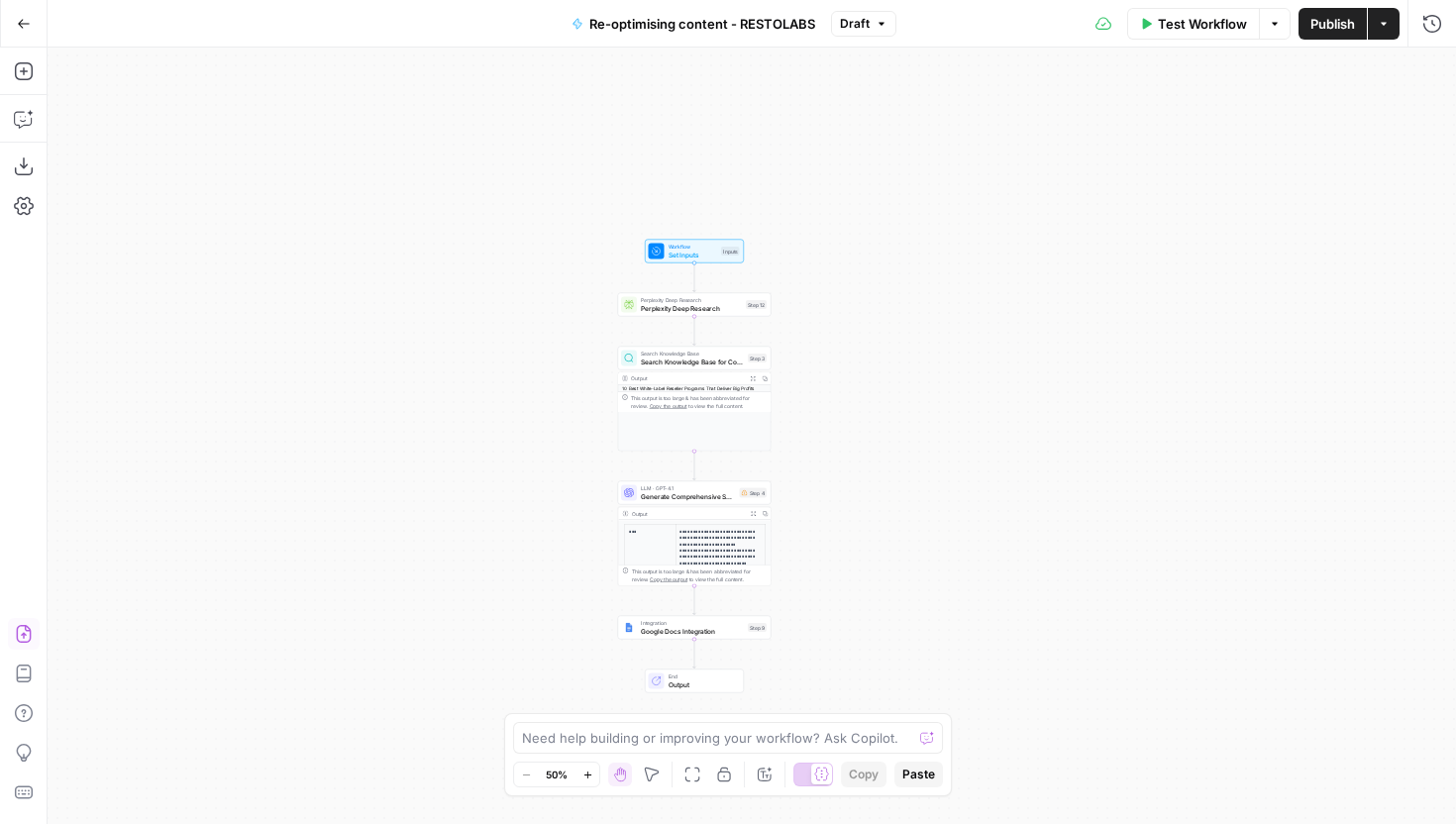 click on "Import JSON" at bounding box center [24, 634] 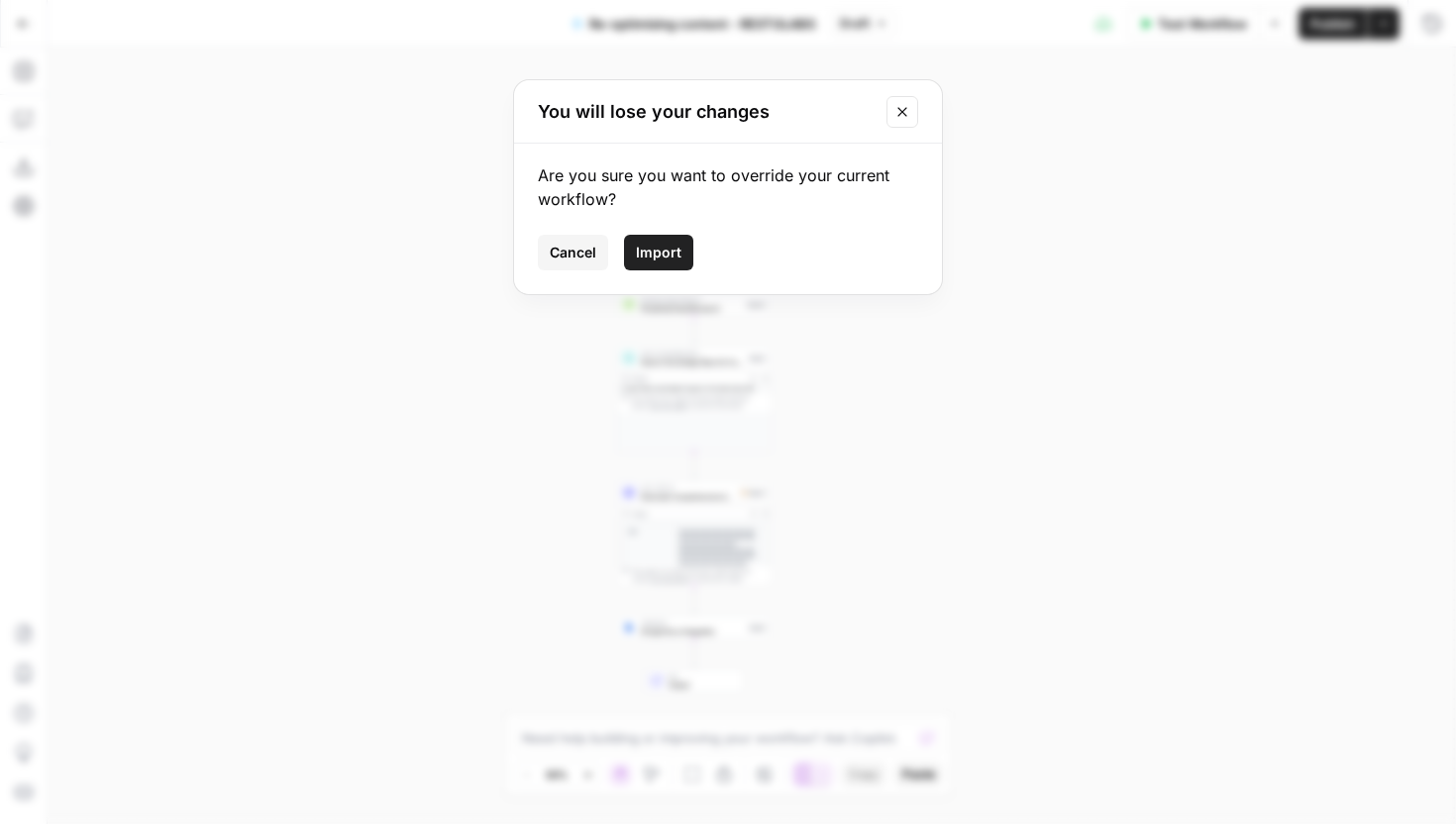 drag, startPoint x: 676, startPoint y: 240, endPoint x: 723, endPoint y: 264, distance: 52.773099 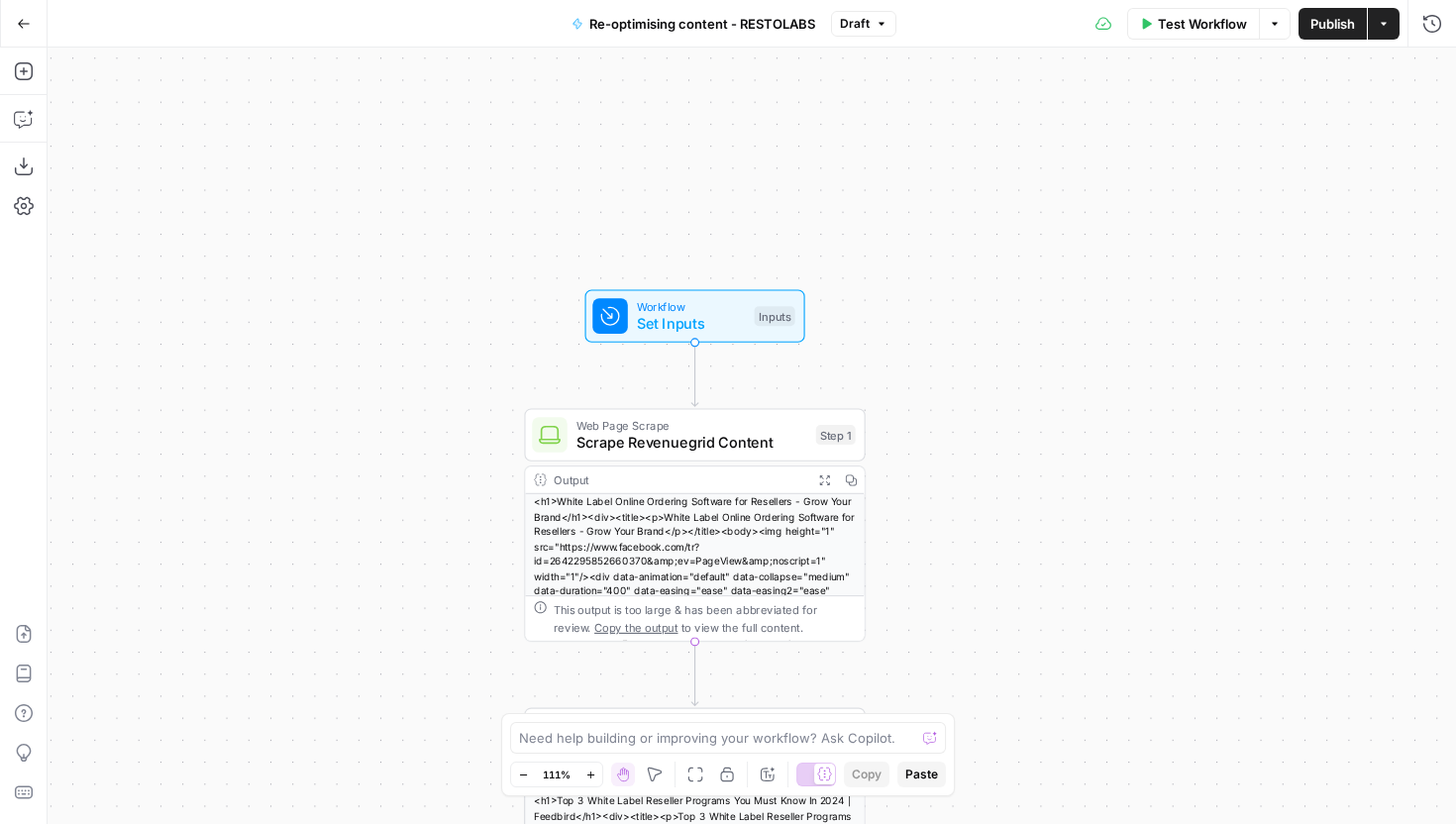 click on "Workflow Set Inputs Inputs Test Step" at bounding box center (695, 315) 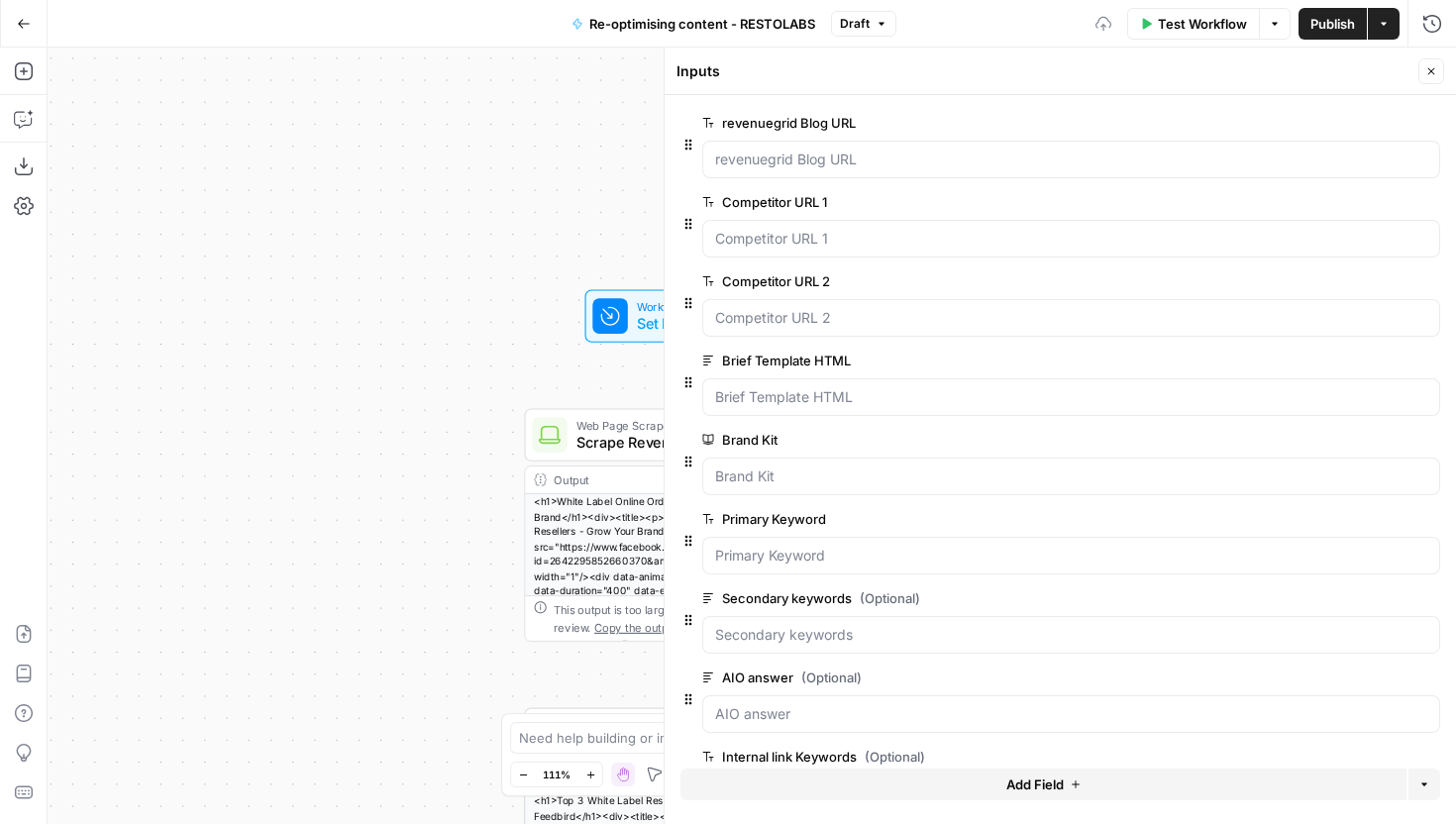 click on "edit field" at bounding box center (1366, 123) 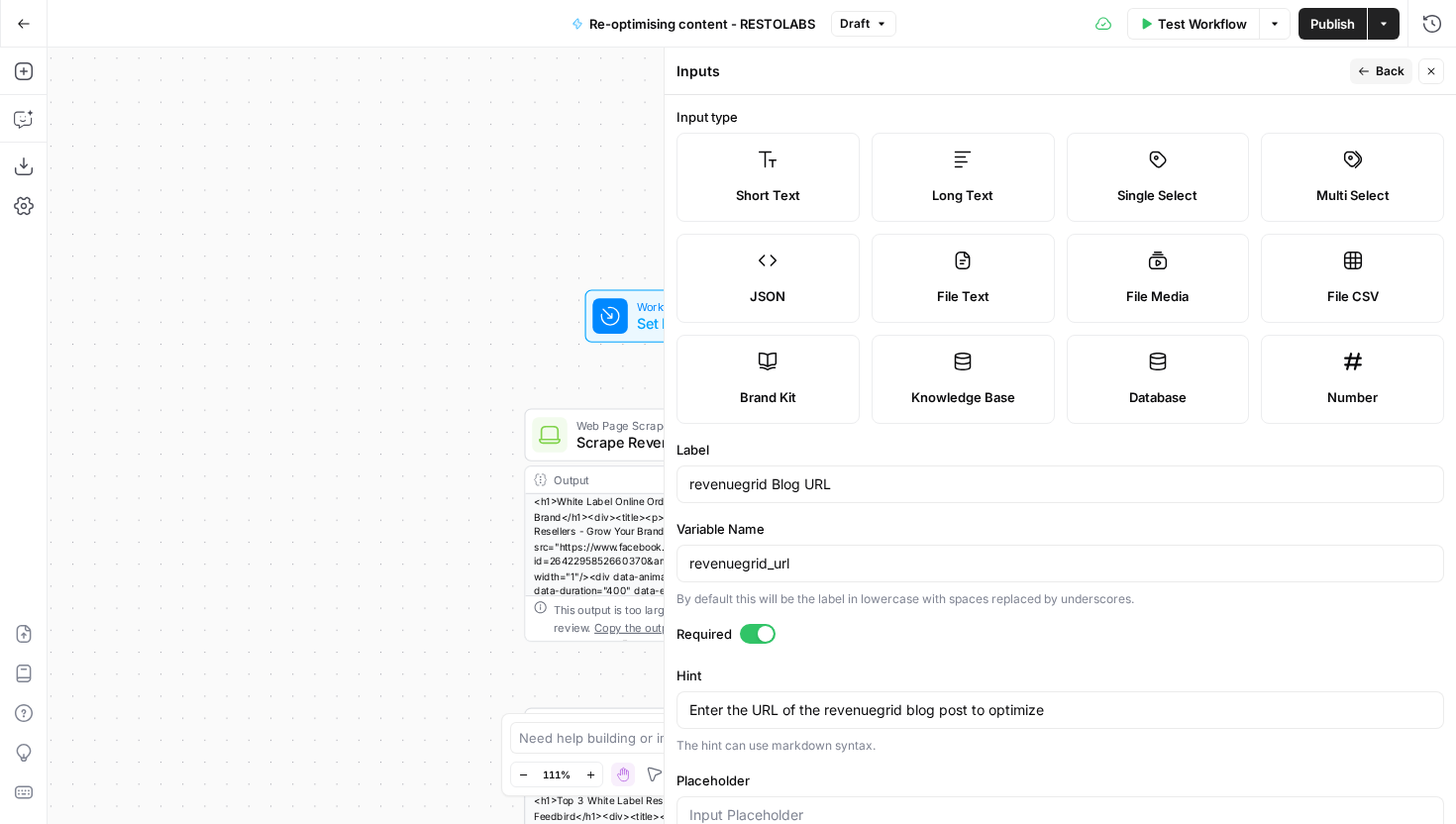 click on "Short Text" at bounding box center [768, 177] 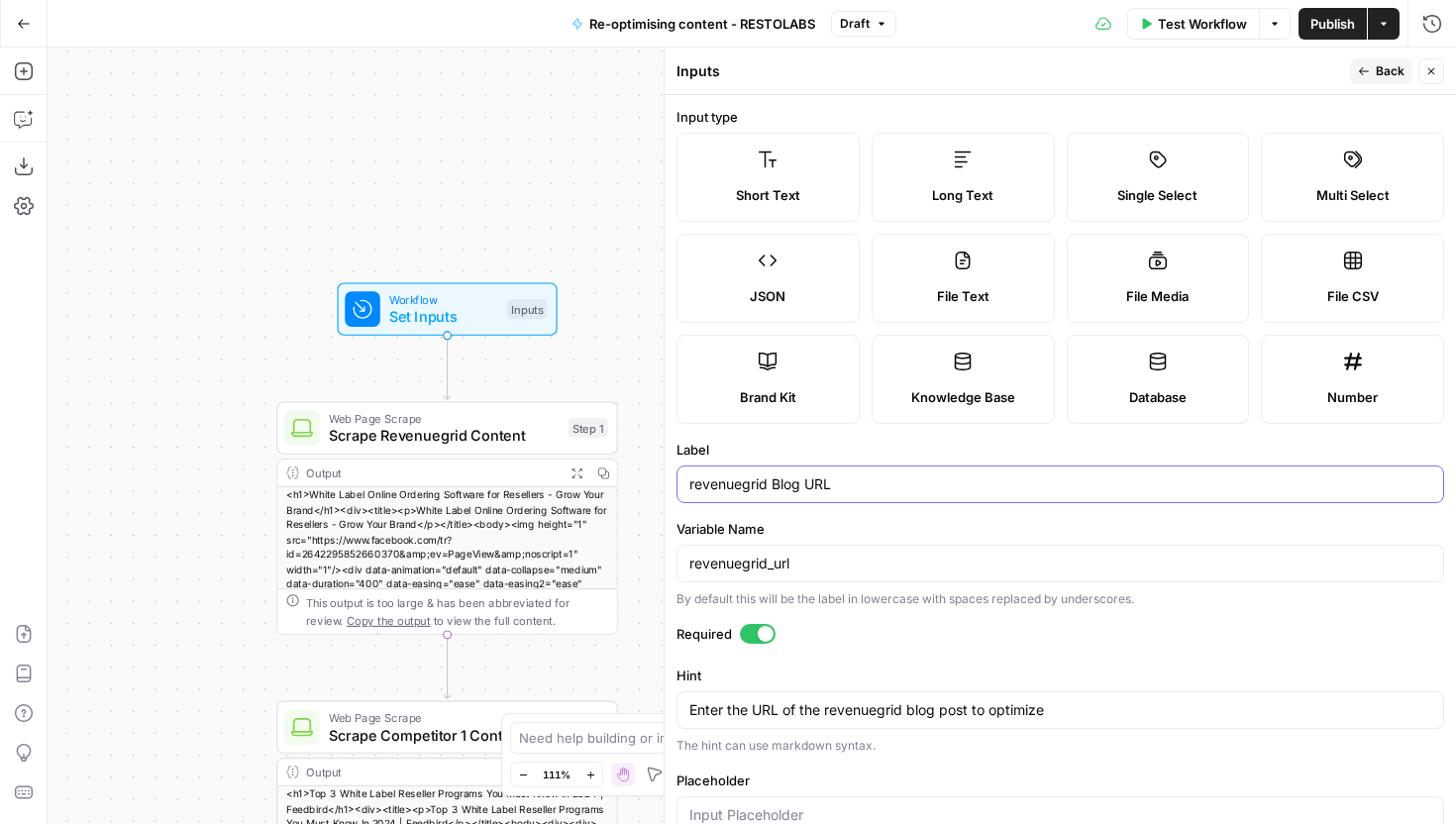 click on "revenuegrid Blog URL" at bounding box center (1060, 484) 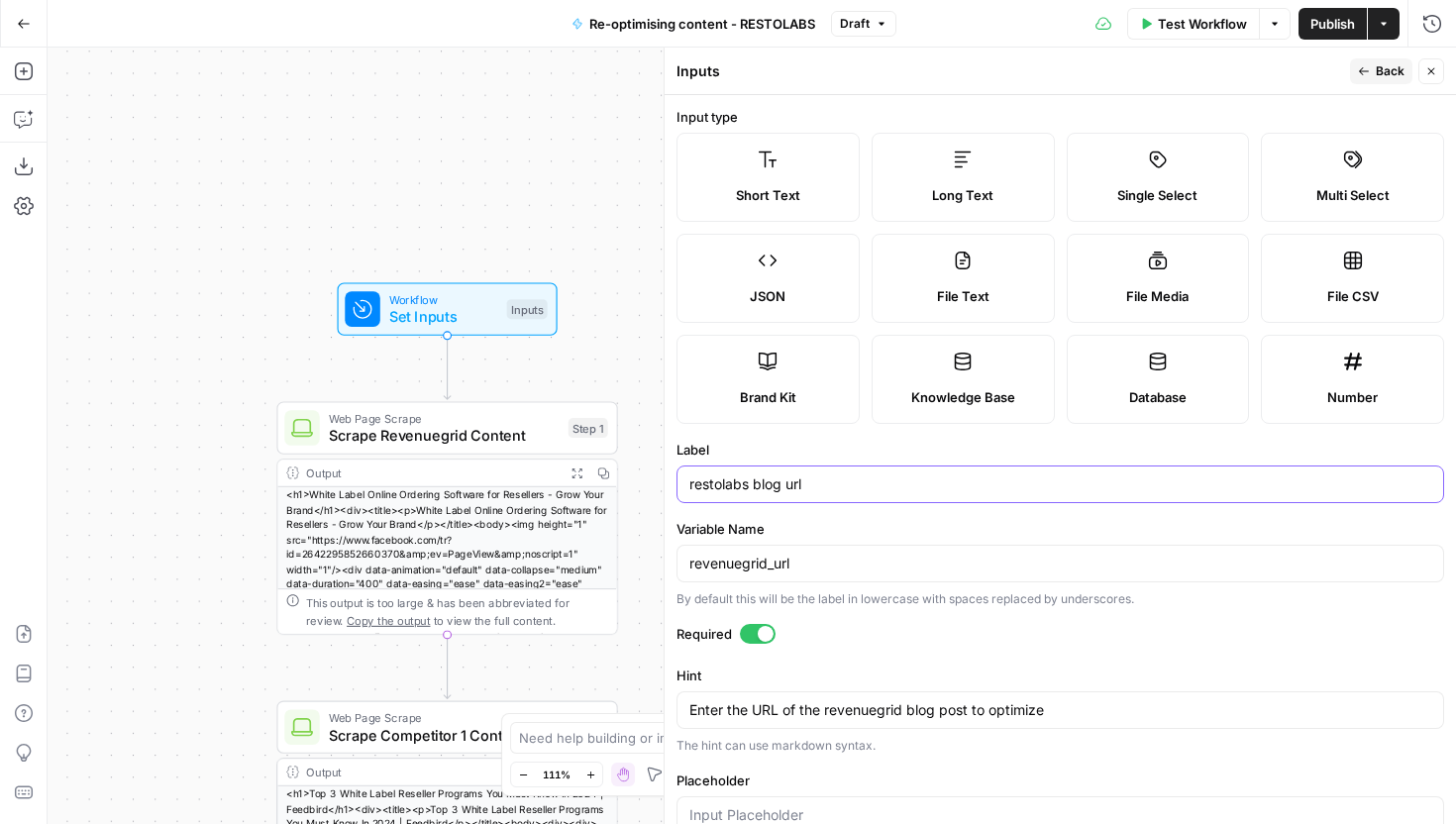 type on "restolabs blog url" 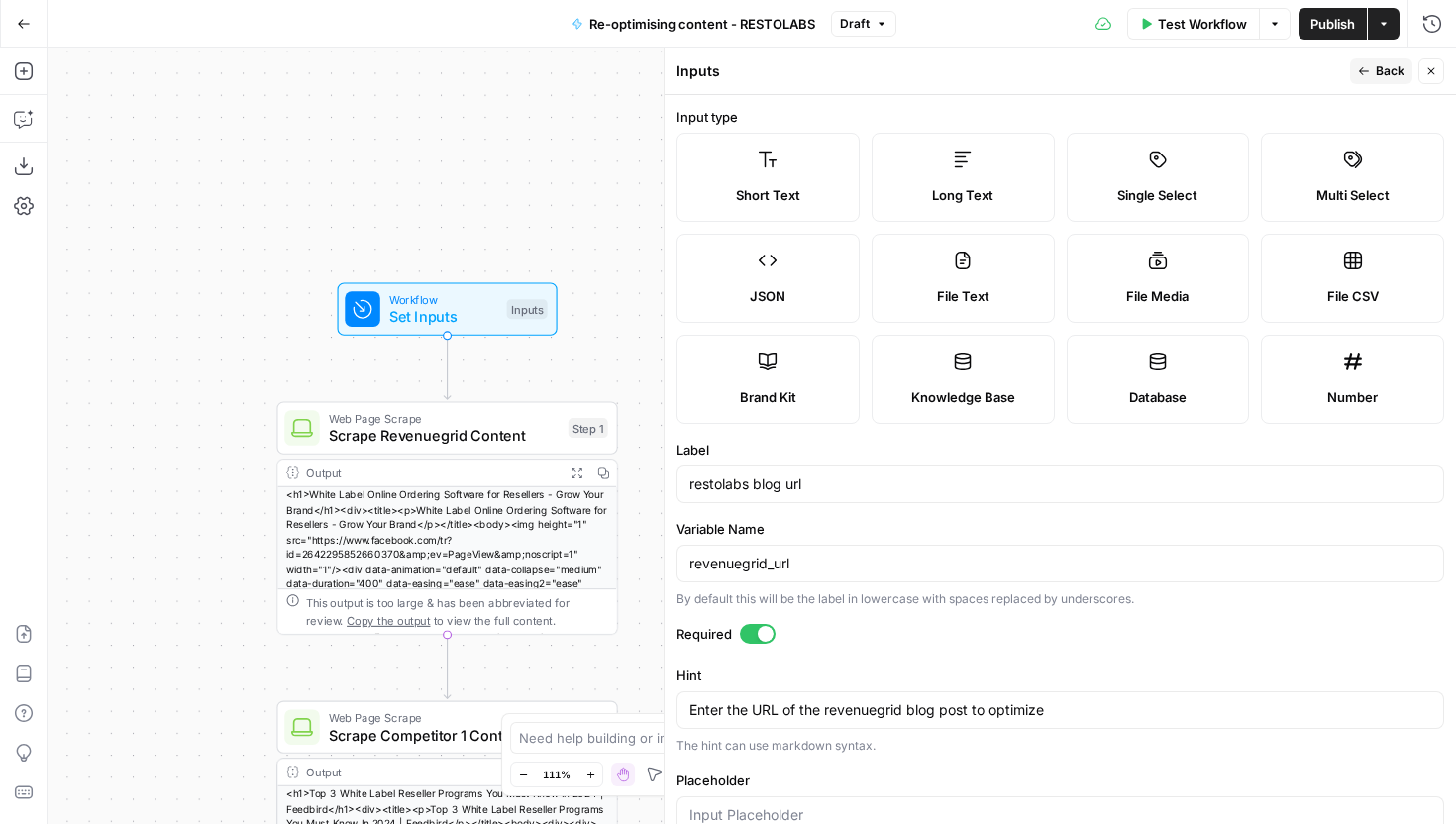 click on "revenuegrid_url" at bounding box center (1060, 564) 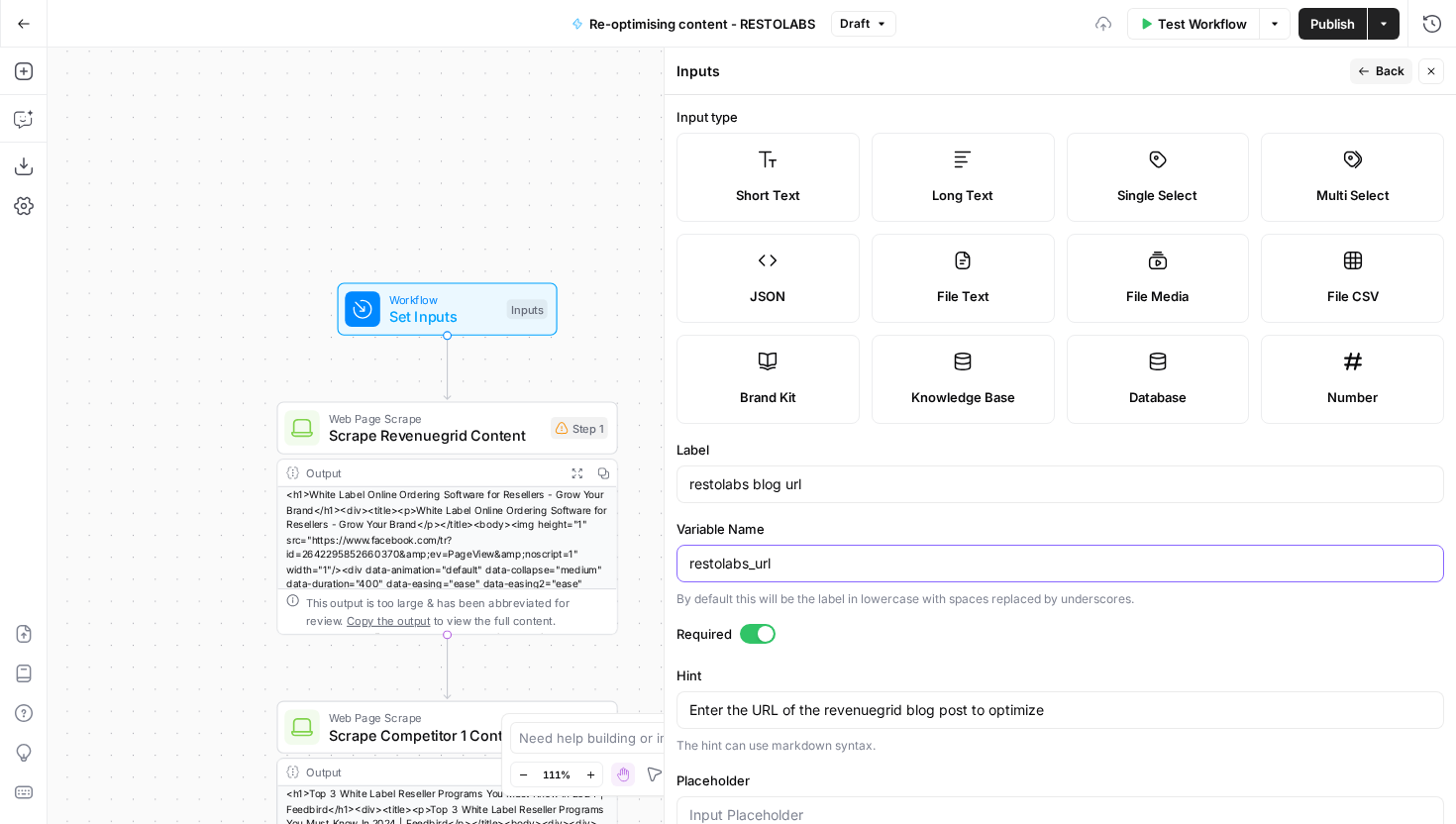 scroll, scrollTop: 154, scrollLeft: 0, axis: vertical 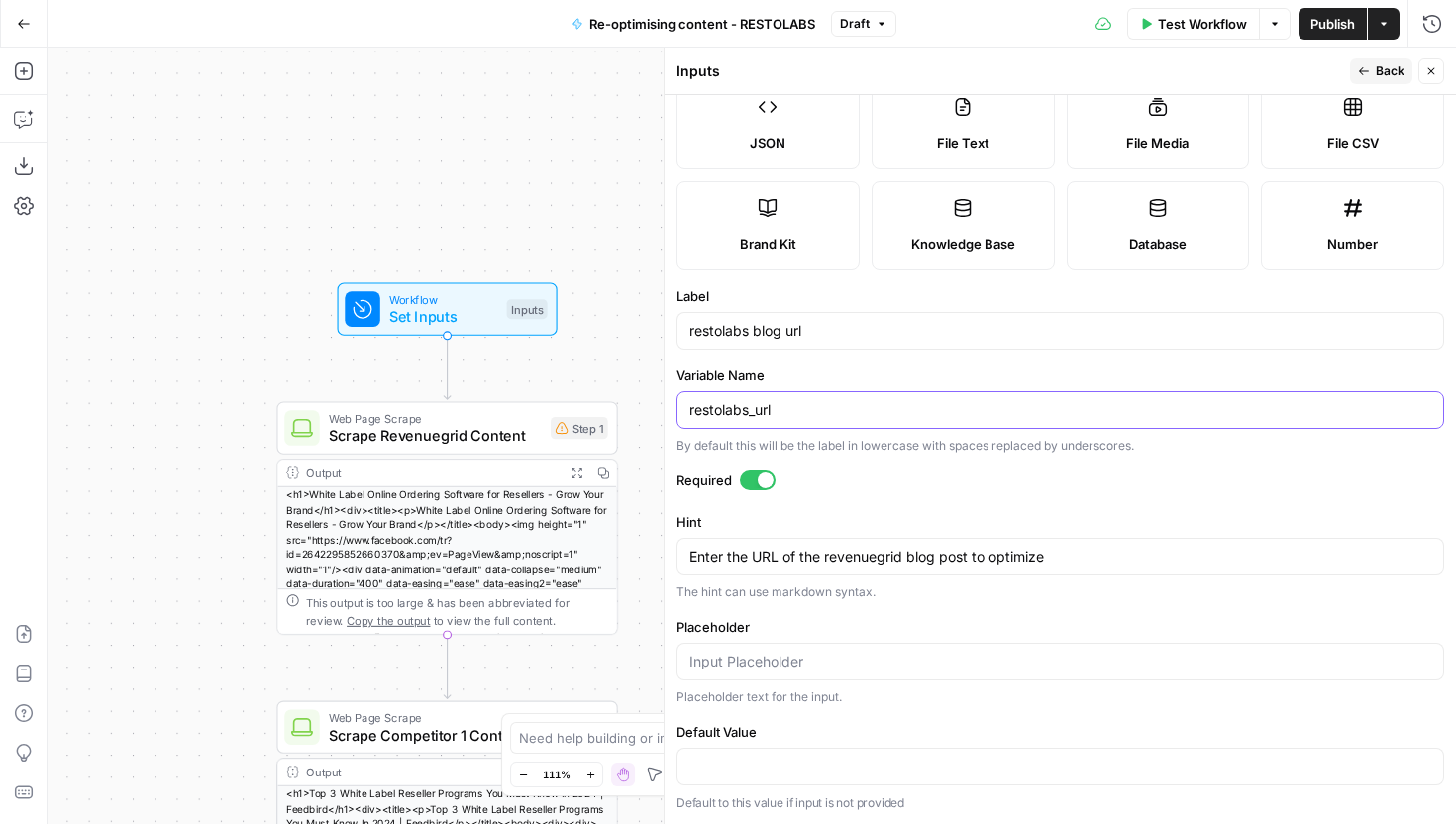 type on "restolabs_url" 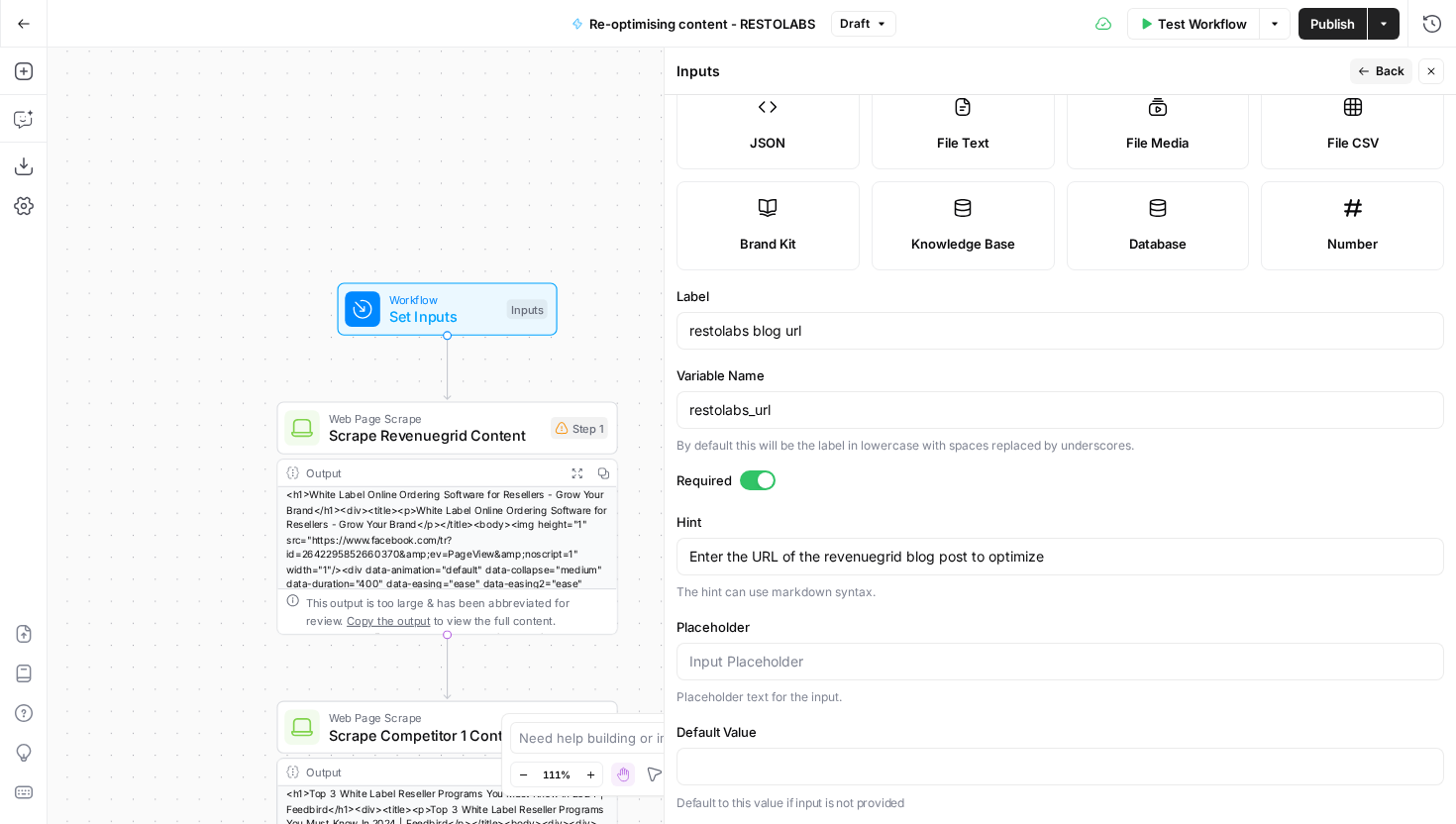 click on "Hint" at bounding box center [1060, 522] 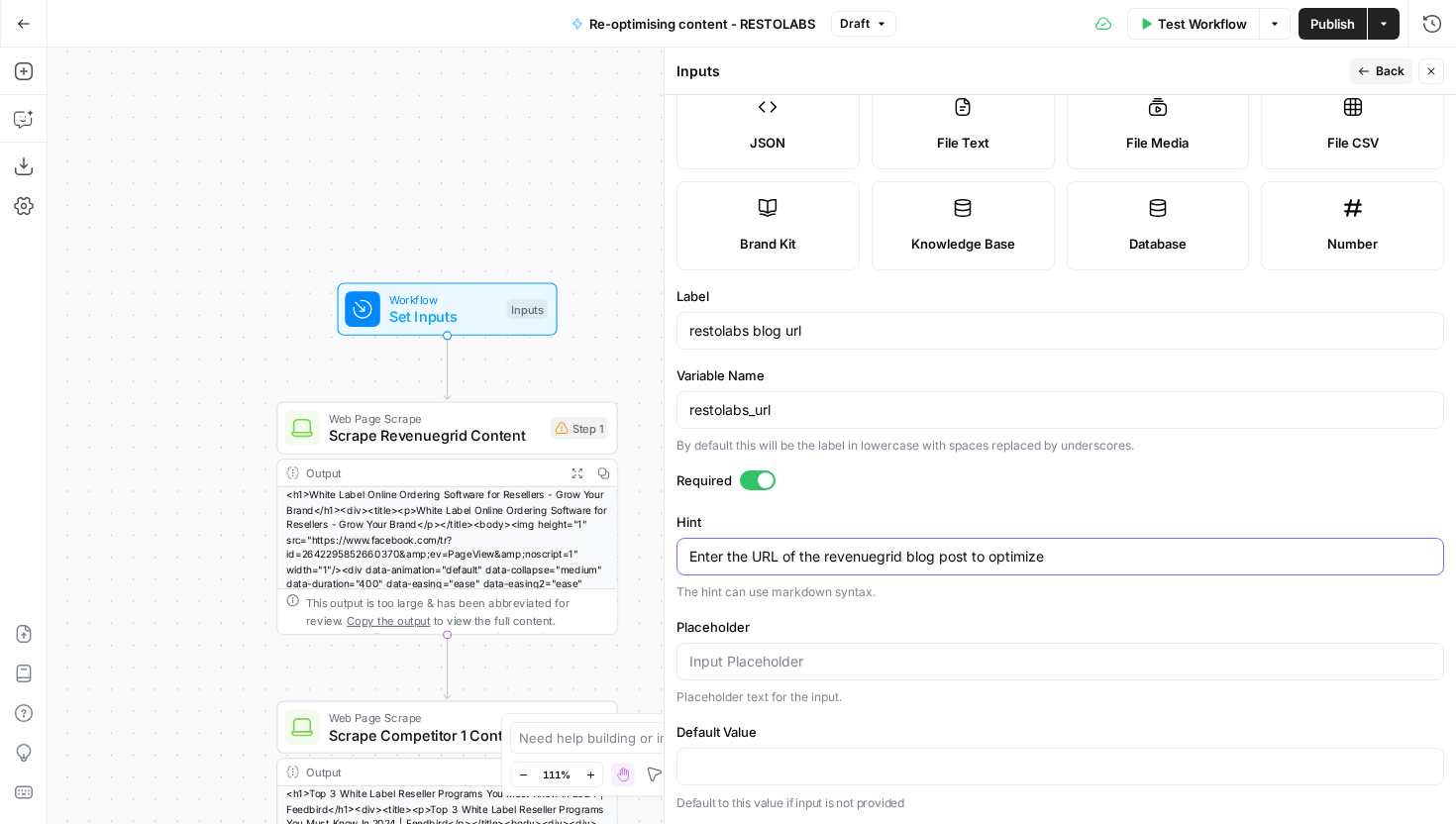 click on "Enter the URL of the revenuegrid blog post to optimize" at bounding box center [1060, 557] 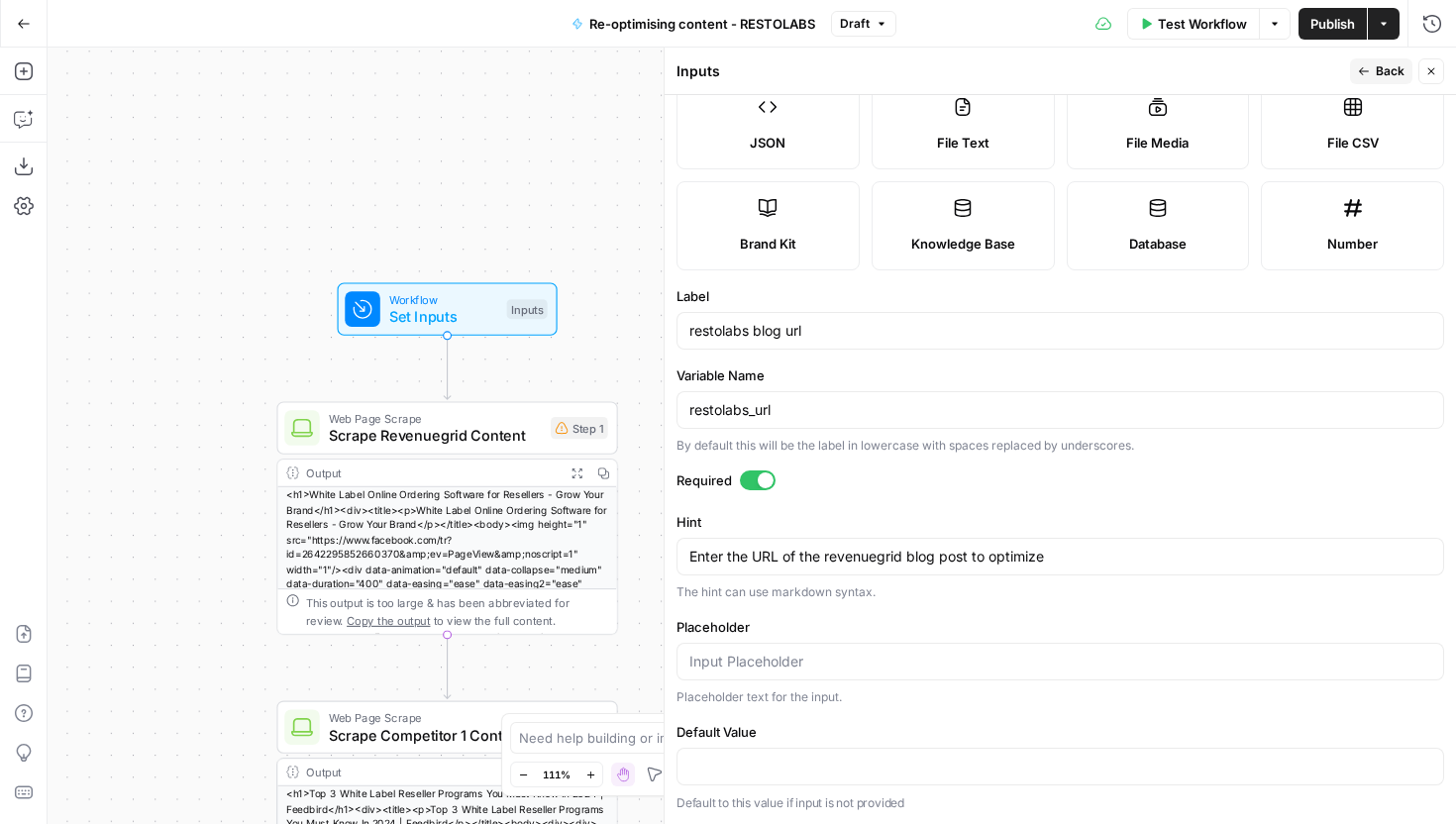 click on "E" at bounding box center [1425, 65] 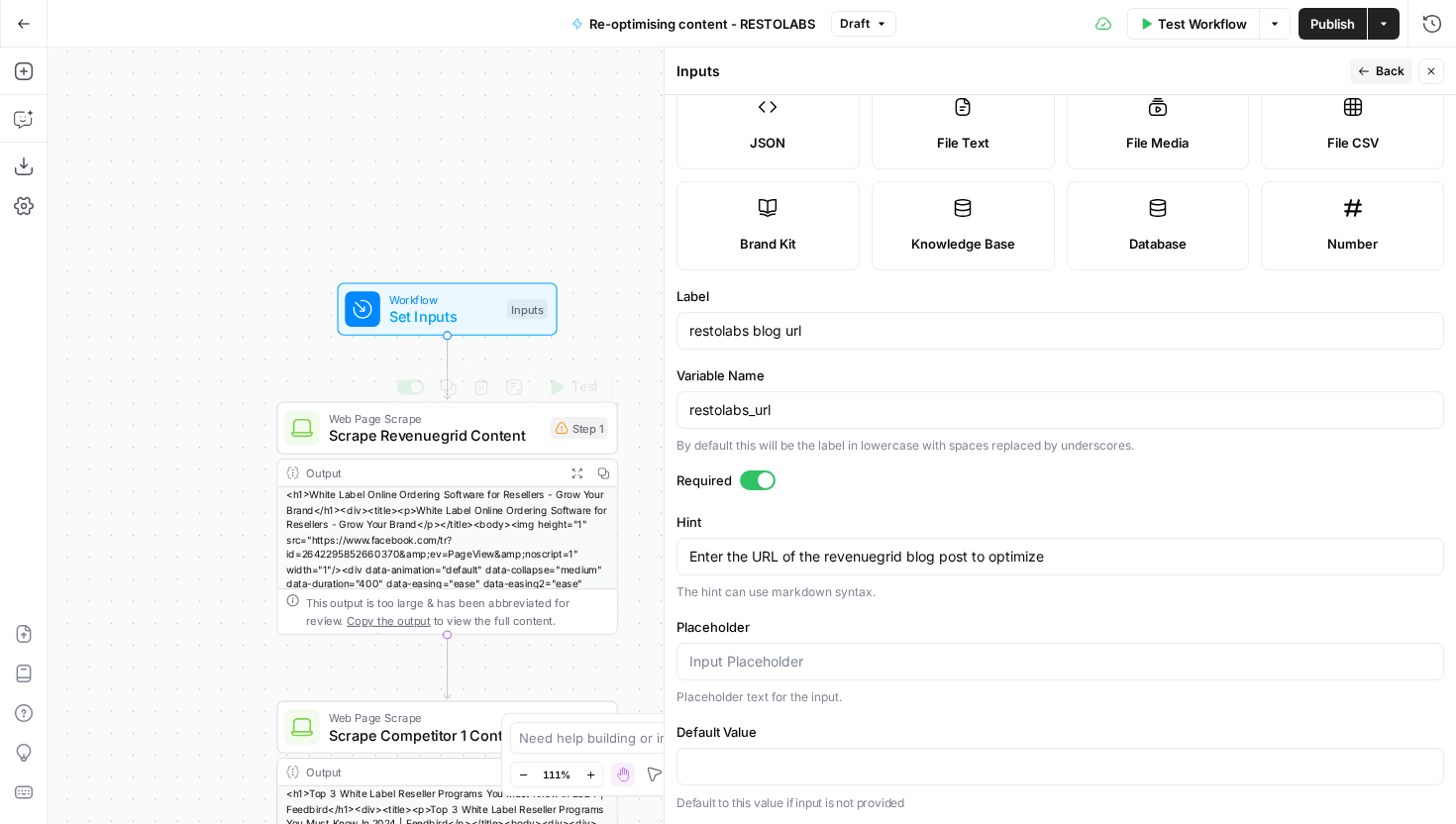 click on "Scrape Revenuegrid Content" at bounding box center [435, 436] 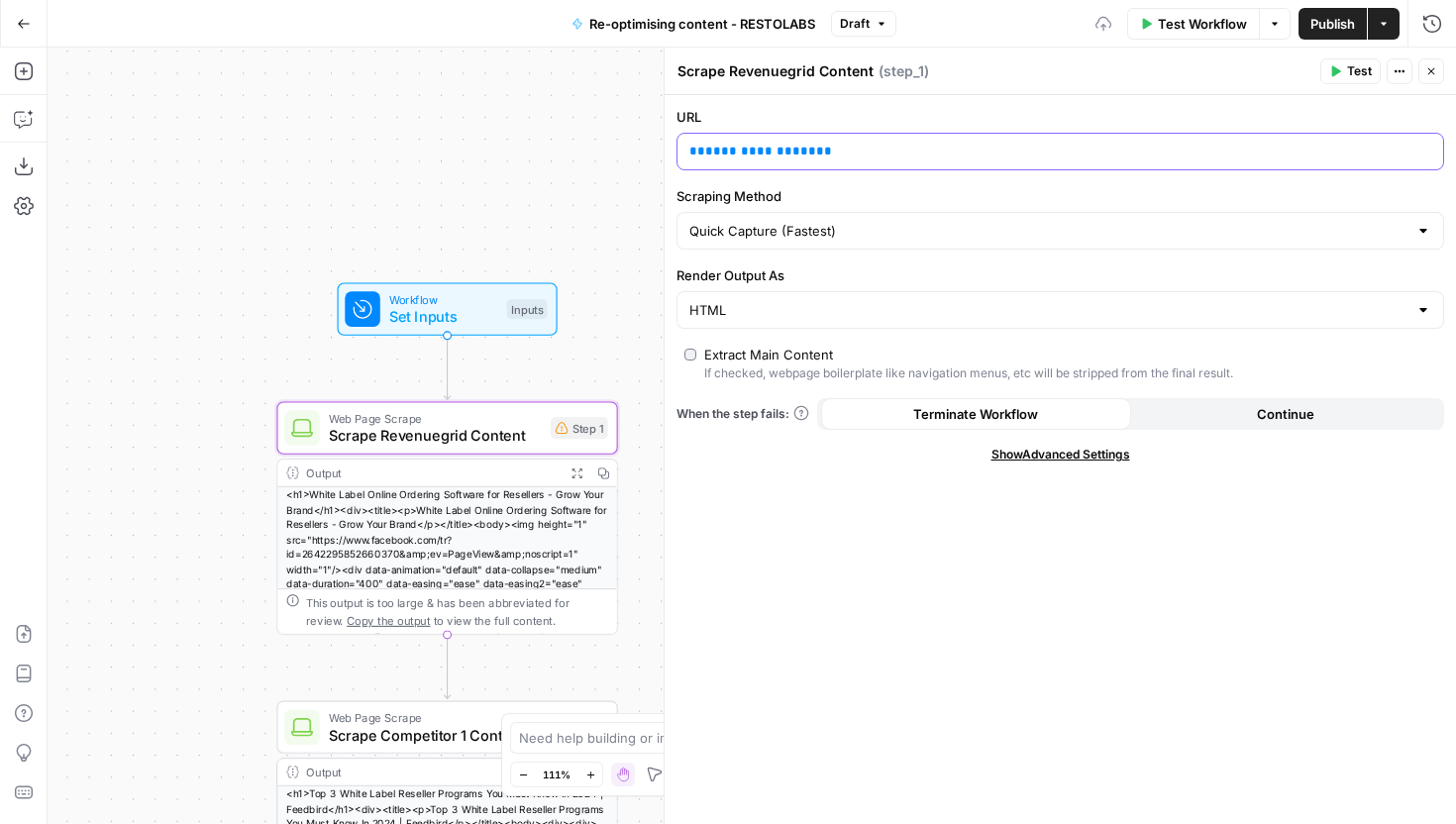 click on "**********" at bounding box center (1044, 152) 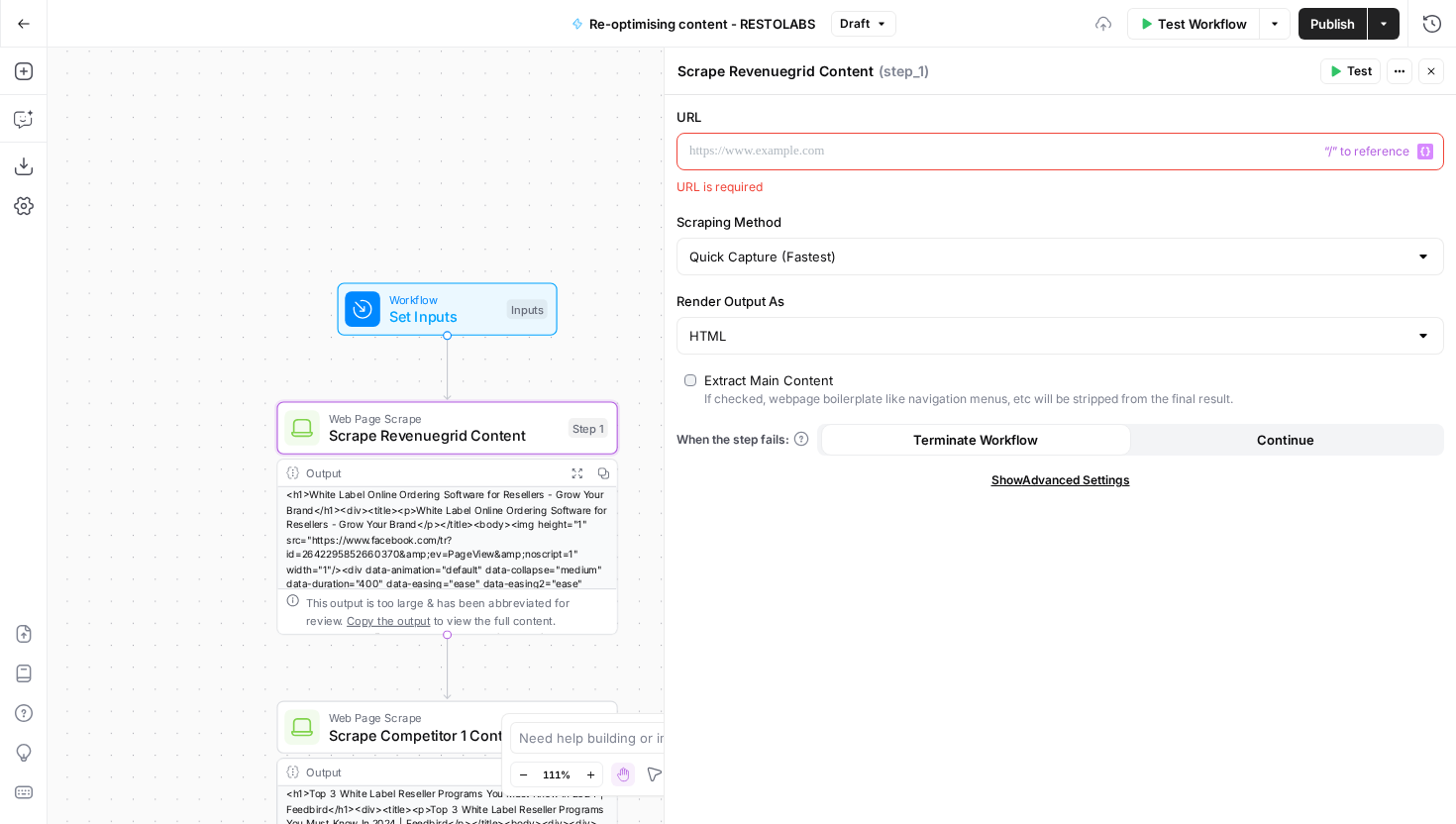 type 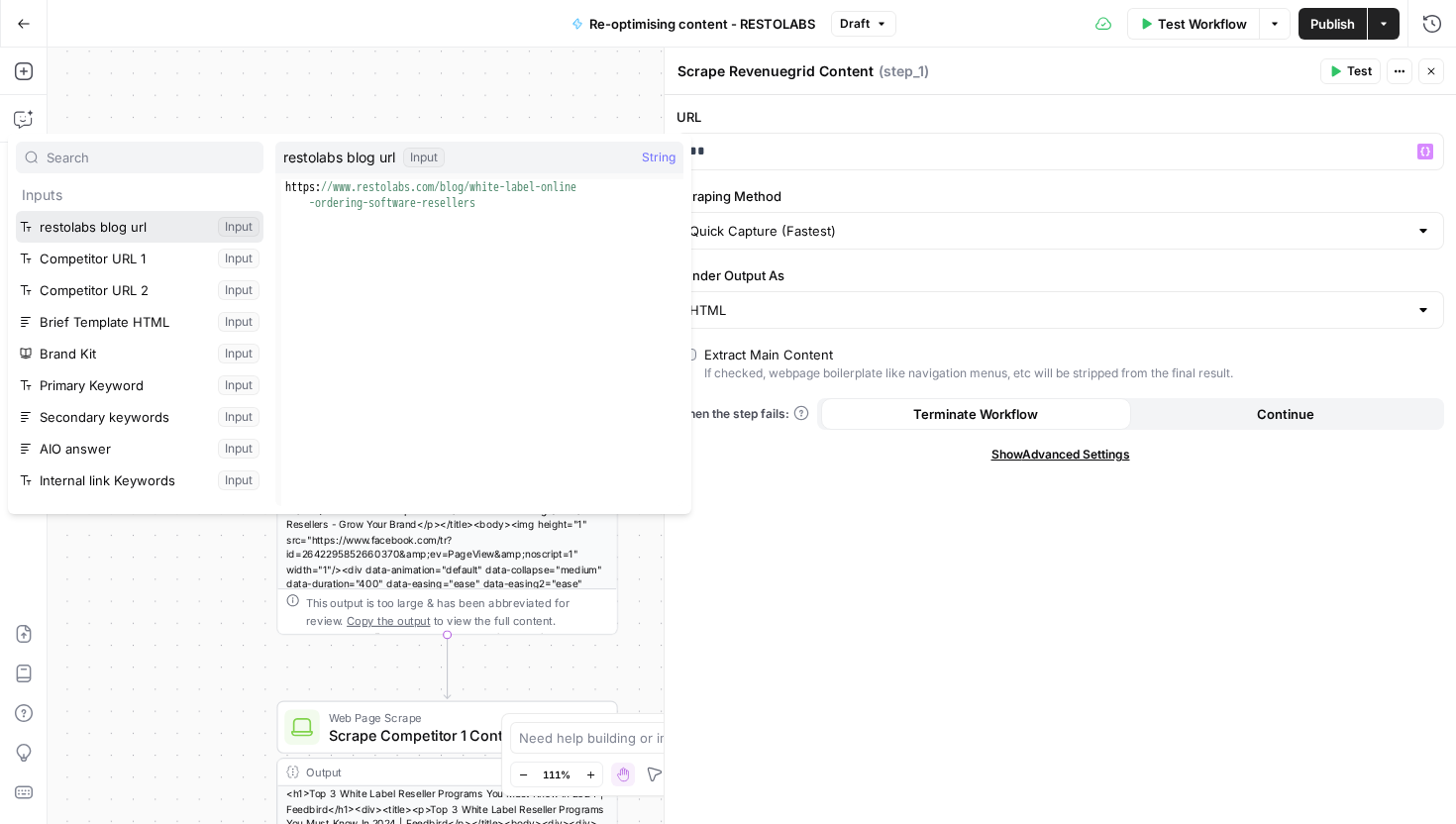 click at bounding box center [140, 227] 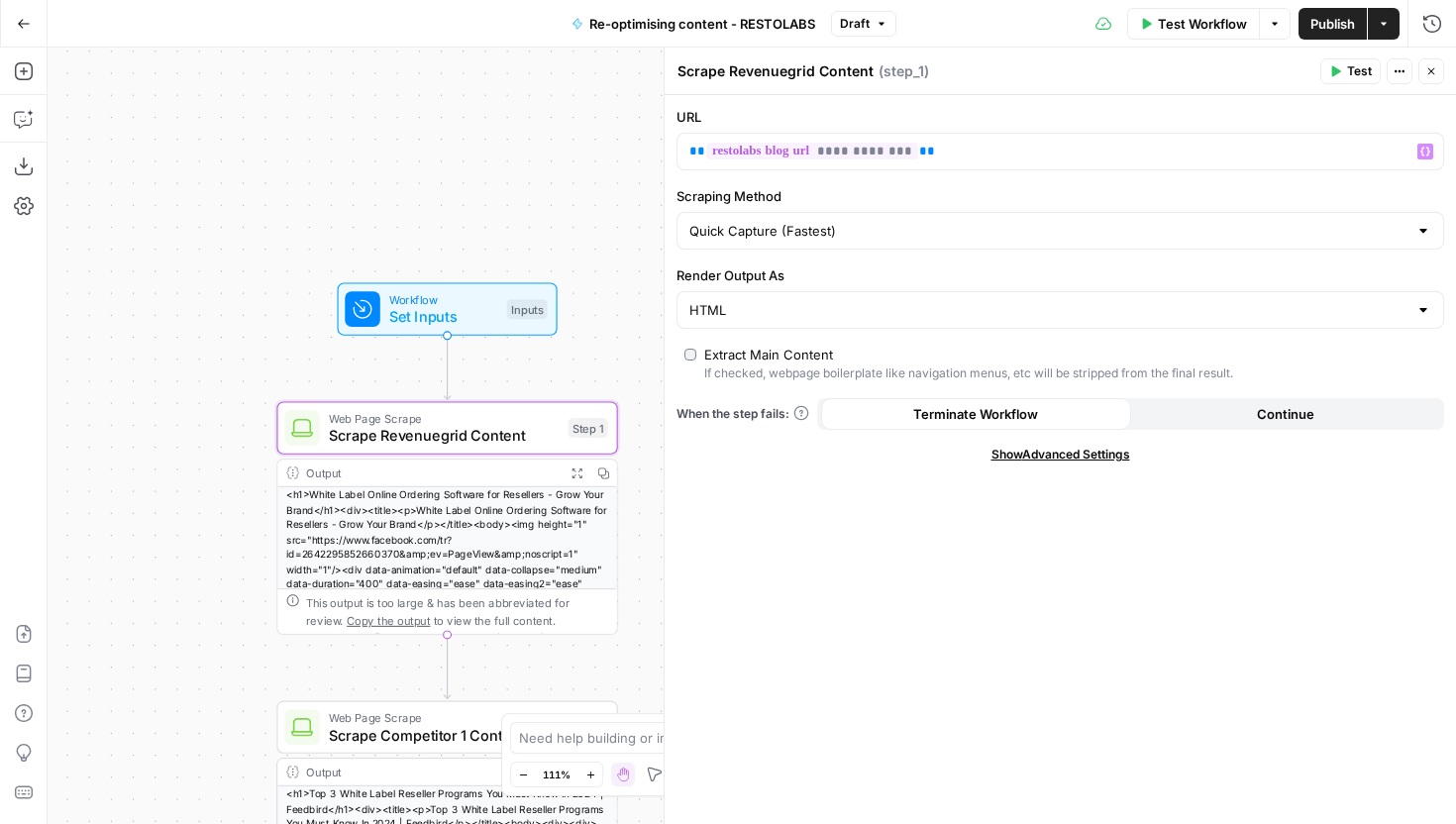 click on "Render Output As" at bounding box center [1060, 275] 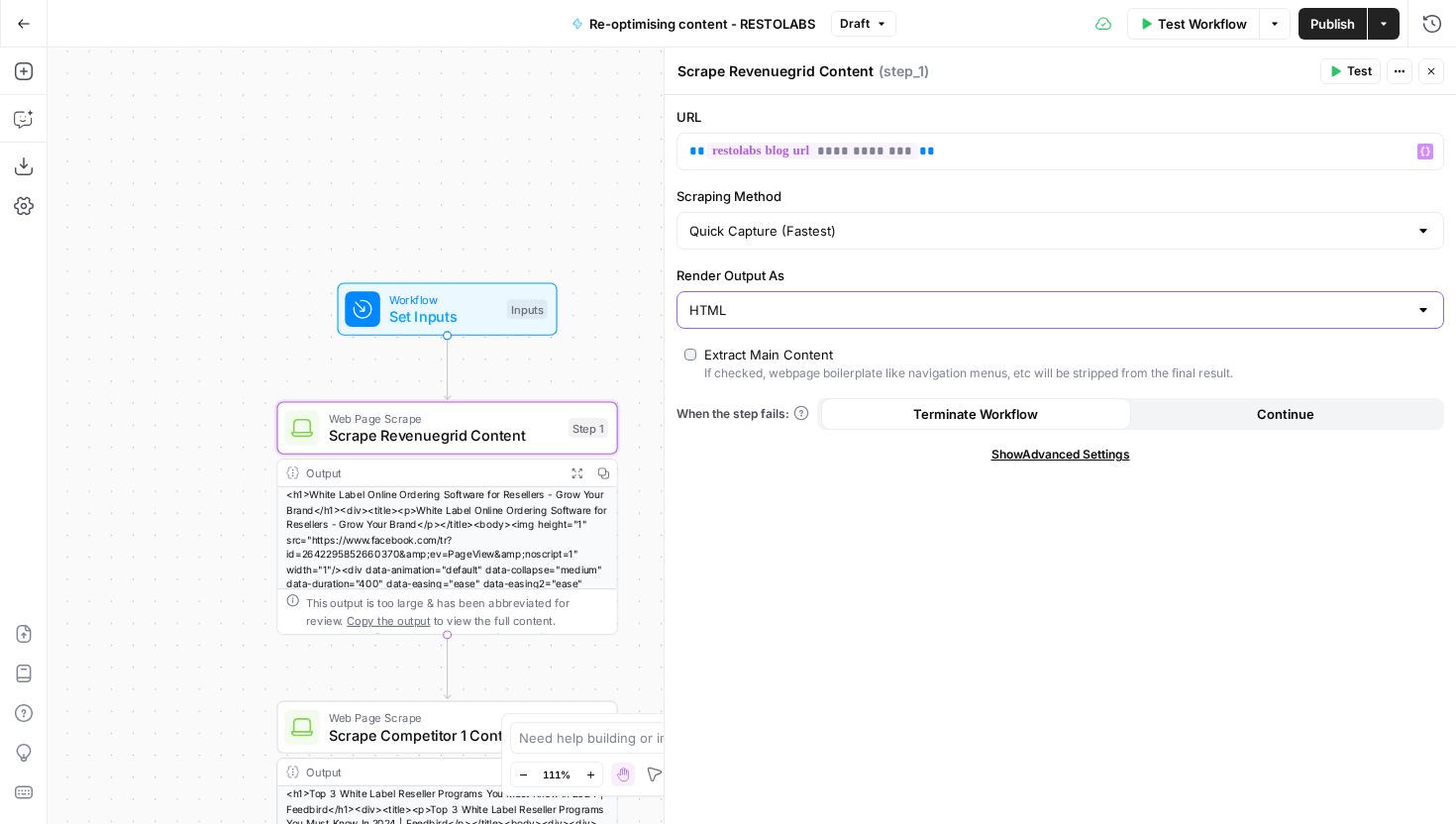 click on "HTML" at bounding box center [1048, 310] 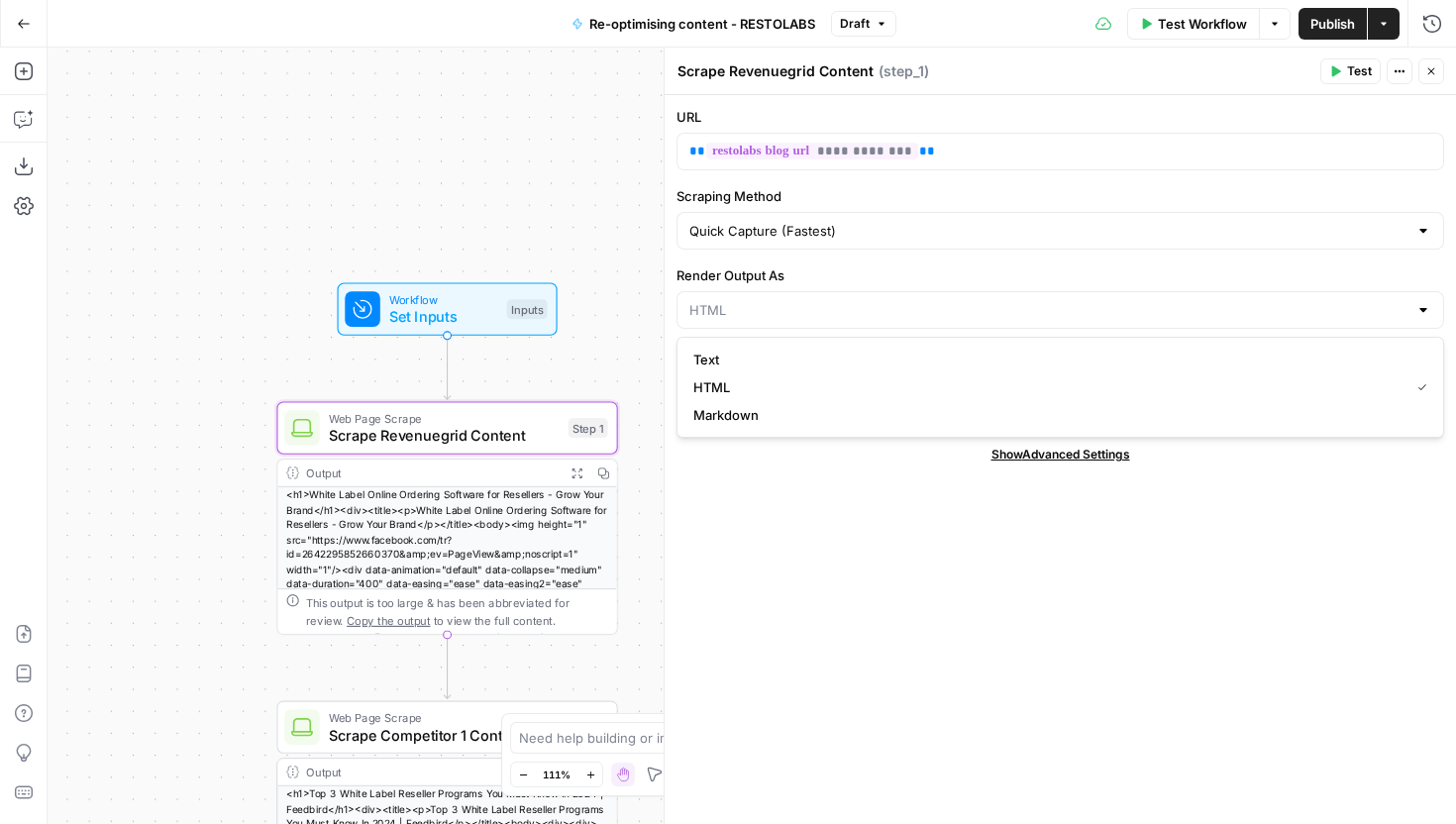 type on "HTML" 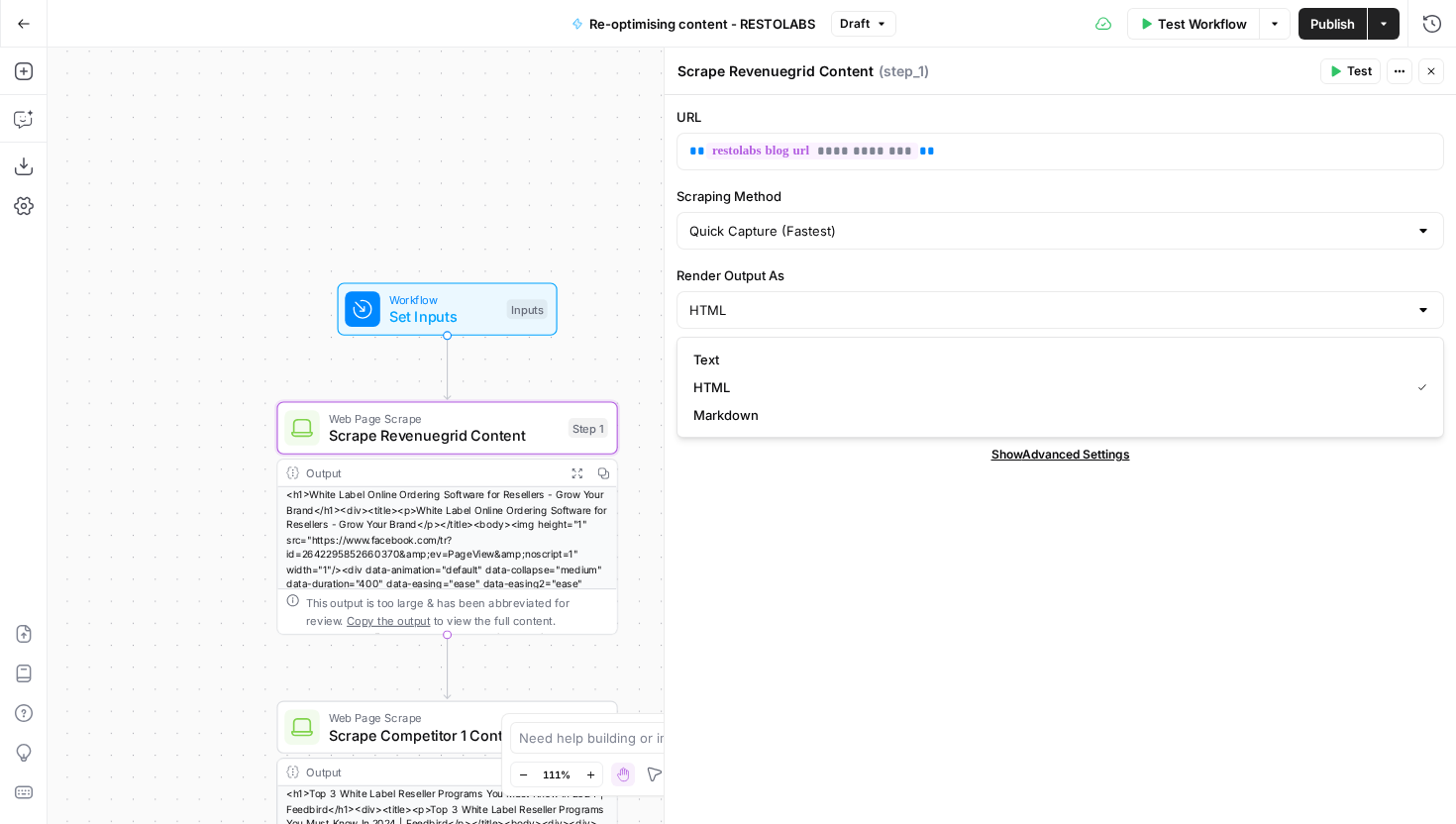 click on "**********" at bounding box center (1060, 460) 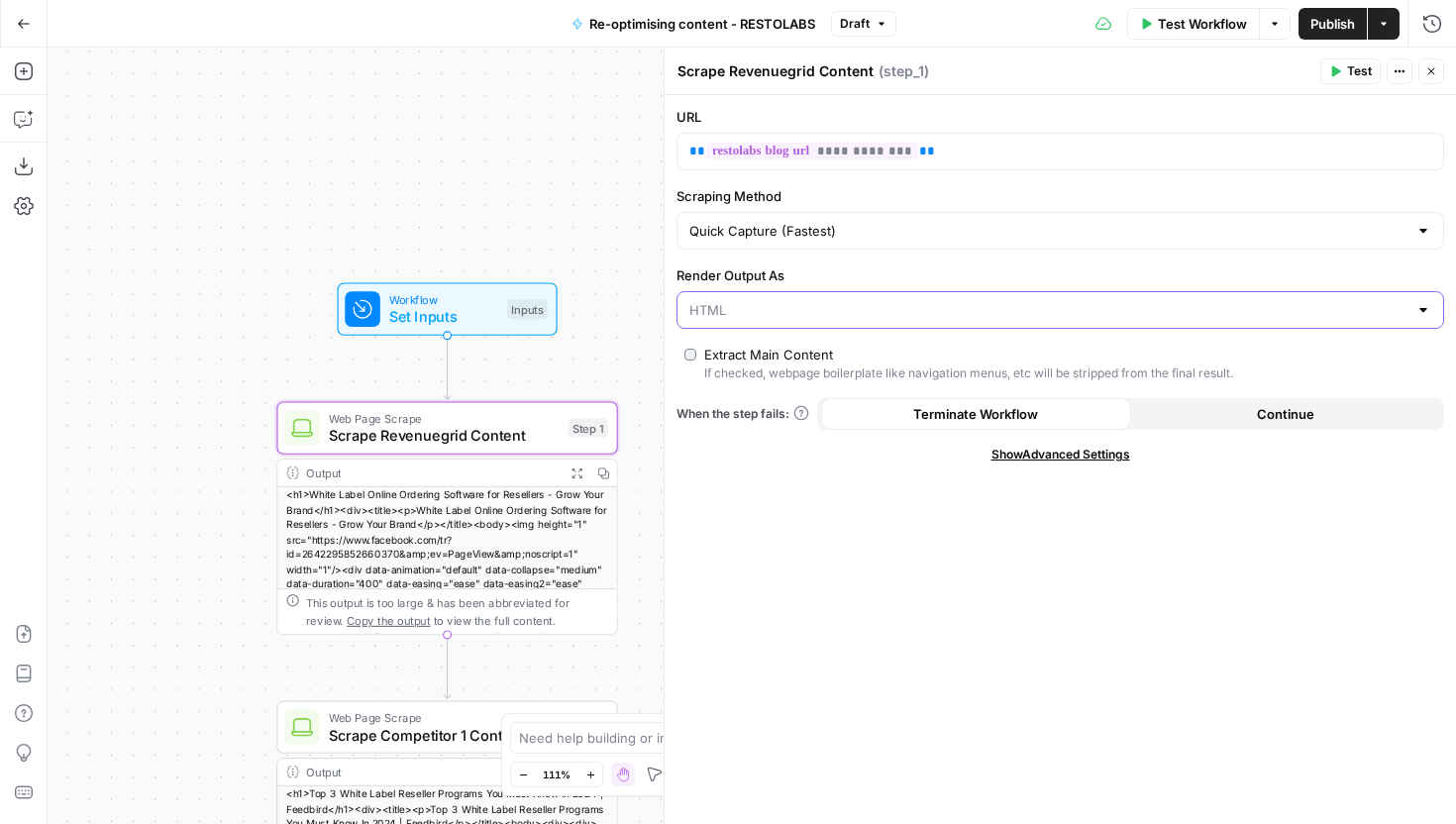 click on "Render Output As" at bounding box center [1048, 310] 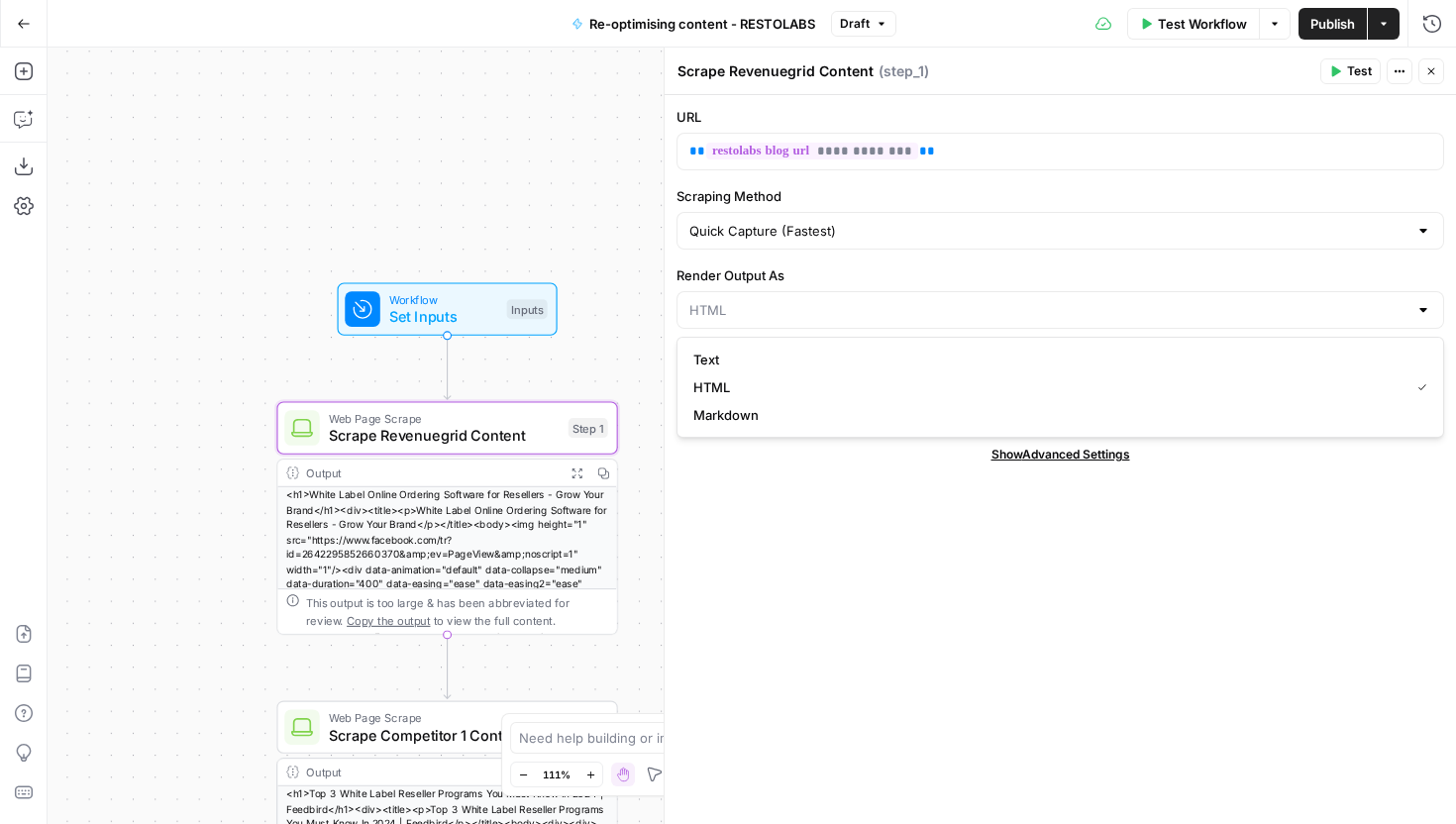 type on "HTML" 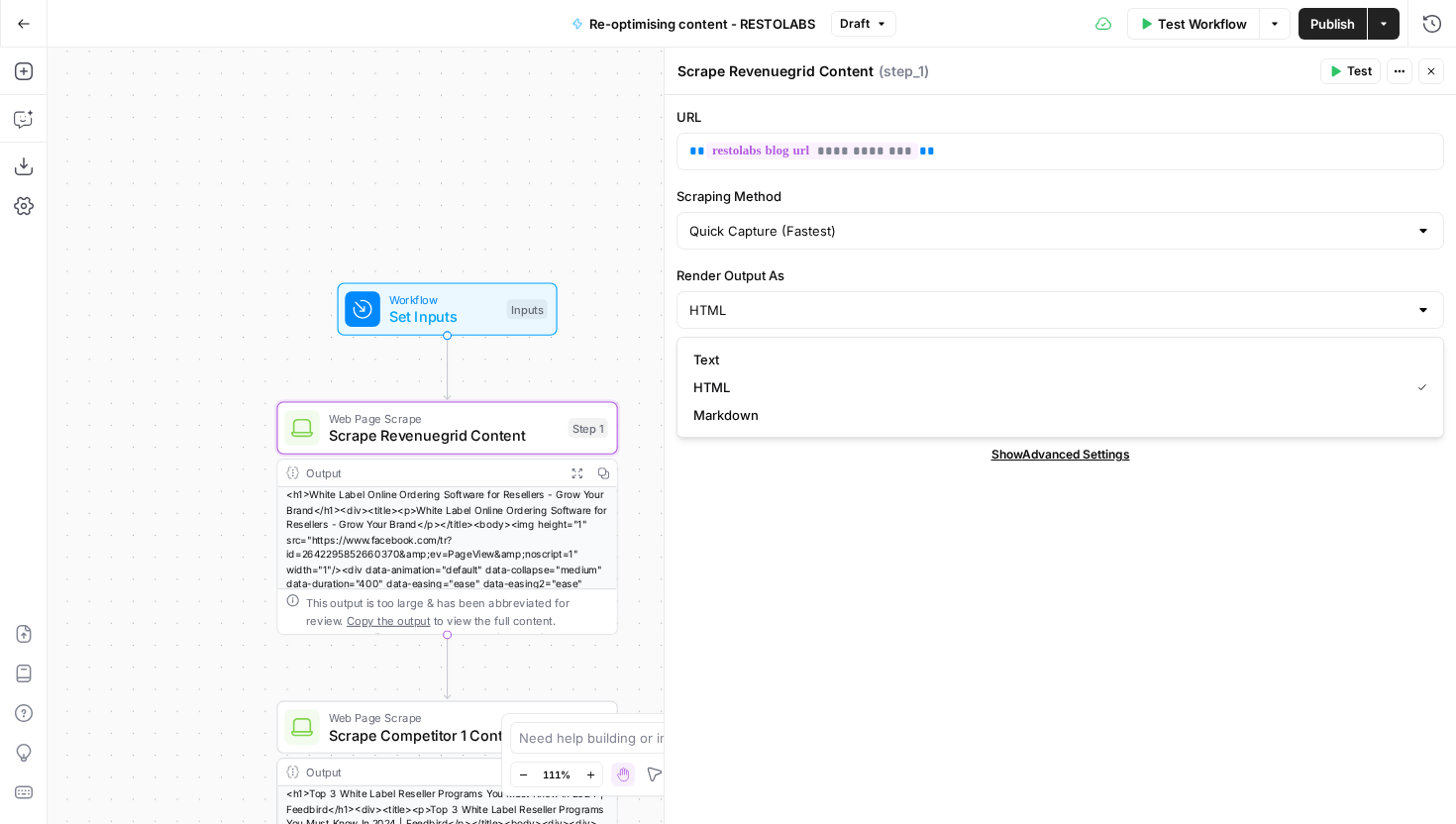click on "**********" at bounding box center [1060, 460] 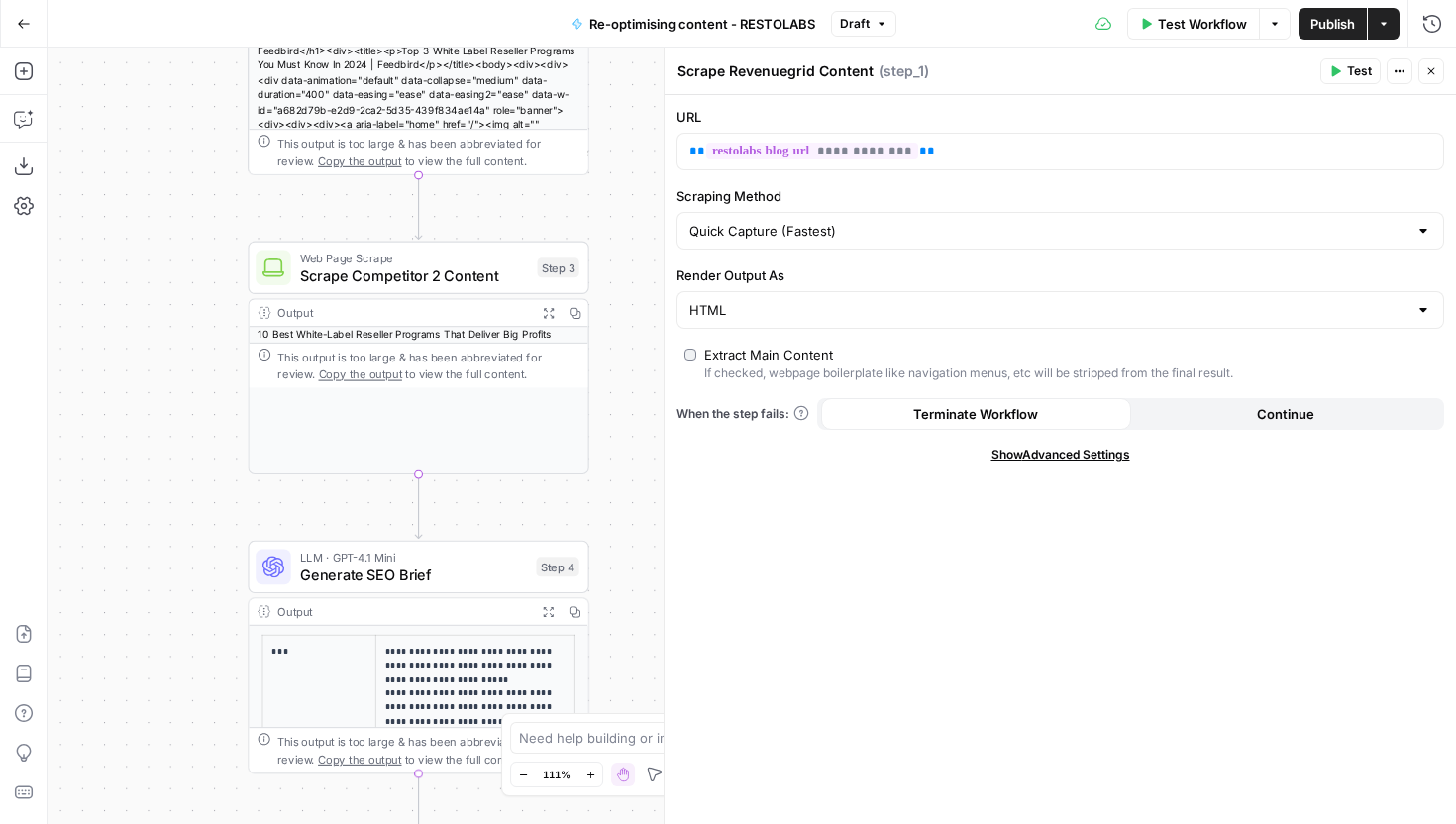 click on "Generate SEO Brief" at bounding box center (414, 574) 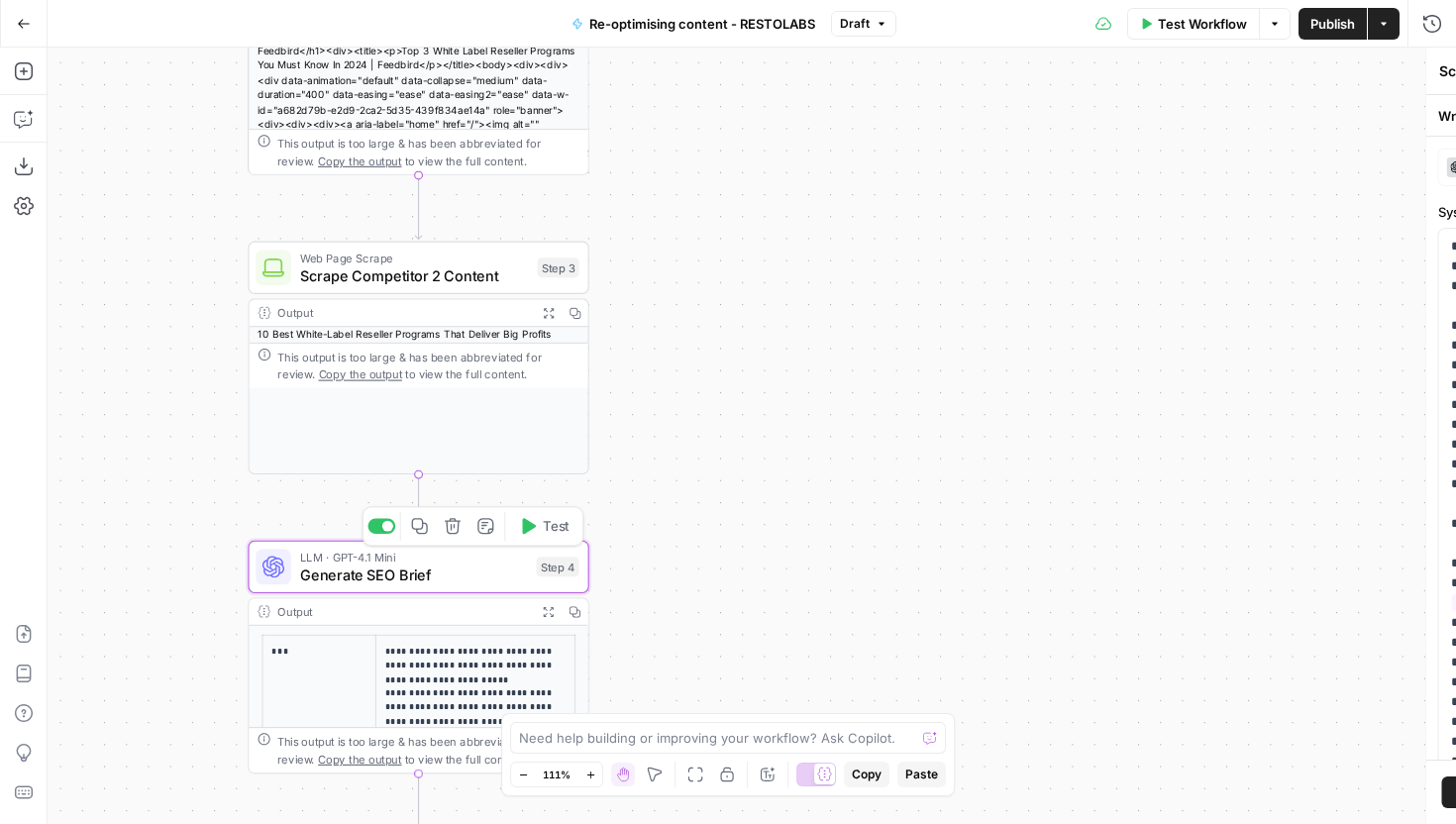 type on "Generate SEO Brief" 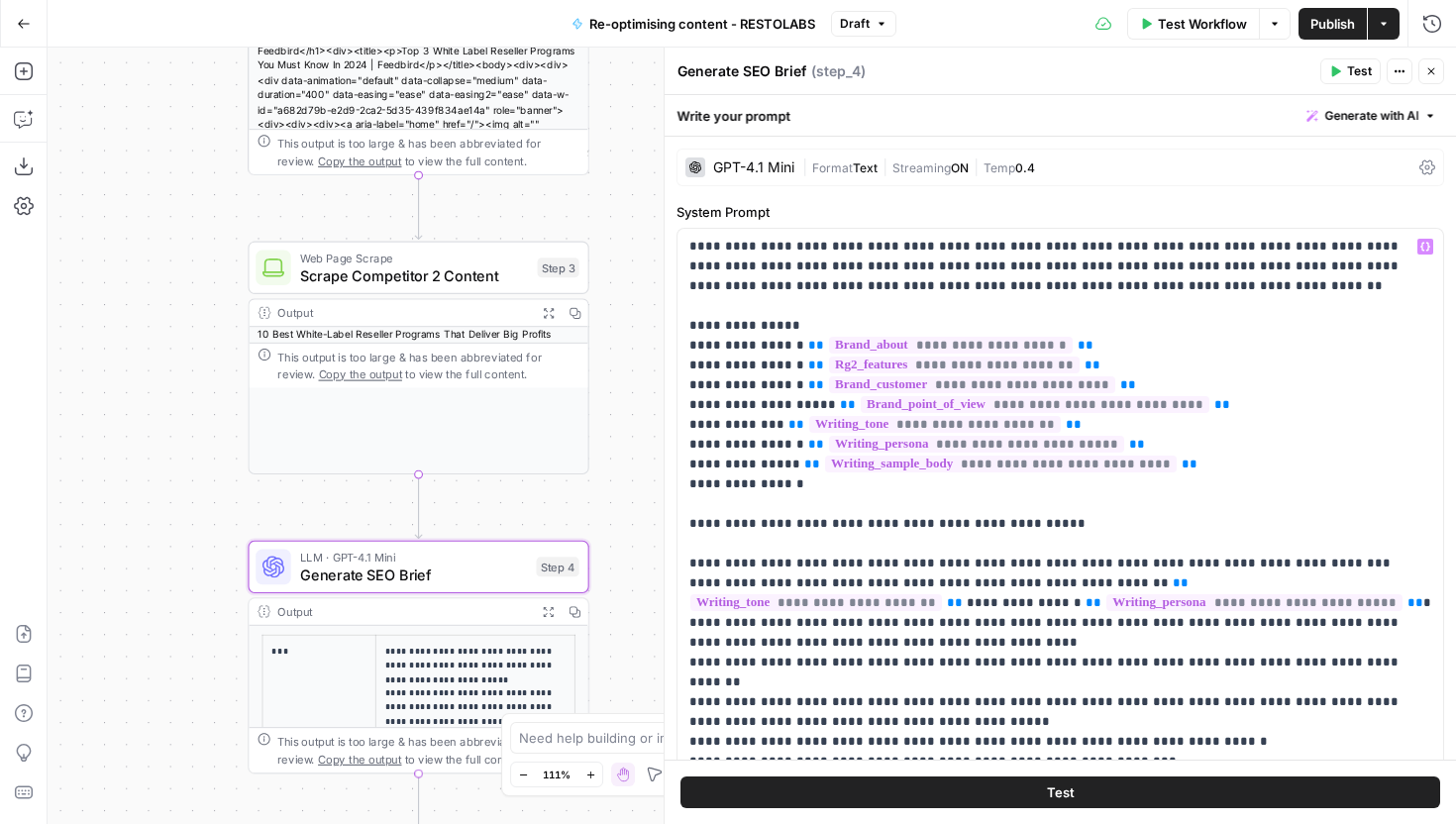 scroll, scrollTop: 7, scrollLeft: 0, axis: vertical 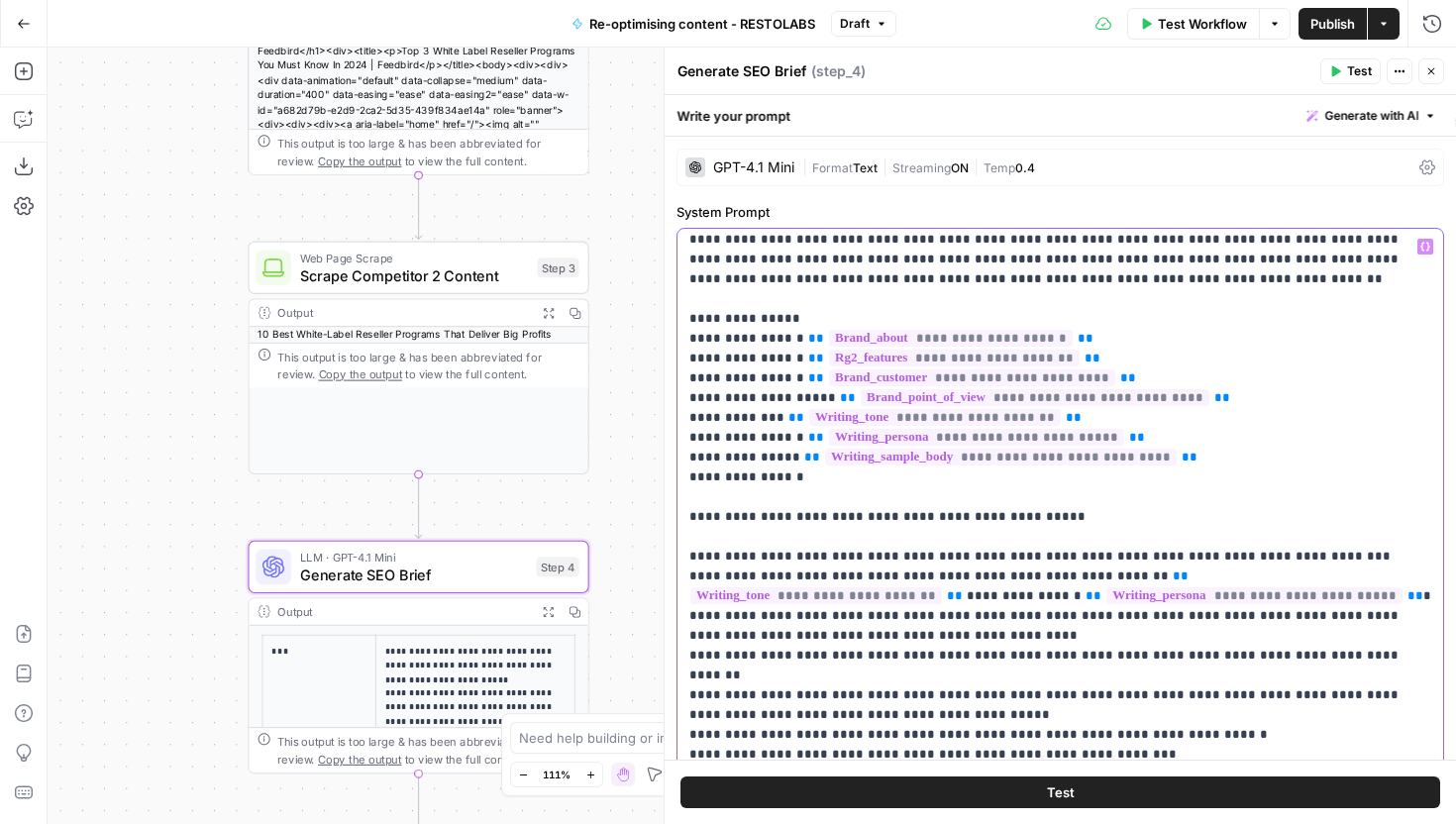 click on "**********" at bounding box center [1060, 963] 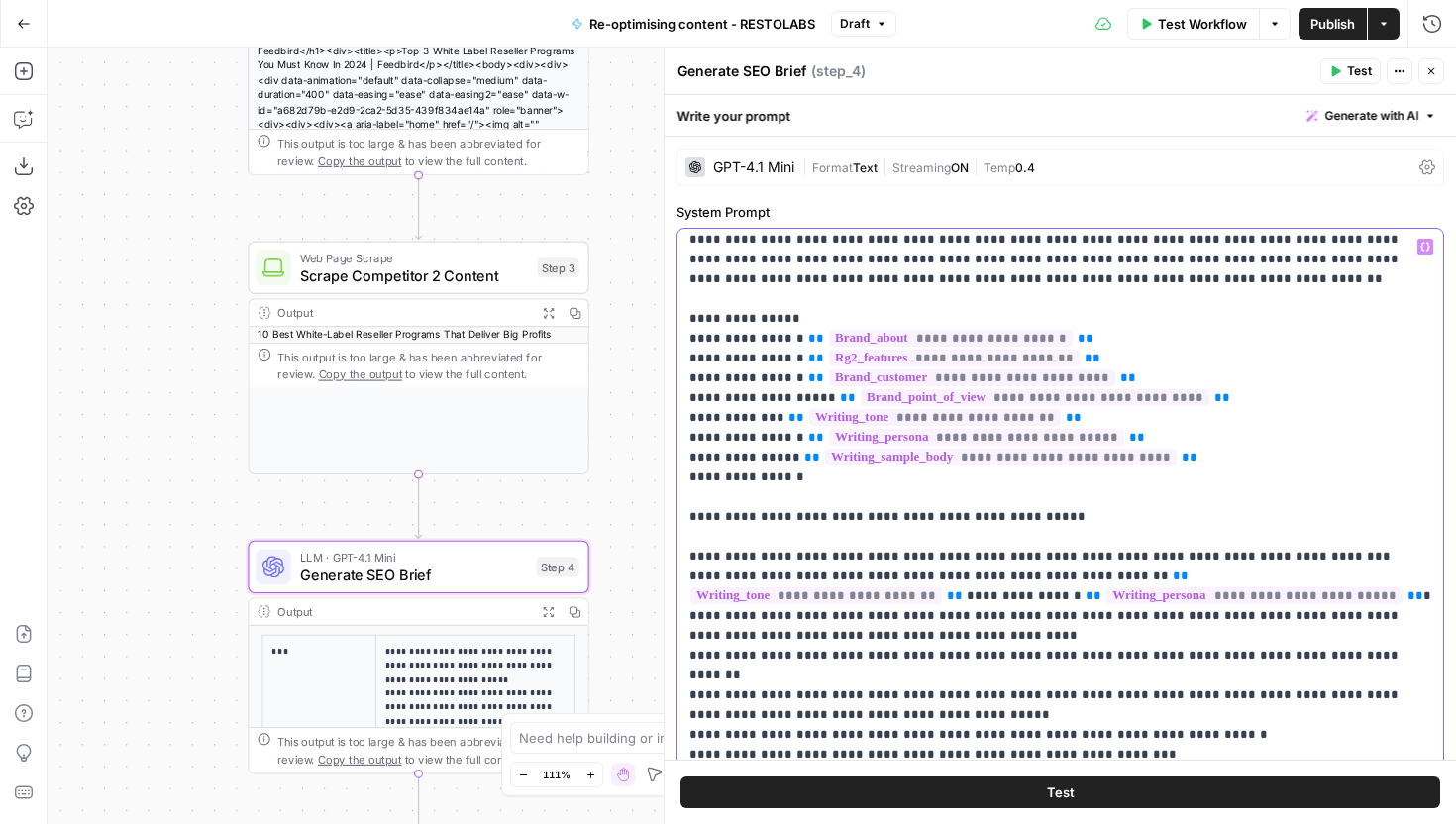click on "**********" at bounding box center (1060, 963) 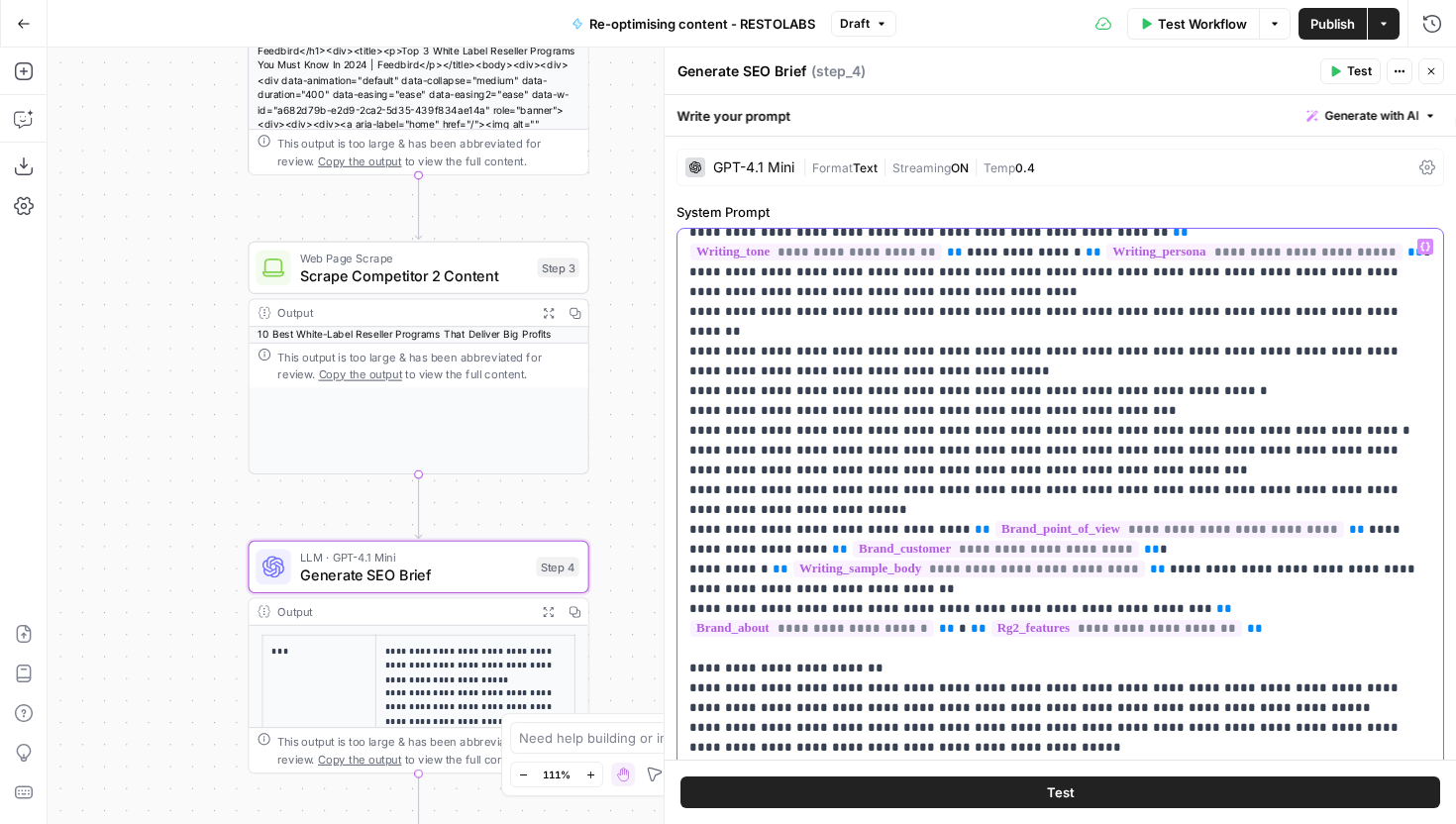 scroll, scrollTop: 674, scrollLeft: 0, axis: vertical 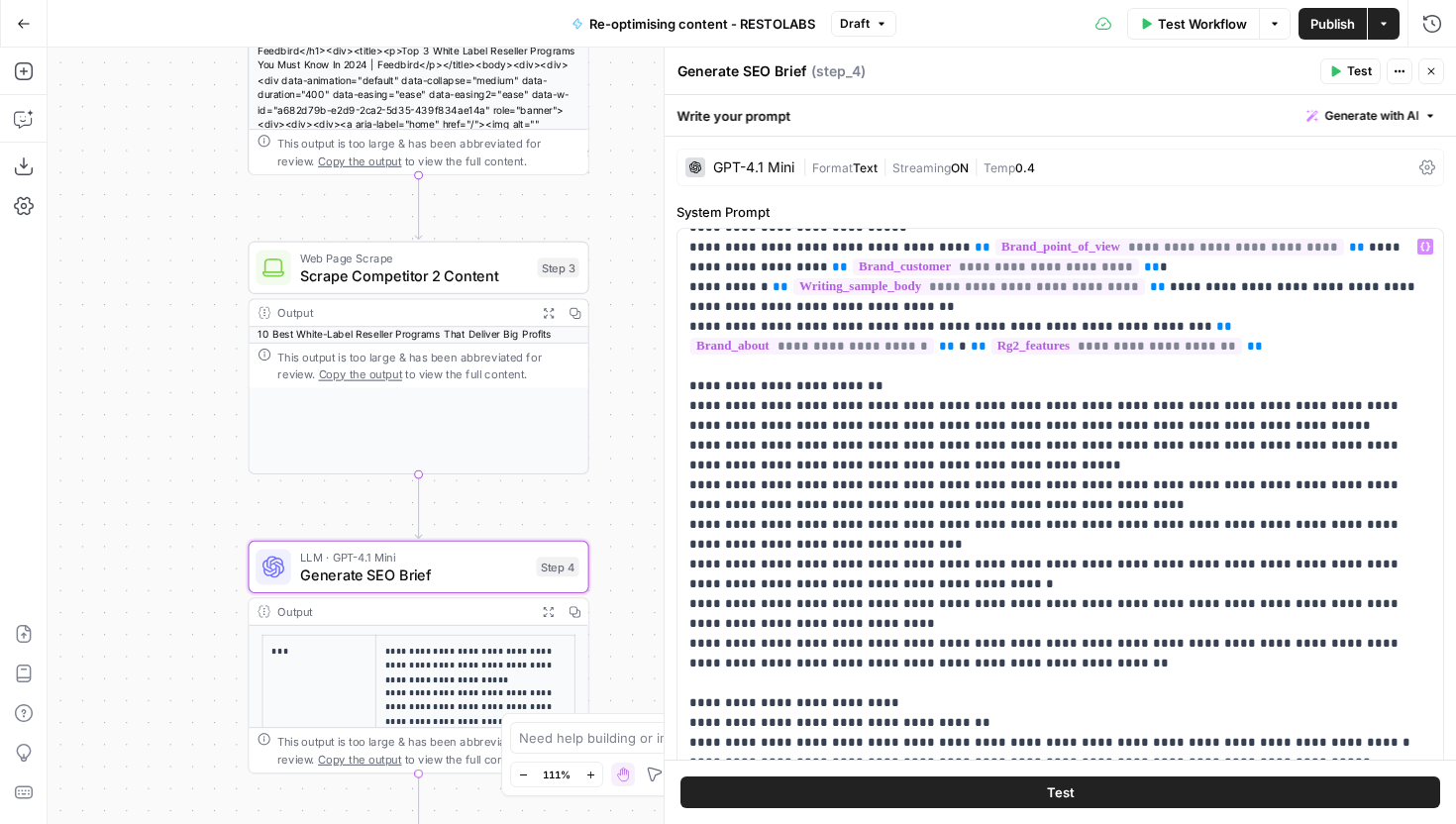 drag, startPoint x: 1429, startPoint y: 68, endPoint x: 1416, endPoint y: 69, distance: 13.038405 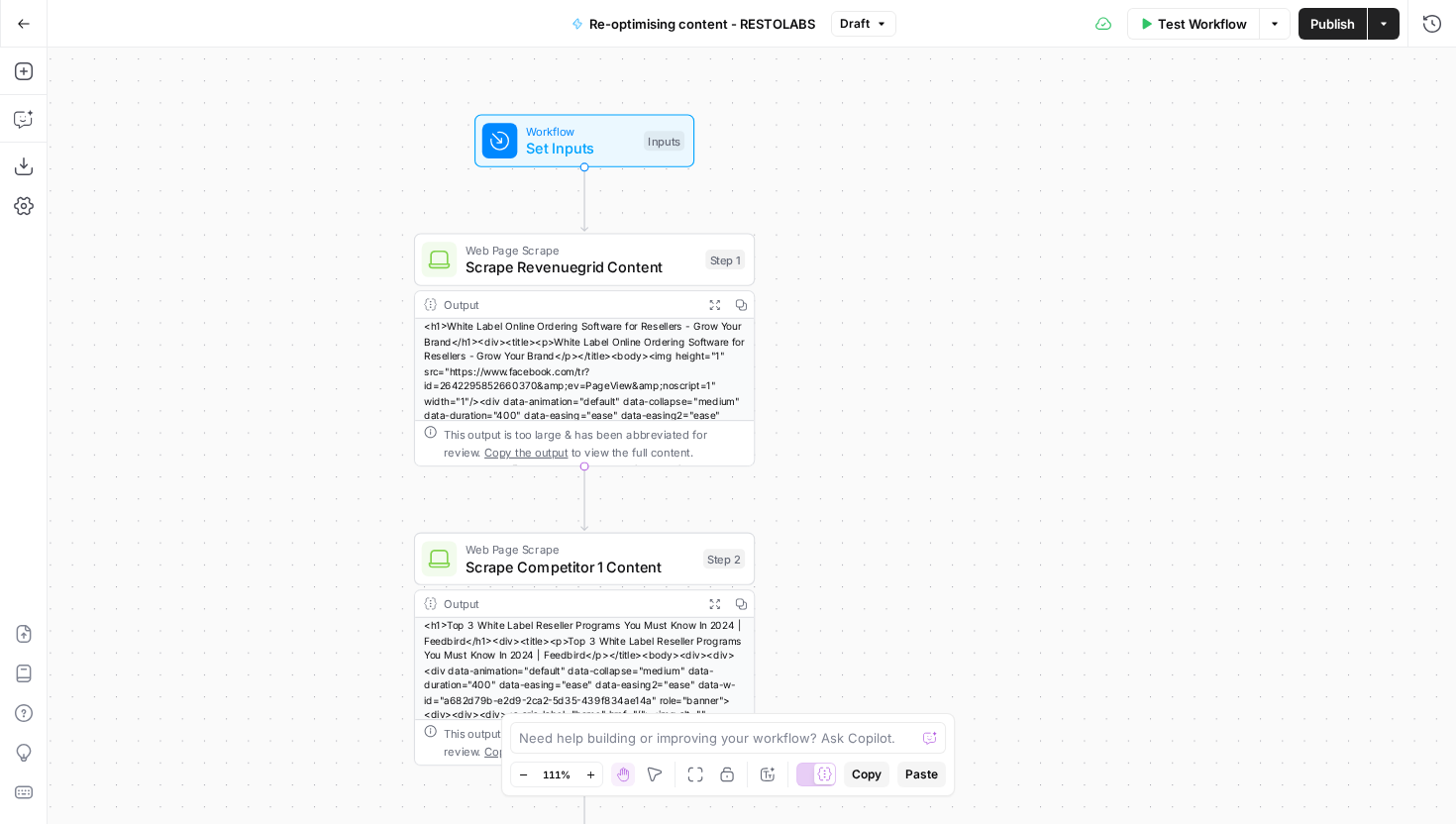 click on "Set Inputs" at bounding box center (580, 149) 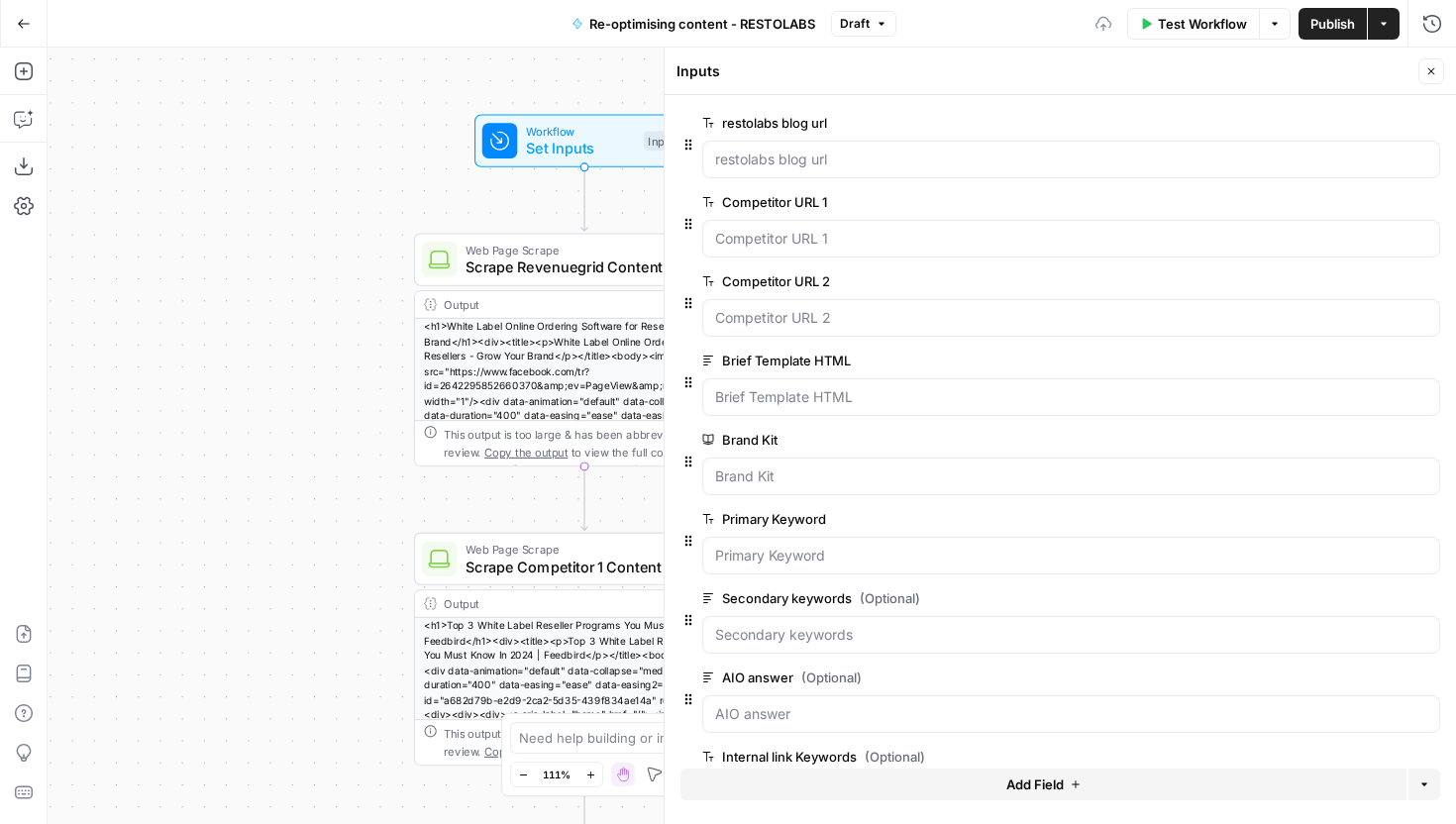 scroll, scrollTop: 71, scrollLeft: 0, axis: vertical 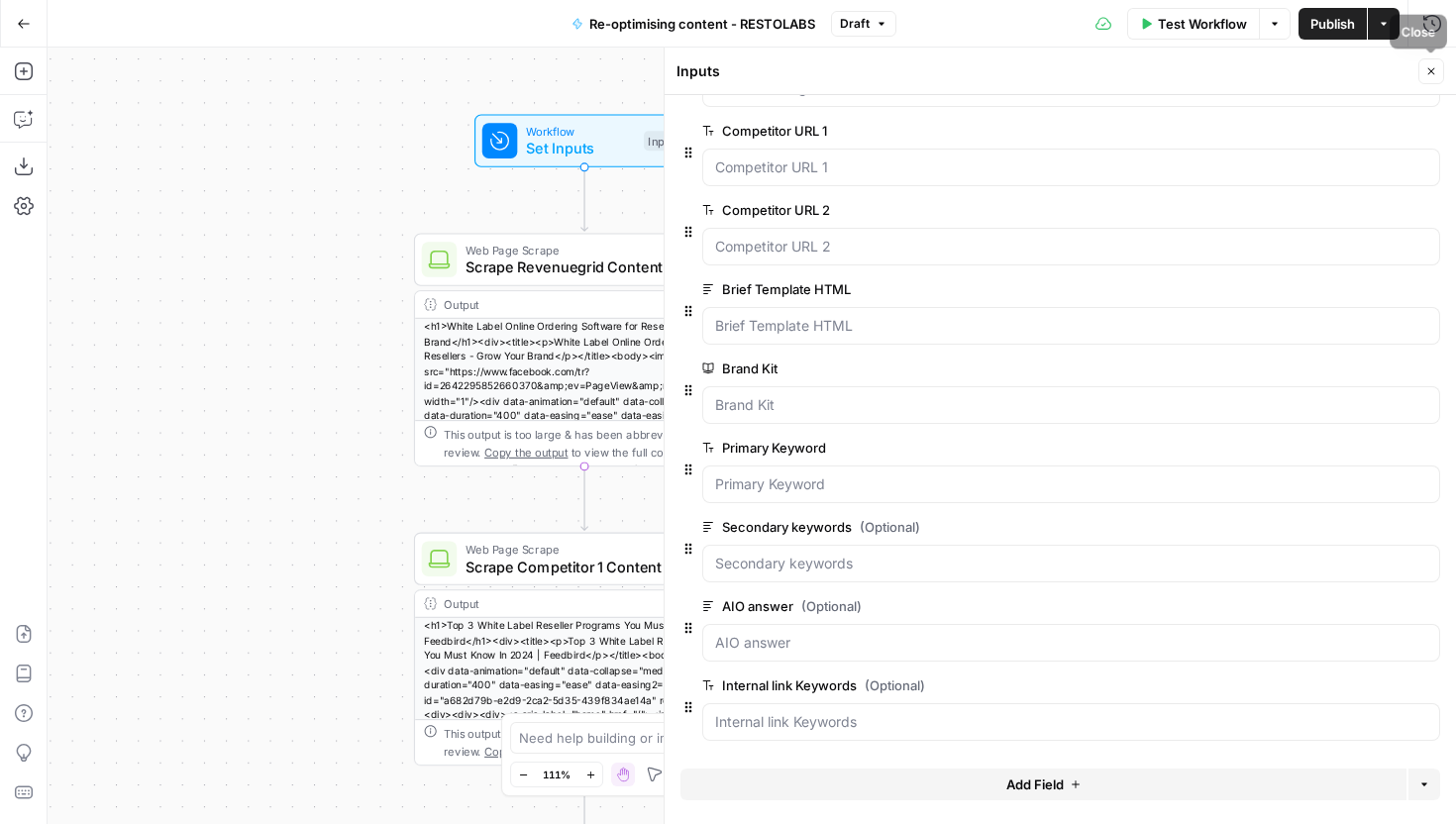 click on "Close" at bounding box center [1431, 71] 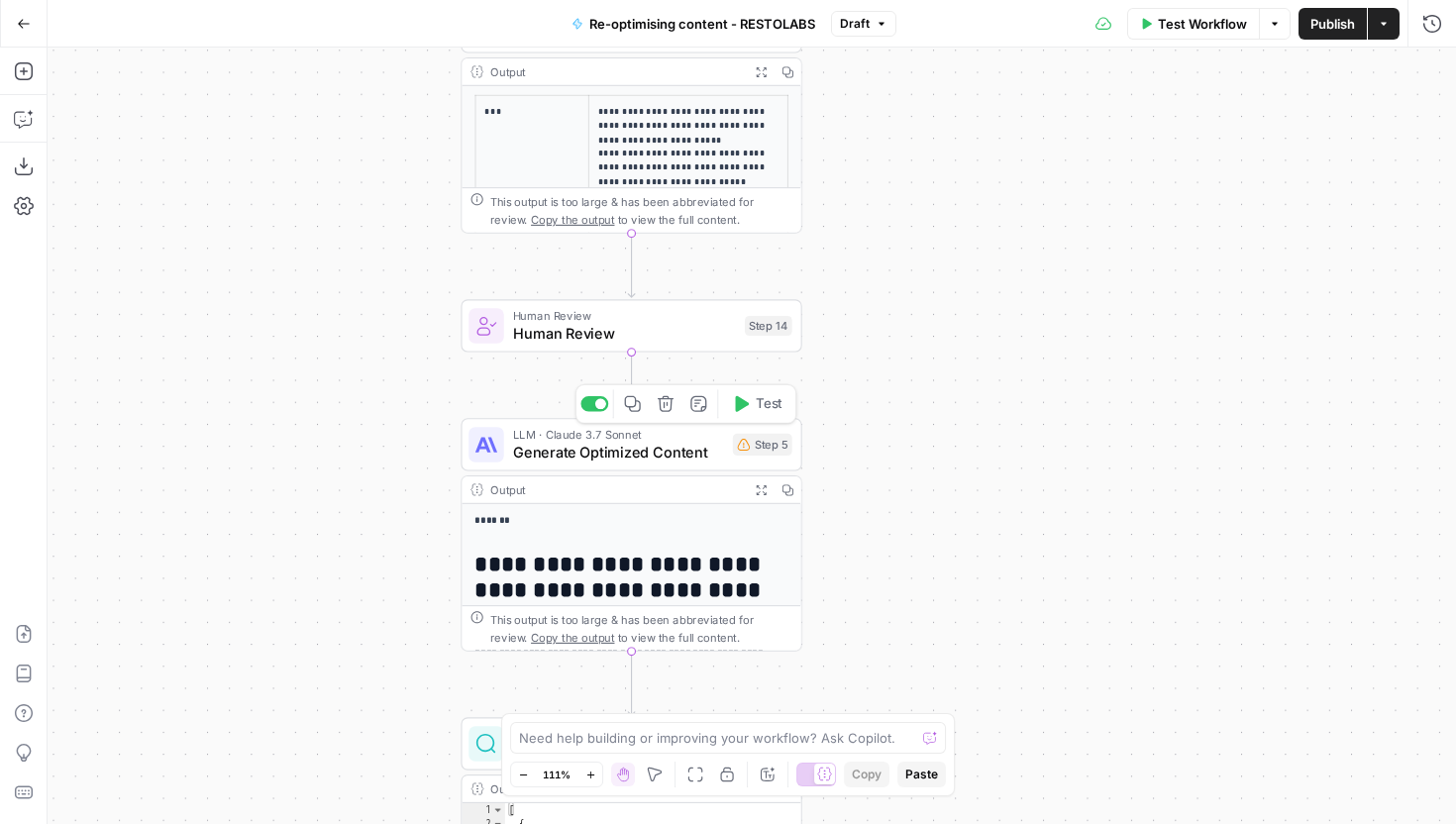 click on "Generate Optimized Content" at bounding box center (618, 453) 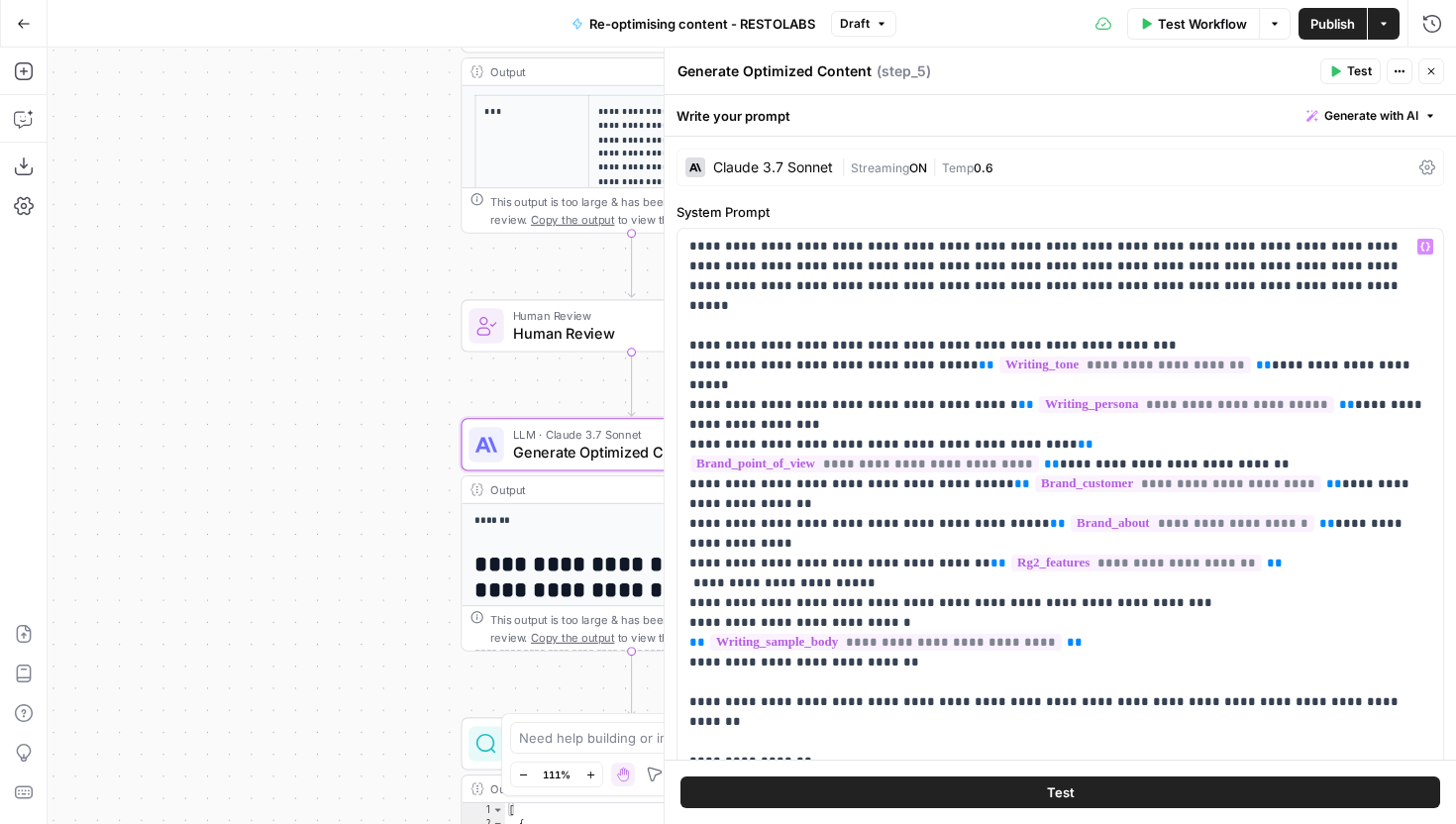 scroll, scrollTop: 68, scrollLeft: 0, axis: vertical 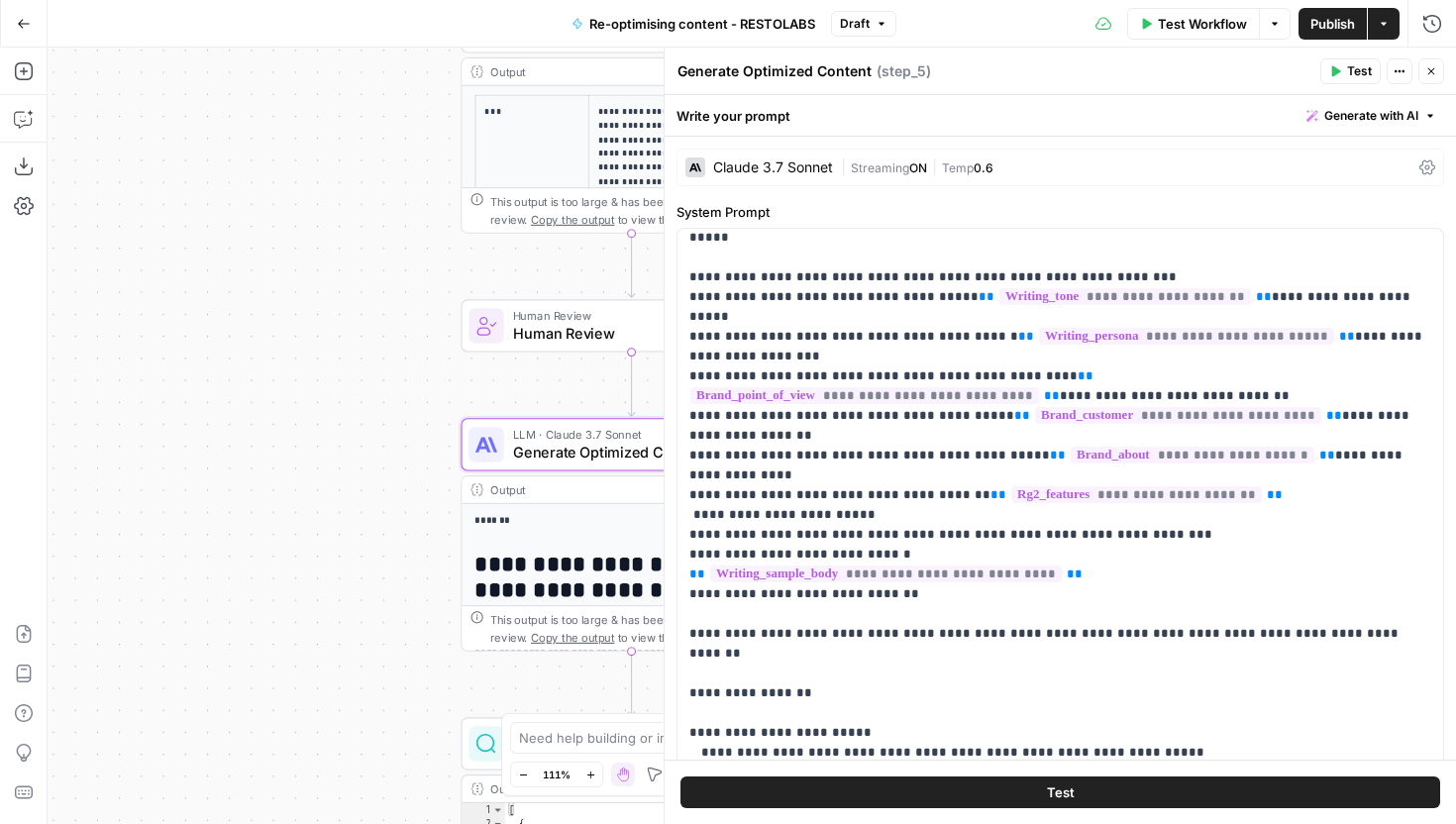 click on "Close" at bounding box center (1431, 71) 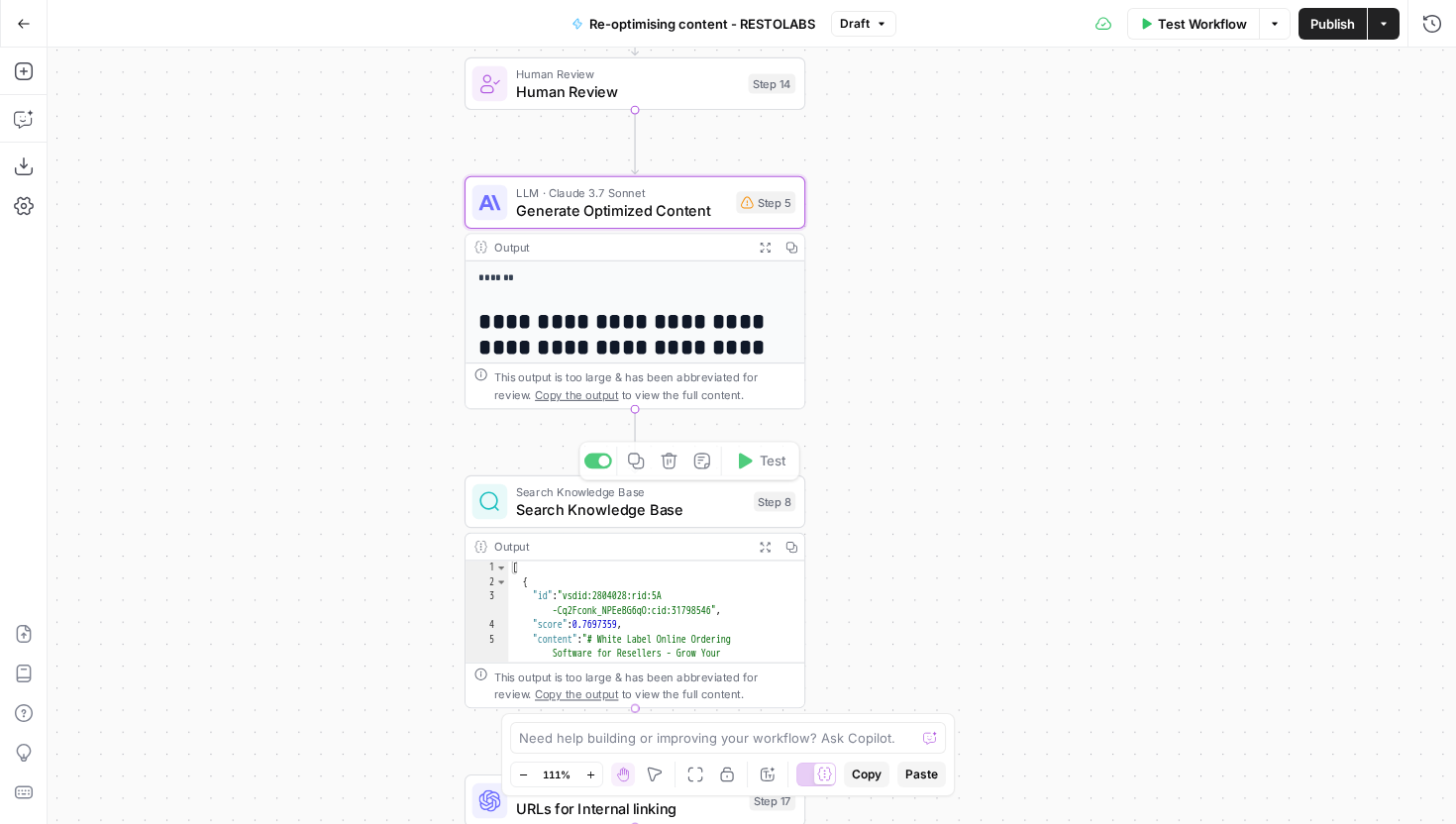 click on "Search Knowledge Base" at bounding box center [630, 492] 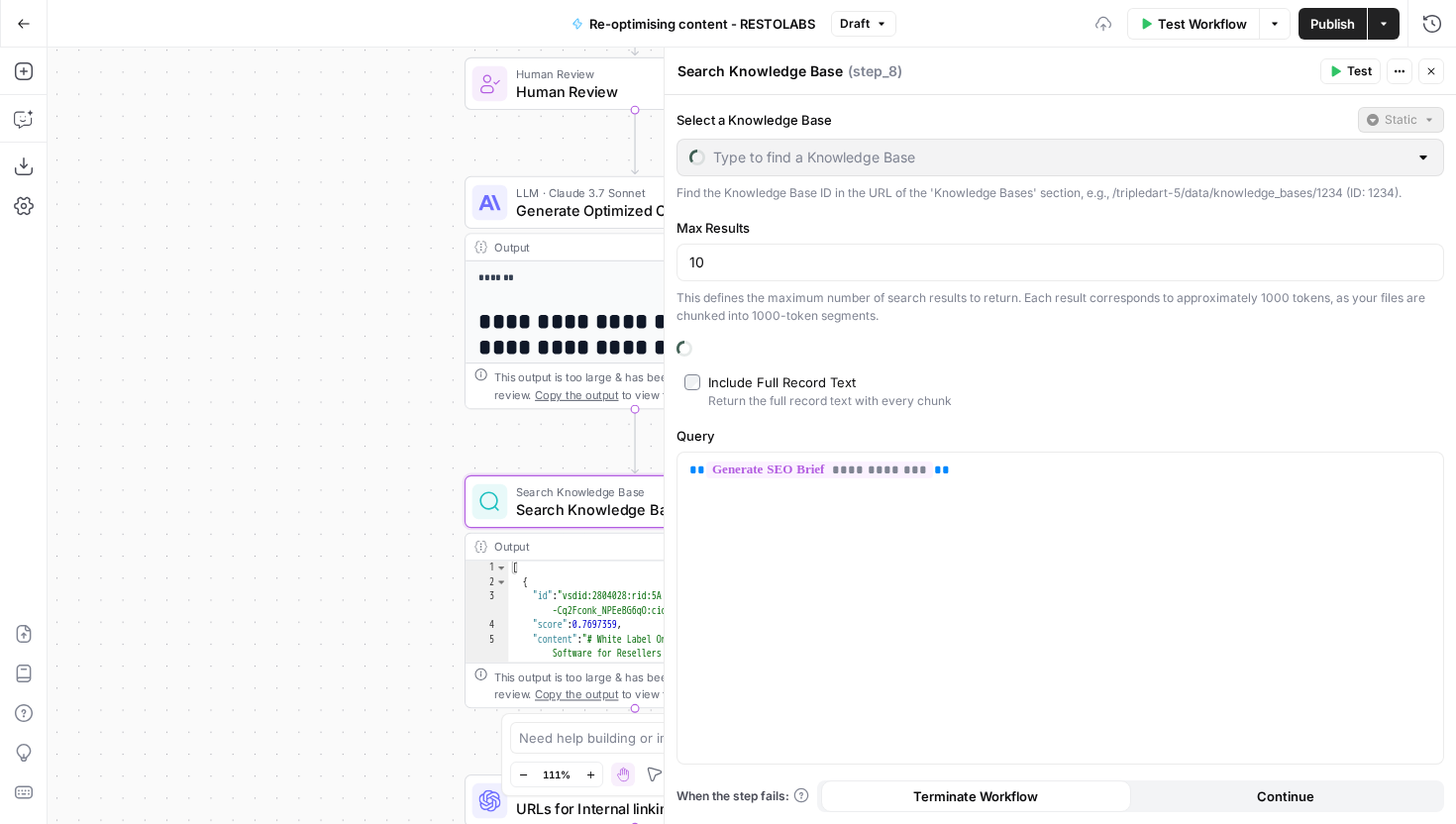 type on "Revenuegrid" 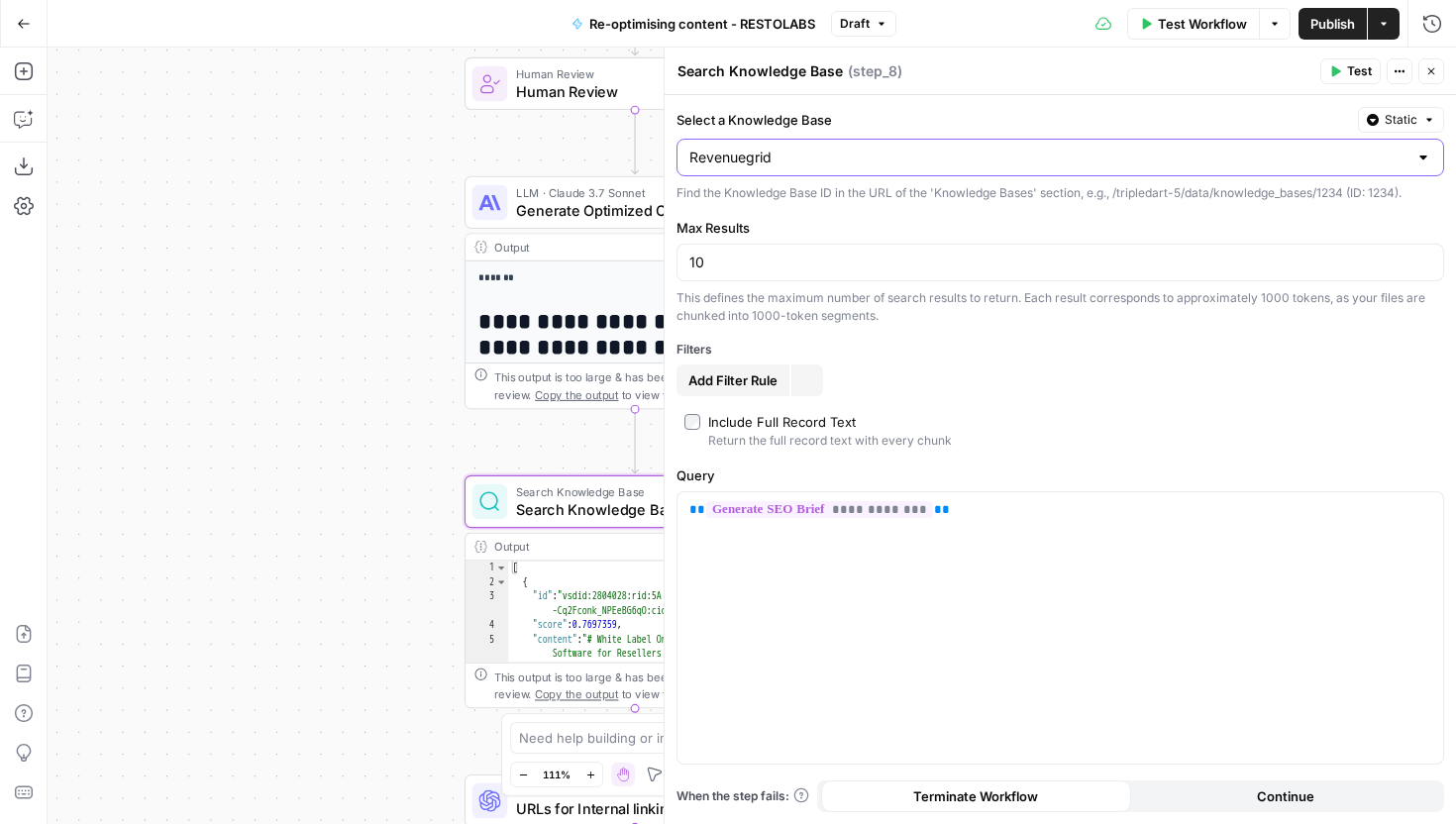 type 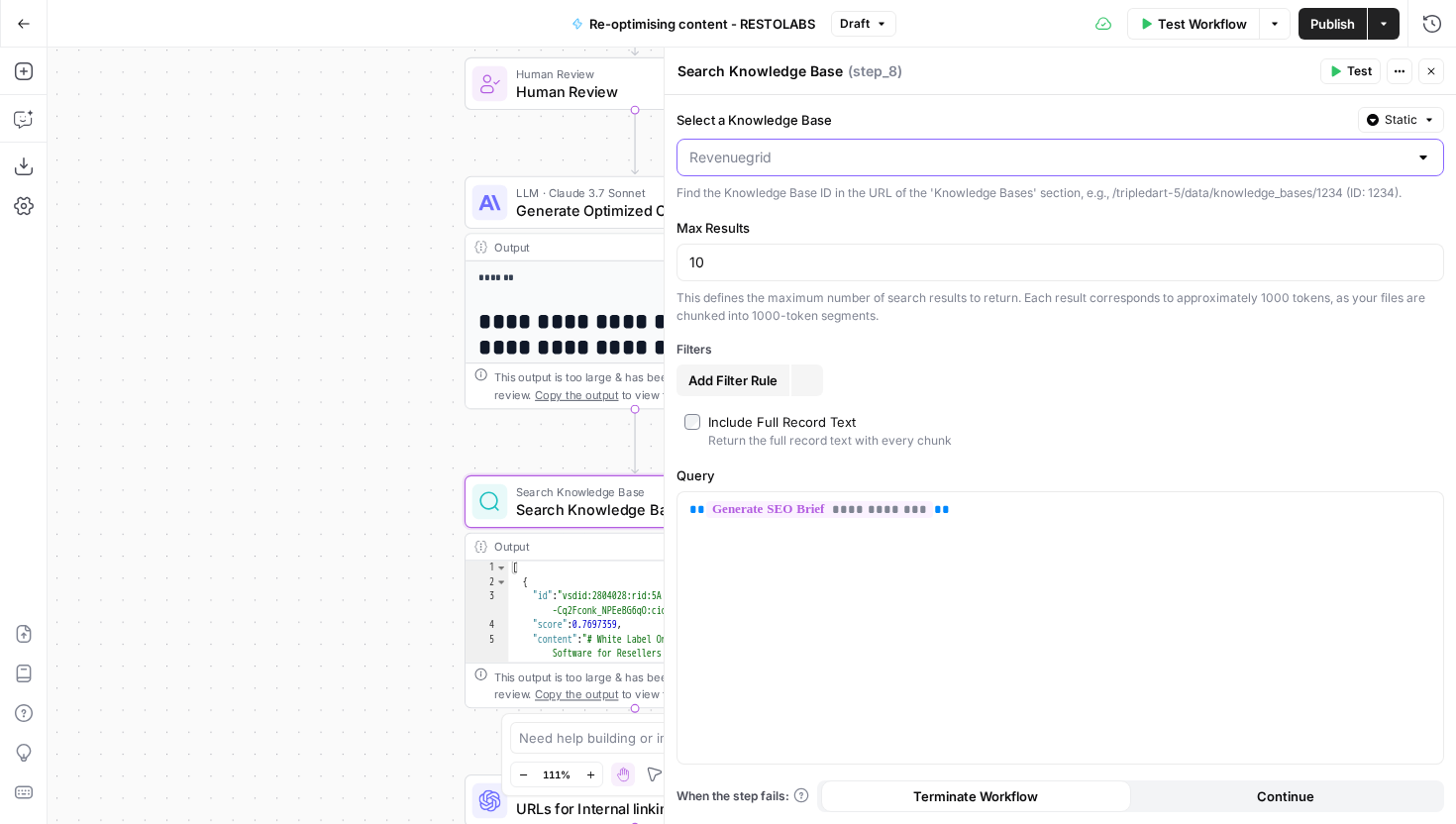 click on "Select a Knowledge Base" at bounding box center (1048, 157) 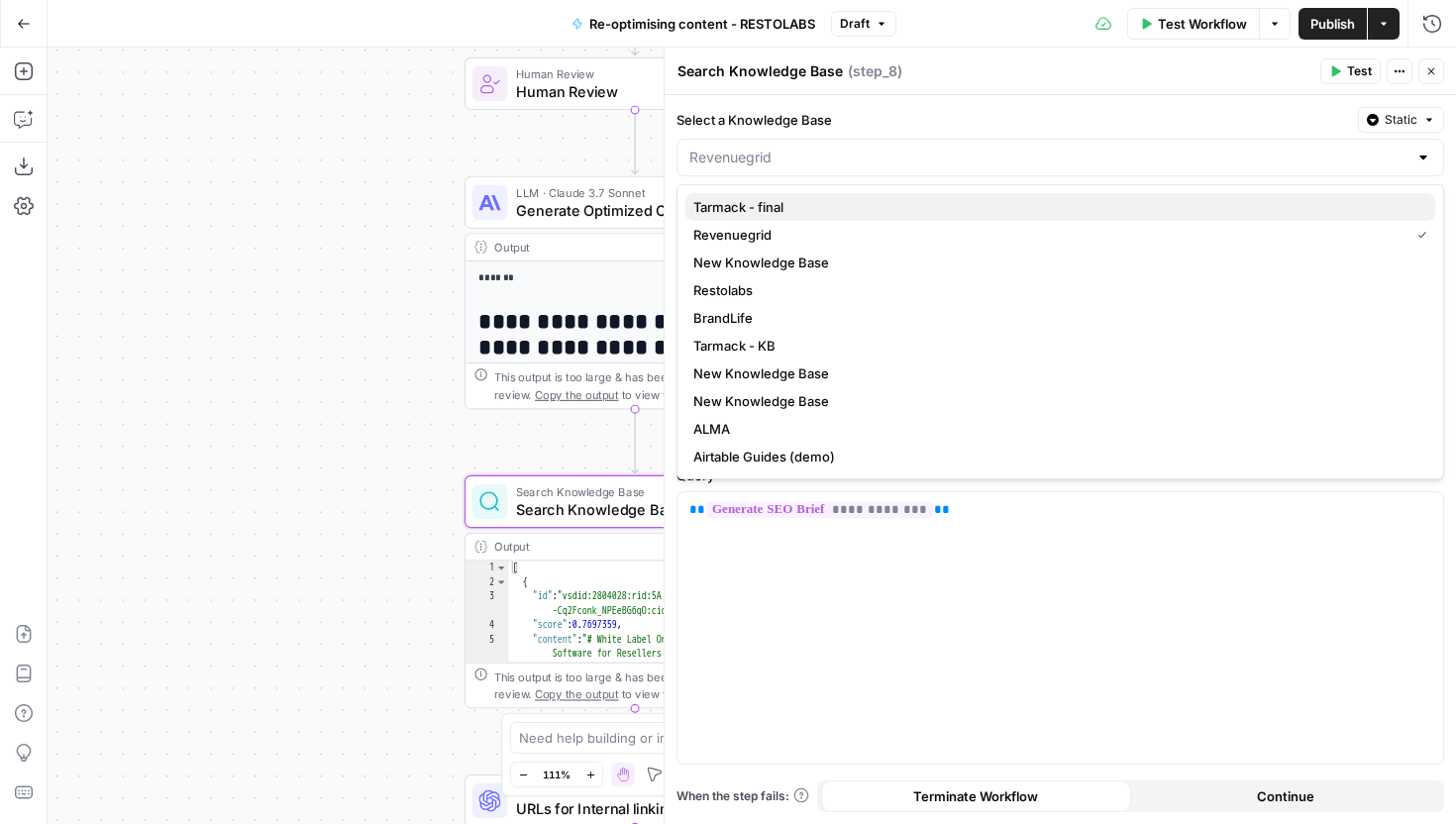 type 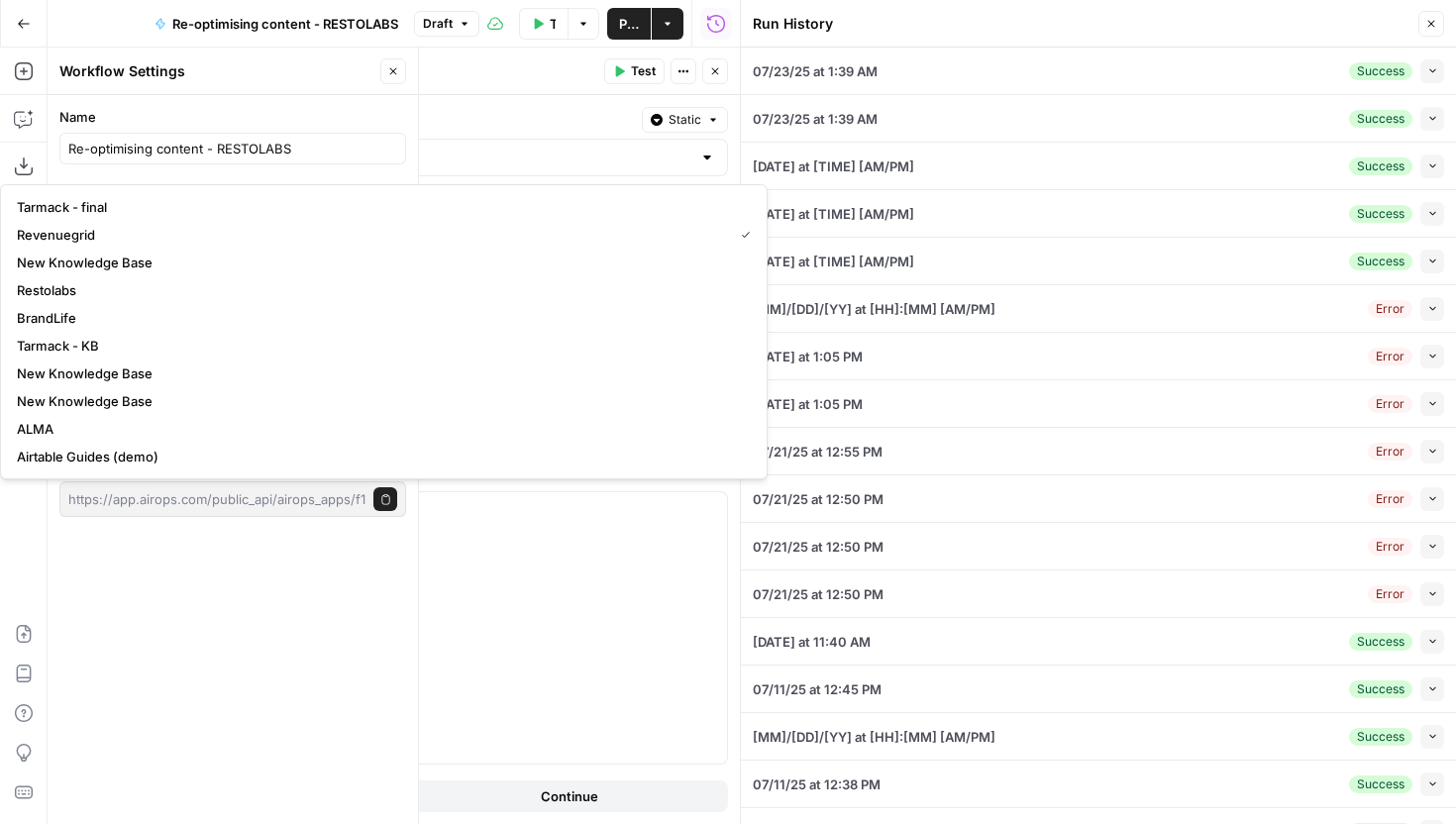 type on "Revenuegrid" 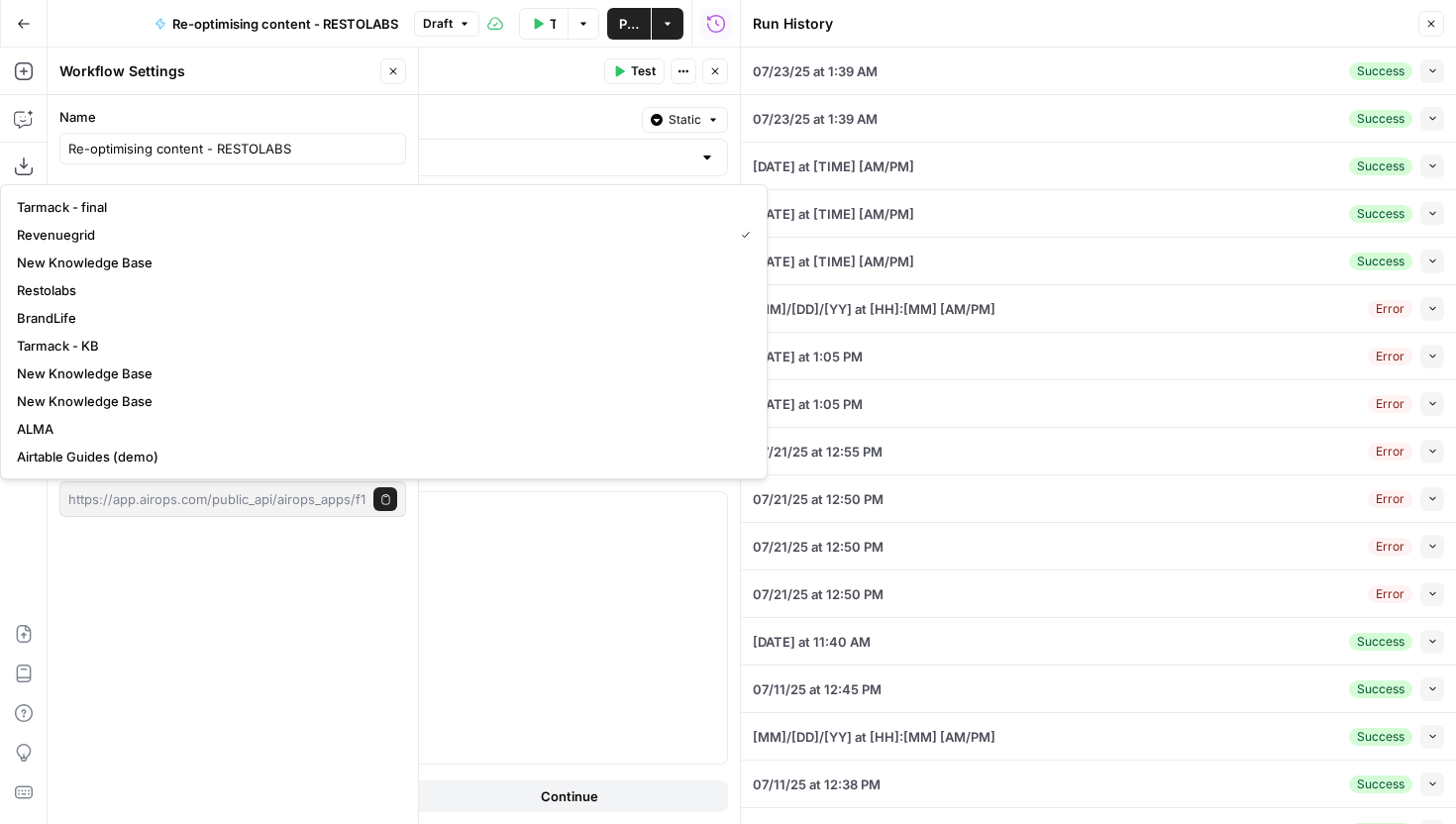 click on "Close" at bounding box center (1431, 24) 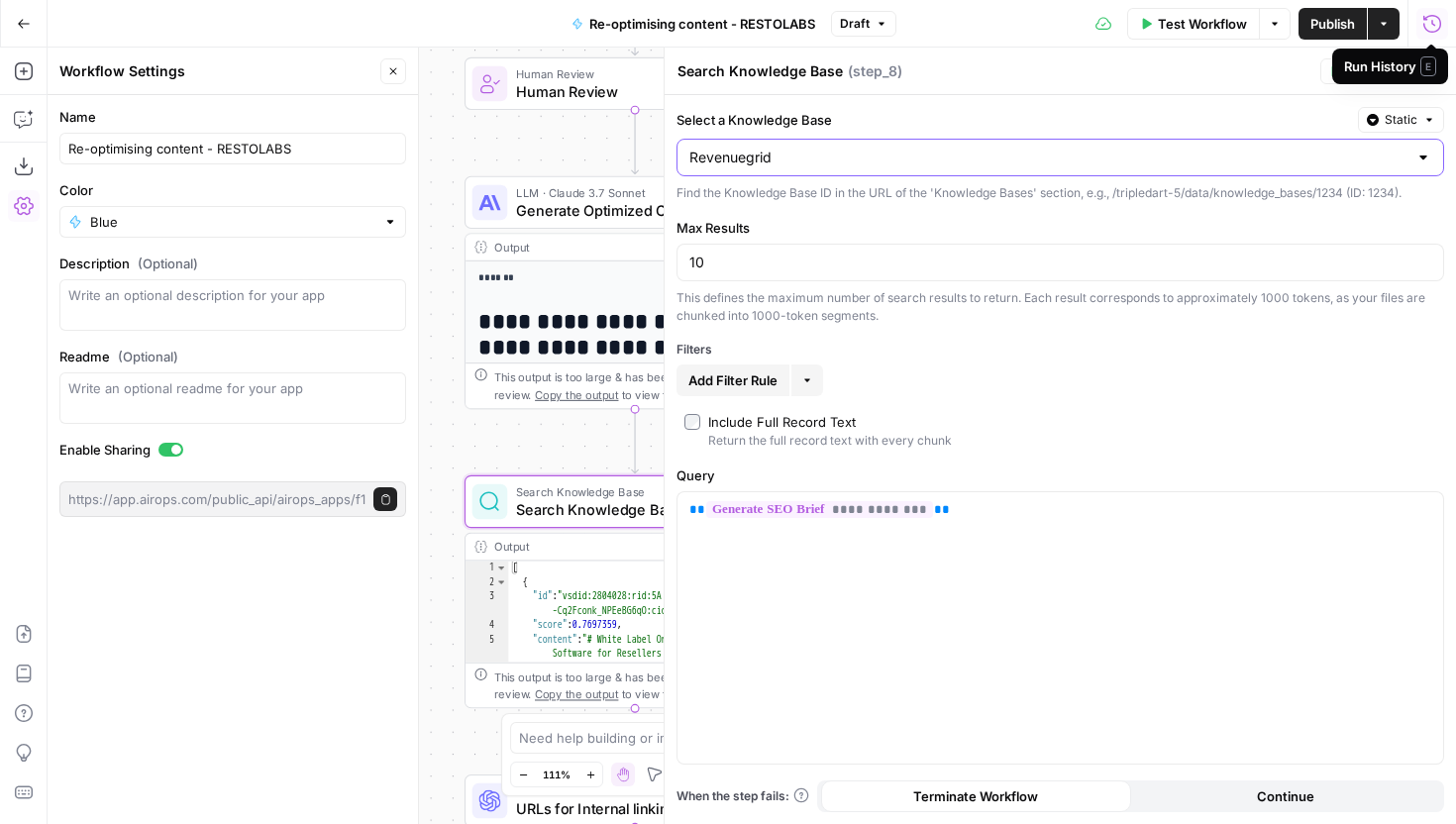 type 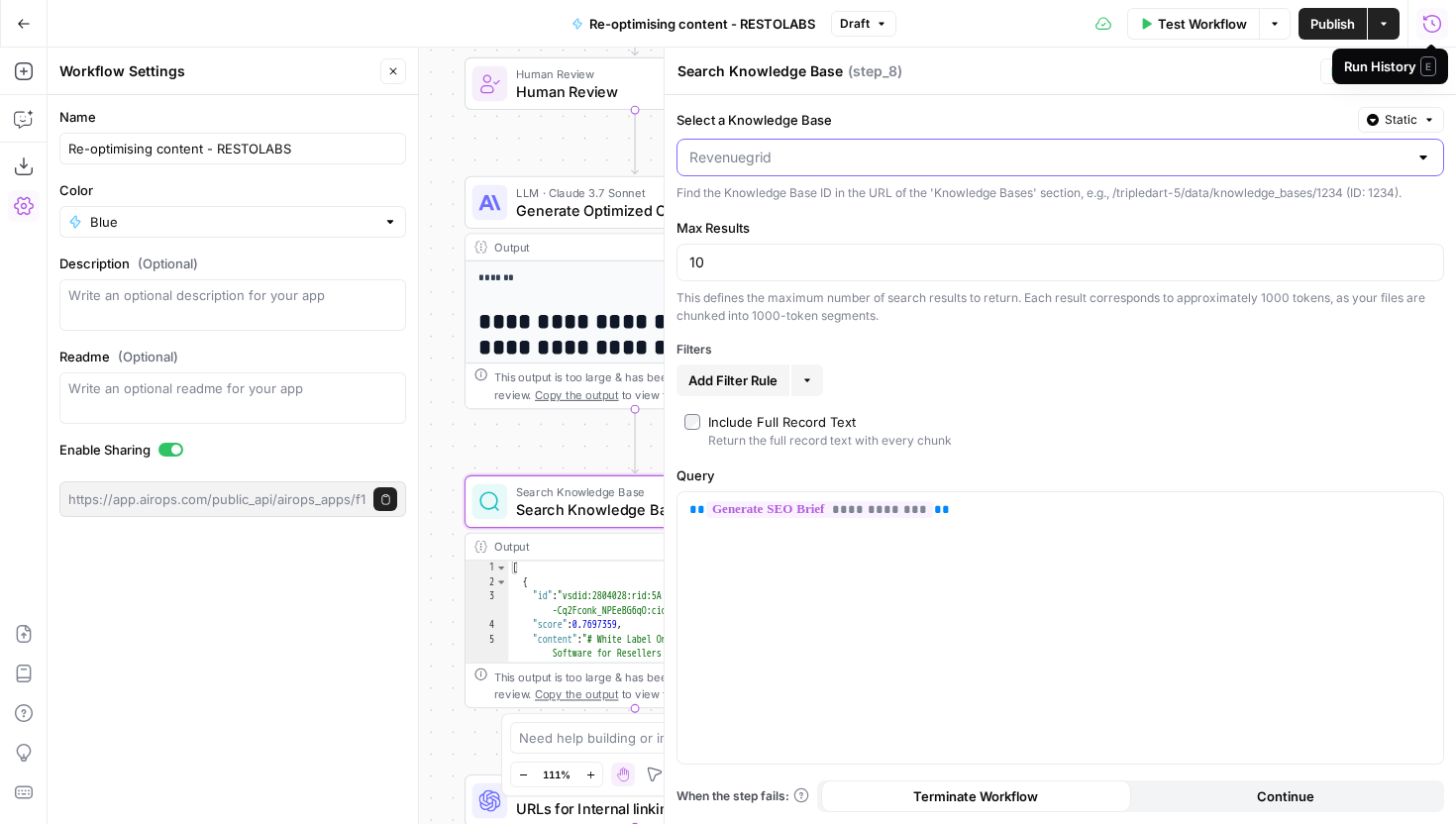 click on "Select a Knowledge Base" at bounding box center (1048, 157) 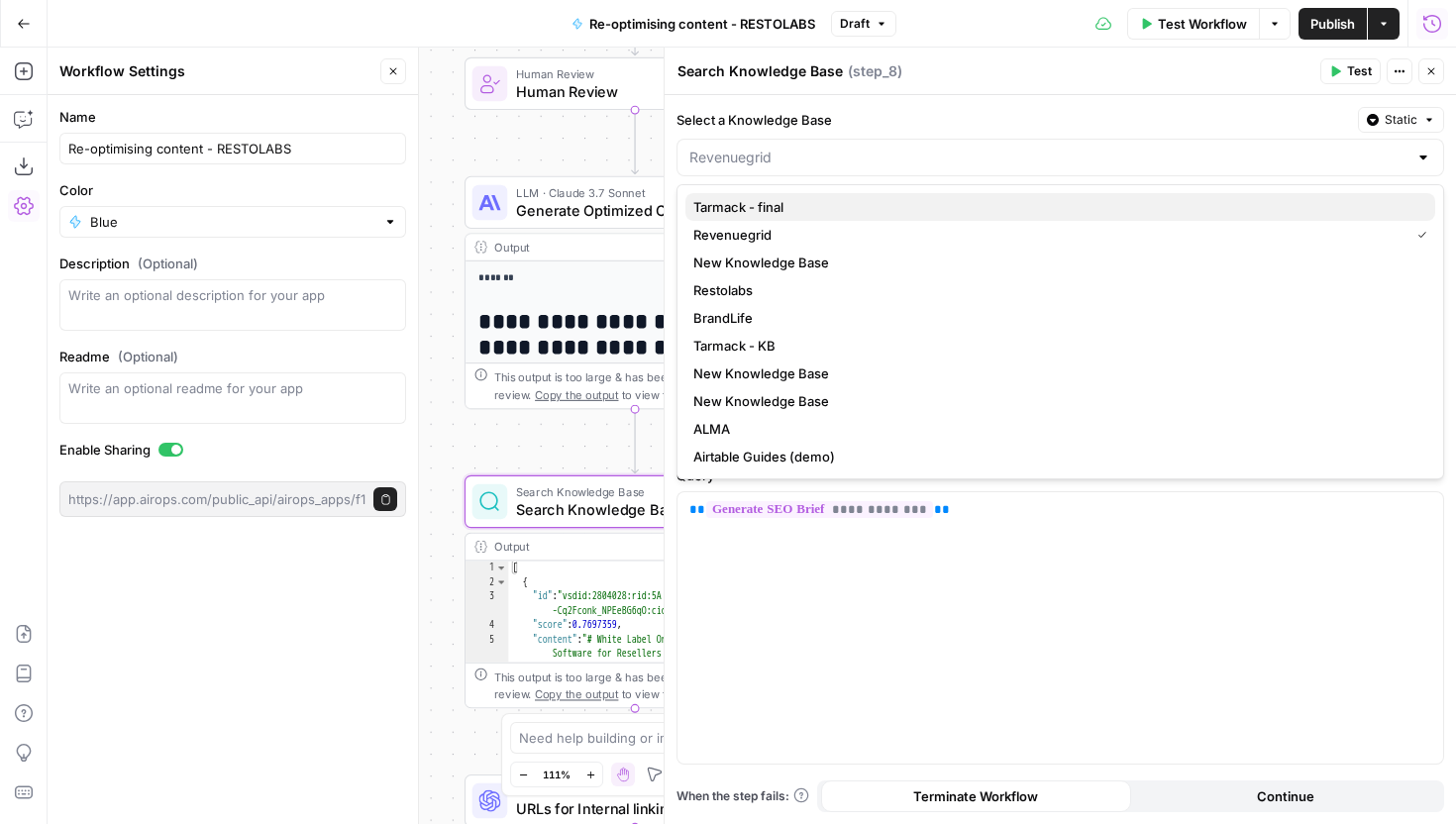 type 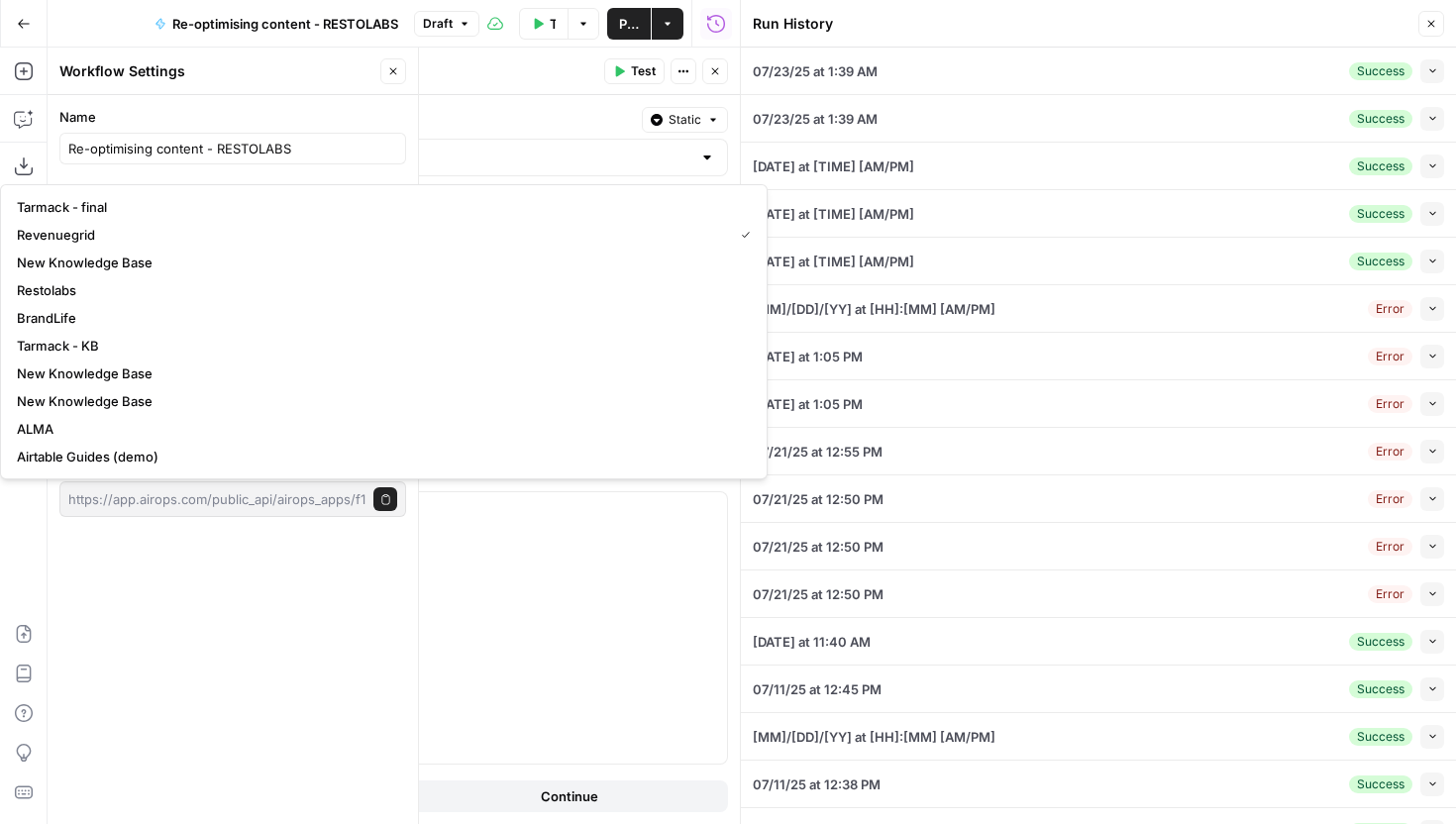 type on "Revenuegrid" 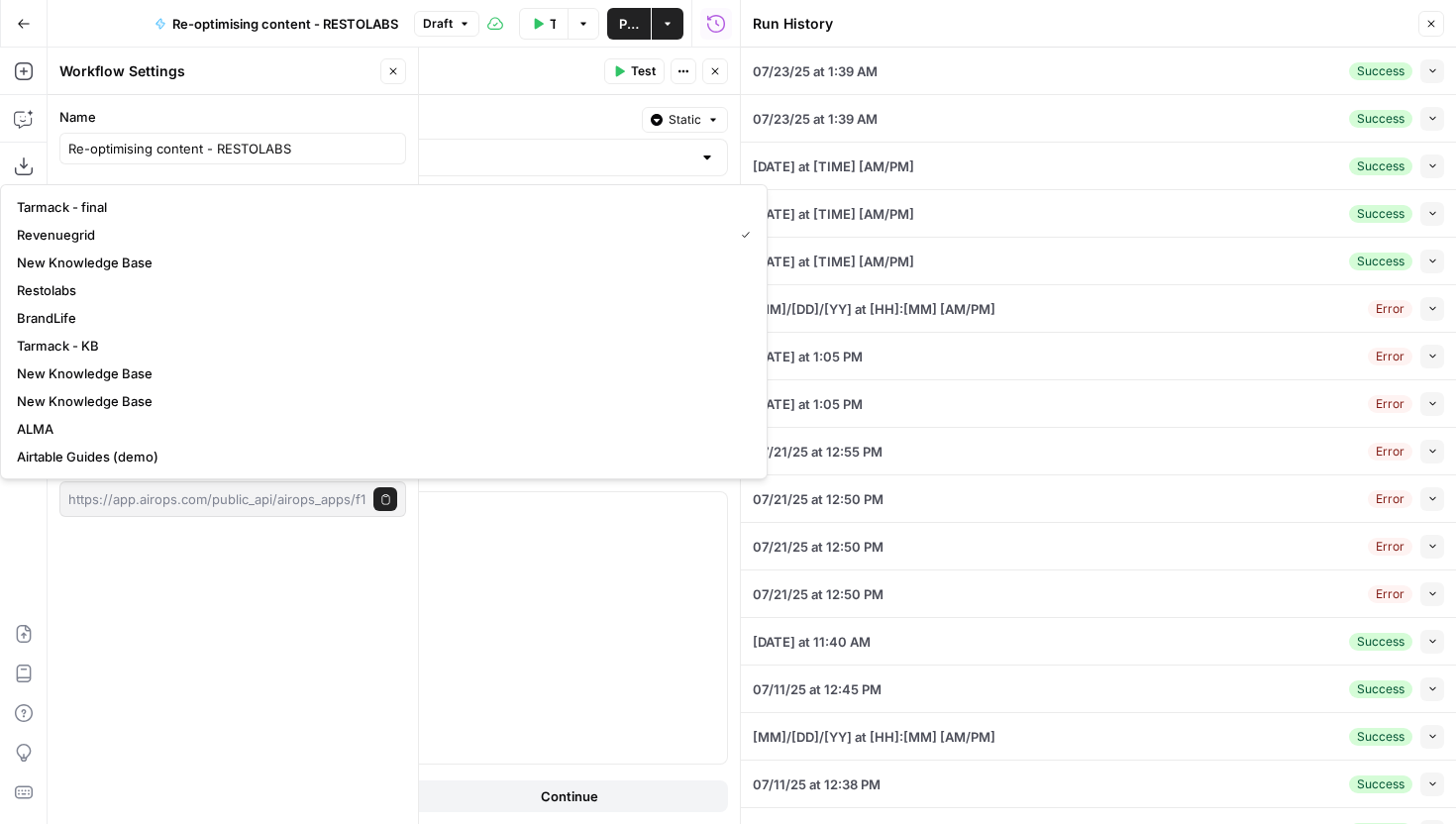 click on "Run History Close" at bounding box center [1098, 24] 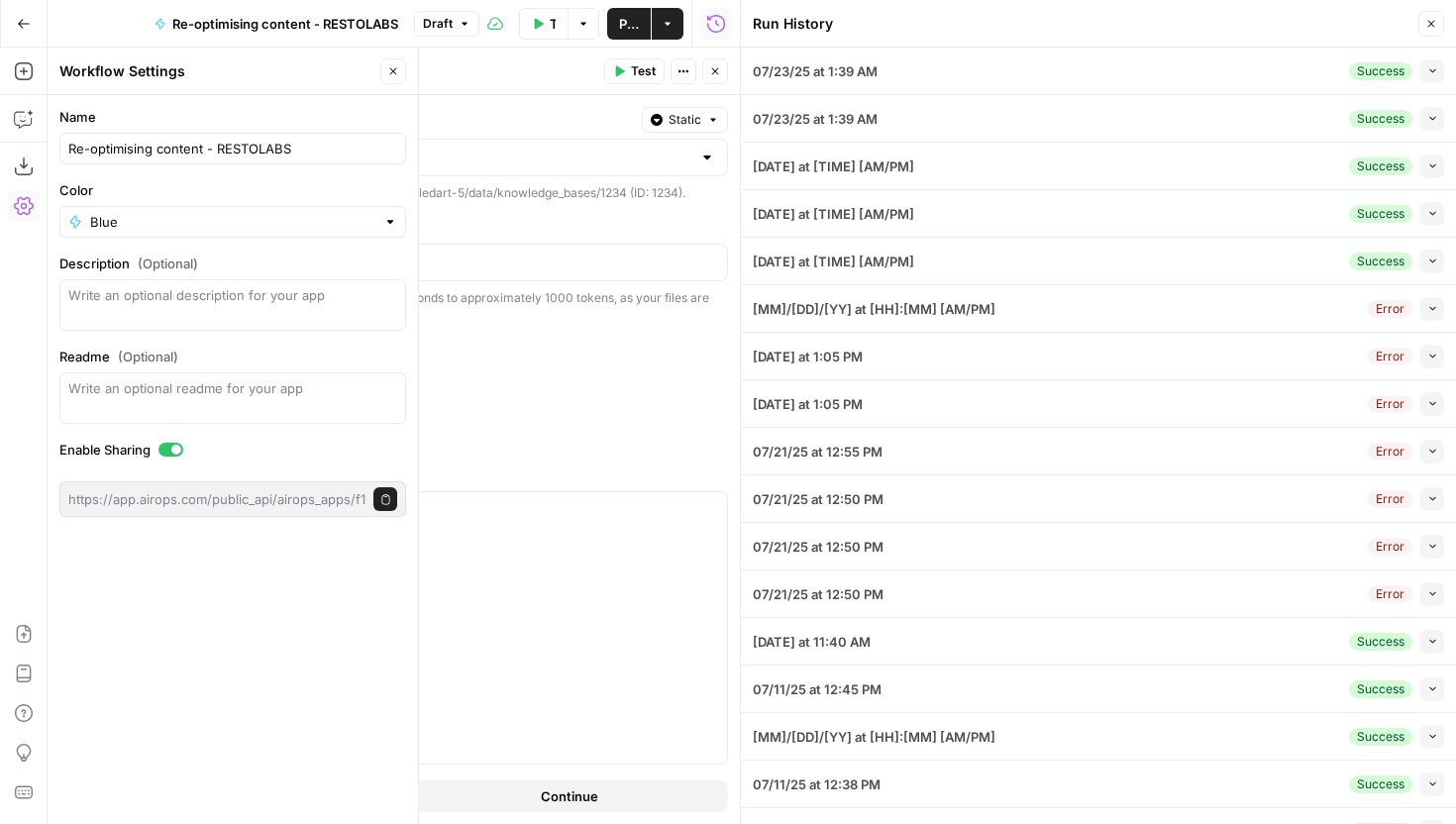 click 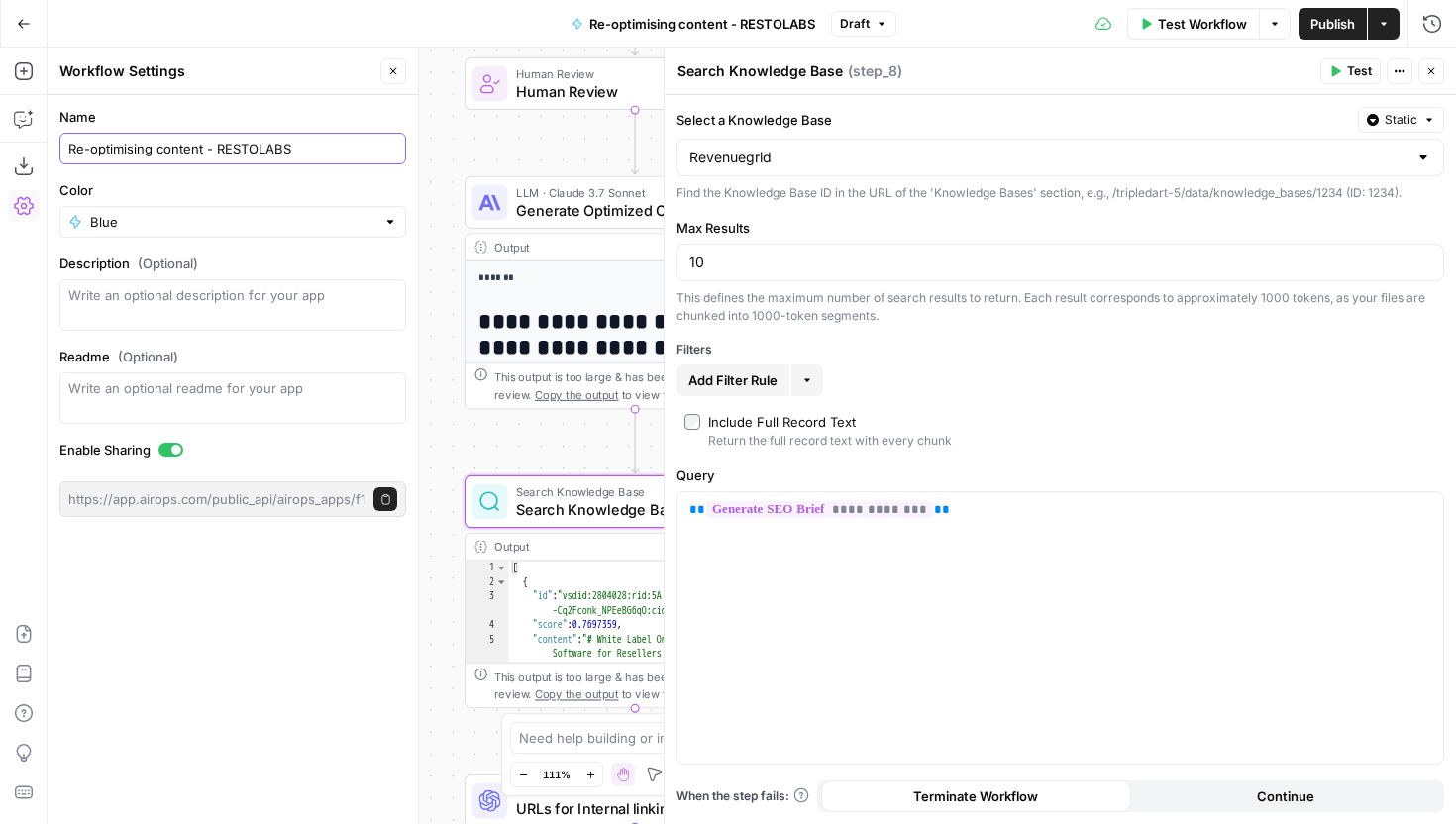 click on "Re-optimising content - RESTOLABS" at bounding box center [233, 149] 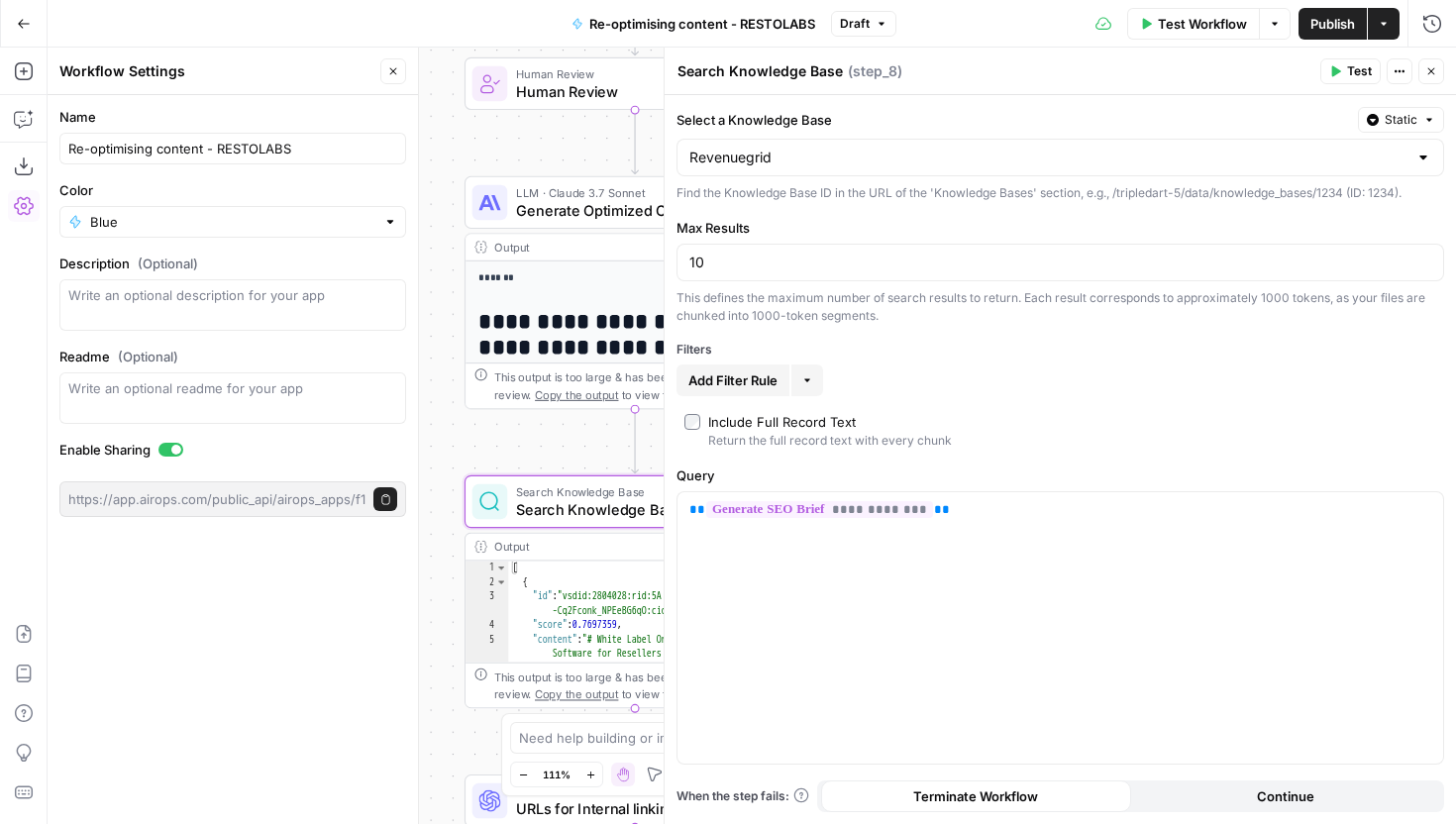 click 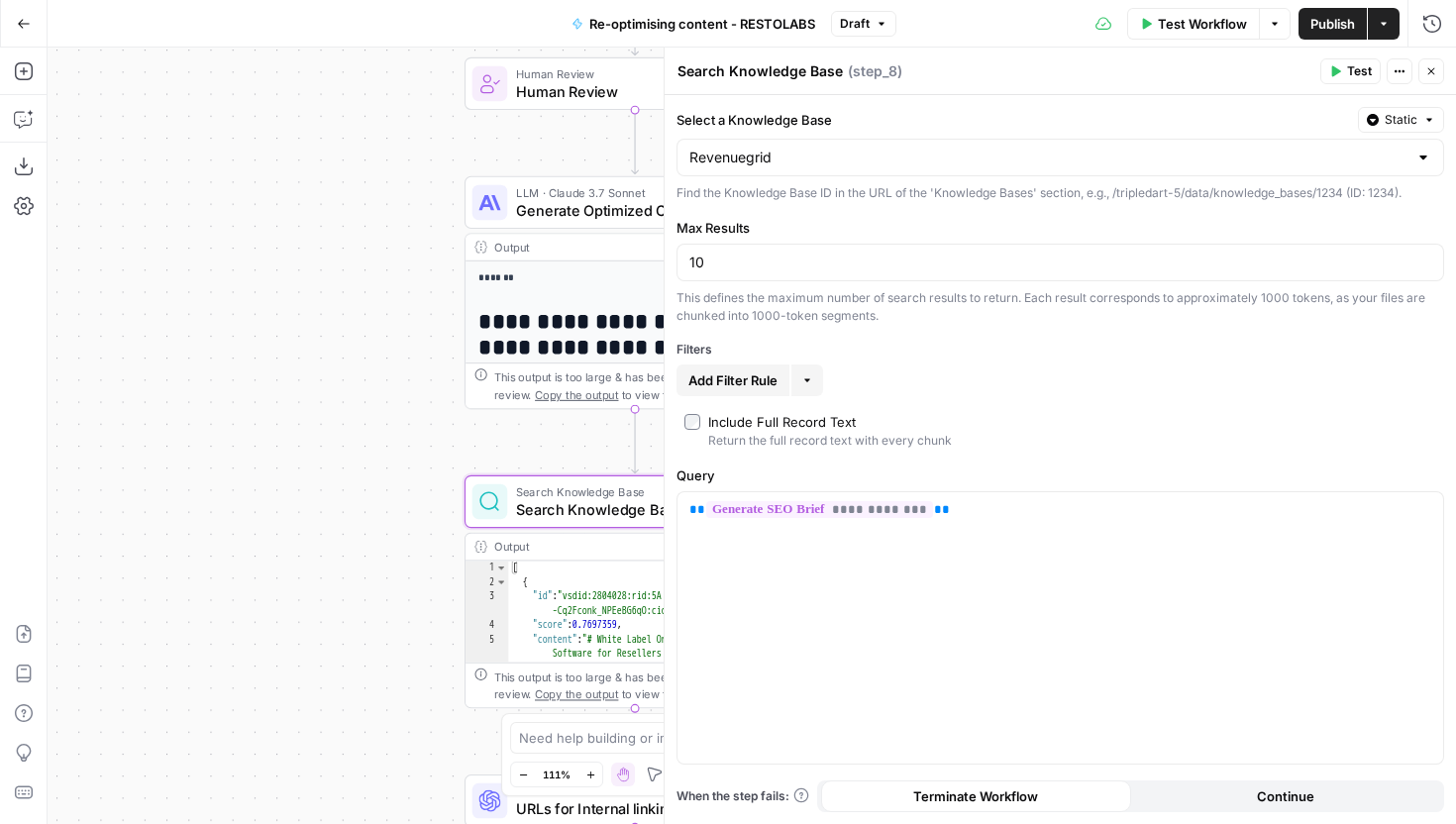 click on "Revenuegrid" at bounding box center (1060, 157) 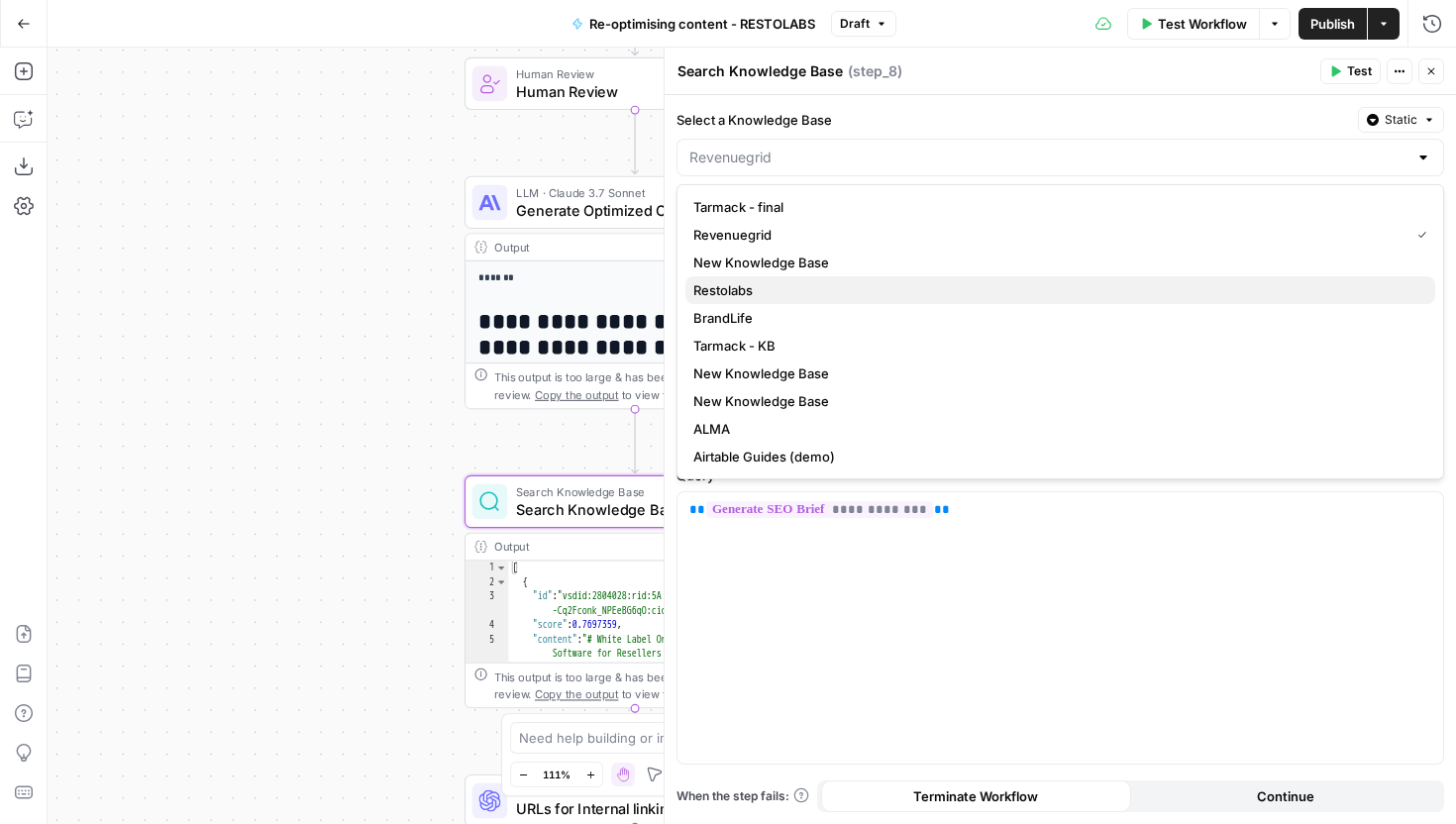 click on "Restolabs" at bounding box center (1056, 290) 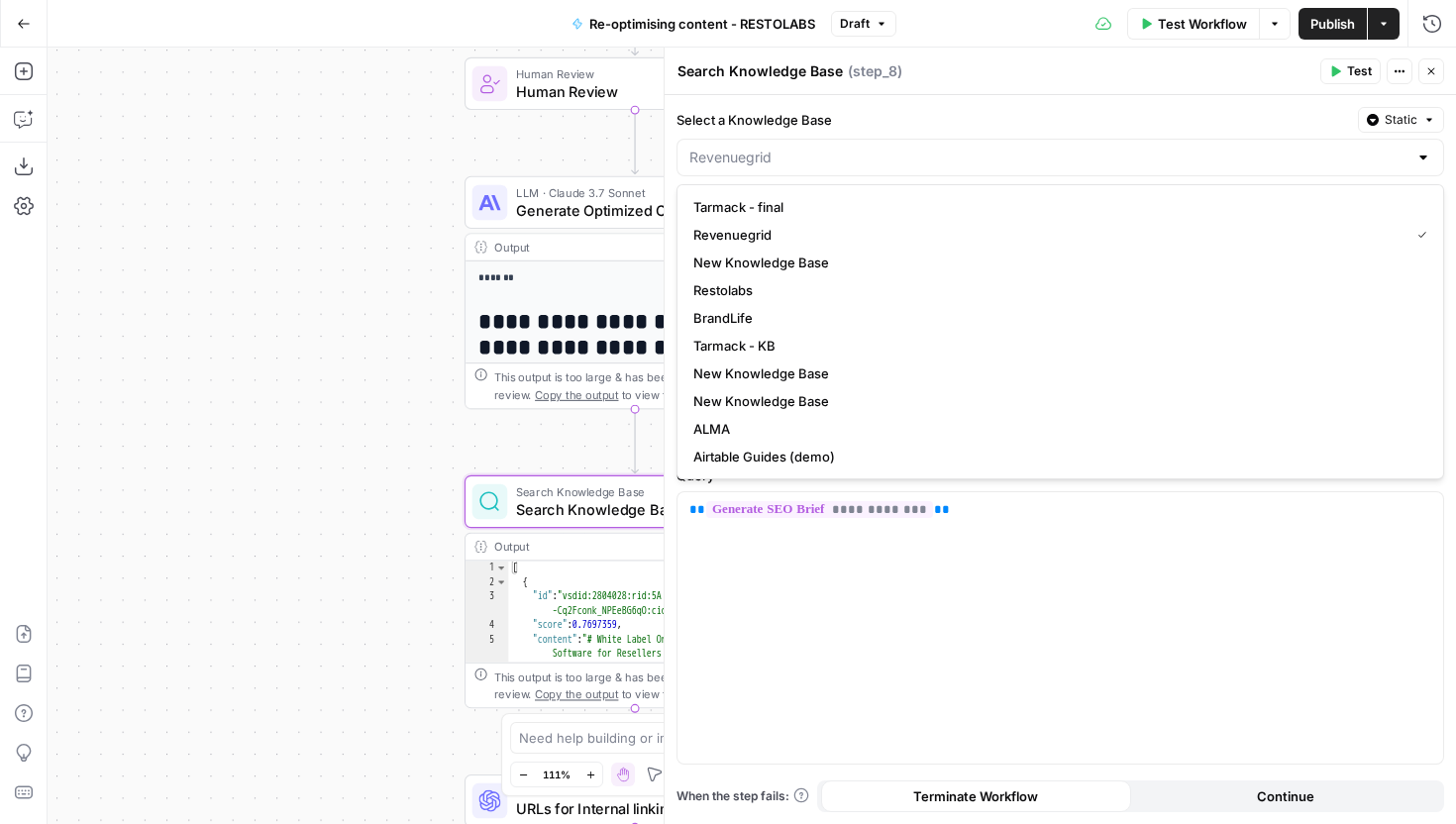 type on "Restolabs" 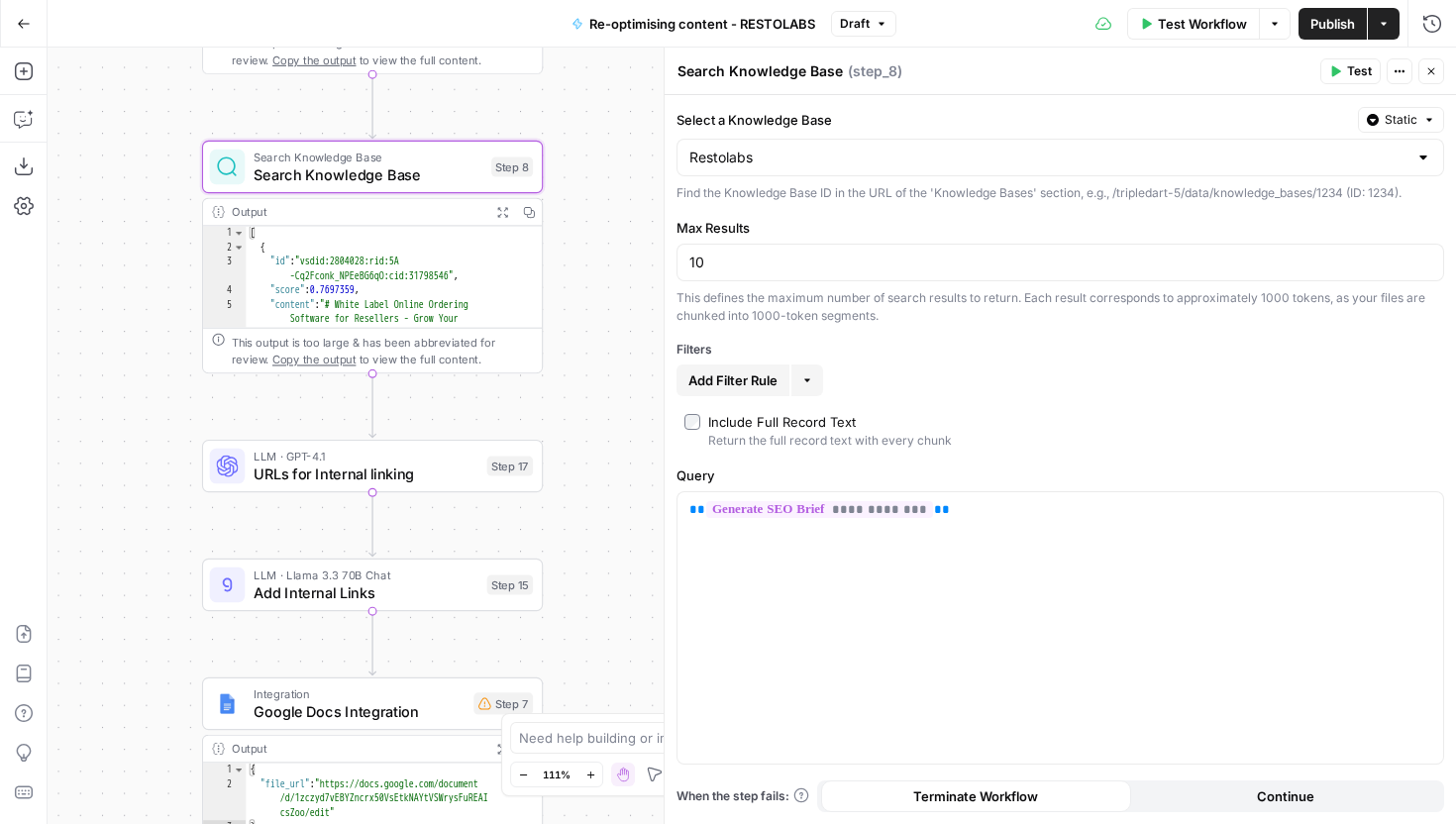 click on "Close" at bounding box center (1431, 71) 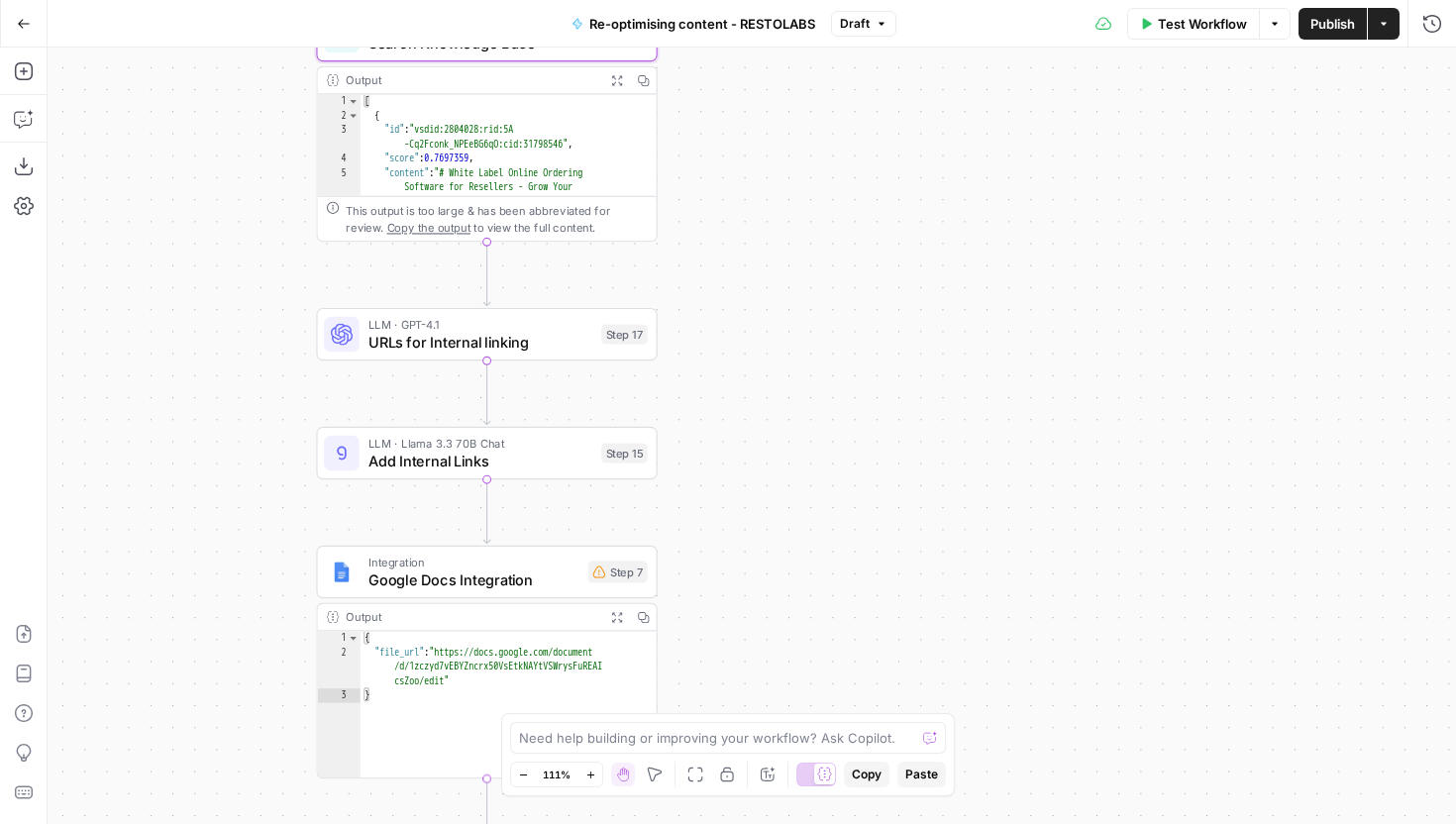 click on "Integration" at bounding box center [473, 563] 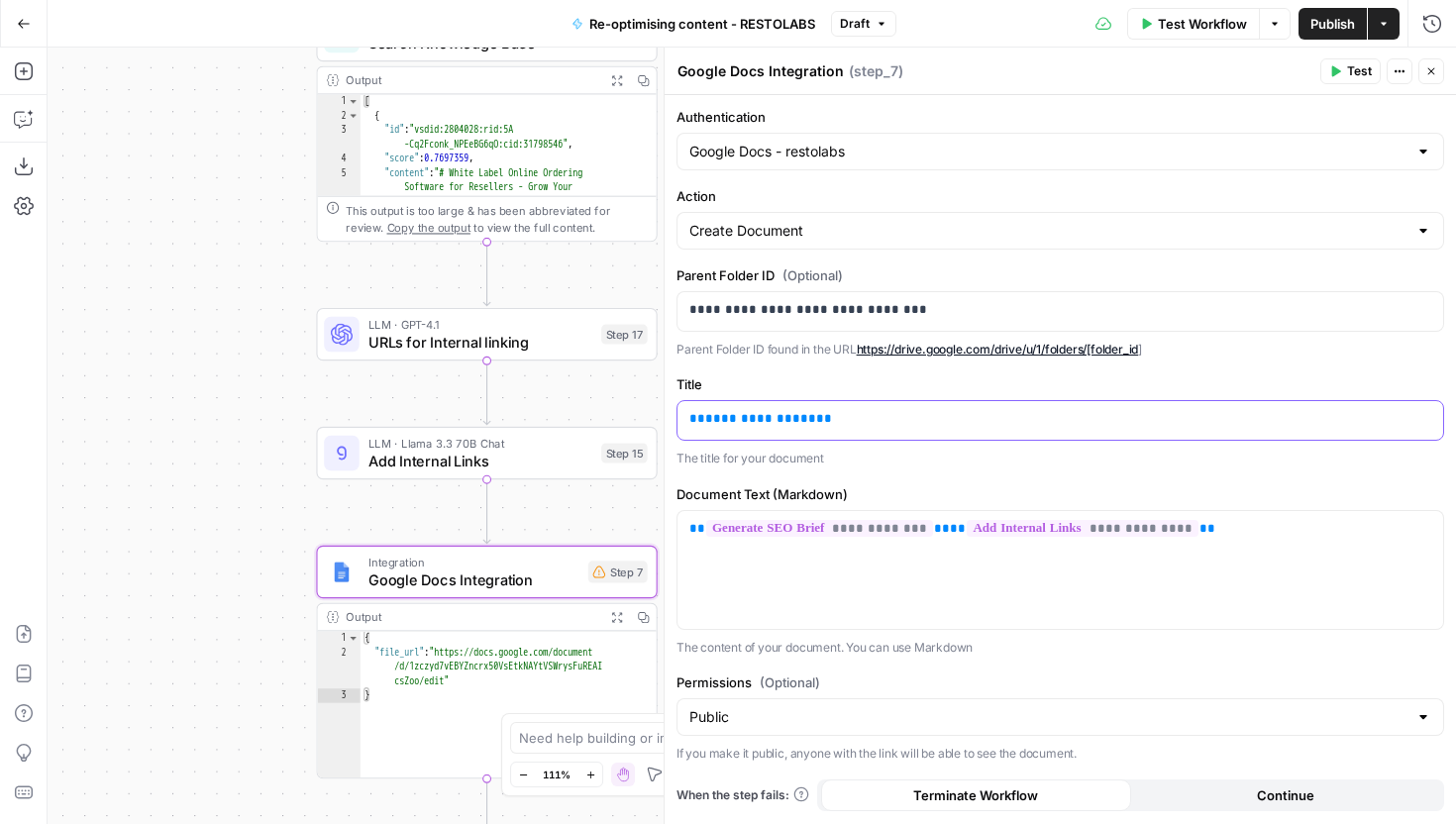 click on "**********" at bounding box center [1060, 420] 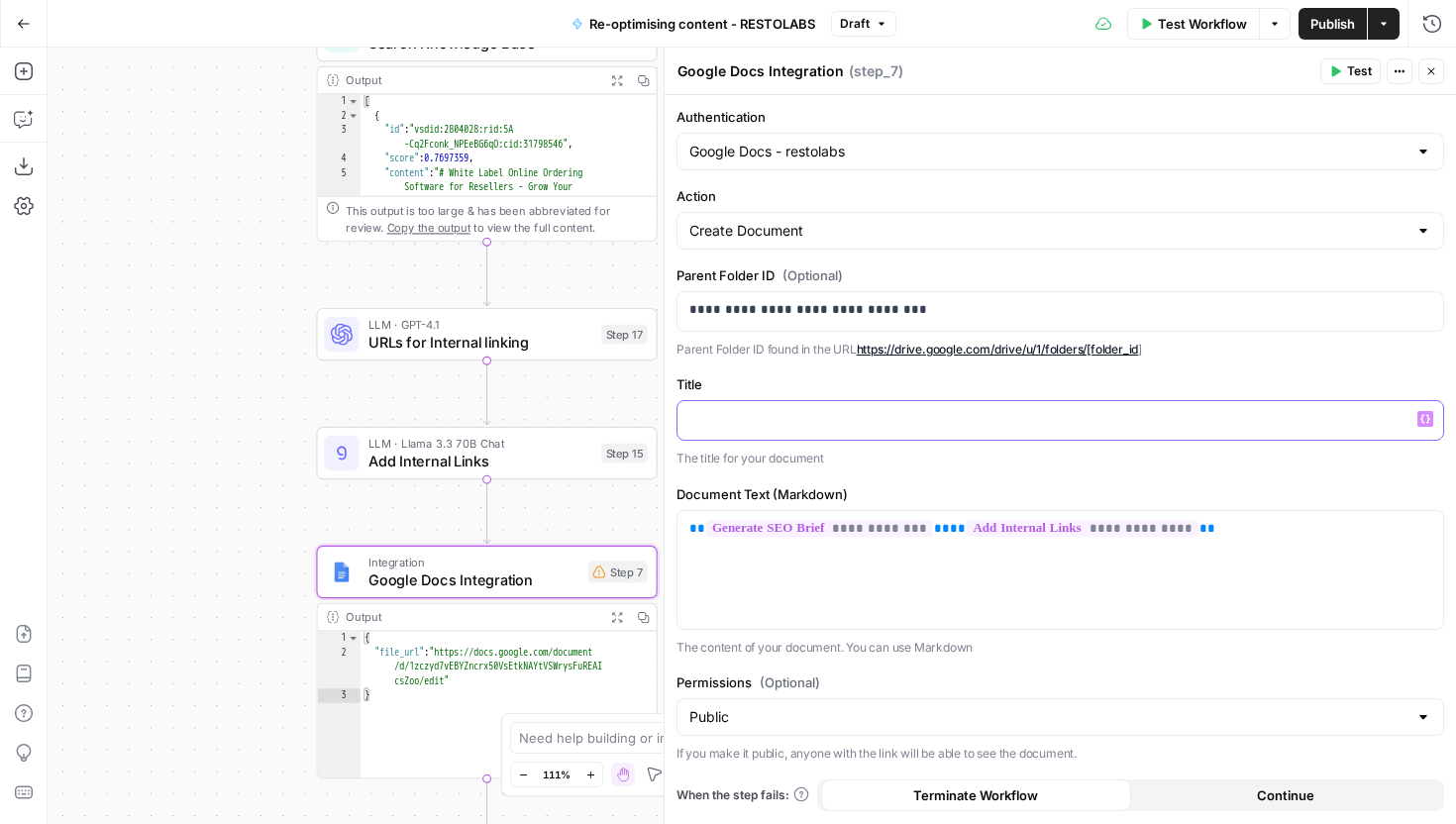 type 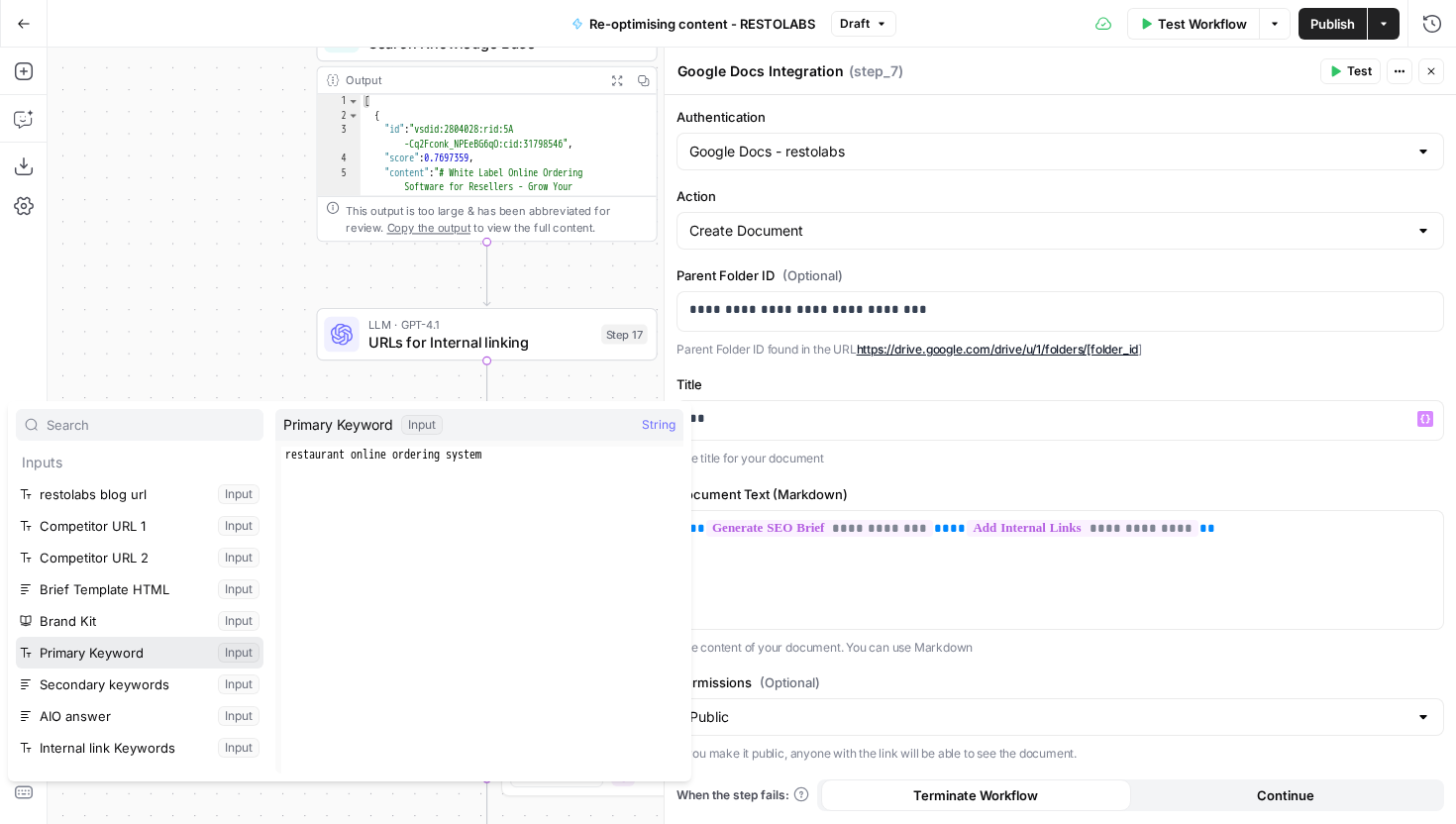 click at bounding box center [140, 653] 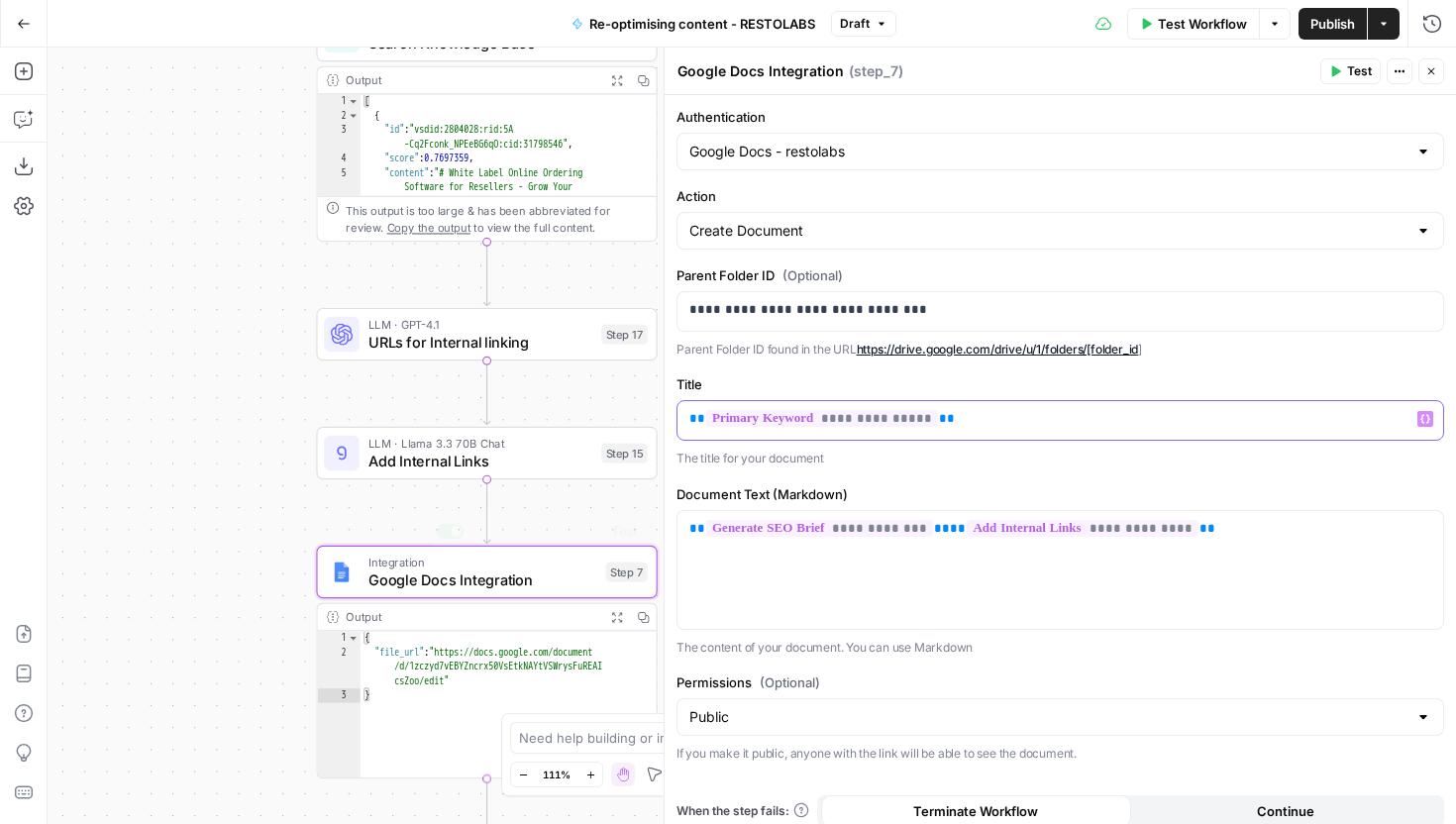 scroll, scrollTop: 14, scrollLeft: 0, axis: vertical 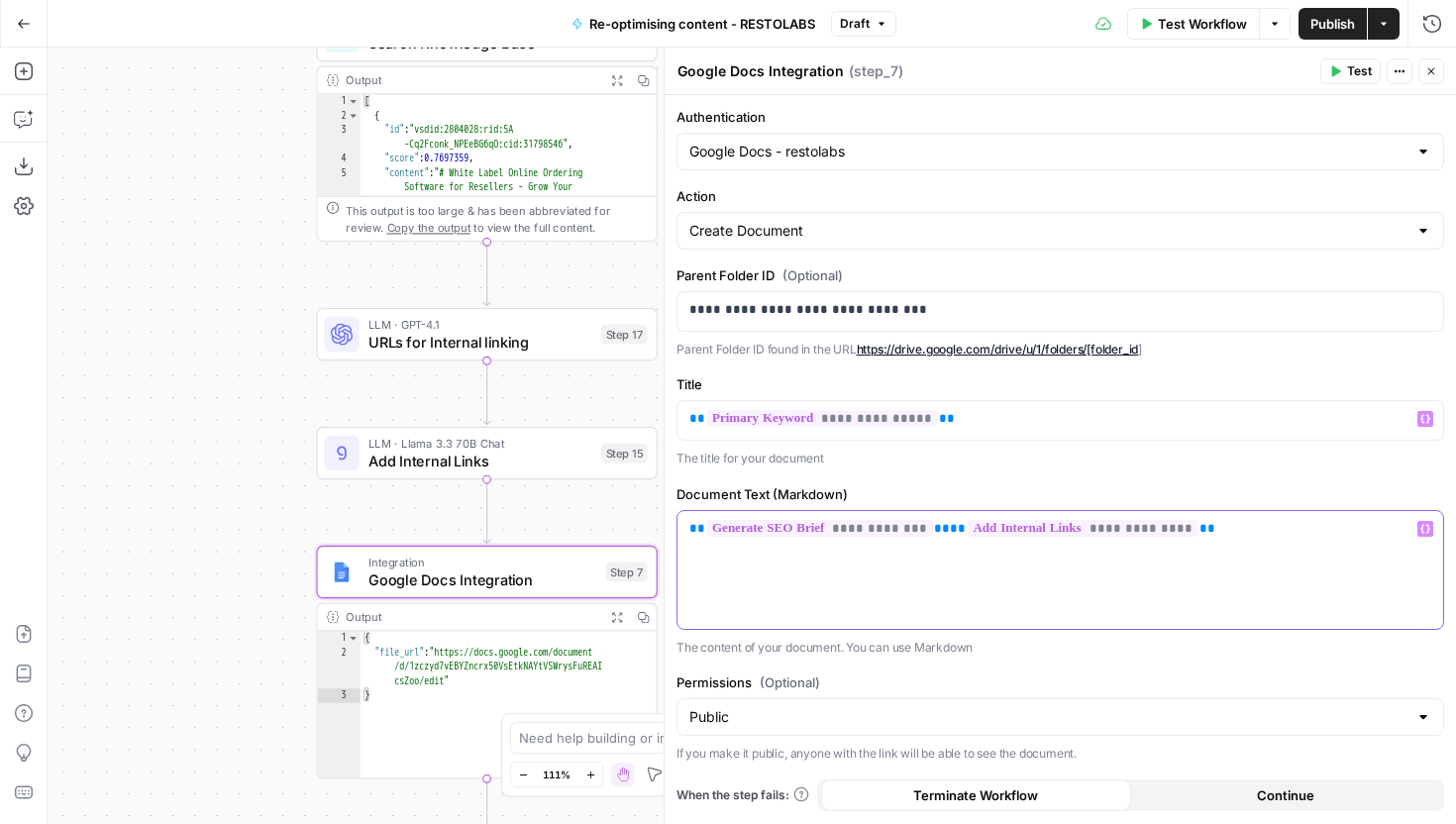 click on "**********" at bounding box center (819, 528) 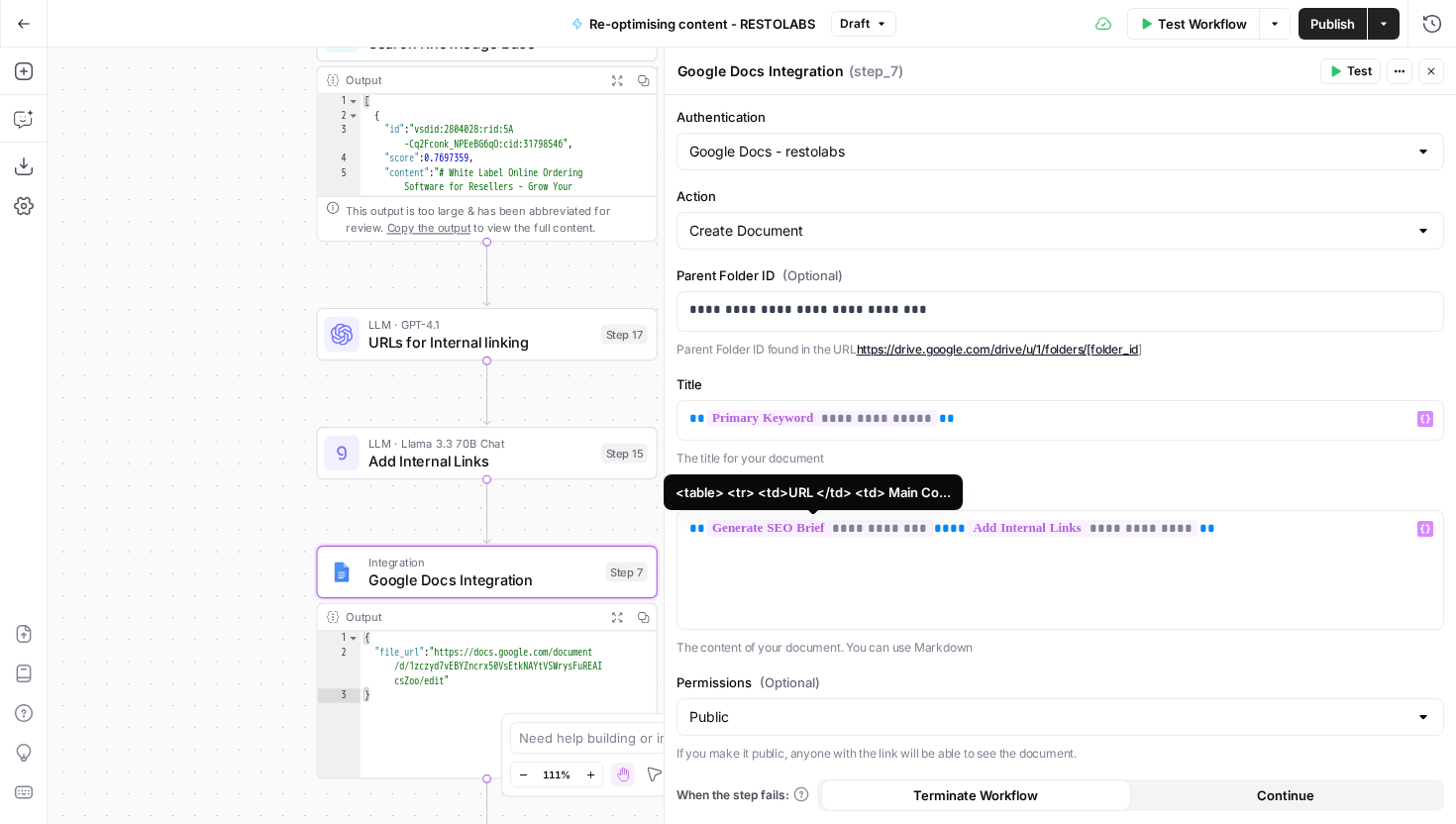 scroll, scrollTop: 328, scrollLeft: 0, axis: vertical 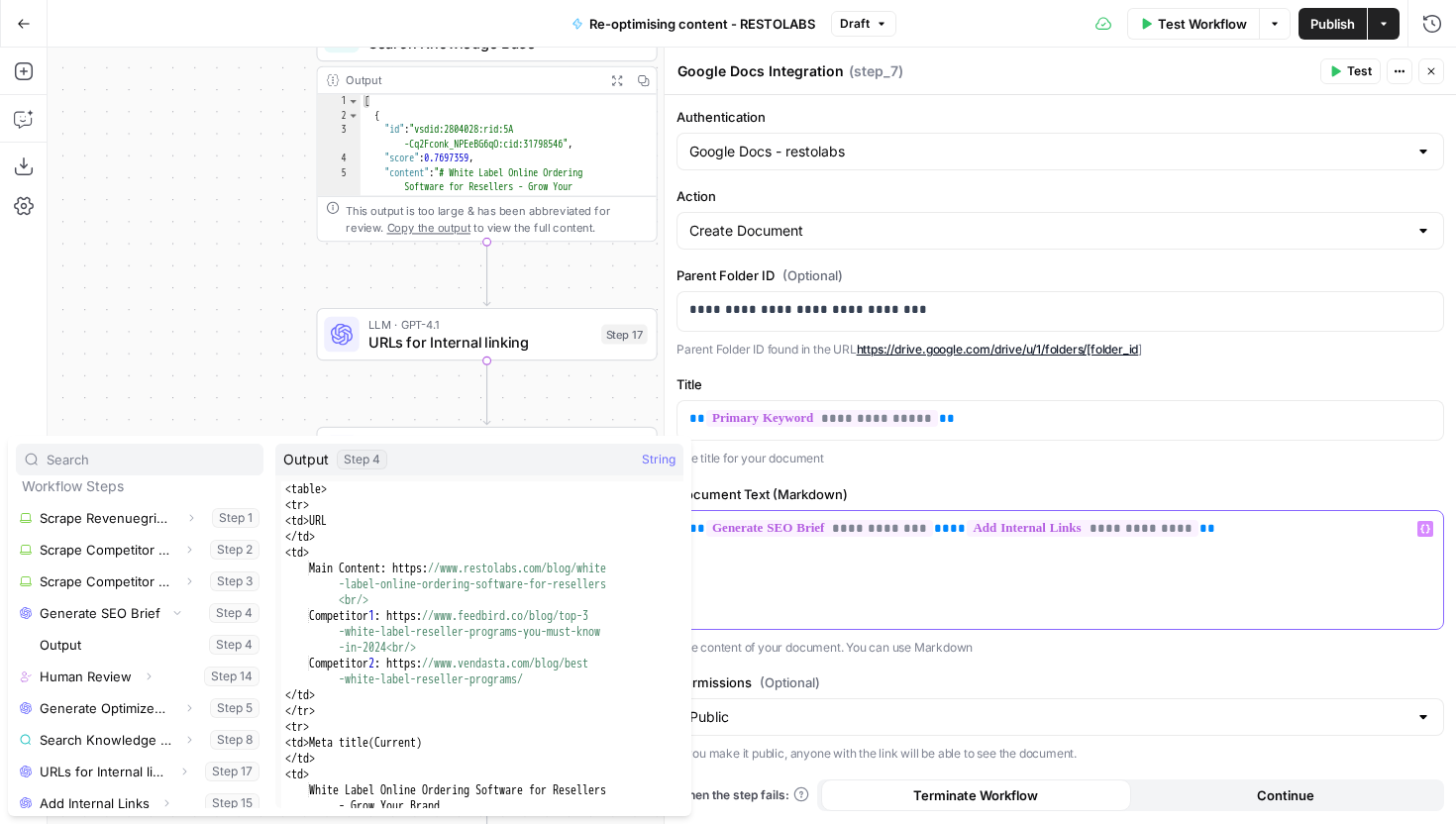 click on "**********" at bounding box center (1060, 569) 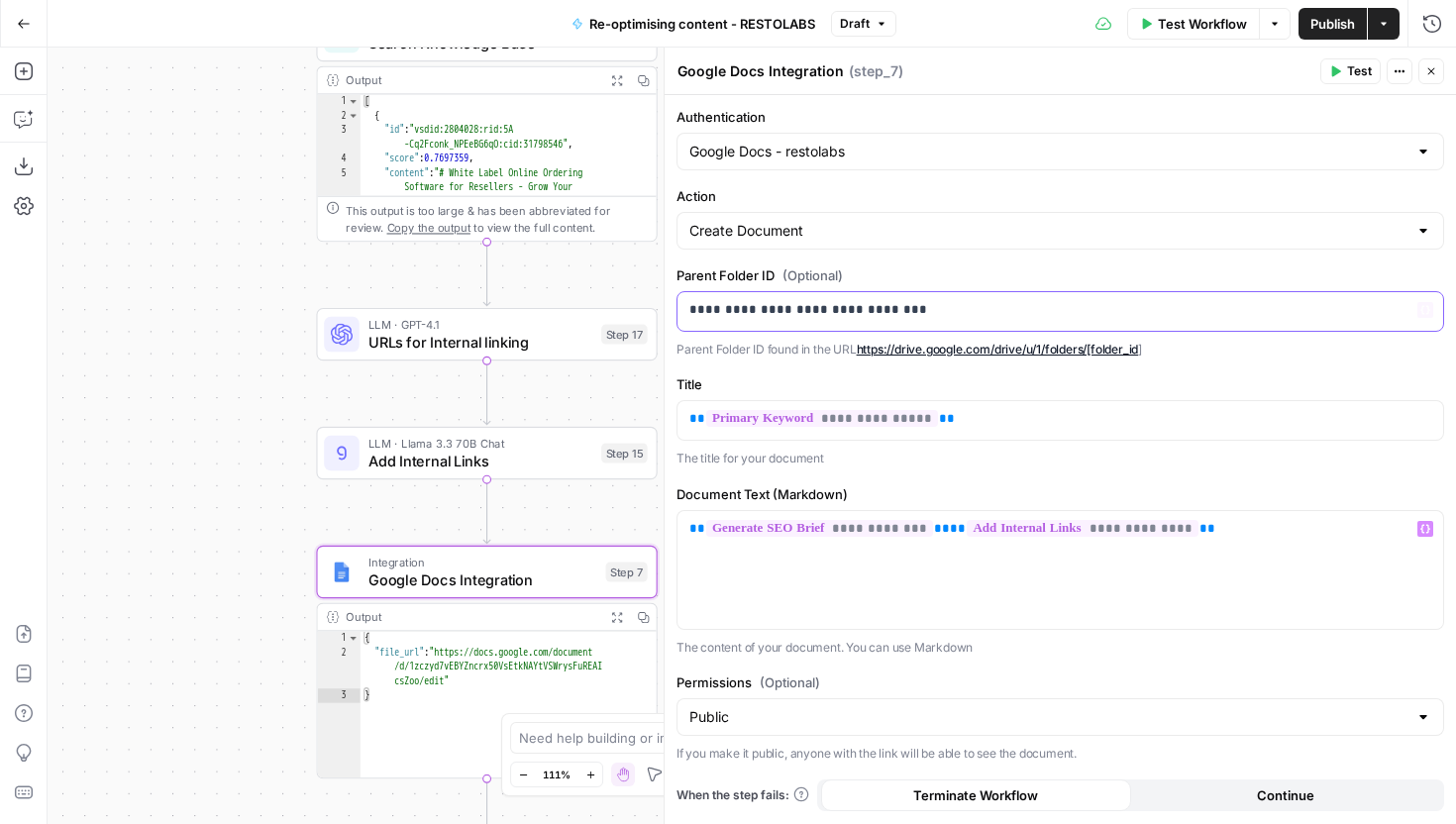 click on "**********" at bounding box center (1060, 310) 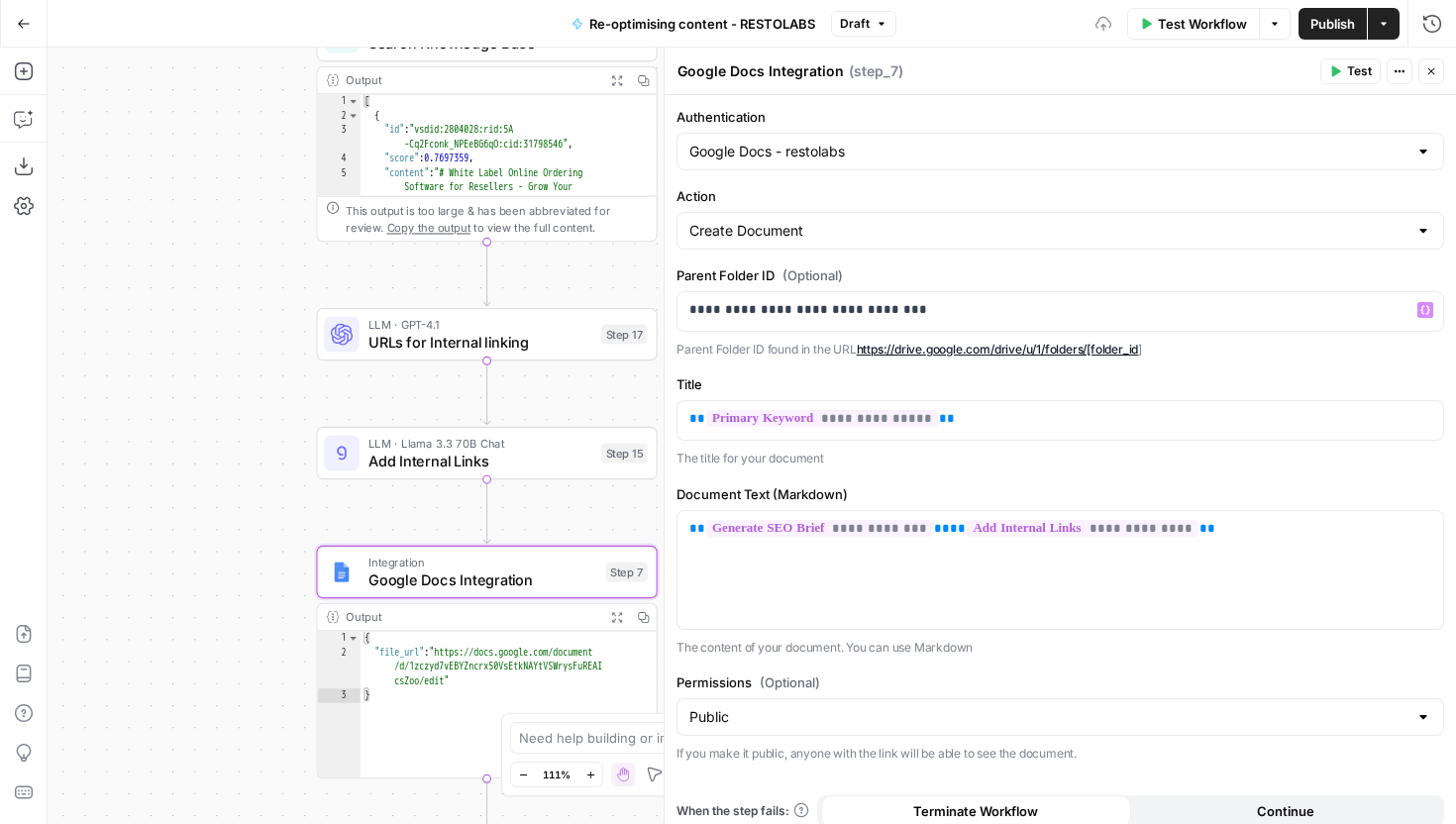 click on "Parent Folder ID   (Optional)" at bounding box center (1060, 275) 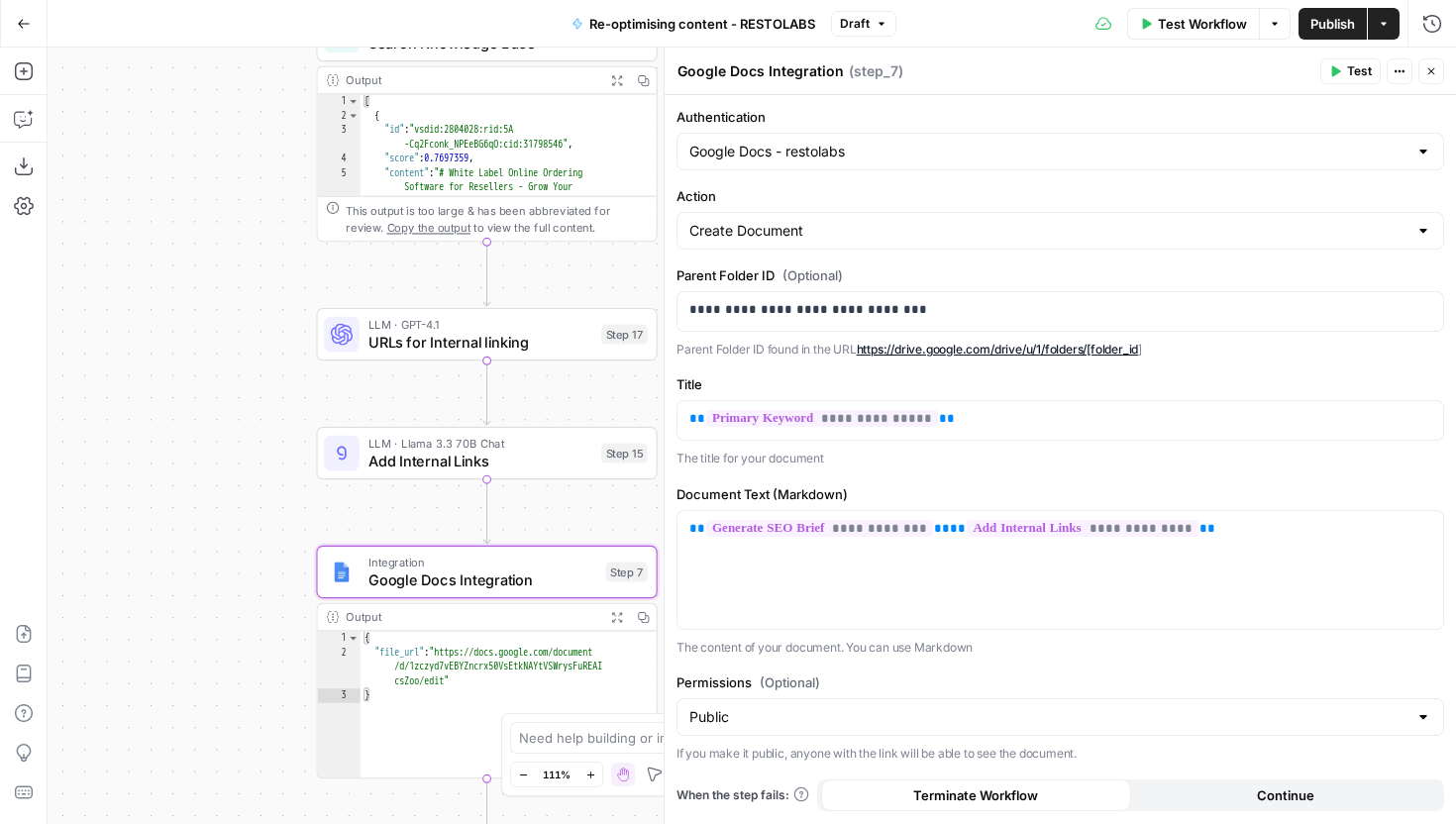 click on "Close" at bounding box center (1431, 71) 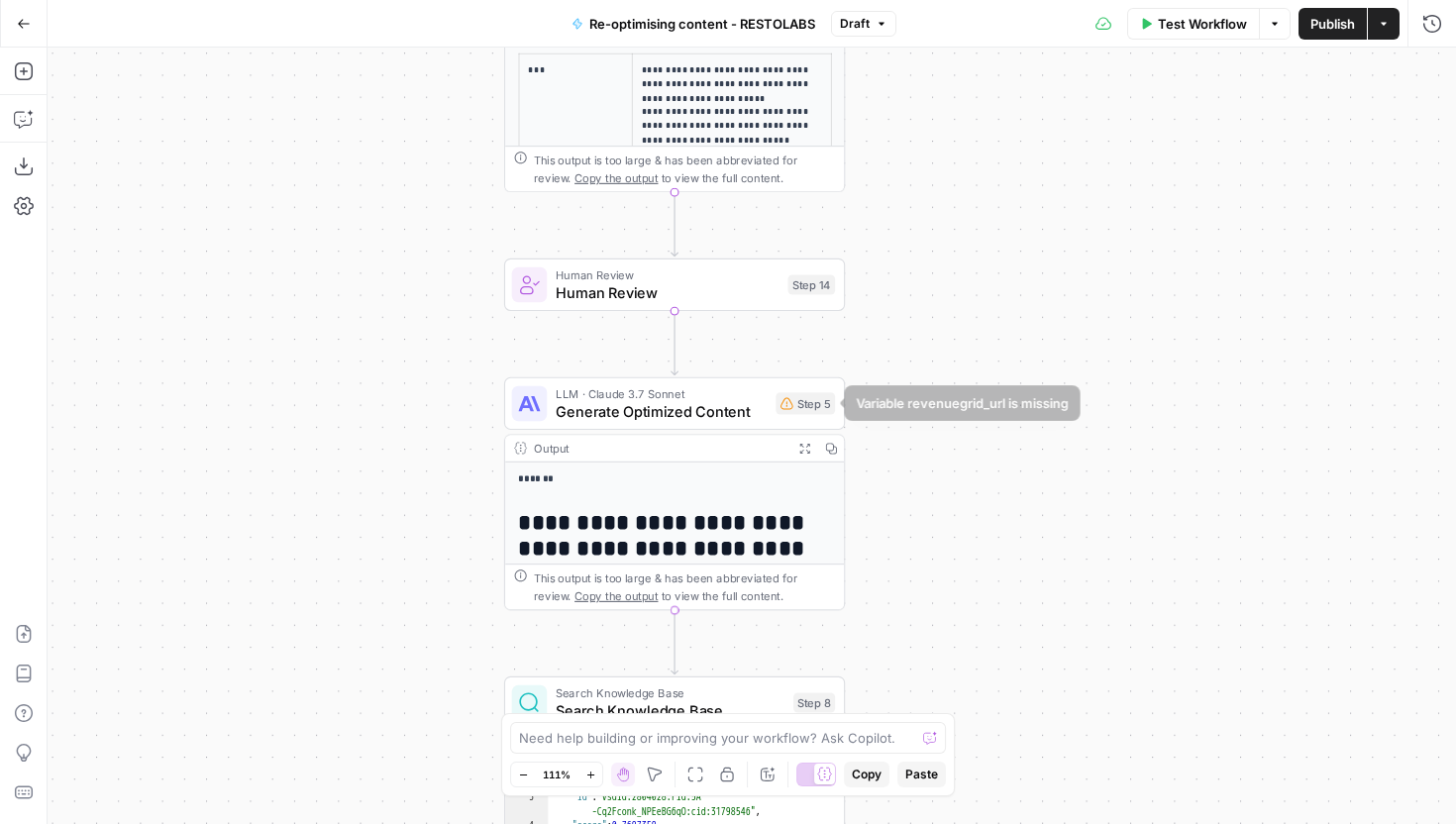 click on "LLM · Claude 3.7 Sonnet" at bounding box center [661, 394] 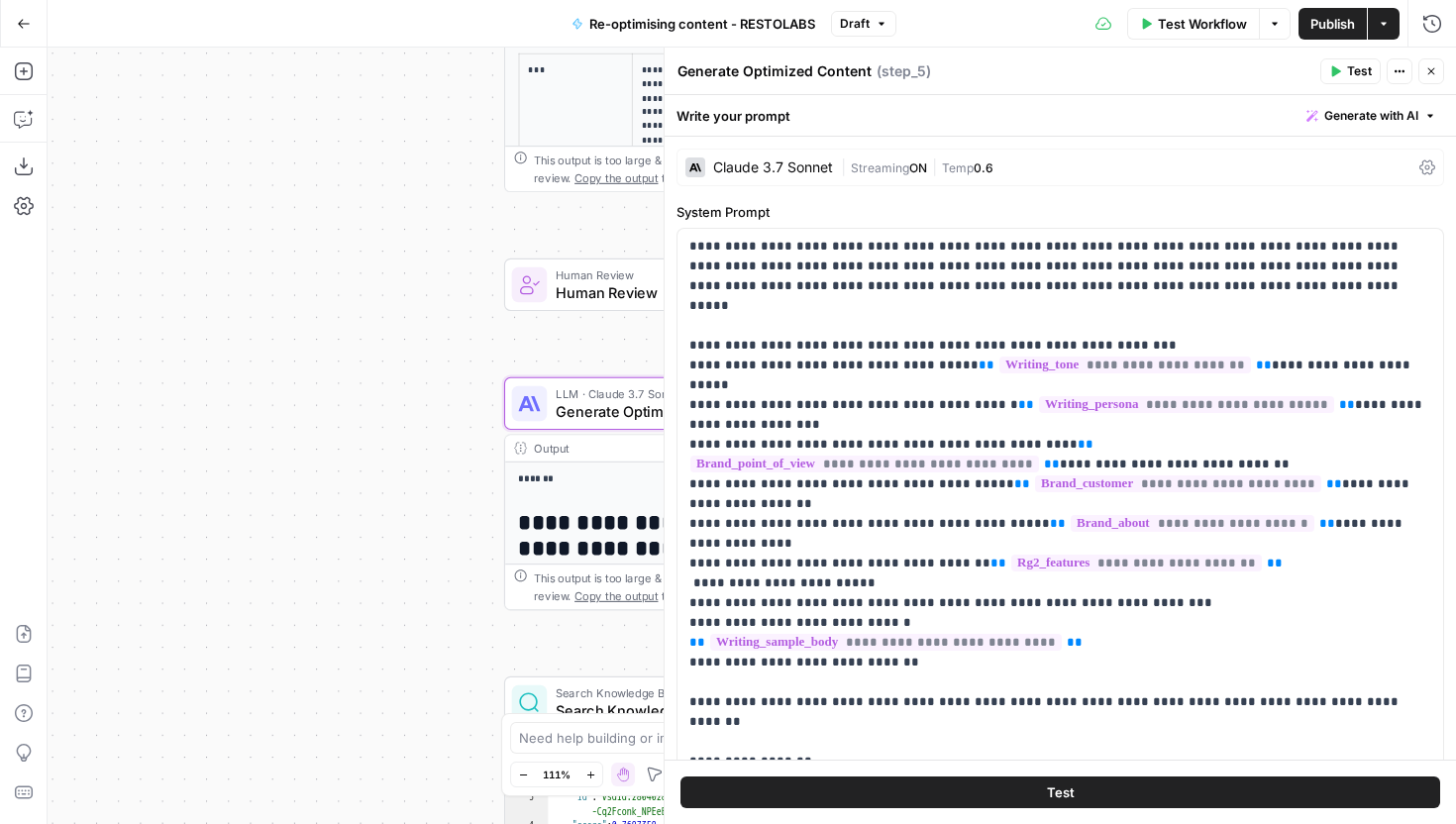 click on "**********" at bounding box center (752, 436) 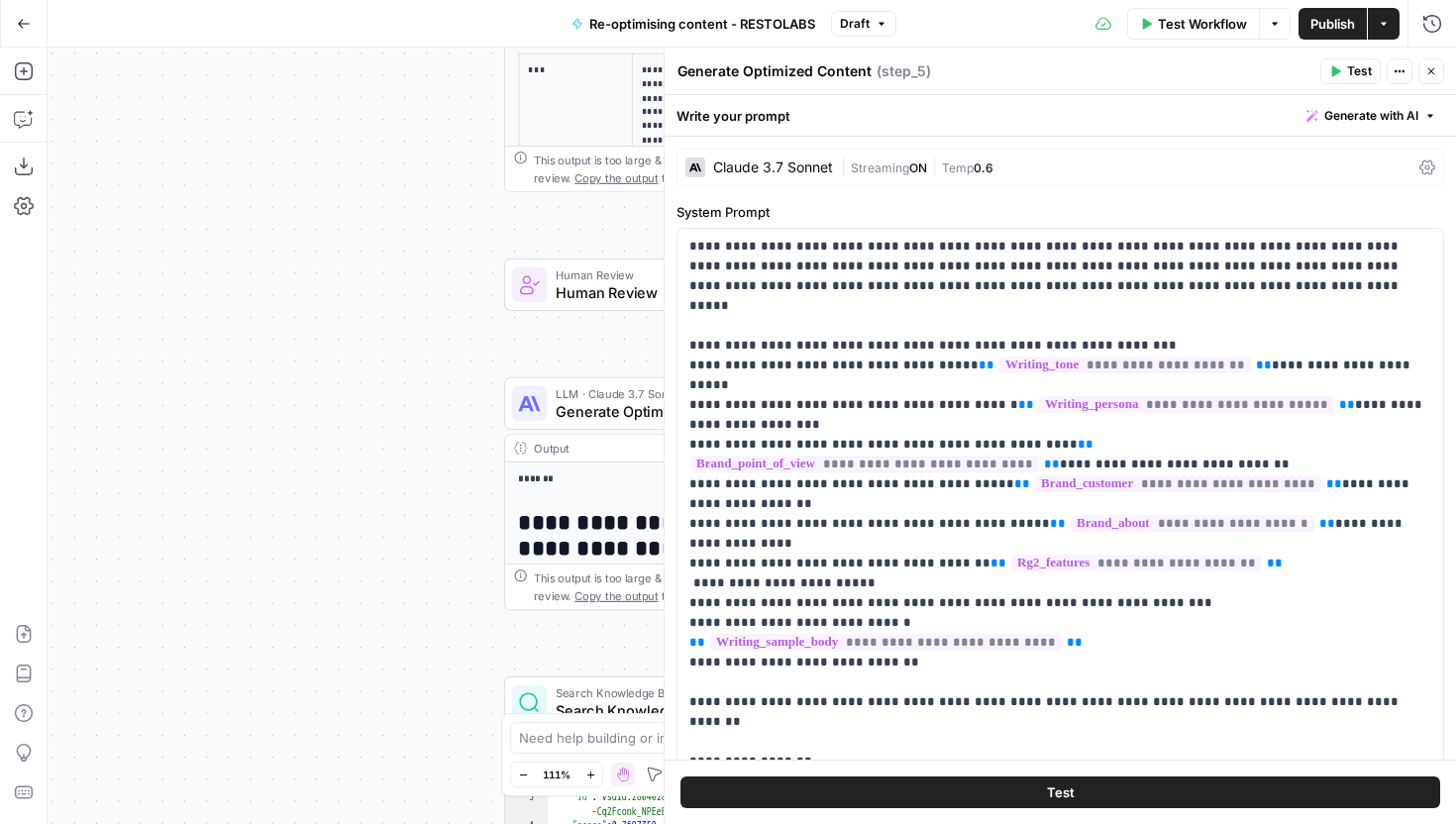 click 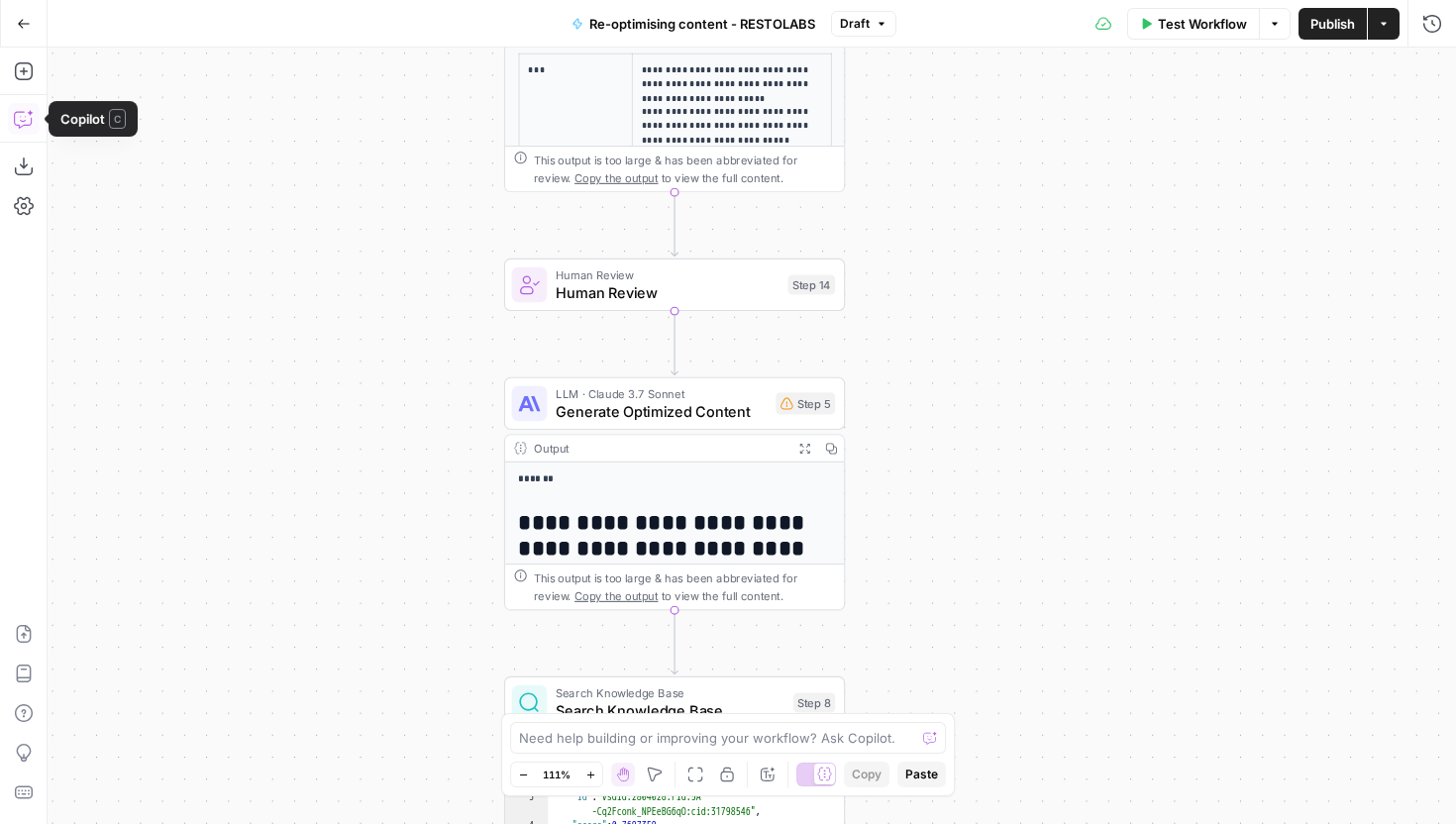 click 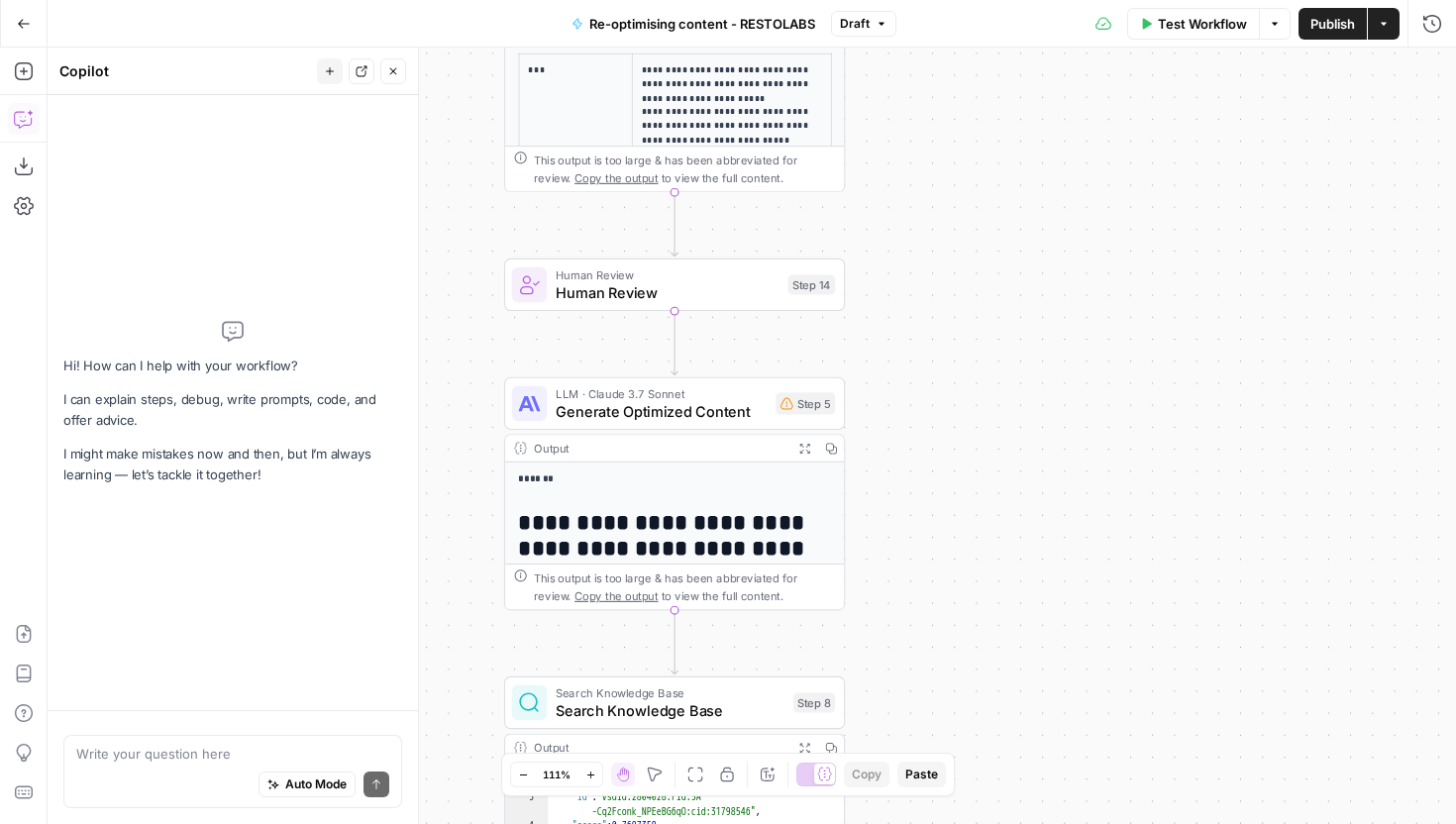 click at bounding box center (233, 754) 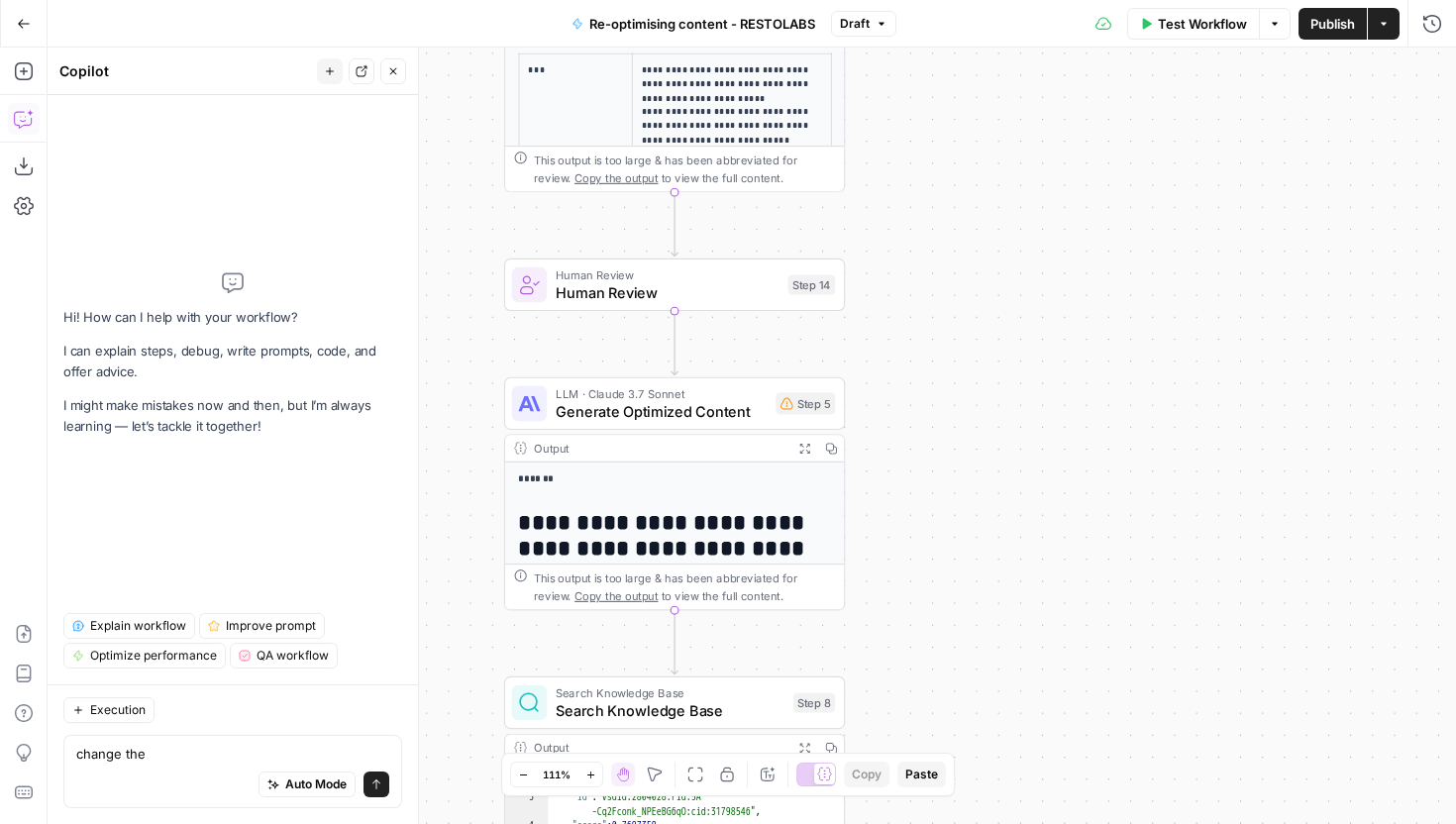 type on "change" 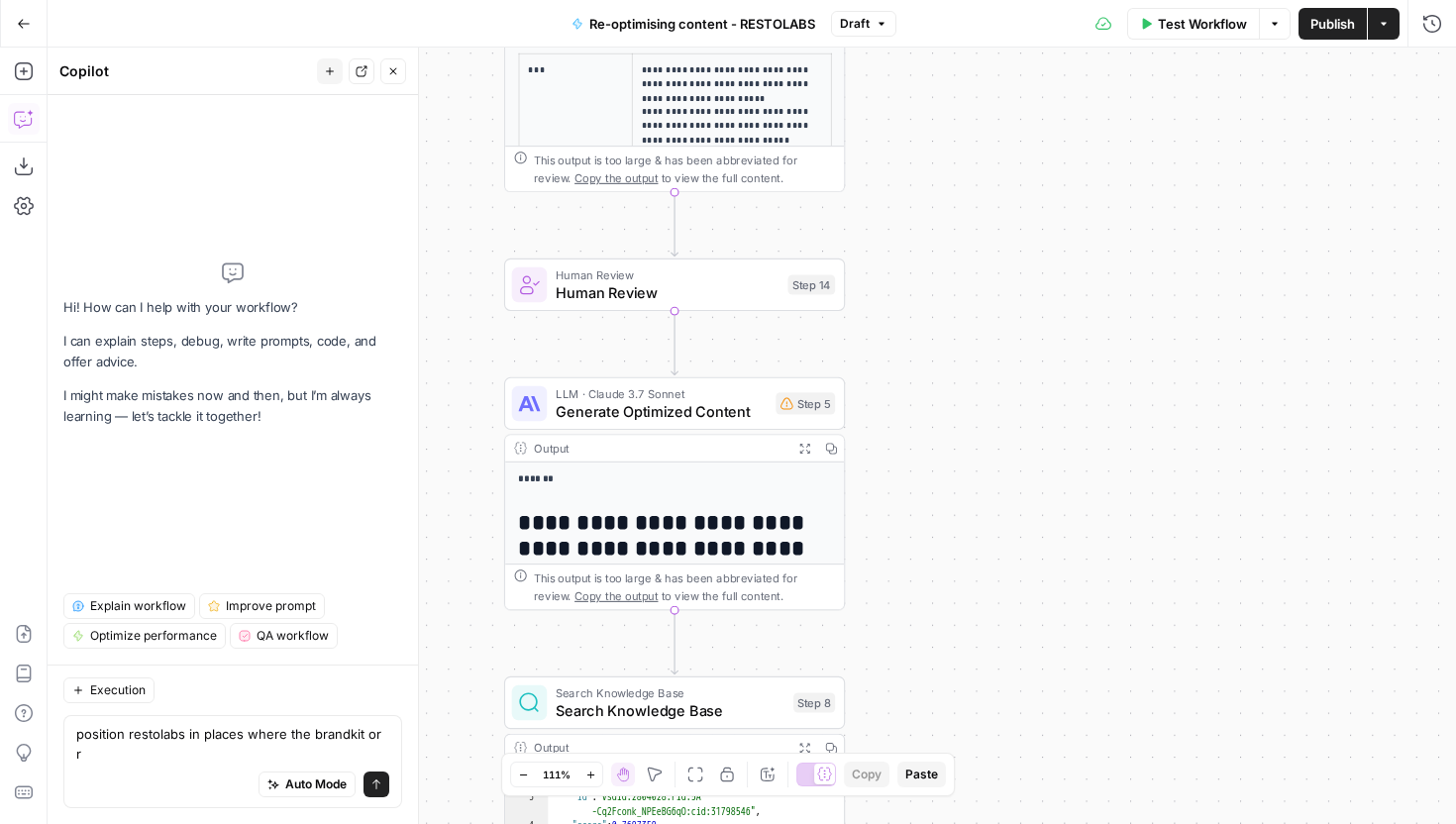 scroll, scrollTop: 0, scrollLeft: 0, axis: both 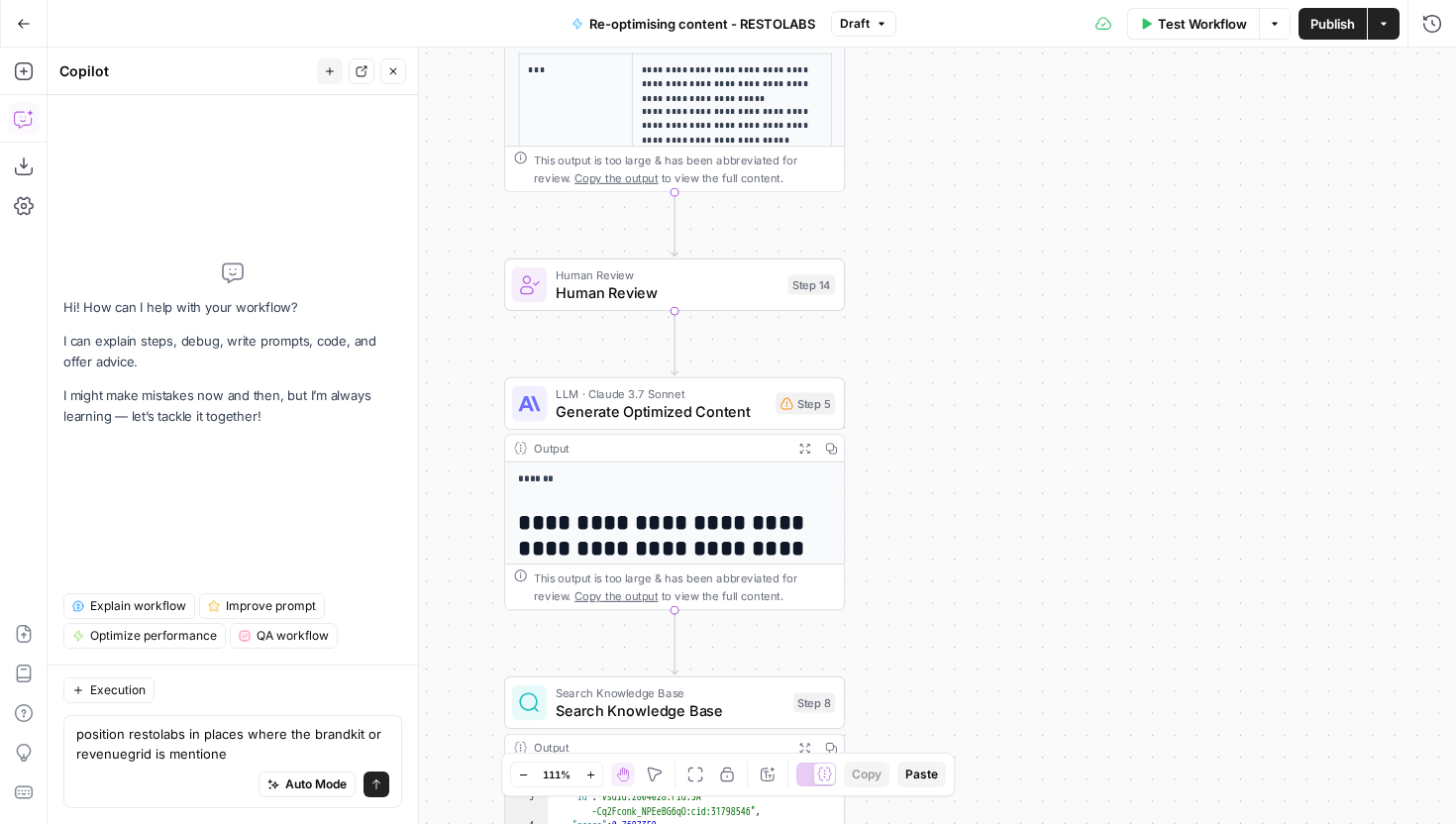 type on "position restolabs in places where the brandkit or revenuegrid is mentioned" 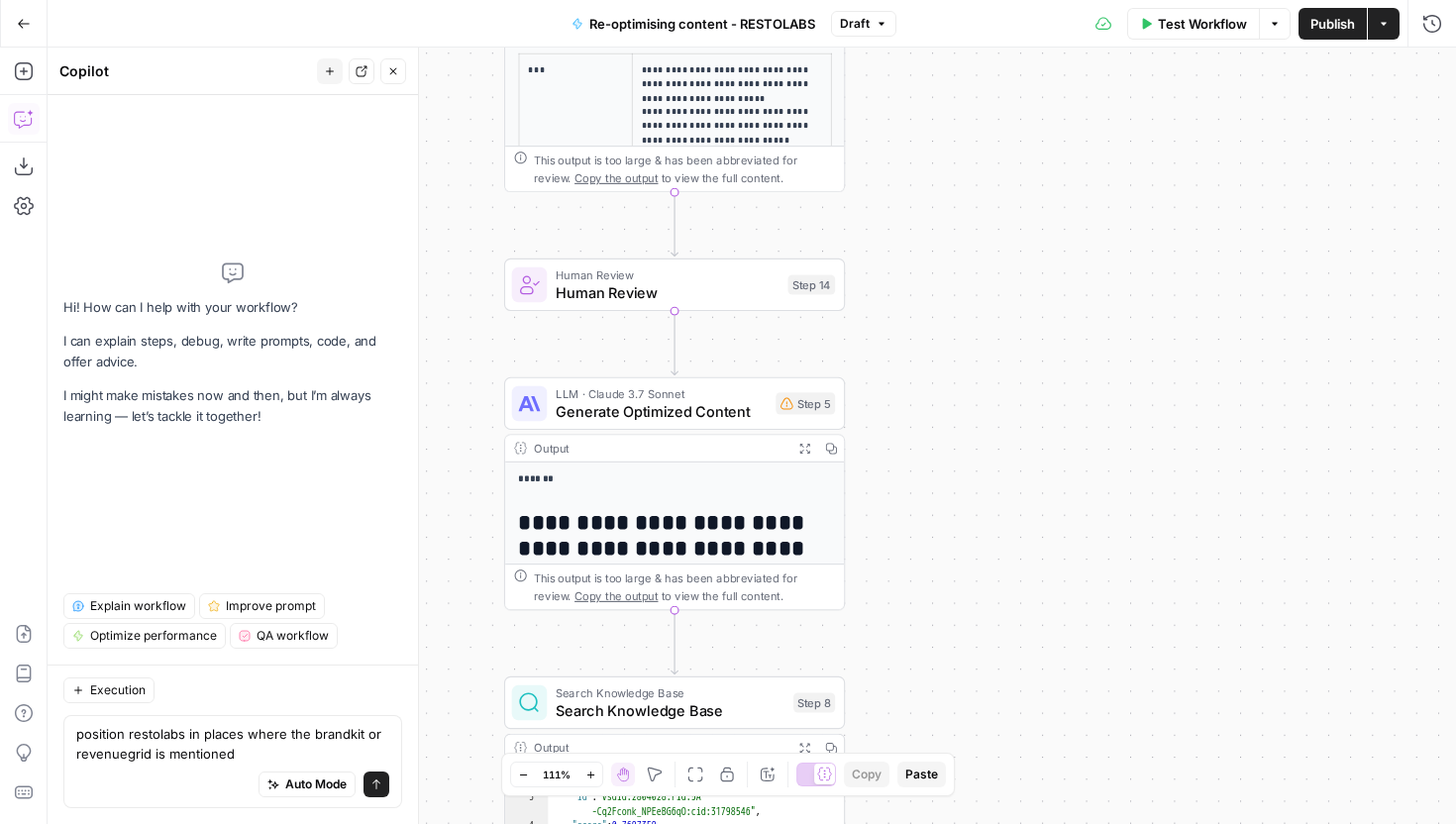 type 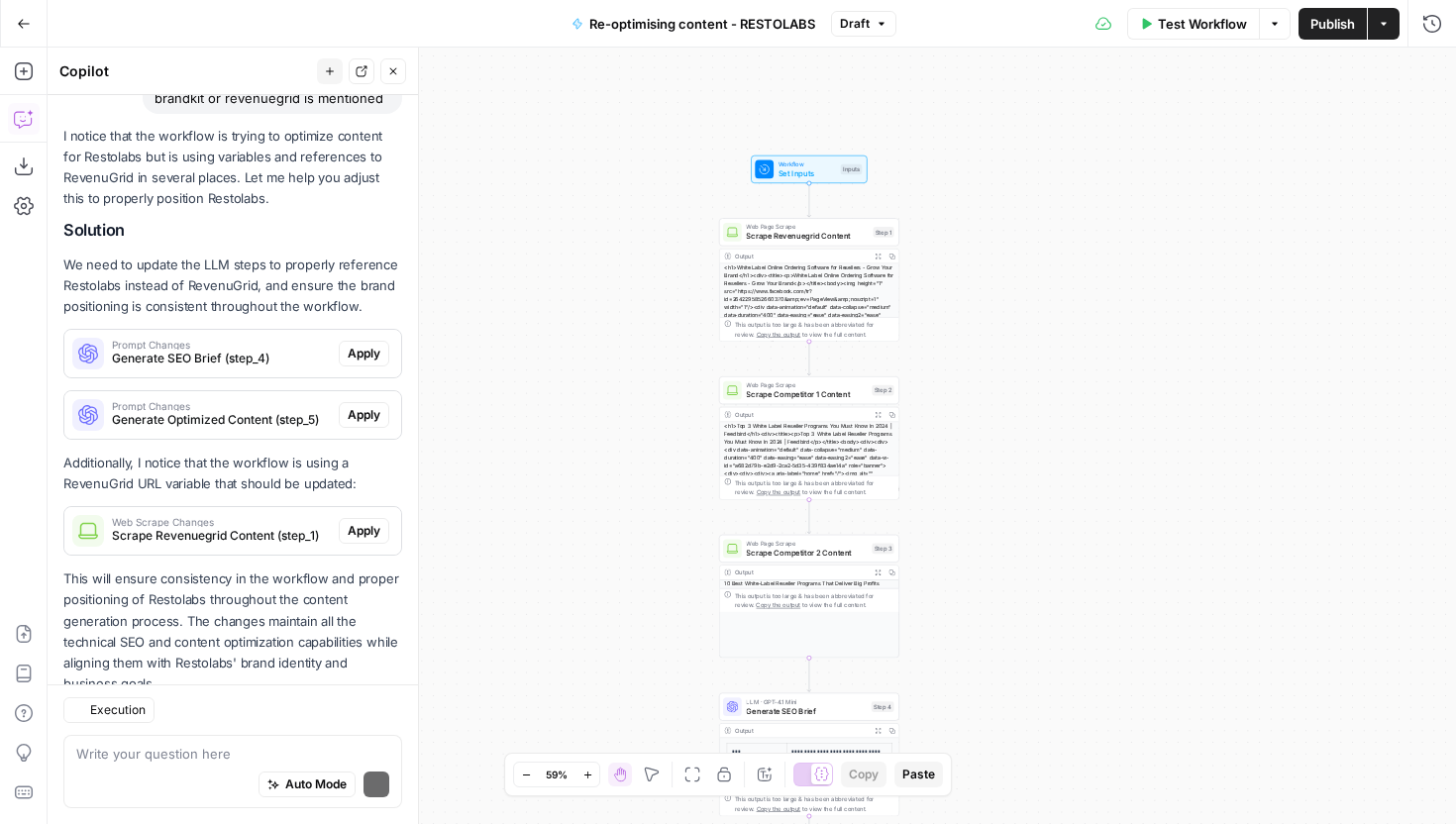 scroll, scrollTop: 249, scrollLeft: 0, axis: vertical 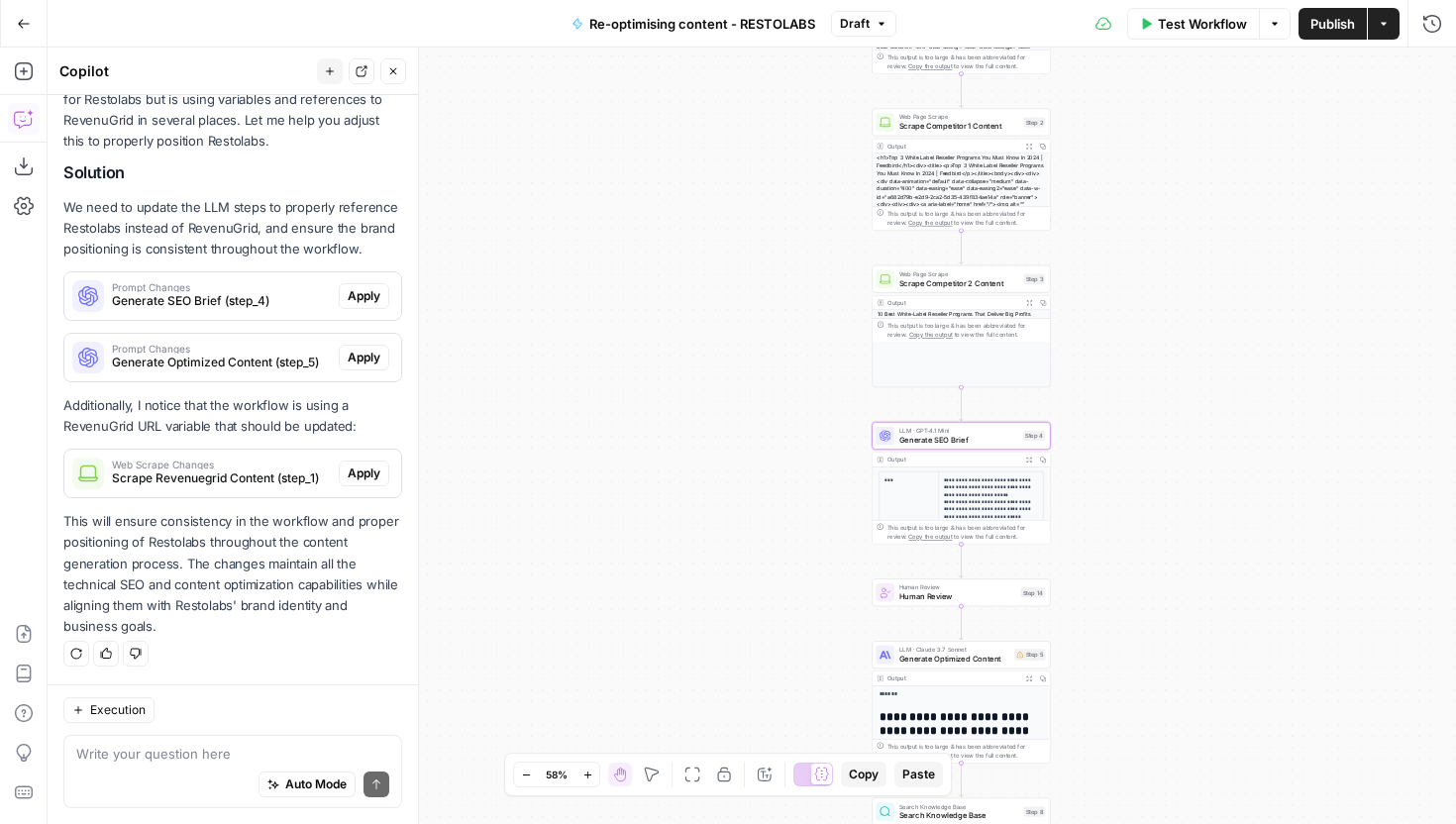 click on "Prompt Changes" at bounding box center [221, 287] 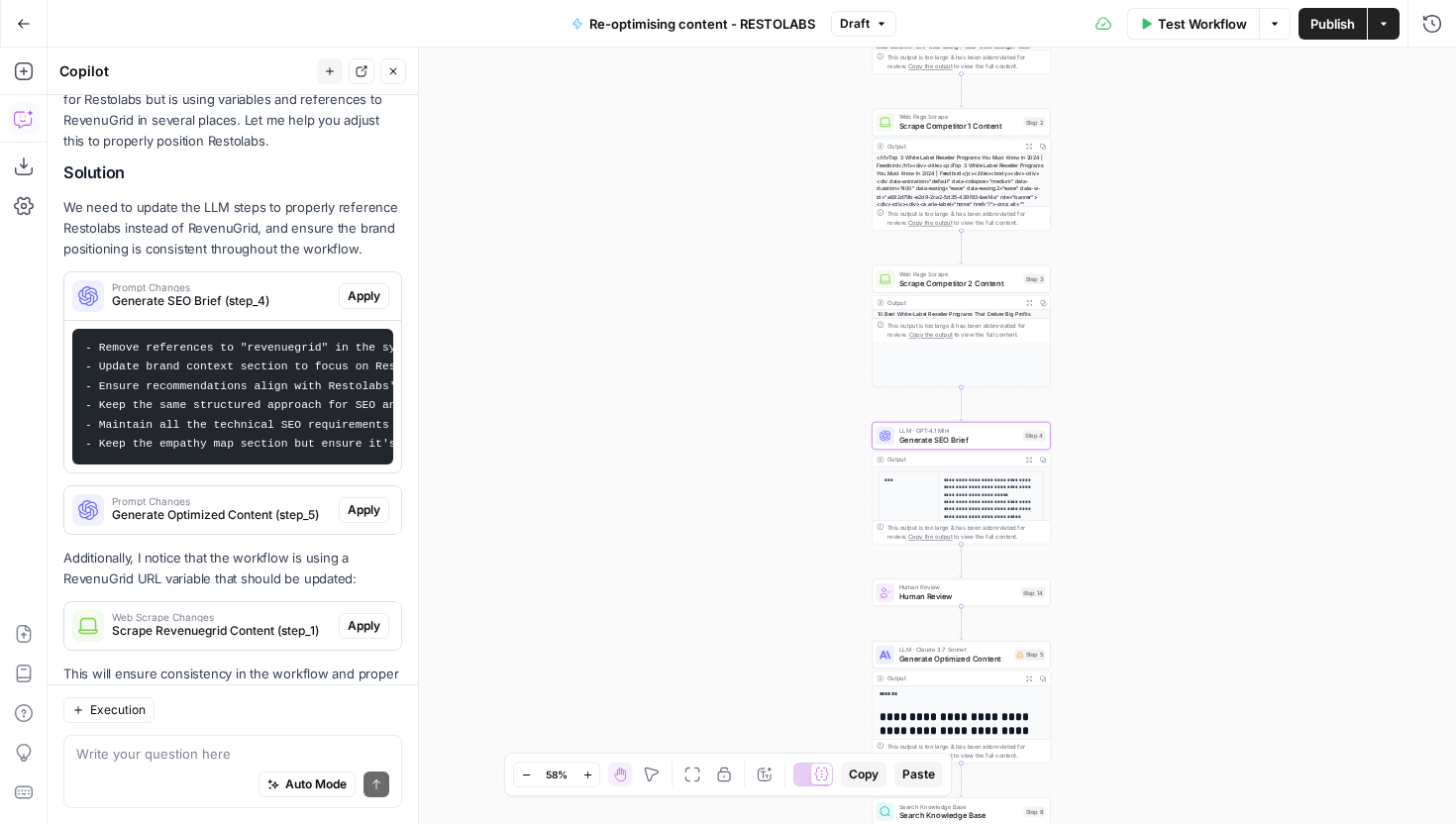 click on "Apply" at bounding box center (364, 296) 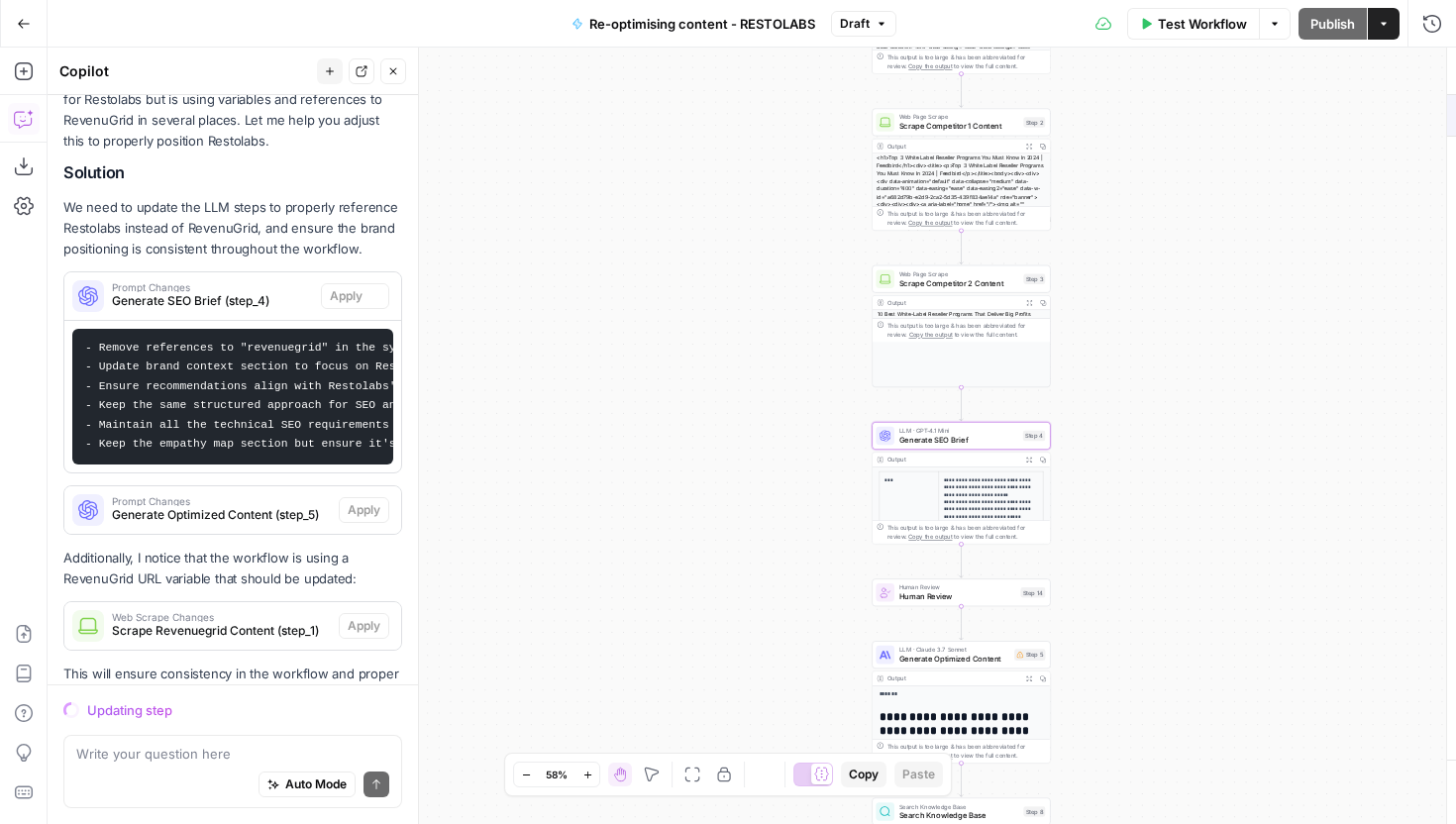 scroll, scrollTop: 400, scrollLeft: 0, axis: vertical 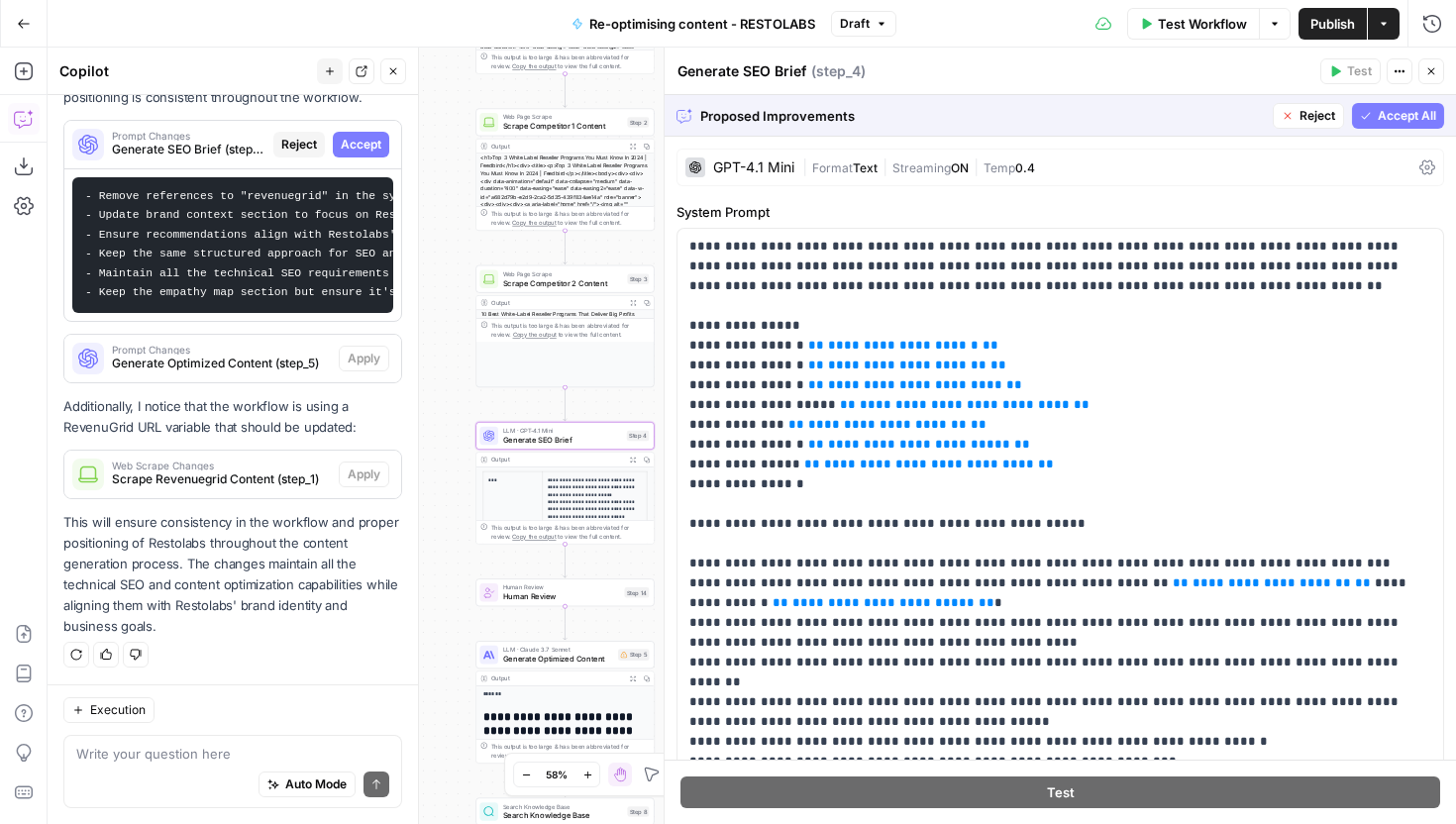 click on "Accept" at bounding box center [361, 145] 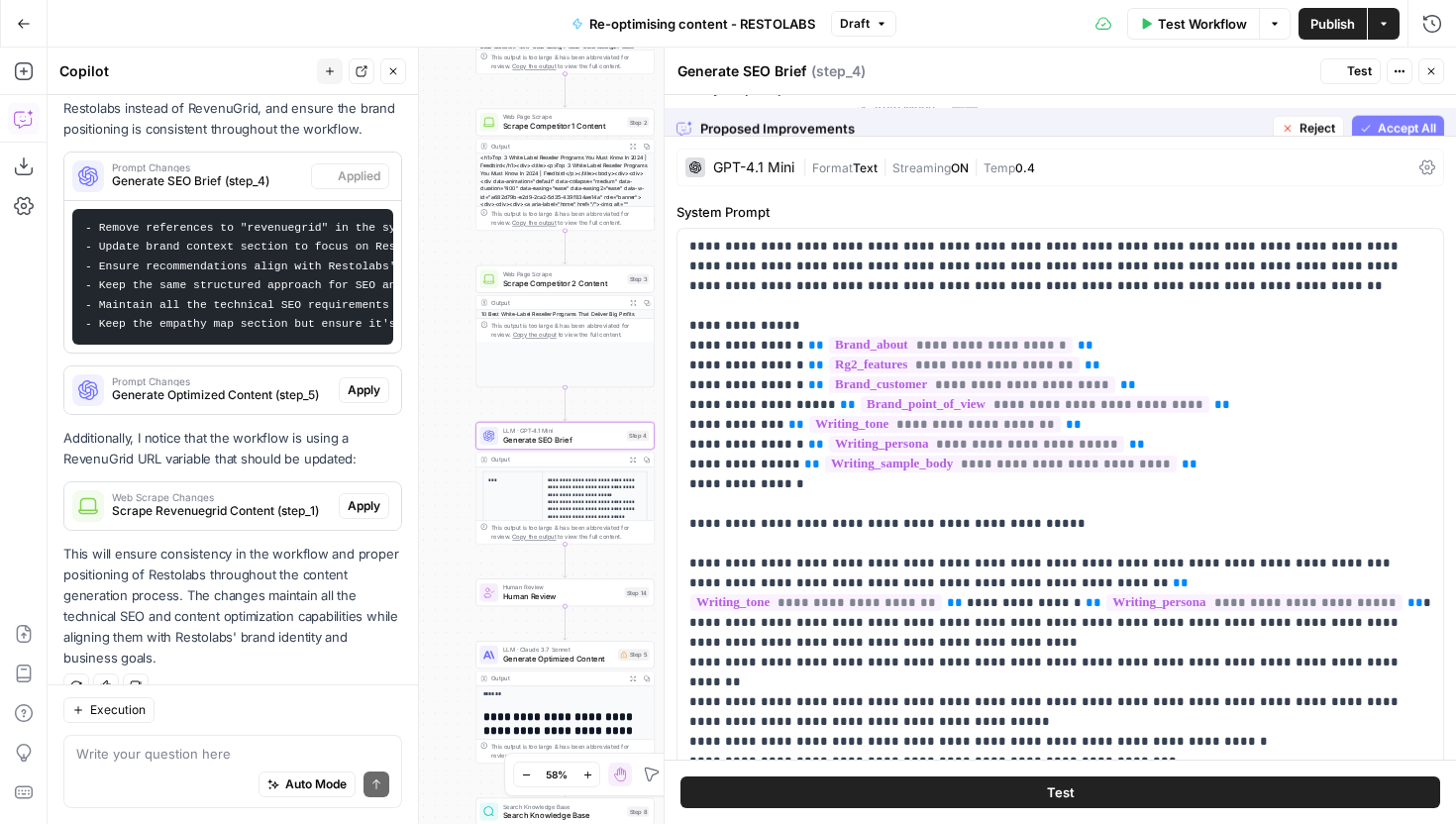 scroll, scrollTop: 432, scrollLeft: 0, axis: vertical 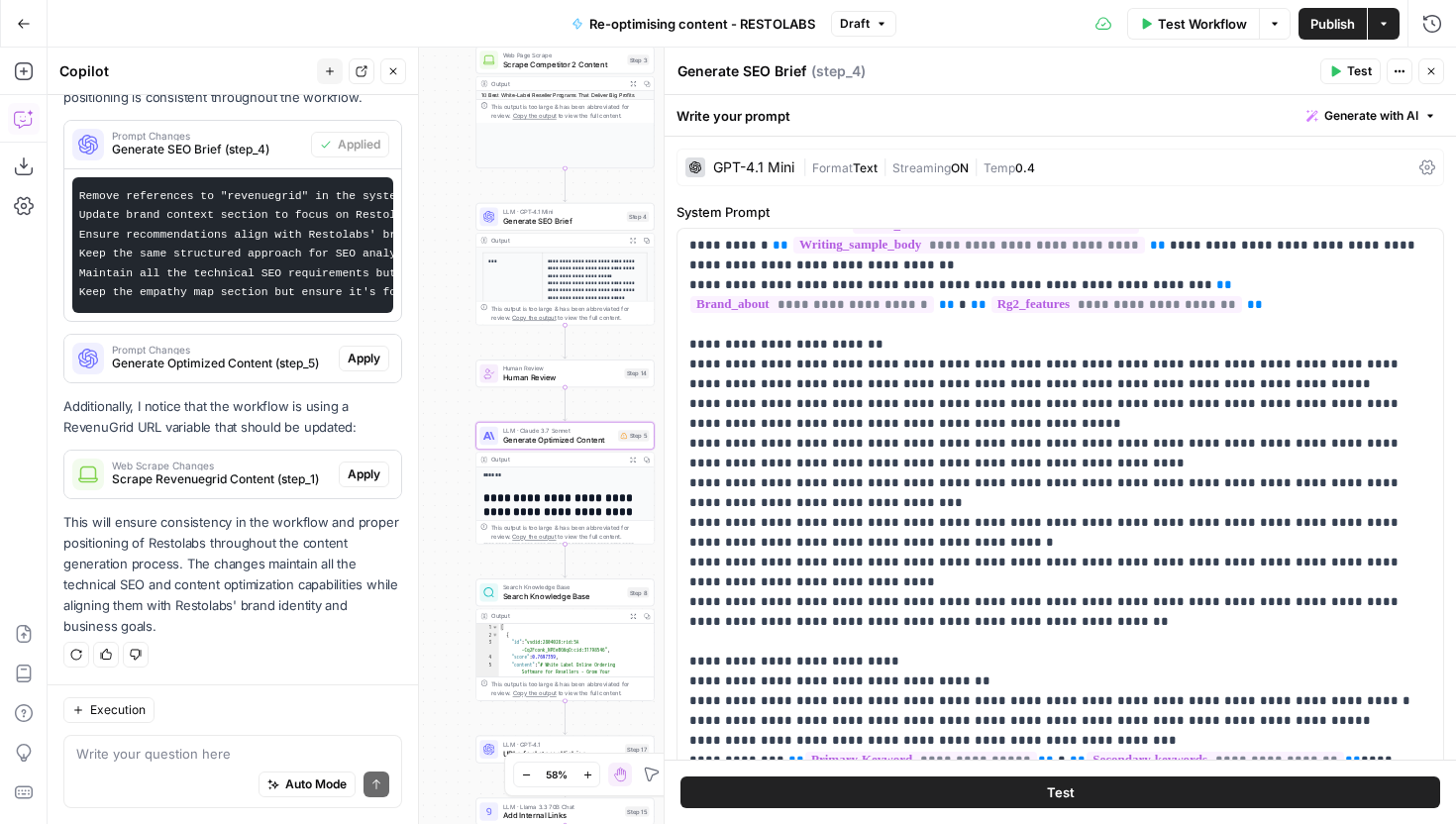 click on "Prompt Changes" at bounding box center [221, 350] 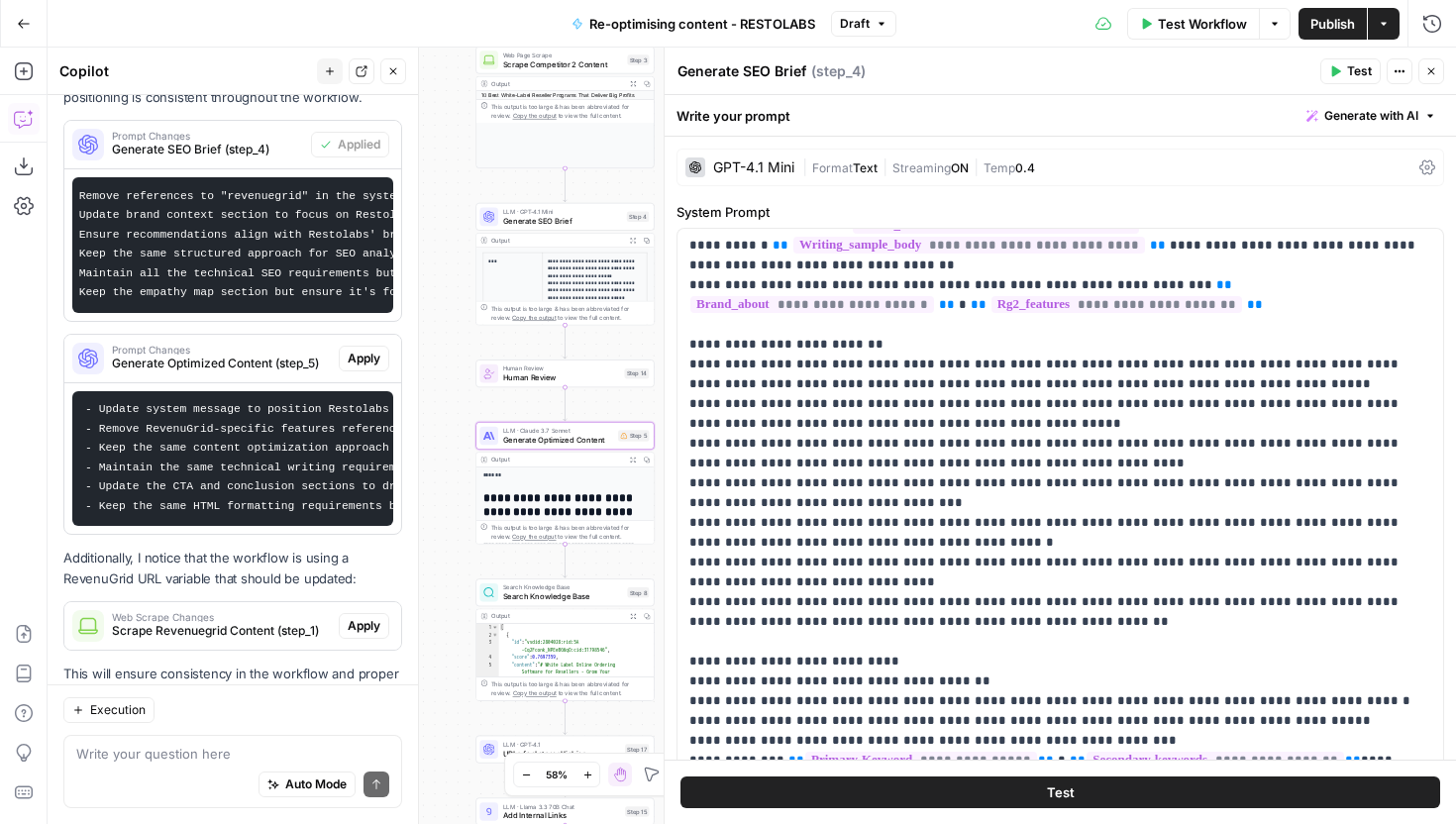 scroll, scrollTop: 478, scrollLeft: 0, axis: vertical 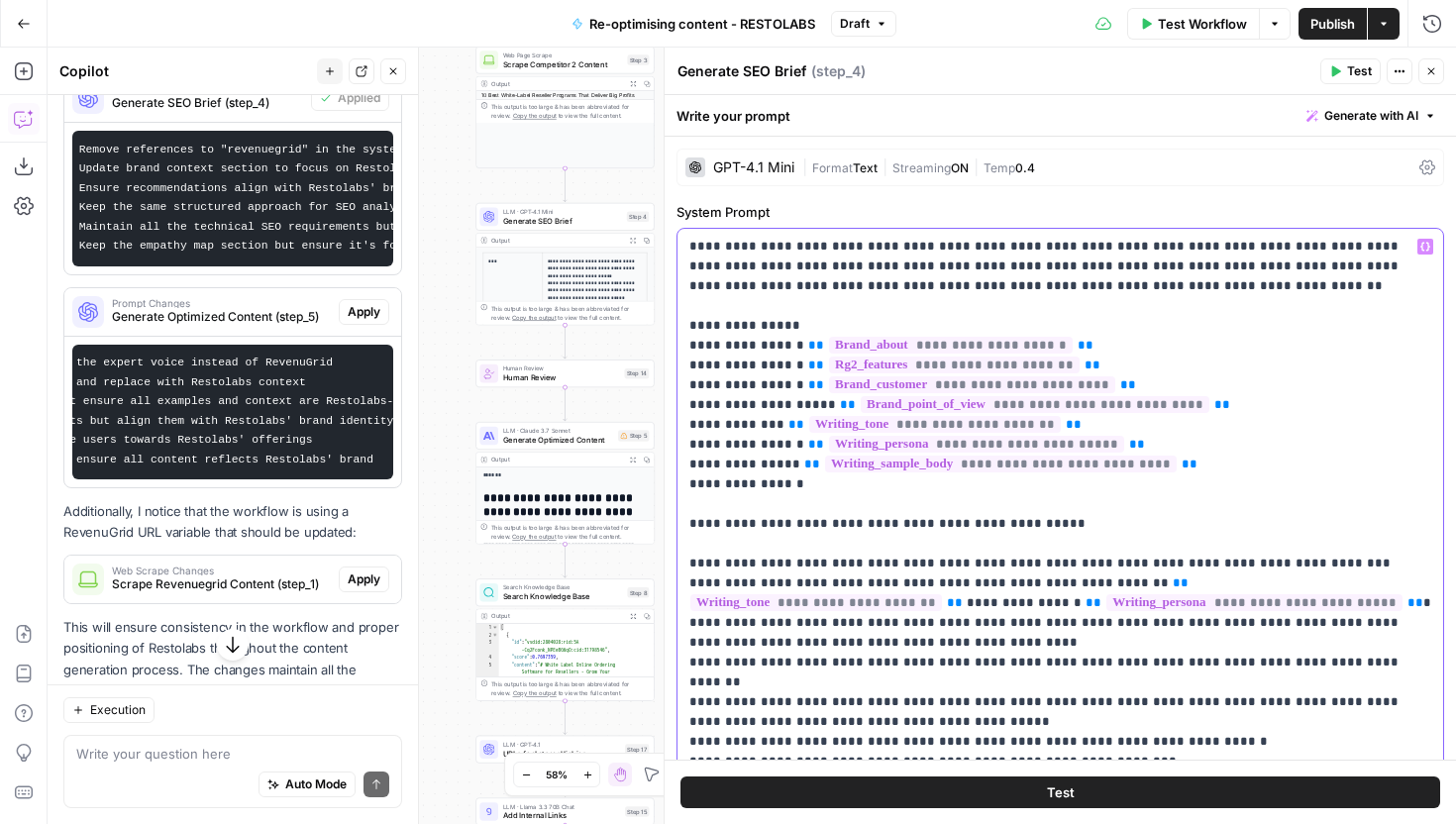 drag, startPoint x: 795, startPoint y: 347, endPoint x: 1120, endPoint y: 365, distance: 325.49808 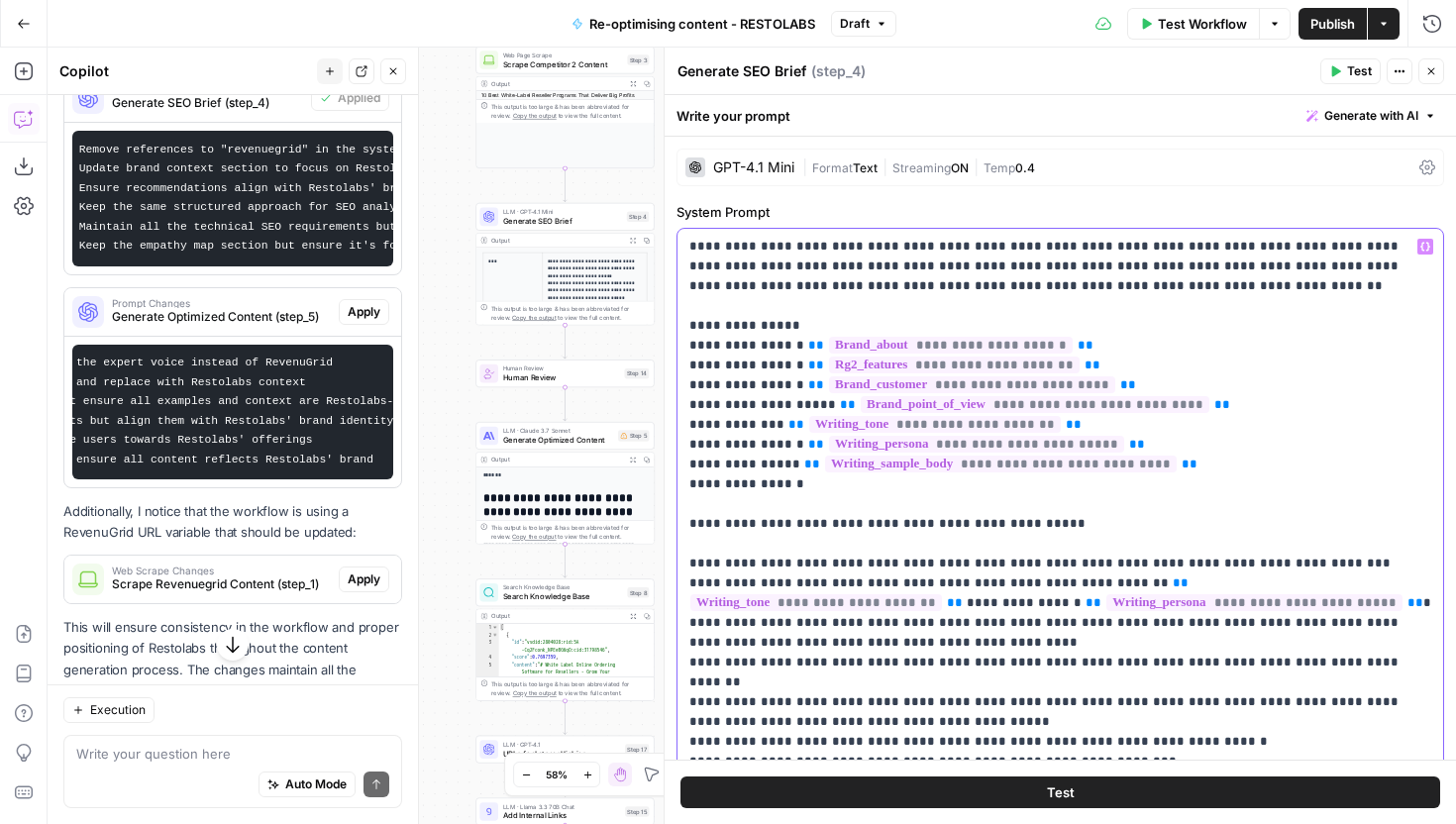 click on "**********" at bounding box center (1060, 970) 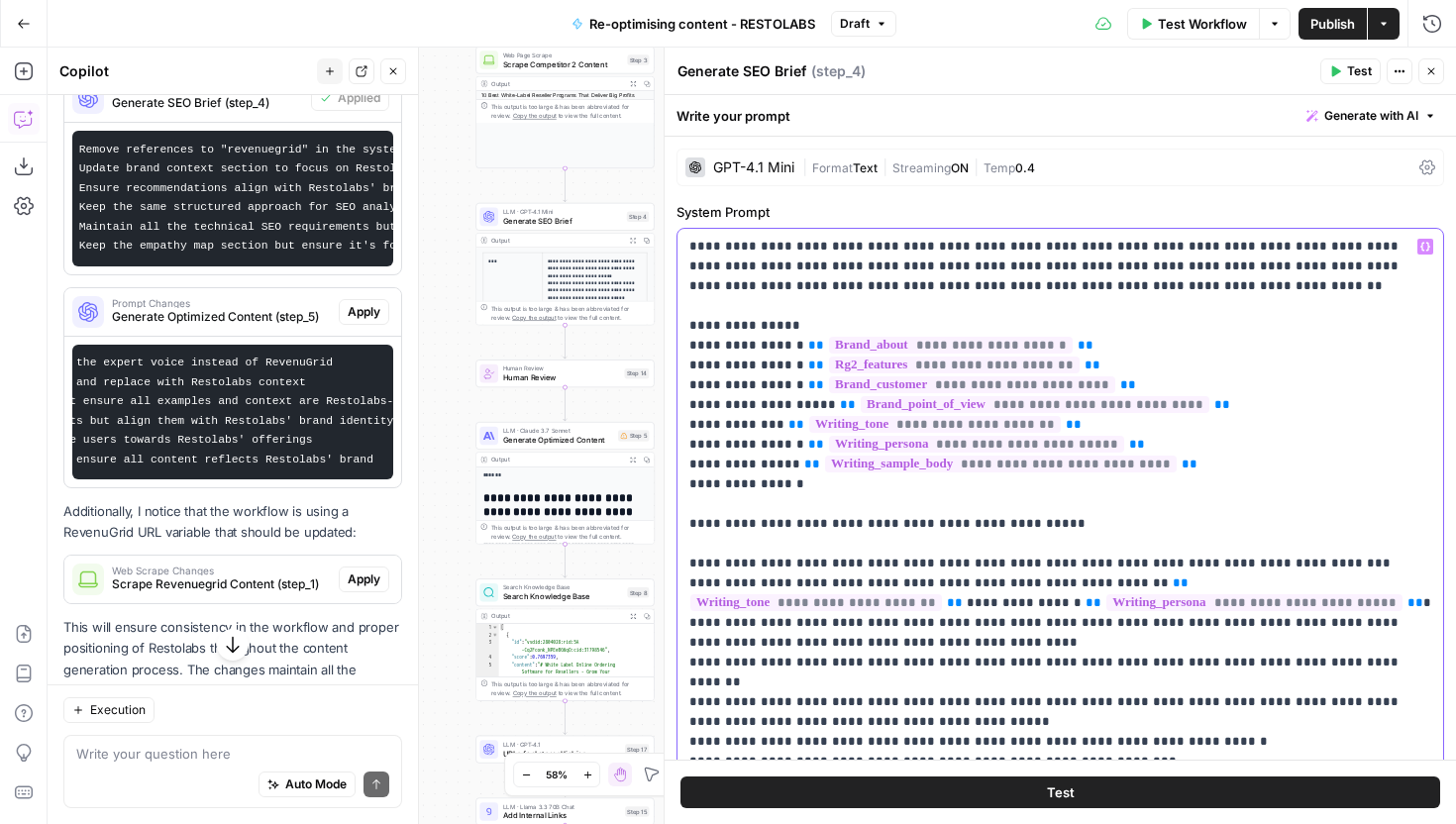 click on "**********" at bounding box center [1060, 632] 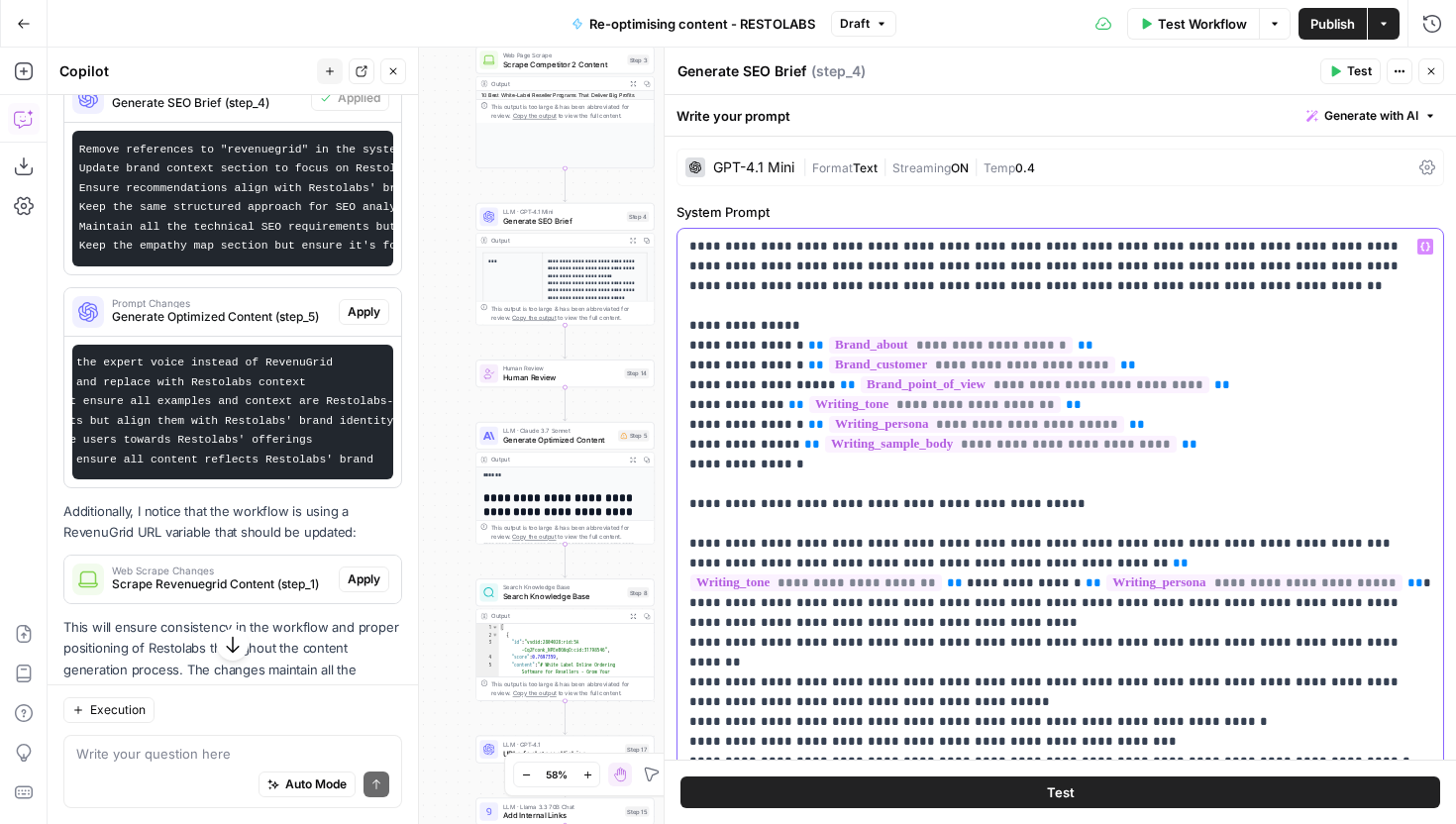 click on "**********" at bounding box center [1060, 960] 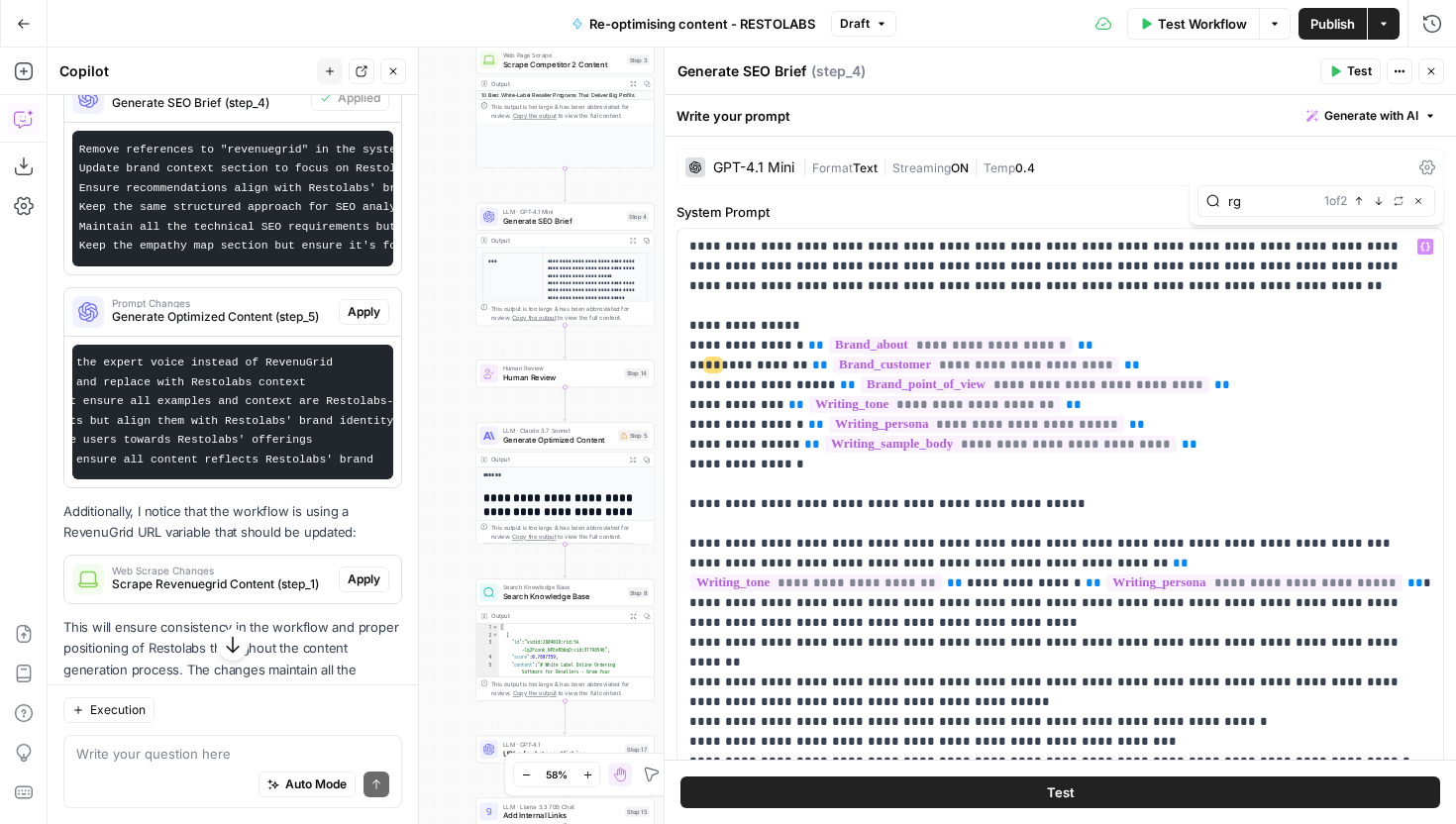 type on "rg" 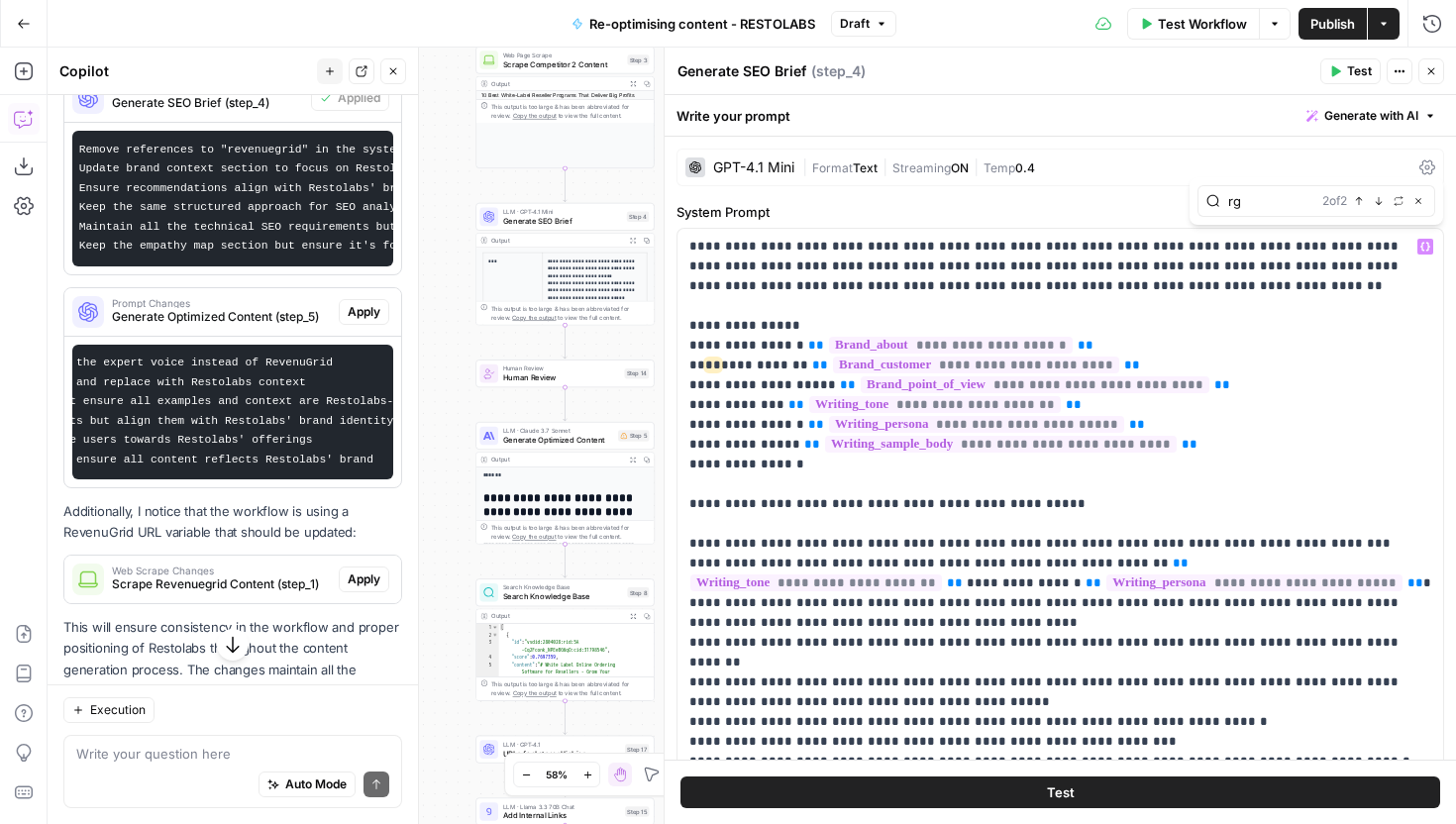 scroll, scrollTop: 97, scrollLeft: 0, axis: vertical 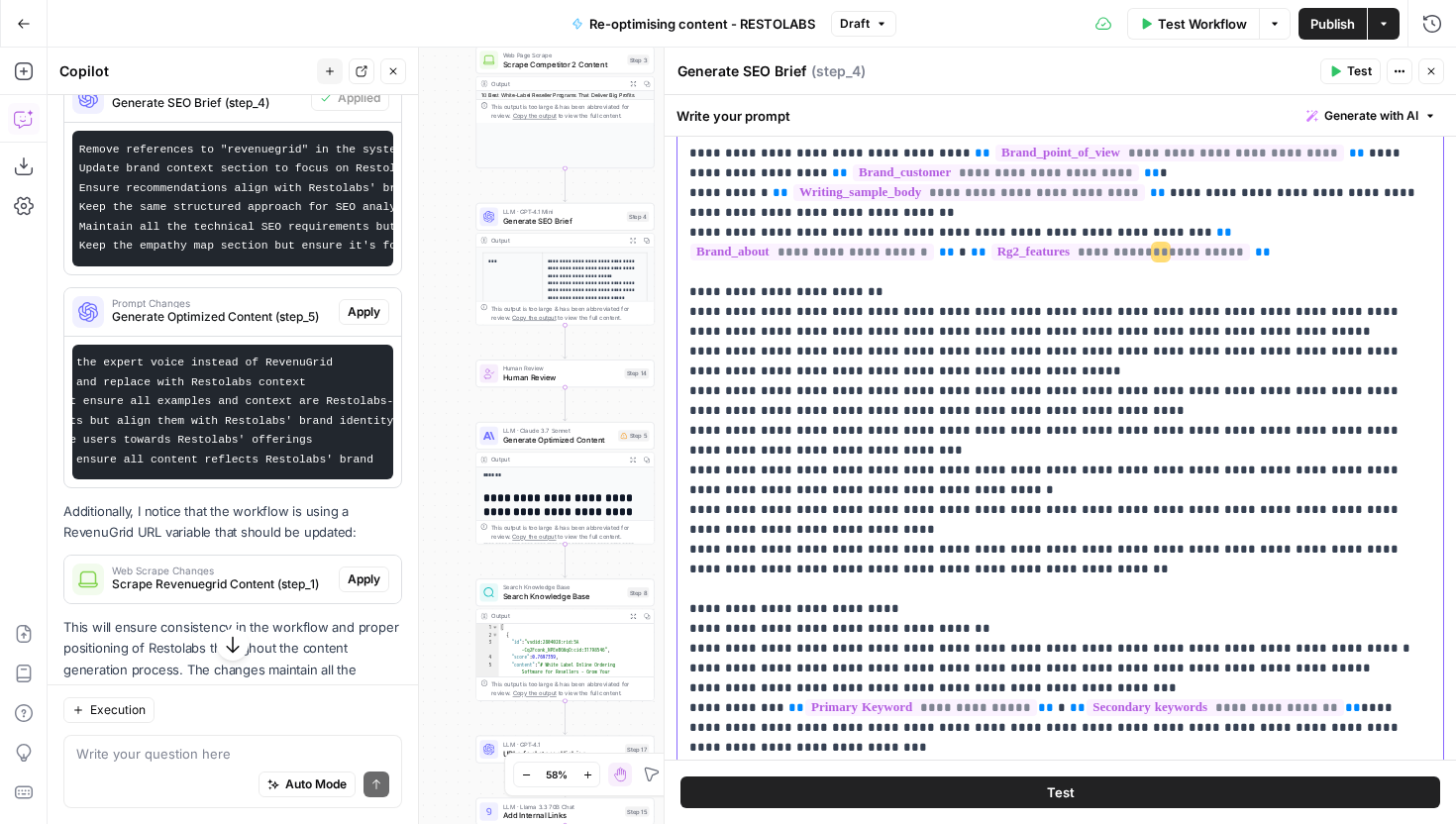 drag, startPoint x: 1012, startPoint y: 232, endPoint x: 683, endPoint y: 234, distance: 329.006 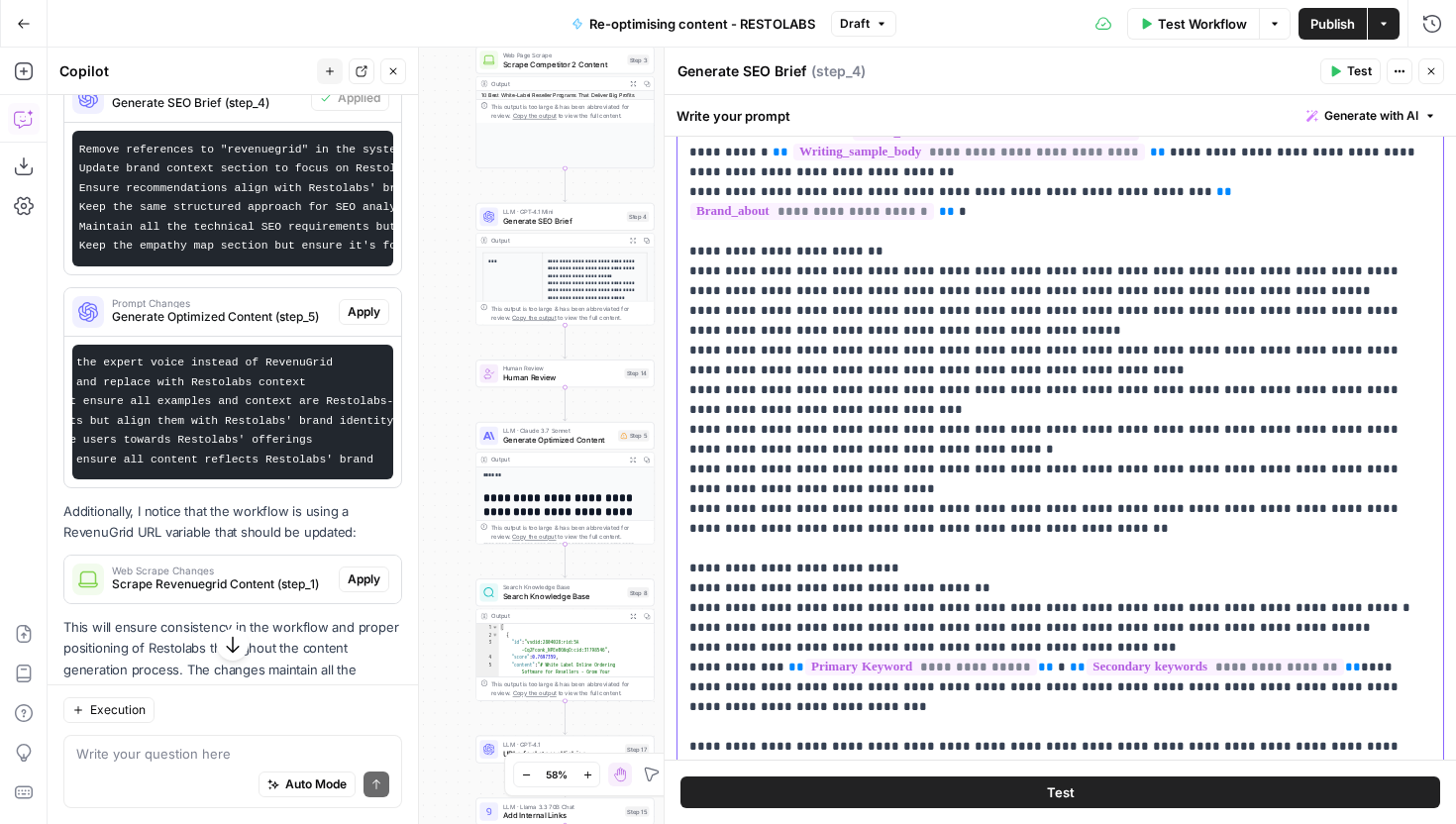 scroll, scrollTop: 635, scrollLeft: 0, axis: vertical 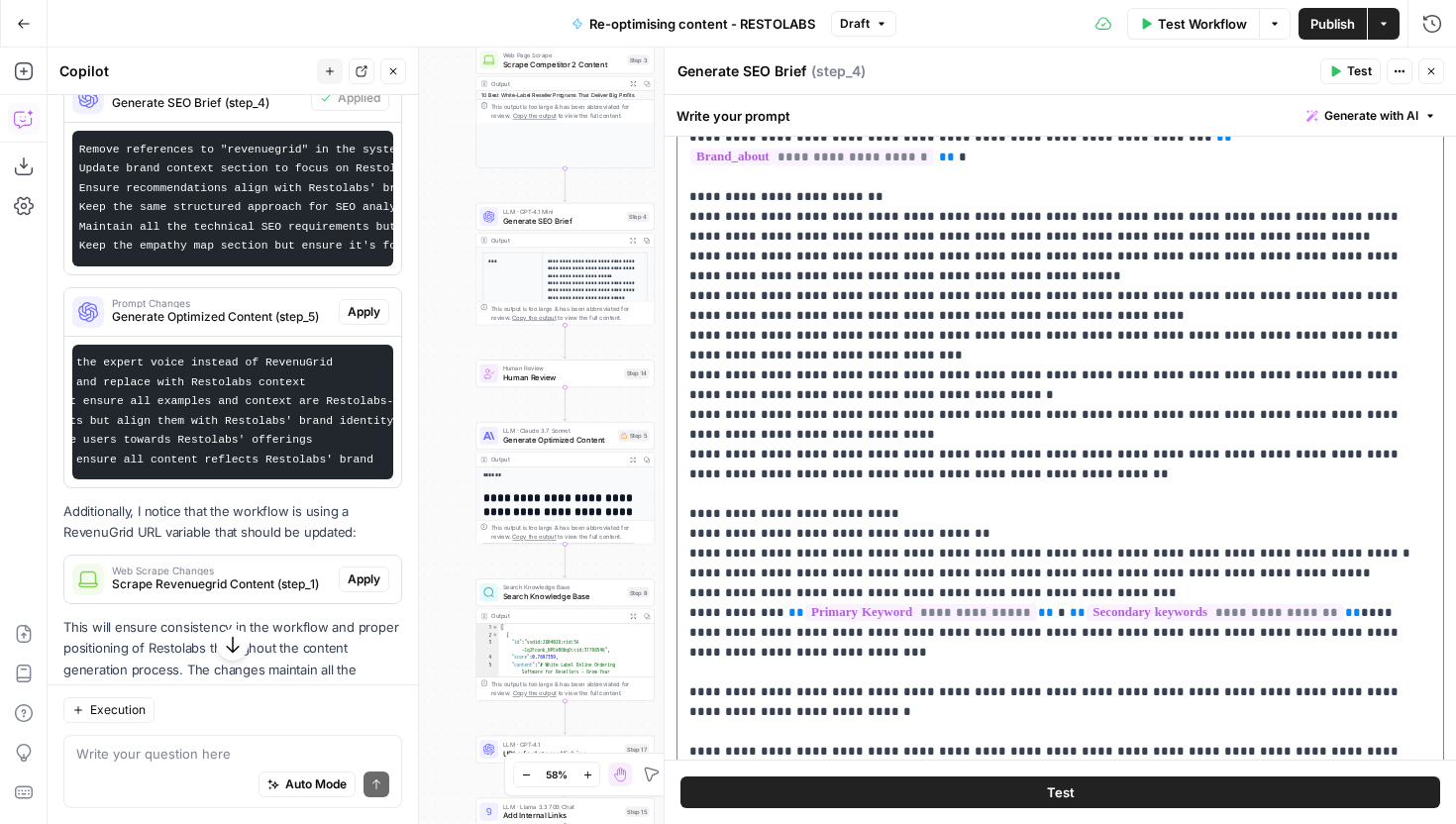 click on "**********" at bounding box center [1060, 148] 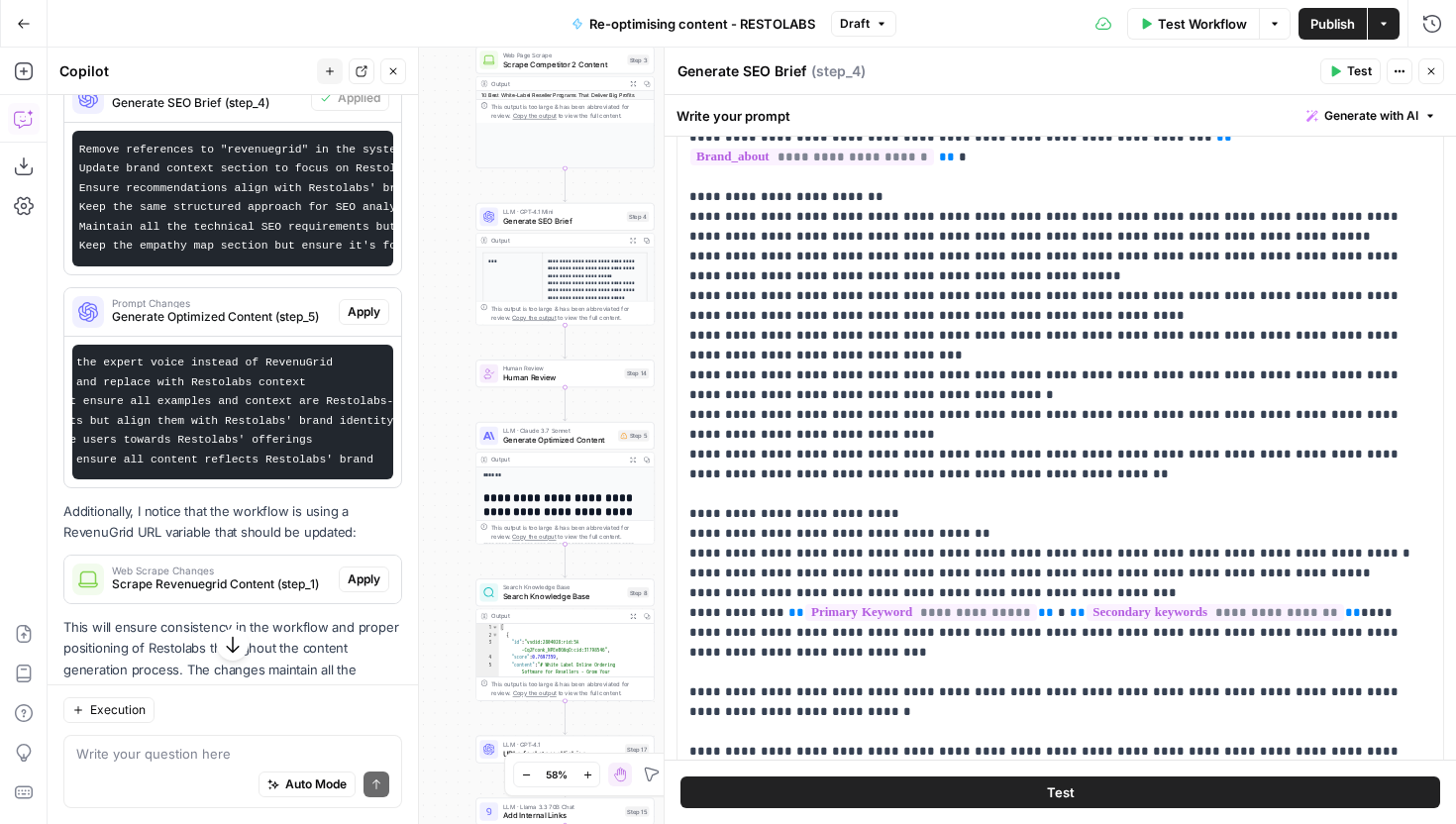 scroll, scrollTop: 0, scrollLeft: 0, axis: both 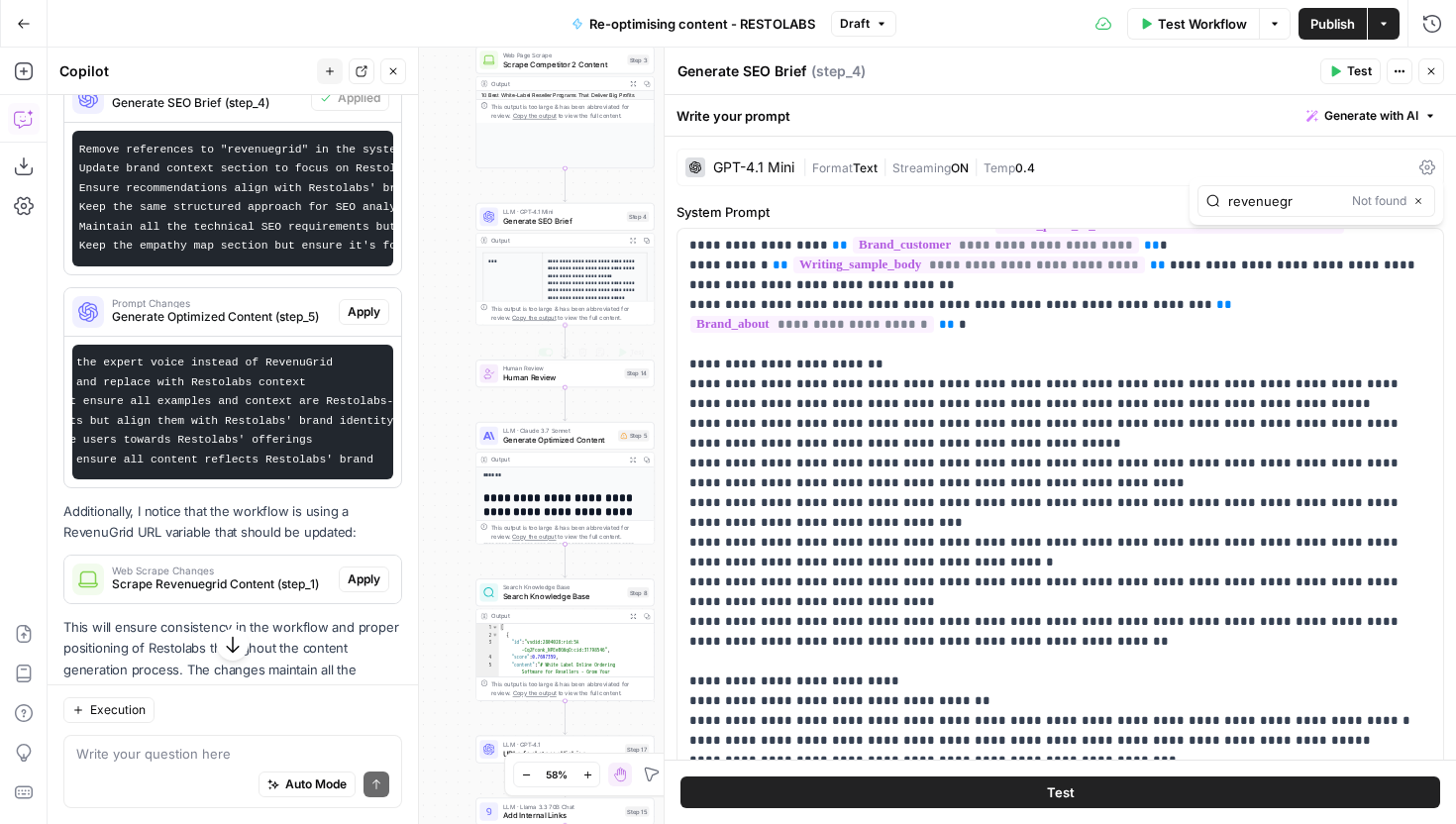 type on "revenuegr" 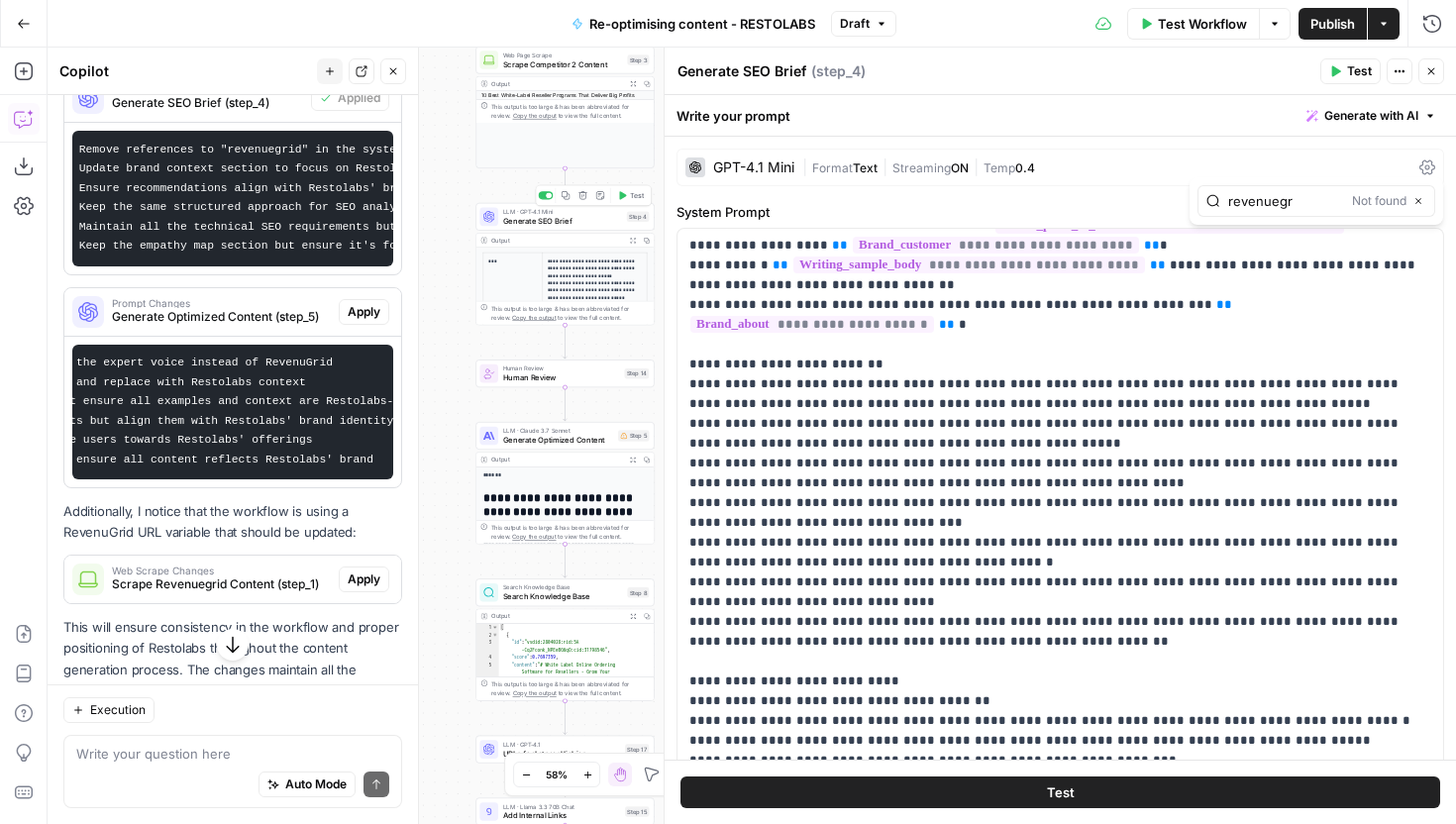 click on "Generate SEO Brief" at bounding box center [563, 221] 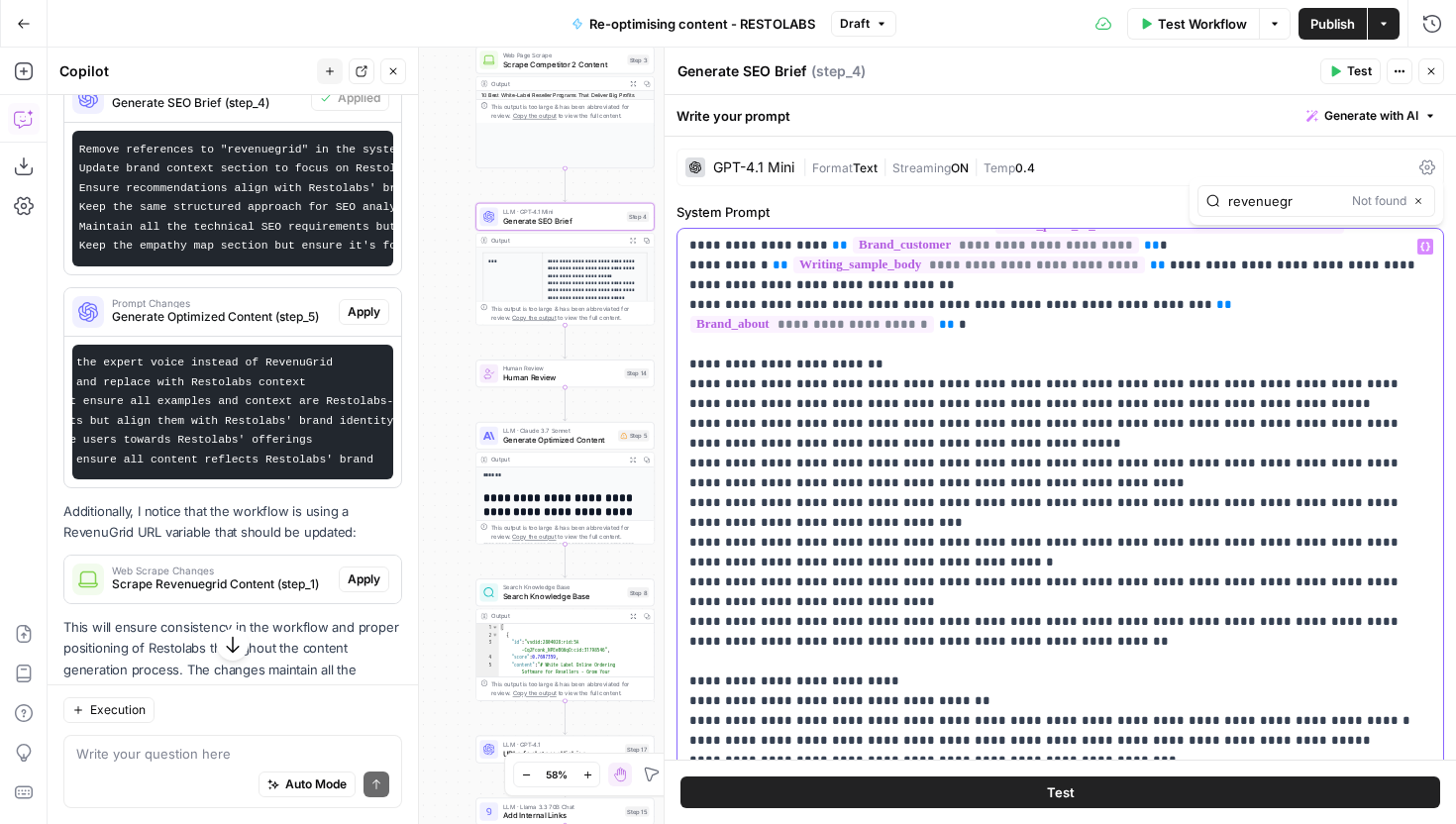 click on "**********" at bounding box center (1060, 315) 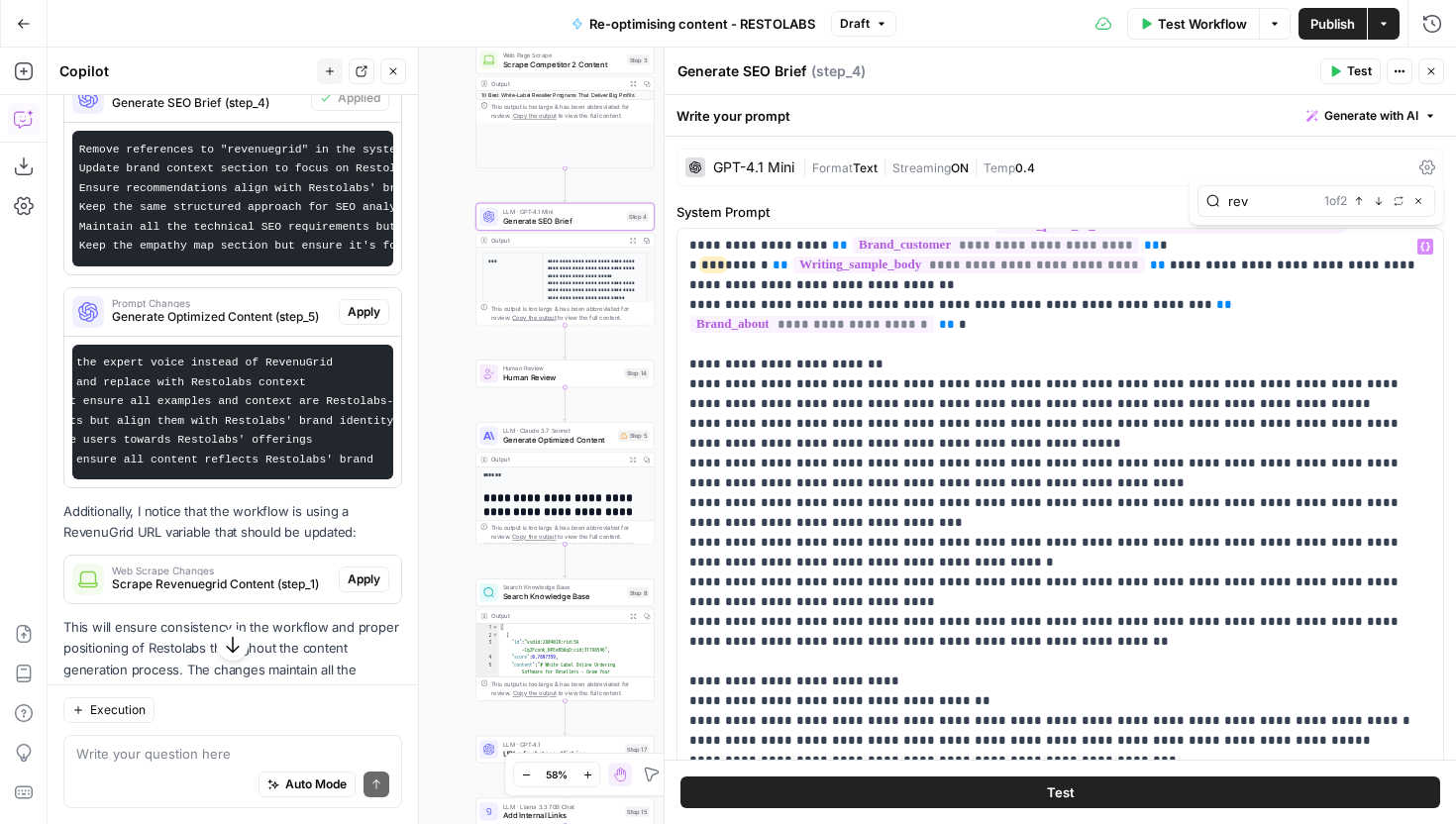 type on "reve" 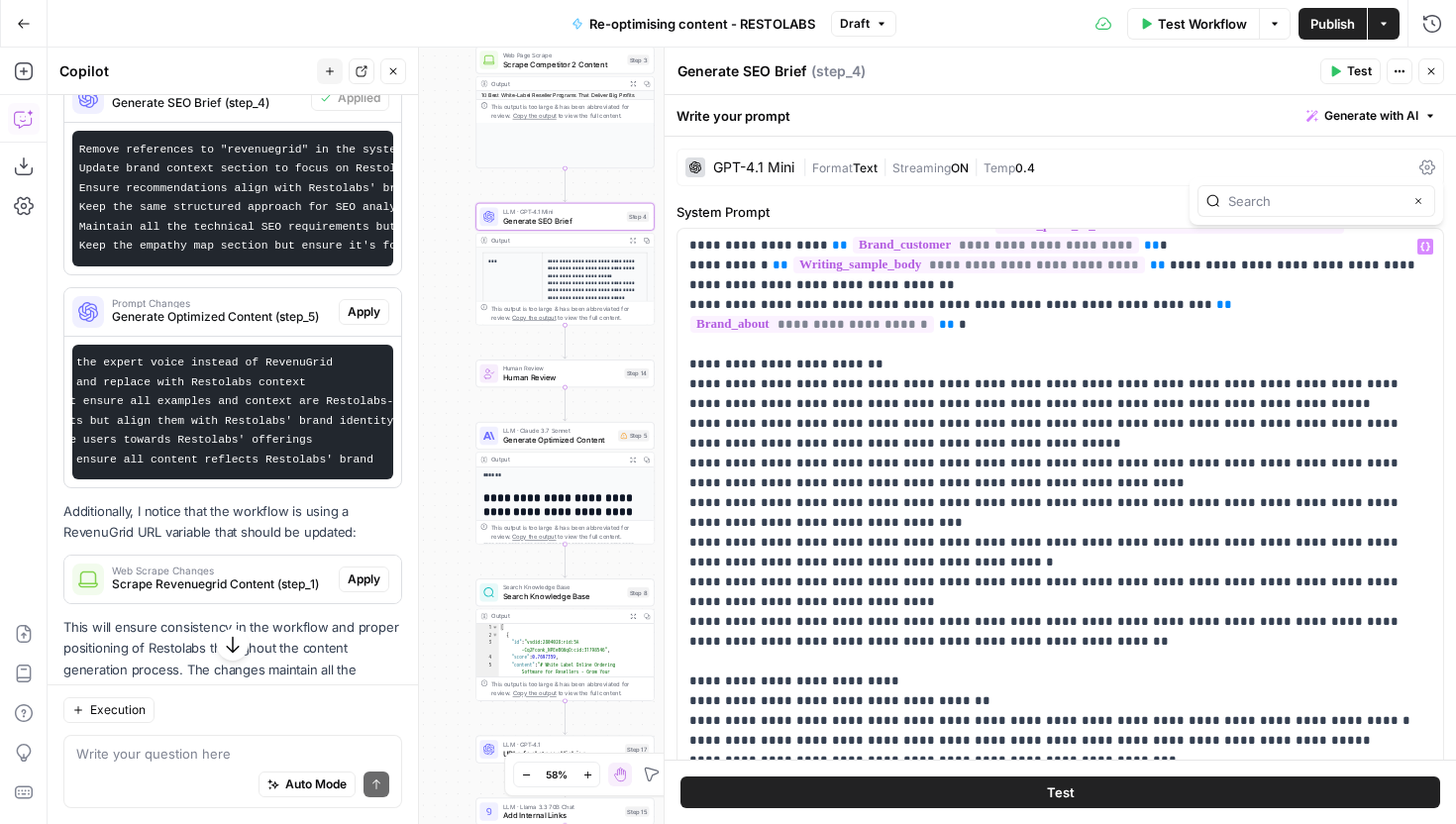 type 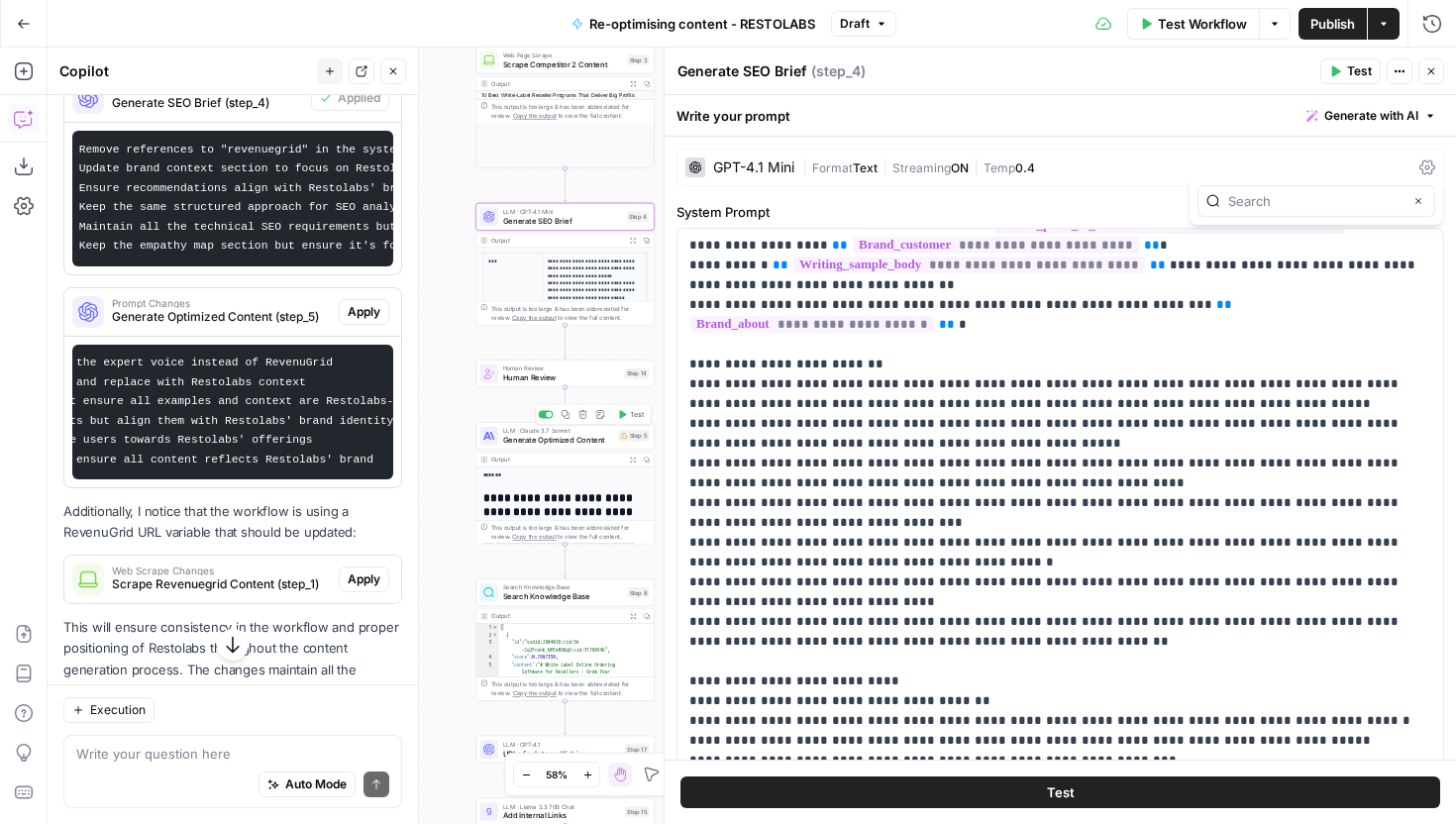 click on "Generate Optimized Content" at bounding box center (559, 440) 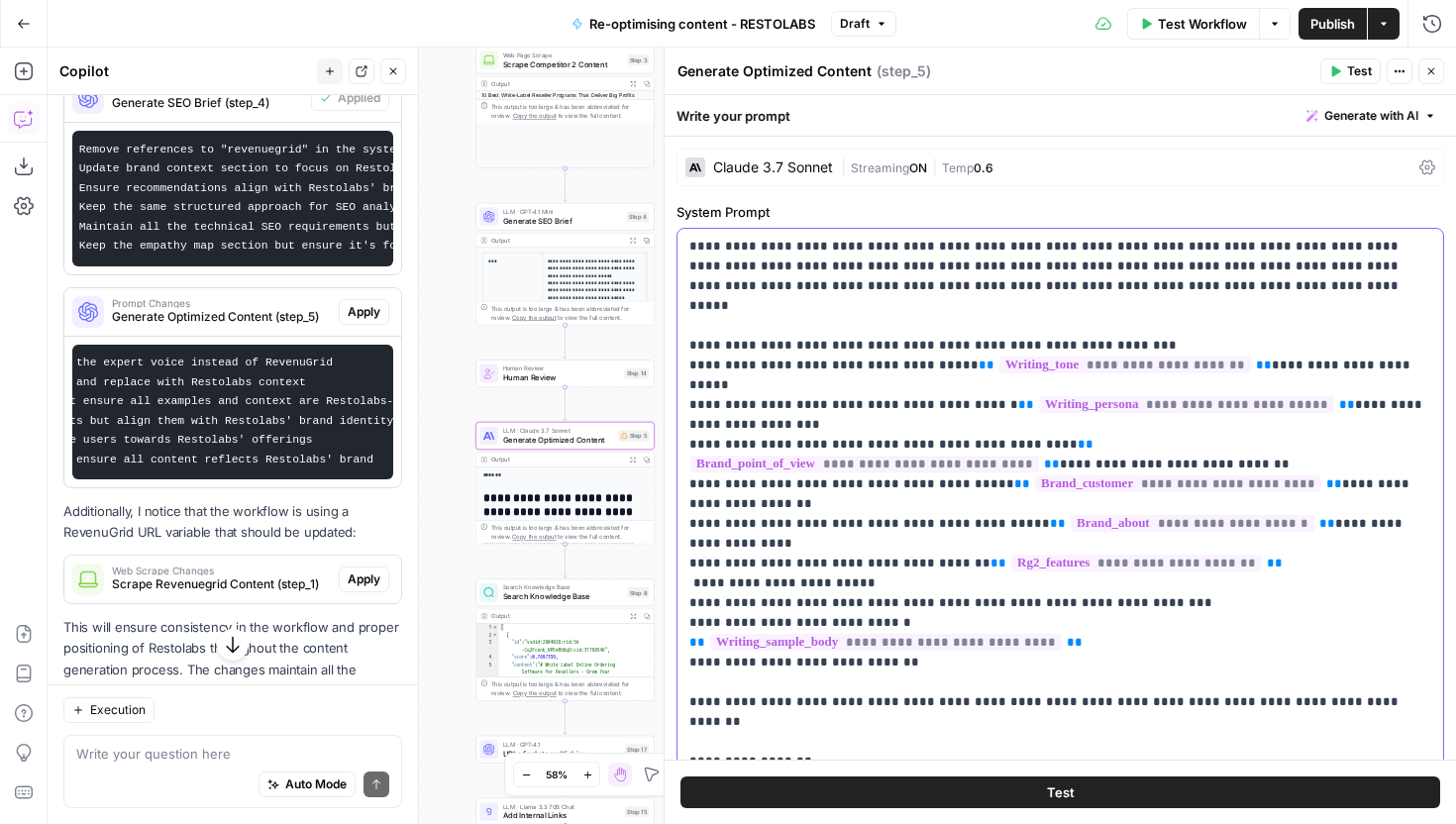 click on "**********" at bounding box center [1060, 1237] 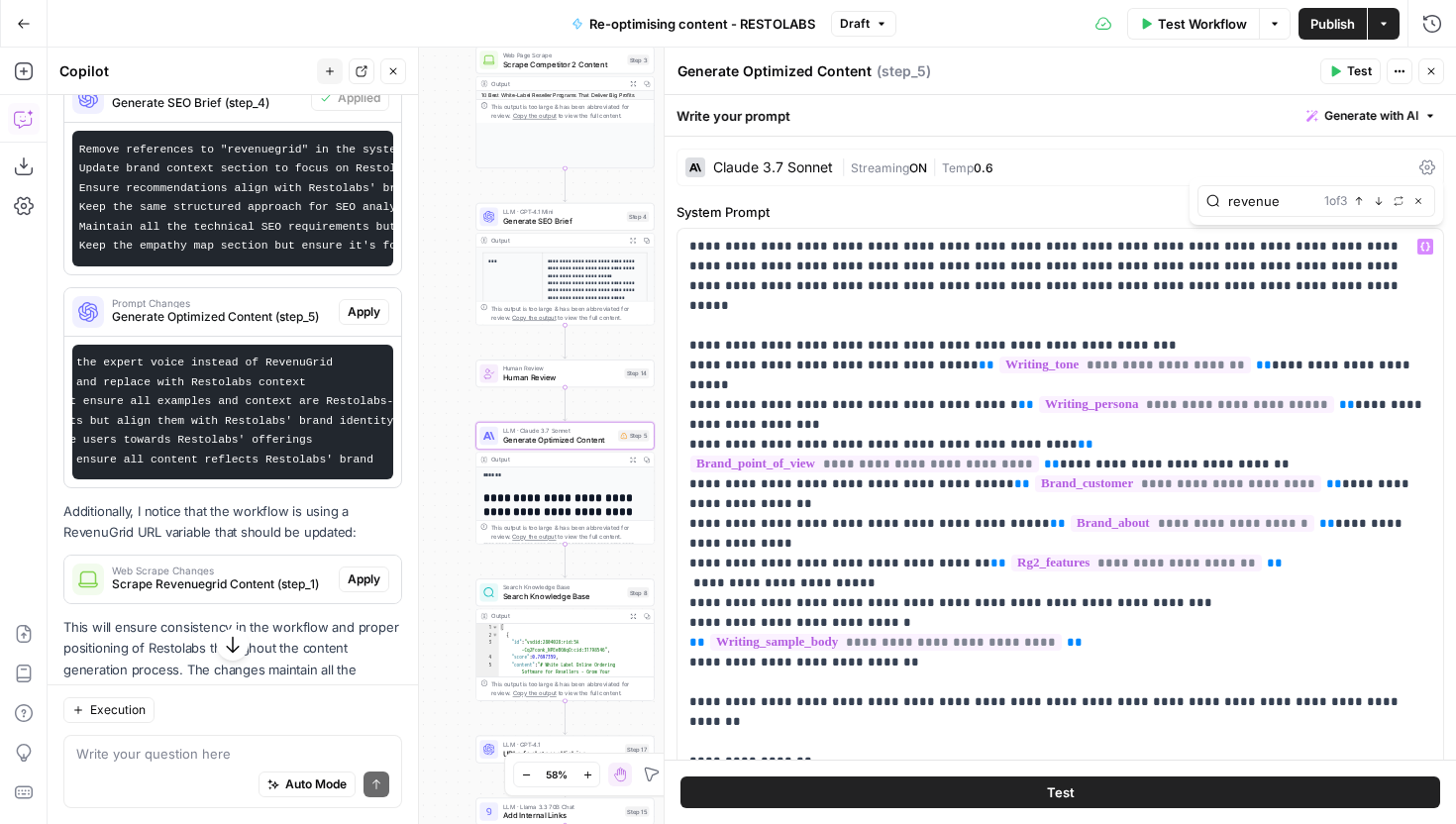 type on "revenue" 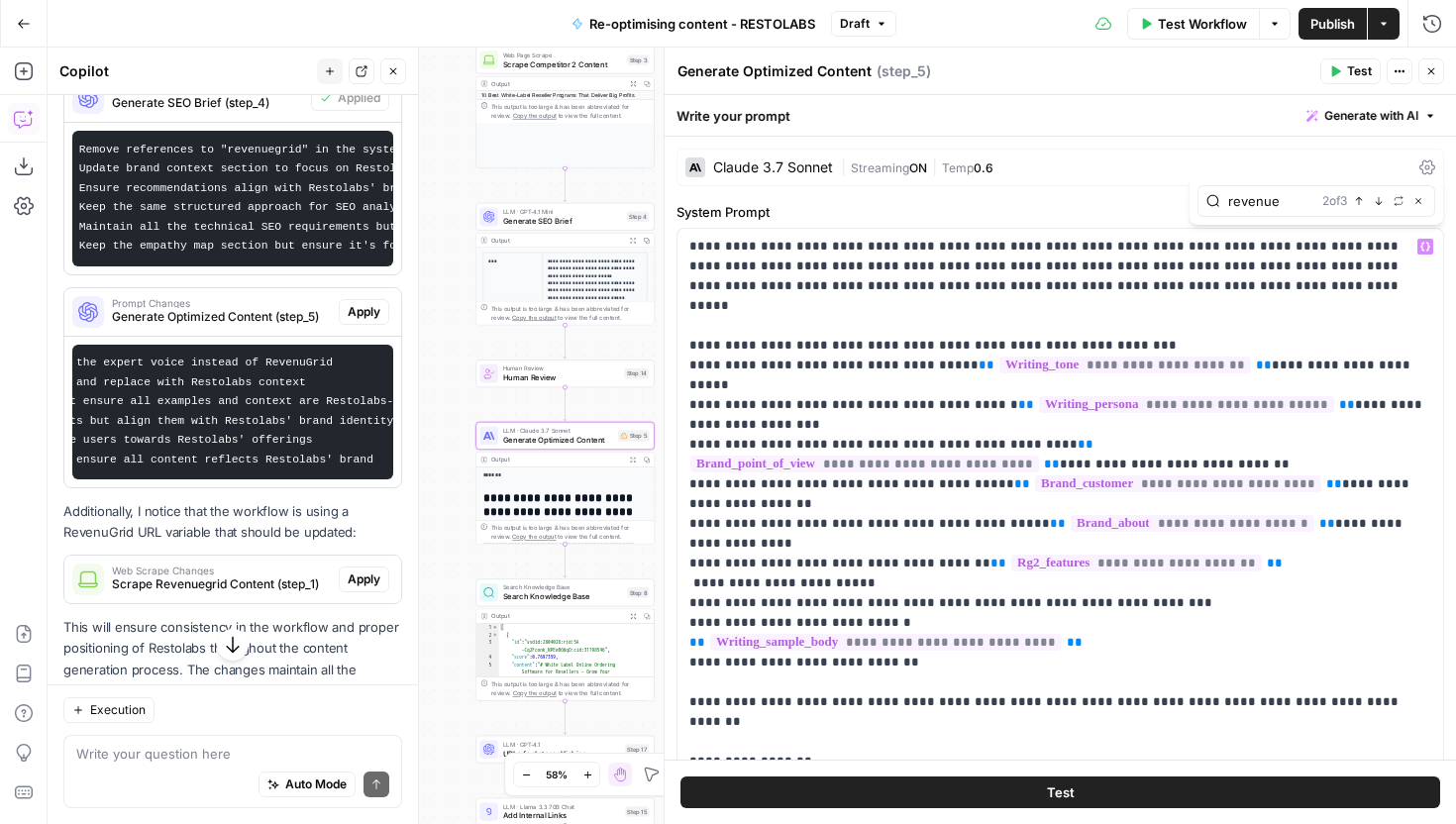 scroll, scrollTop: 154, scrollLeft: 0, axis: vertical 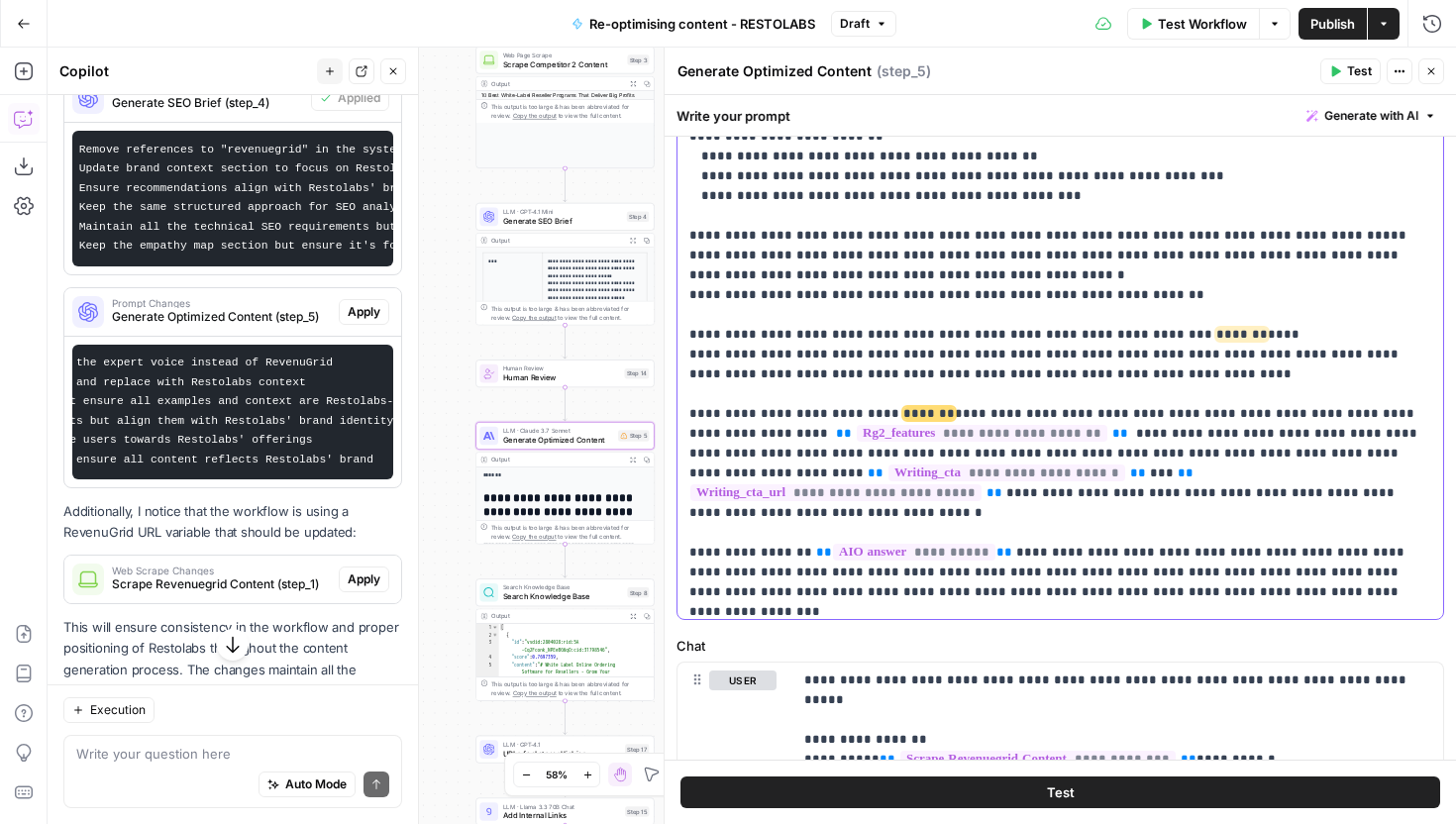 drag, startPoint x: 1102, startPoint y: 354, endPoint x: 718, endPoint y: 253, distance: 397.06045 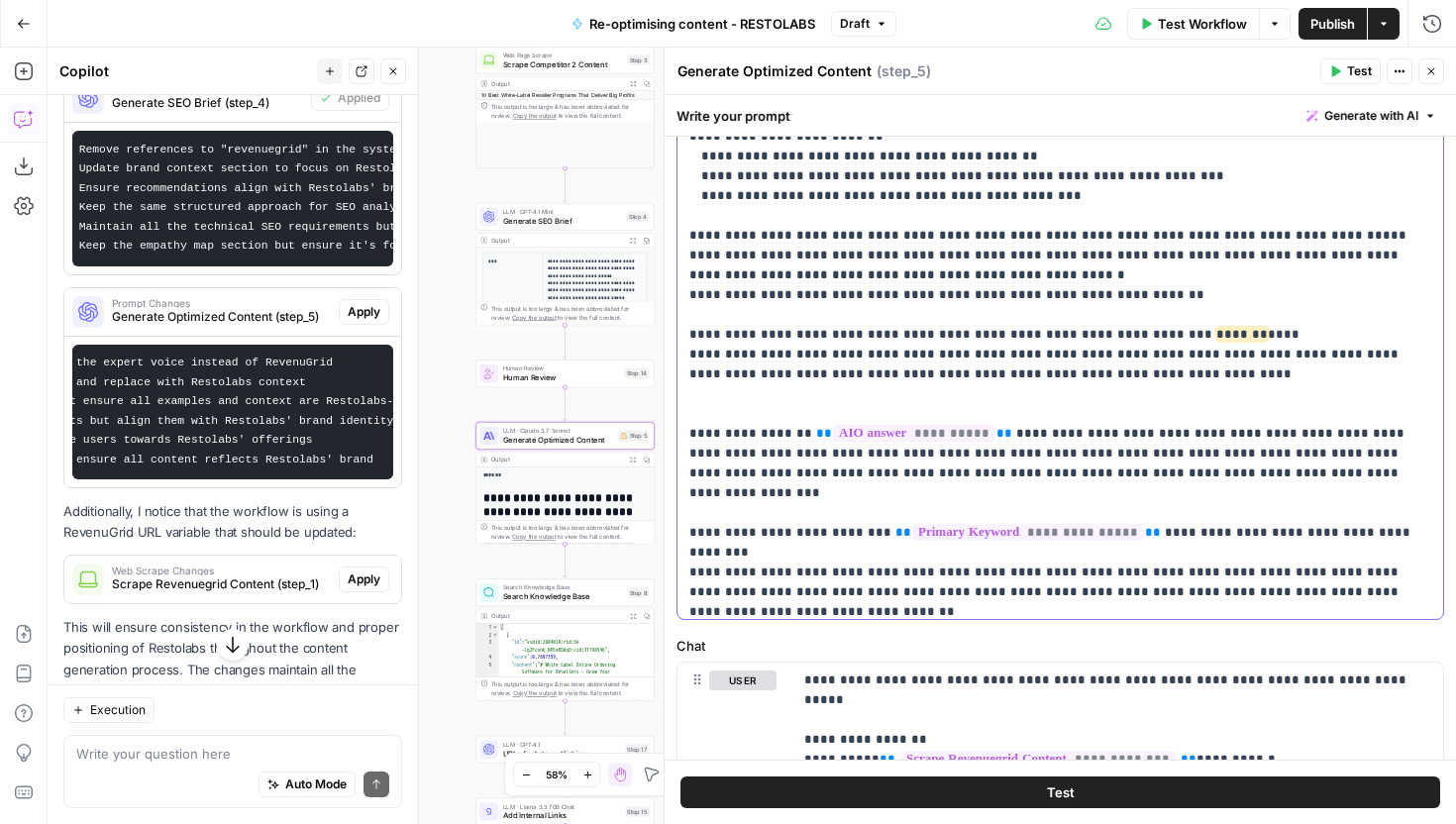 drag, startPoint x: 1239, startPoint y: 193, endPoint x: 682, endPoint y: 185, distance: 557.05745 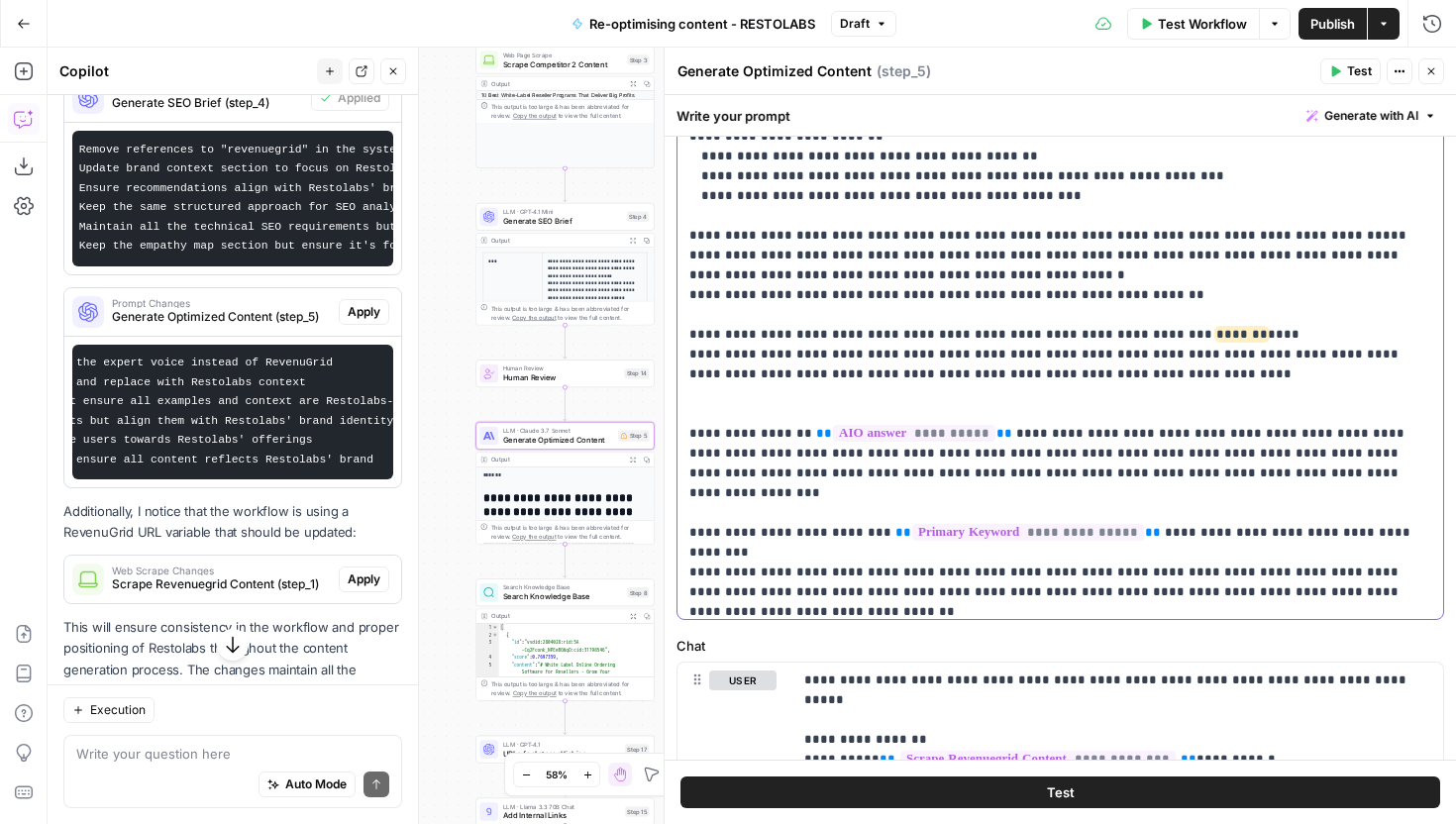 click on "**********" at bounding box center (1060, 215) 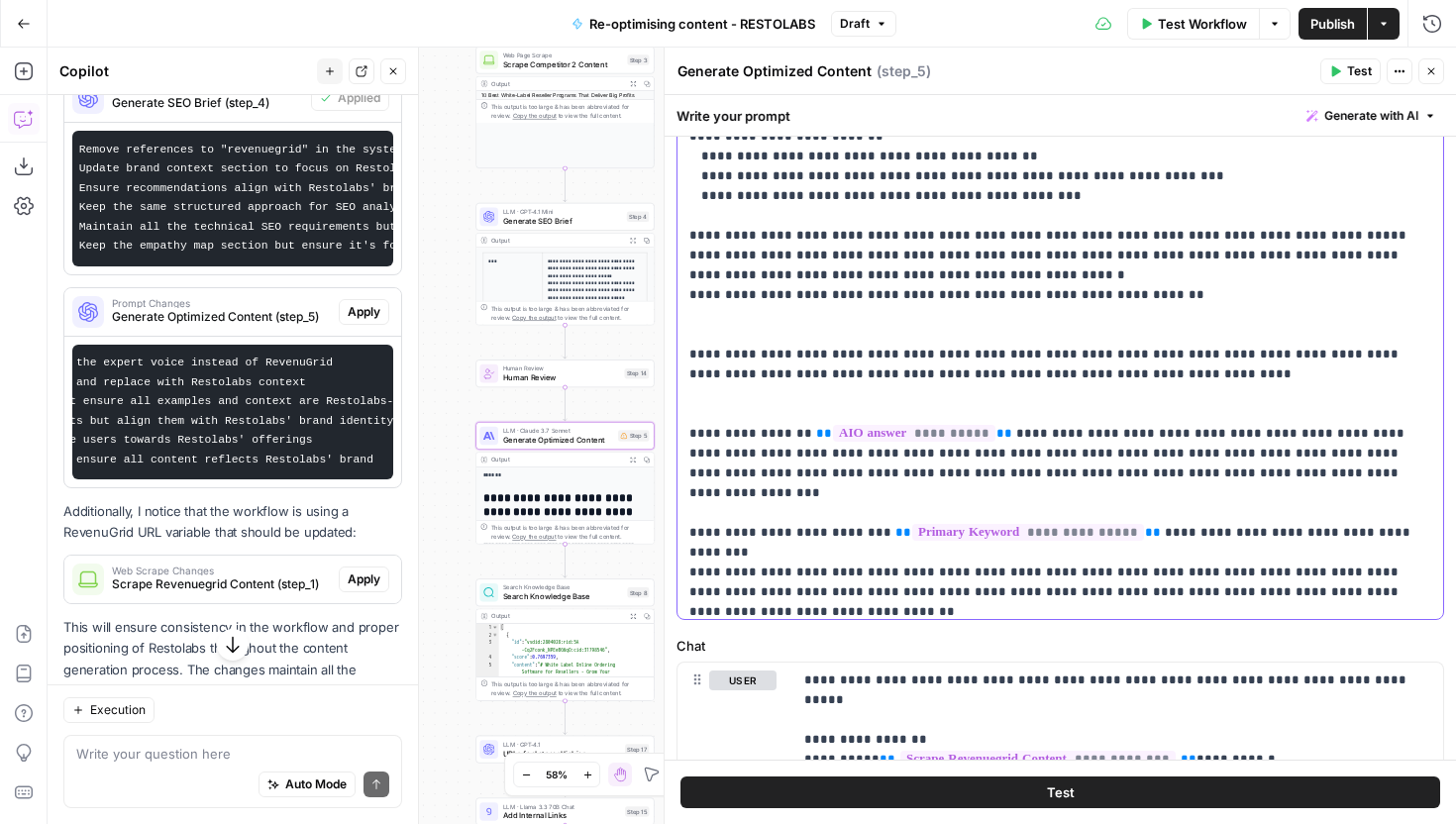 scroll, scrollTop: 1110, scrollLeft: 0, axis: vertical 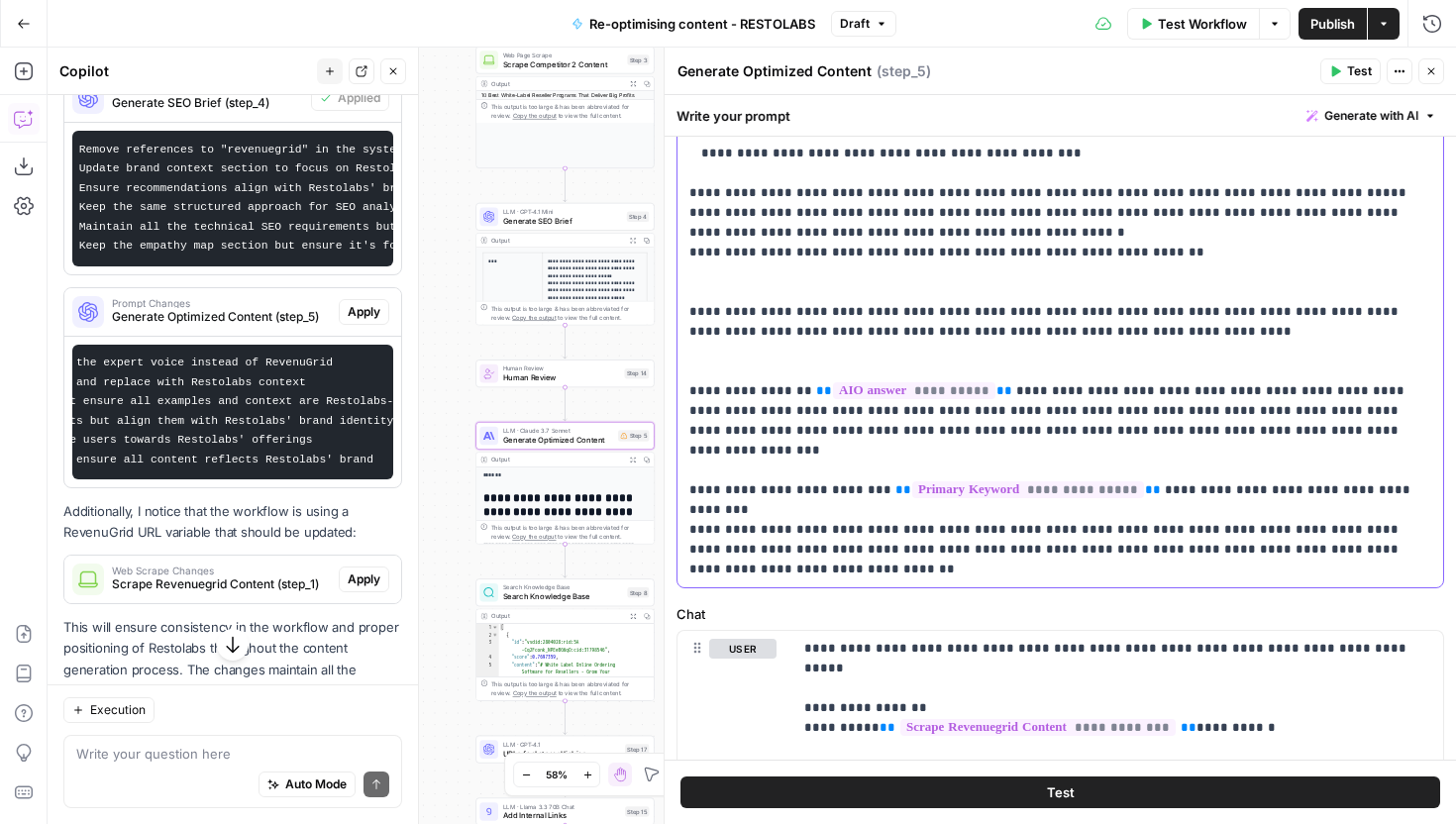 drag, startPoint x: 819, startPoint y: 574, endPoint x: 797, endPoint y: 574, distance: 22 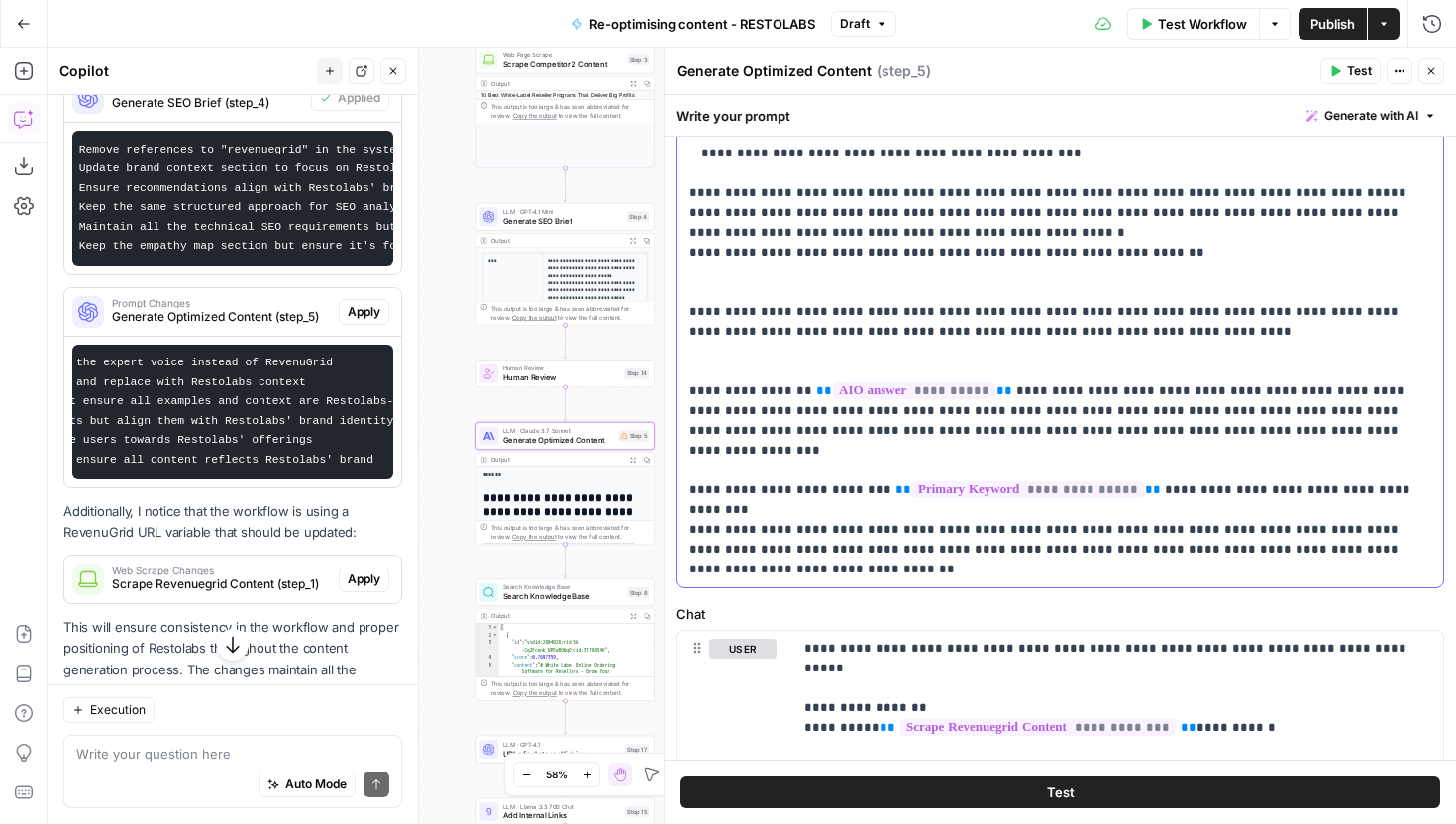 drag, startPoint x: 854, startPoint y: 550, endPoint x: 734, endPoint y: 553, distance: 120.037494 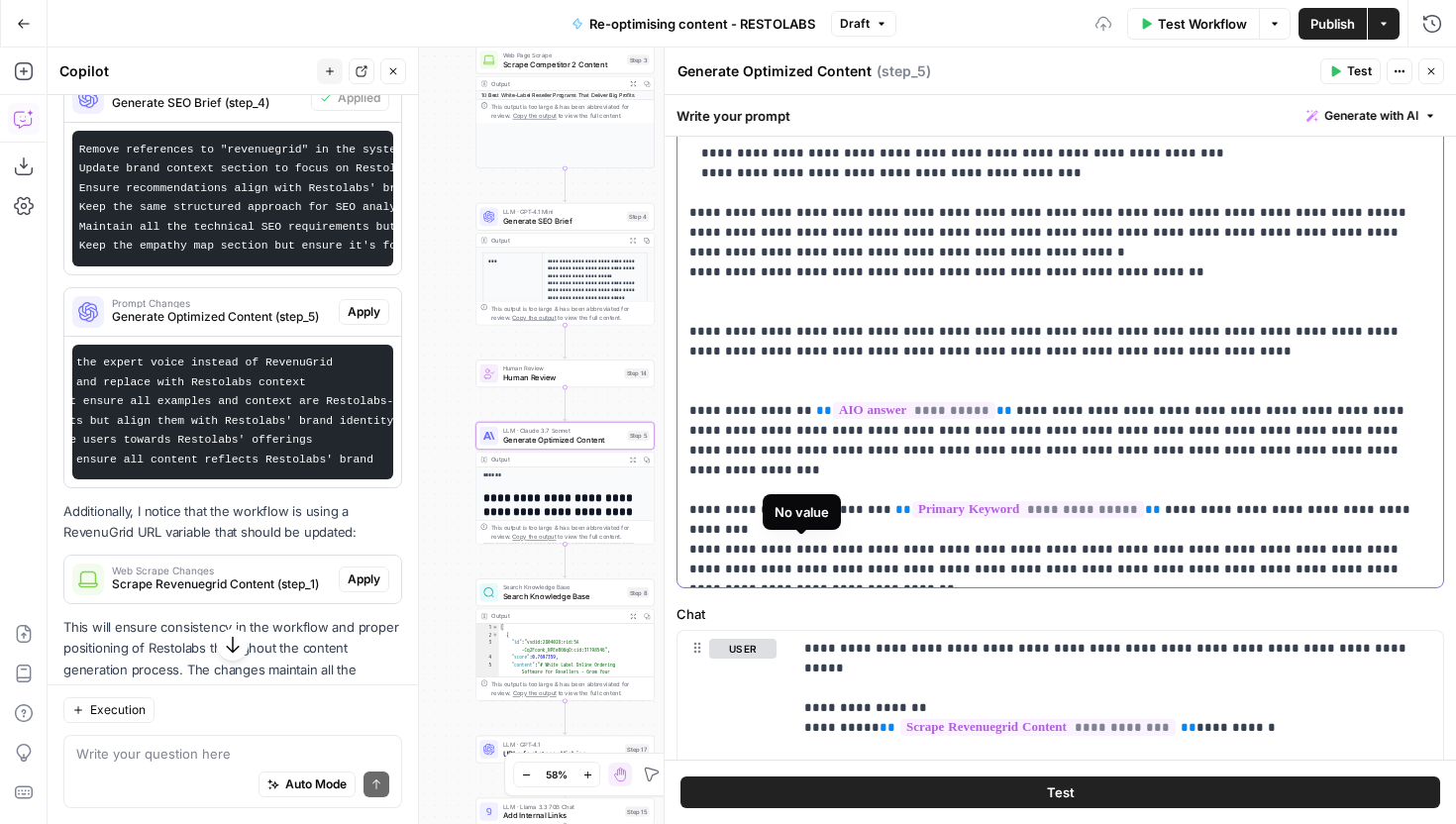 type 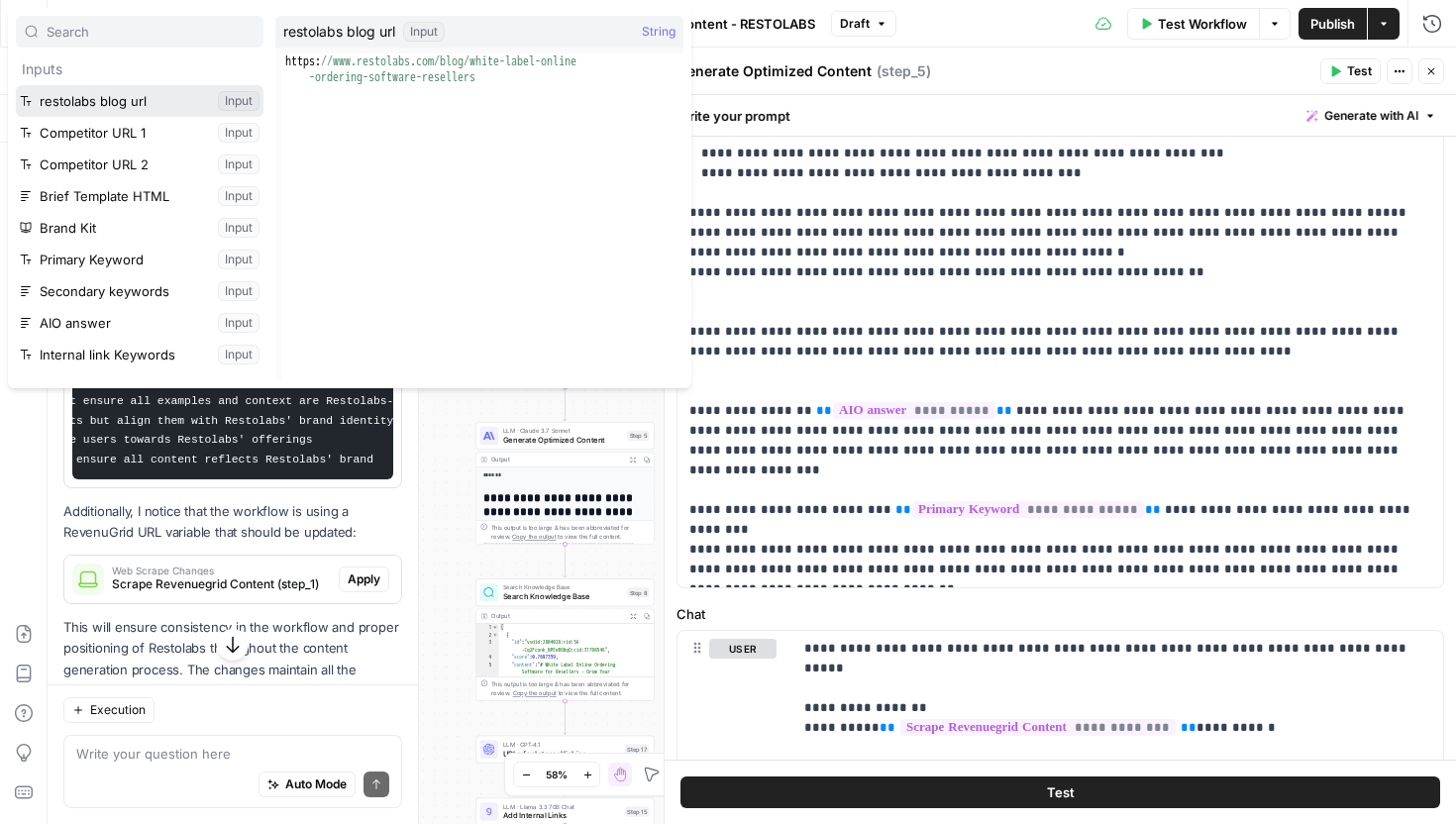 click at bounding box center [140, 101] 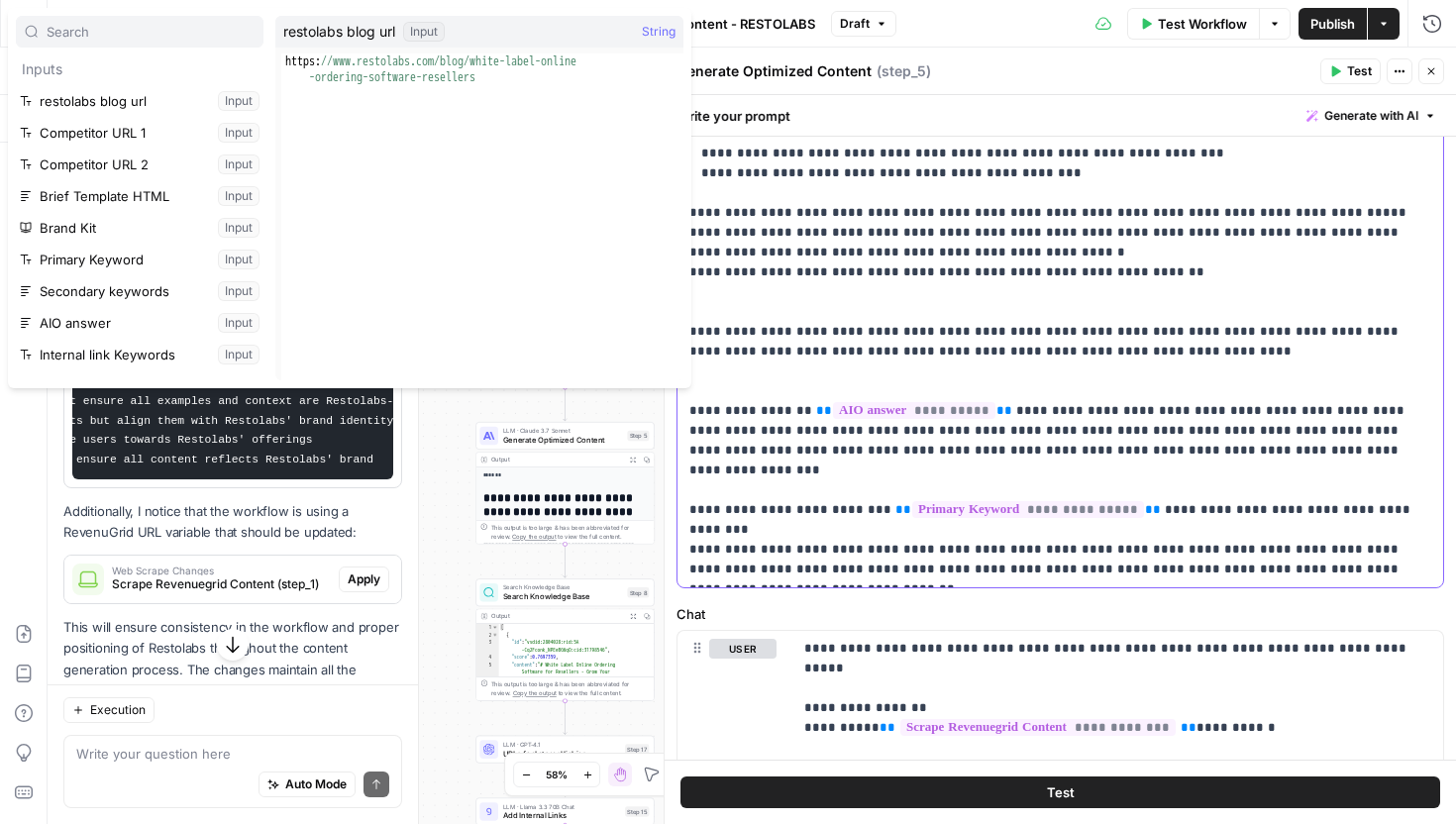 scroll, scrollTop: 1110, scrollLeft: 0, axis: vertical 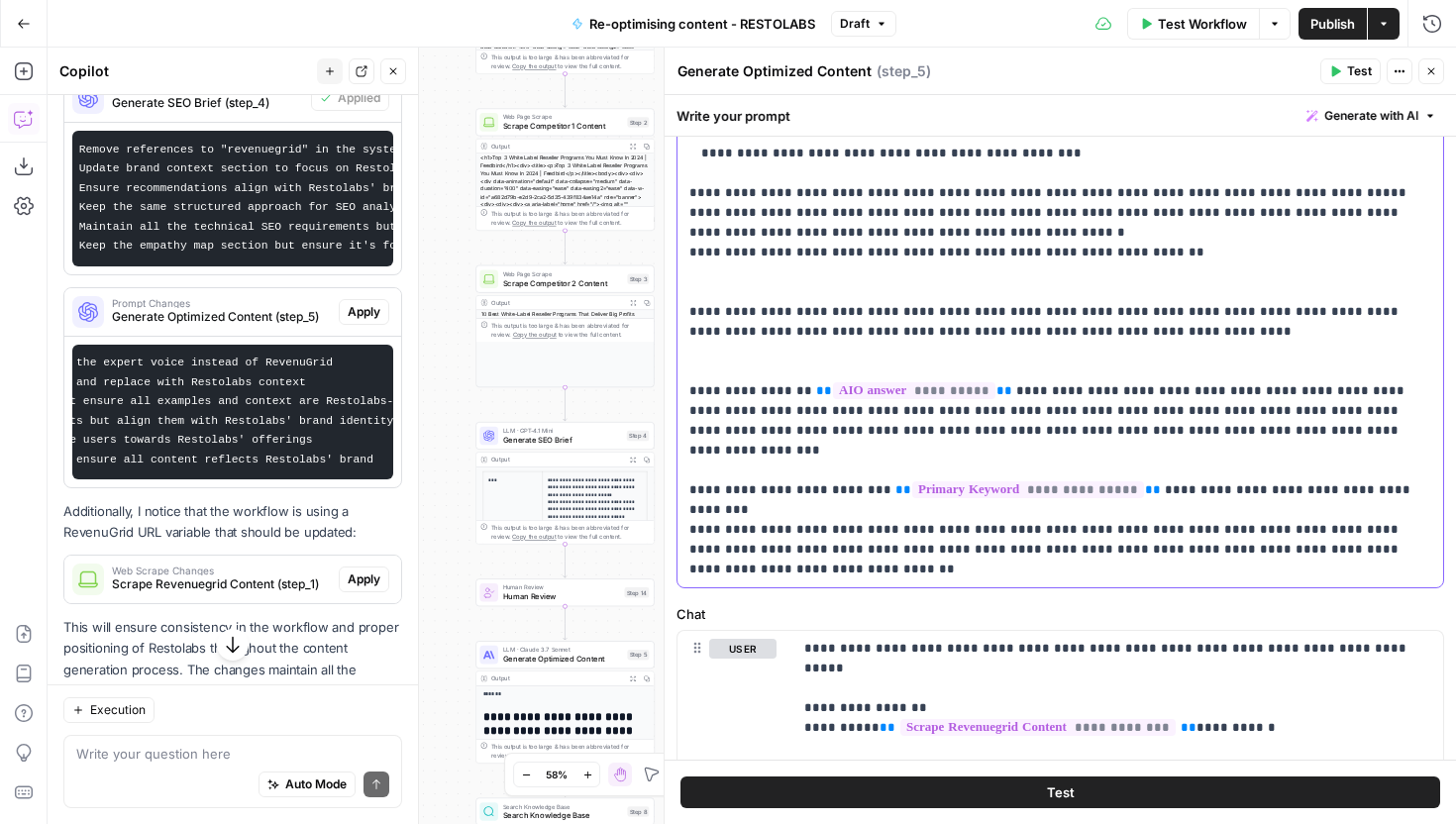 click on "**********" at bounding box center (1060, -371) 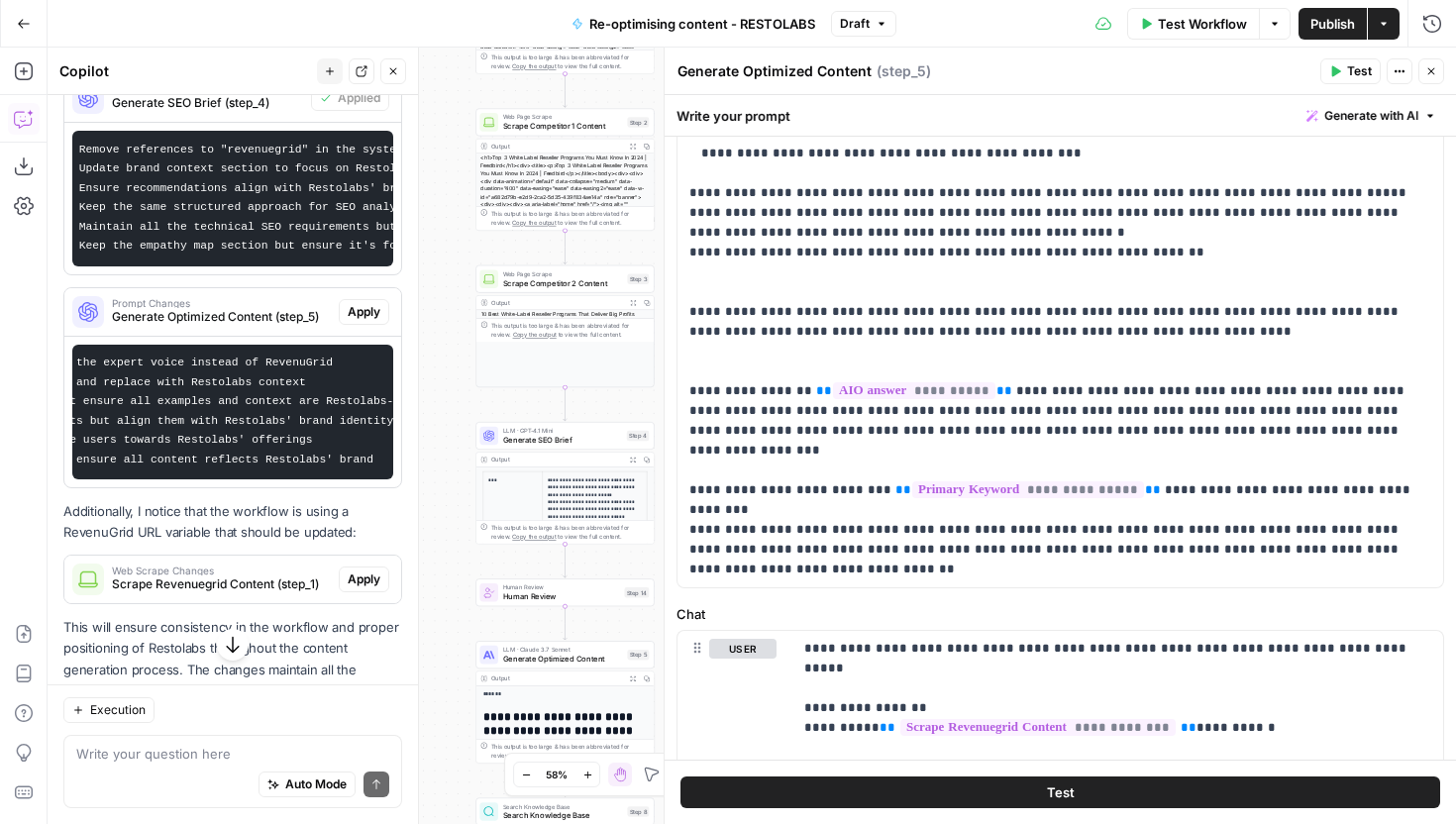 scroll, scrollTop: 443, scrollLeft: 0, axis: vertical 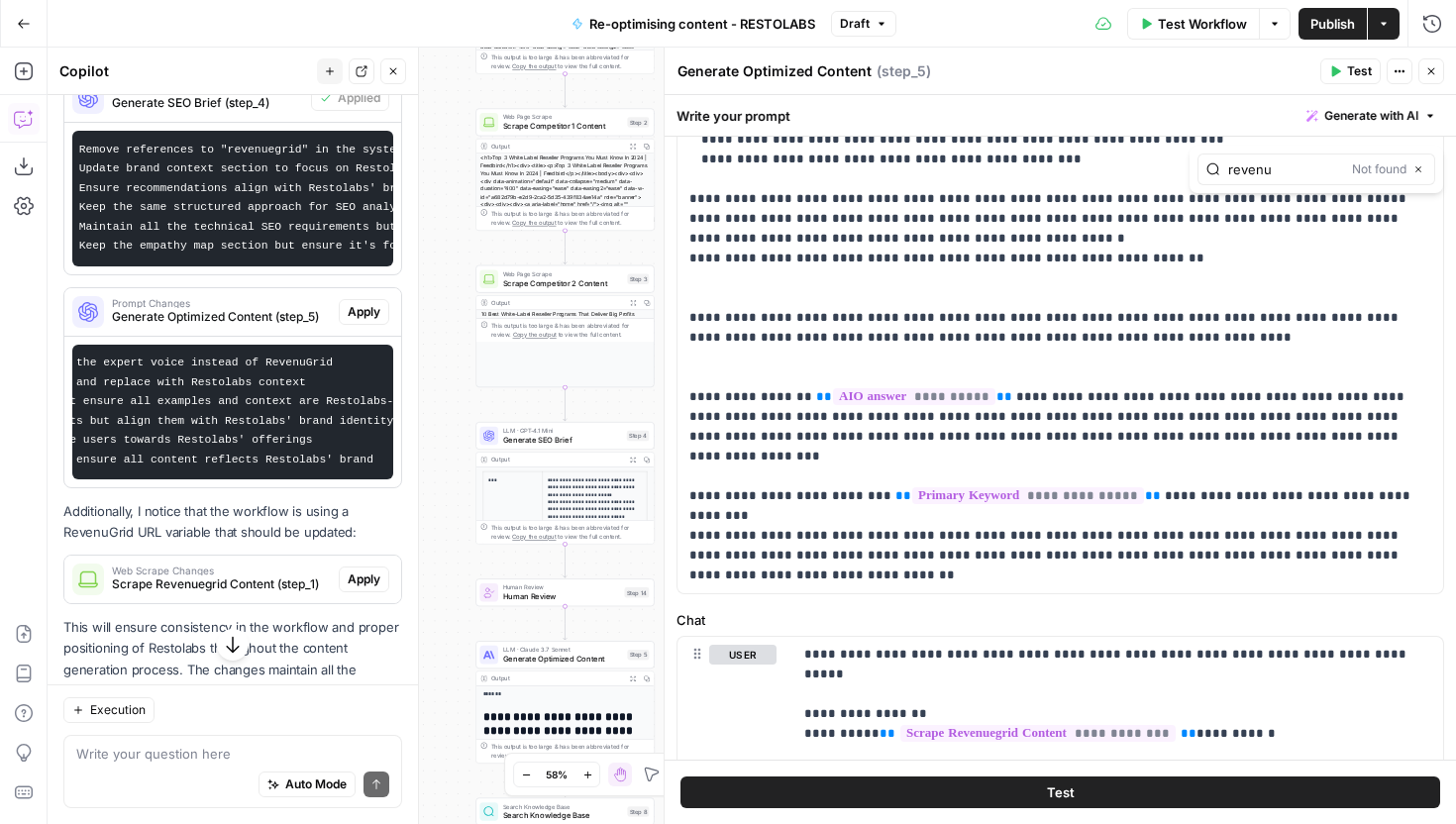 type on "revenue" 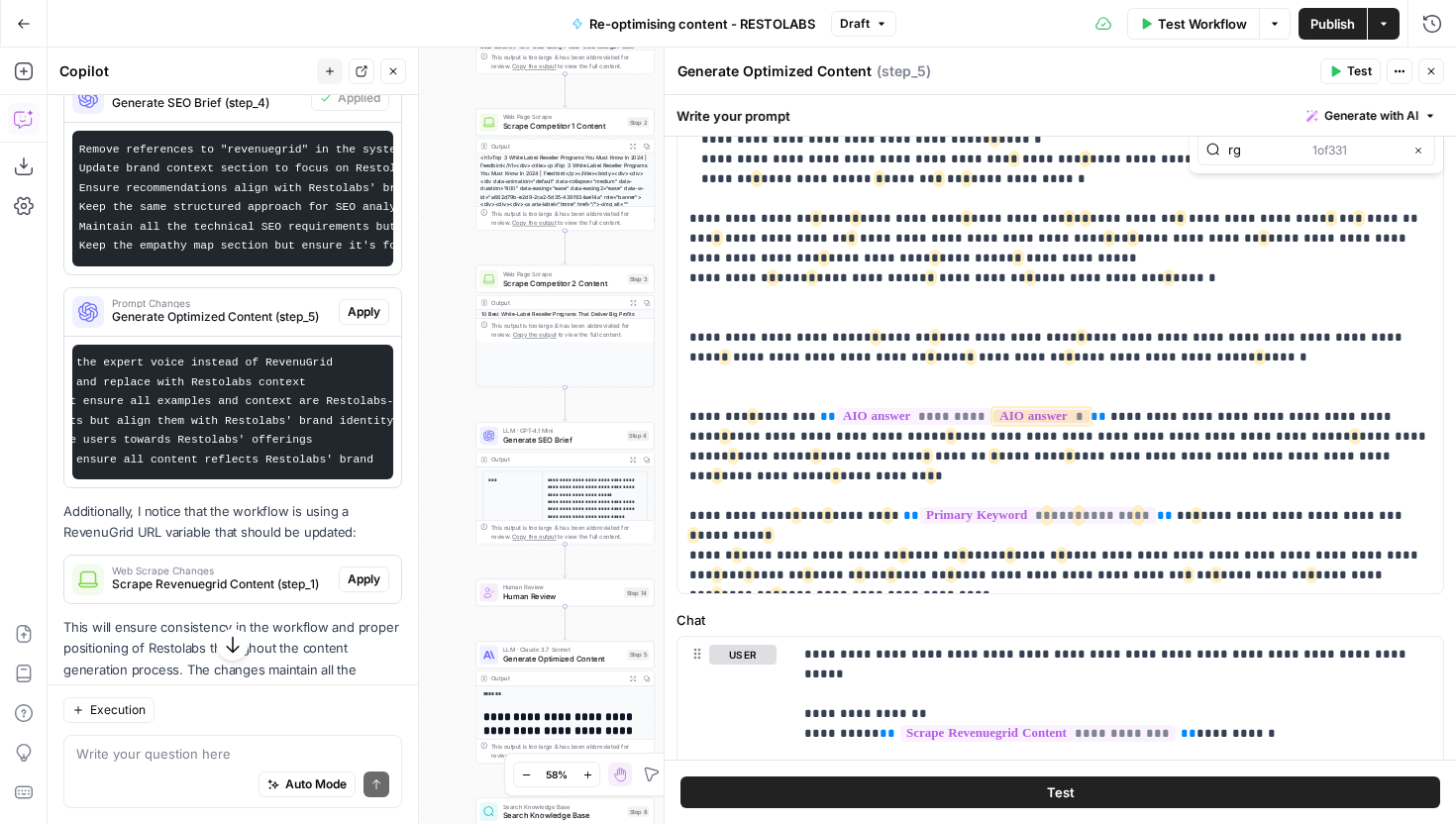 scroll, scrollTop: 423, scrollLeft: 0, axis: vertical 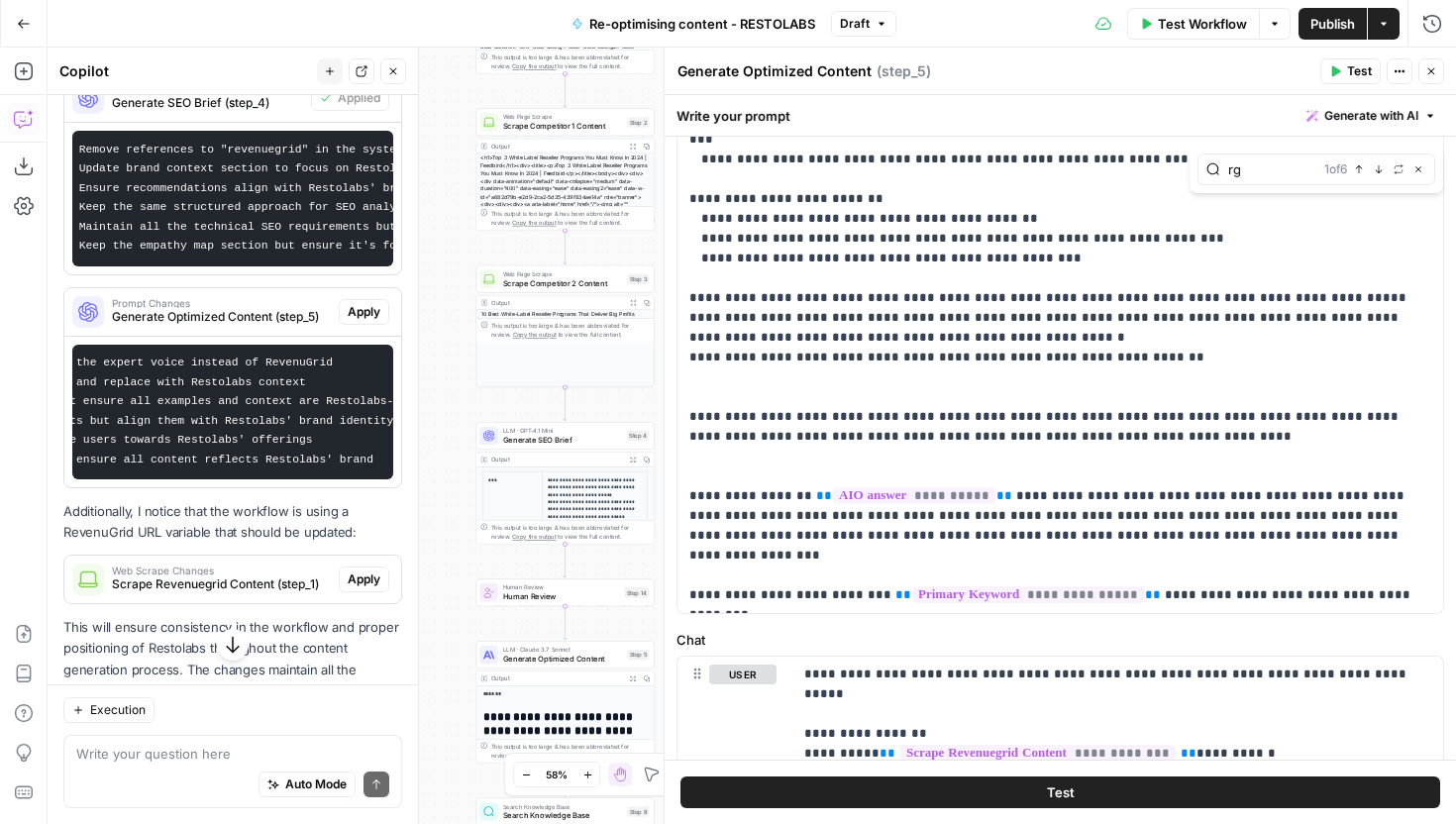 type on "rg" 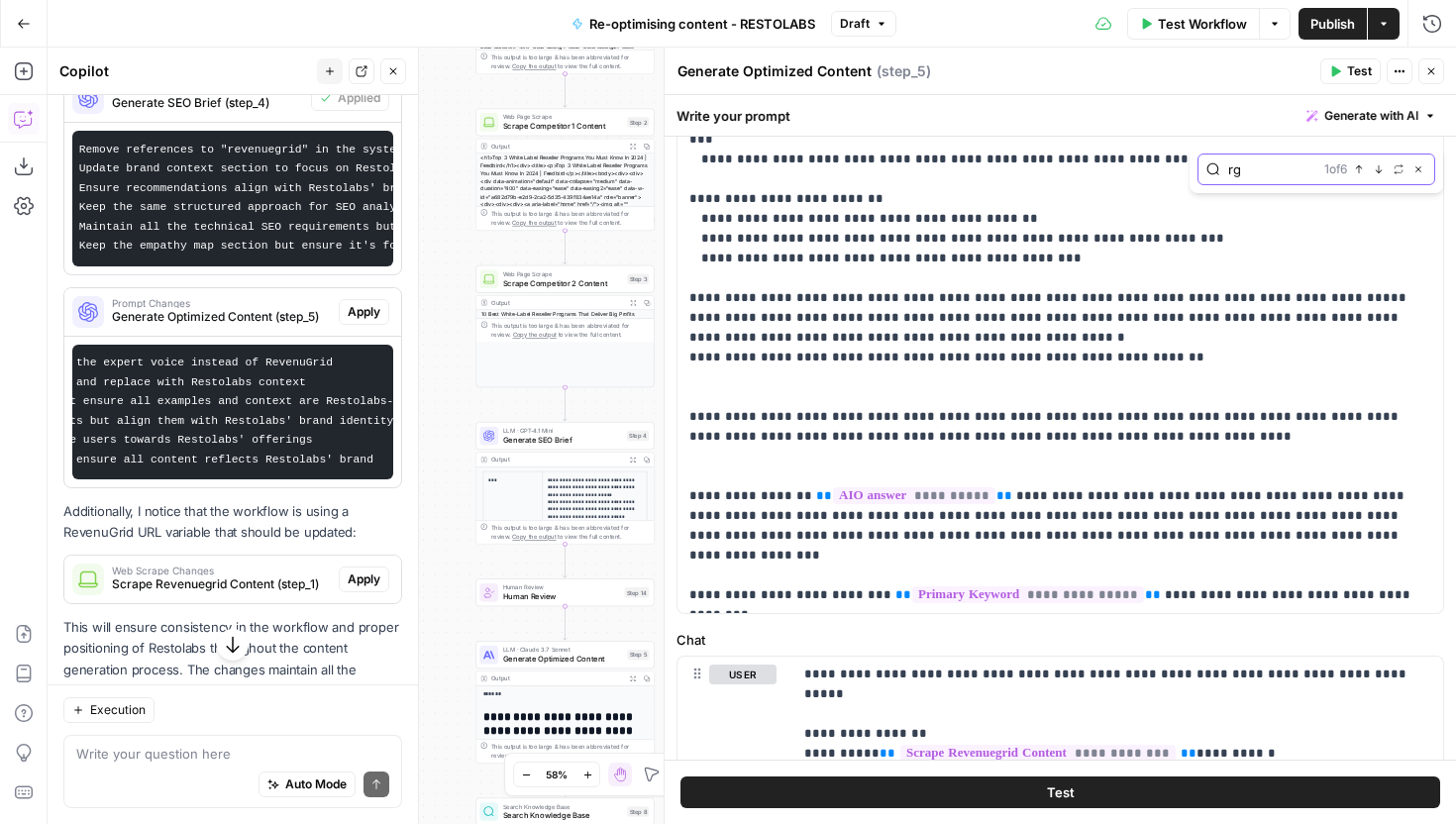 click 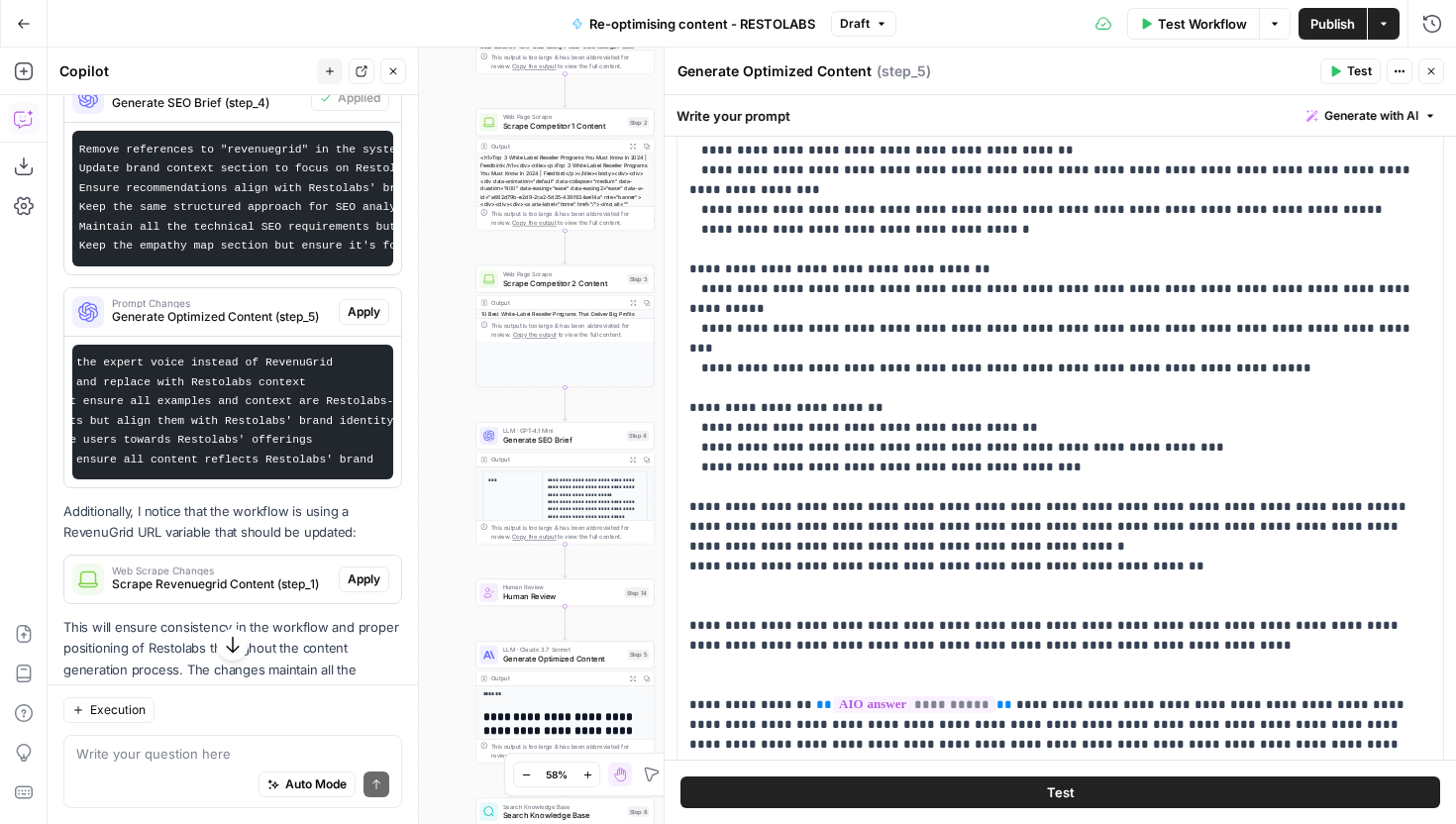 scroll, scrollTop: 148, scrollLeft: 0, axis: vertical 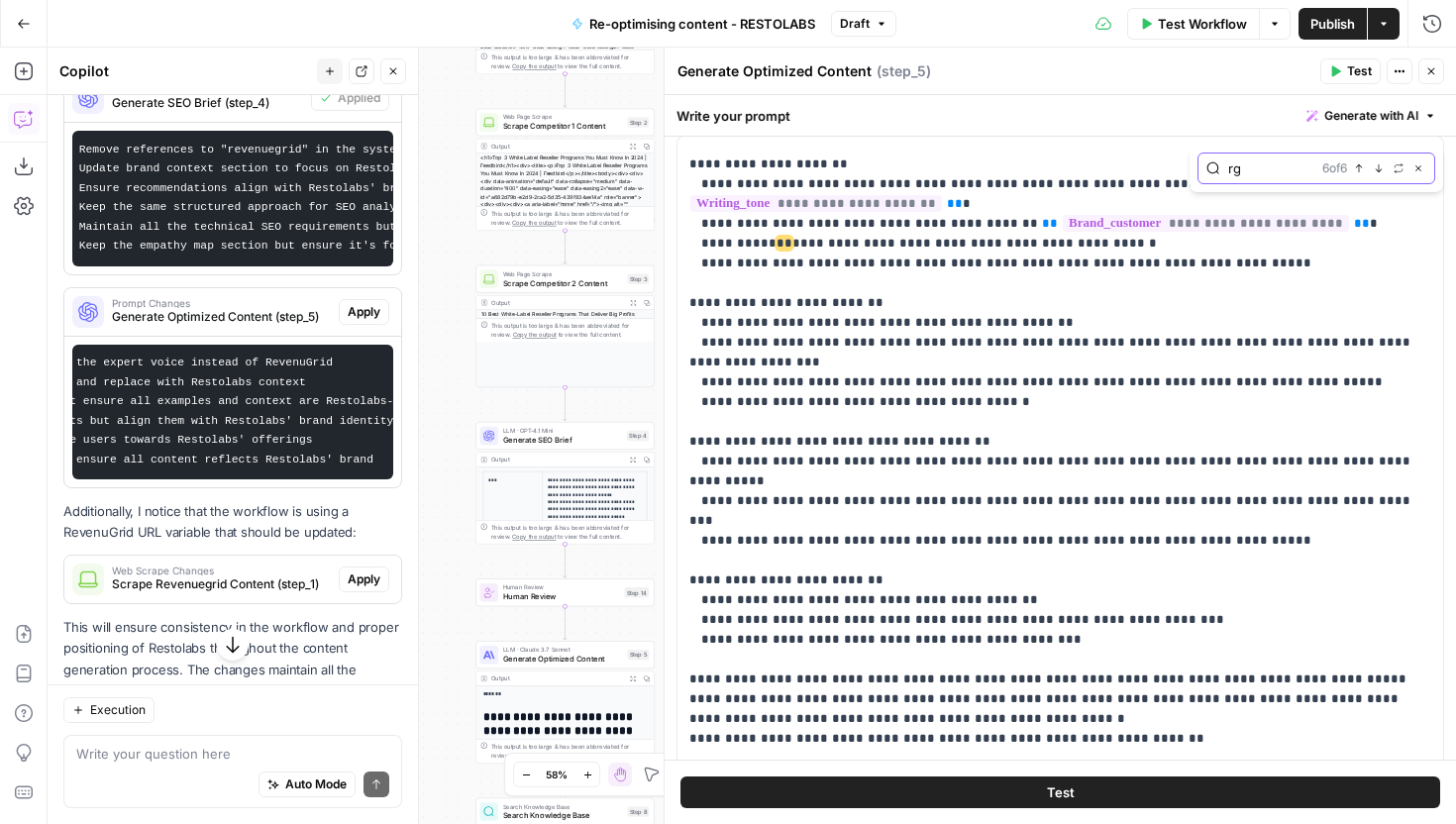 click 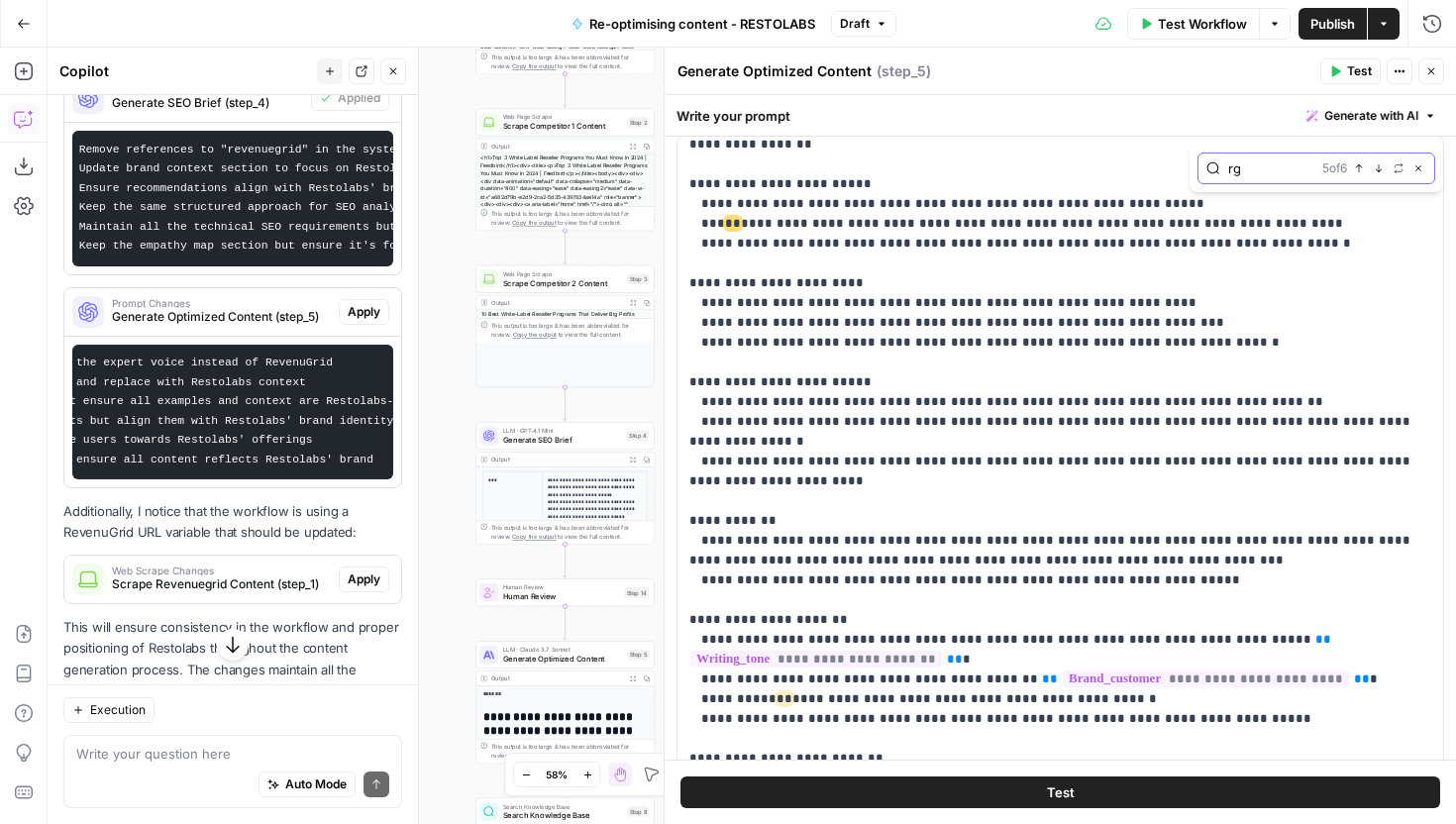 click 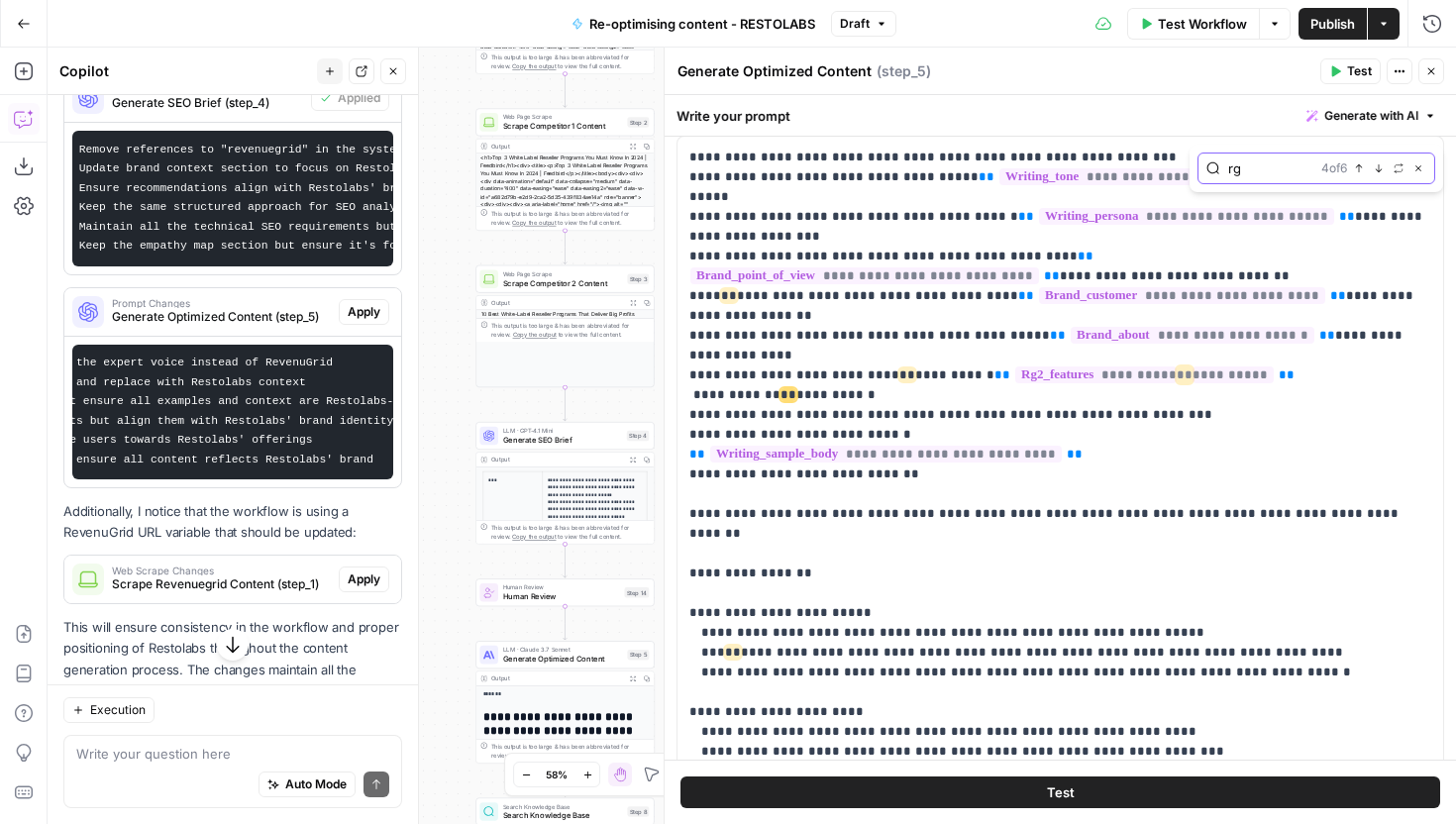 scroll, scrollTop: 88, scrollLeft: 0, axis: vertical 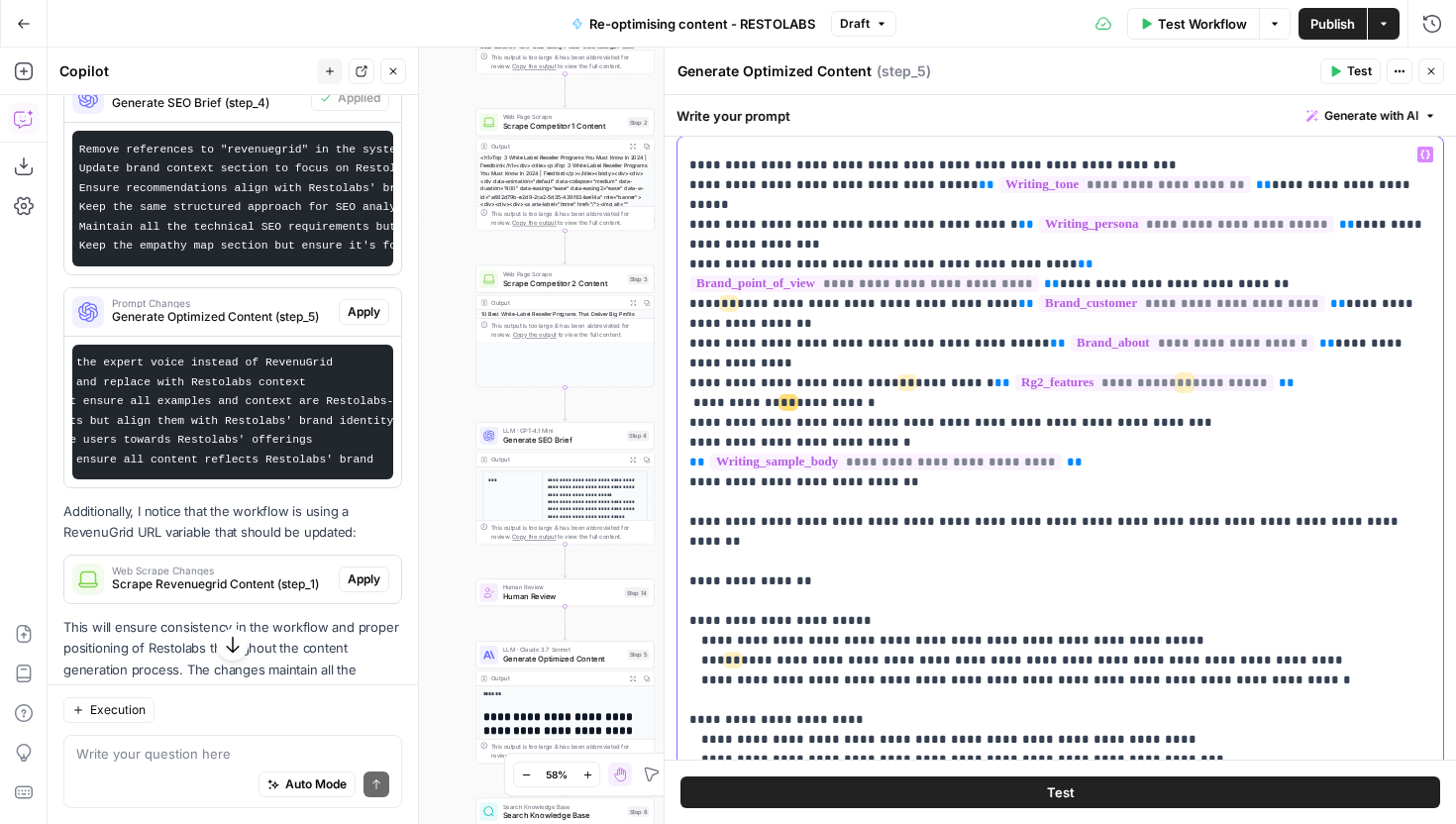 drag, startPoint x: 961, startPoint y: 368, endPoint x: 694, endPoint y: 342, distance: 268.26293 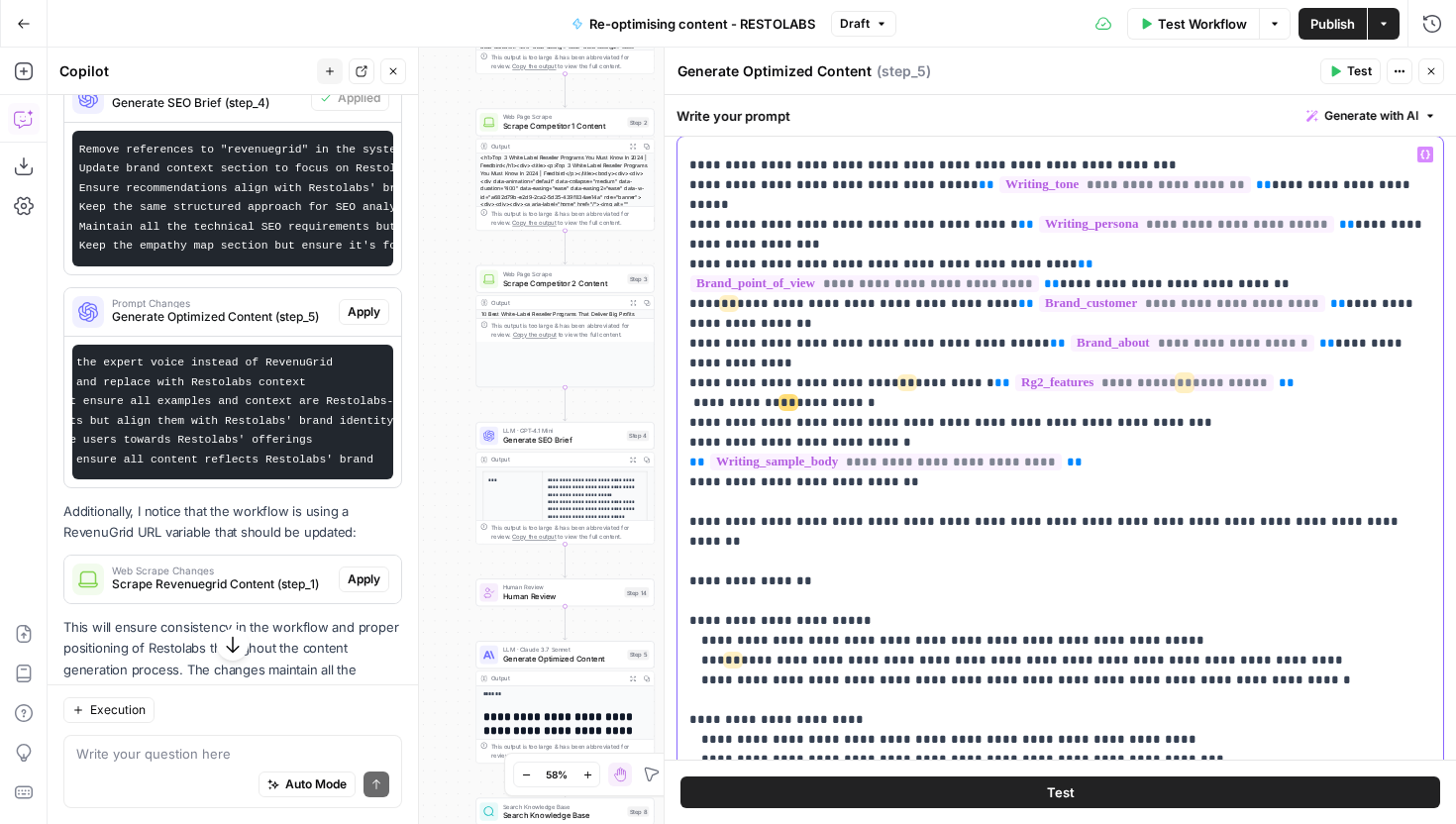 click on "**********" at bounding box center [1060, 1007] 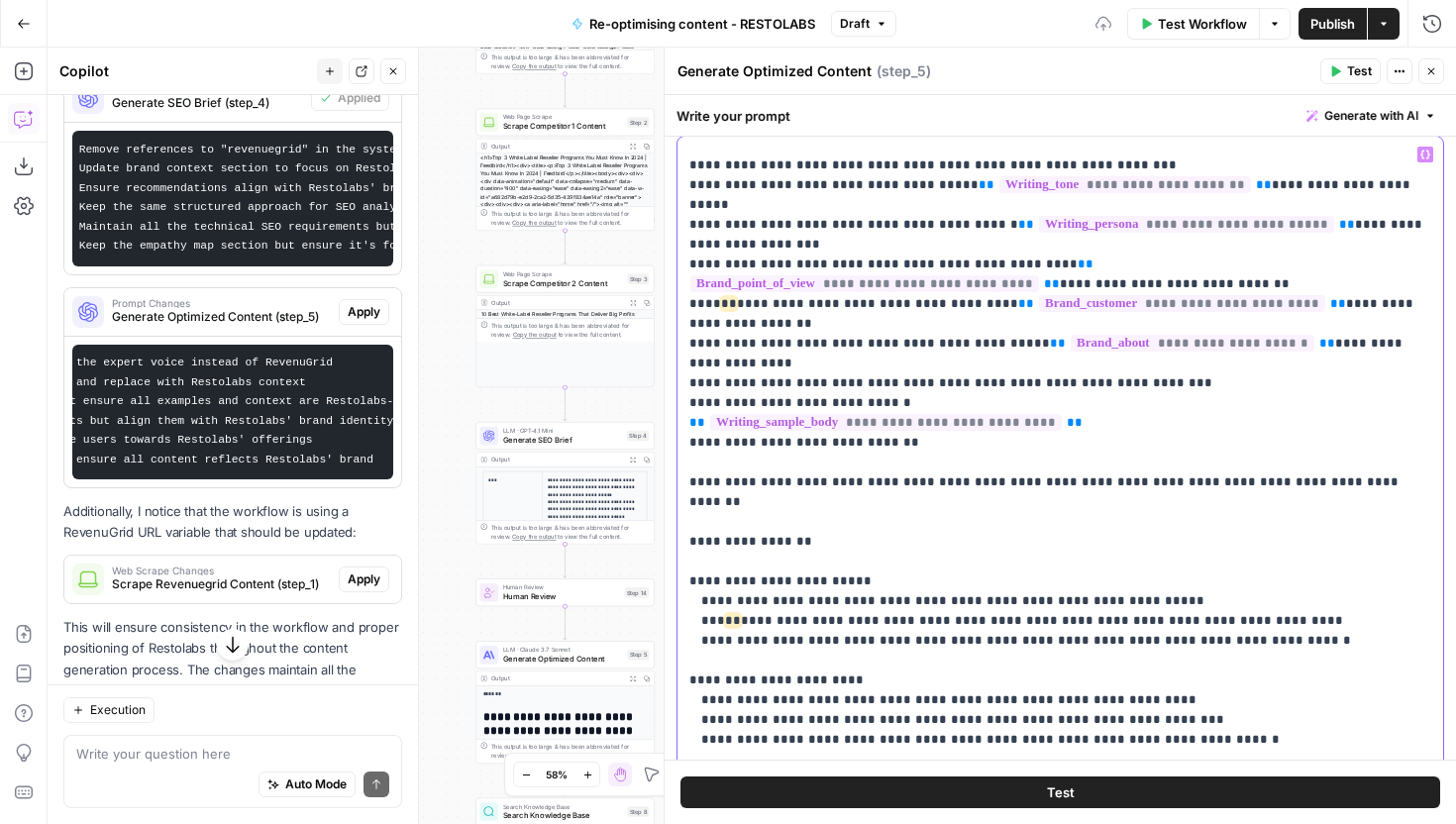 scroll, scrollTop: 0, scrollLeft: 0, axis: both 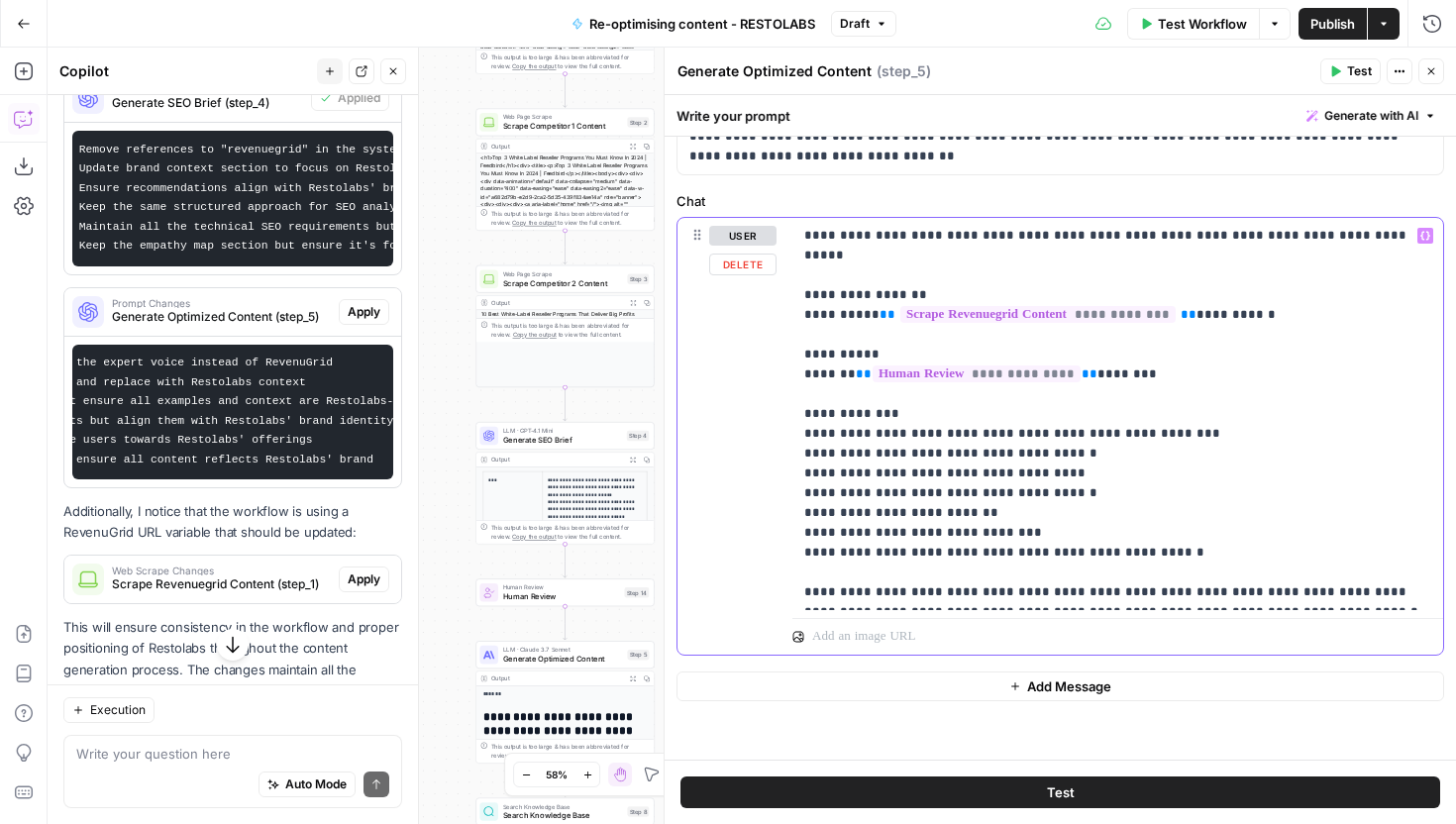 click on "**********" at bounding box center (1117, 414) 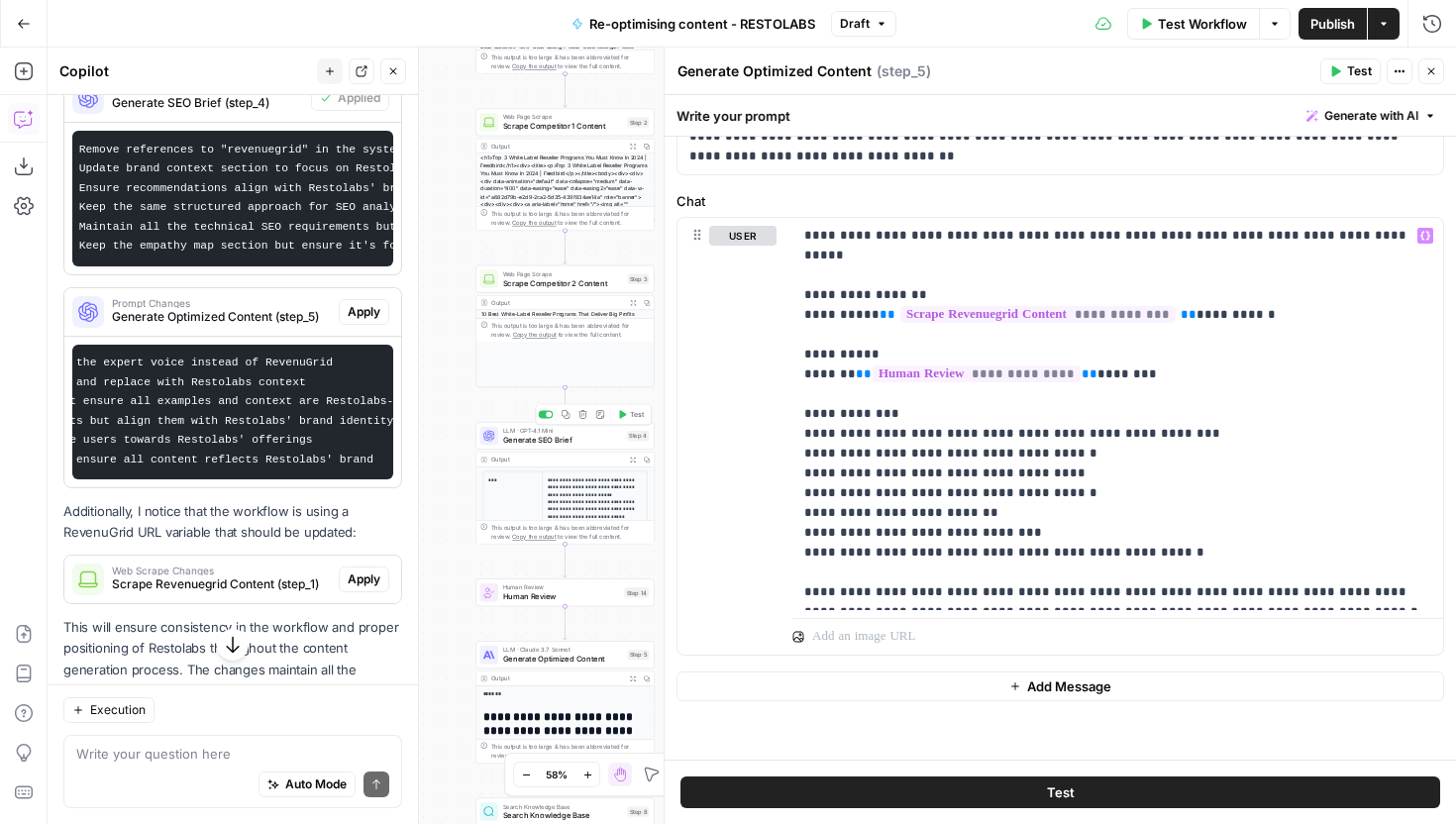 click on "Generate SEO Brief" at bounding box center [563, 440] 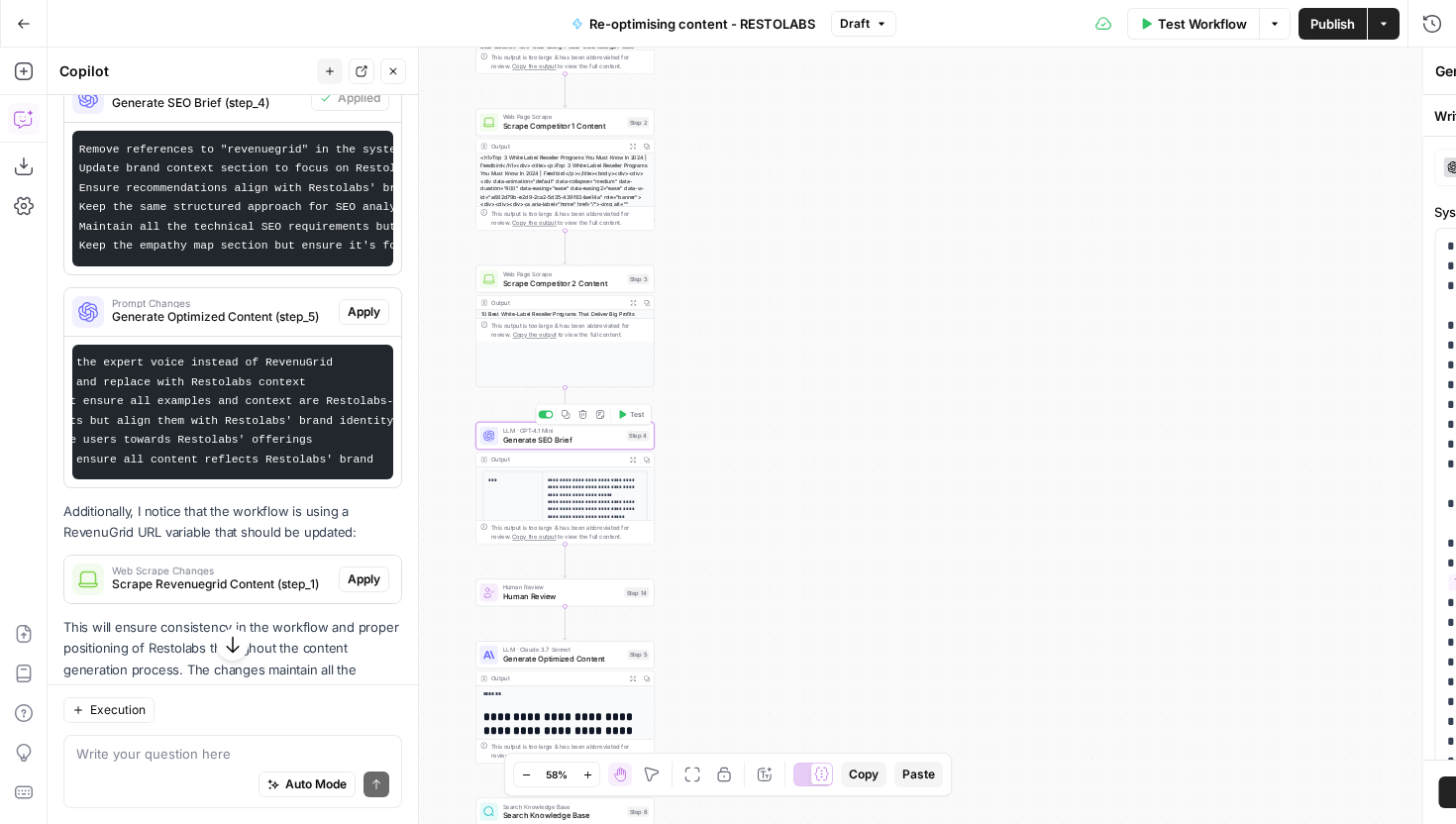 type on "Generate SEO Brief" 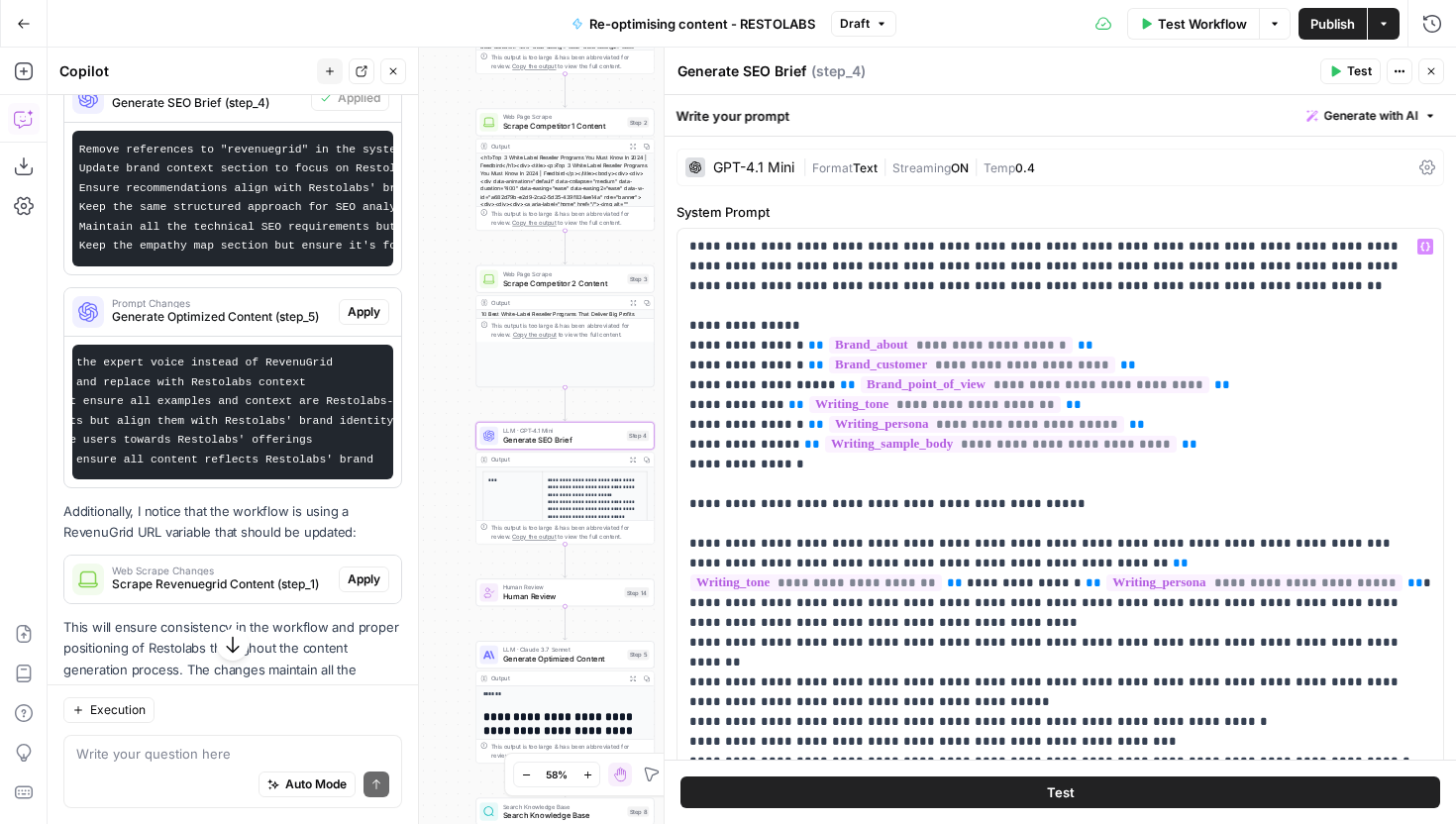 scroll, scrollTop: 635, scrollLeft: 0, axis: vertical 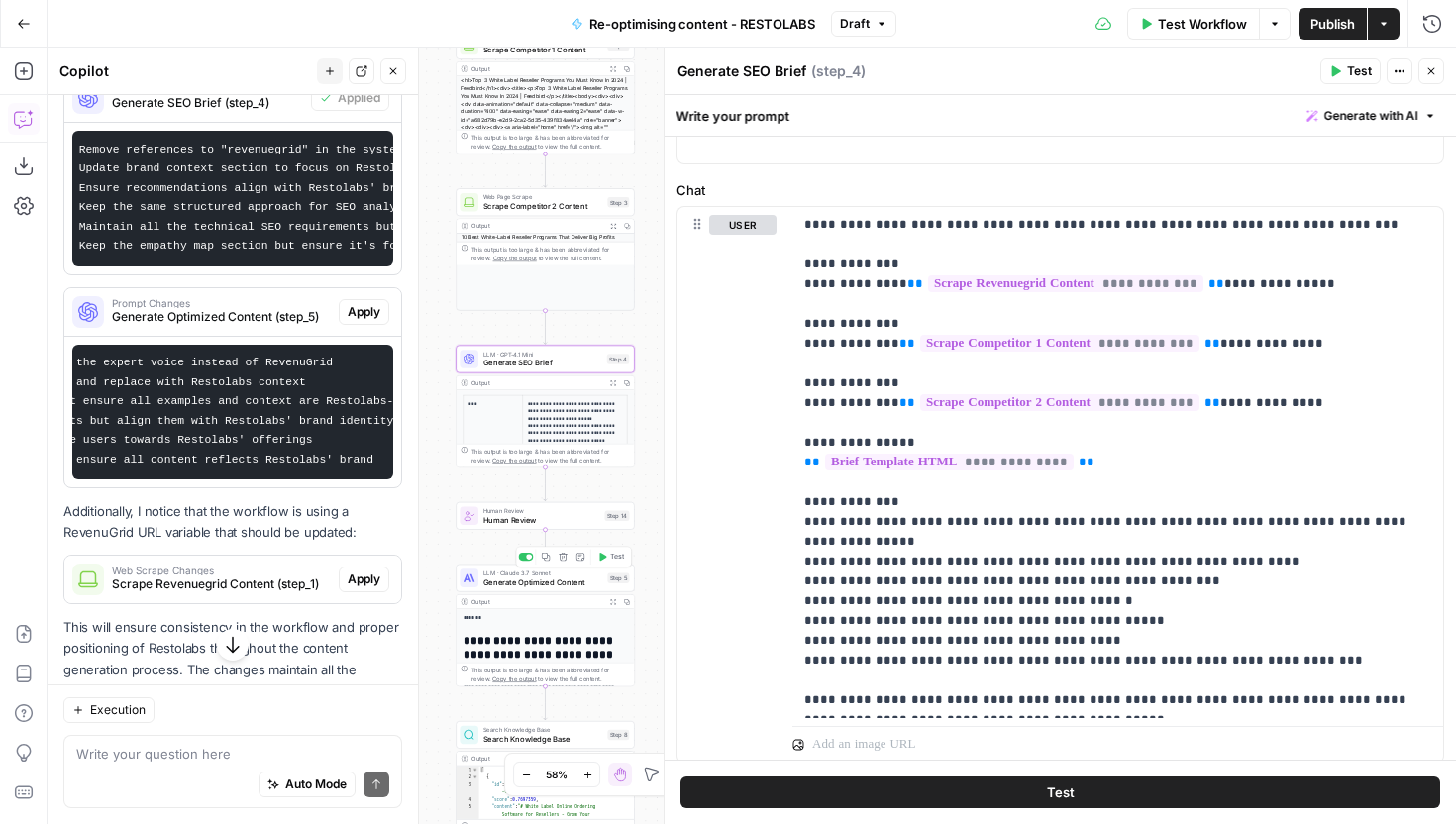 click on "Generate Optimized Content" at bounding box center (543, 582) 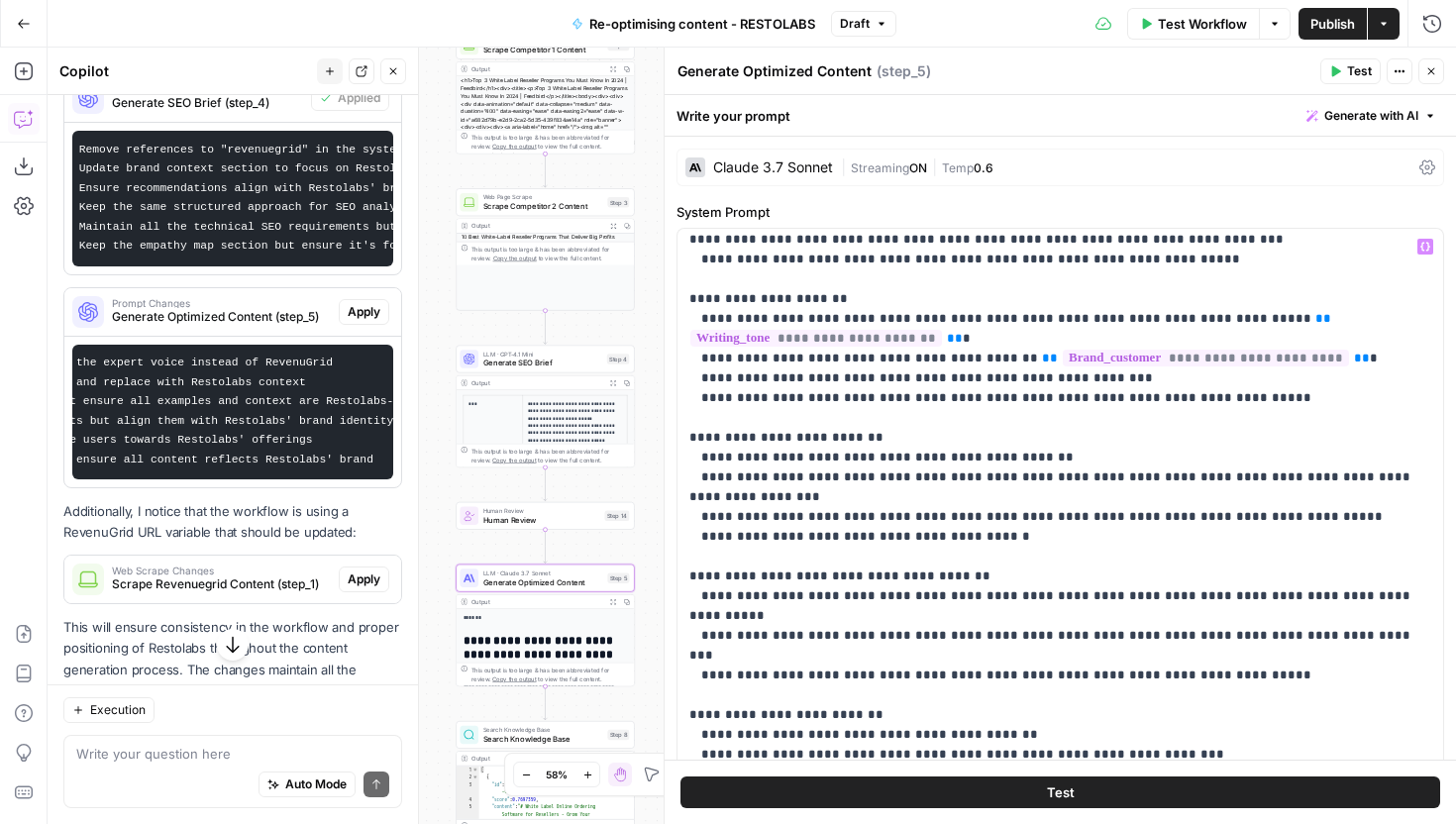 scroll, scrollTop: 1071, scrollLeft: 0, axis: vertical 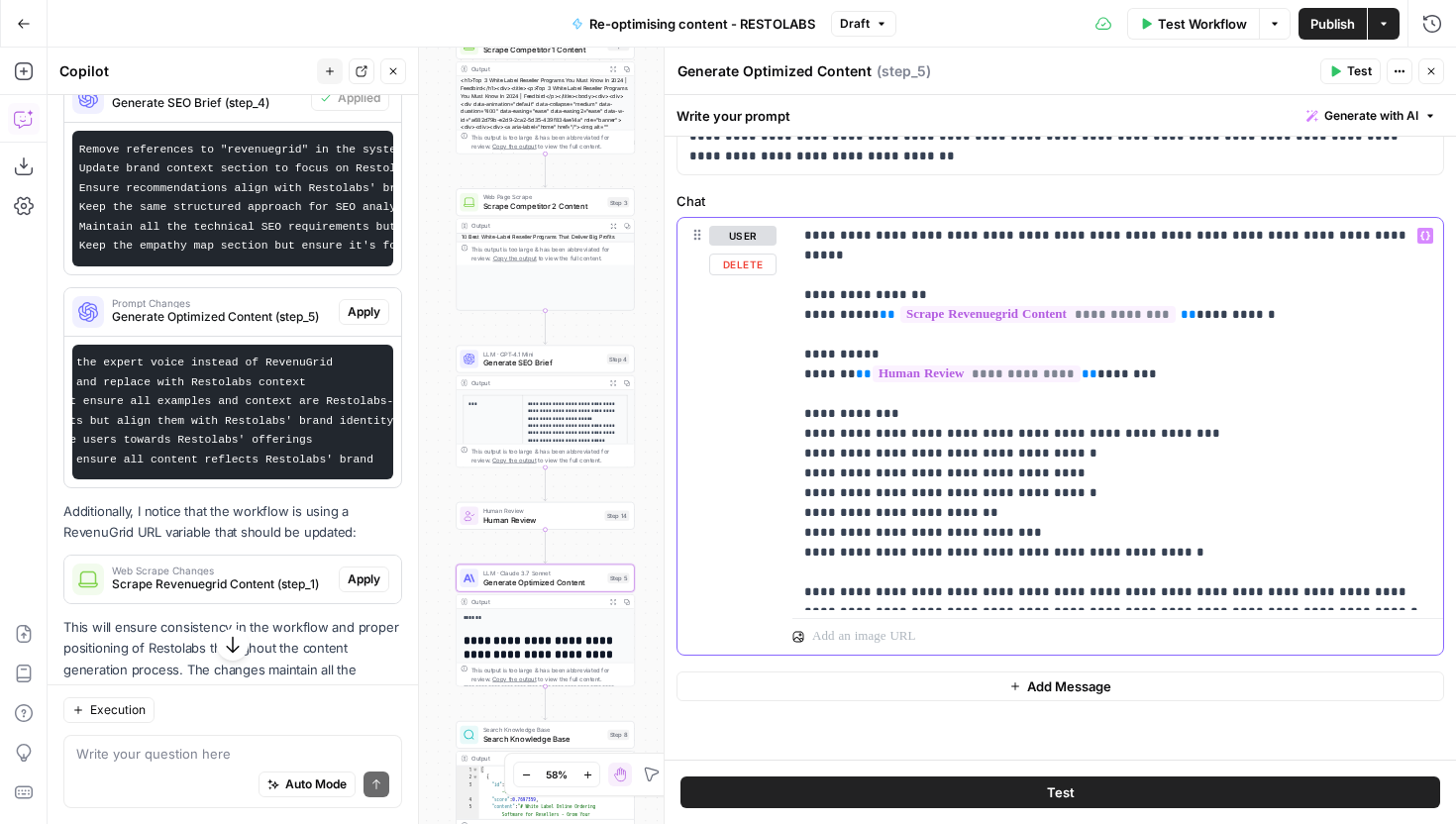 drag, startPoint x: 868, startPoint y: 295, endPoint x: 1172, endPoint y: 297, distance: 304.0066 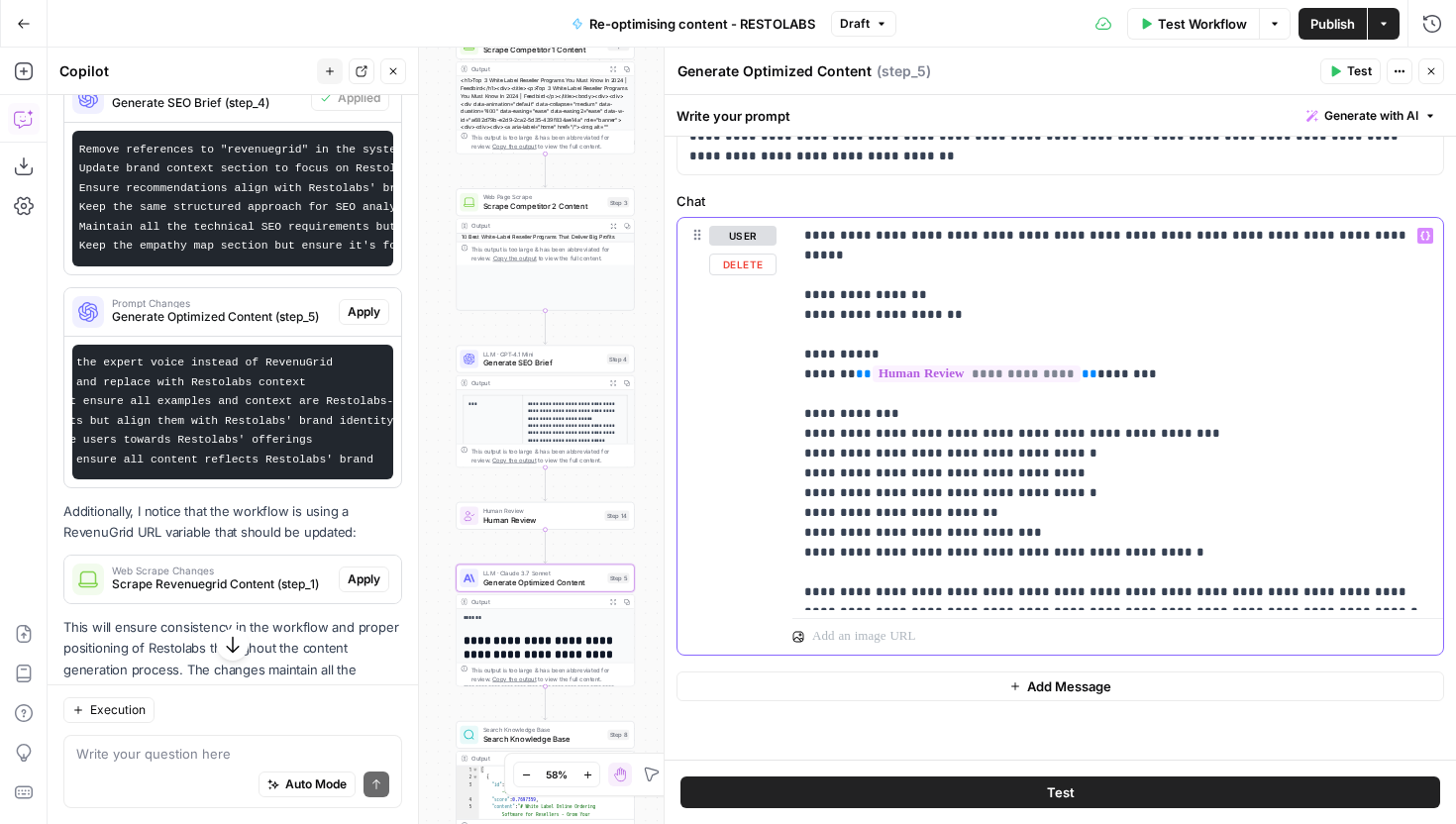 type 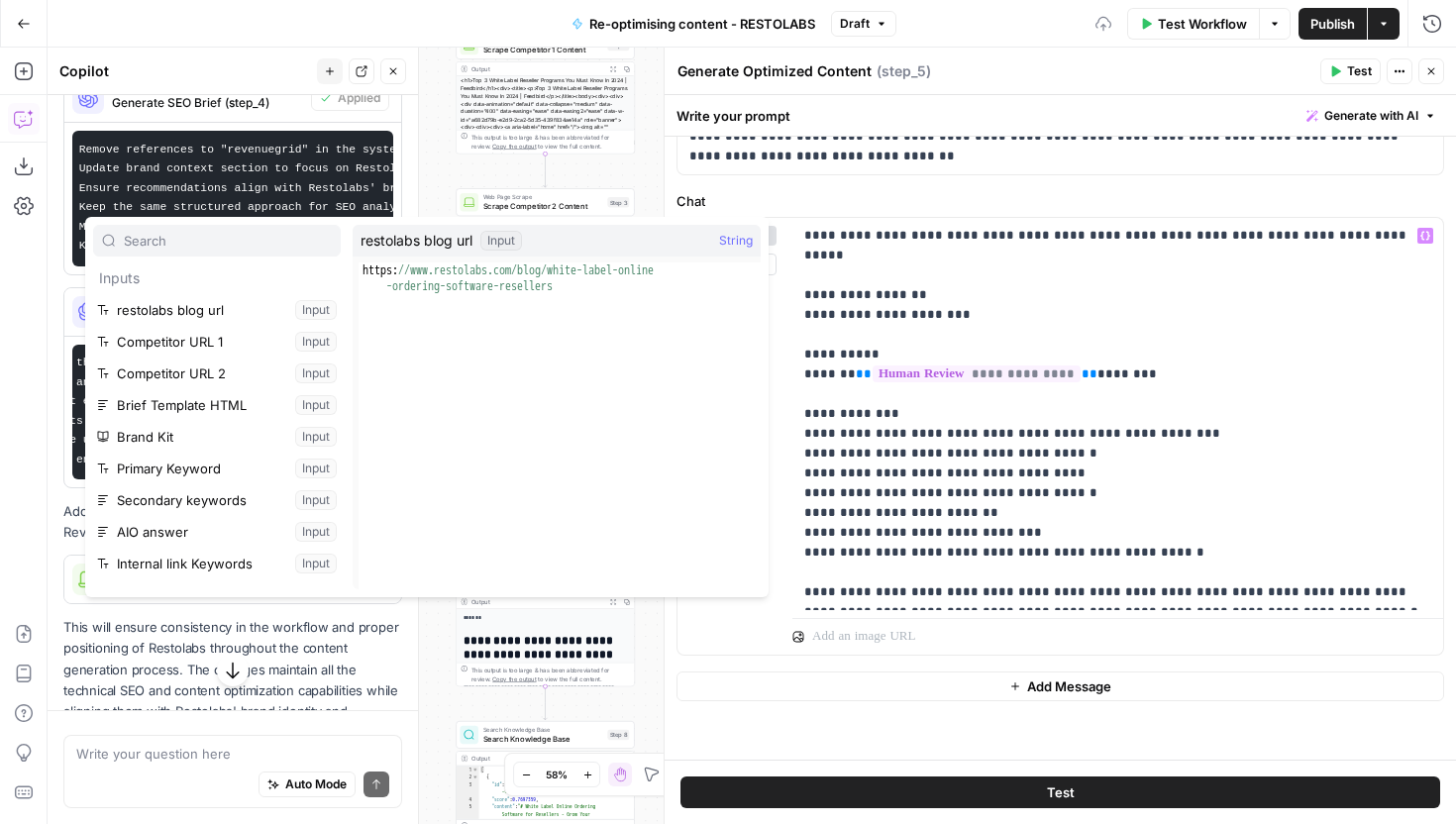 scroll, scrollTop: 478, scrollLeft: 0, axis: vertical 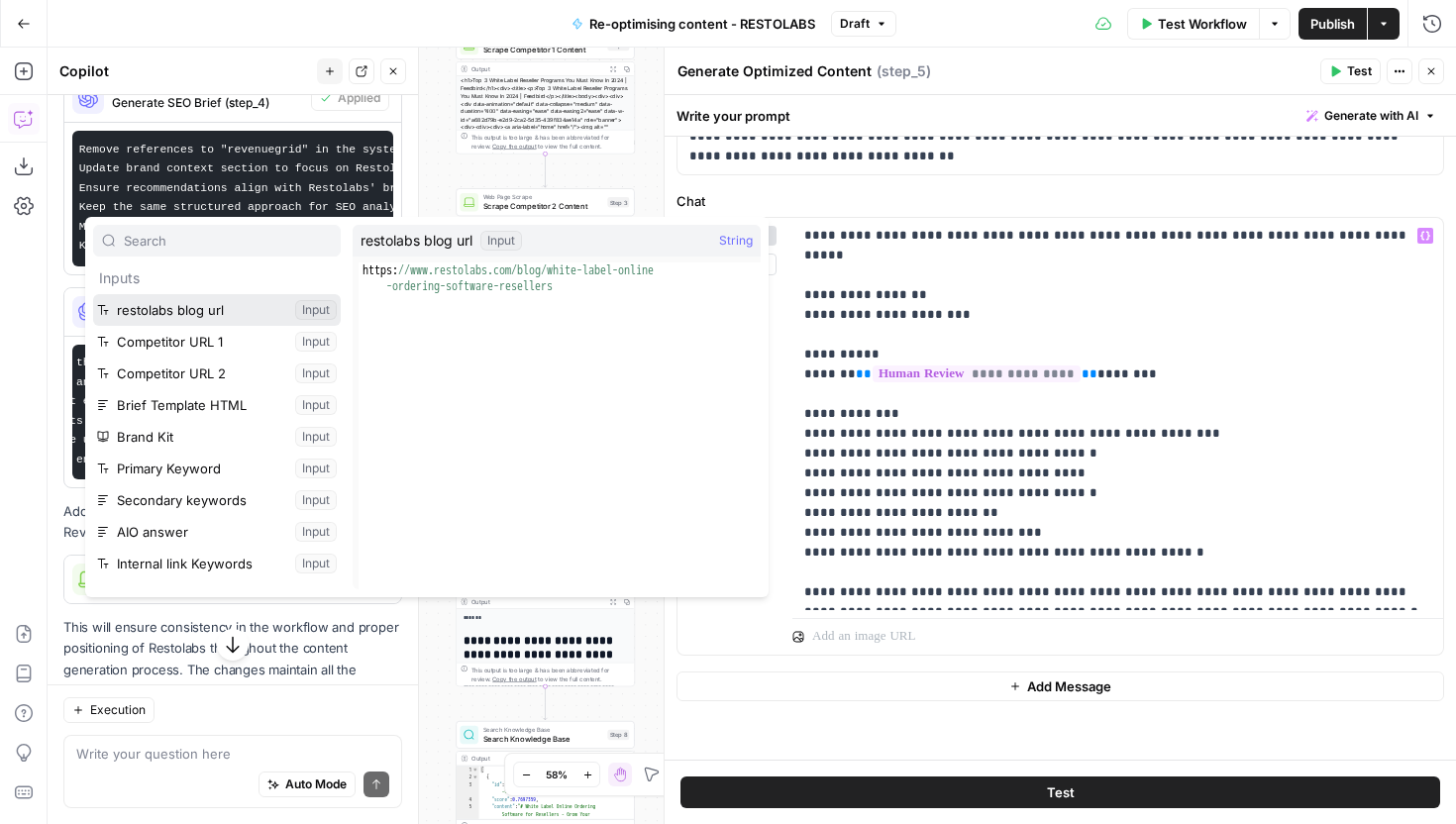 click at bounding box center (217, 310) 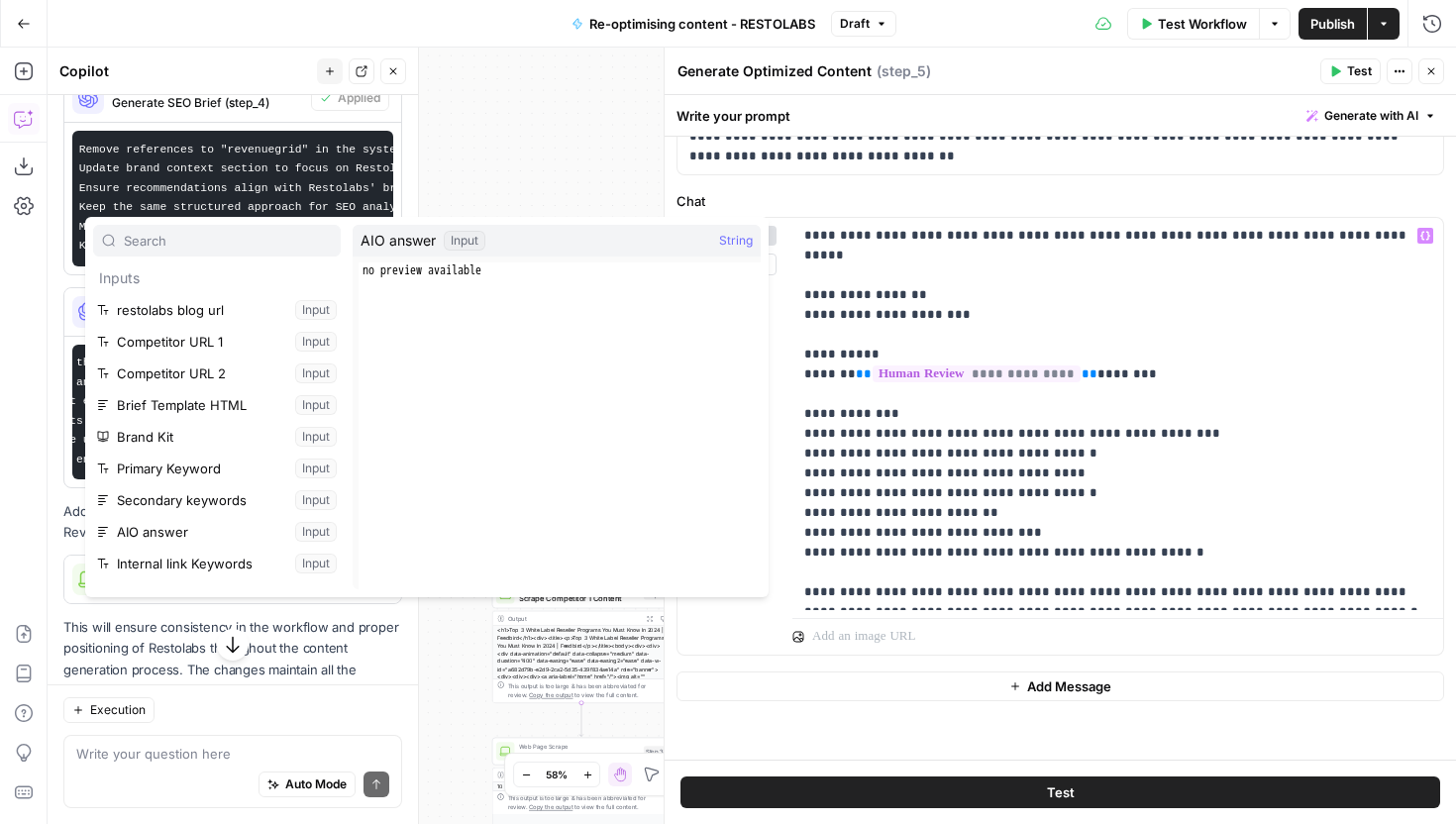 scroll, scrollTop: 180, scrollLeft: 0, axis: vertical 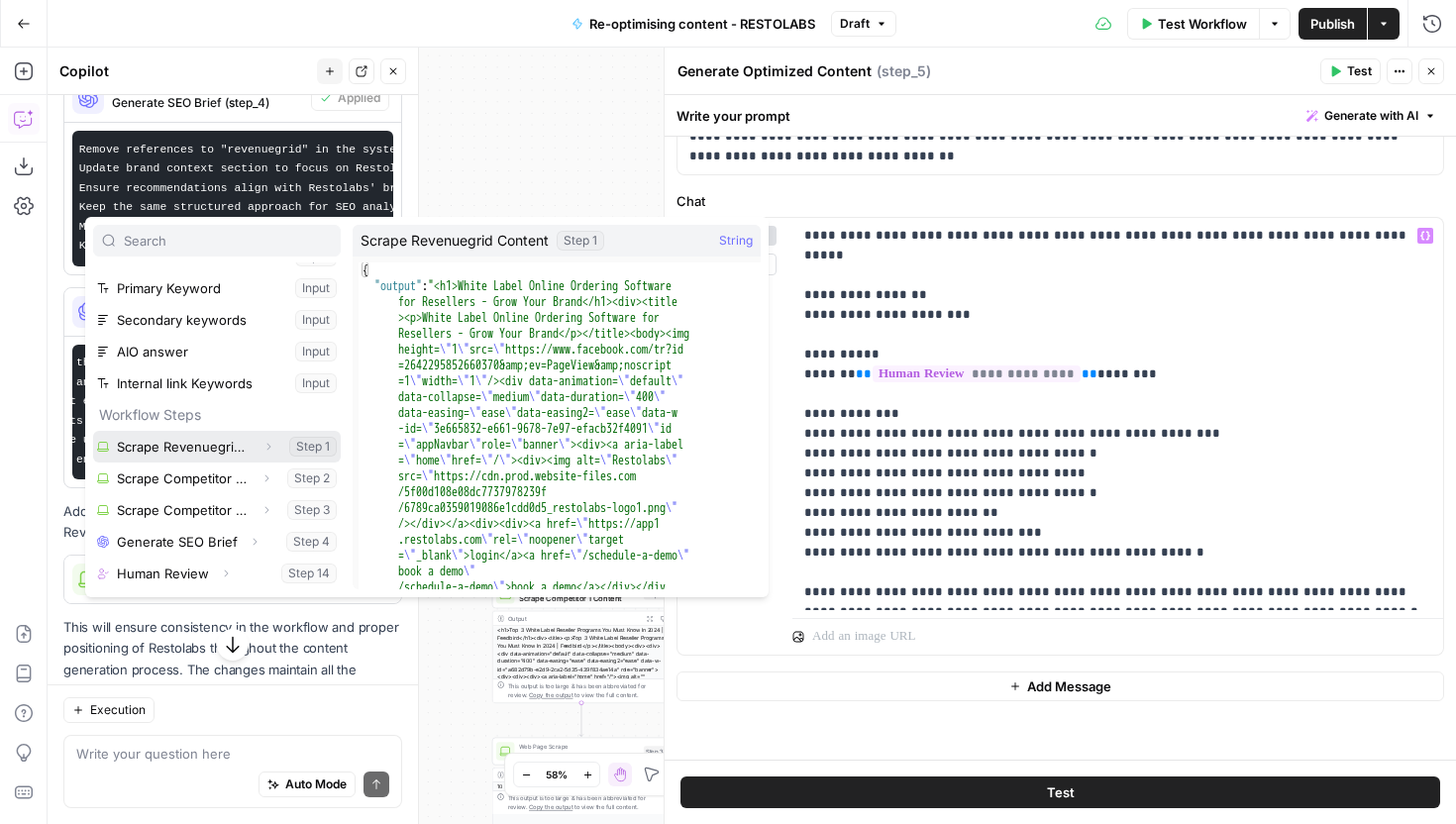 click at bounding box center [217, 447] 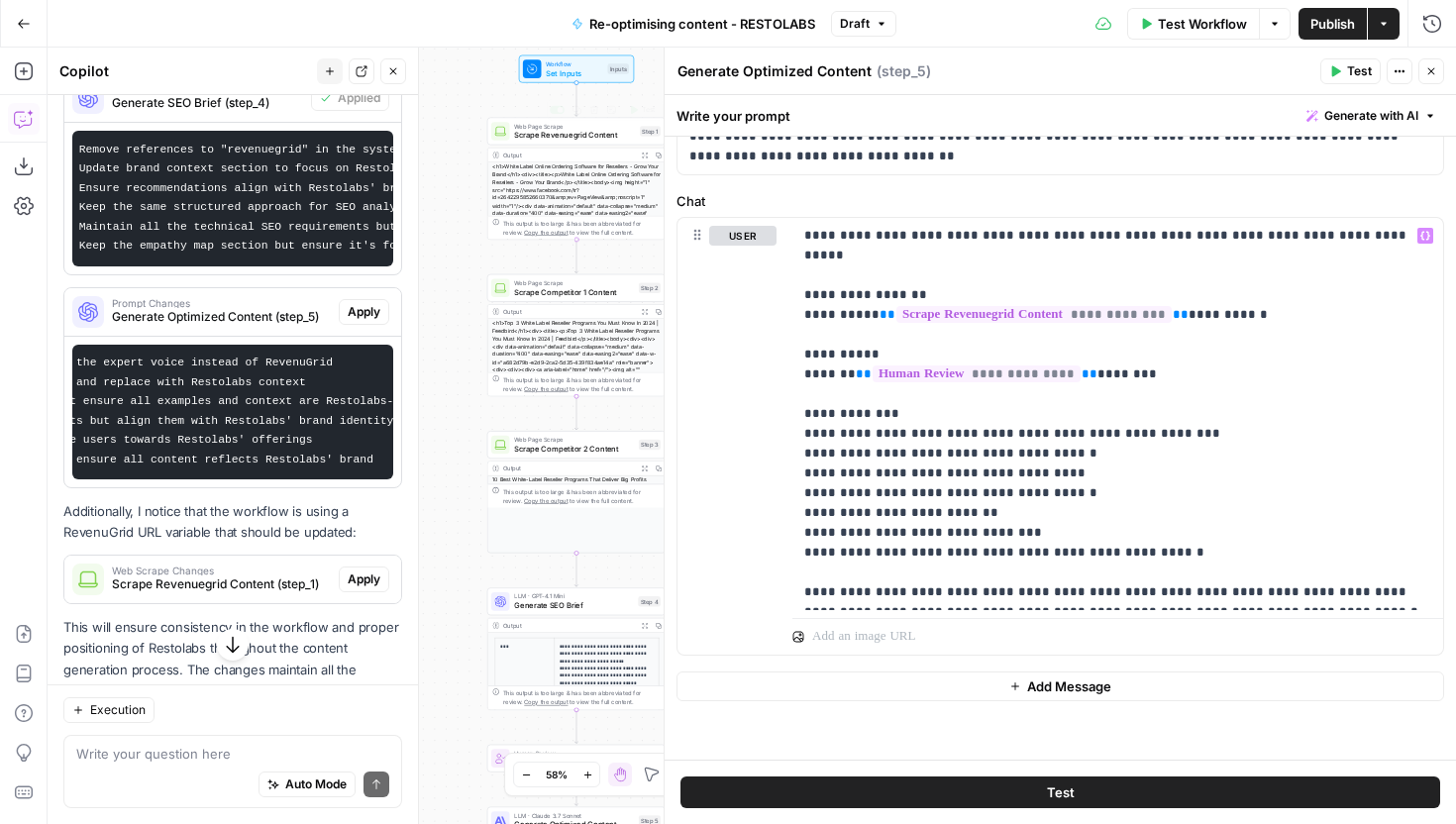 click on "Scrape Revenuegrid Content" at bounding box center [574, 136] 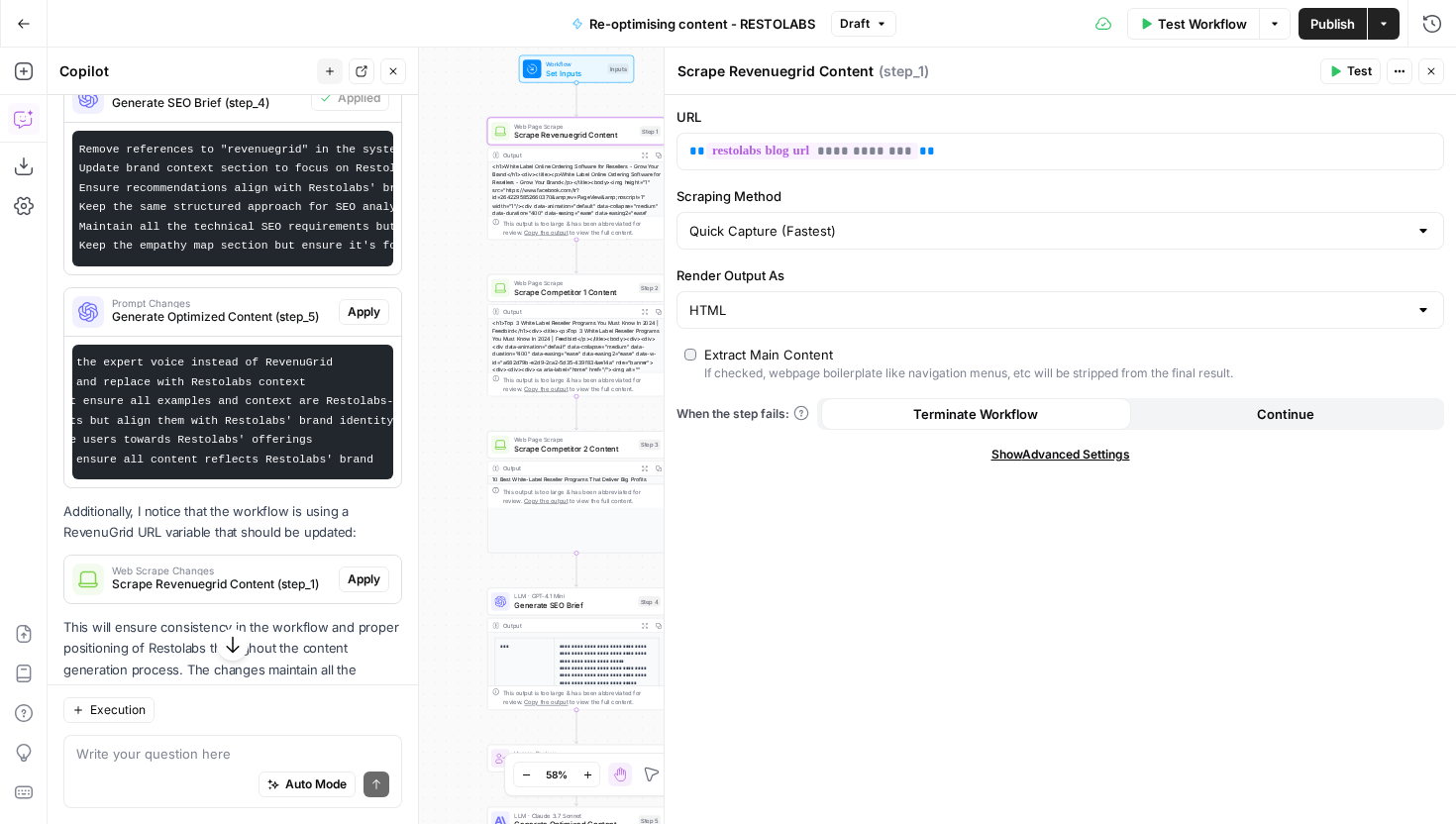 click on "Scrape Revenuegrid Content" at bounding box center (776, 71) 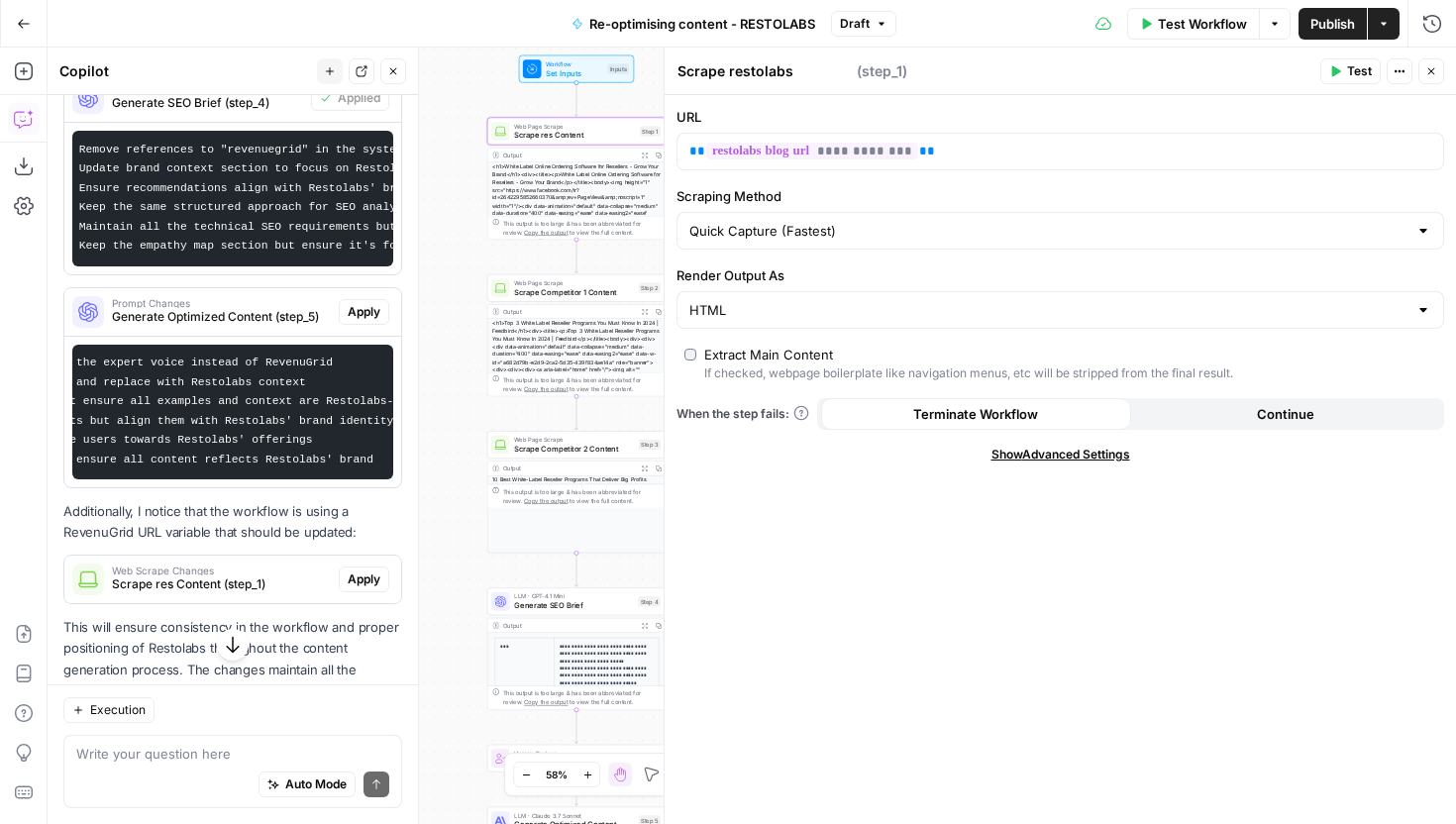 type on "Scrape restolabs Content" 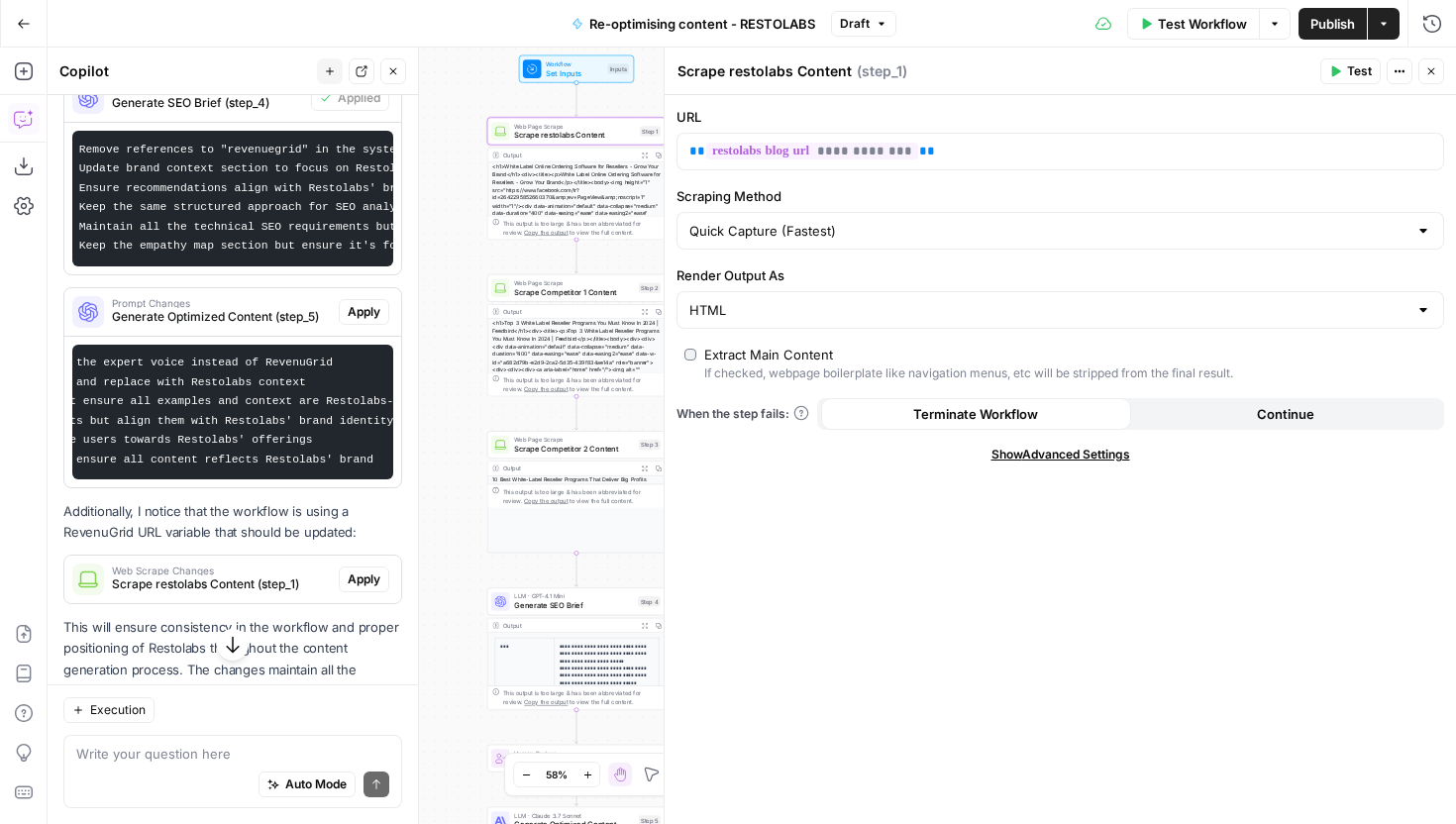 click on "**********" at bounding box center (752, 436) 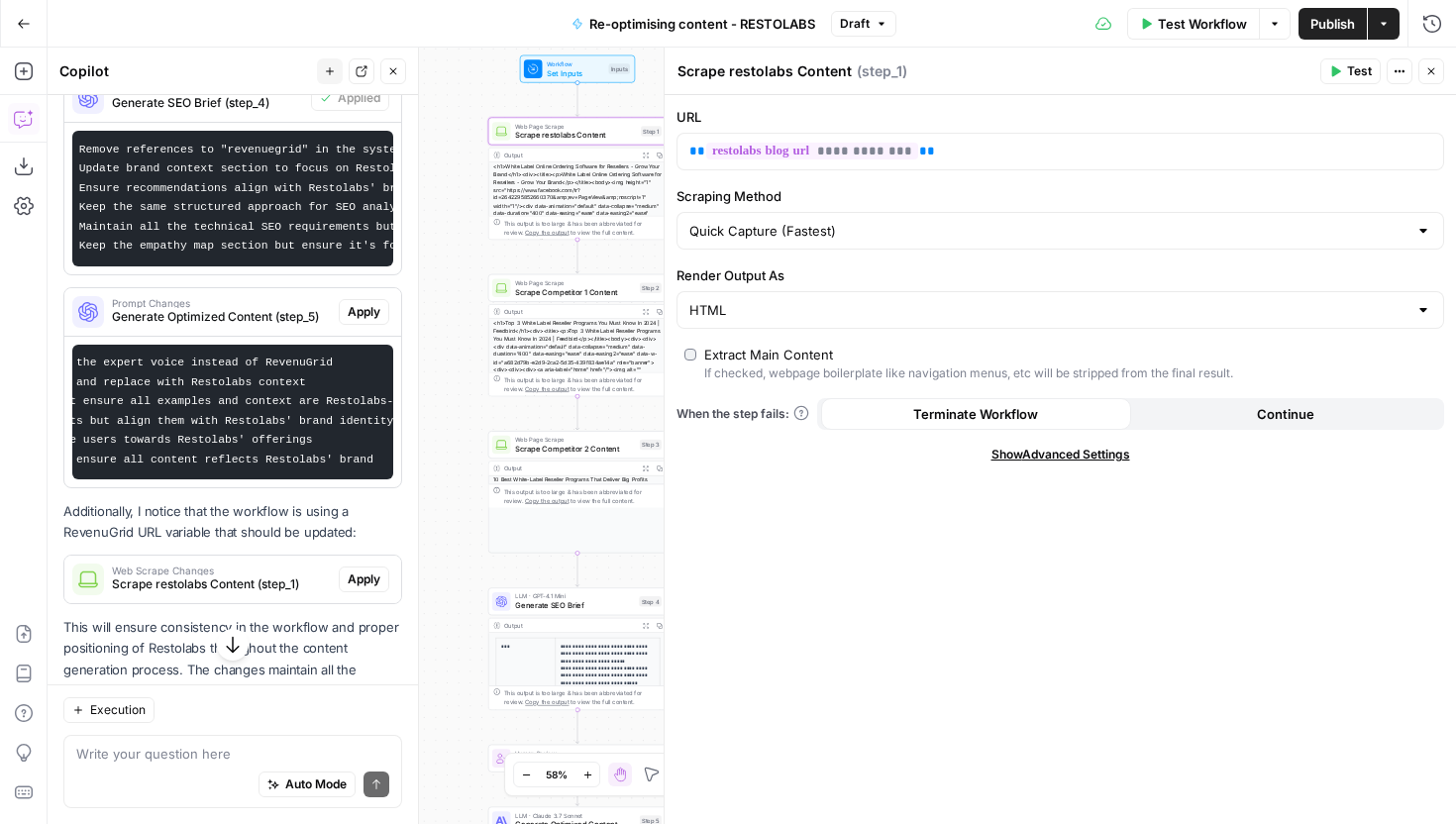 click on "Generate SEO Brief" at bounding box center [574, 606] 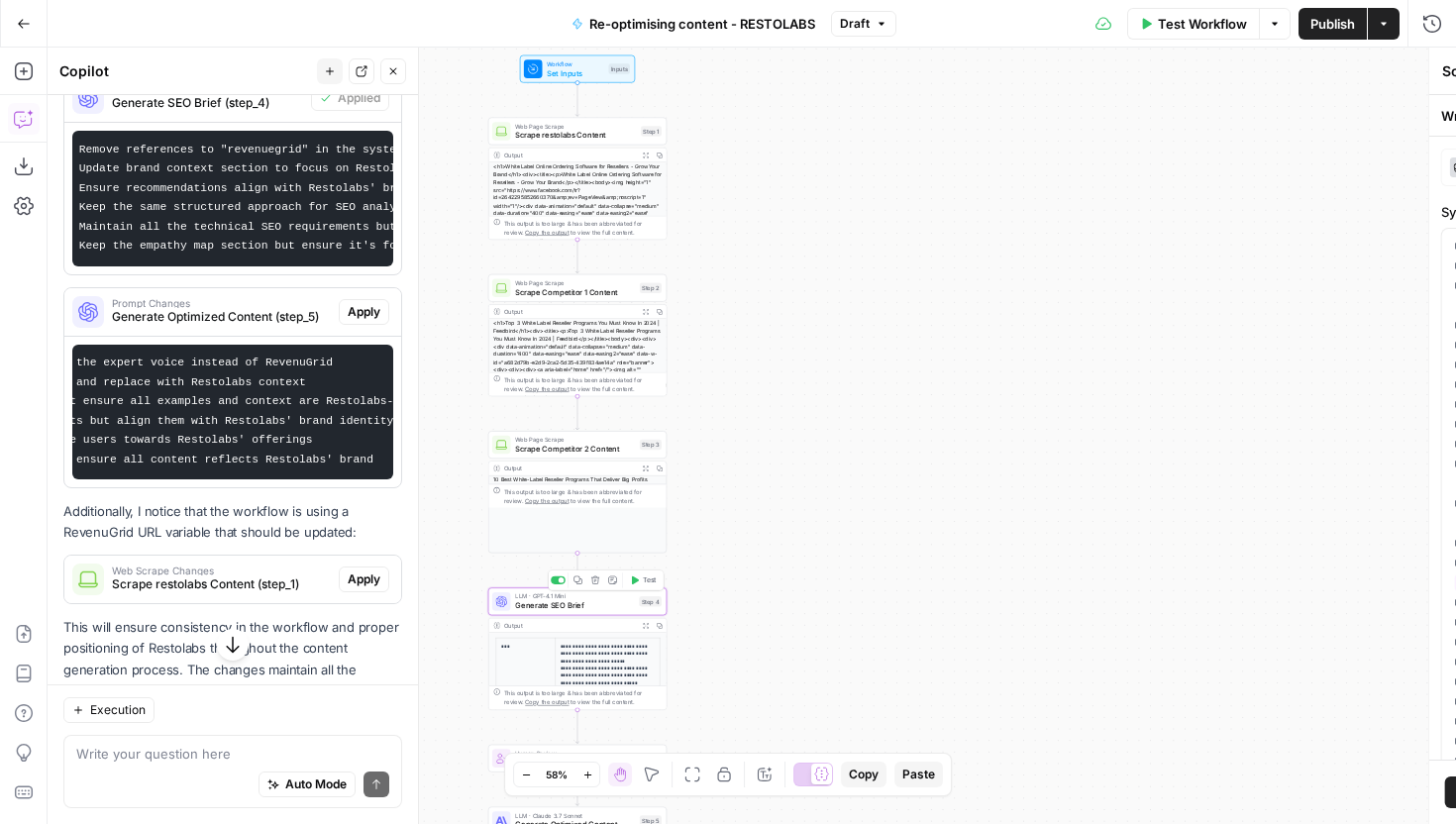 type on "Generate SEO Brief" 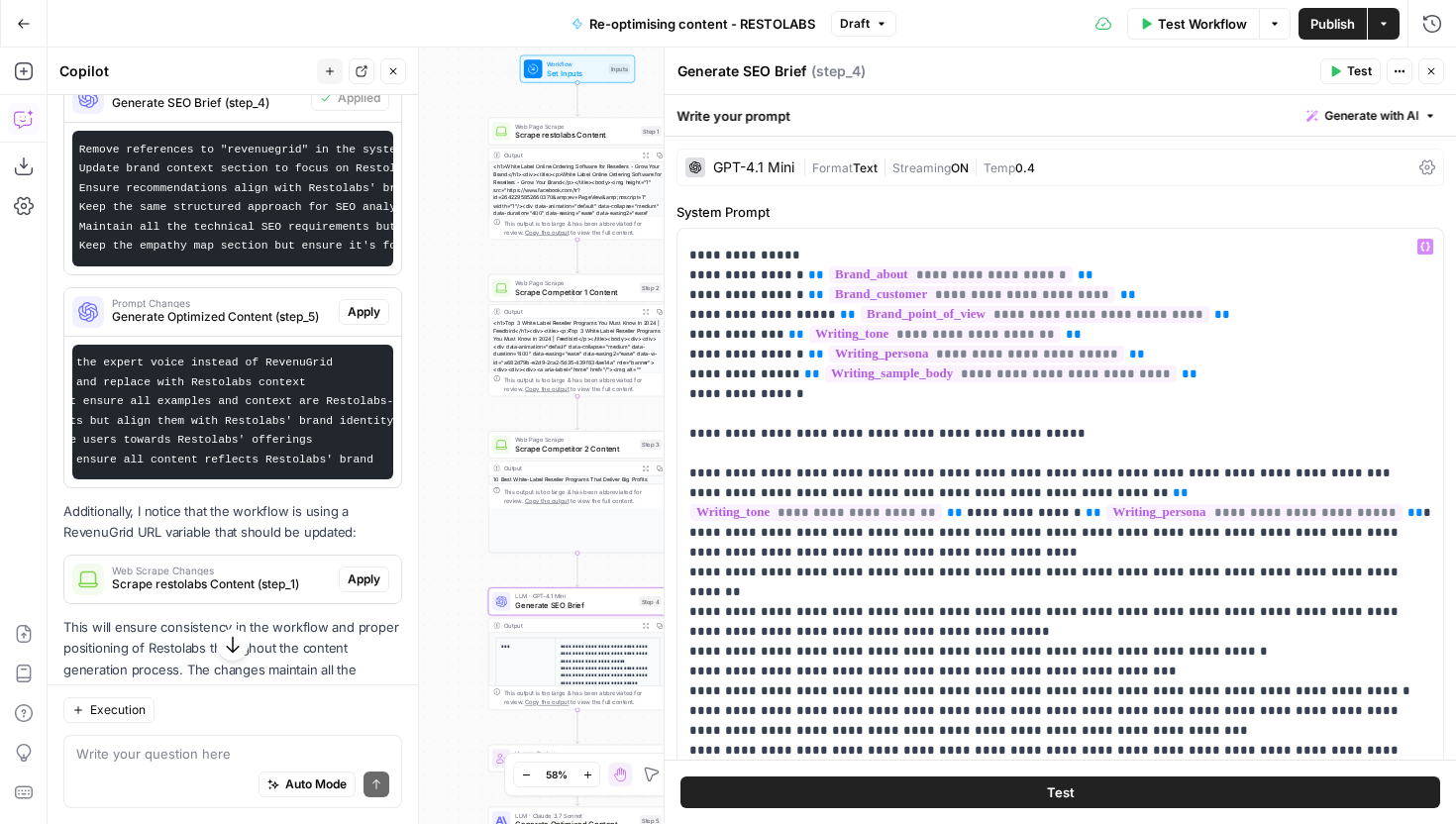 scroll, scrollTop: 71, scrollLeft: 0, axis: vertical 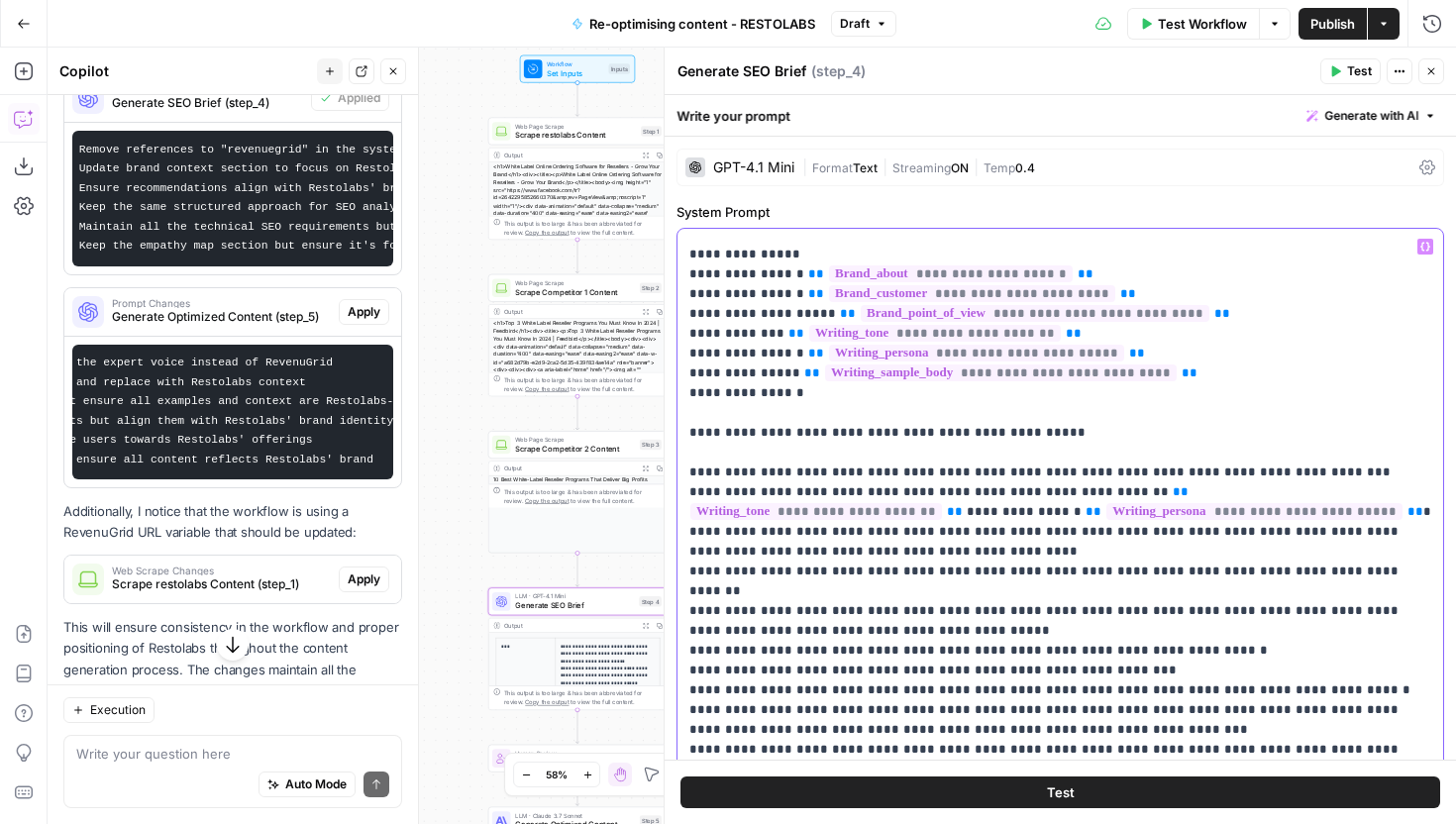 click on "**********" at bounding box center [1060, 878] 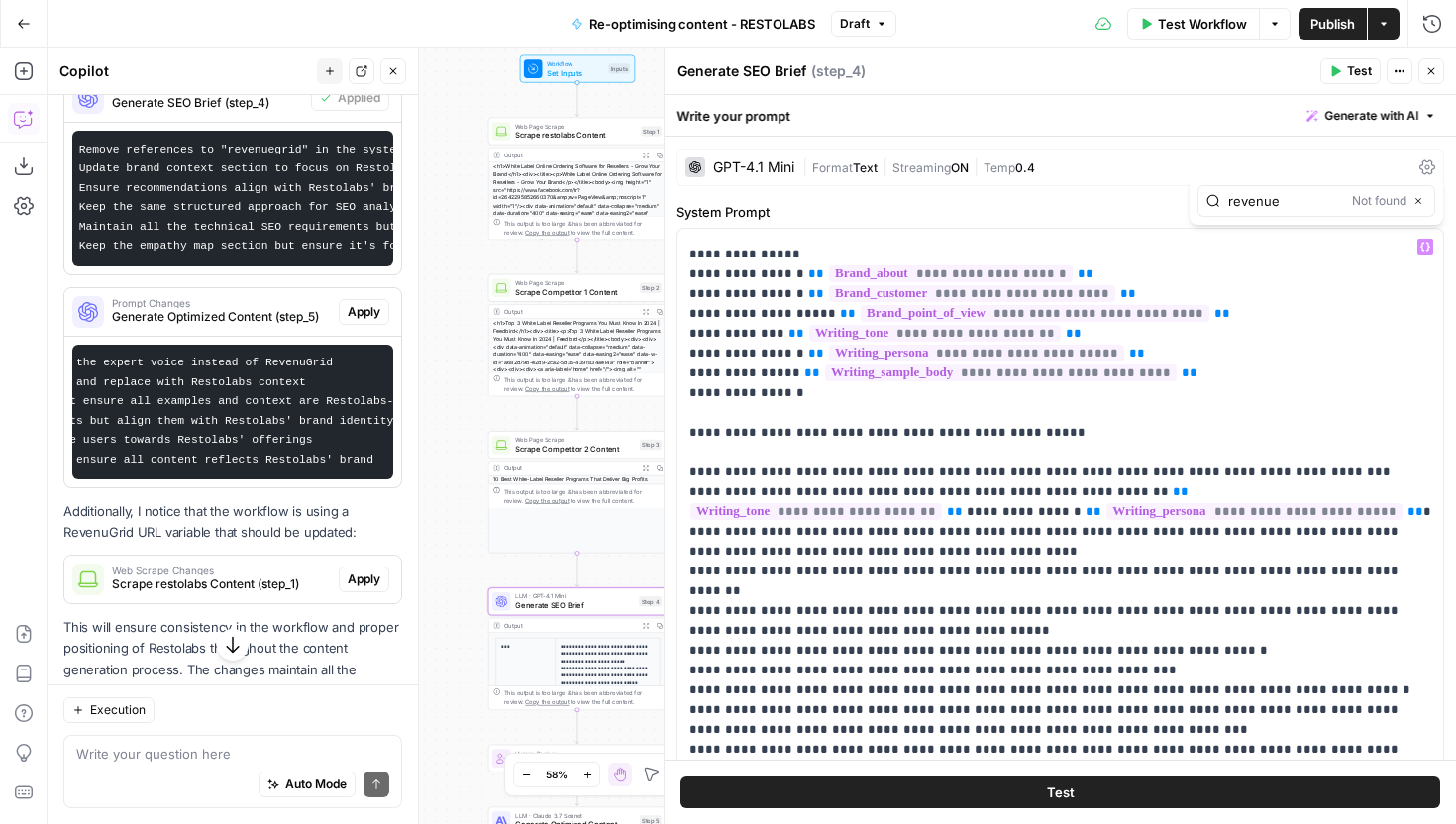 scroll, scrollTop: 635, scrollLeft: 0, axis: vertical 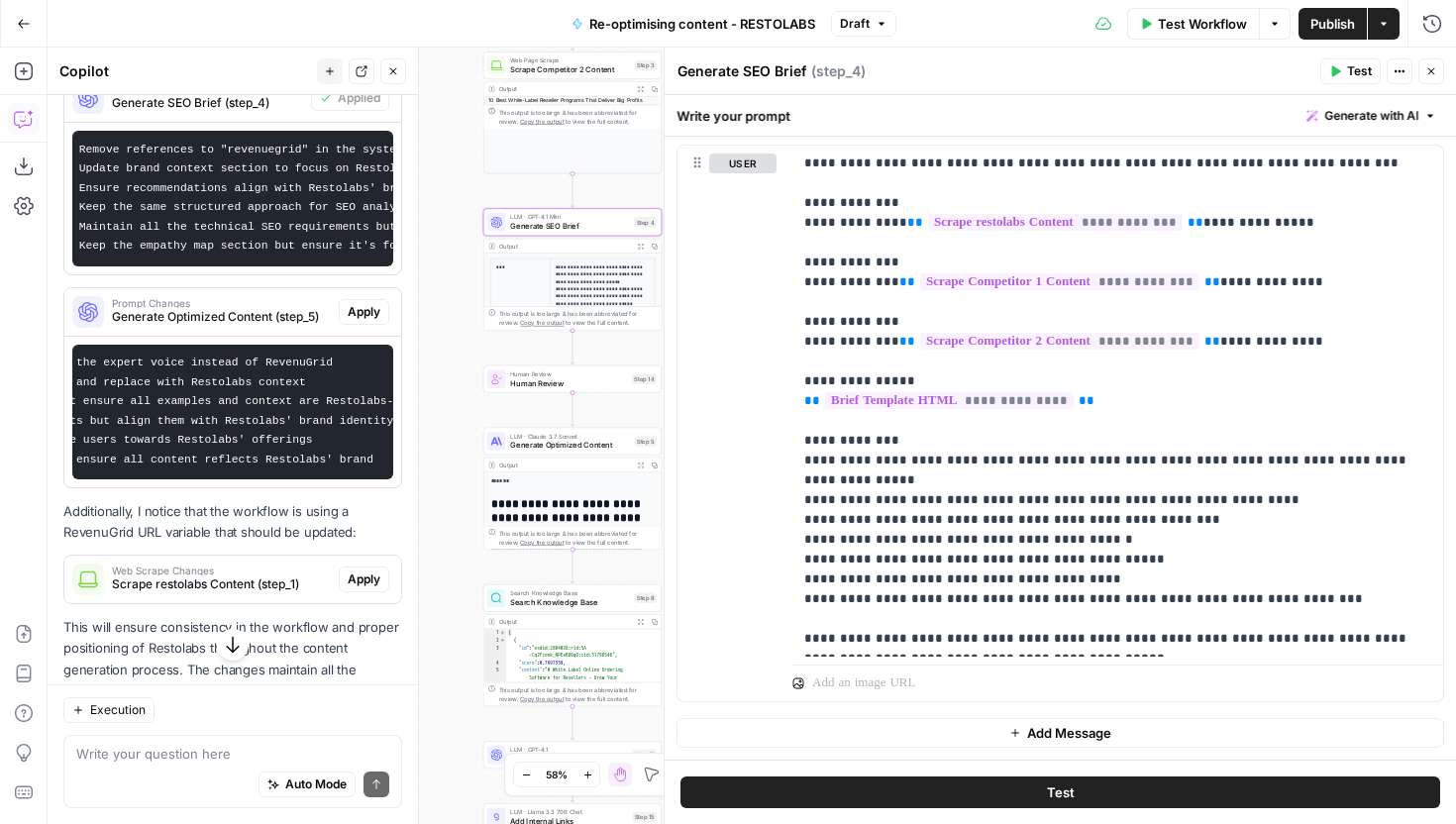 type on "revenue" 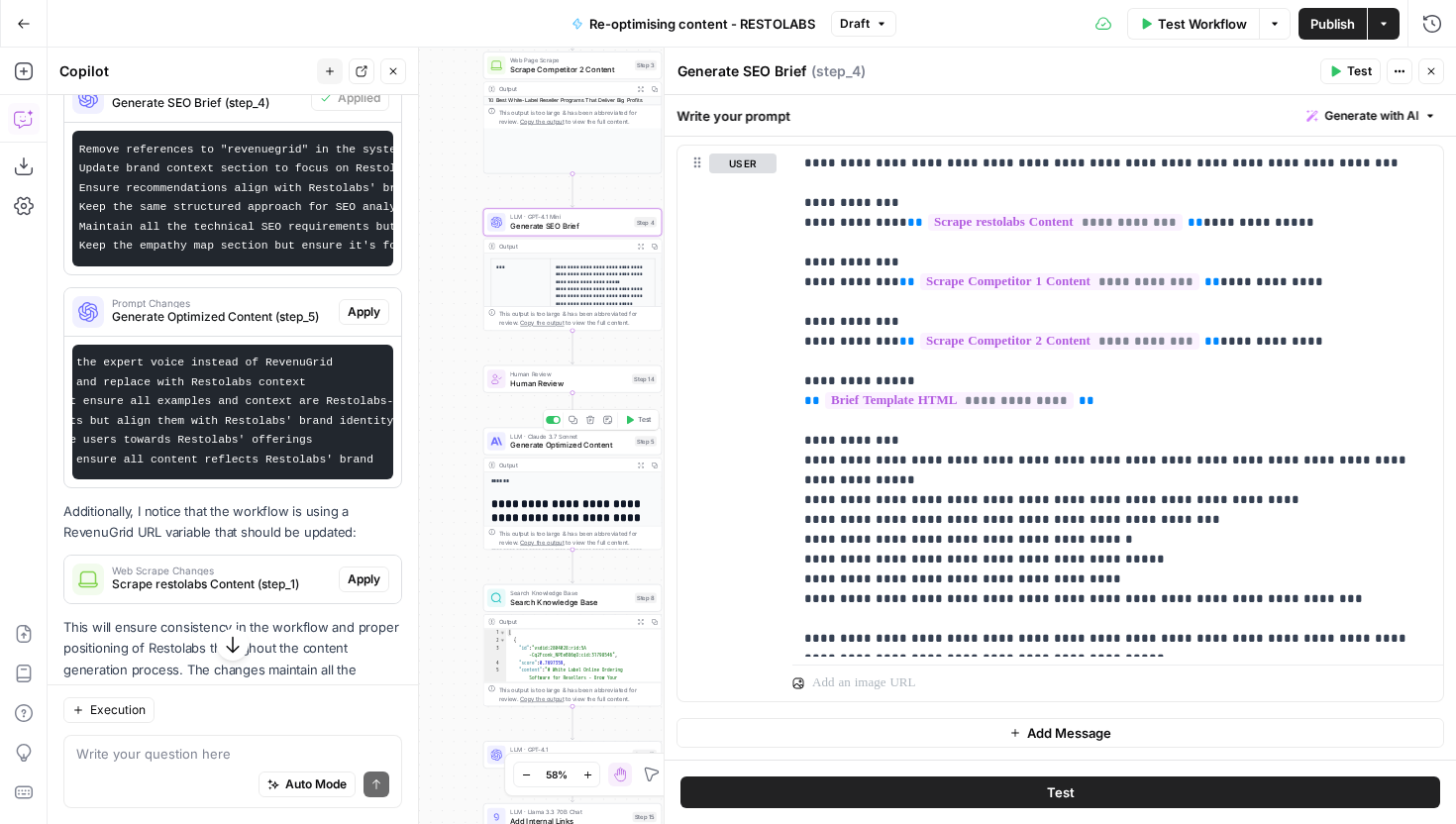 click on "Generate Optimized Content" at bounding box center (570, 446) 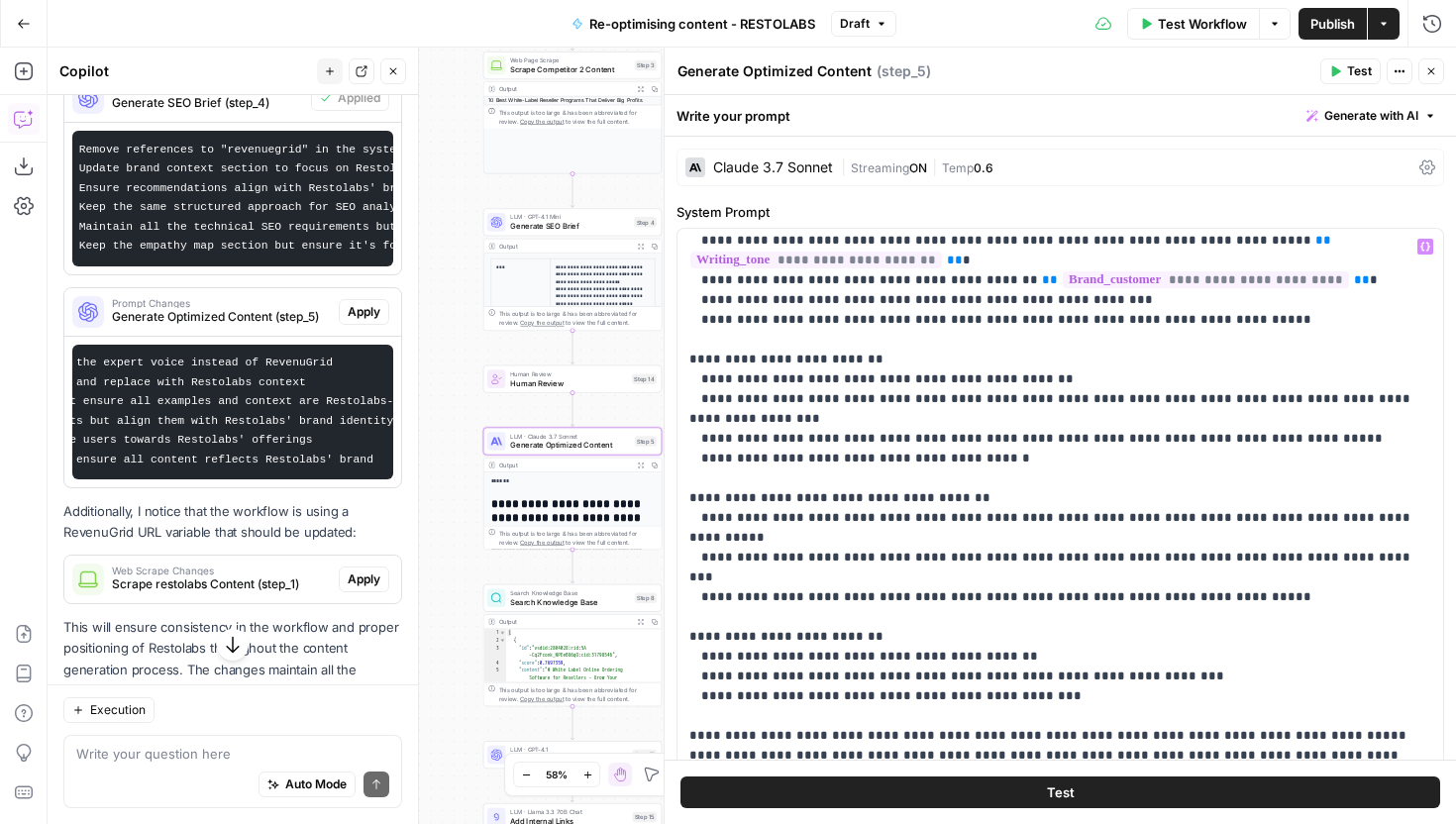 scroll, scrollTop: 1071, scrollLeft: 0, axis: vertical 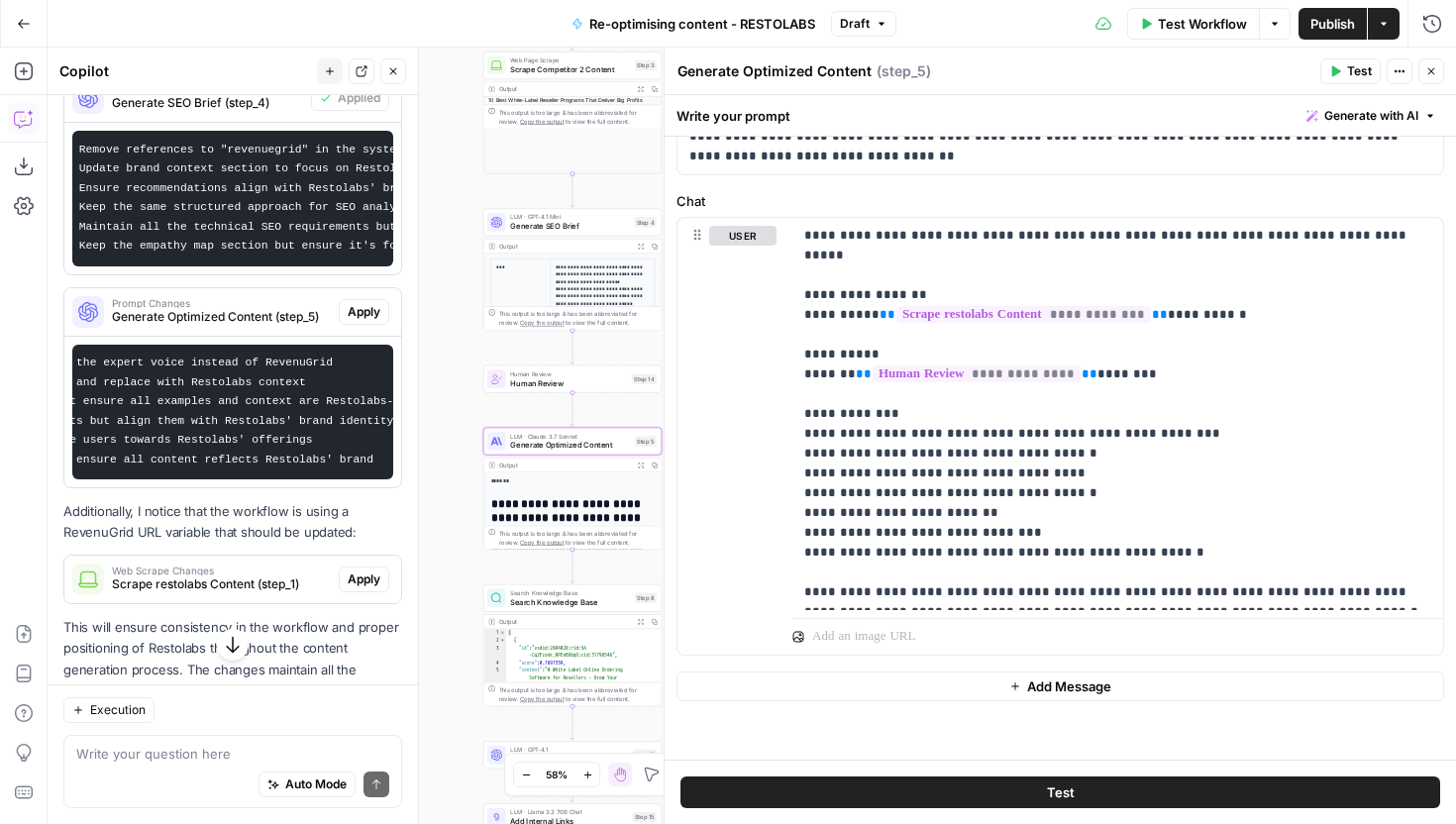 click 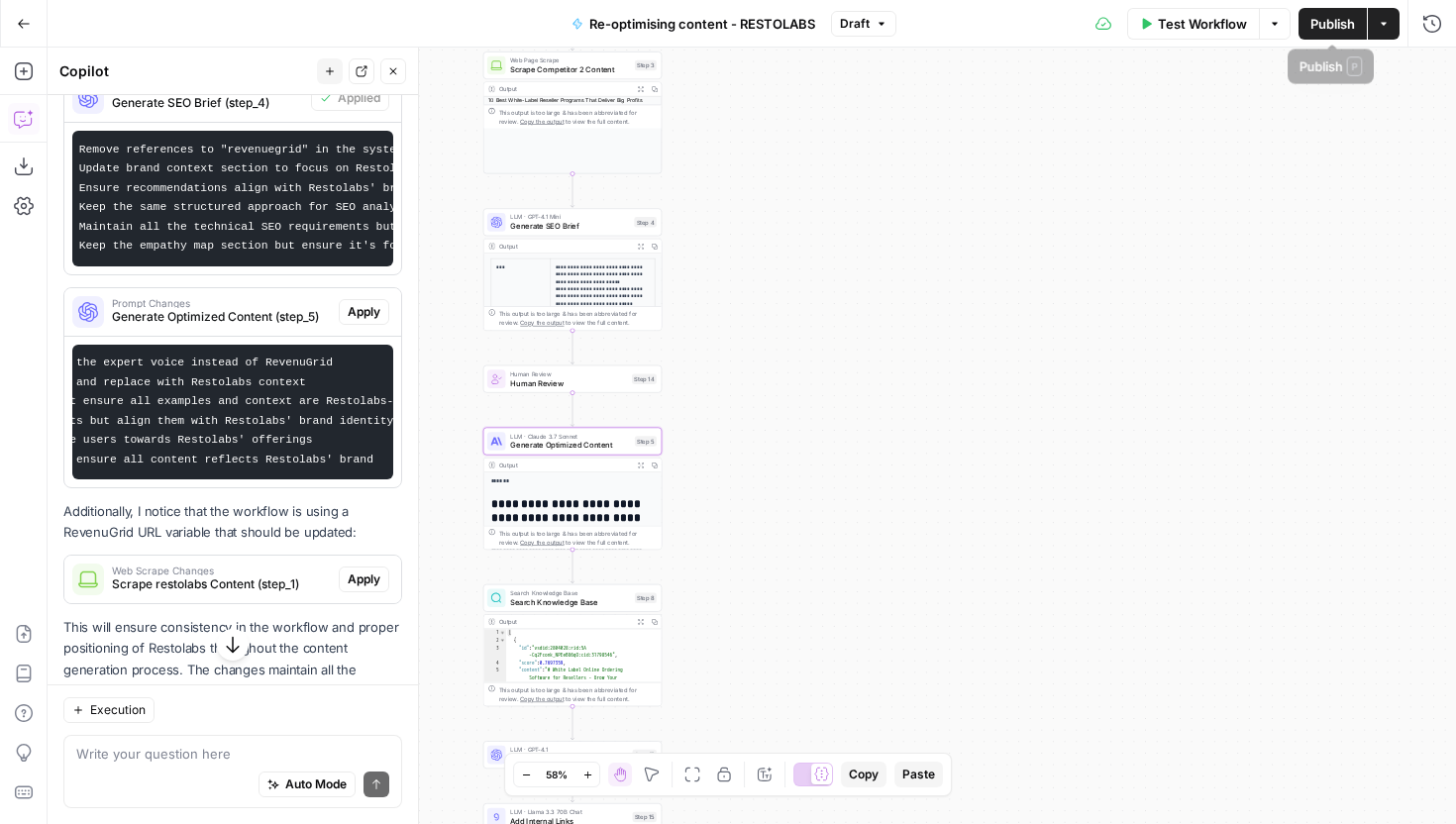 click on "Publish" at bounding box center [1332, 24] 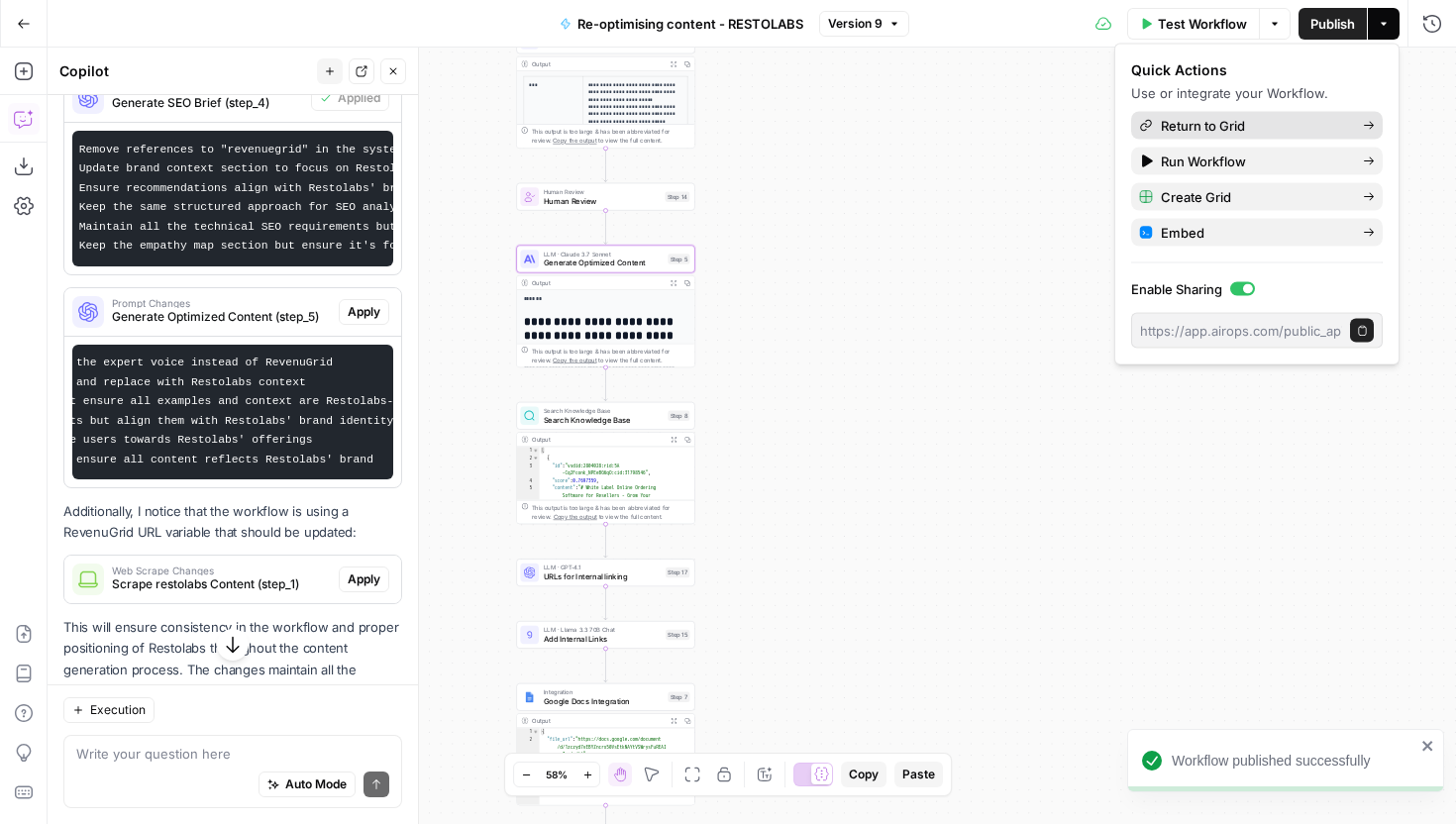 click on "Return to Grid" at bounding box center [1254, 126] 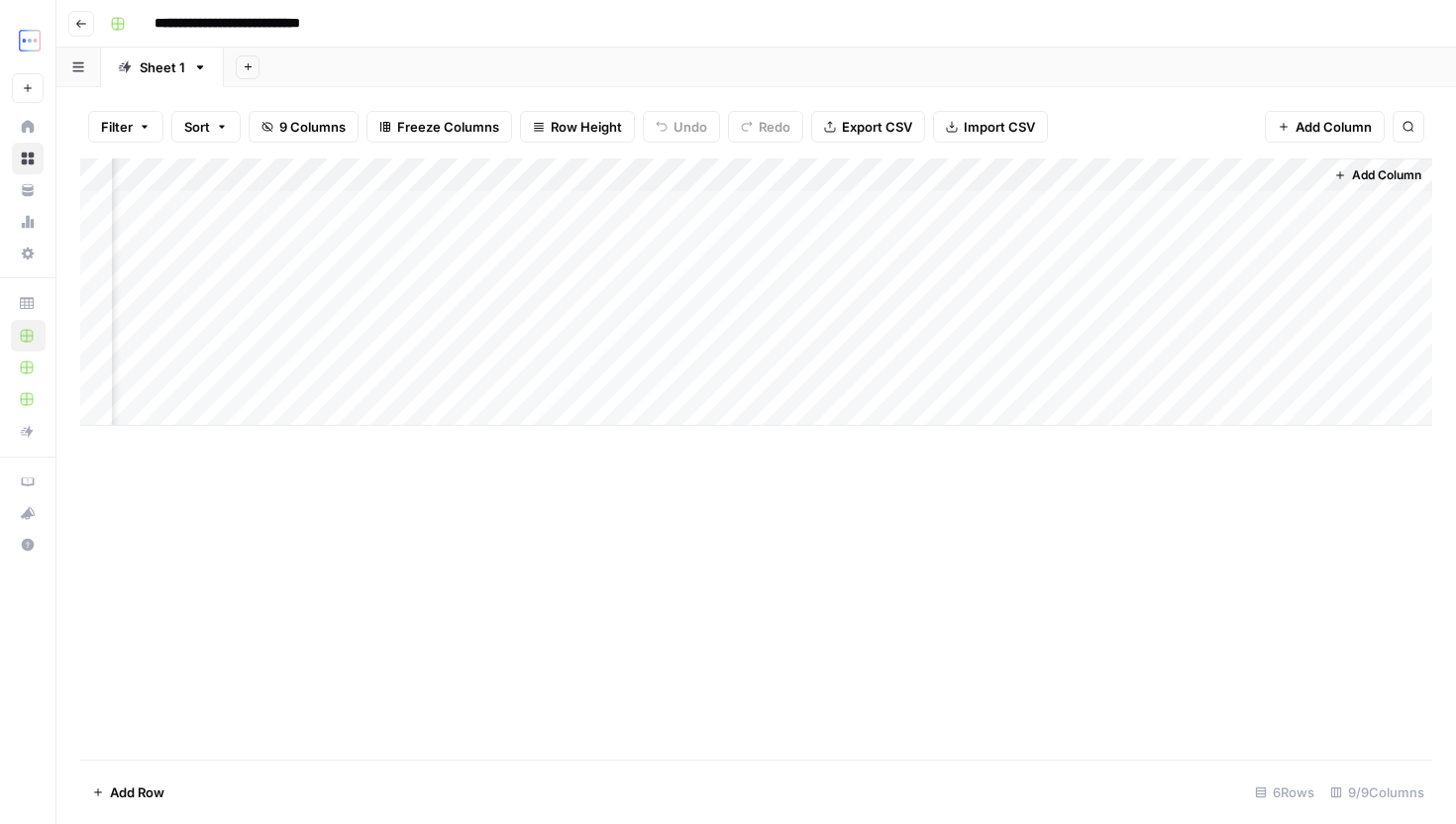 scroll, scrollTop: 0, scrollLeft: 0, axis: both 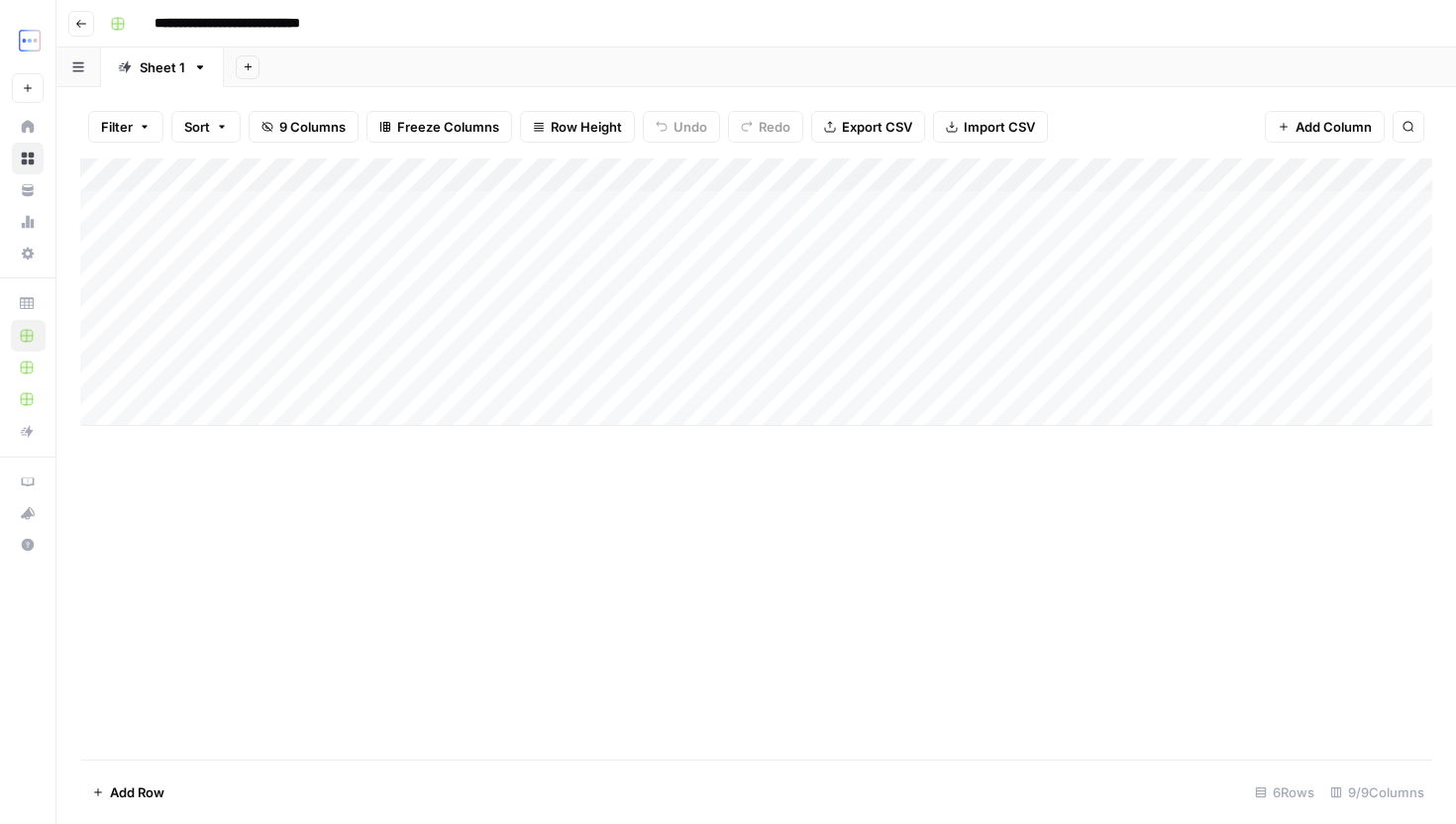 click on "Add Column" at bounding box center [756, 292] 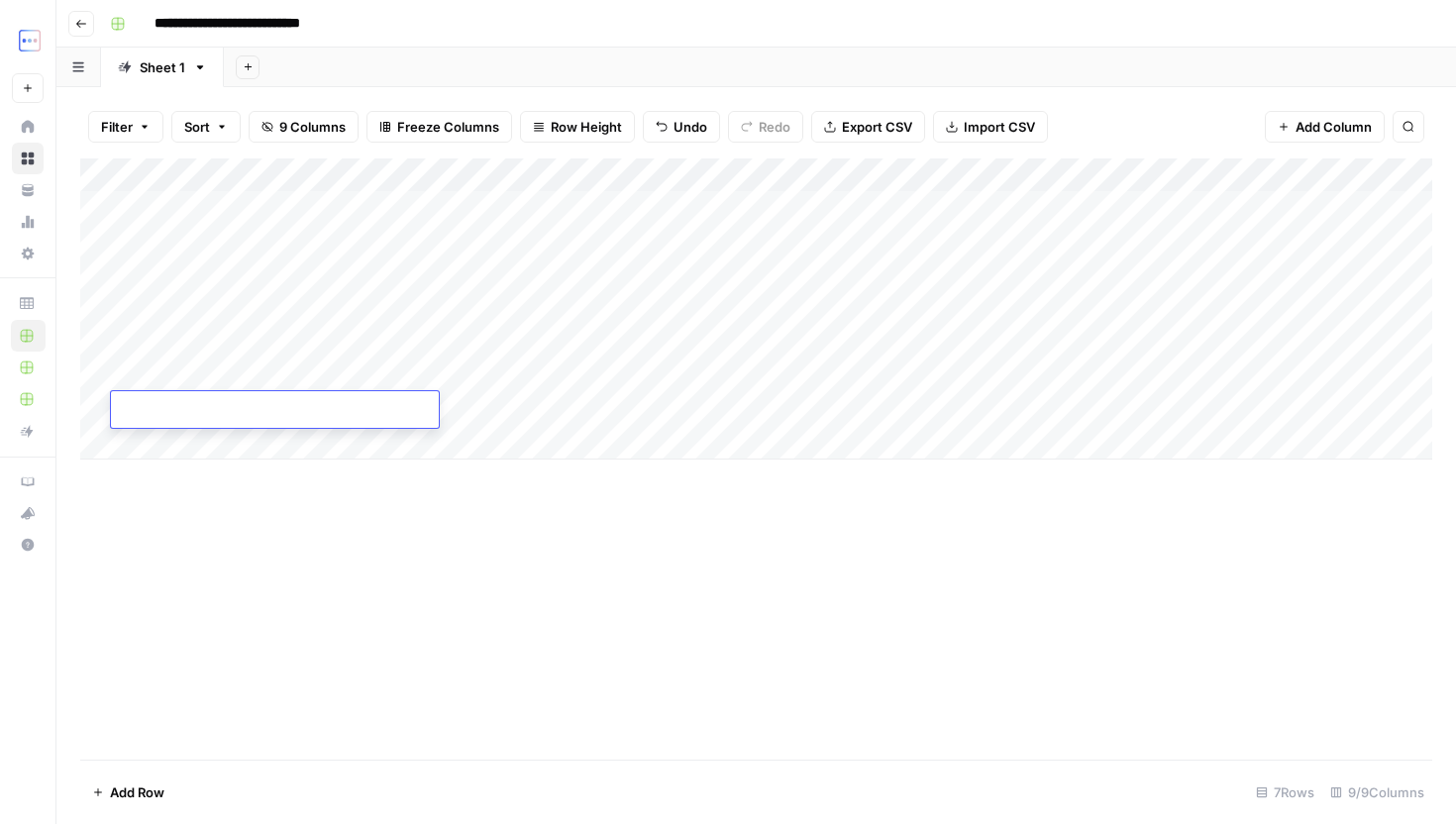 click on "Add Column" at bounding box center [756, 309] 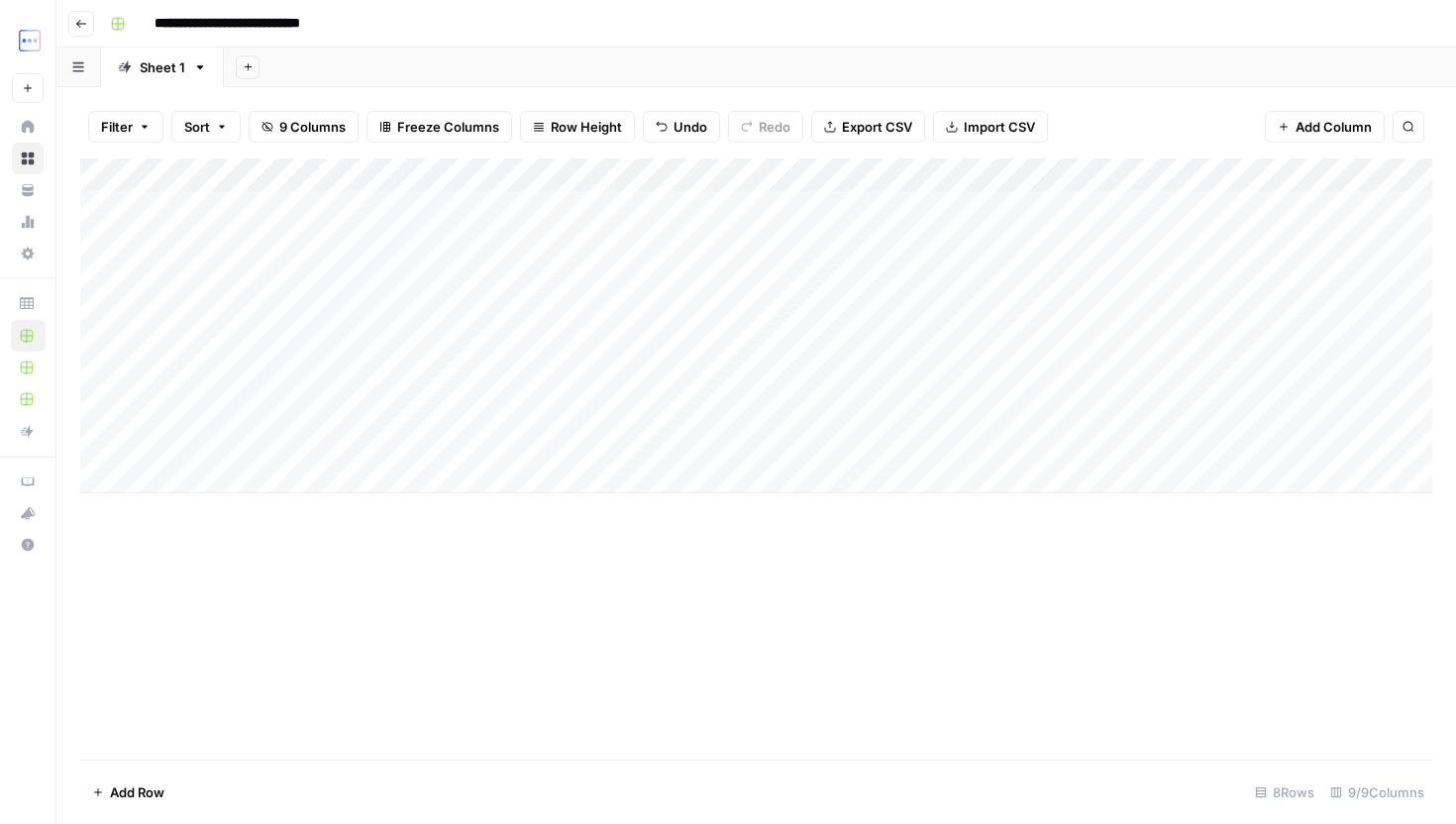 click on "Add Column" at bounding box center (756, 459) 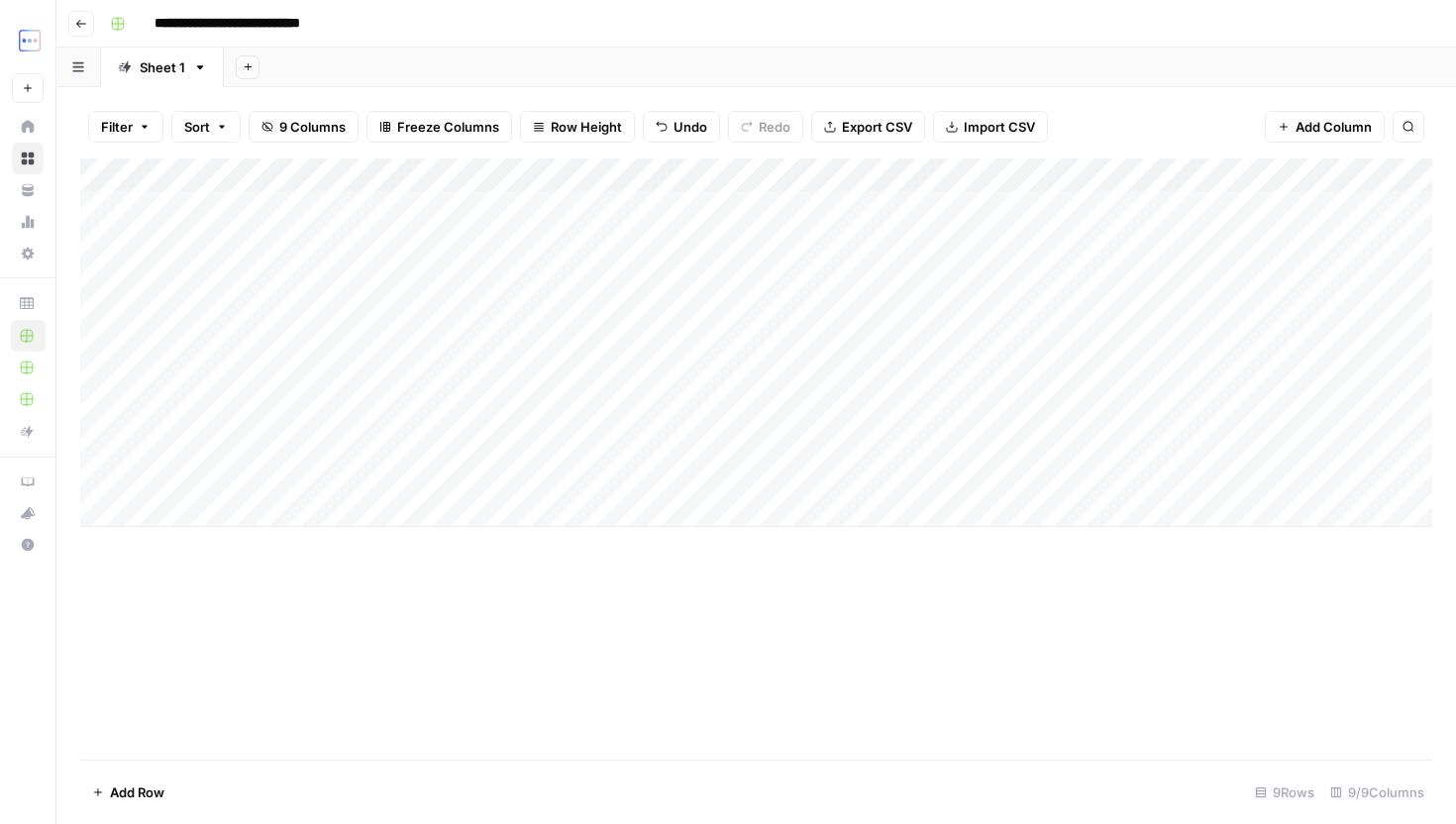 click on "Add Column" at bounding box center [756, 343] 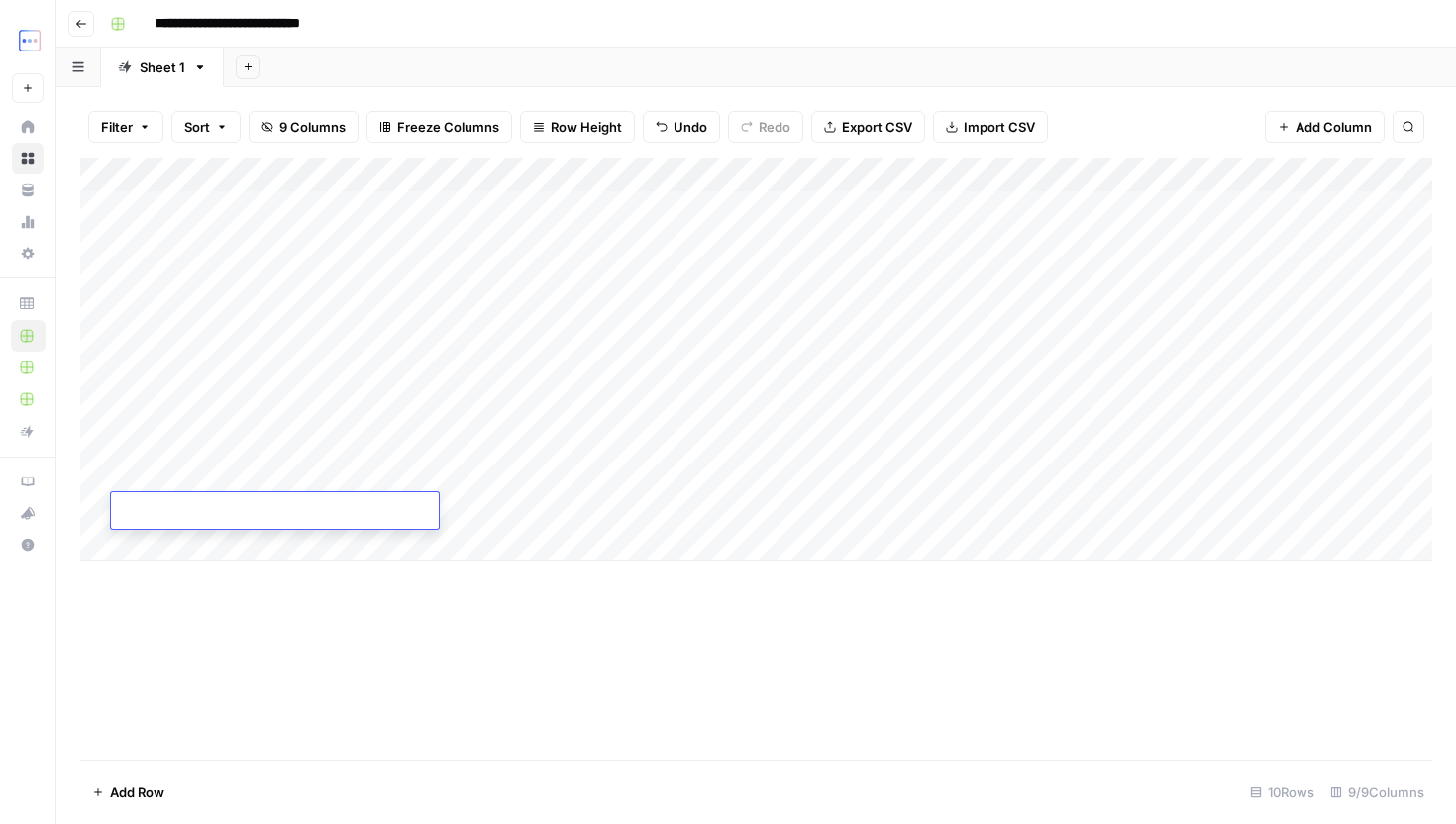 click on "Add Column" at bounding box center (756, 360) 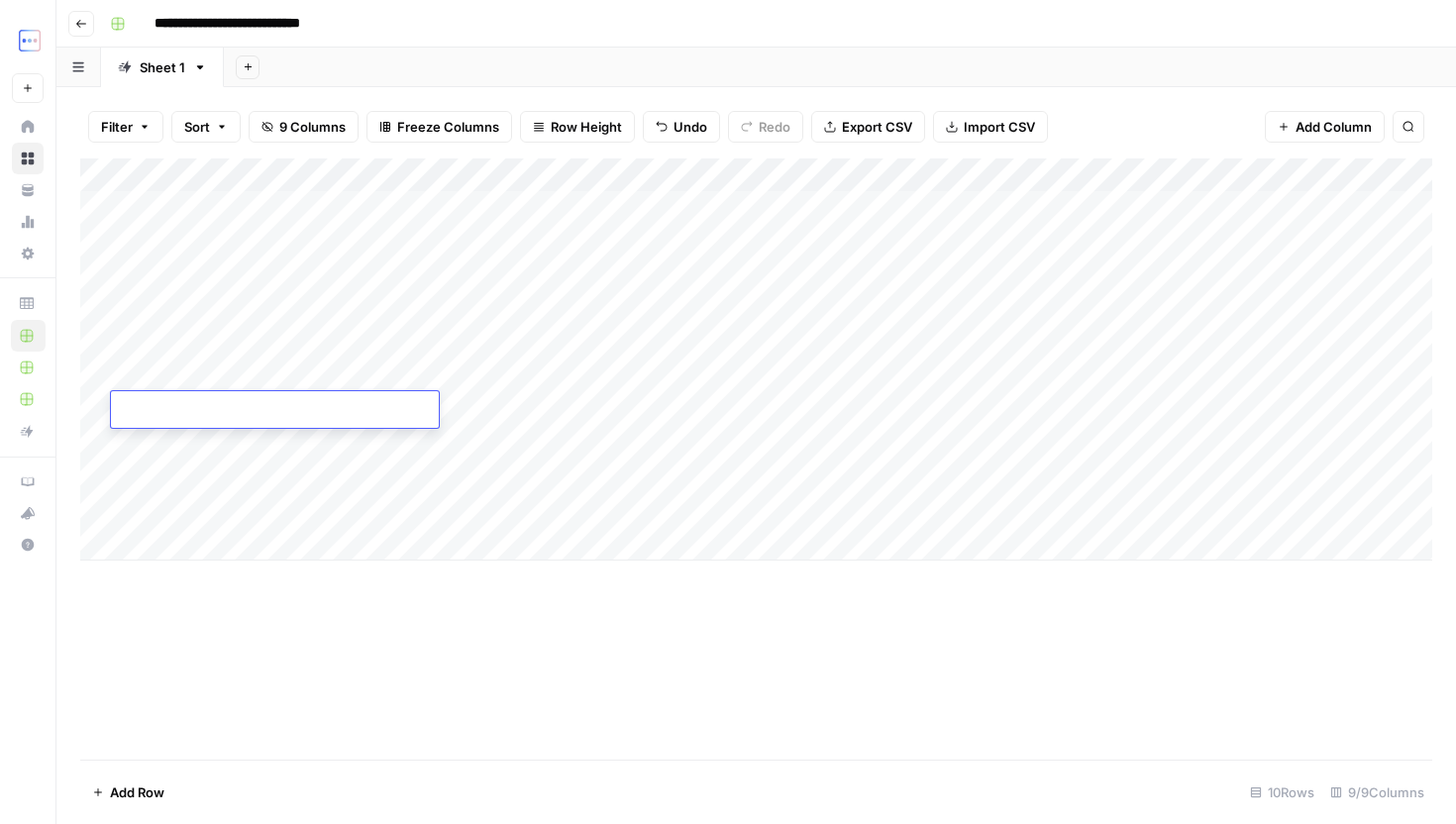 type on "**********" 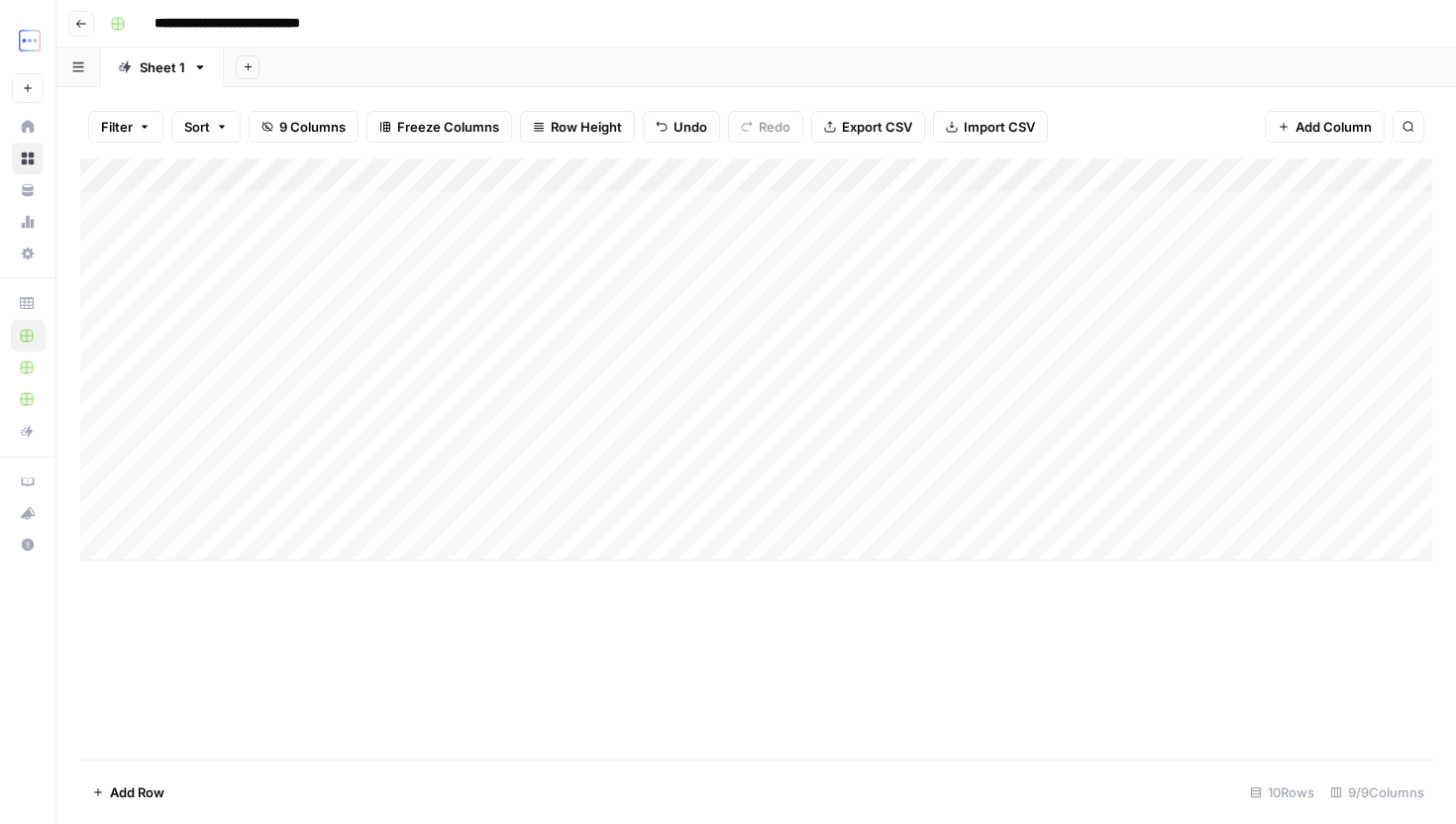 click on "Add Column" at bounding box center (756, 360) 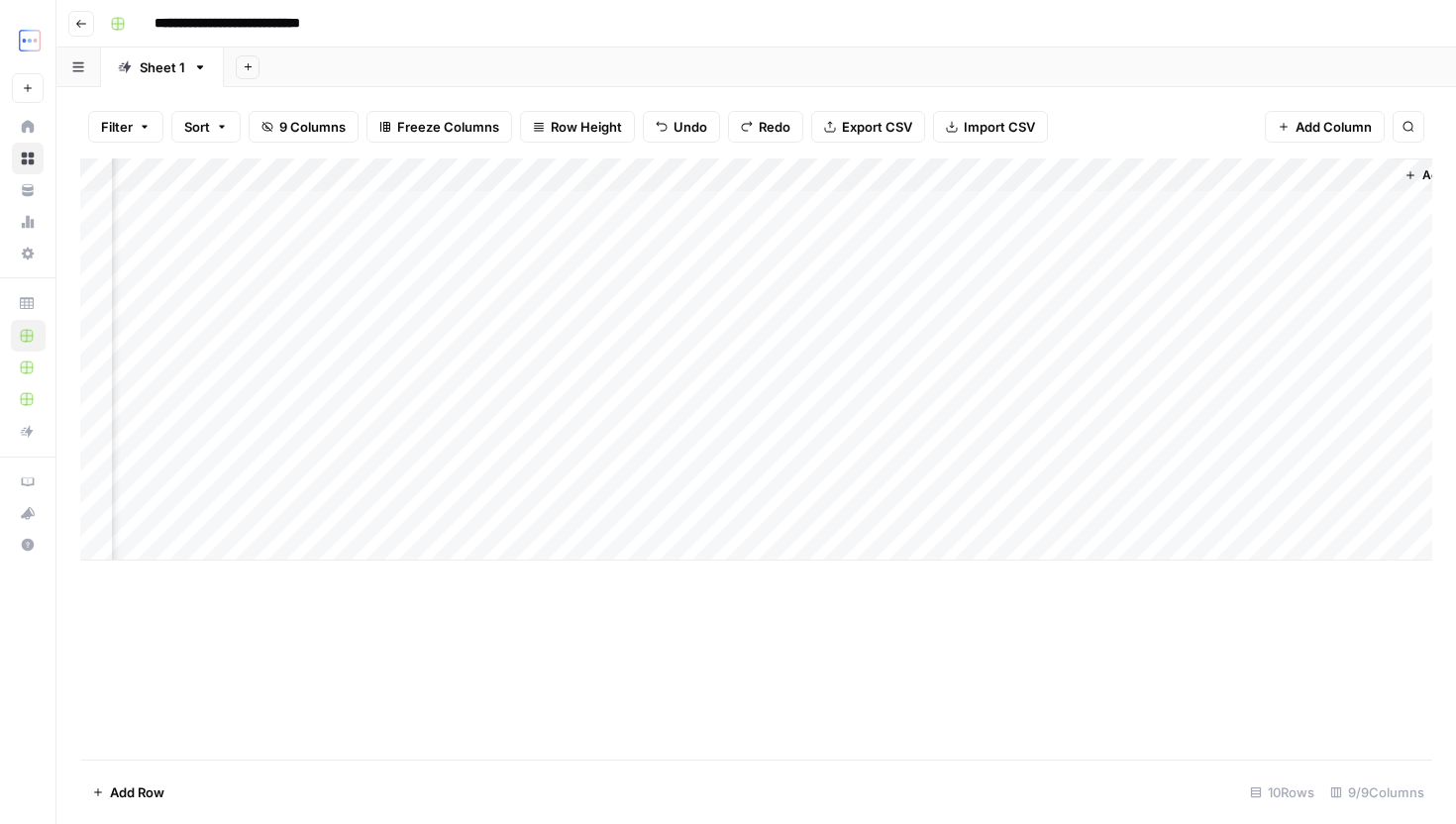 scroll, scrollTop: 0, scrollLeft: 471, axis: horizontal 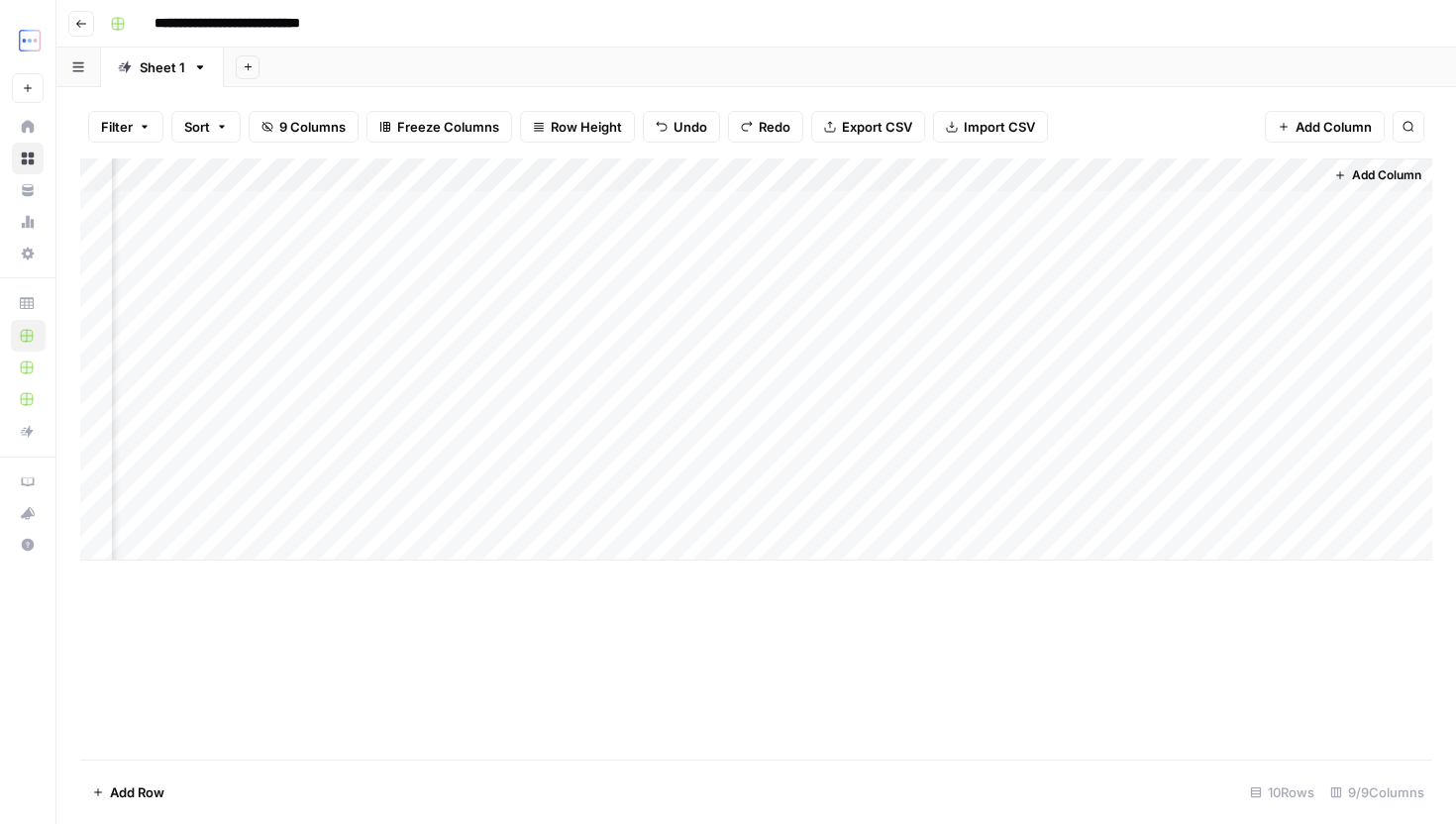 click on "Add Column" at bounding box center [756, 360] 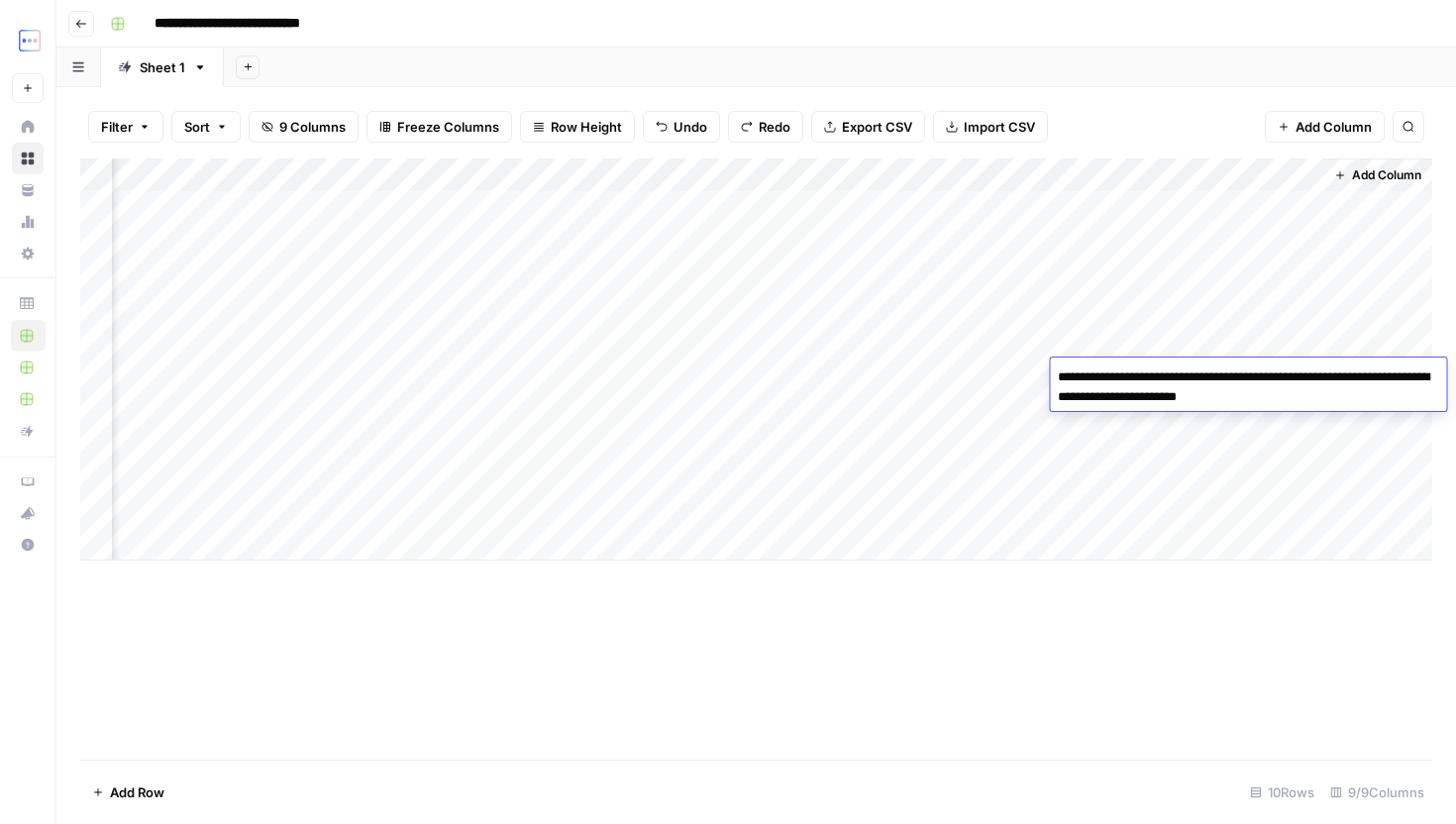 click on "**********" at bounding box center [1248, 387] 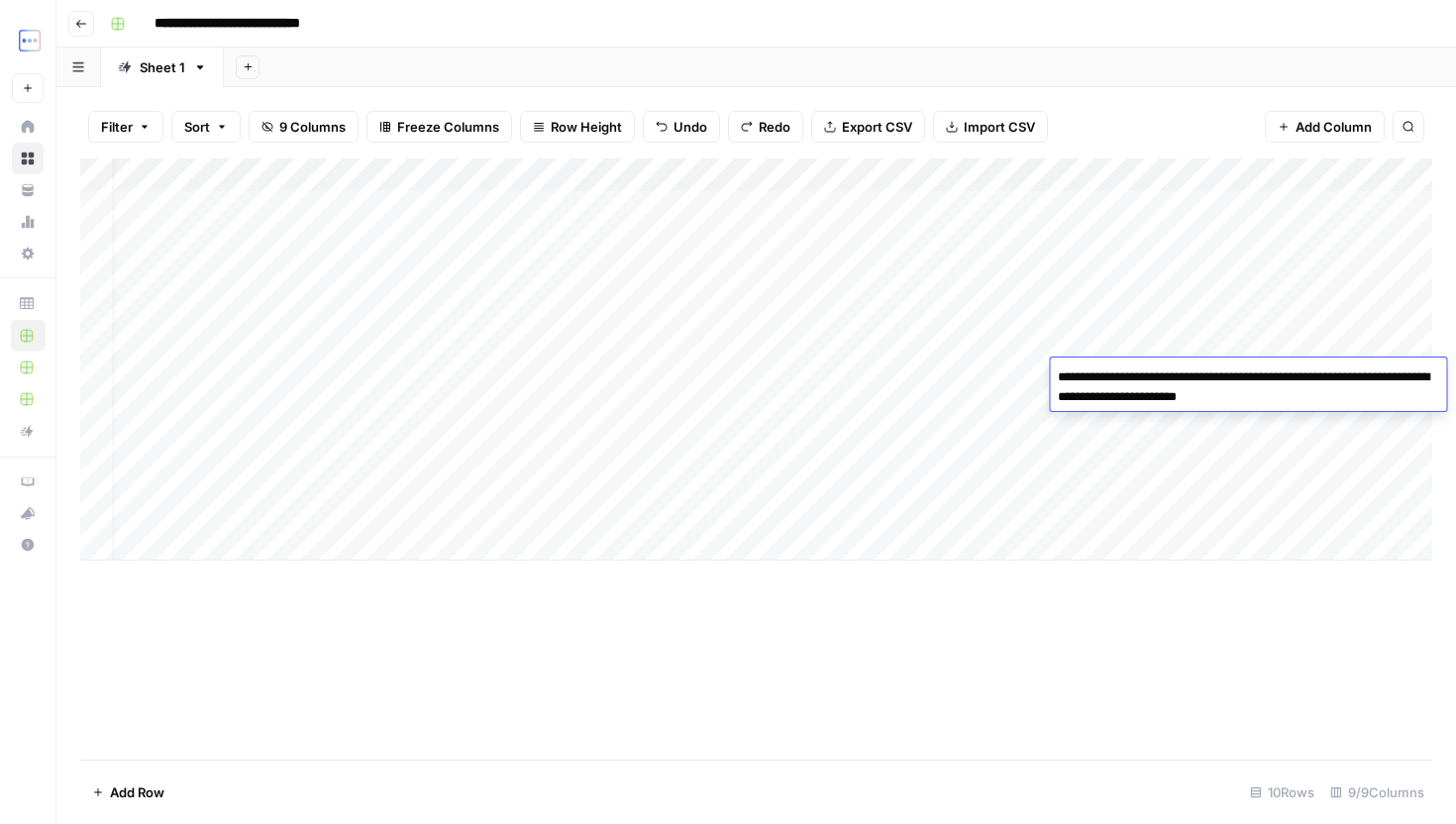 scroll, scrollTop: 0, scrollLeft: 0, axis: both 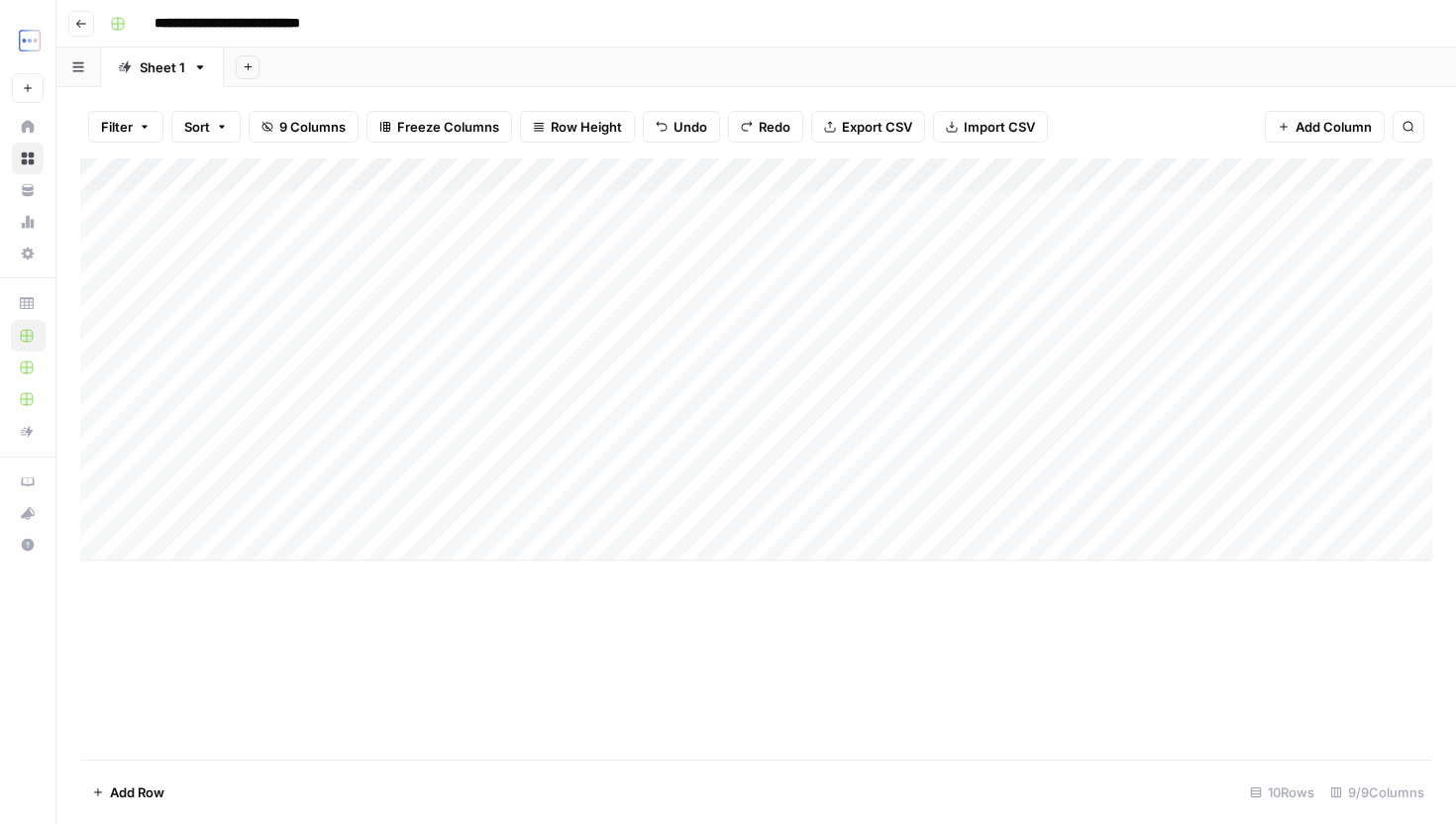click on "Add Column" at bounding box center [756, 360] 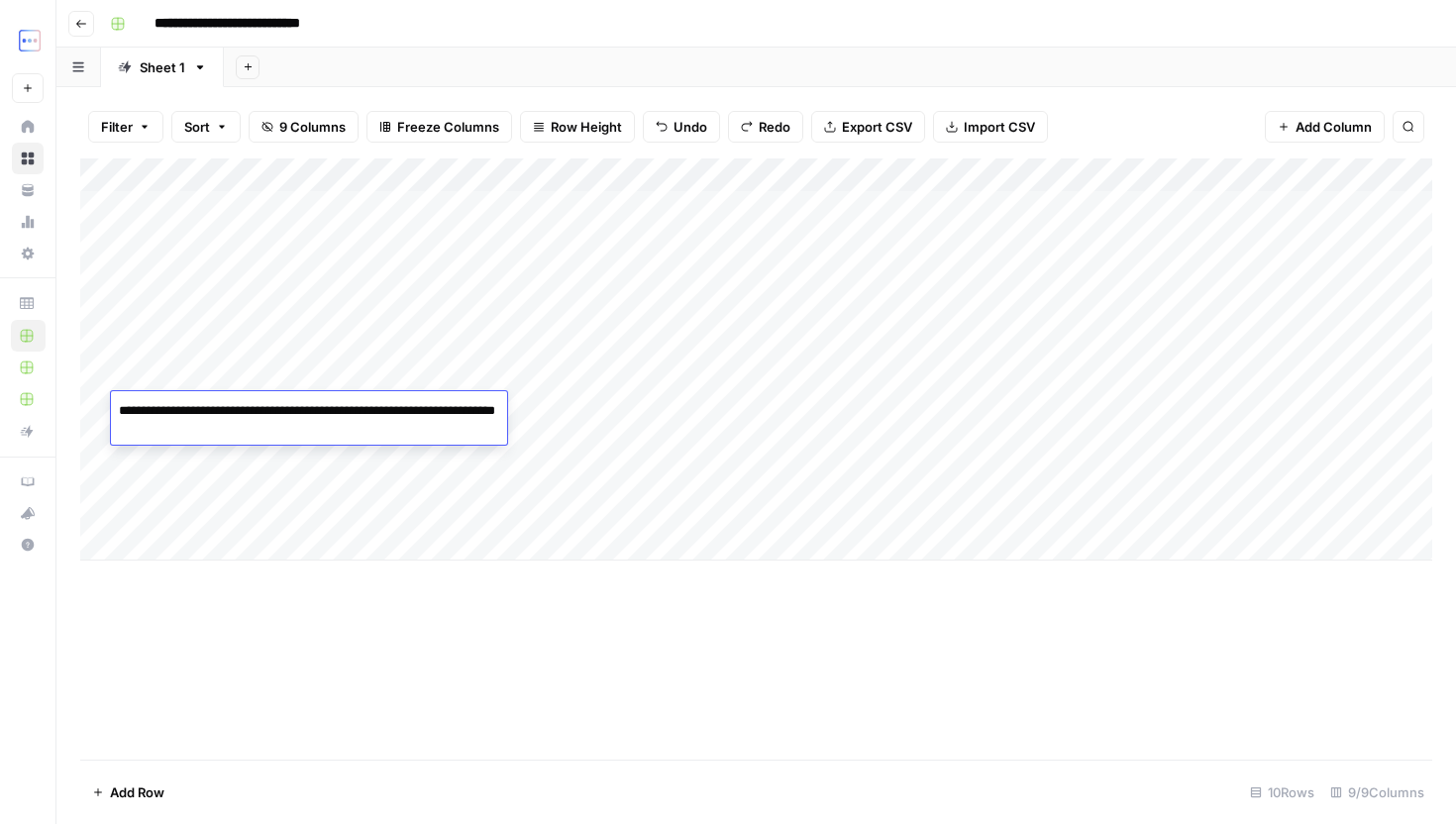 type on "**********" 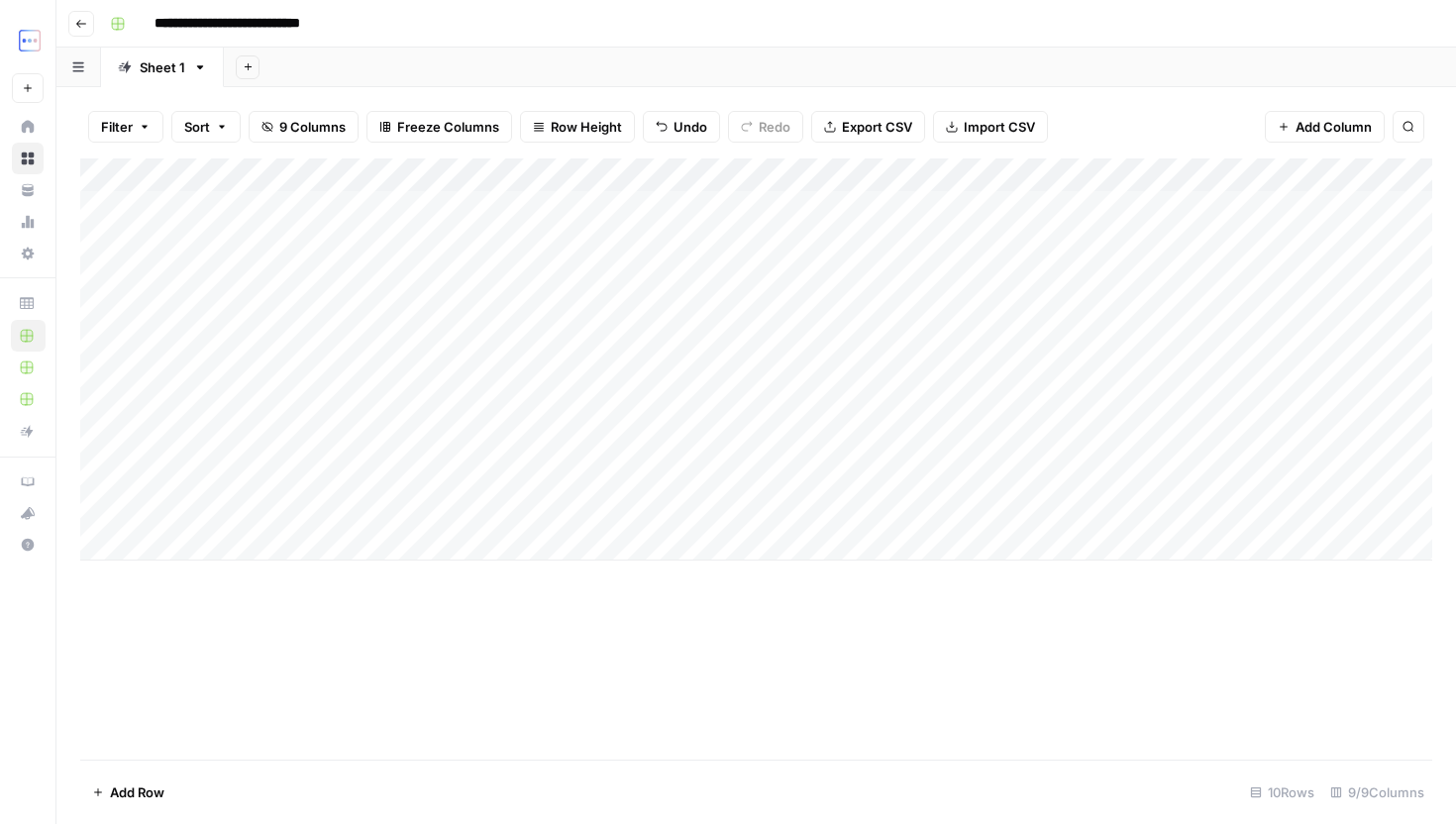 click on "Add Column" at bounding box center (756, 360) 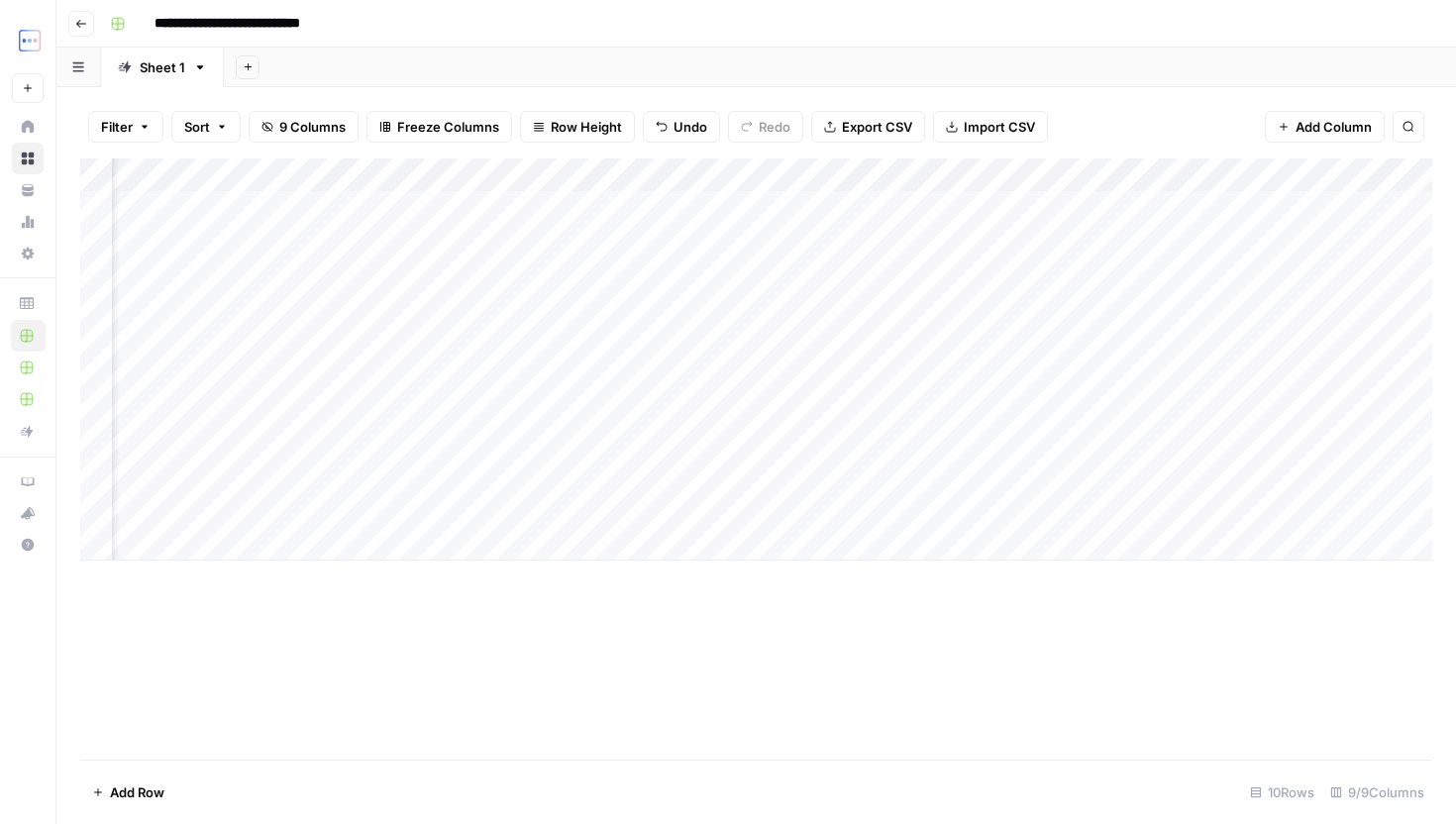 scroll, scrollTop: 0, scrollLeft: 187, axis: horizontal 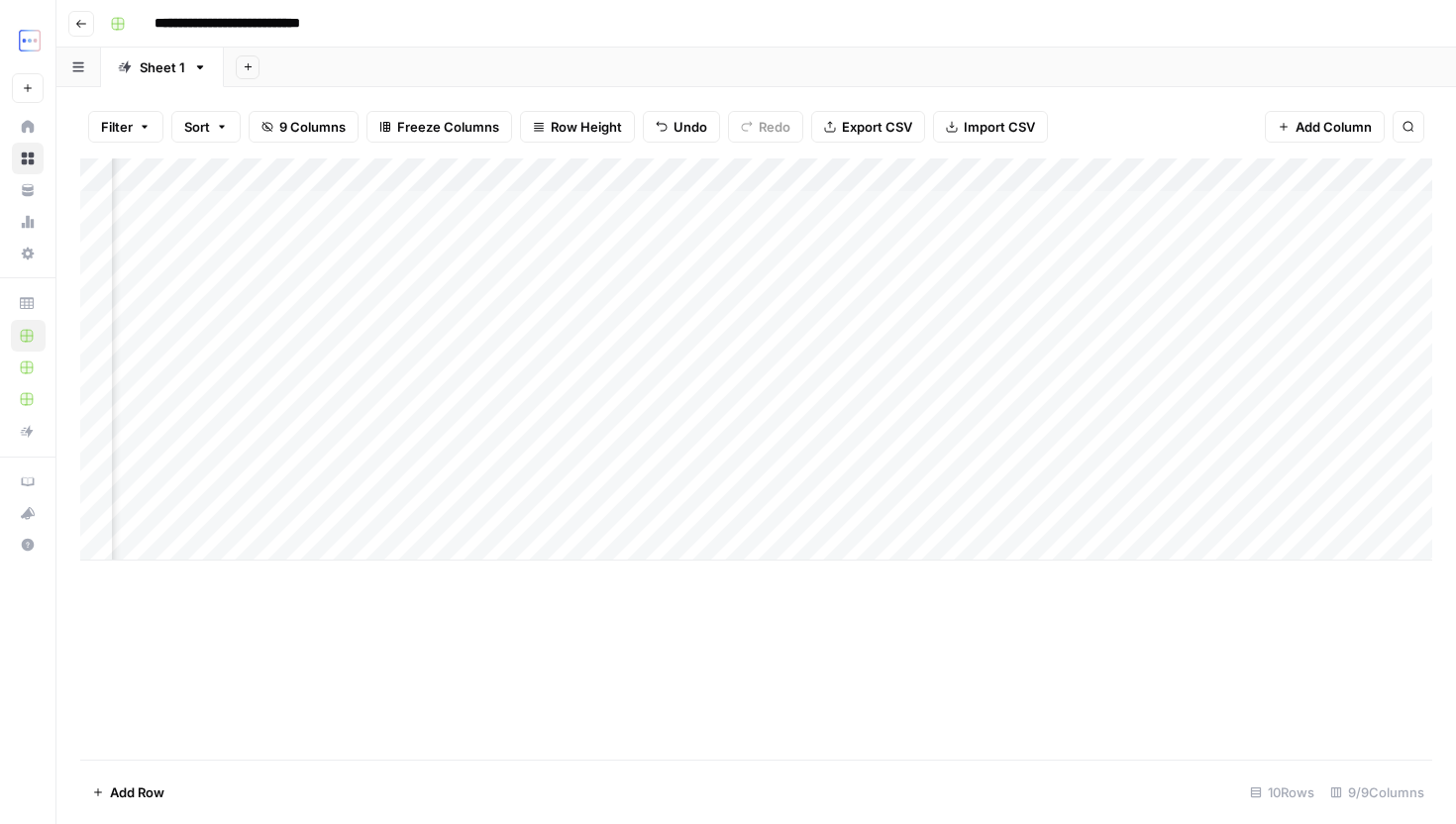 click on "Add Column" at bounding box center [756, 360] 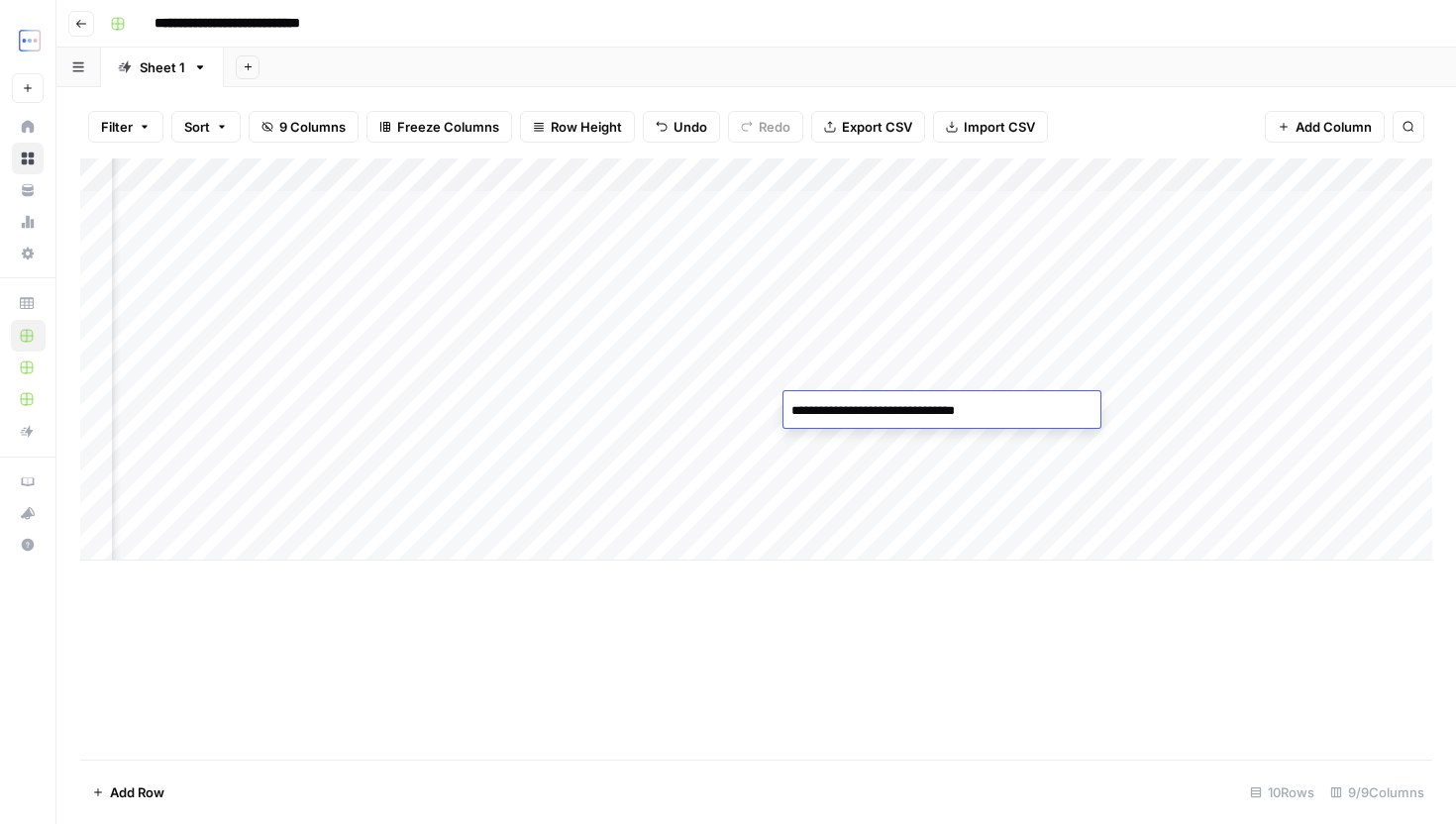 type on "**********" 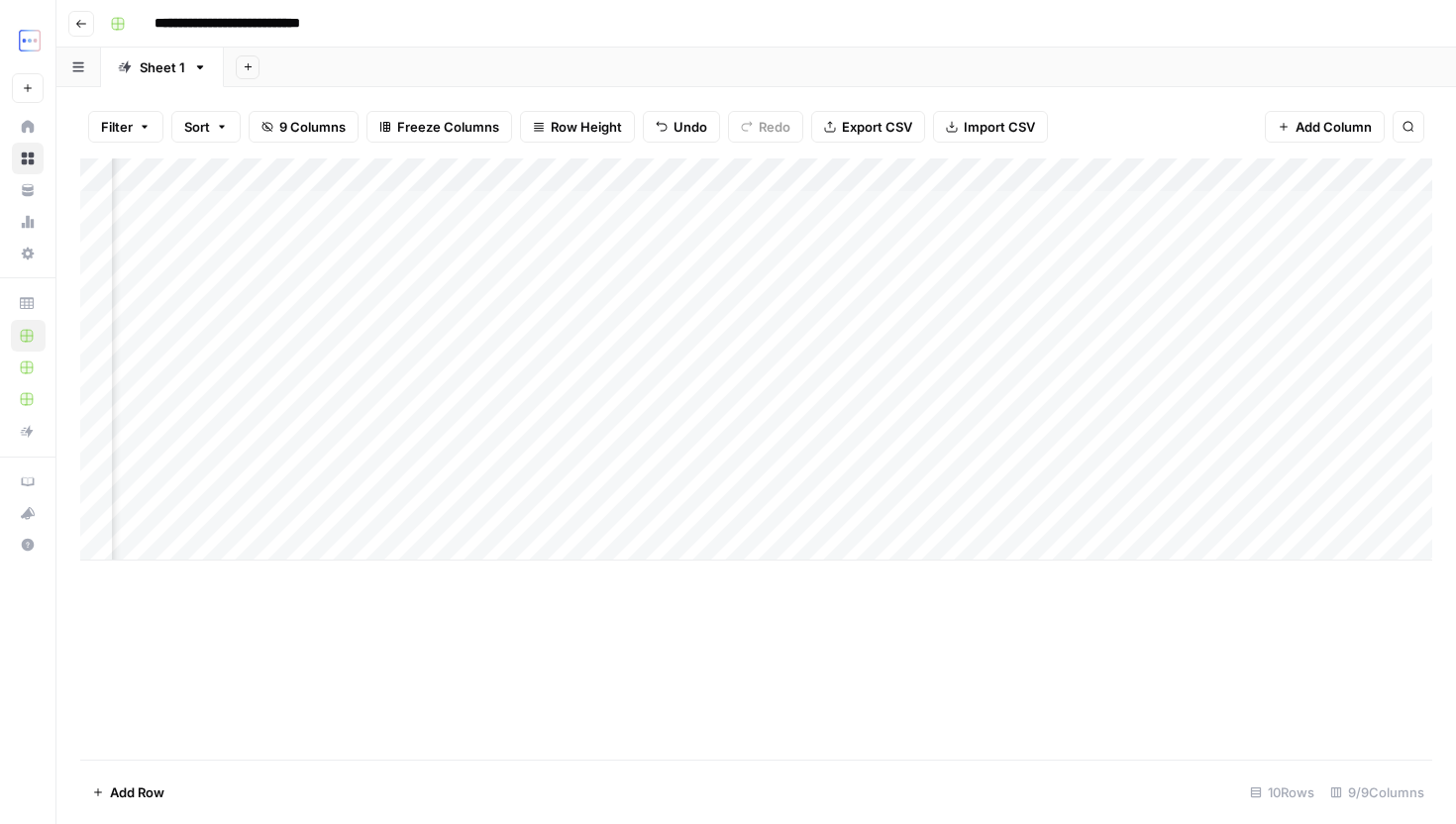 click on "Add Column" at bounding box center [756, 360] 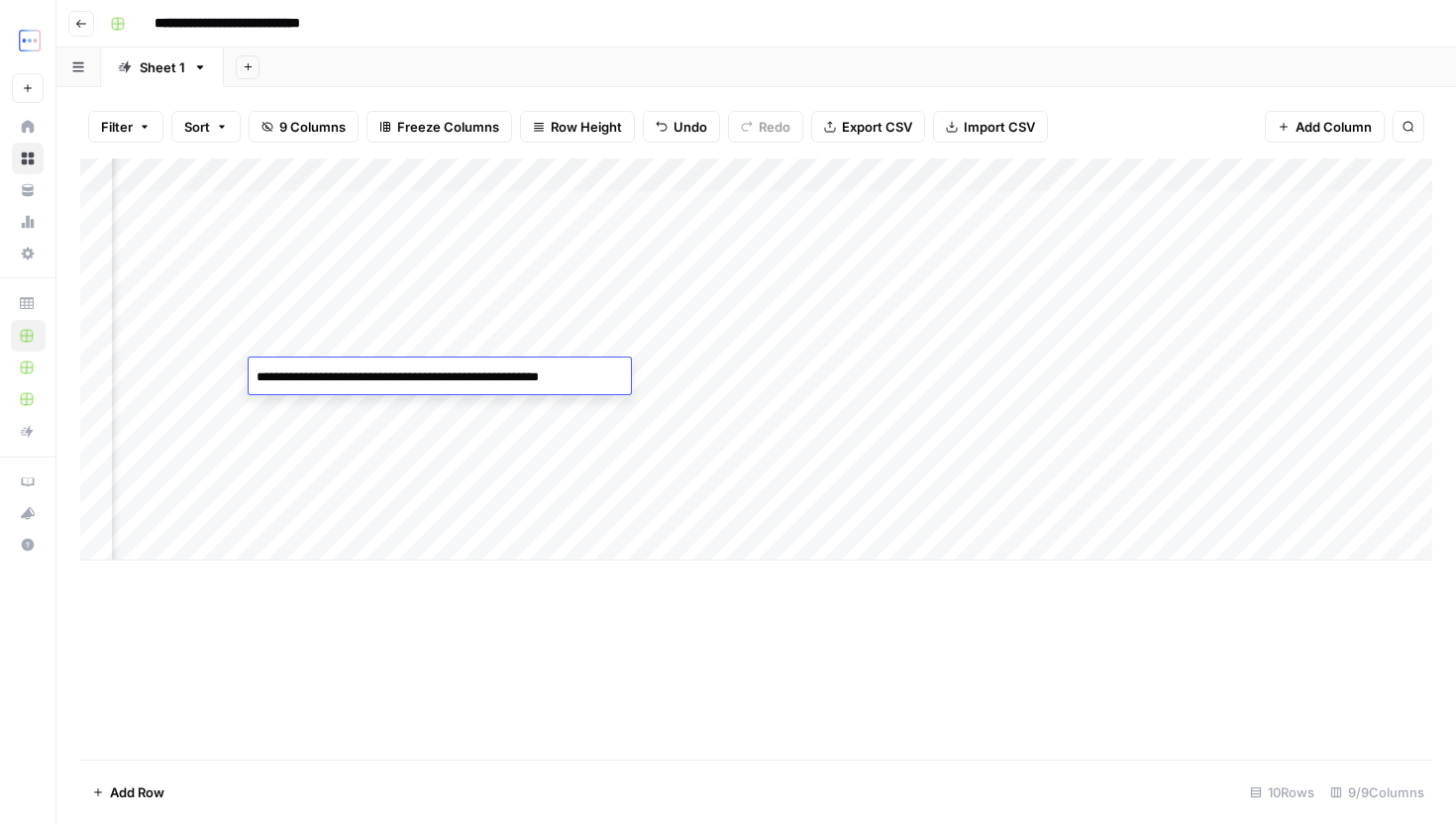 click on "Add Column" at bounding box center [756, 360] 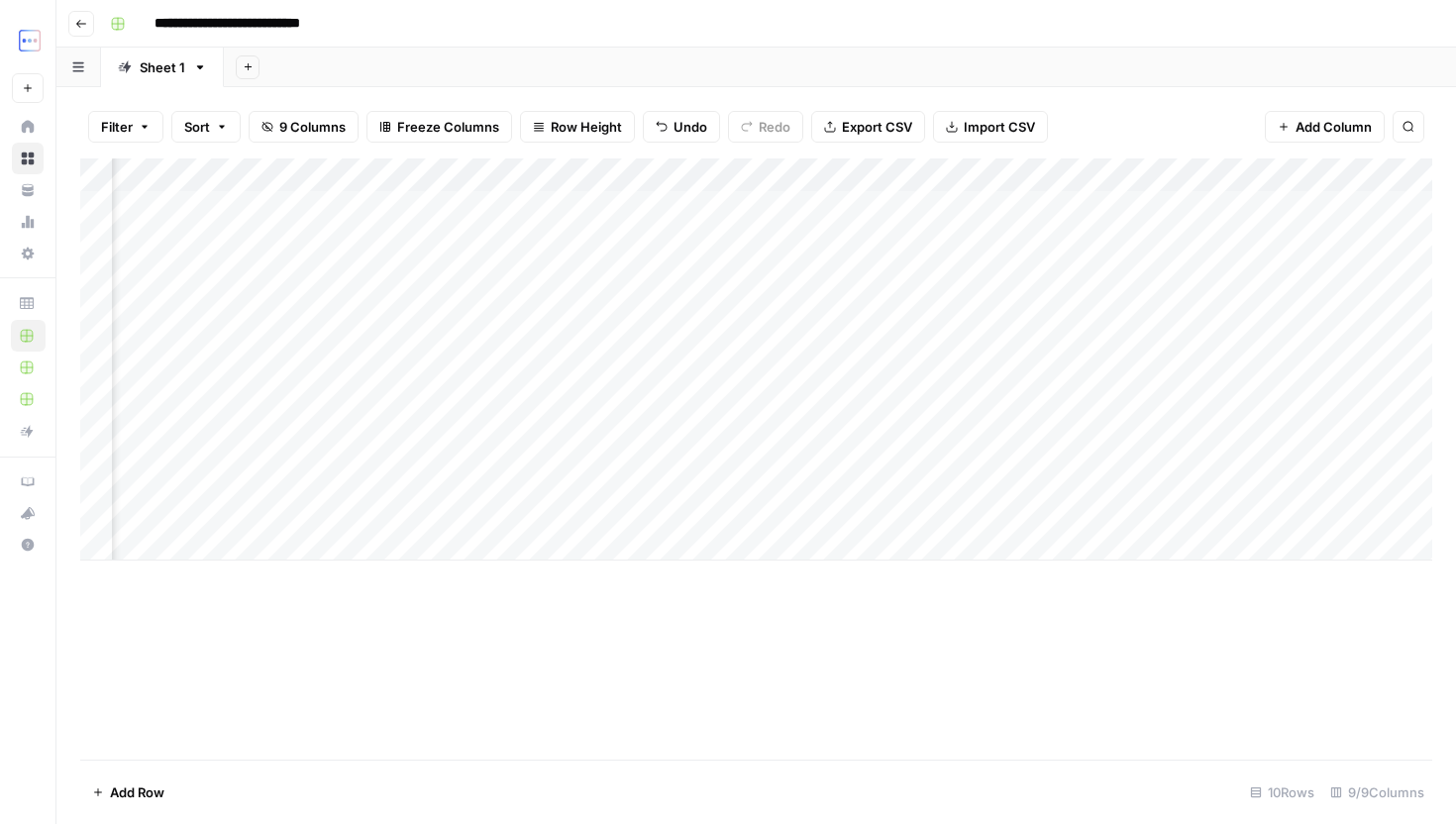 click on "Add Column" at bounding box center [756, 360] 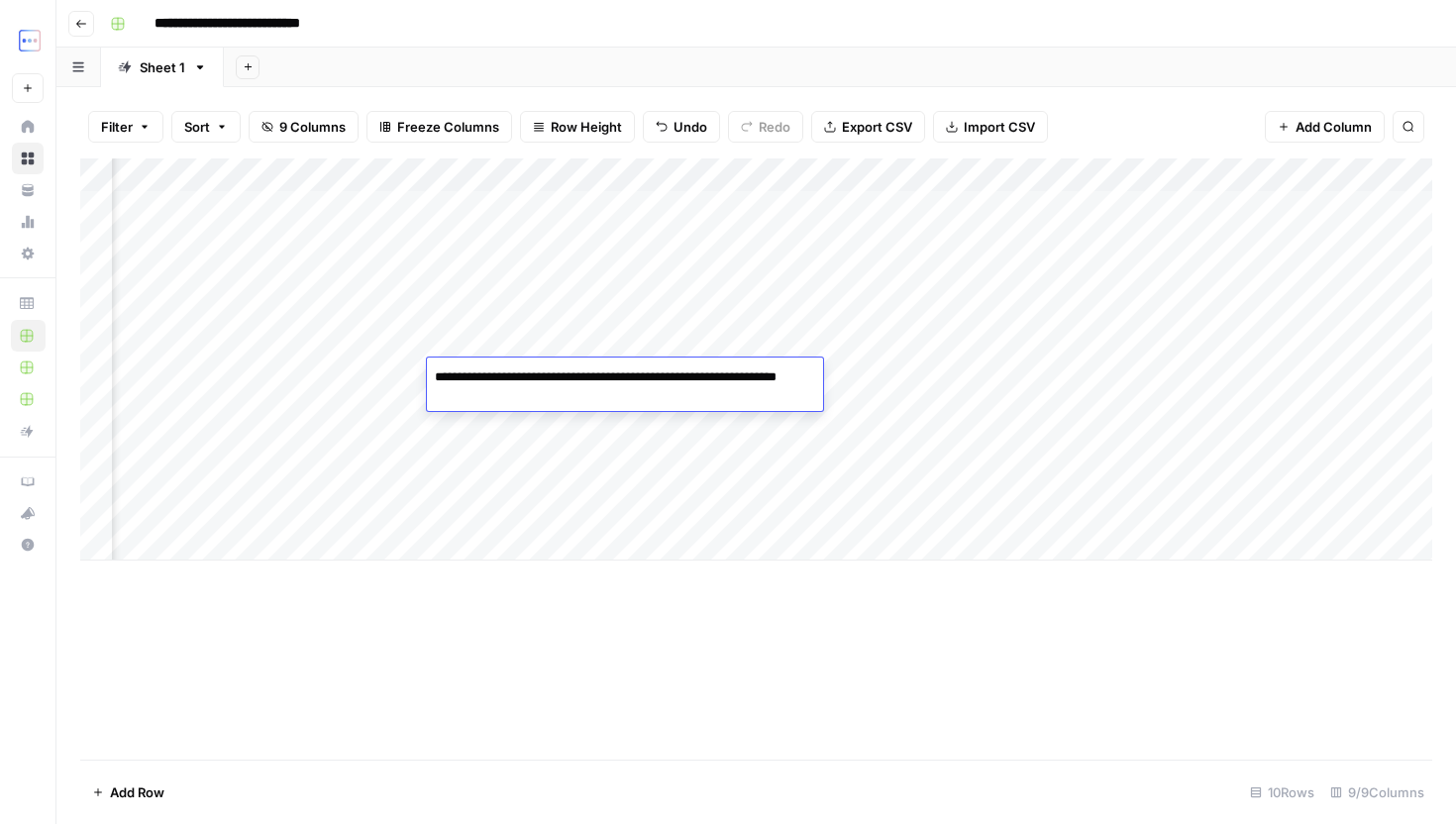 click on "Add Column" at bounding box center [756, 360] 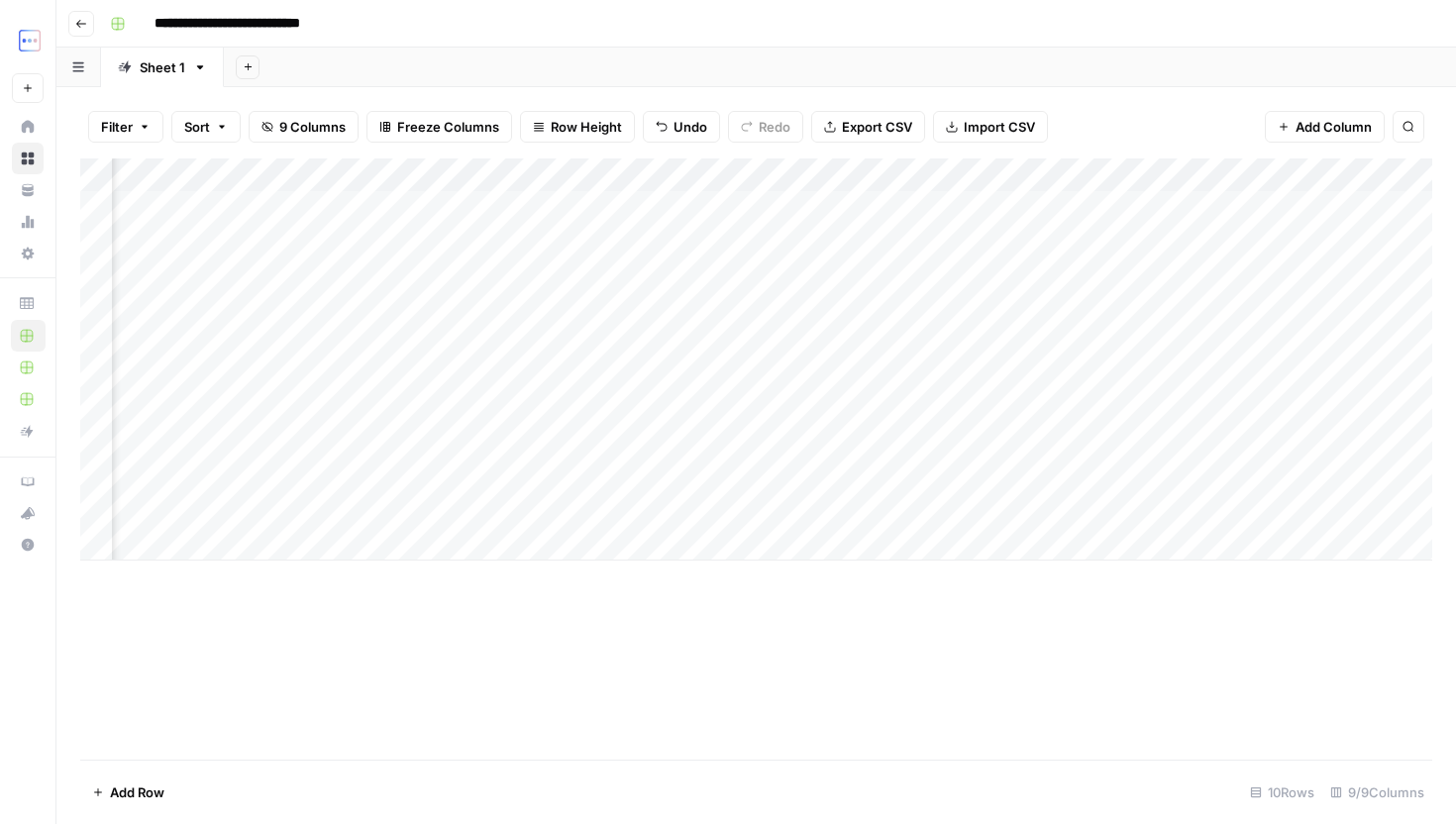 click on "Add Column" at bounding box center (756, 360) 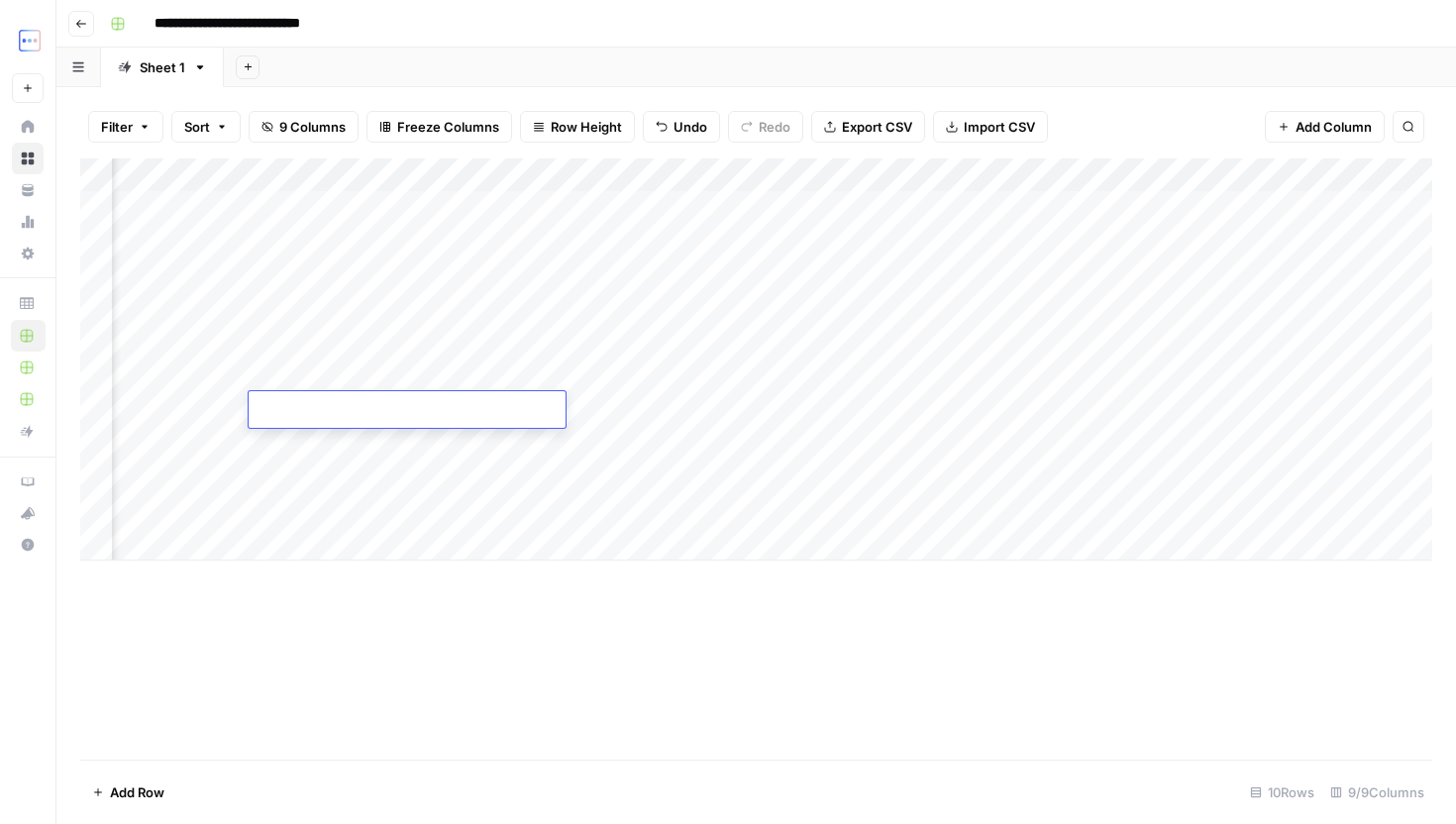 click at bounding box center (407, 411) 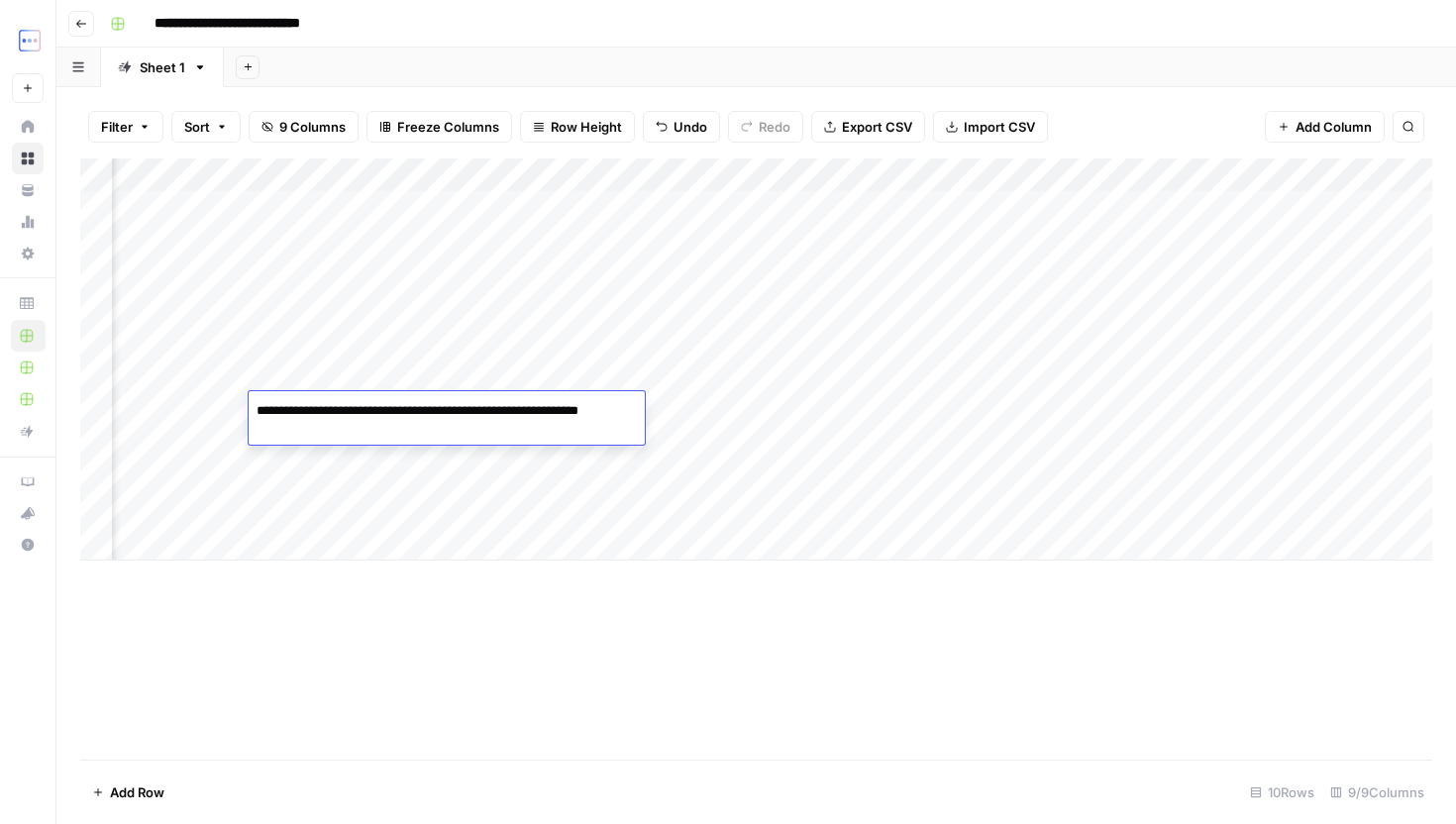 type on "**********" 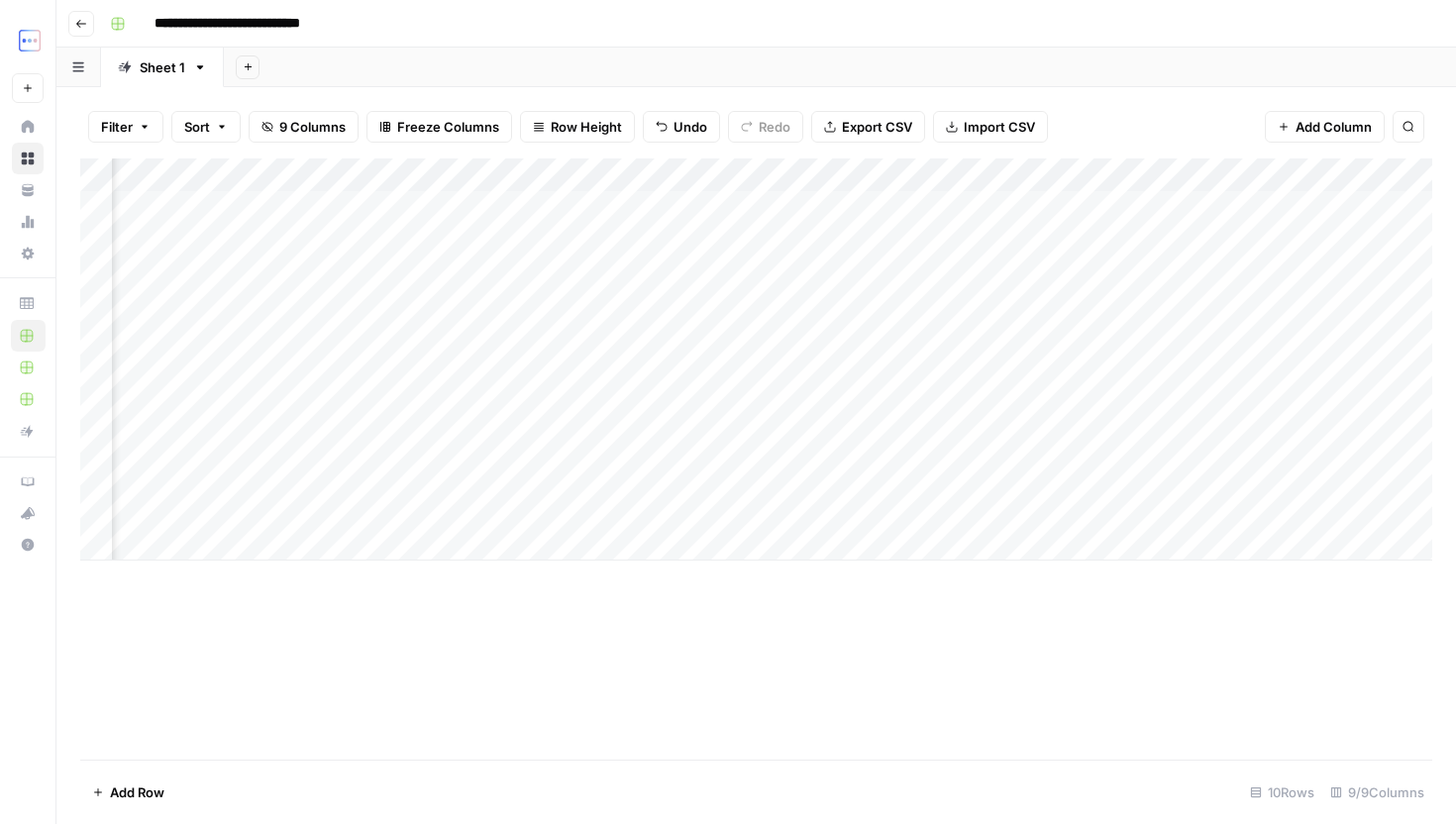 click on "Add Column" at bounding box center [756, 360] 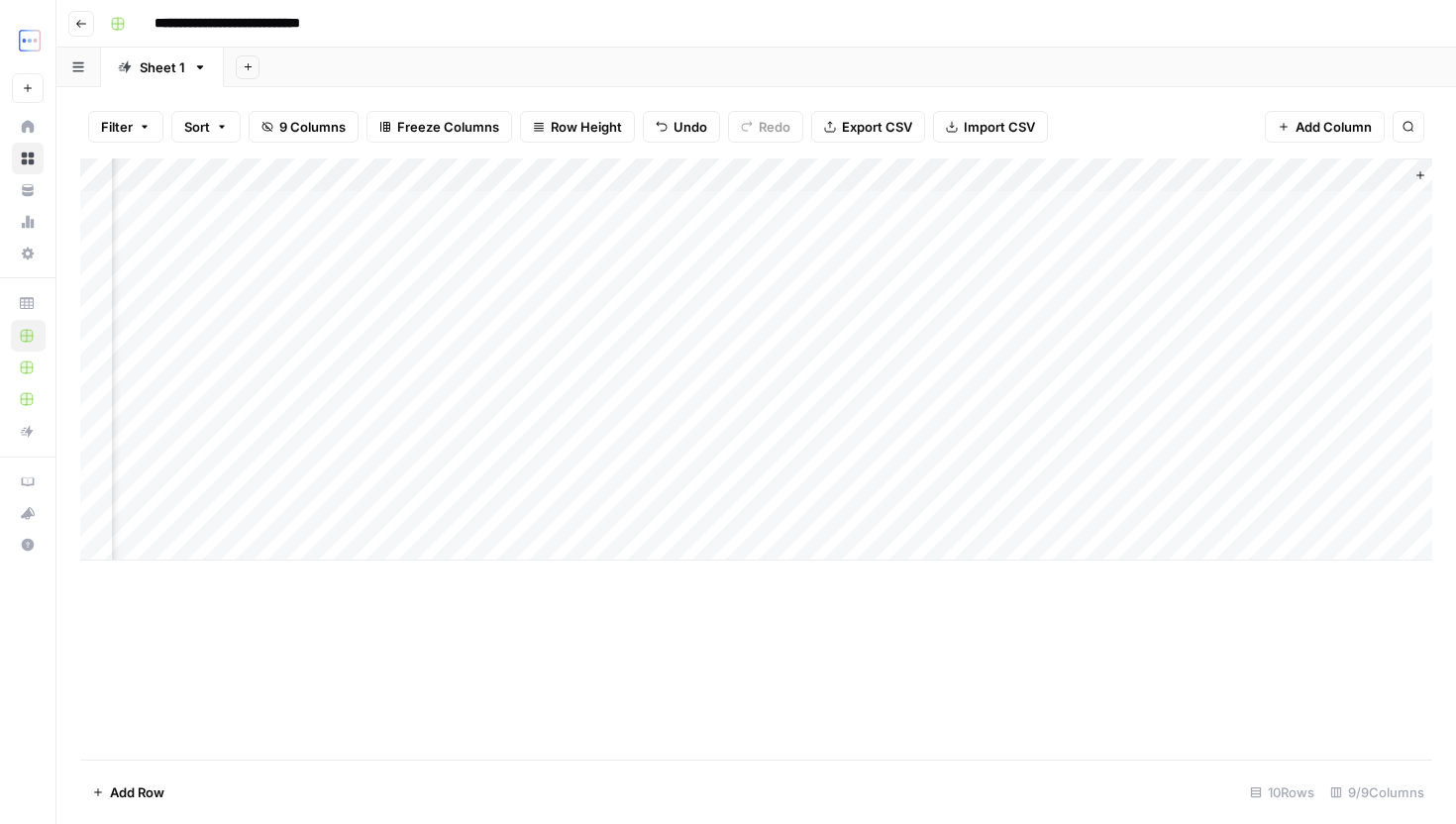 scroll, scrollTop: 0, scrollLeft: 469, axis: horizontal 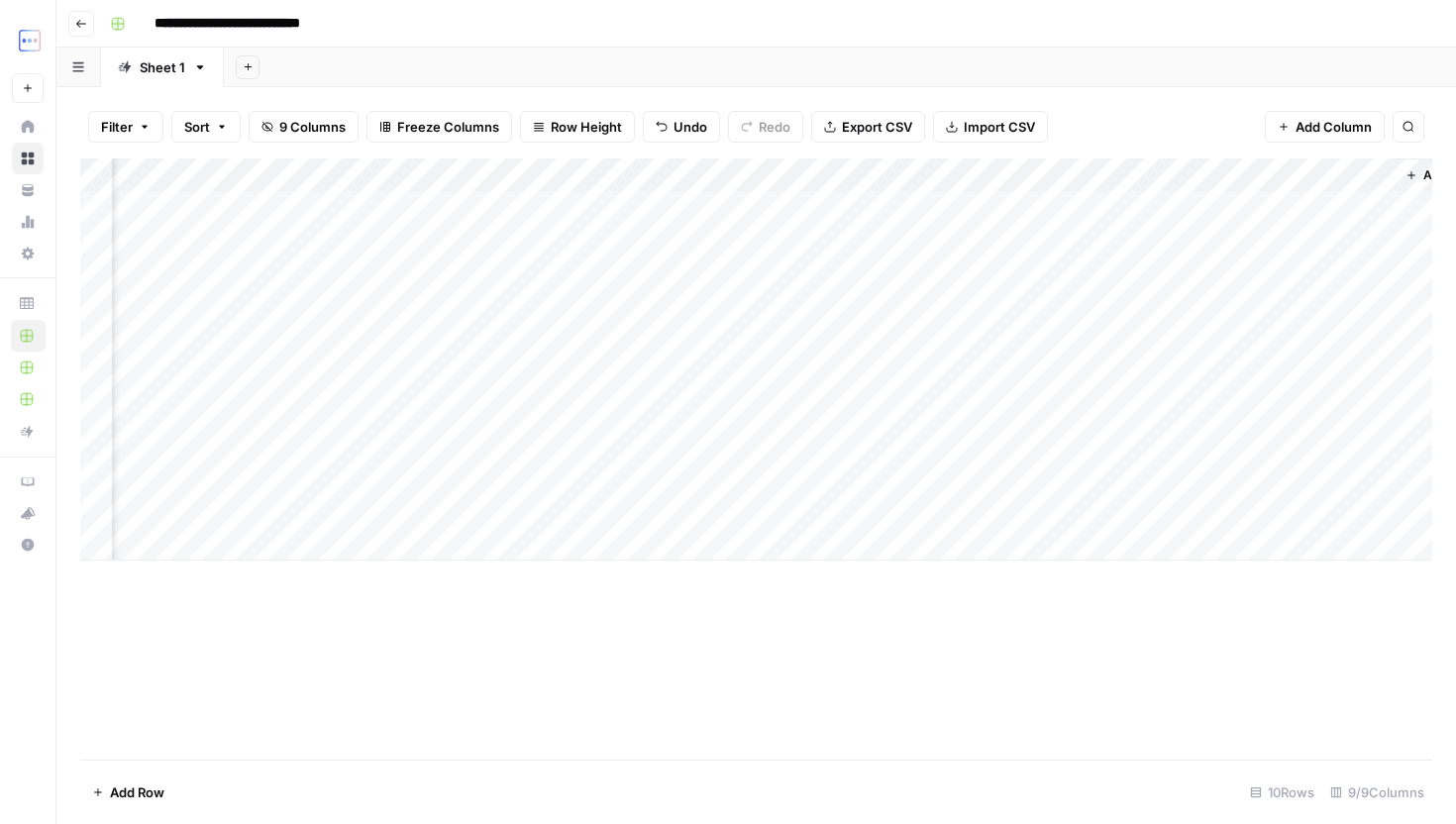 click on "Add Column" at bounding box center [756, 360] 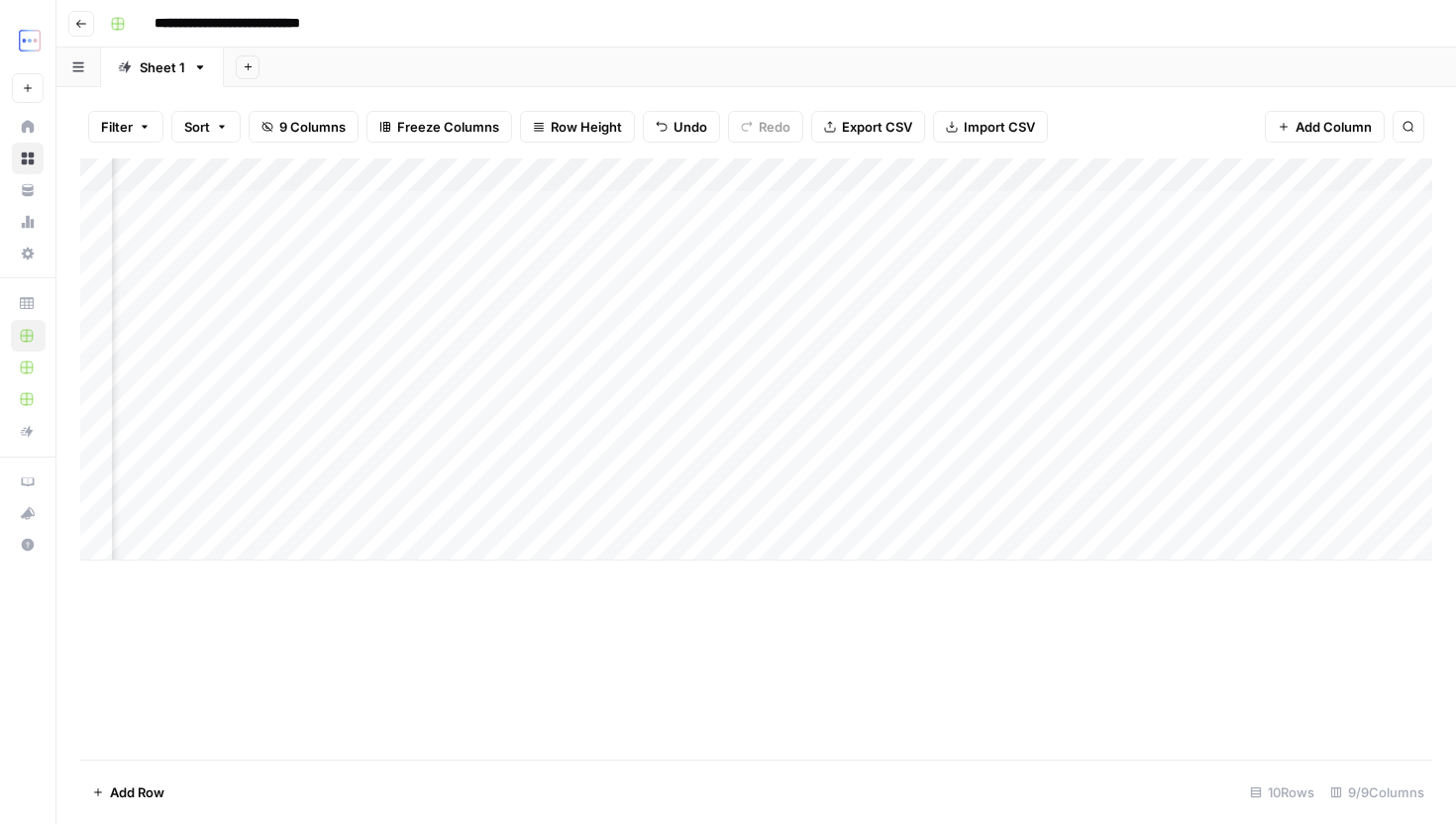 scroll, scrollTop: 0, scrollLeft: 0, axis: both 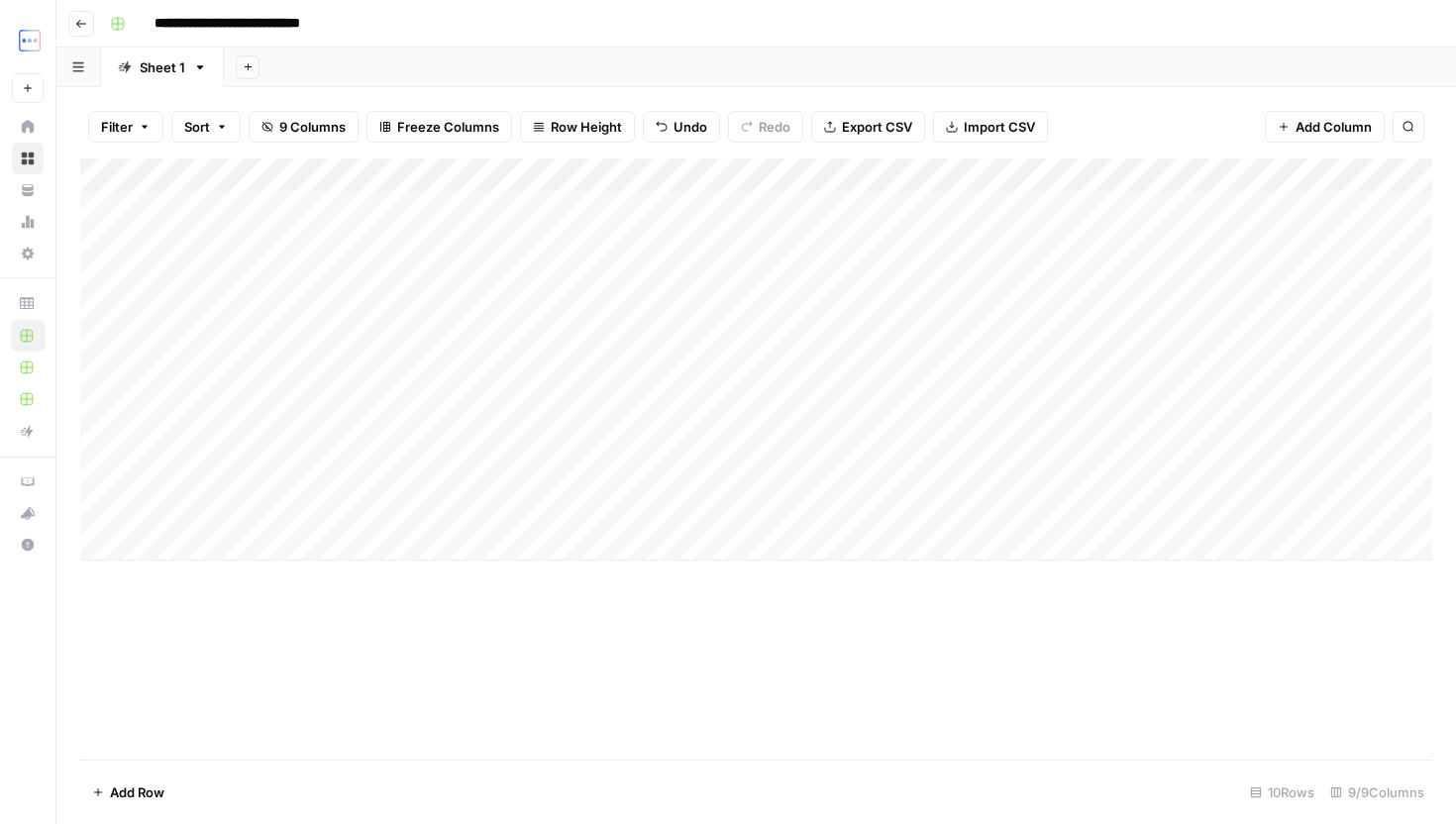 click on "Add Column" at bounding box center (756, 360) 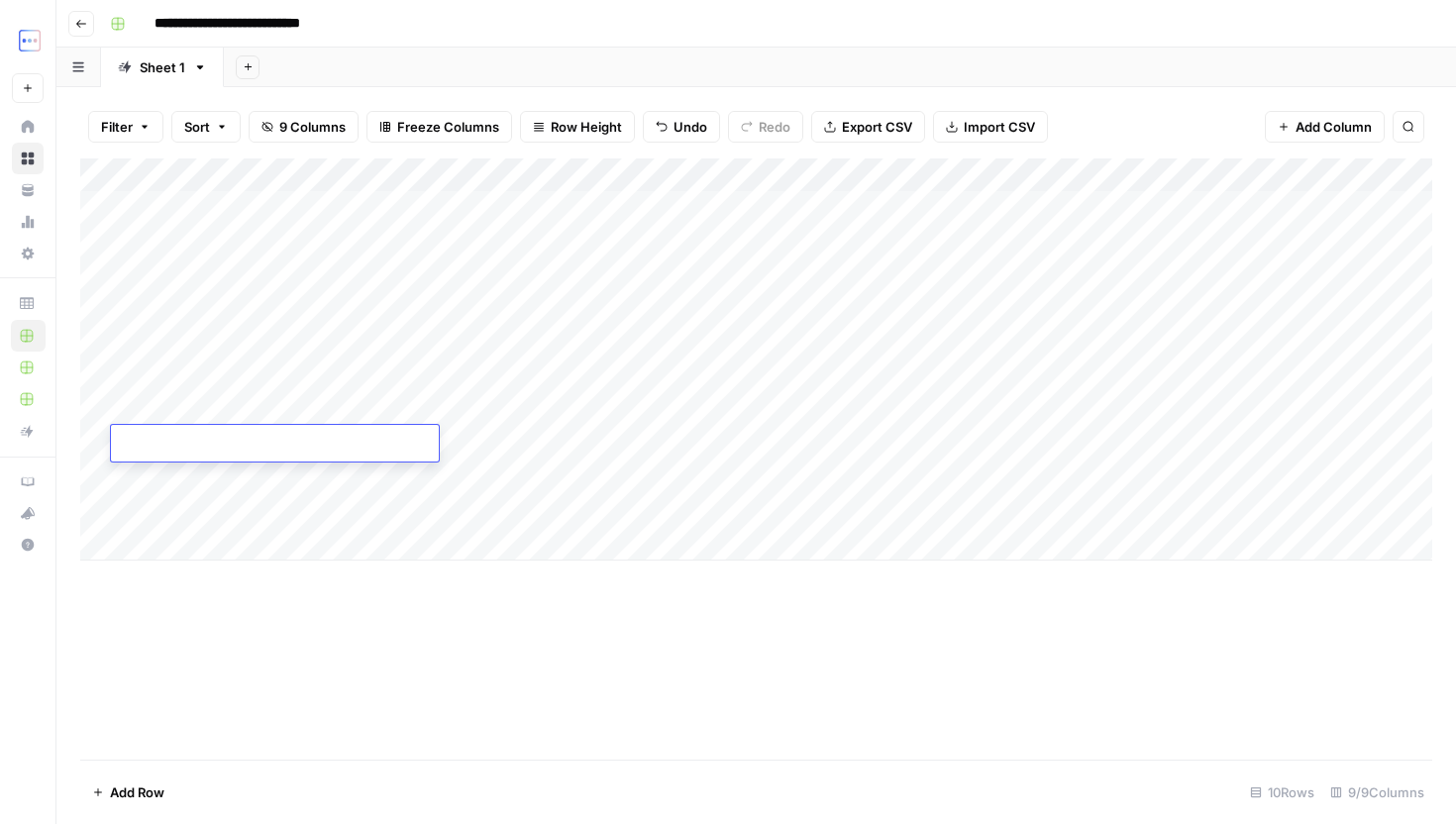 type on "**********" 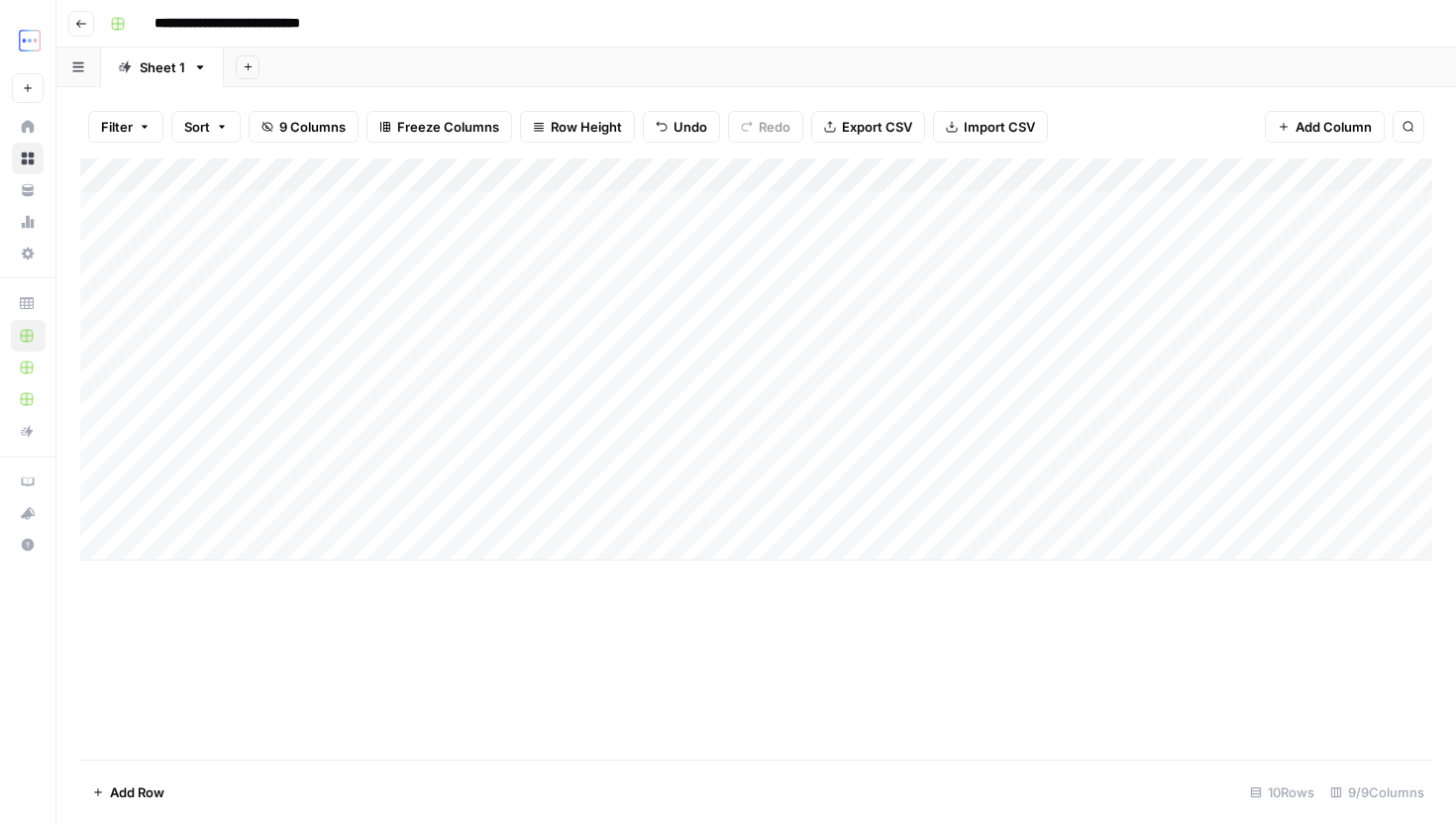 click on "Add Column" at bounding box center (756, 360) 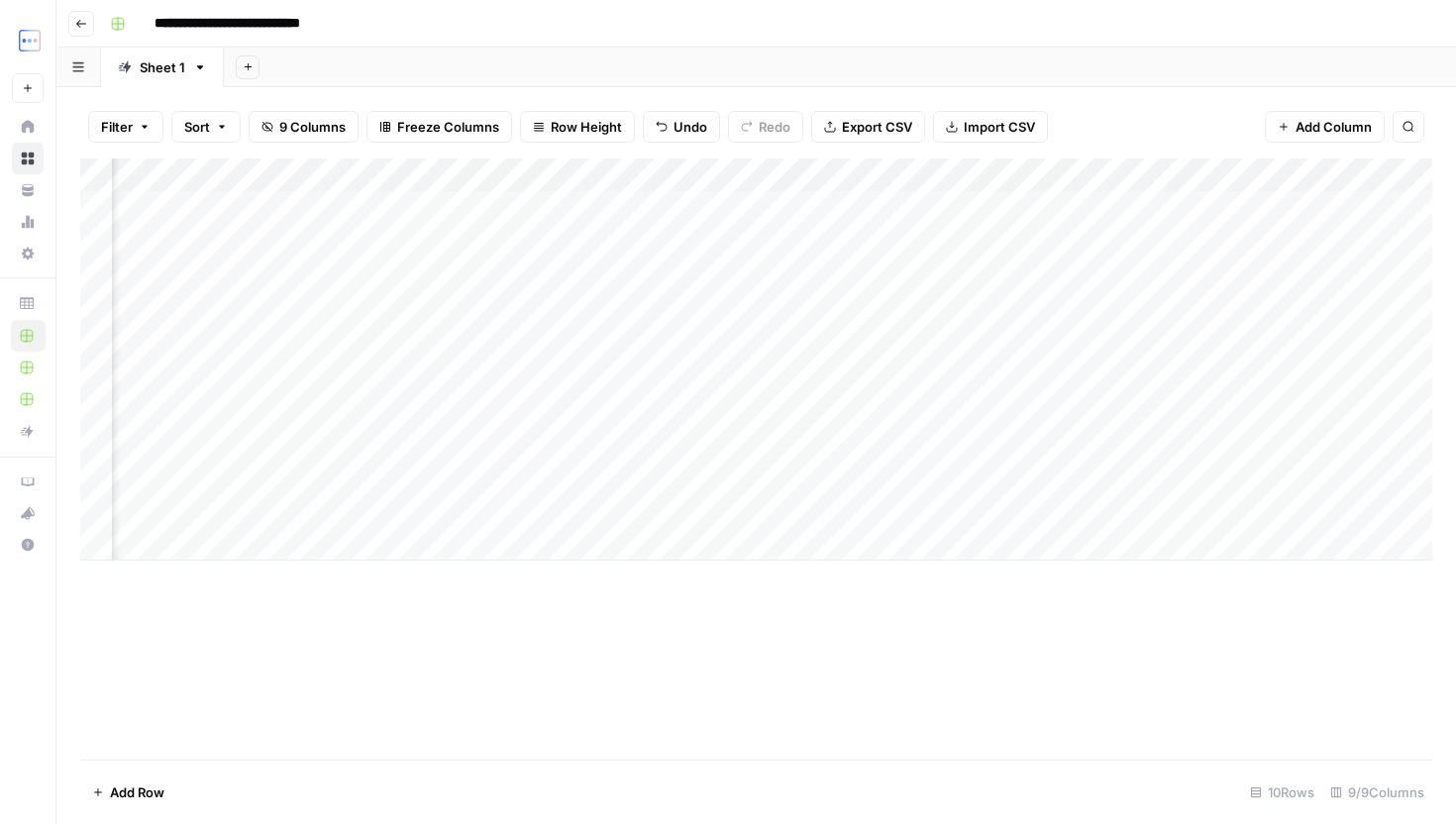 scroll, scrollTop: 0, scrollLeft: 542, axis: horizontal 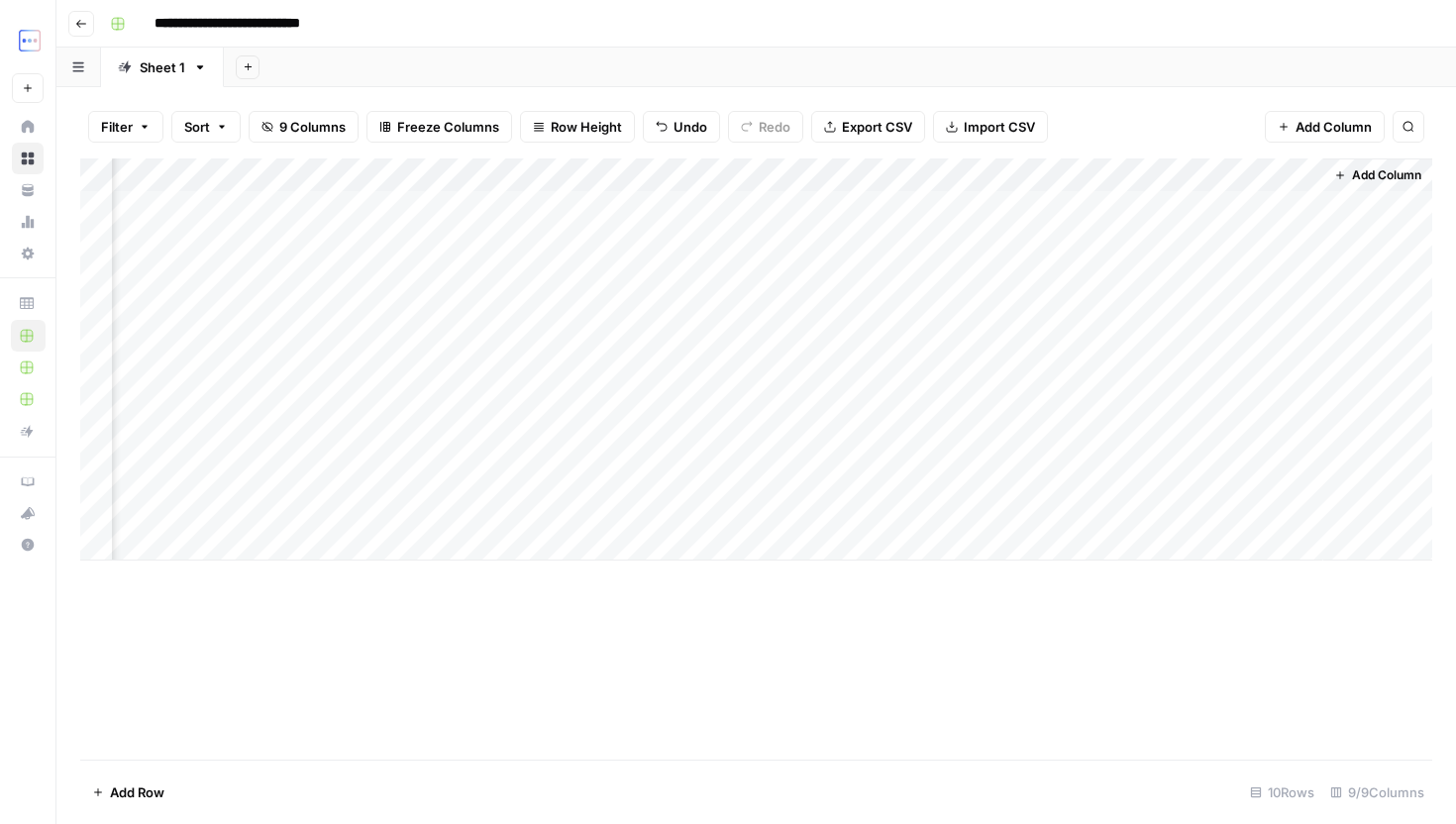 click on "Add Column" at bounding box center [756, 360] 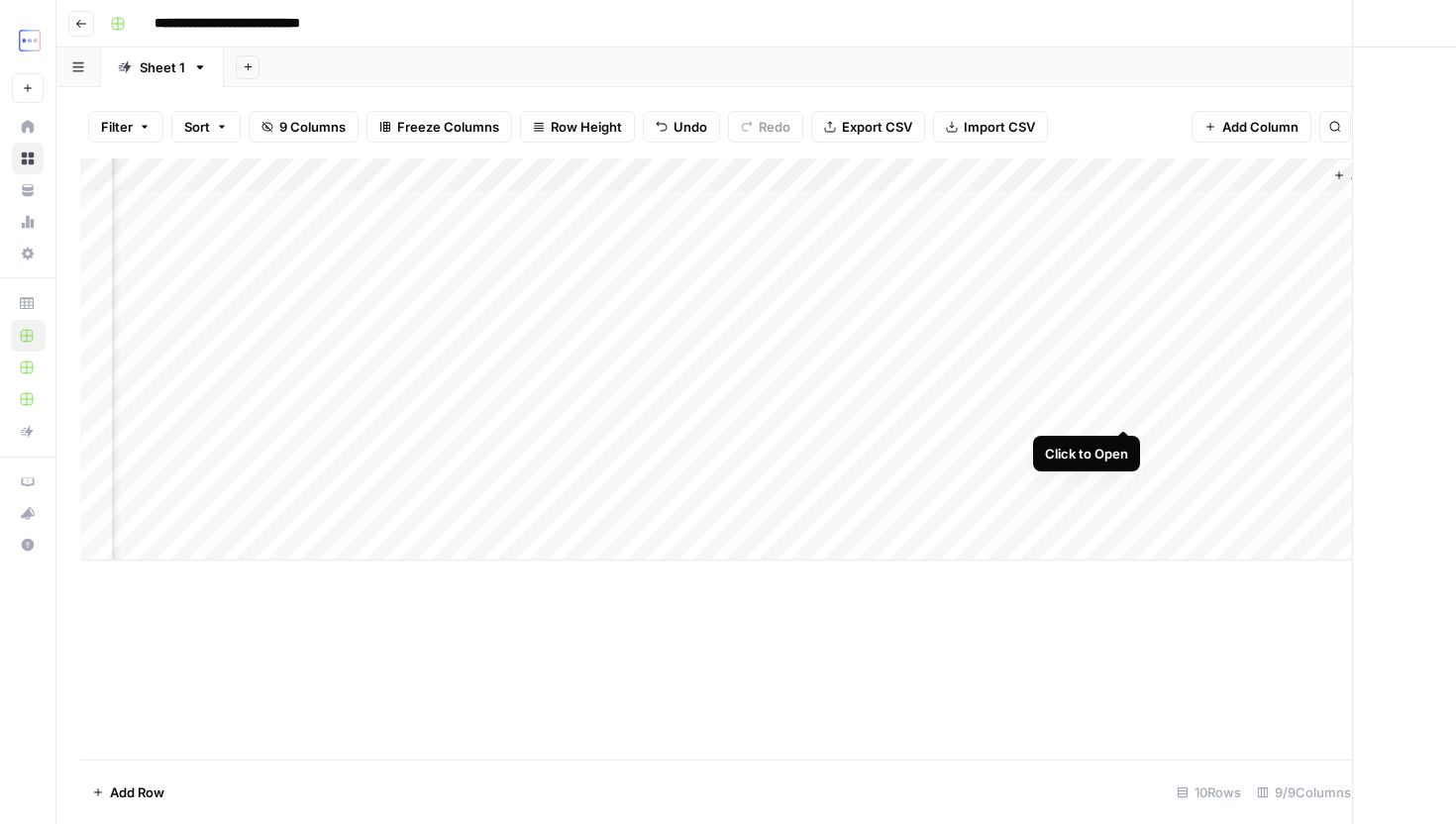 scroll, scrollTop: 0, scrollLeft: 530, axis: horizontal 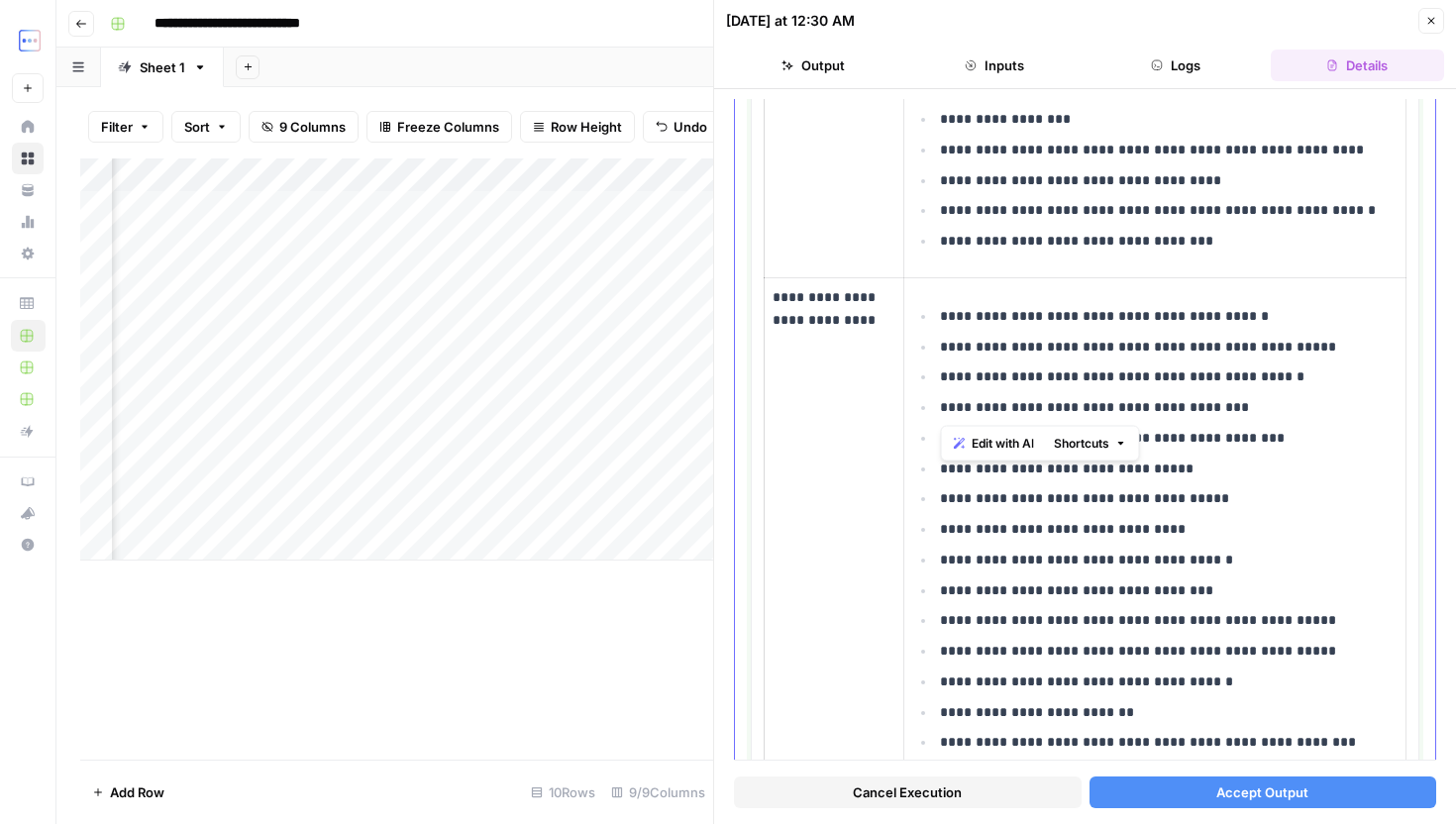 drag, startPoint x: 966, startPoint y: 374, endPoint x: 1186, endPoint y: 395, distance: 221 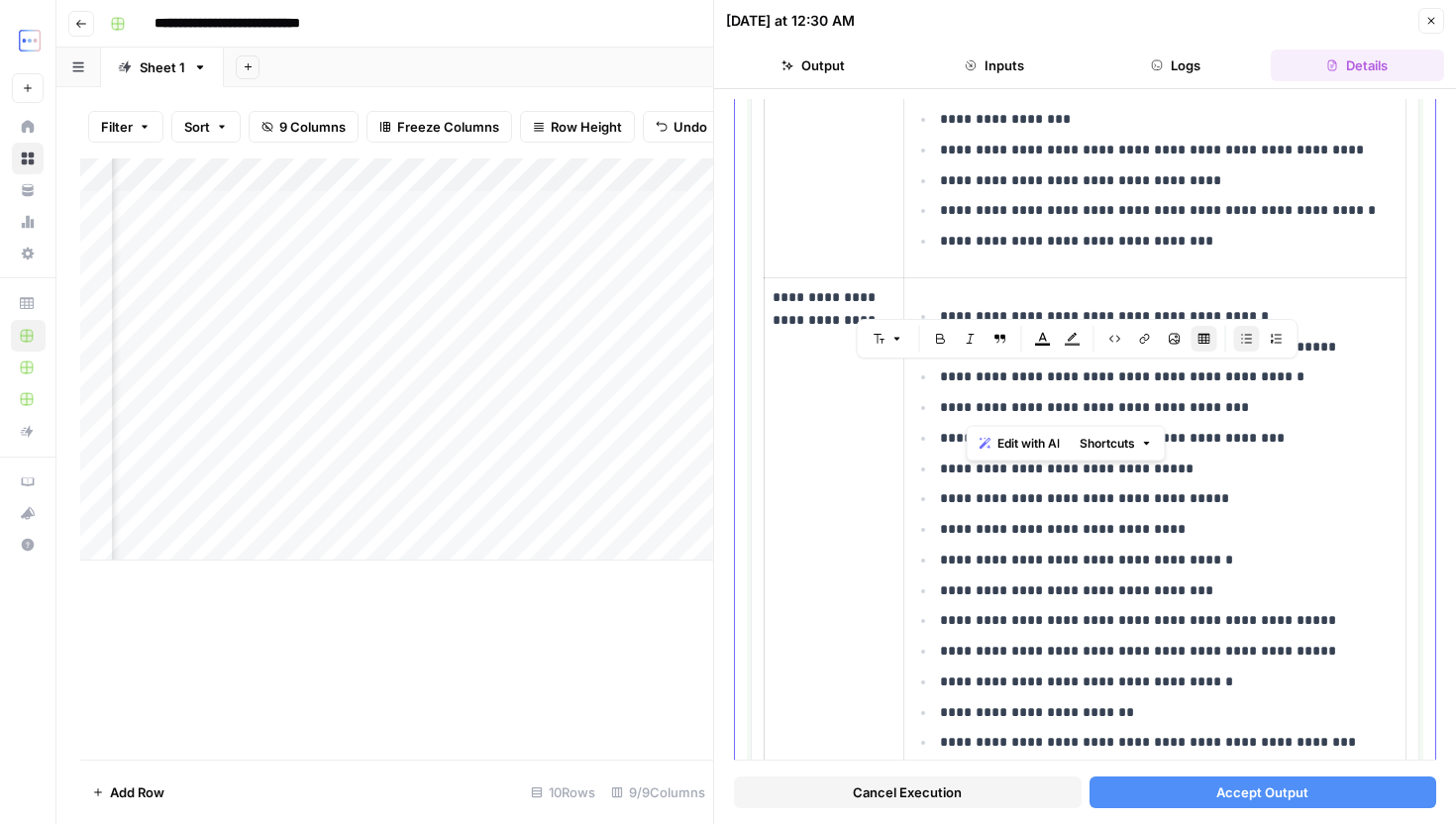 click on "**********" at bounding box center (1155, 605) 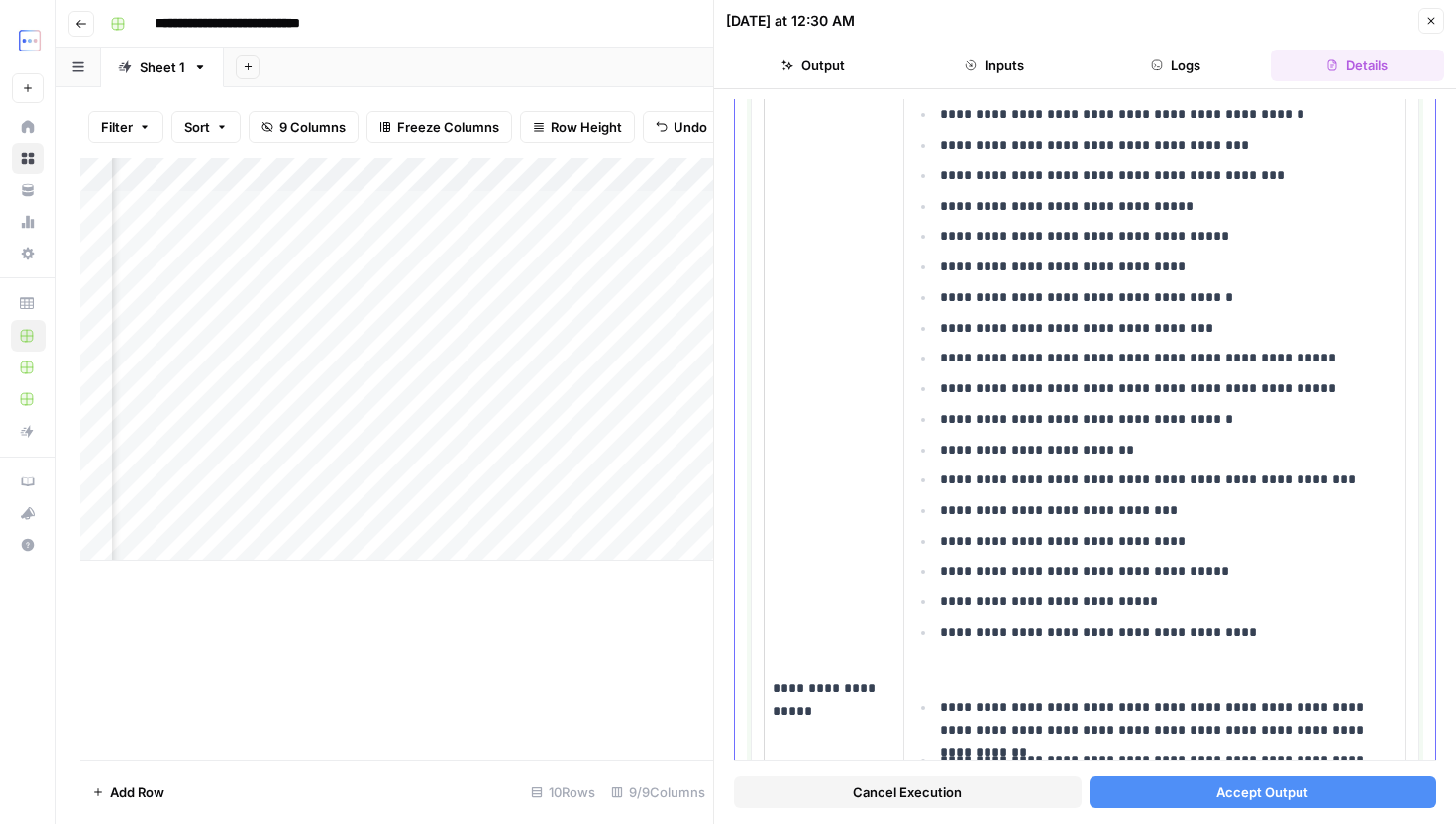 scroll, scrollTop: 1119, scrollLeft: 0, axis: vertical 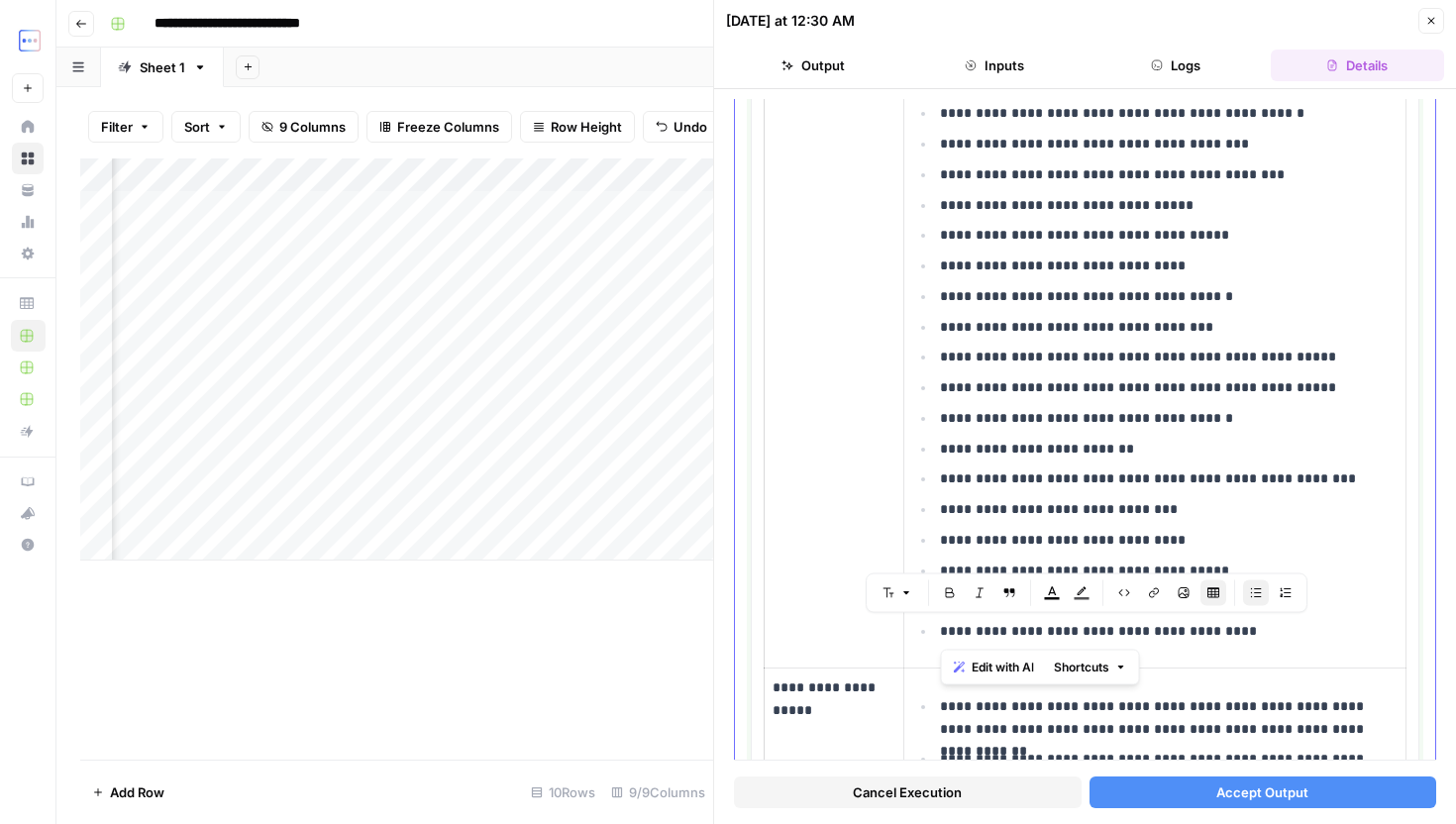 drag, startPoint x: 933, startPoint y: 634, endPoint x: 1249, endPoint y: 634, distance: 316 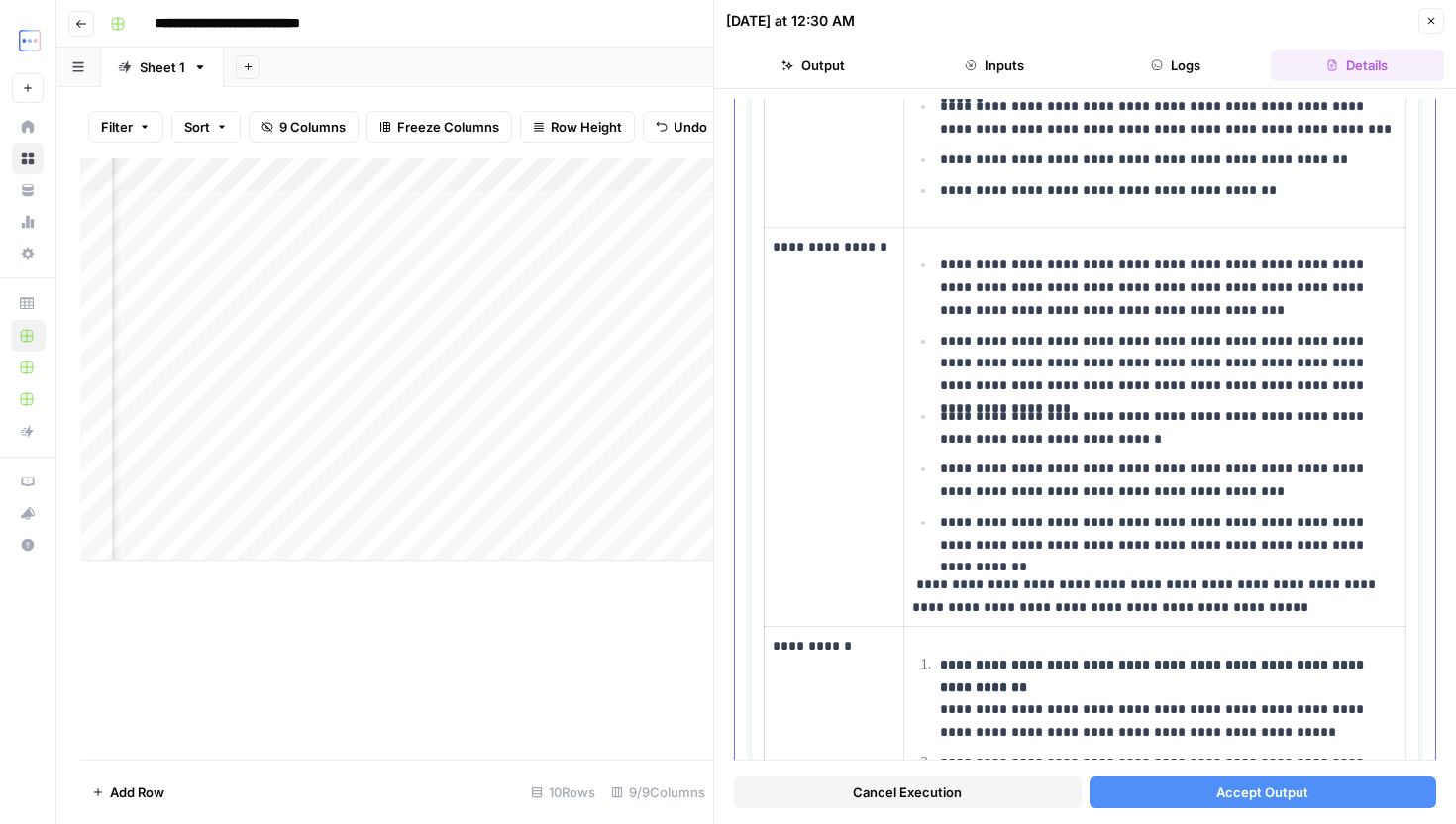 scroll, scrollTop: 2691, scrollLeft: 0, axis: vertical 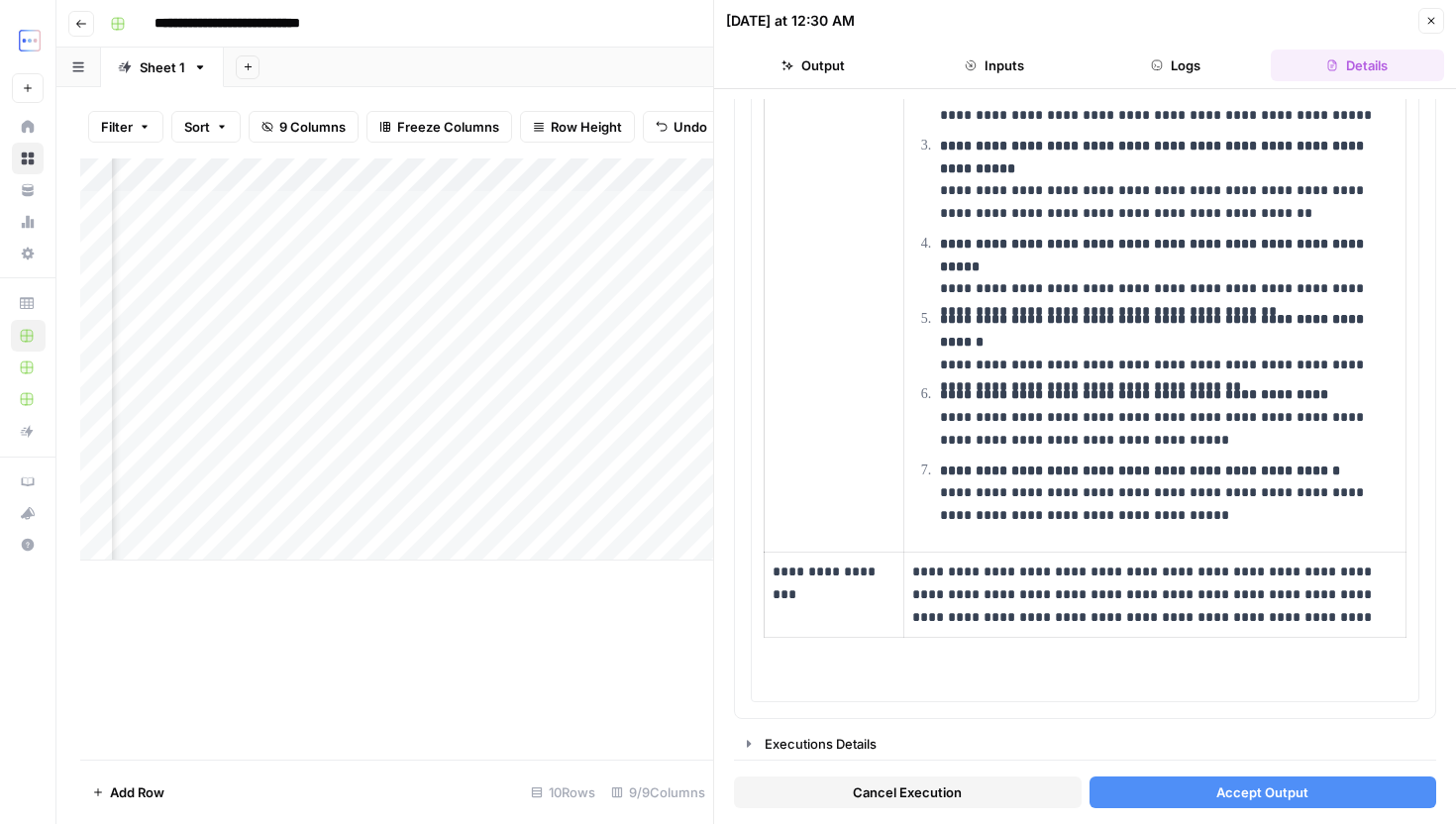 click on "Accept Output" at bounding box center [1262, 792] 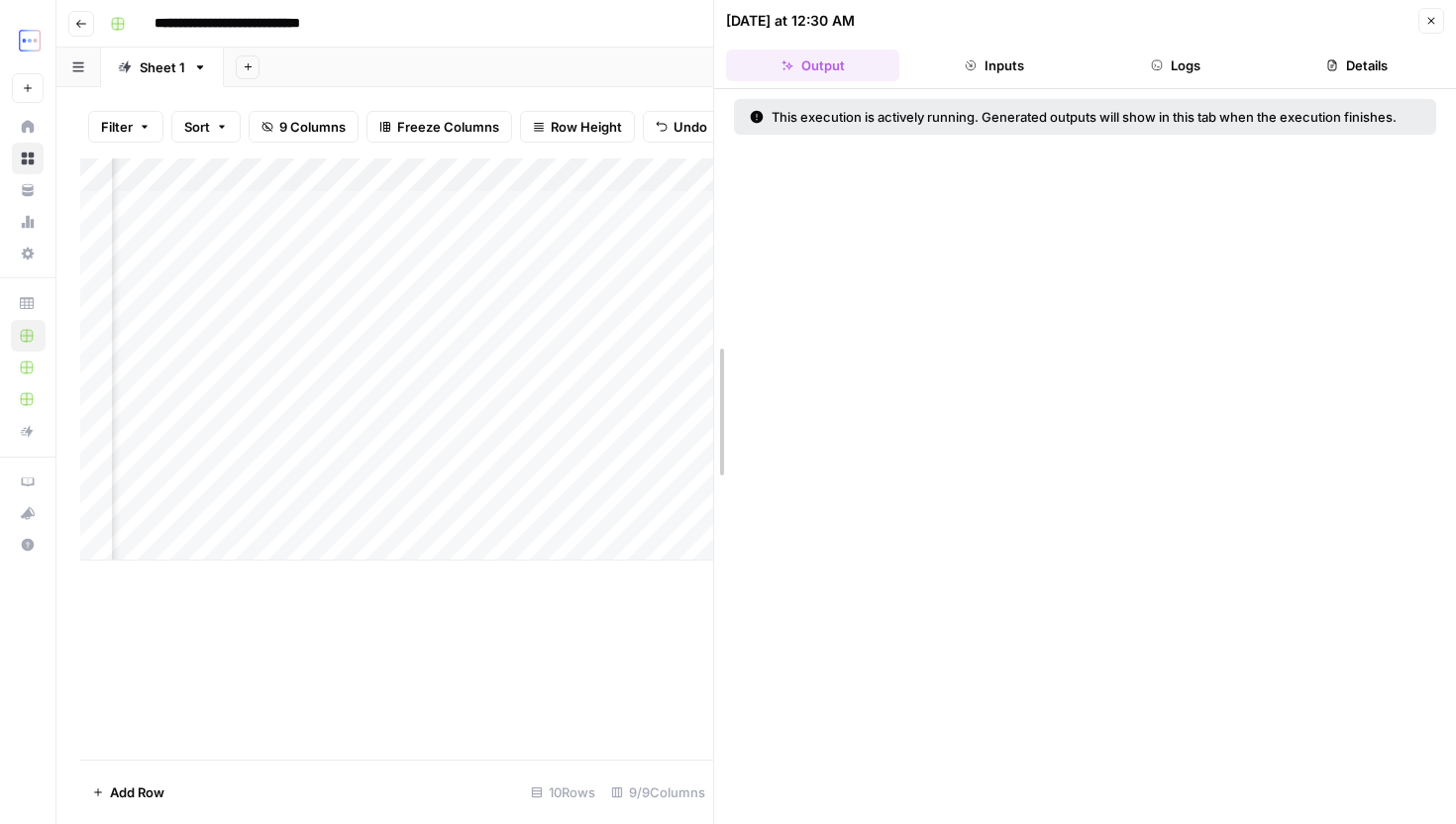 drag, startPoint x: 718, startPoint y: 100, endPoint x: 1057, endPoint y: 117, distance: 339.42599 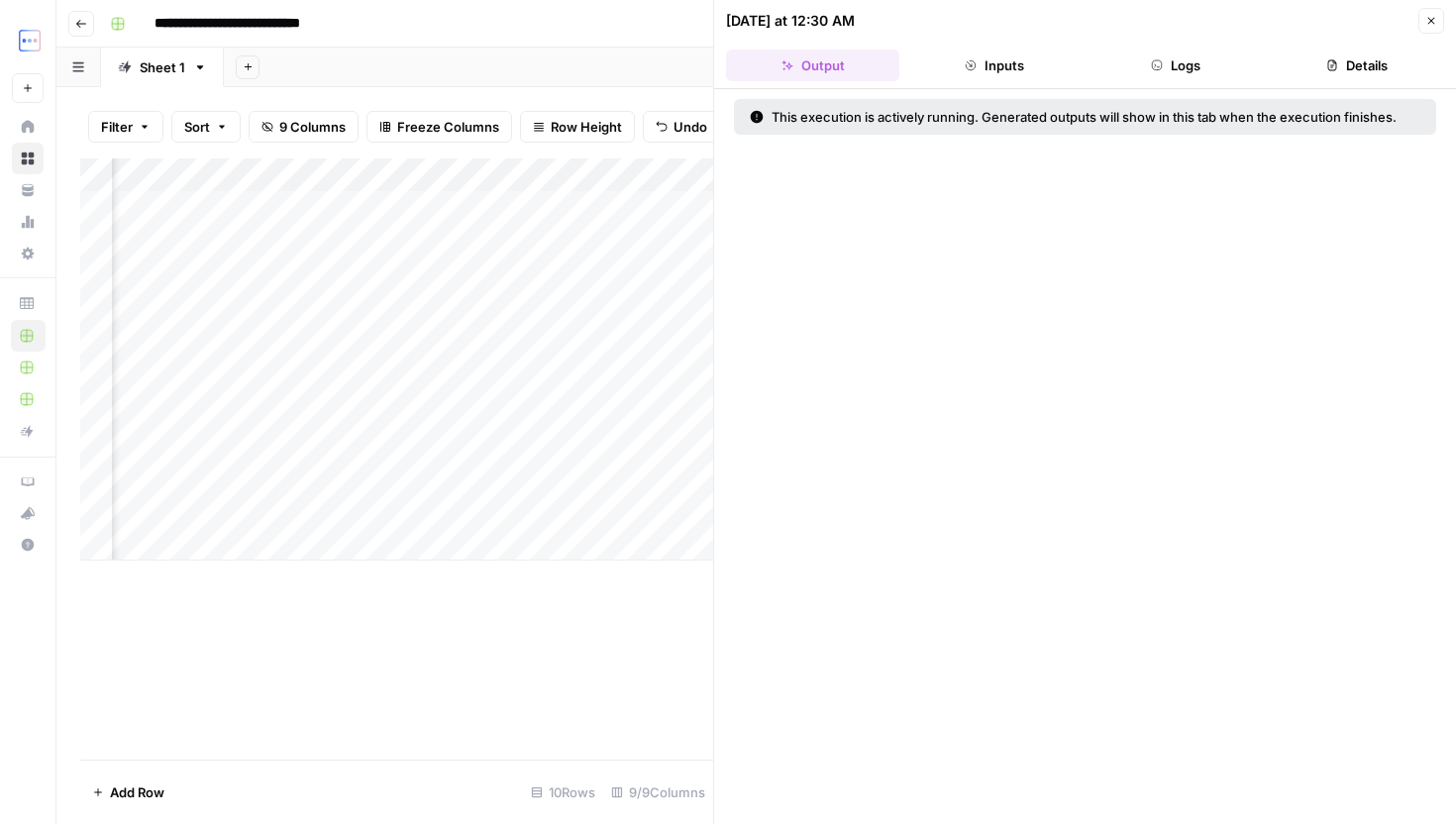 click on "08/06/25 at 12:30 AM Close Output Inputs Logs Details" at bounding box center [1085, 45] 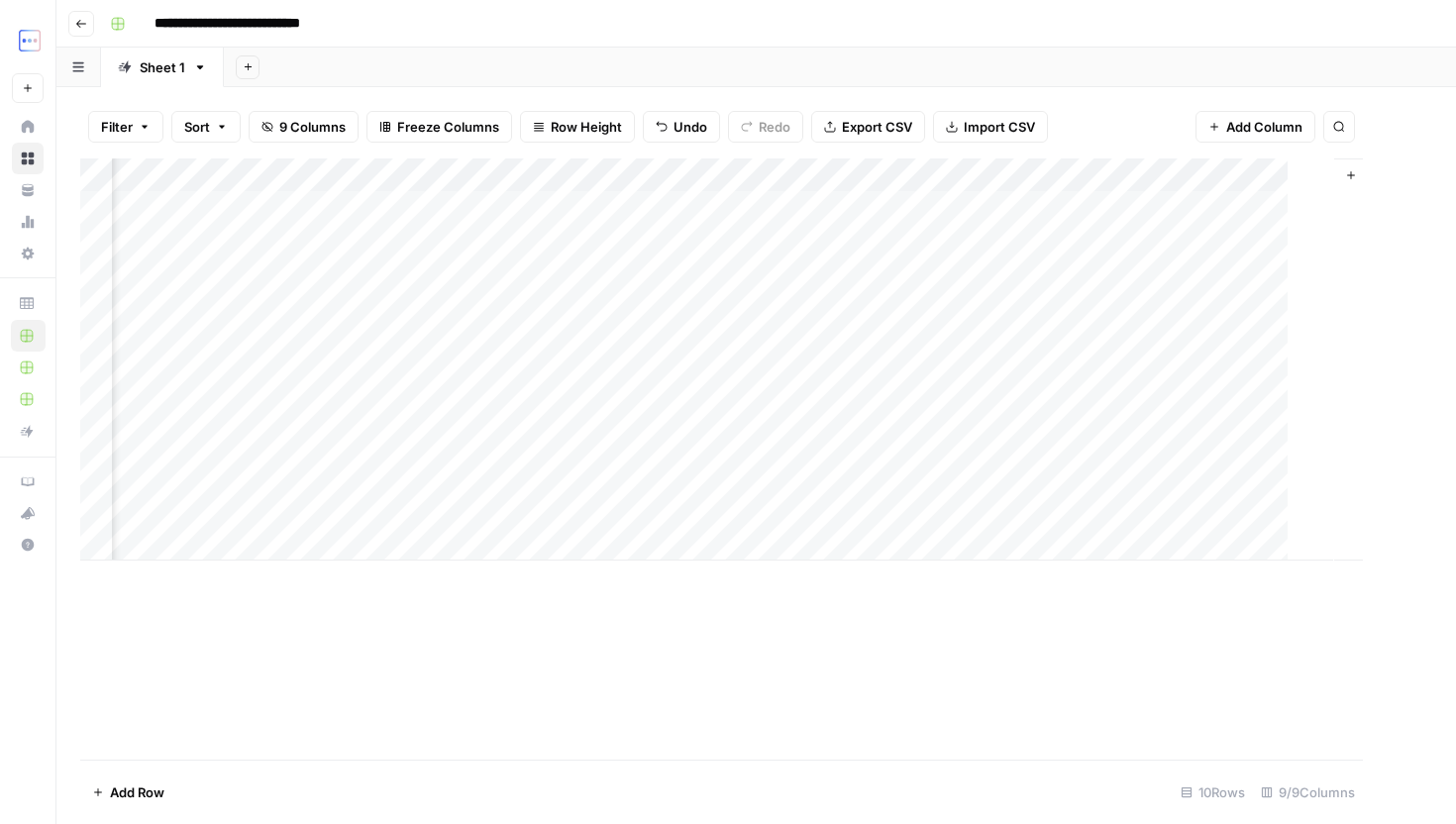 scroll, scrollTop: 0, scrollLeft: 518, axis: horizontal 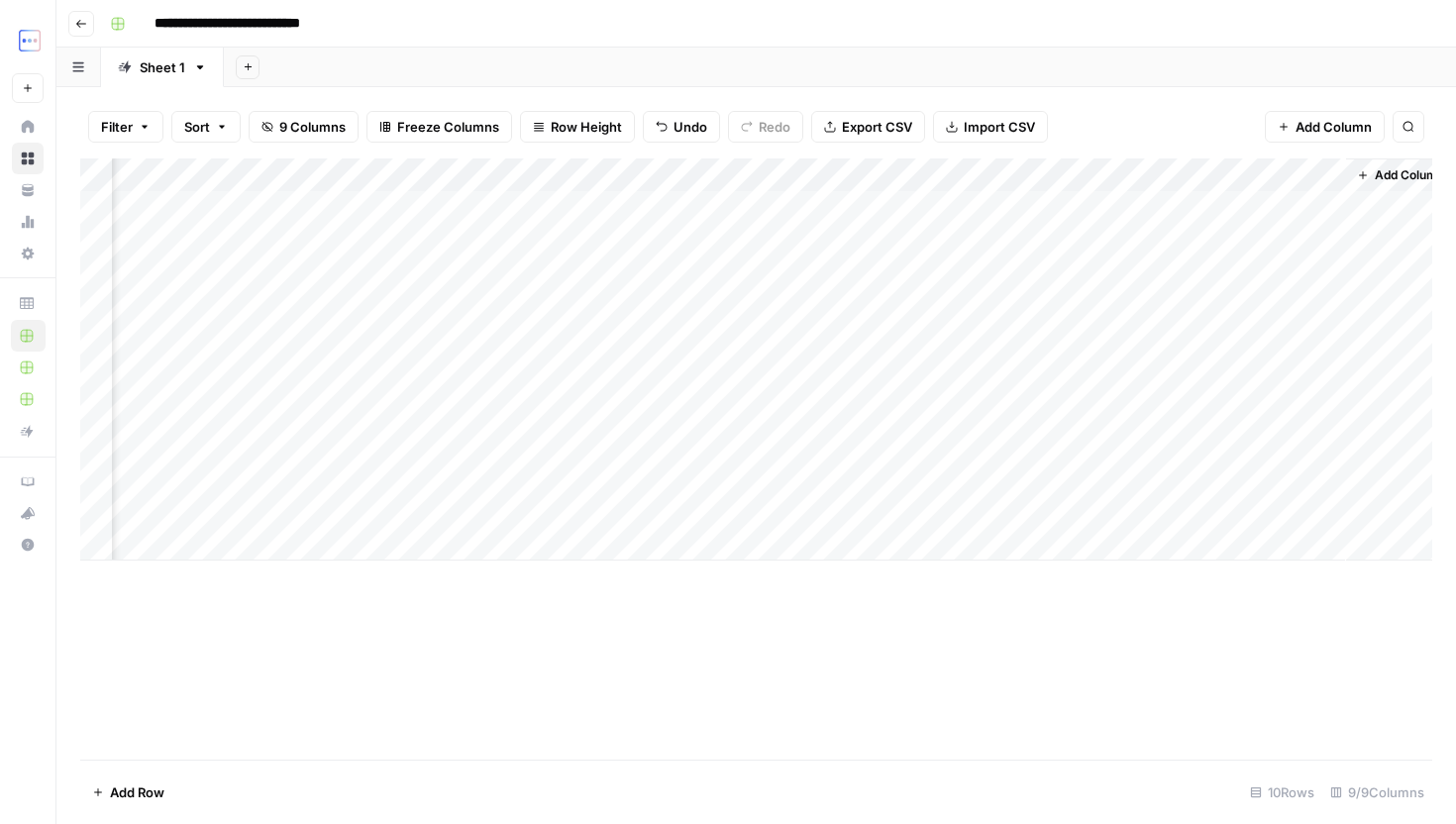 click on "Add Column" at bounding box center [756, 360] 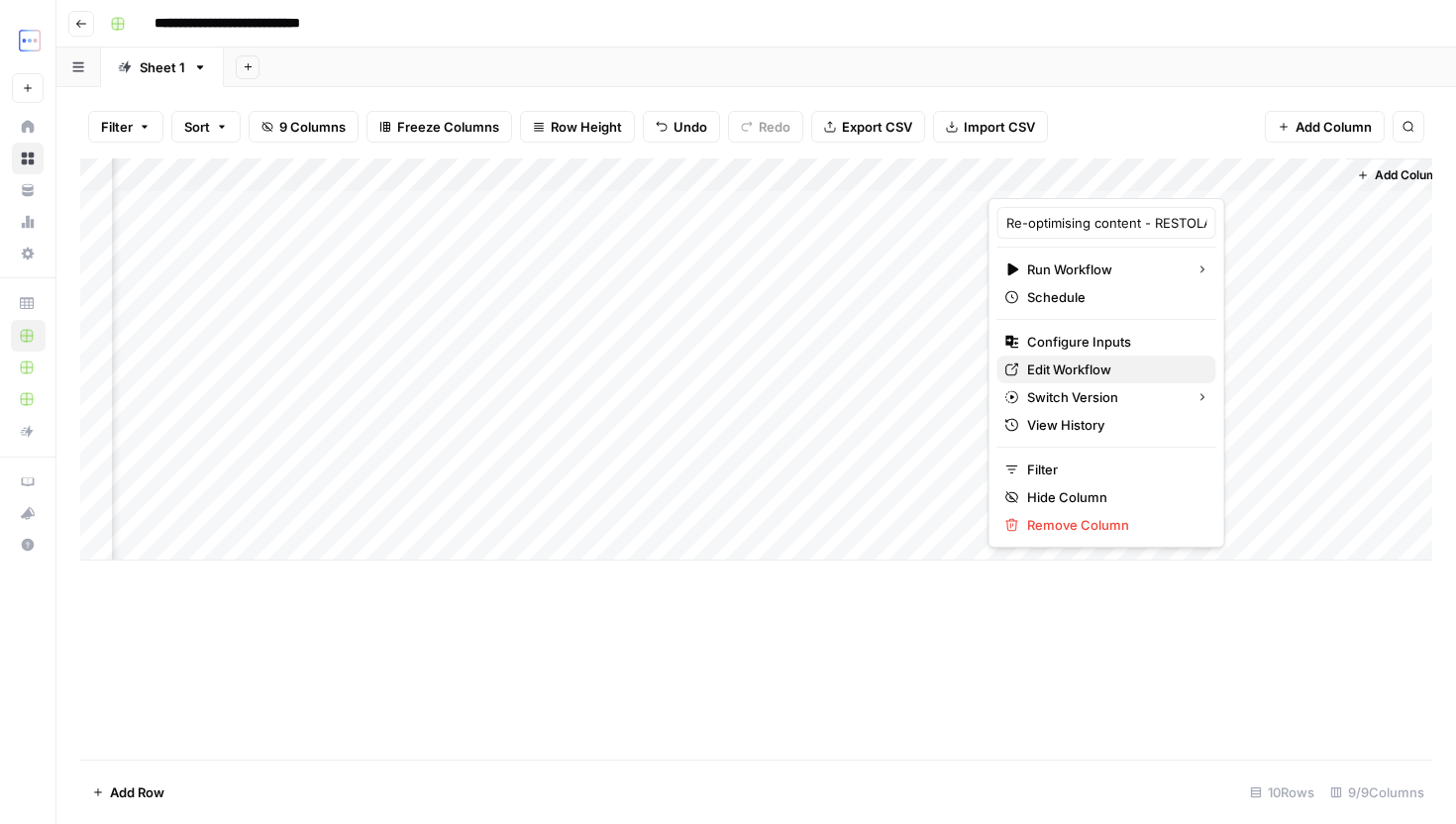 click on "Edit Workflow" at bounding box center (1113, 369) 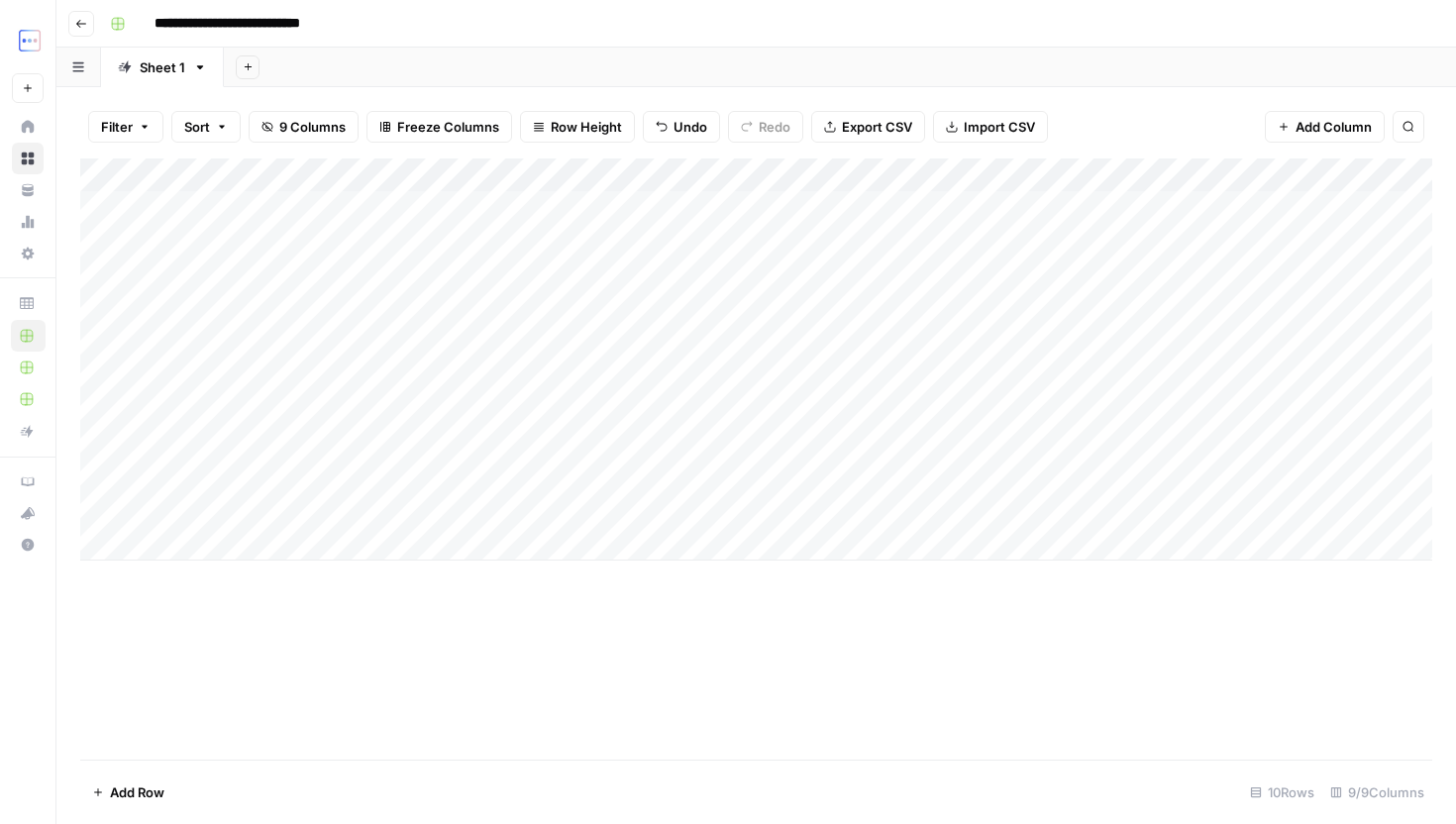 scroll, scrollTop: 0, scrollLeft: 0, axis: both 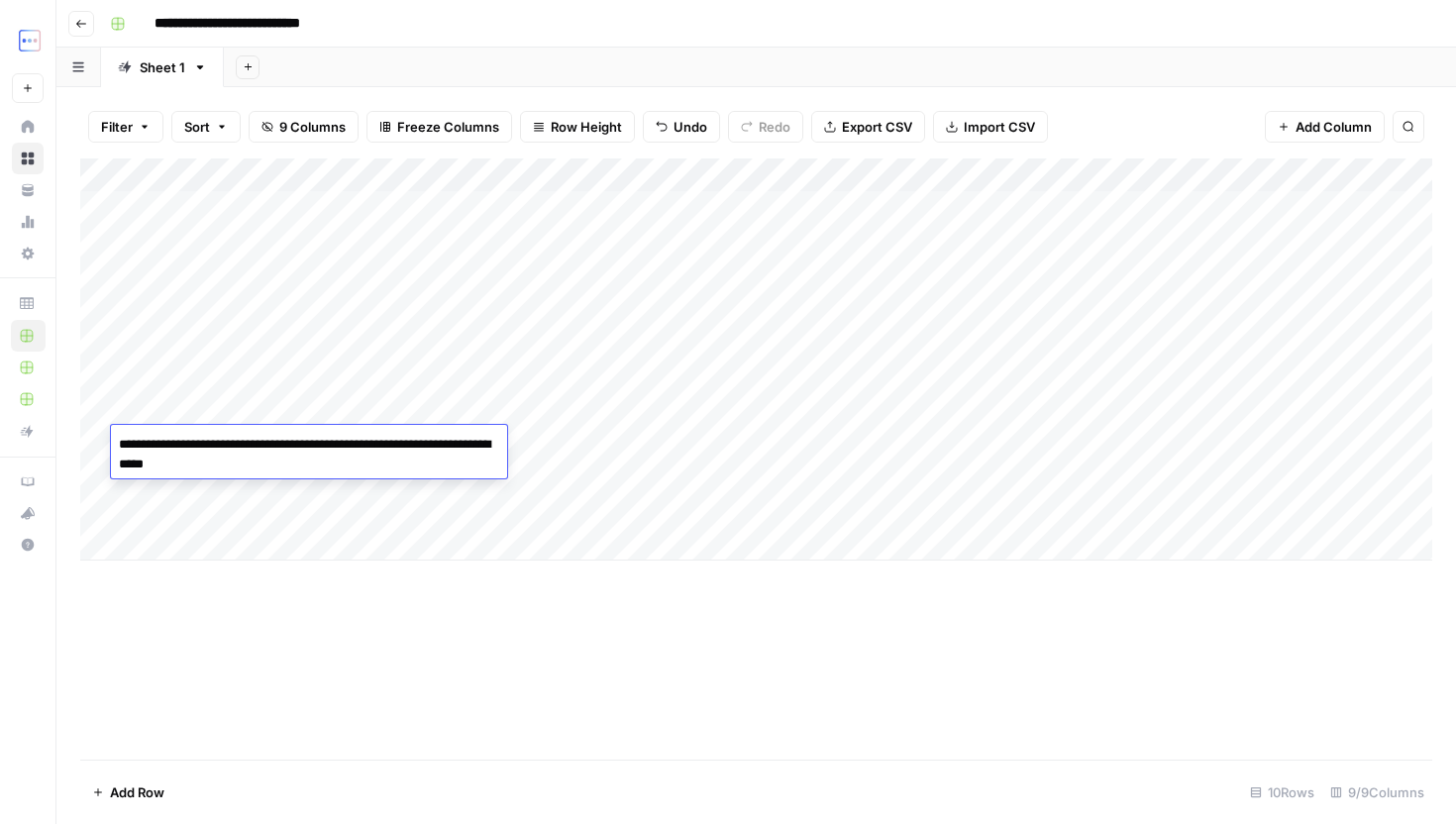 click on "**********" at bounding box center [309, 455] 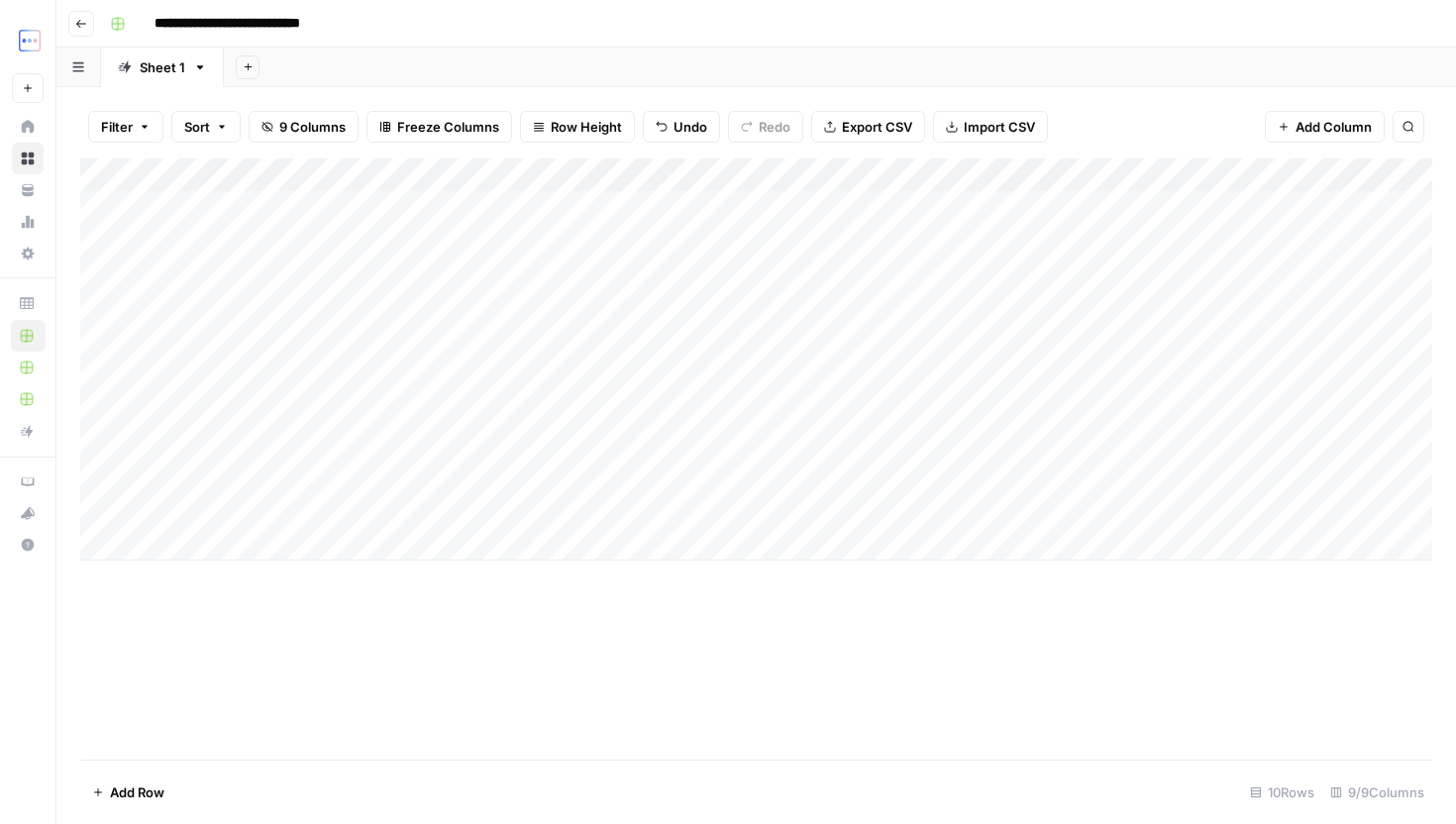 click on "Add Column" at bounding box center [756, 360] 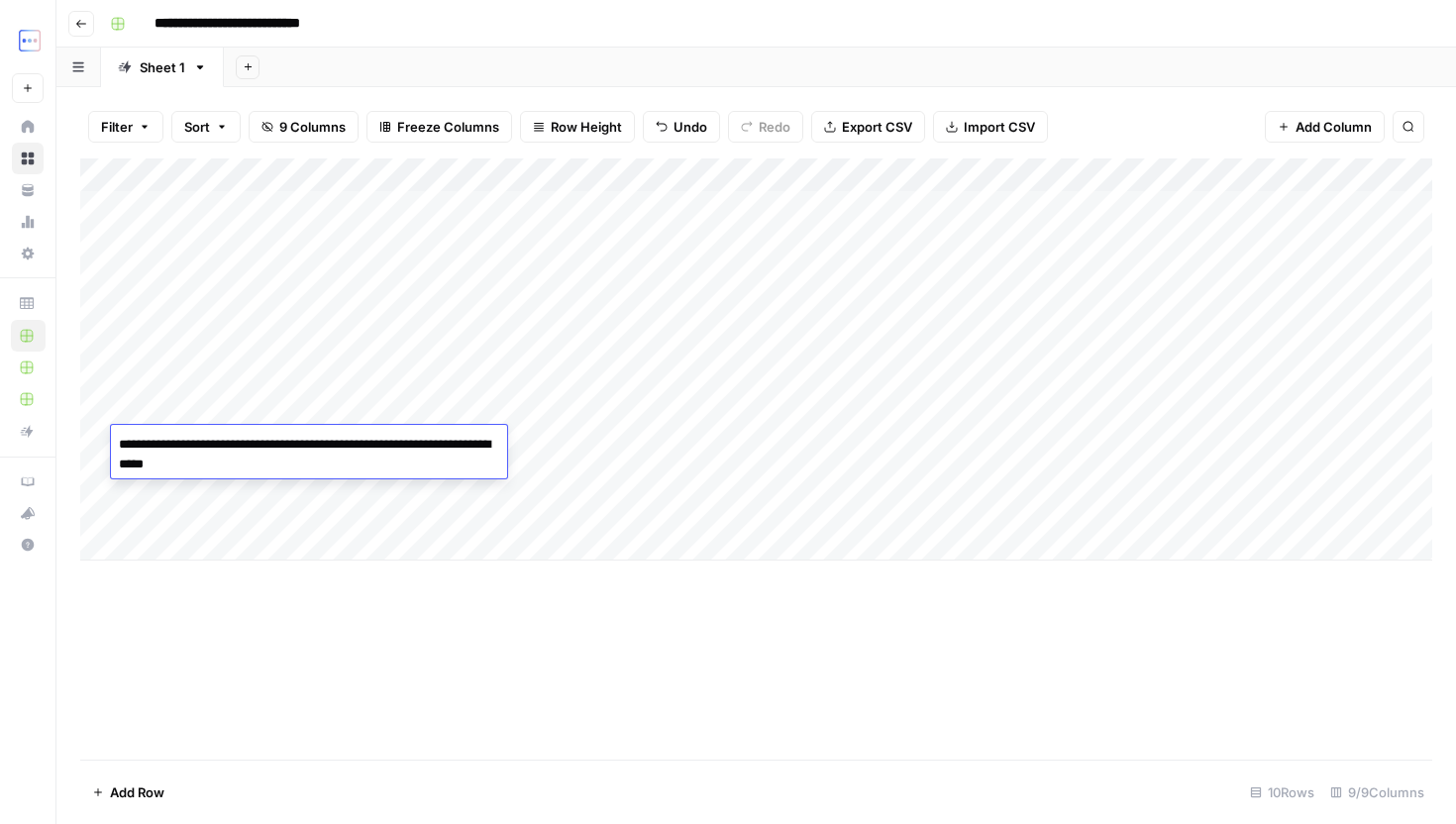 click on "Add Column" at bounding box center (756, 360) 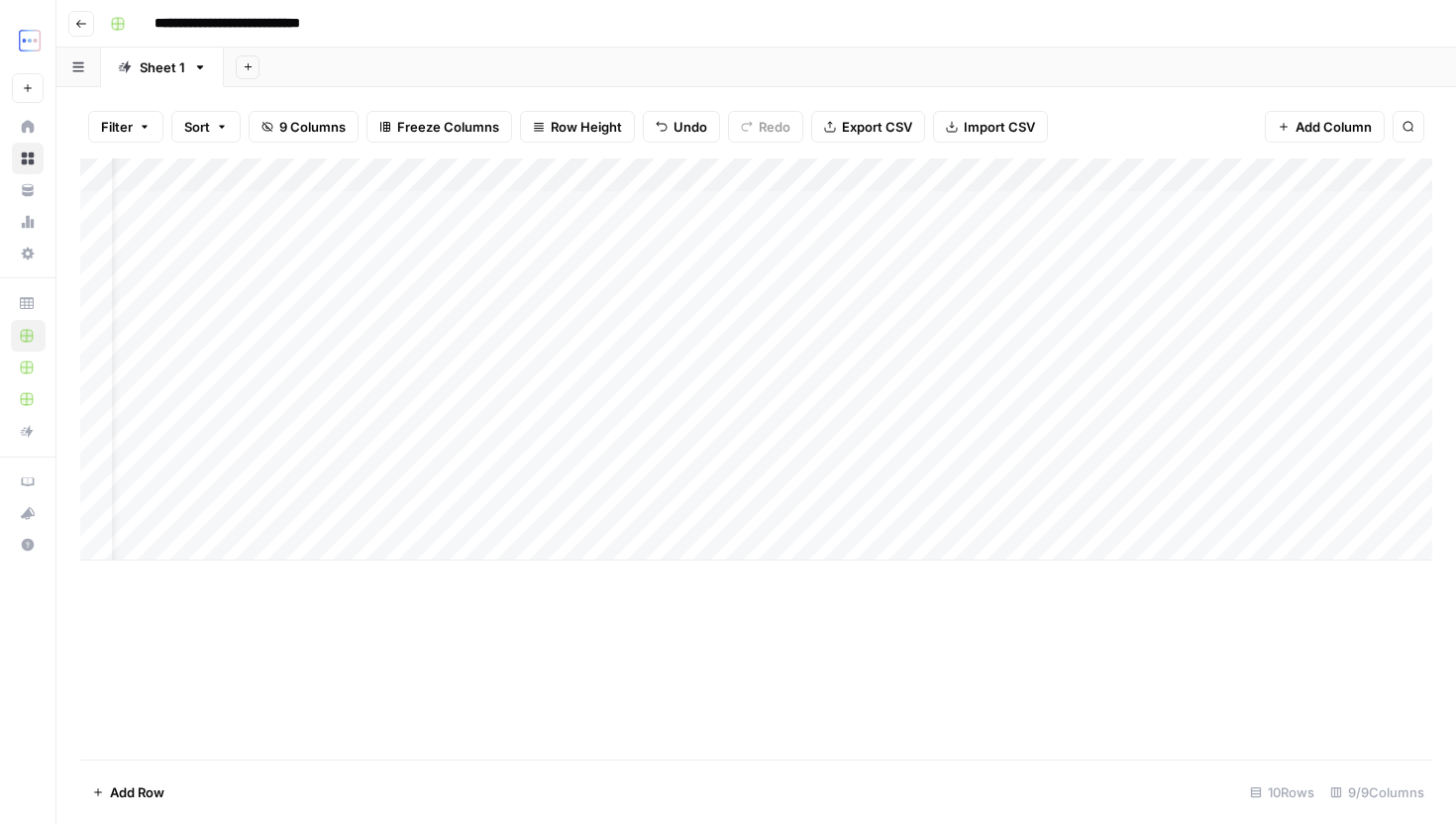 scroll, scrollTop: 0, scrollLeft: 0, axis: both 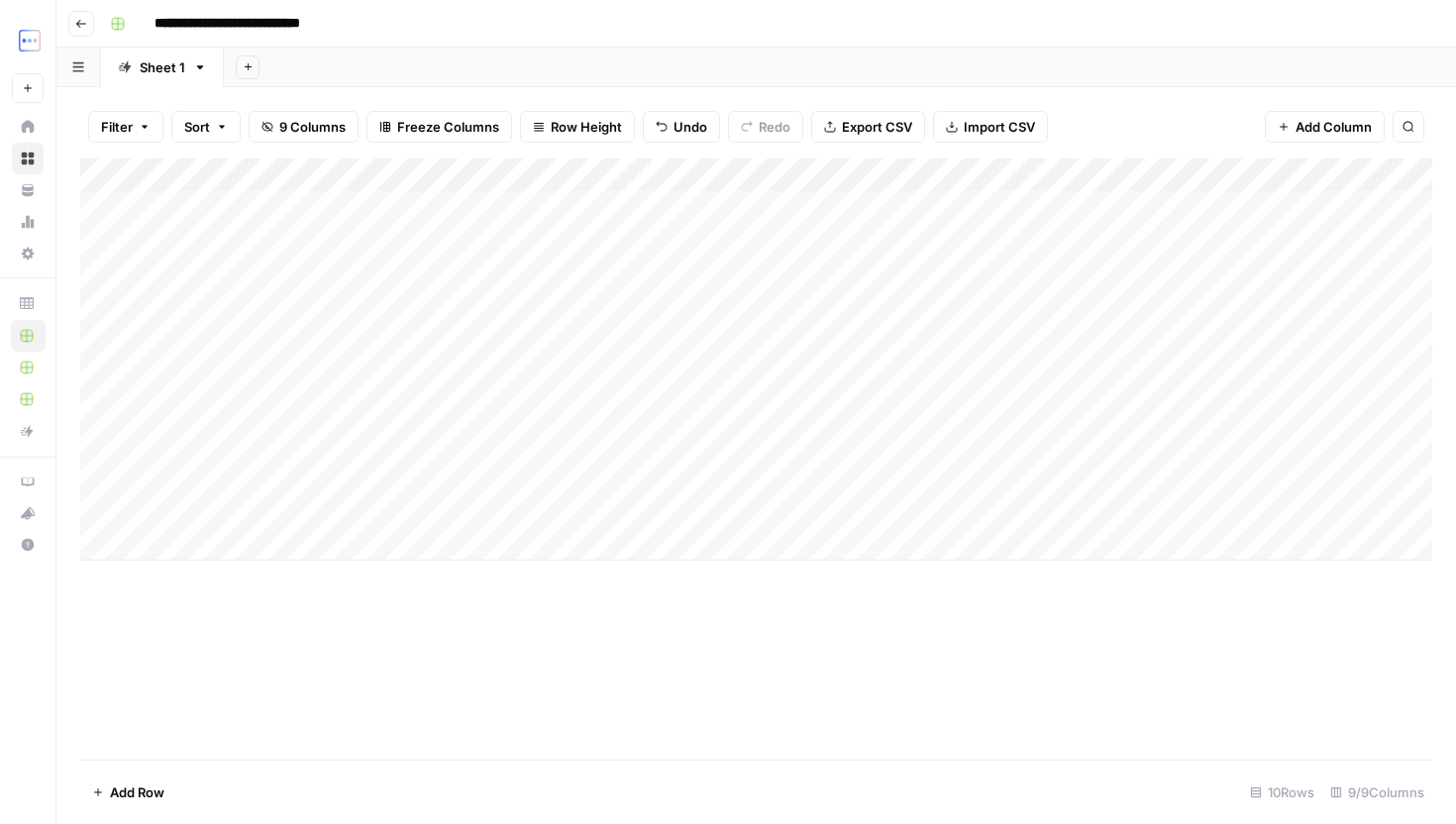 click on "Add Column" at bounding box center [756, 360] 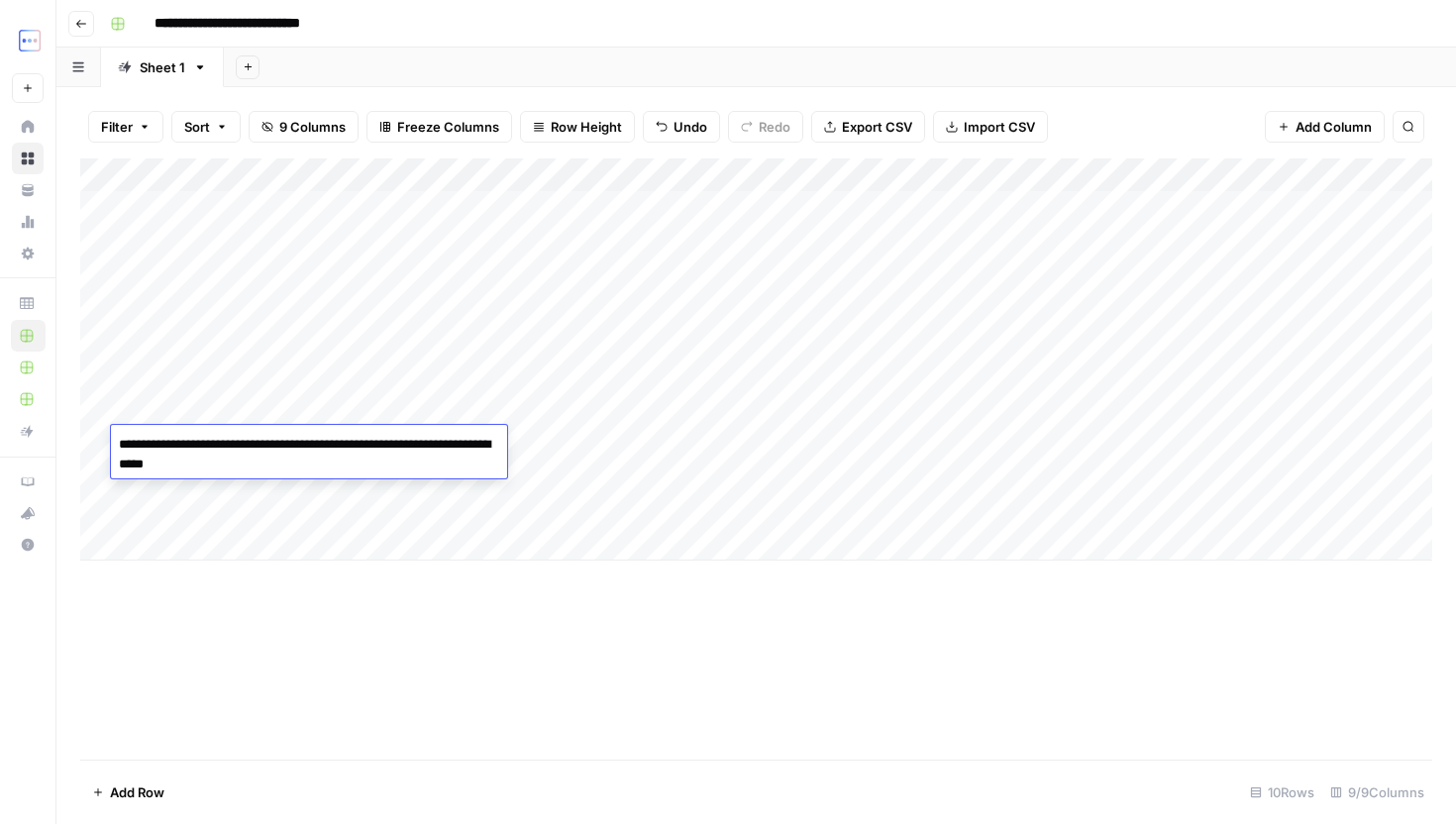 click on "Add Column" at bounding box center [756, 360] 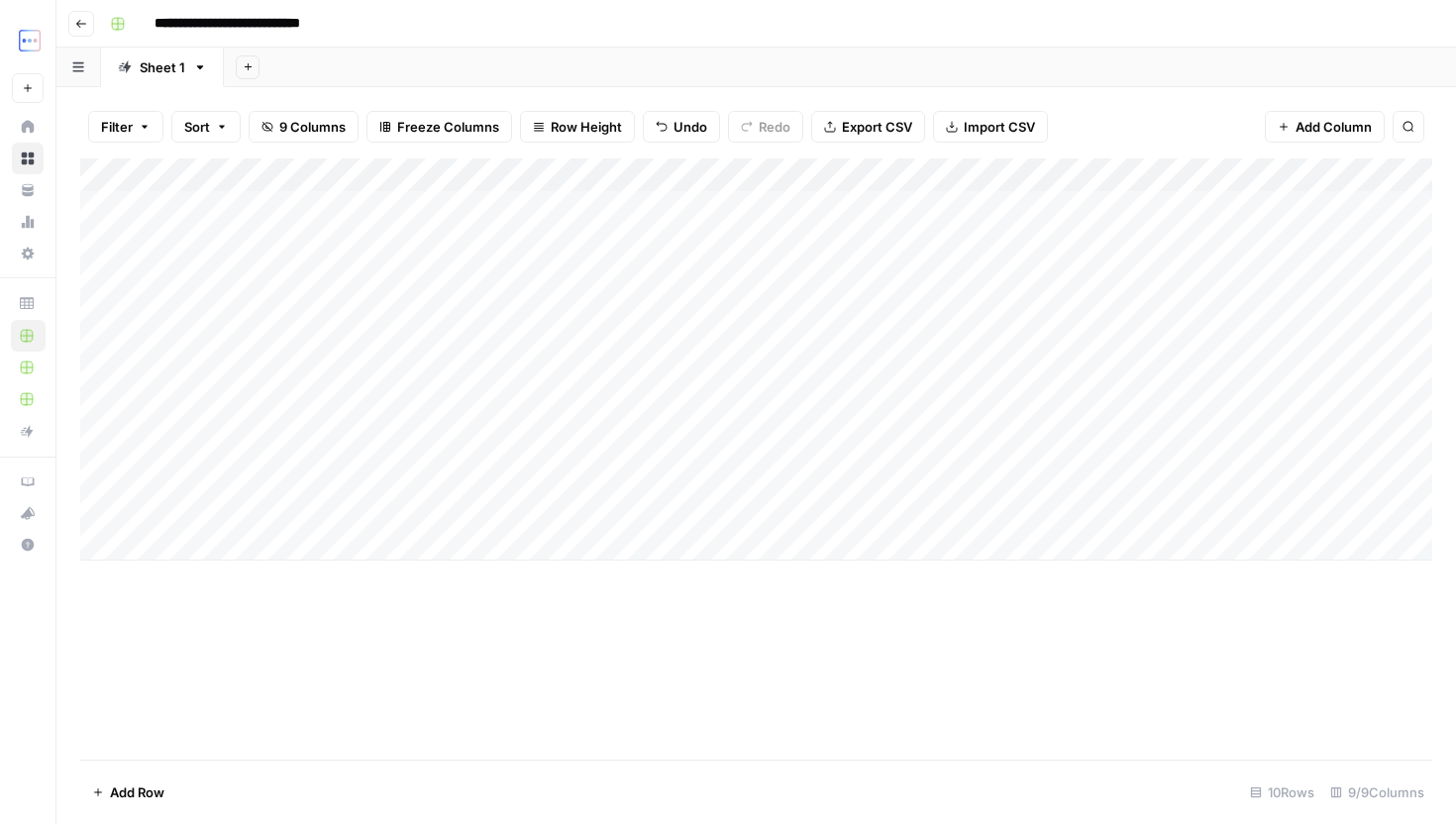 click on "Add Column" at bounding box center (756, 360) 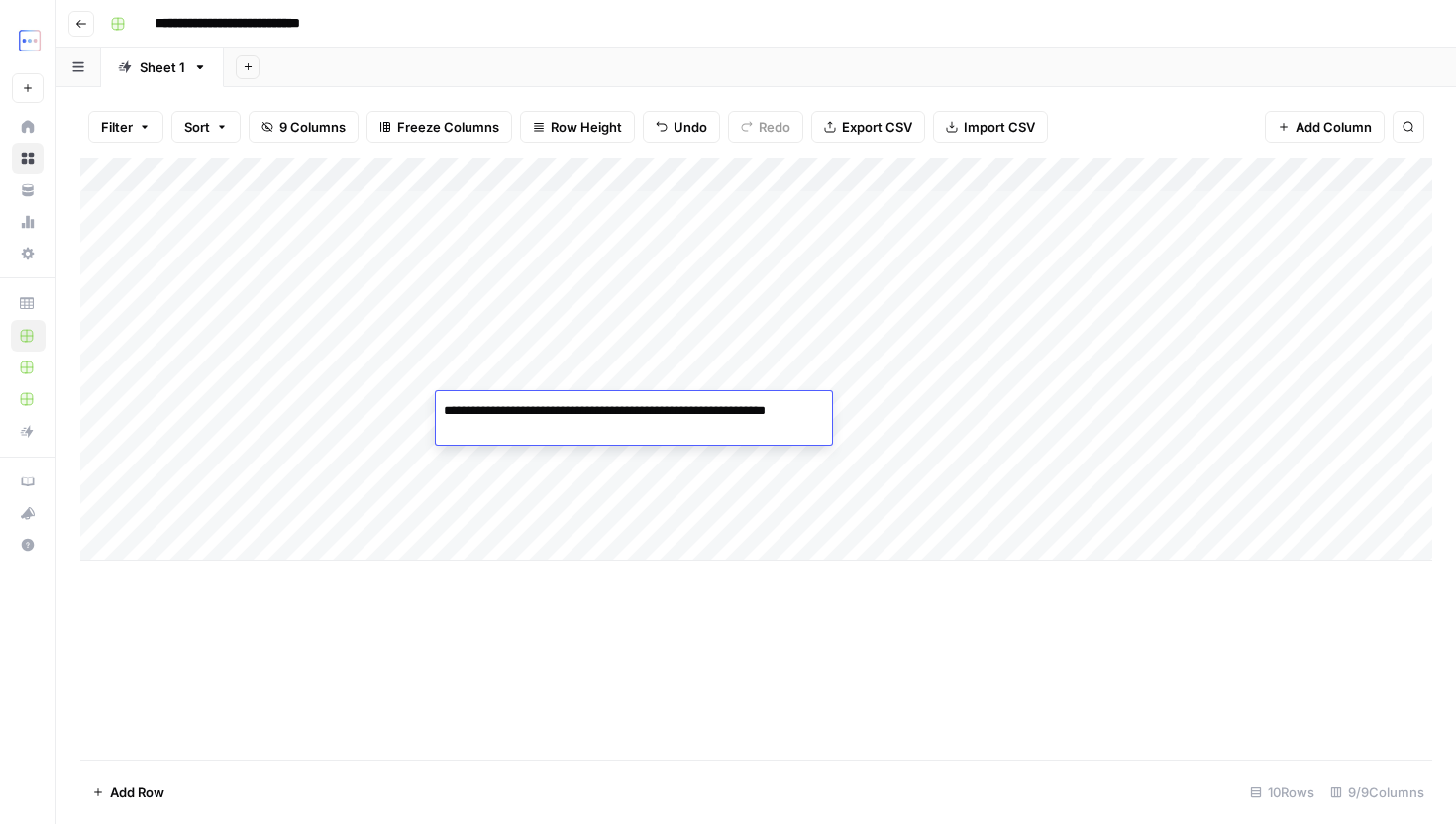 click on "**********" at bounding box center [634, 421] 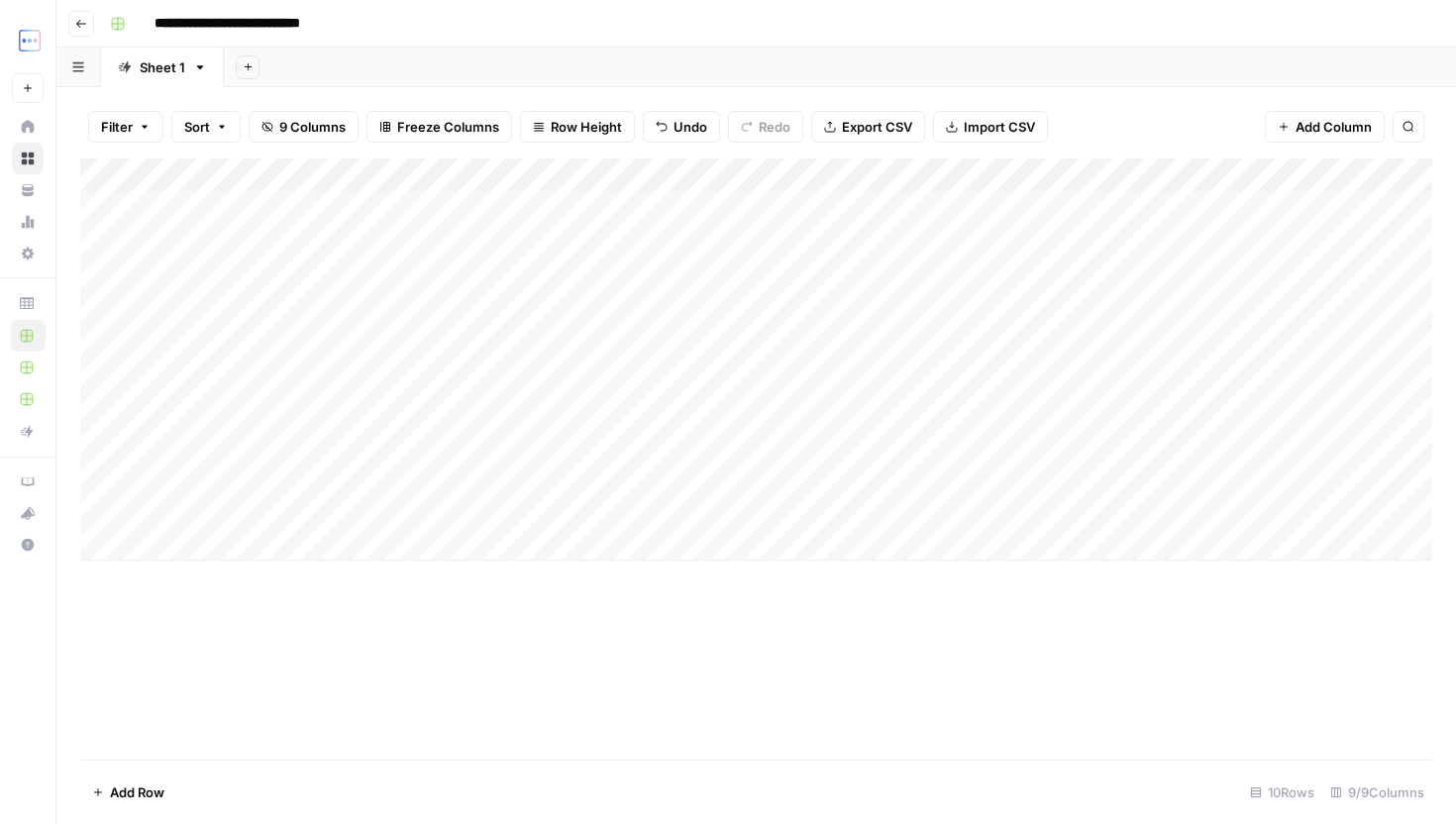 click on "Add Column" at bounding box center (756, 360) 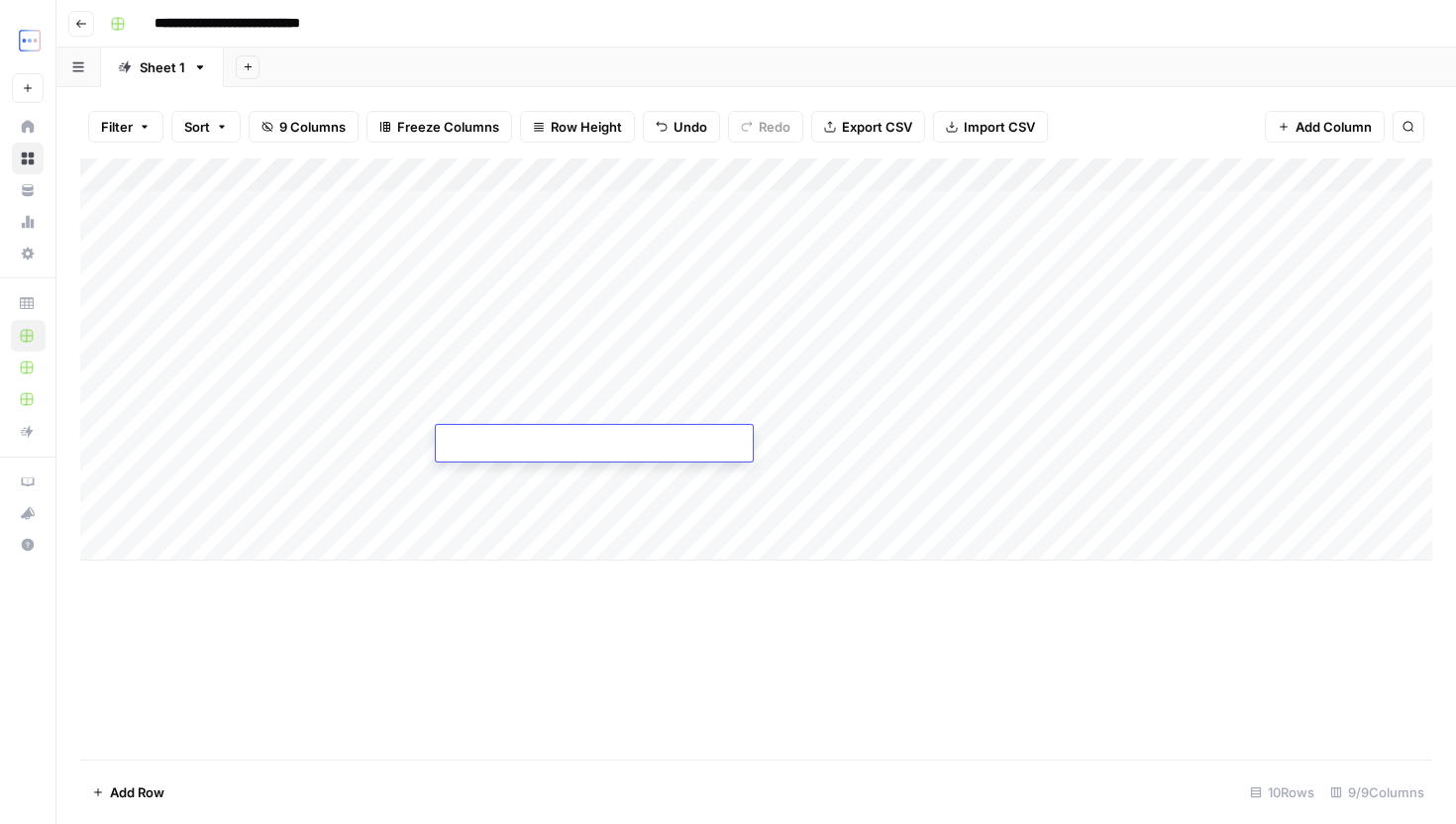 click at bounding box center [594, 445] 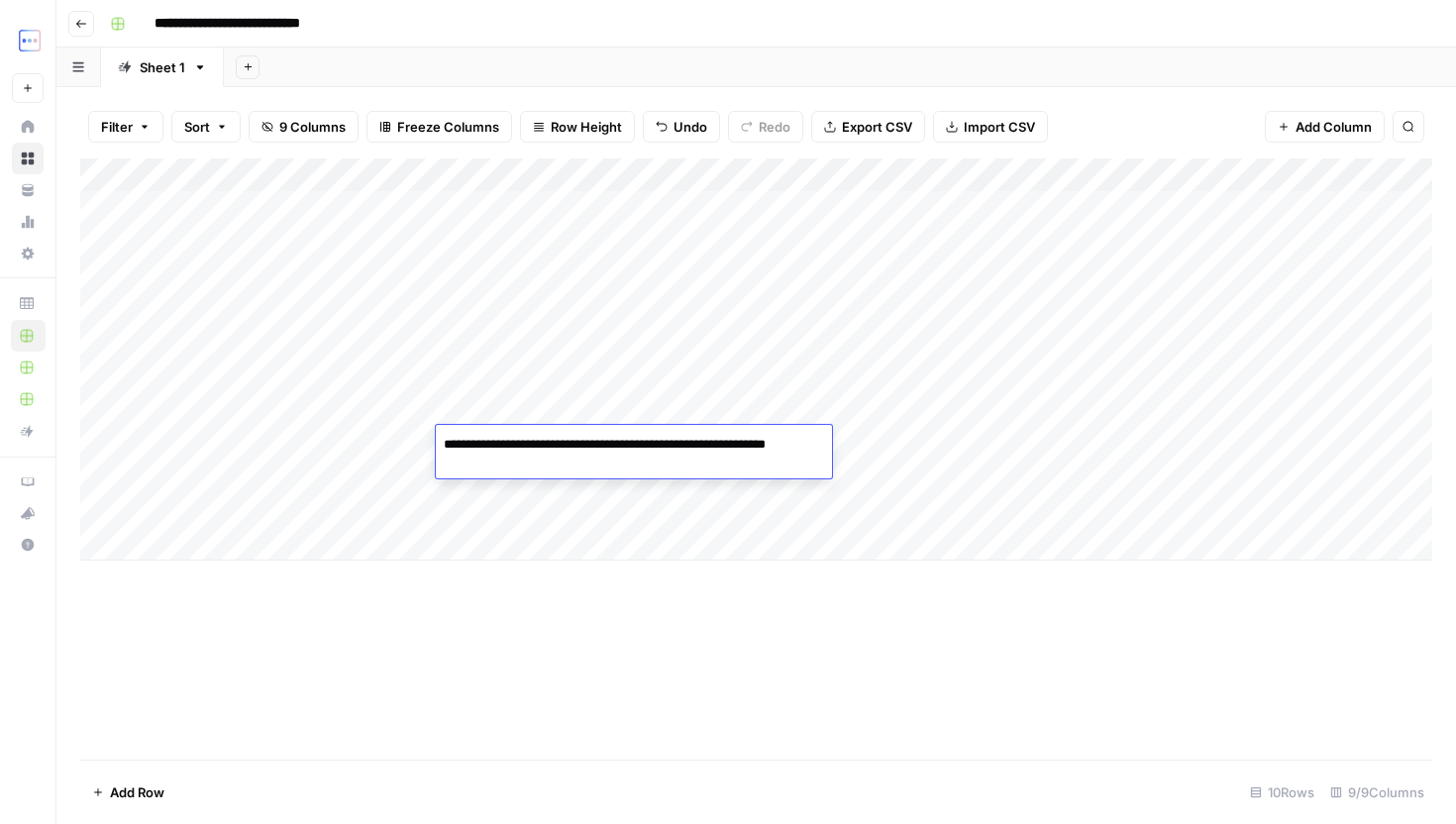 type on "**********" 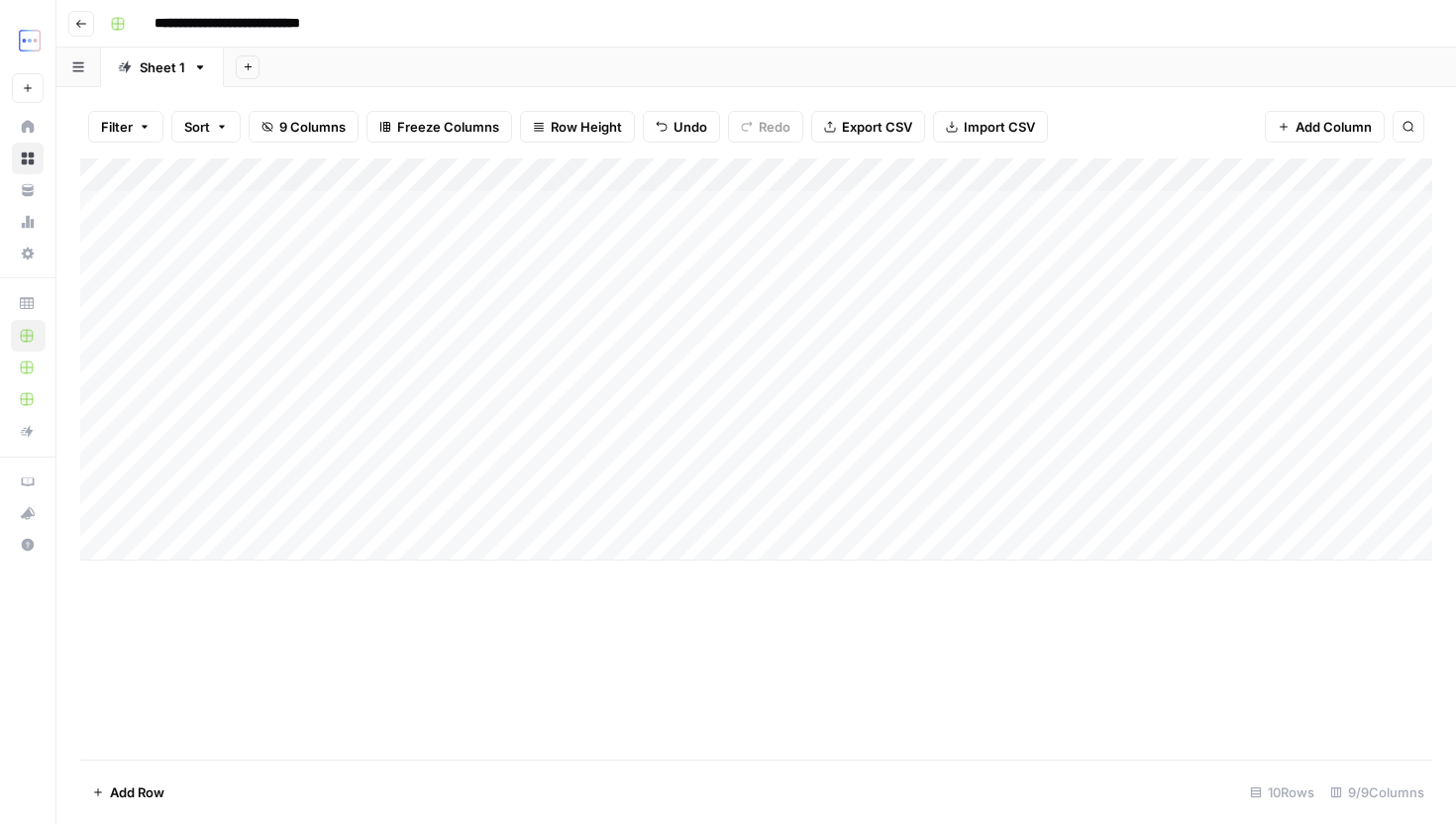 click on "Add Column" at bounding box center (756, 360) 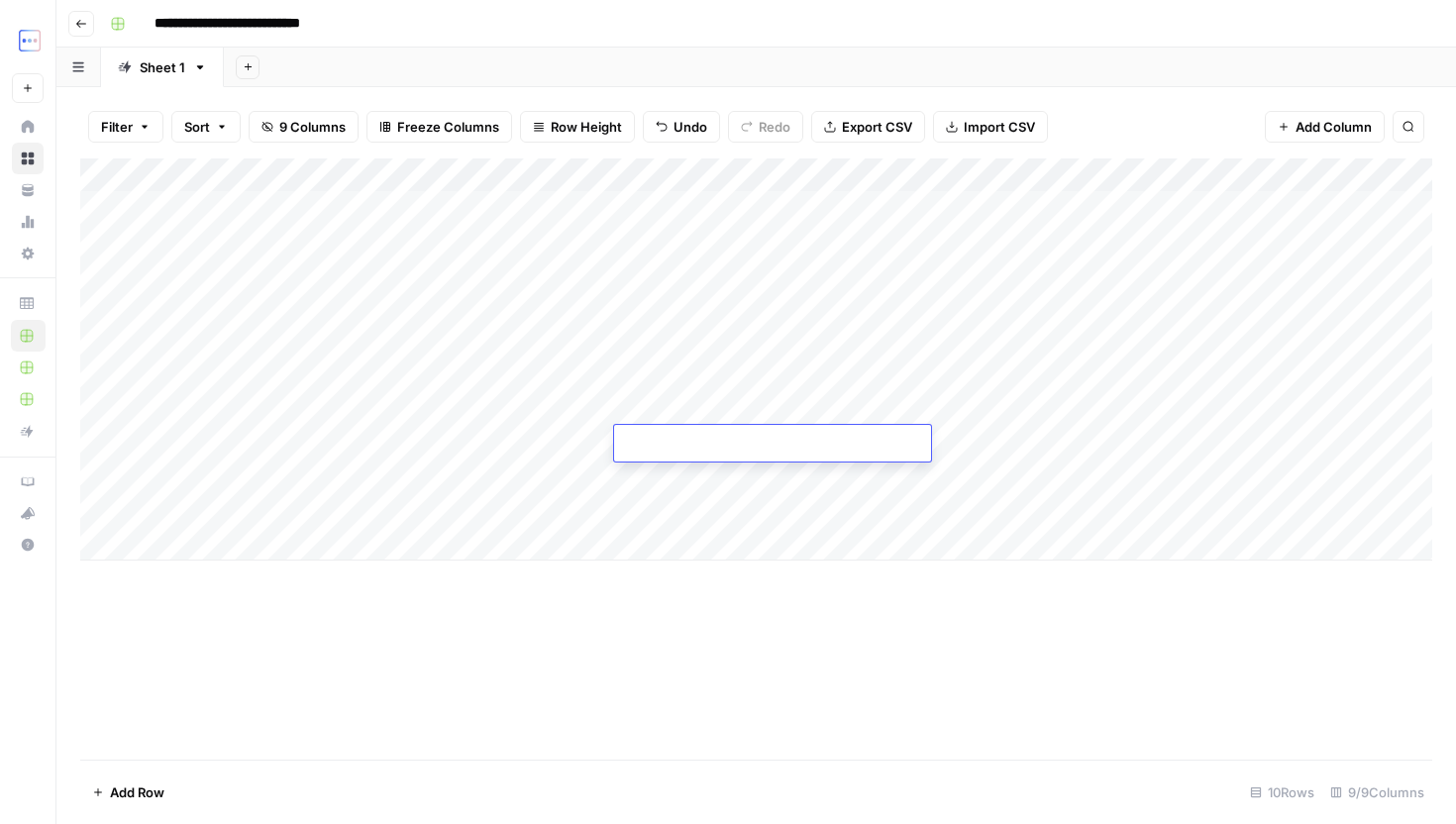 click at bounding box center [773, 445] 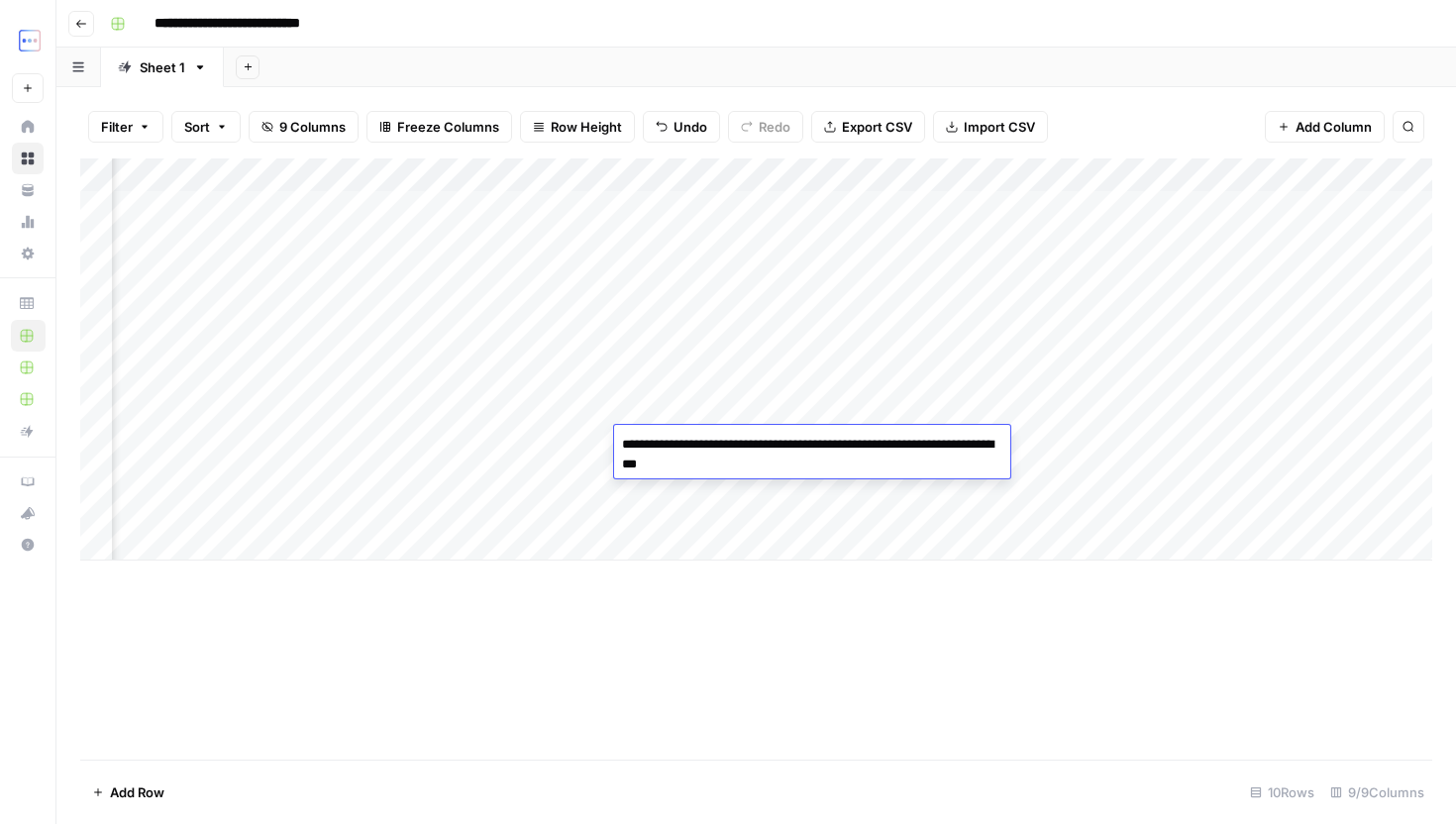 scroll, scrollTop: 0, scrollLeft: 0, axis: both 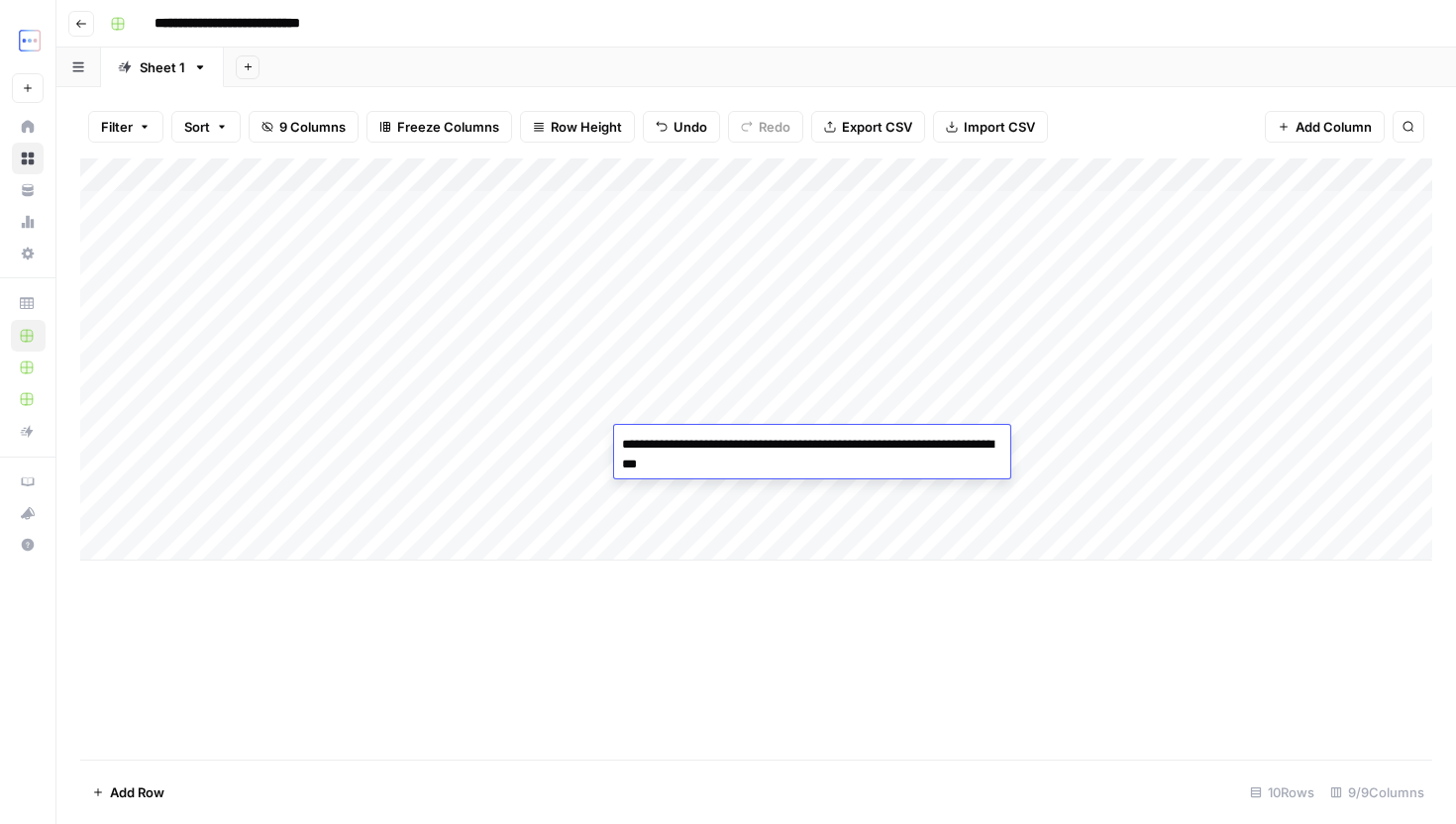 click on "Add Column" at bounding box center (756, 360) 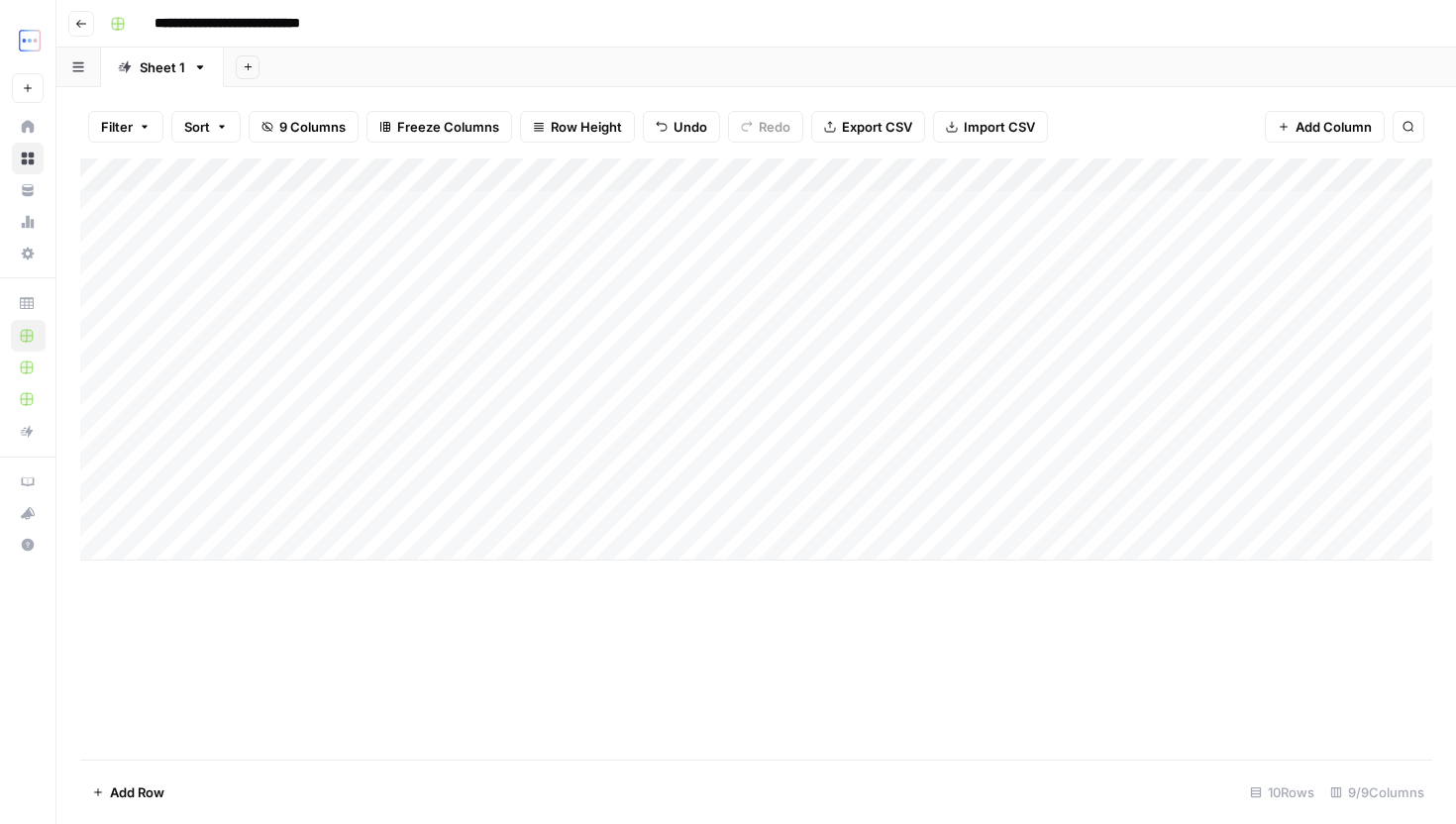 click on "Add Column" at bounding box center [756, 360] 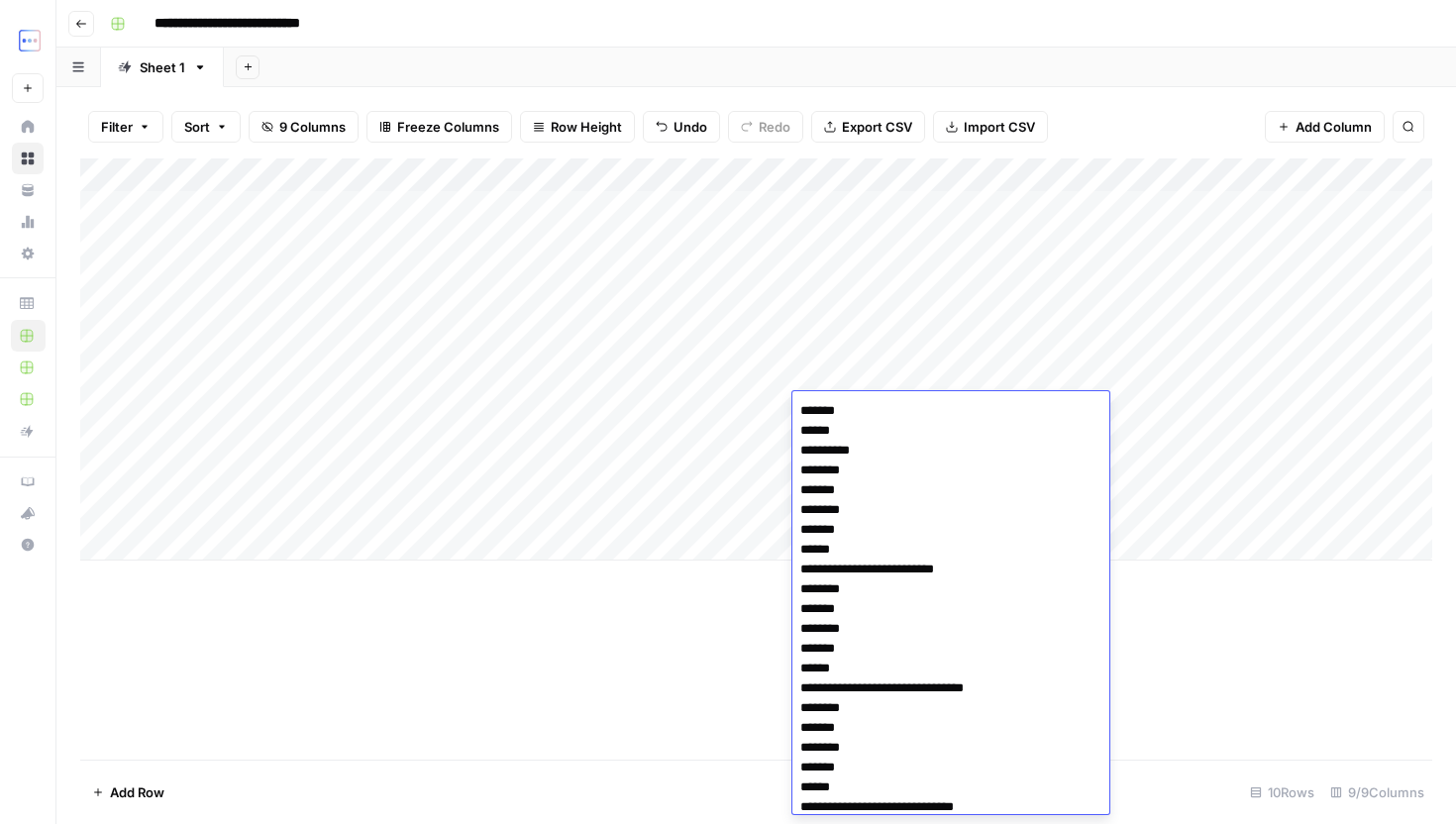 scroll, scrollTop: 1057, scrollLeft: 0, axis: vertical 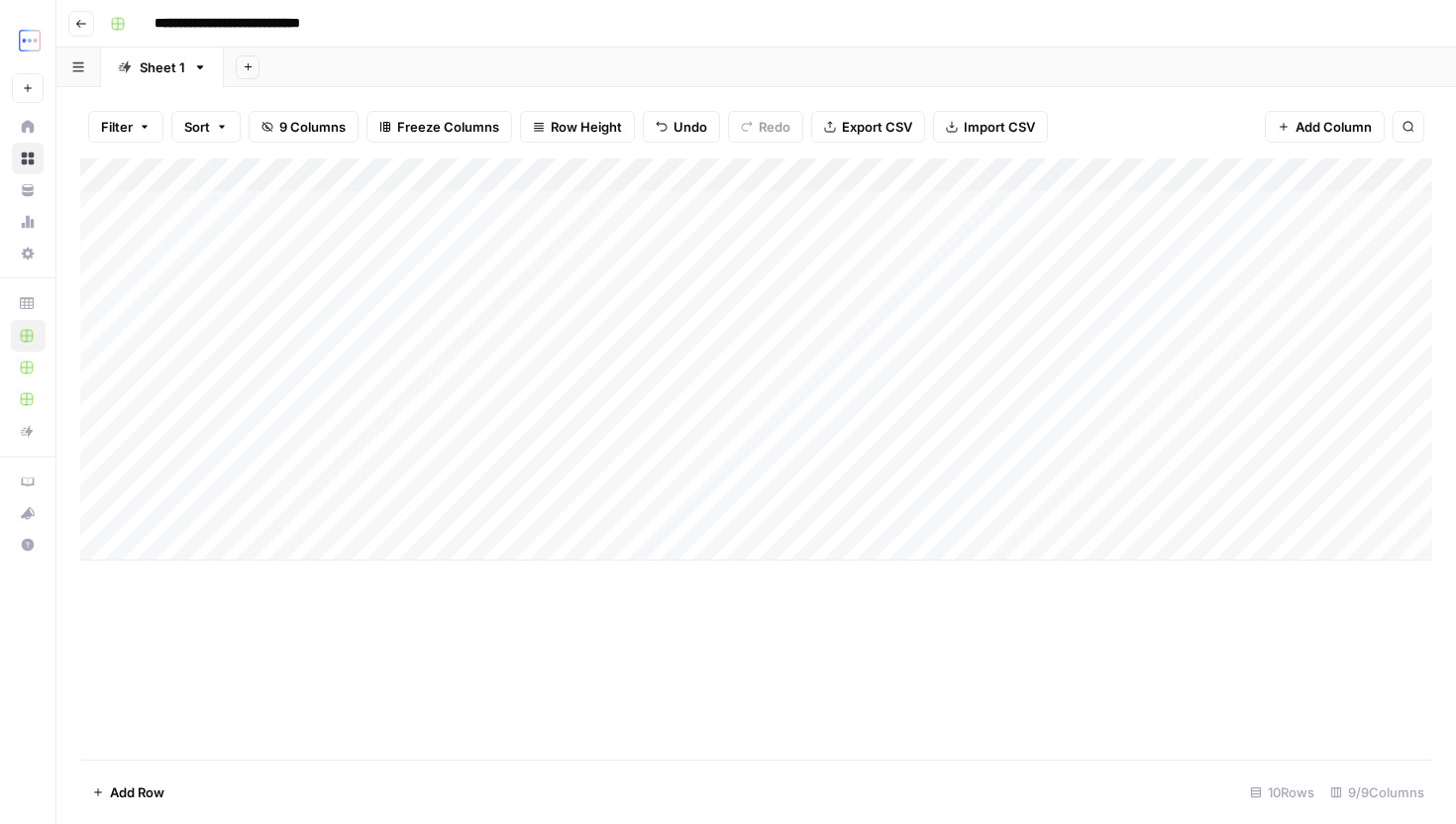 click on "Add Column" at bounding box center [756, 360] 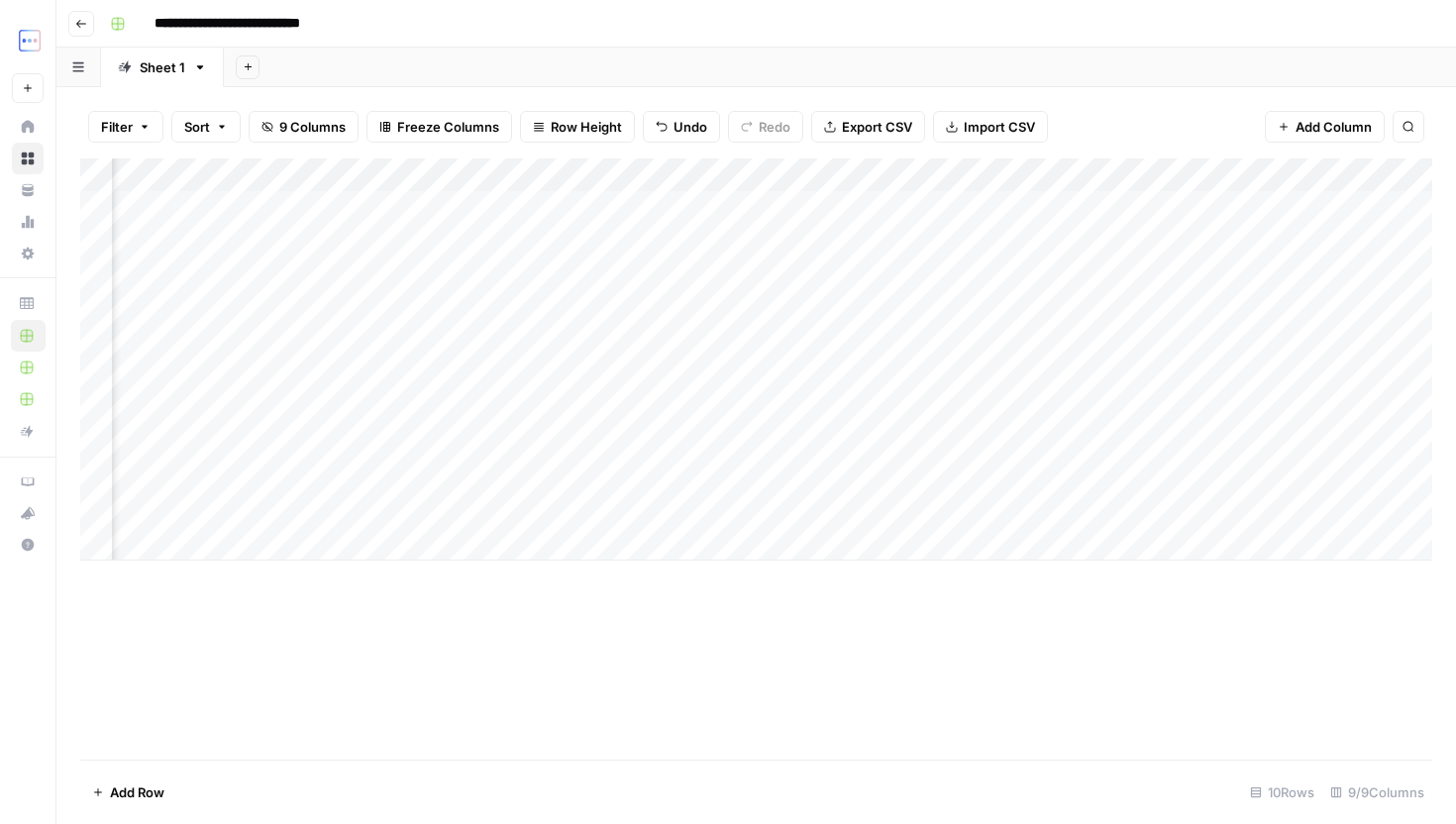 scroll, scrollTop: 0, scrollLeft: 542, axis: horizontal 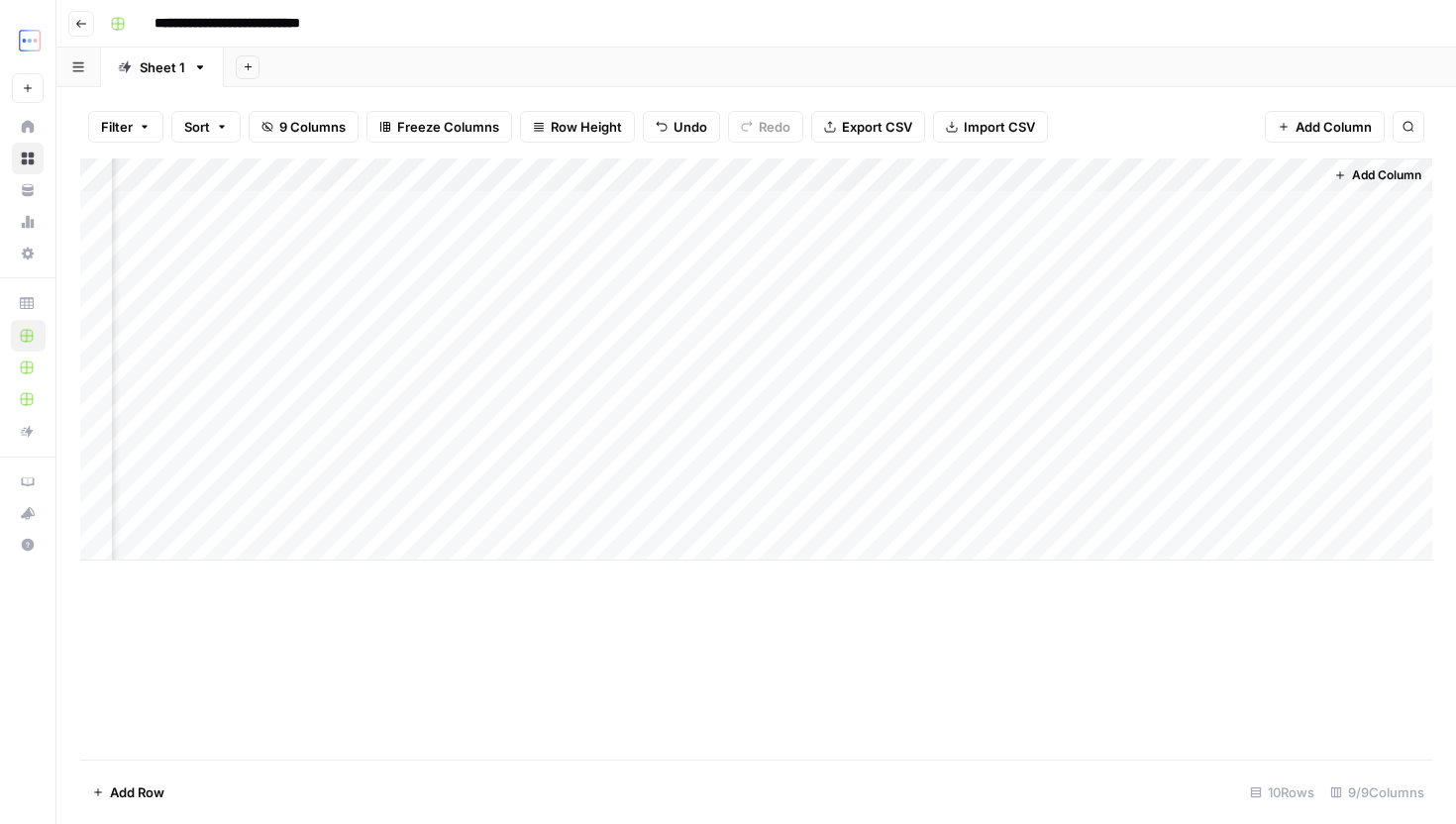 click on "Add Column" at bounding box center (756, 360) 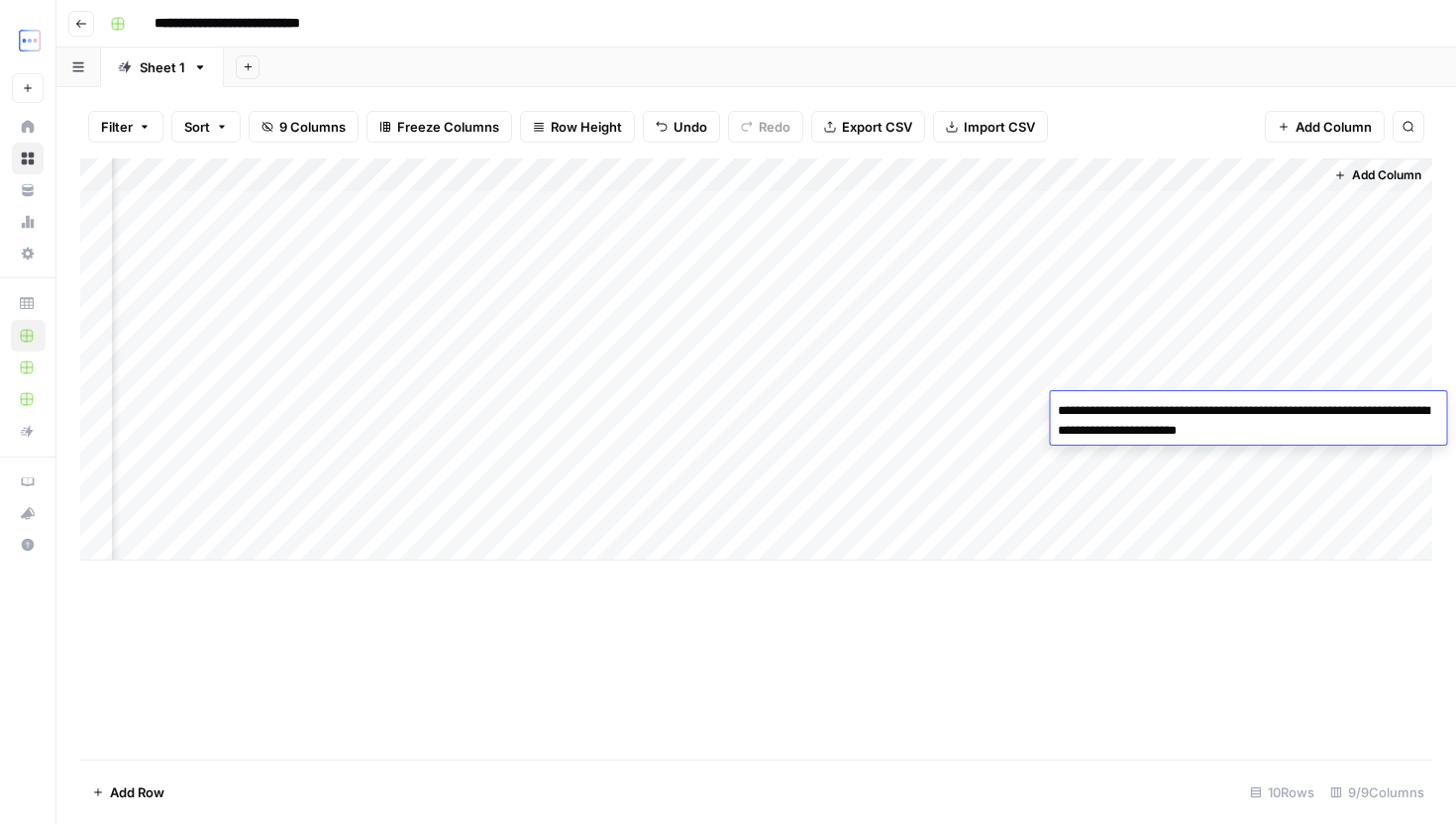 drag, startPoint x: 1122, startPoint y: 411, endPoint x: 1346, endPoint y: 434, distance: 225.17771 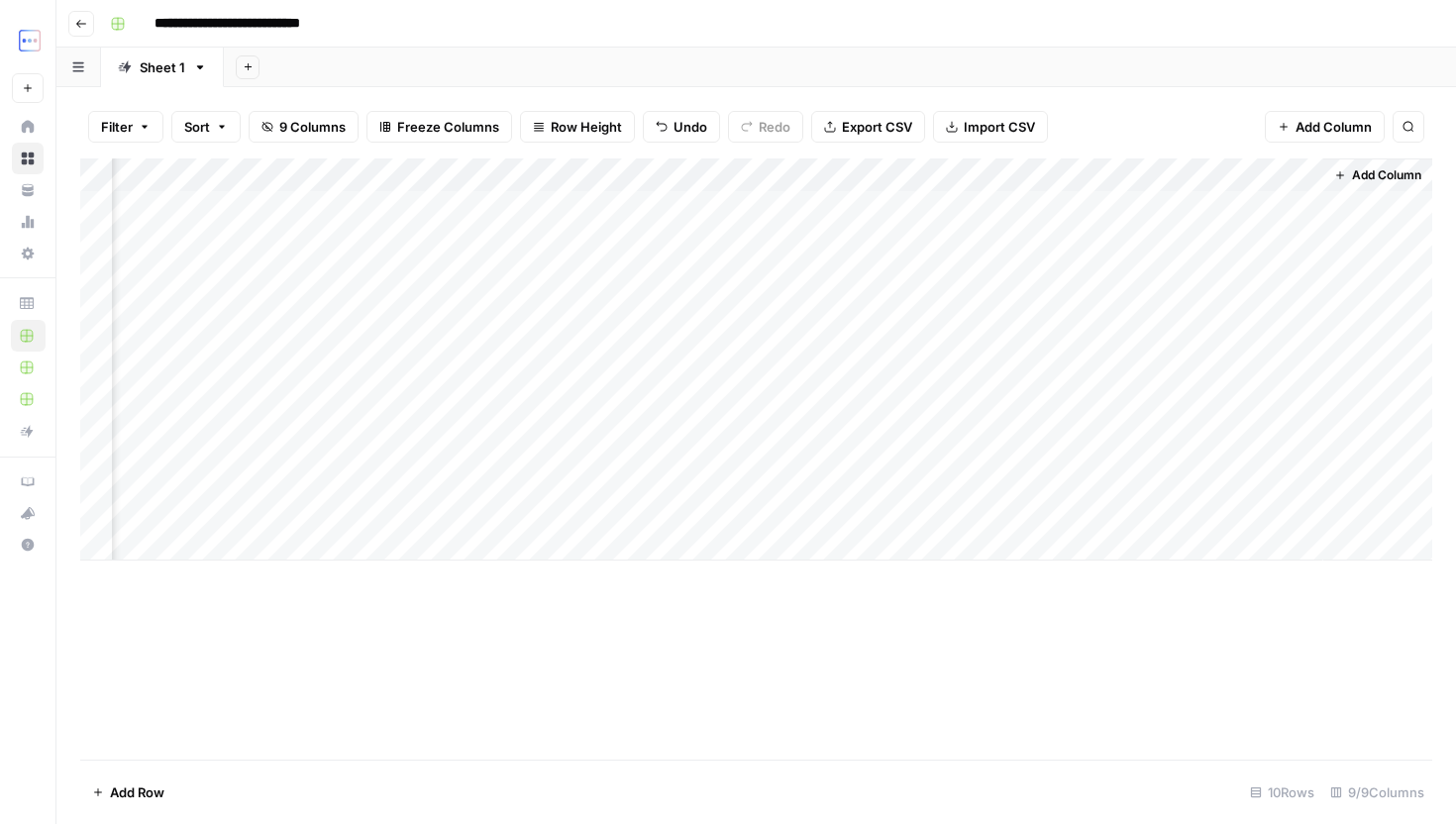 scroll, scrollTop: 0, scrollLeft: 0, axis: both 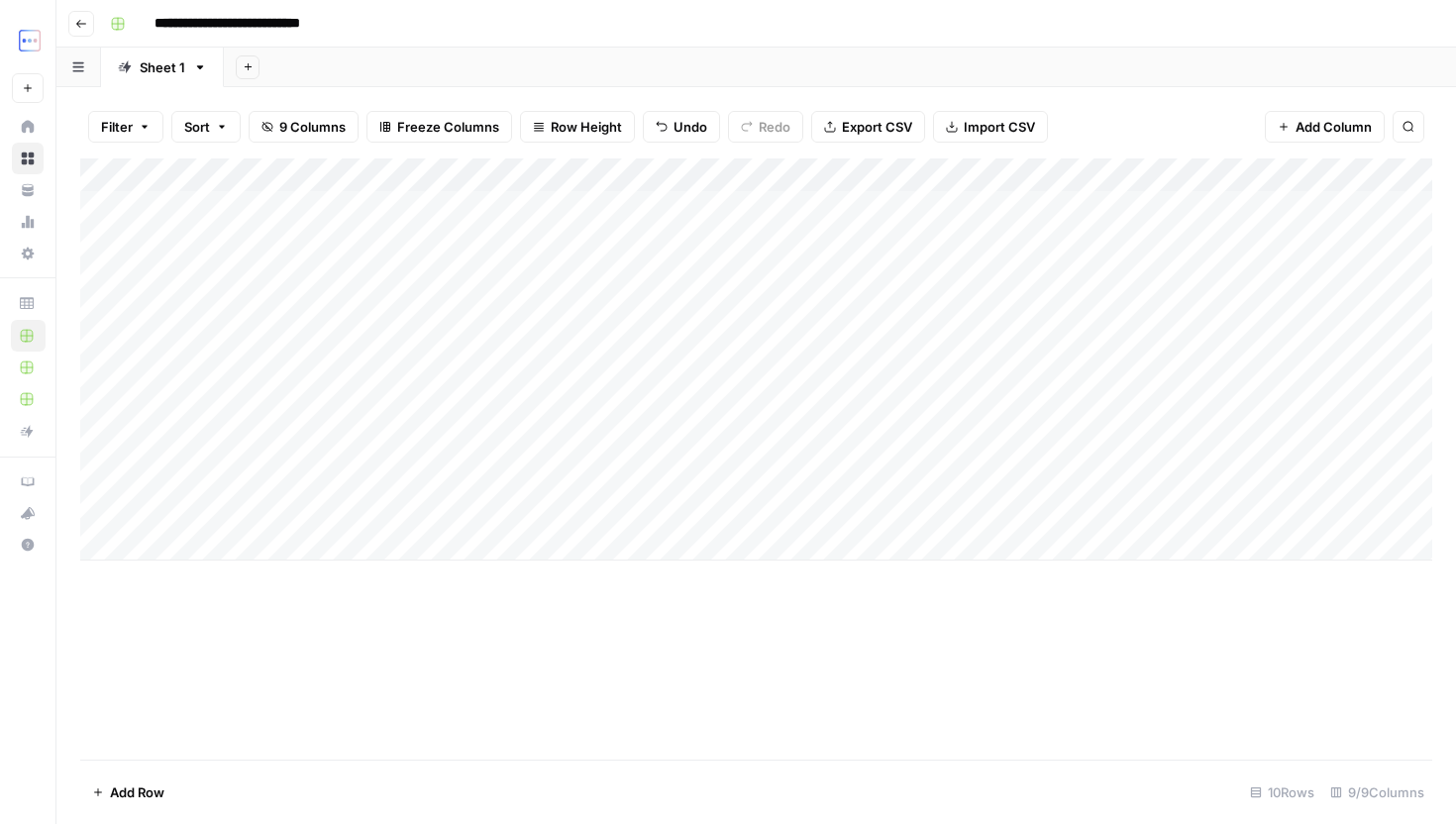 click on "Add Column" at bounding box center (756, 360) 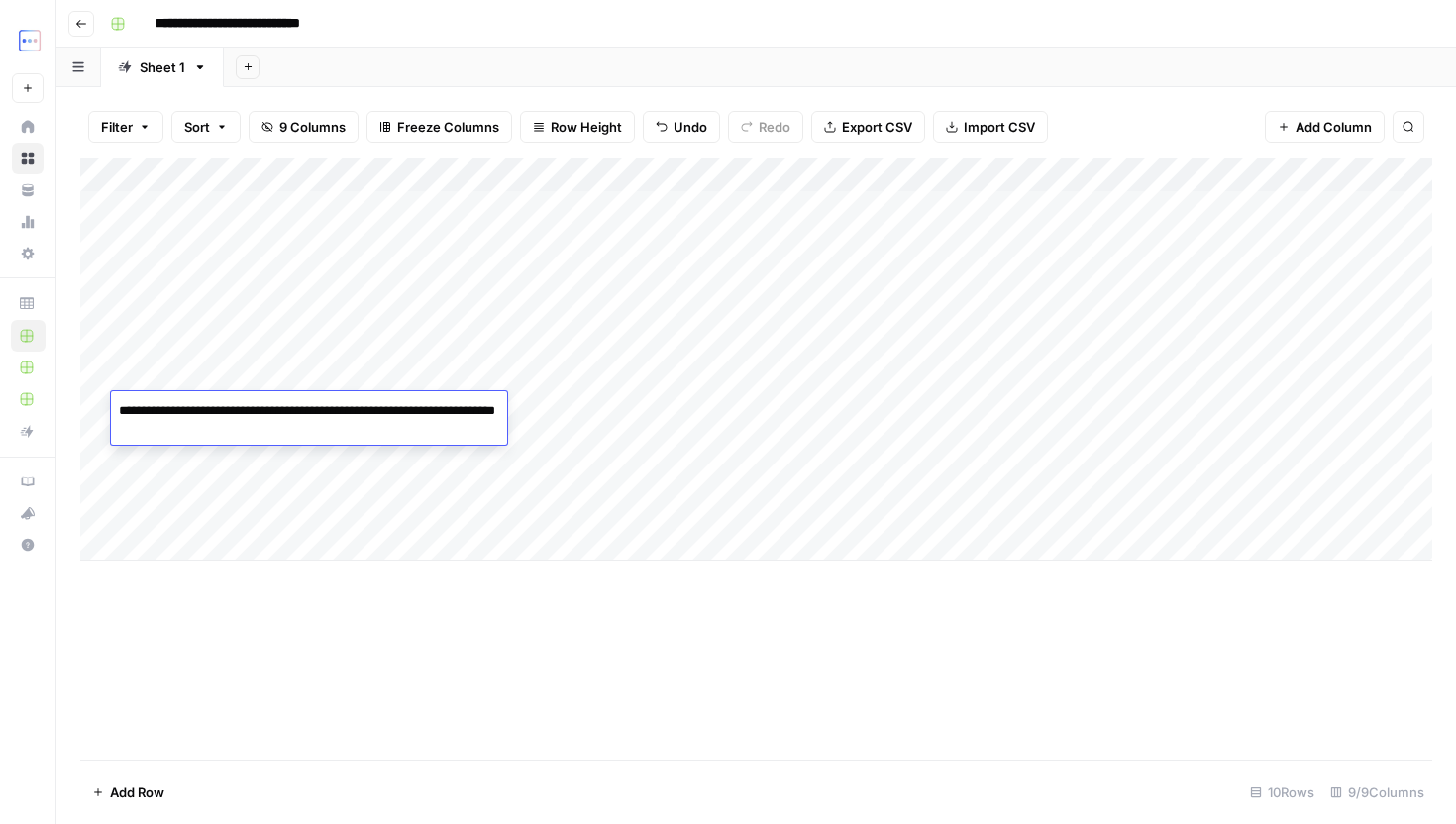 click on "Add Column" at bounding box center (756, 360) 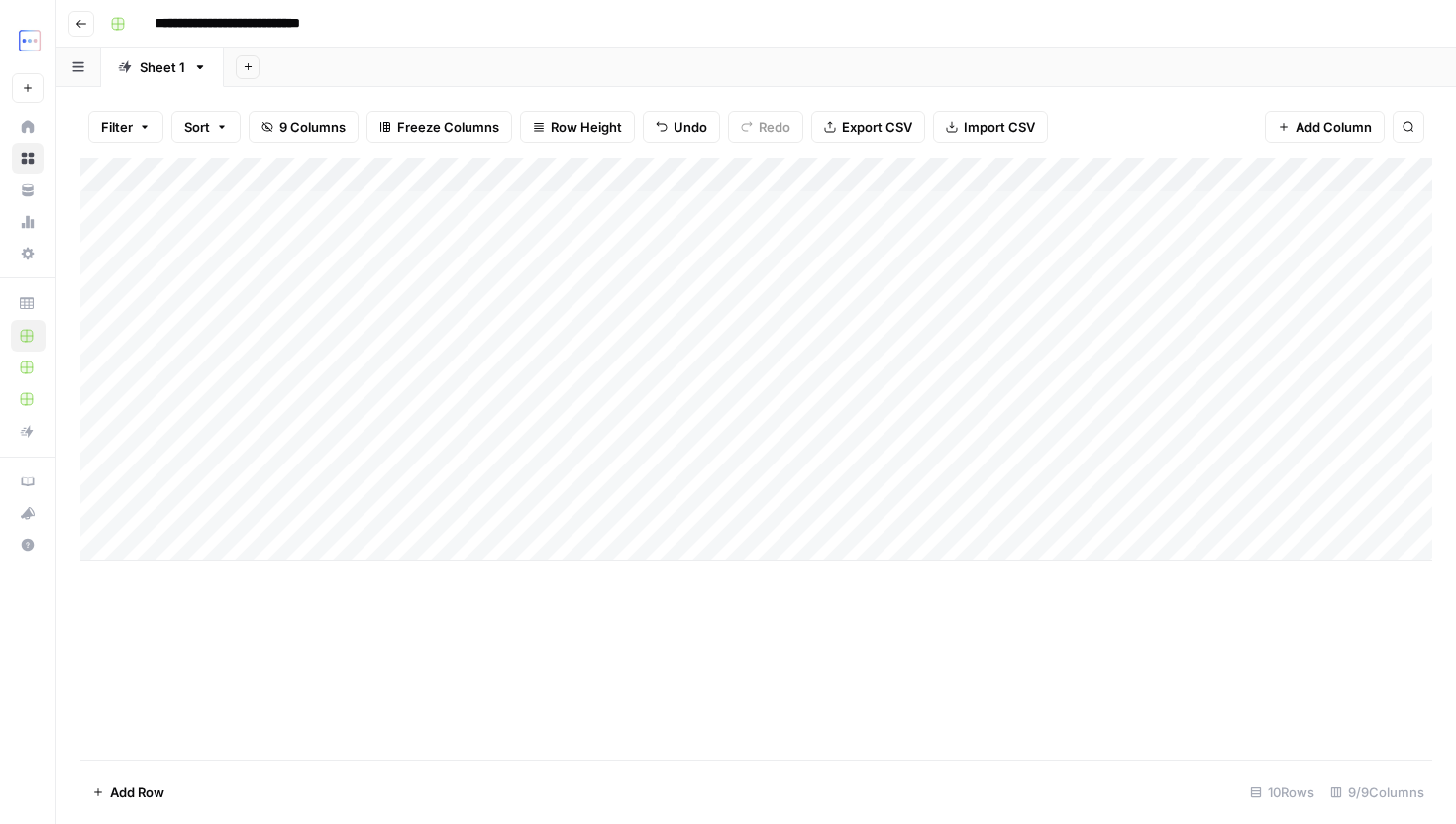 click on "Add Column" at bounding box center [756, 360] 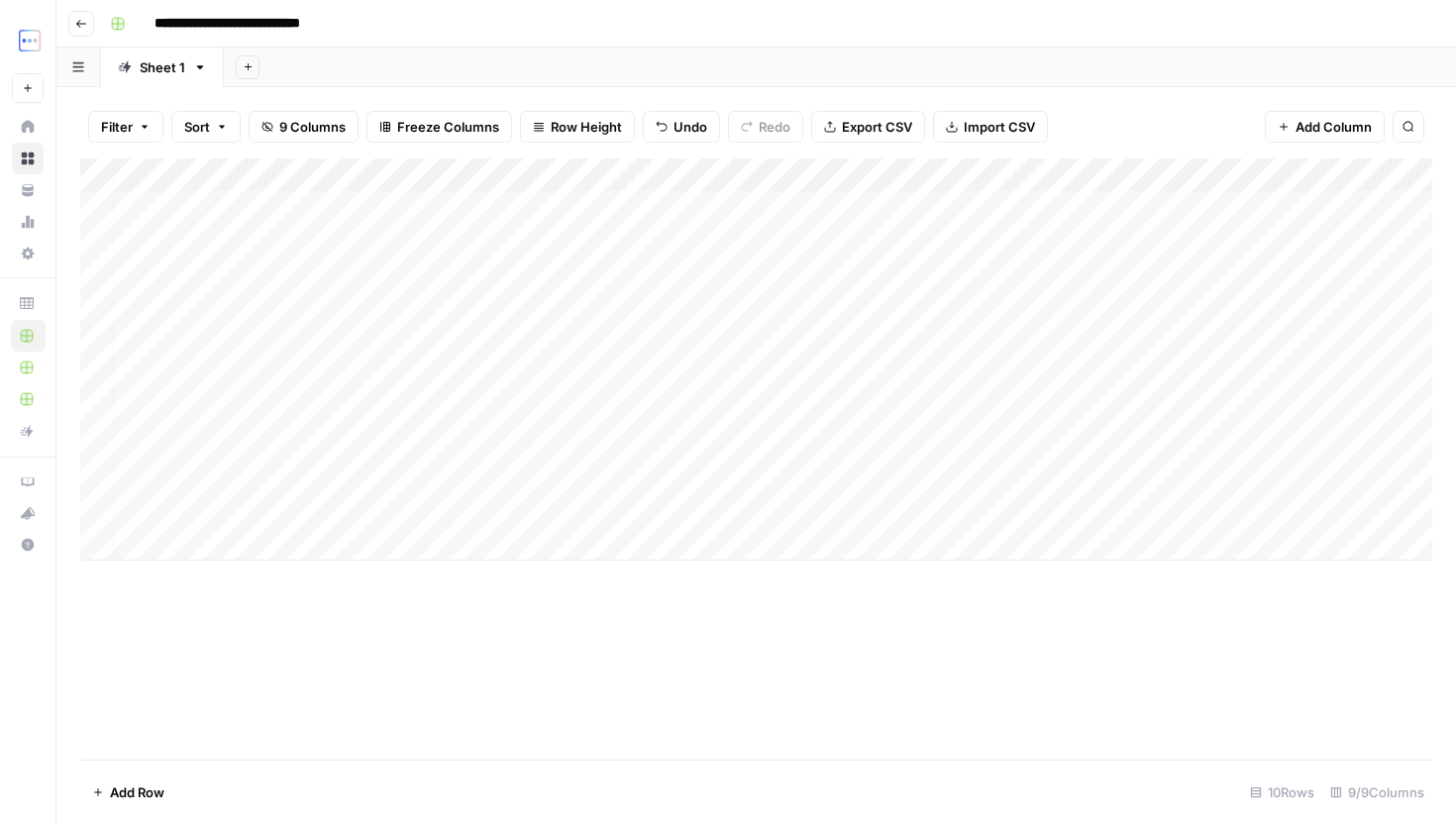scroll, scrollTop: 0, scrollLeft: 542, axis: horizontal 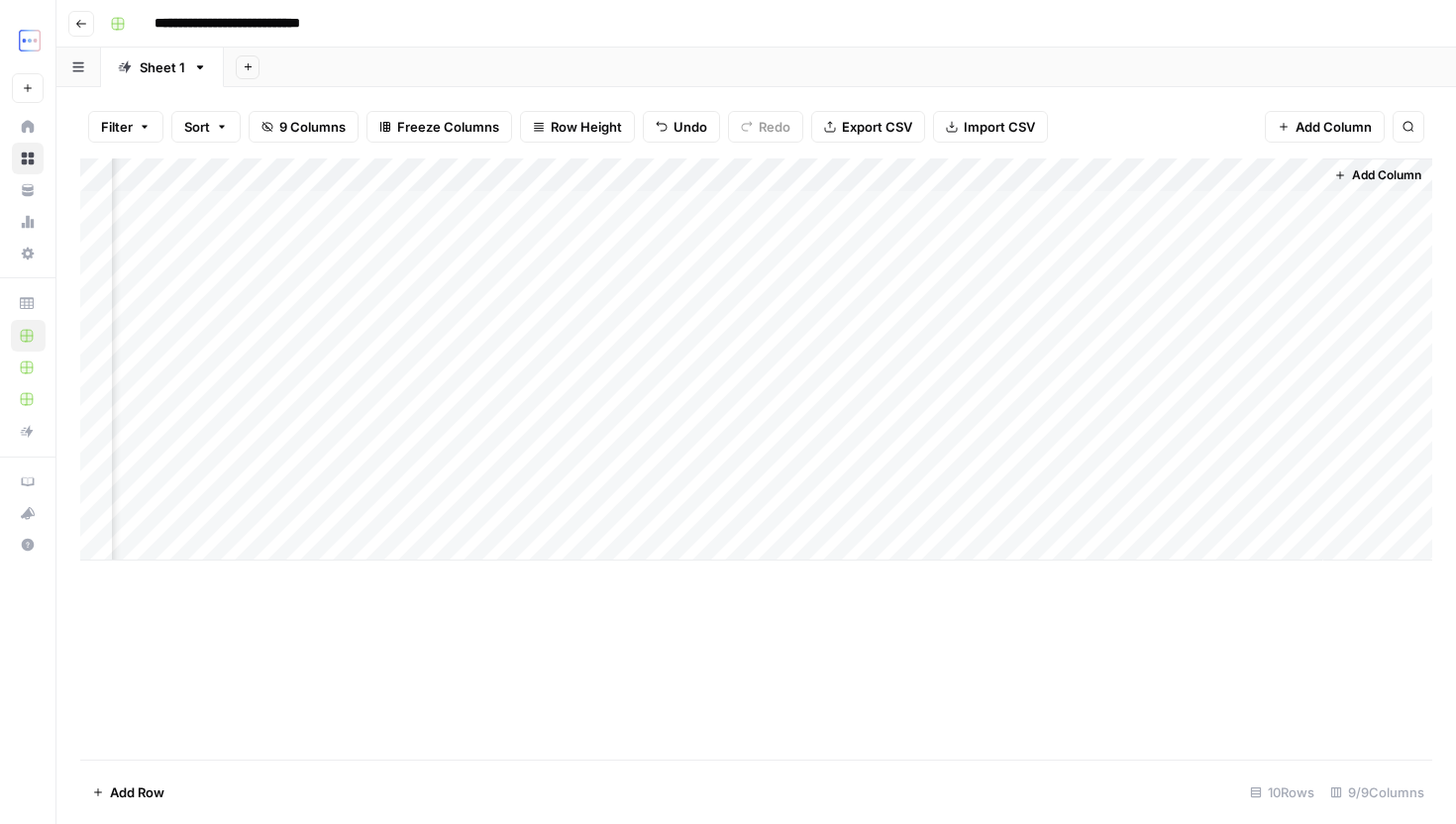 click on "Add Column" at bounding box center (756, 360) 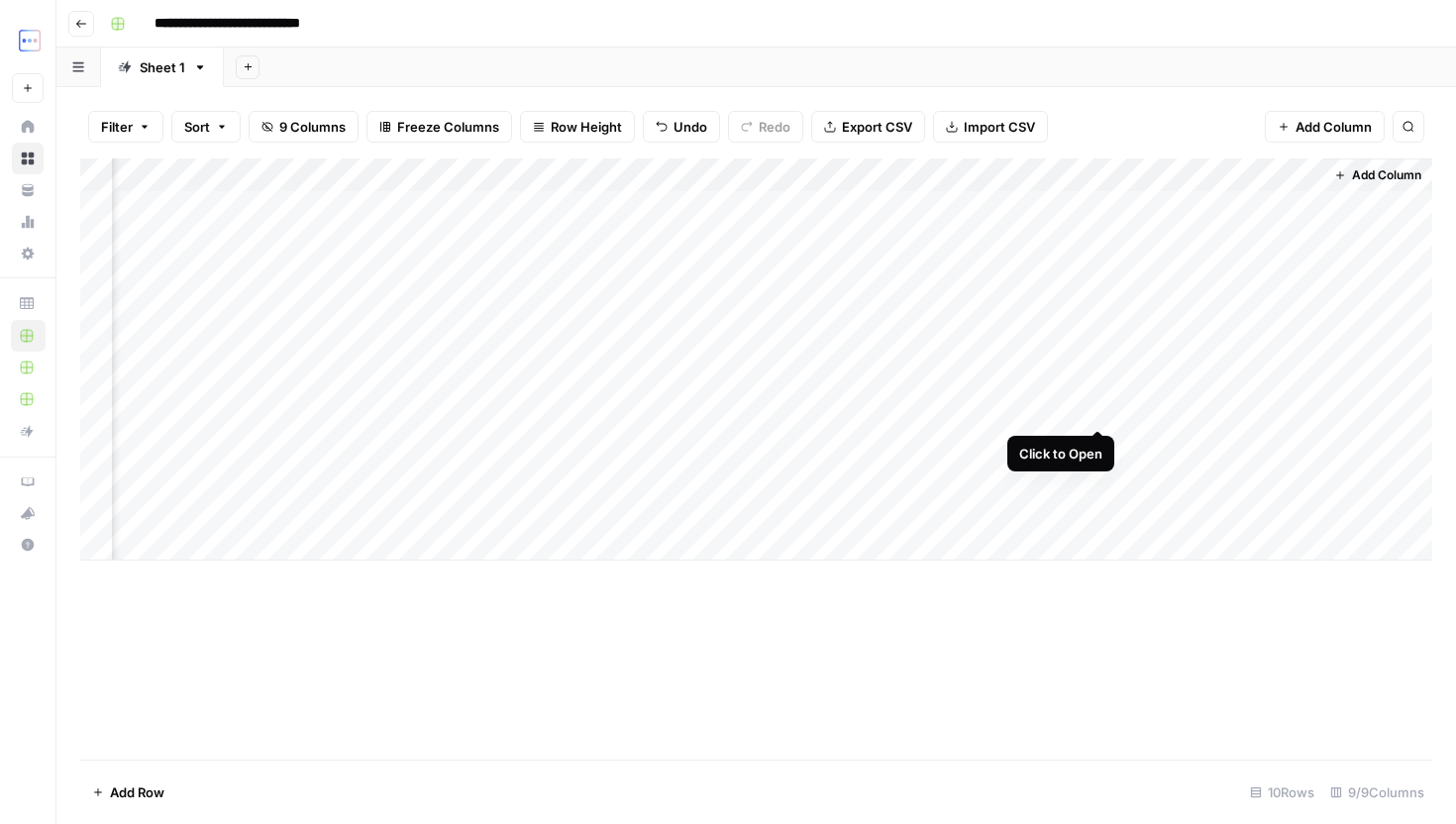 scroll, scrollTop: 0, scrollLeft: 534, axis: horizontal 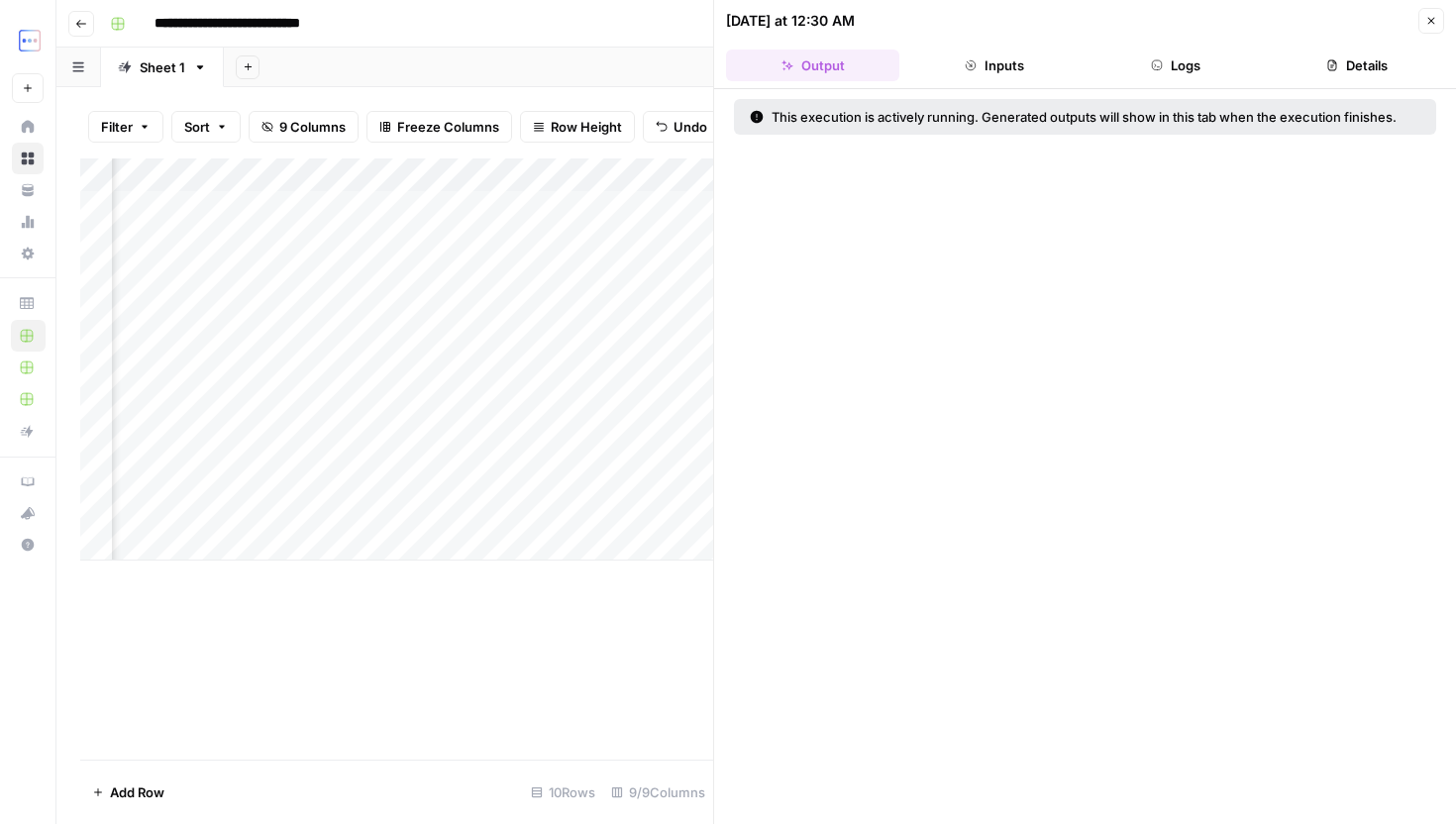click on "Logs" at bounding box center (1176, 65) 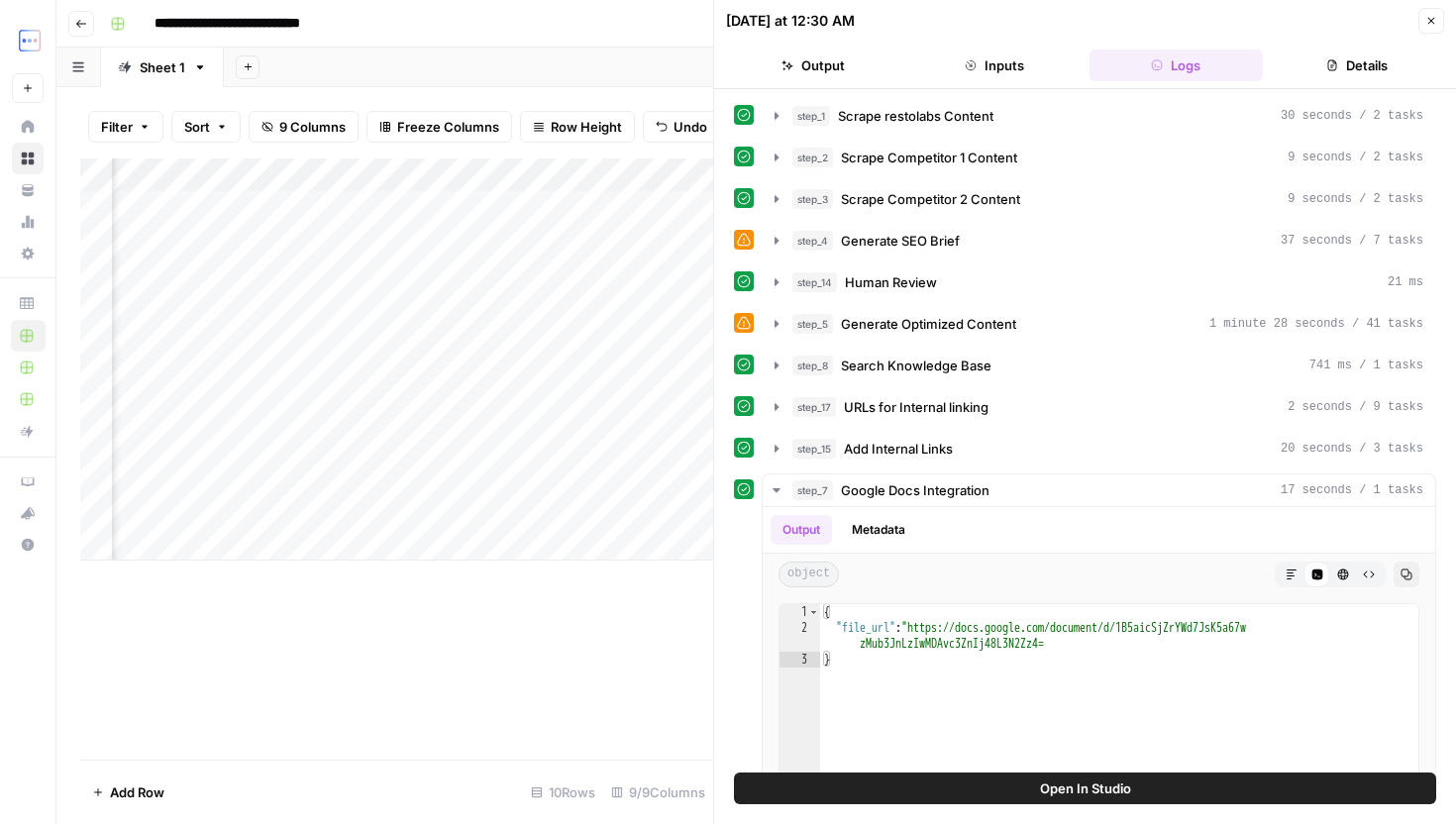 click on "Inputs" at bounding box center (993, 65) 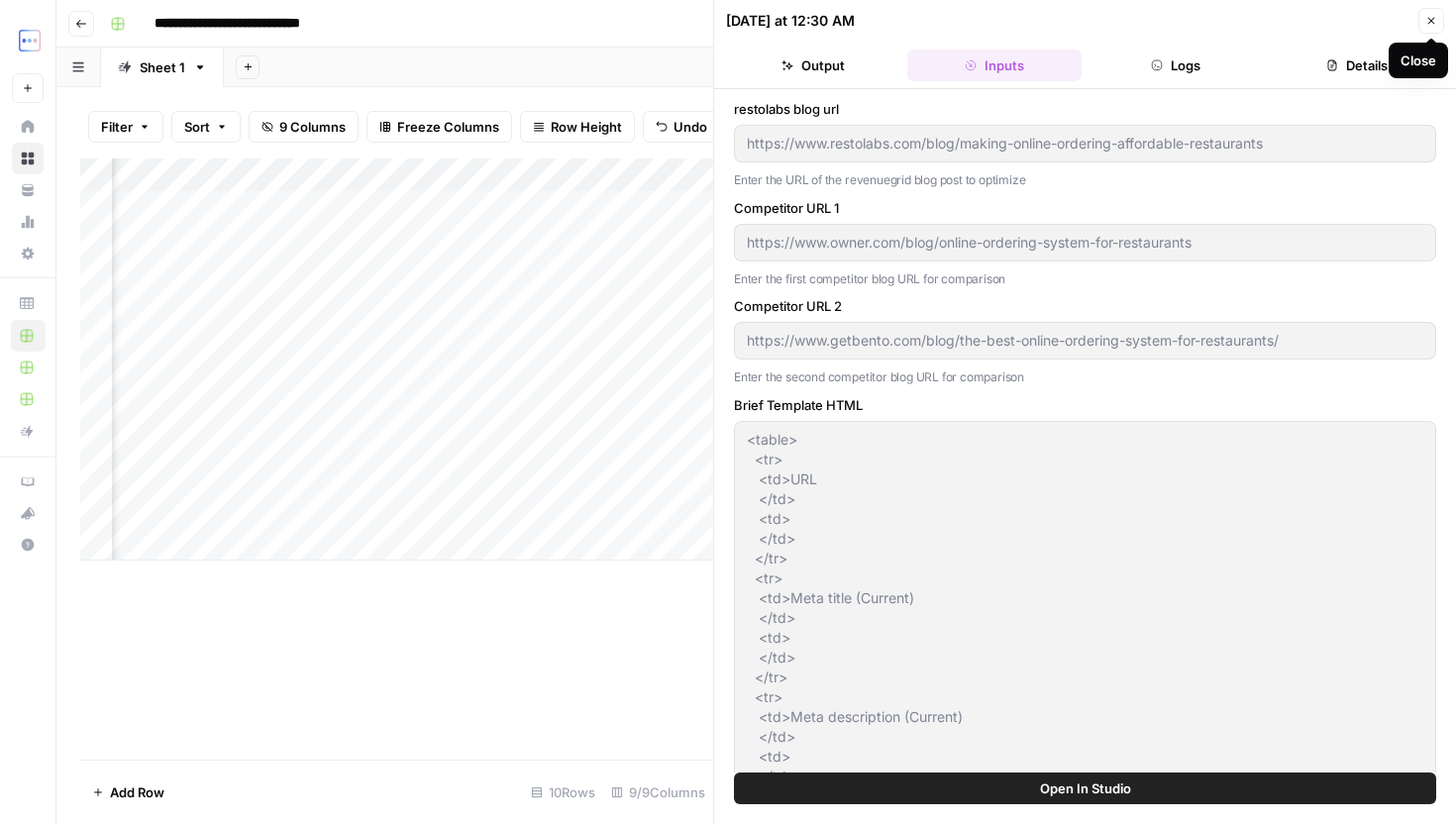 click on "Close" at bounding box center (1431, 21) 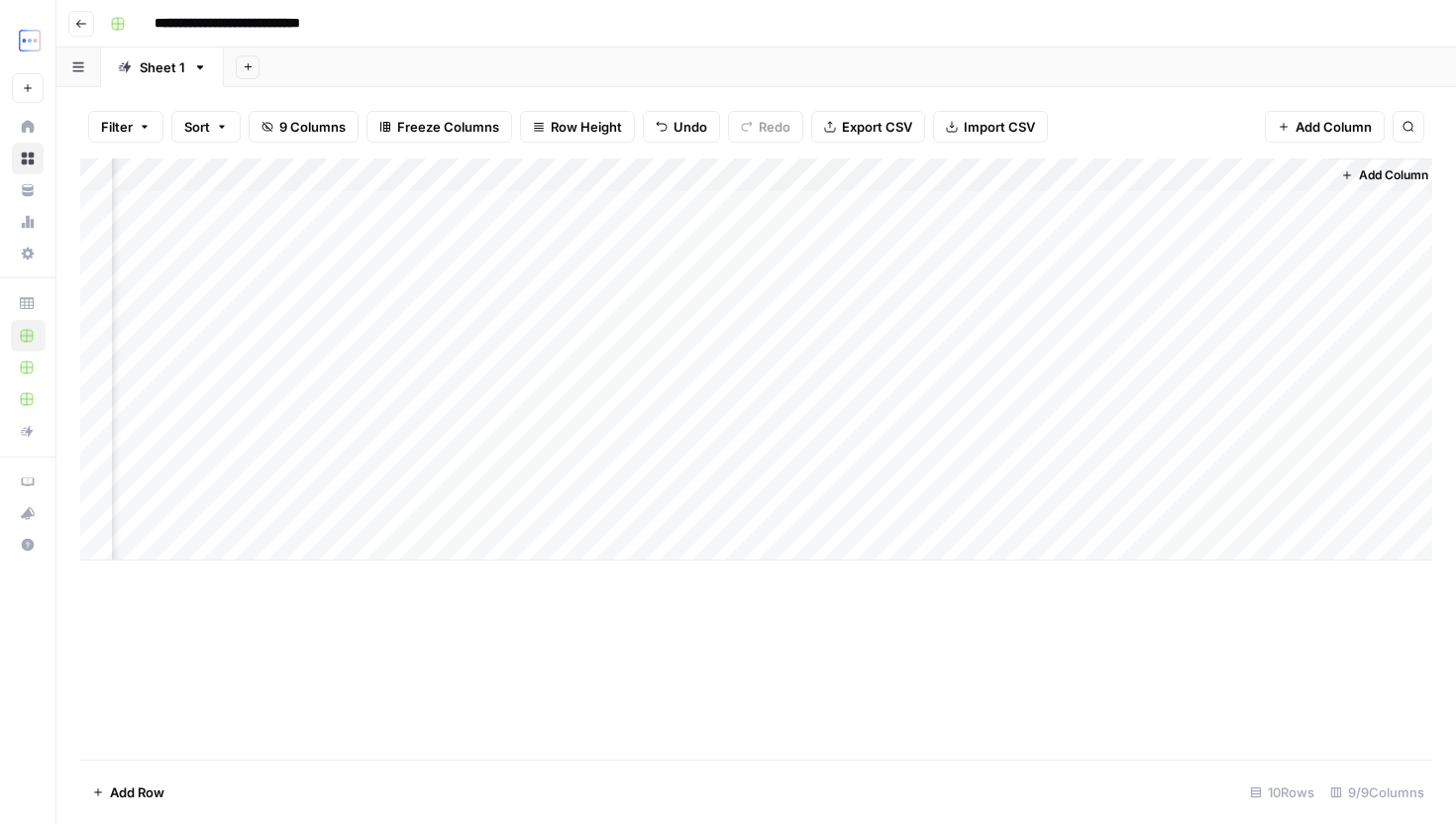 scroll, scrollTop: 0, scrollLeft: 518, axis: horizontal 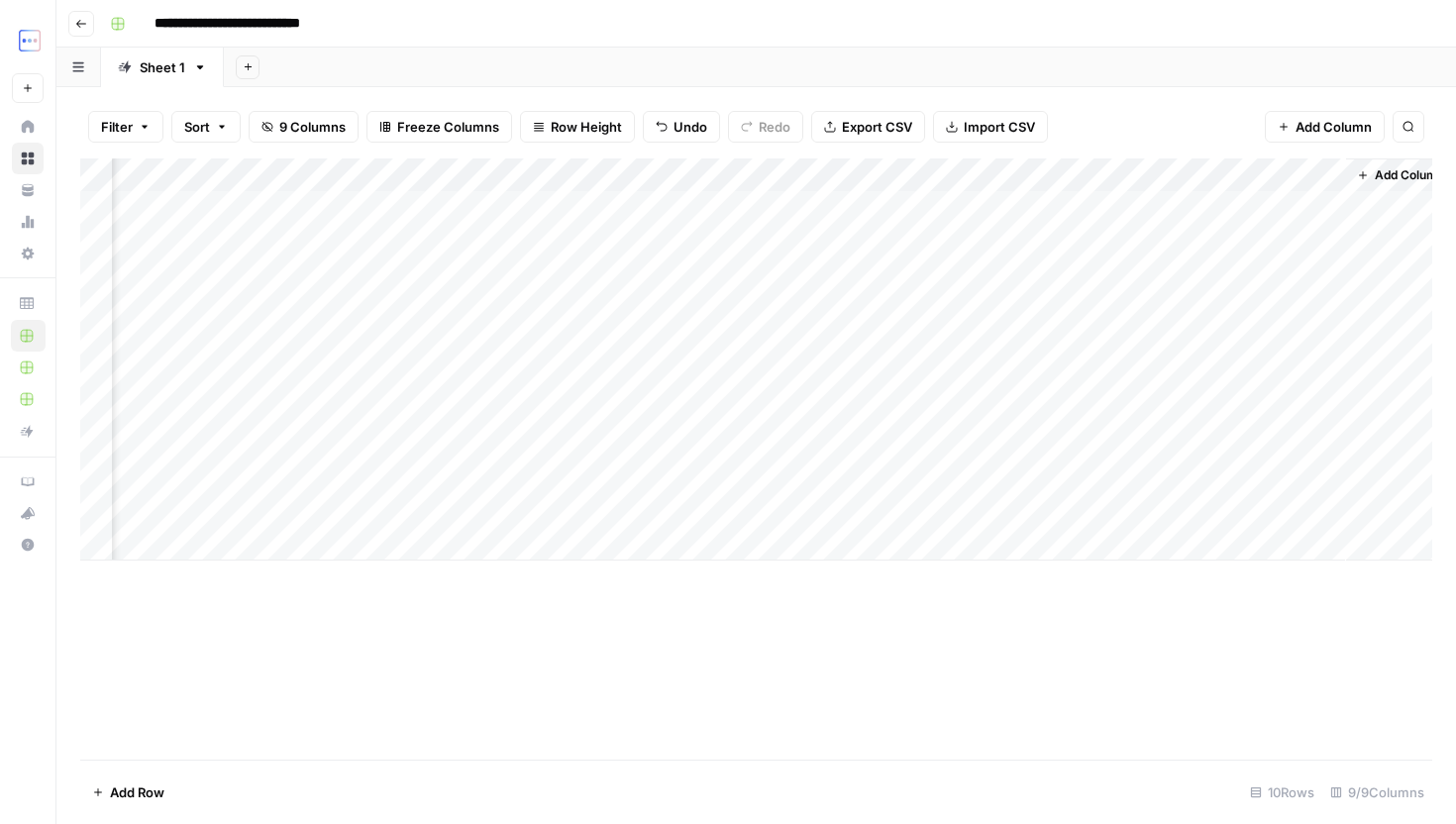 click on "Add Column" at bounding box center (756, 360) 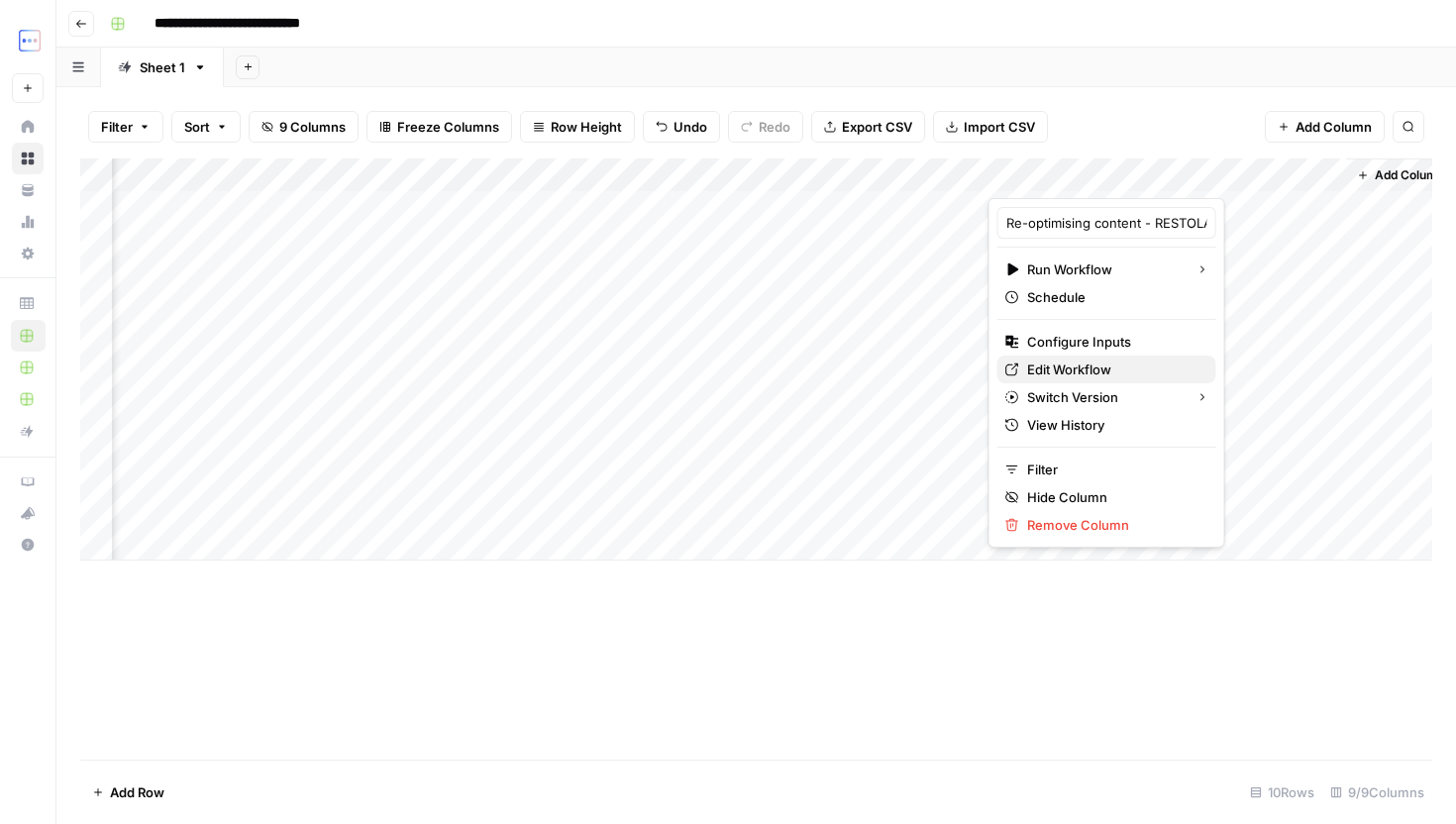 click on "Edit Workflow" at bounding box center [1113, 369] 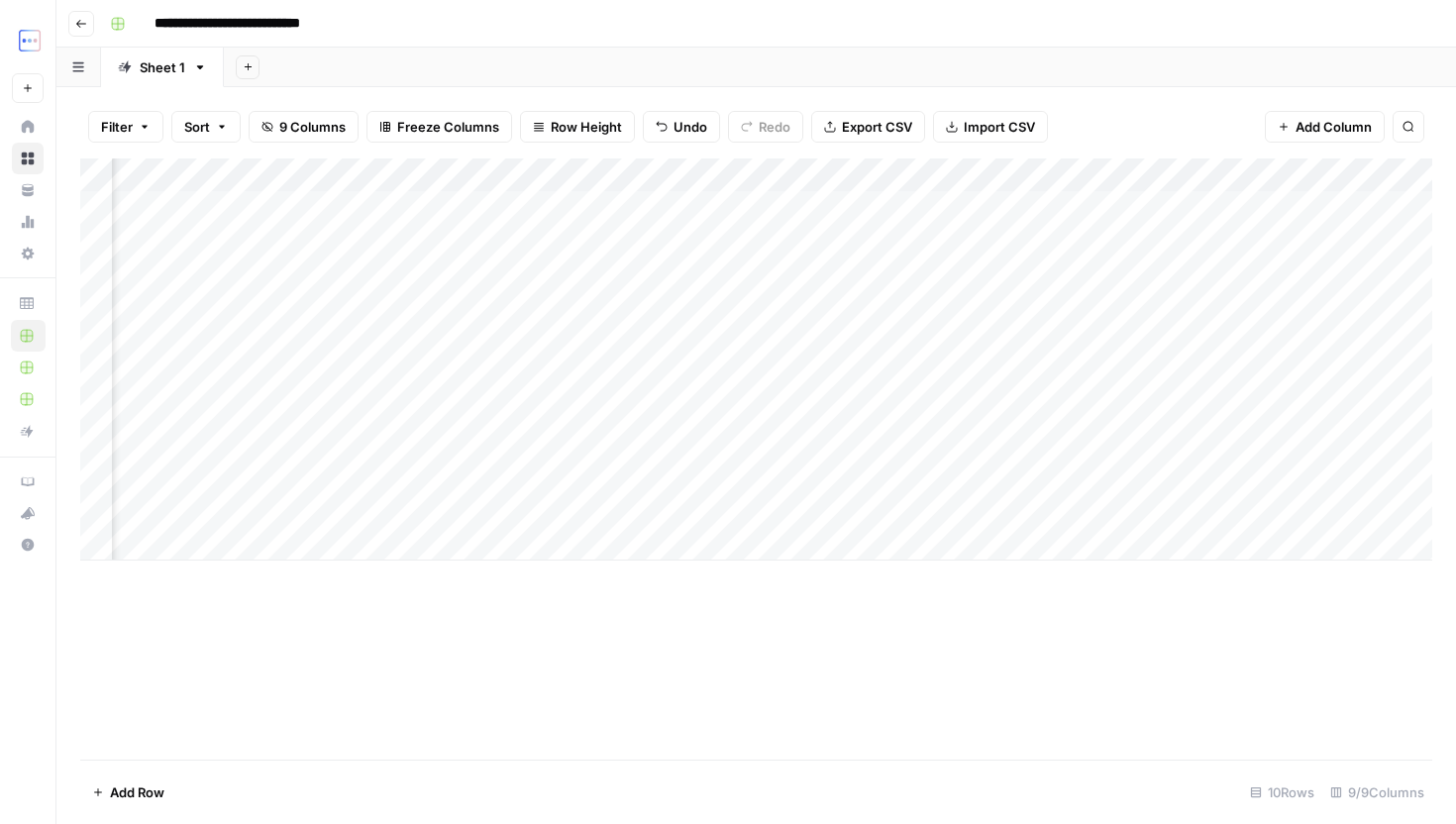 scroll, scrollTop: 0, scrollLeft: 290, axis: horizontal 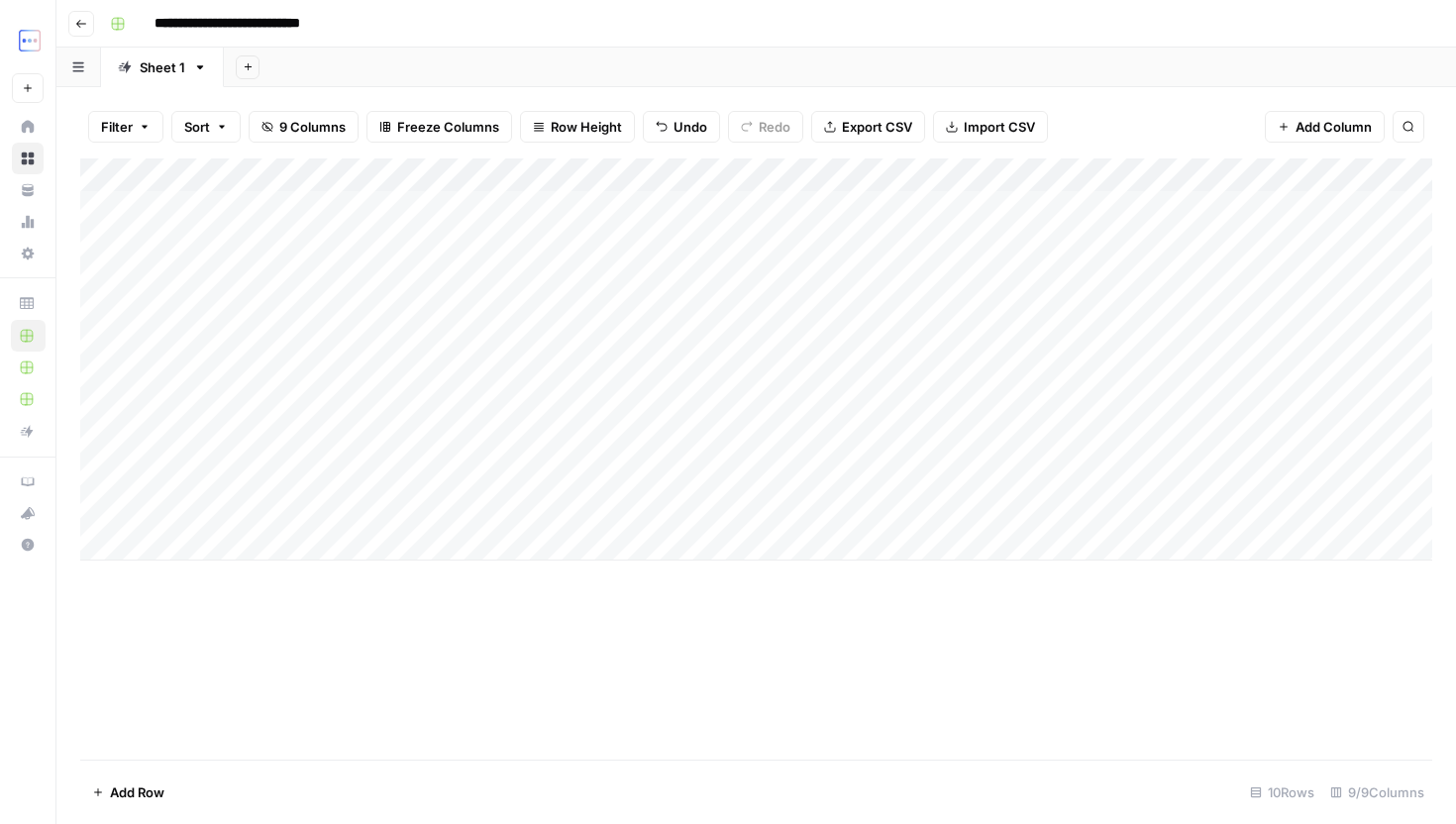 click on "Add Column" at bounding box center [756, 360] 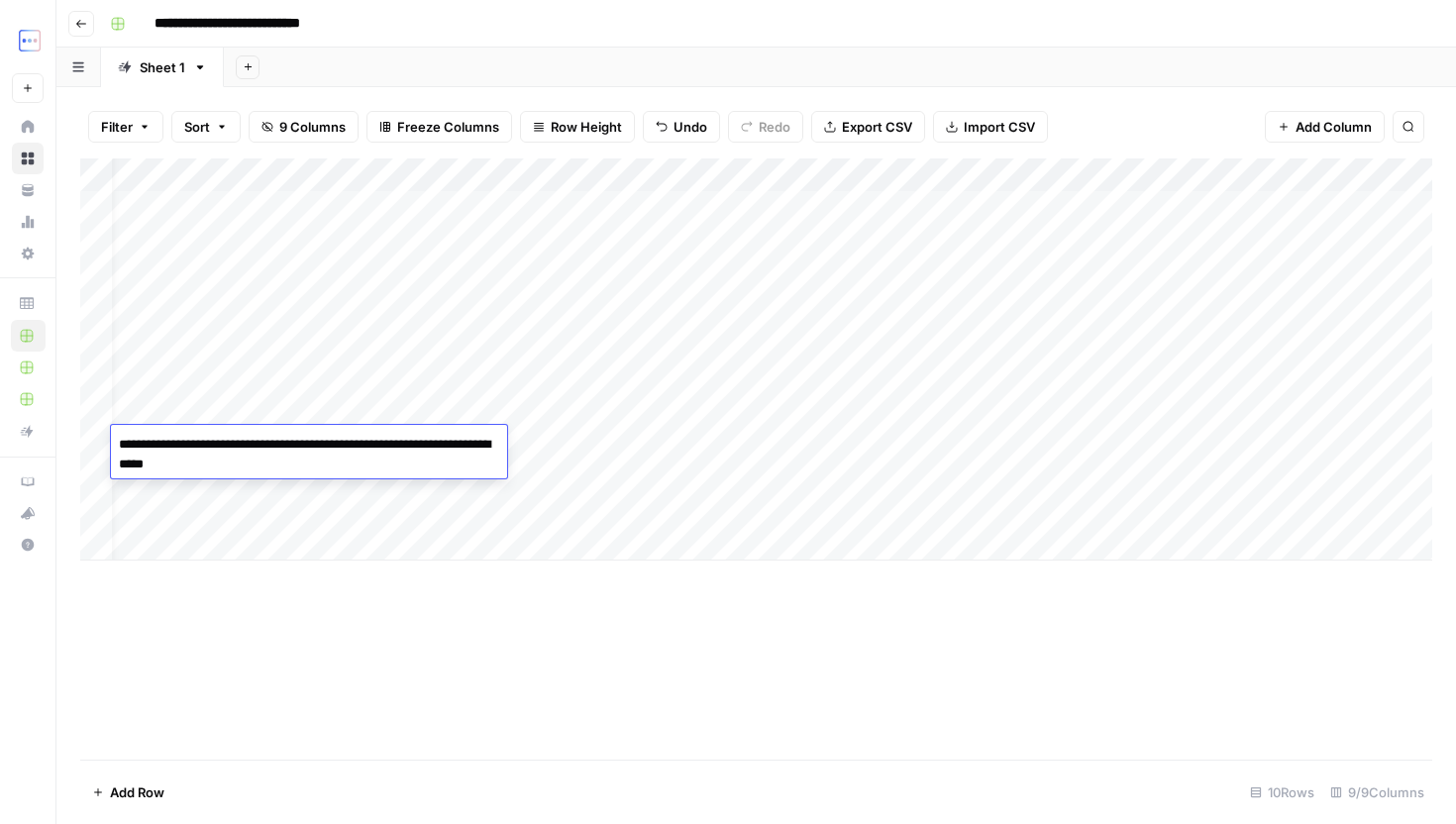 scroll, scrollTop: 0, scrollLeft: 63, axis: horizontal 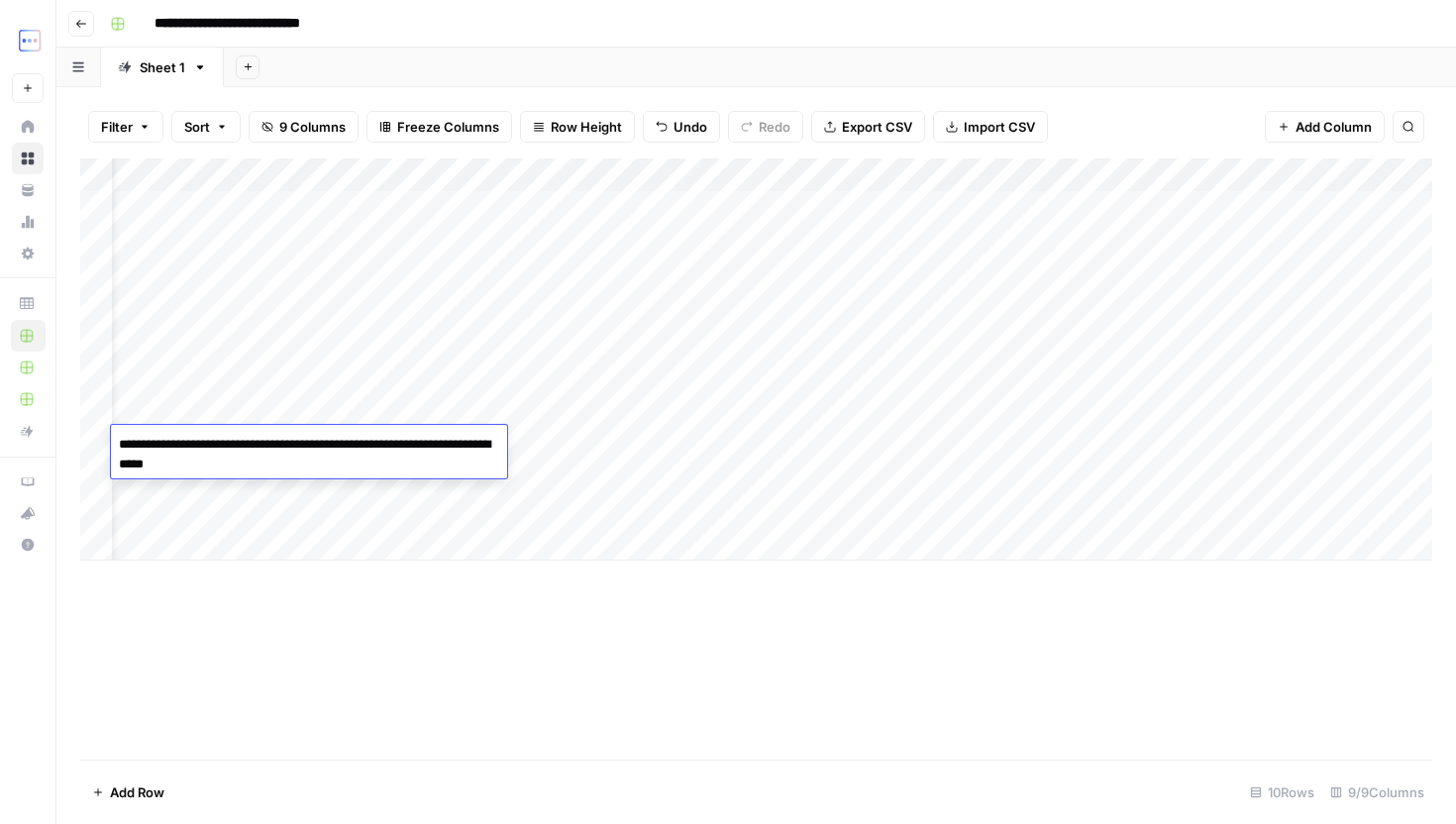 click on "Add Column" at bounding box center [756, 360] 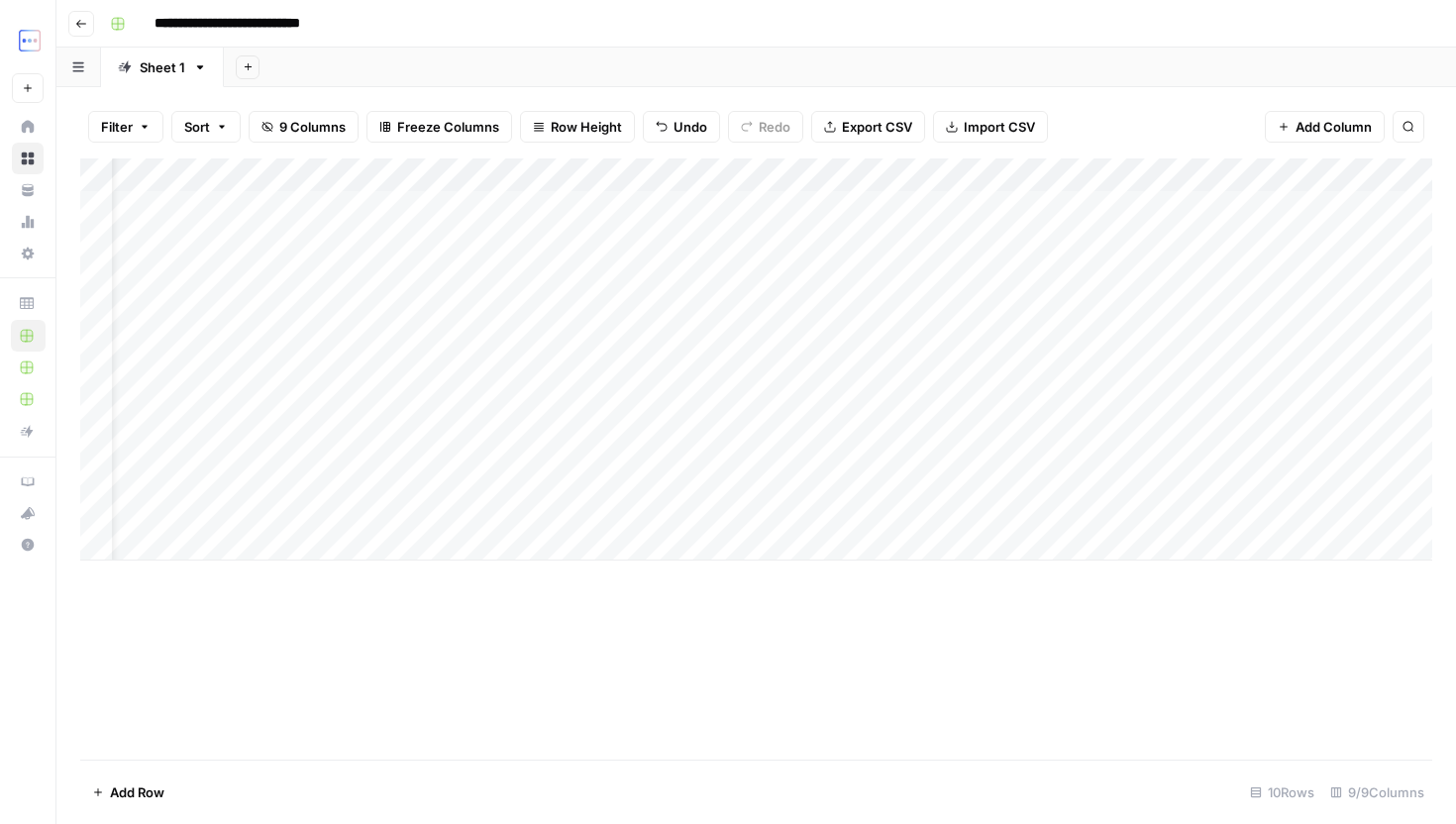 click on "Add Column" at bounding box center [756, 360] 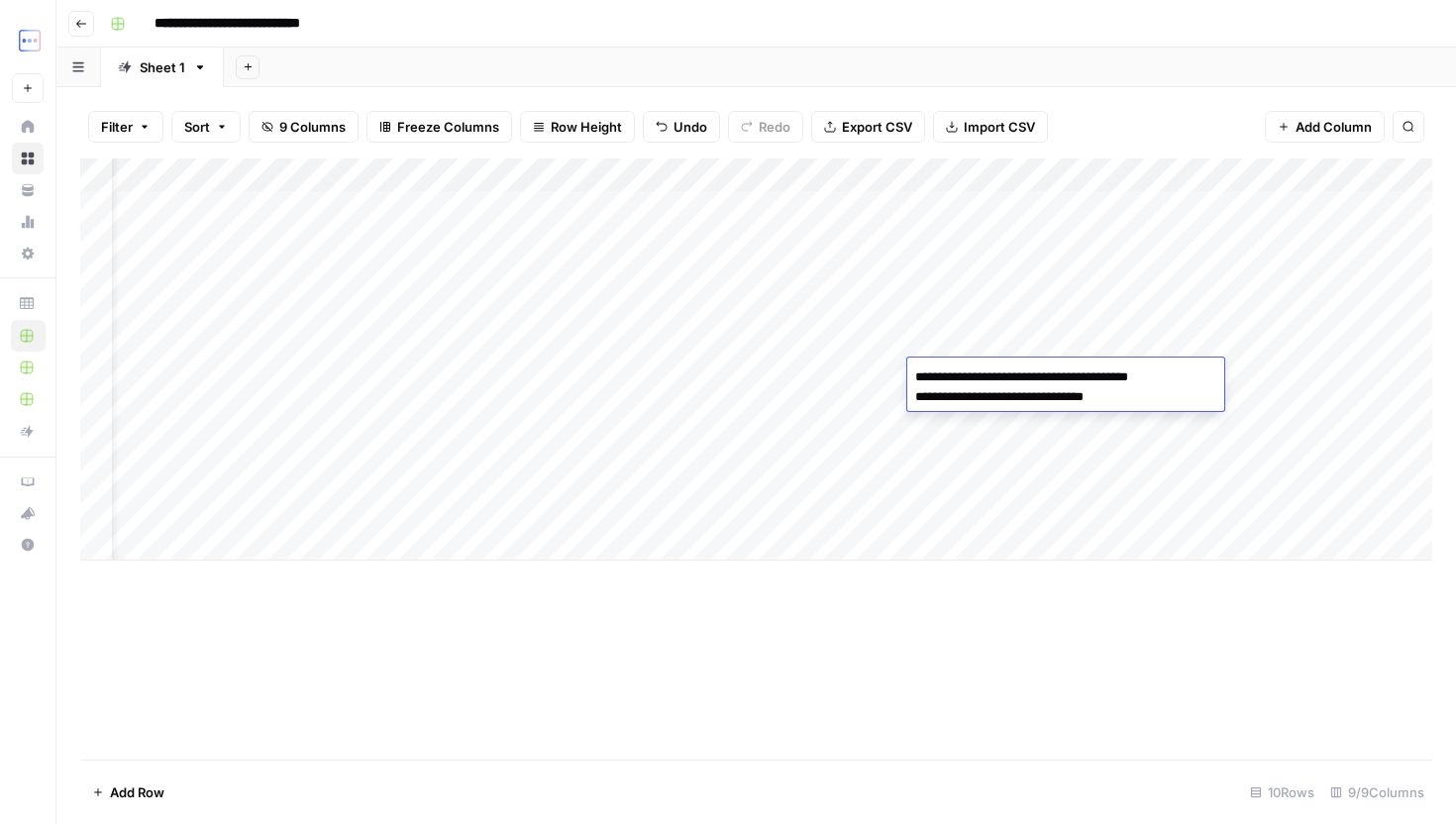 click on "Add Column" at bounding box center (756, 360) 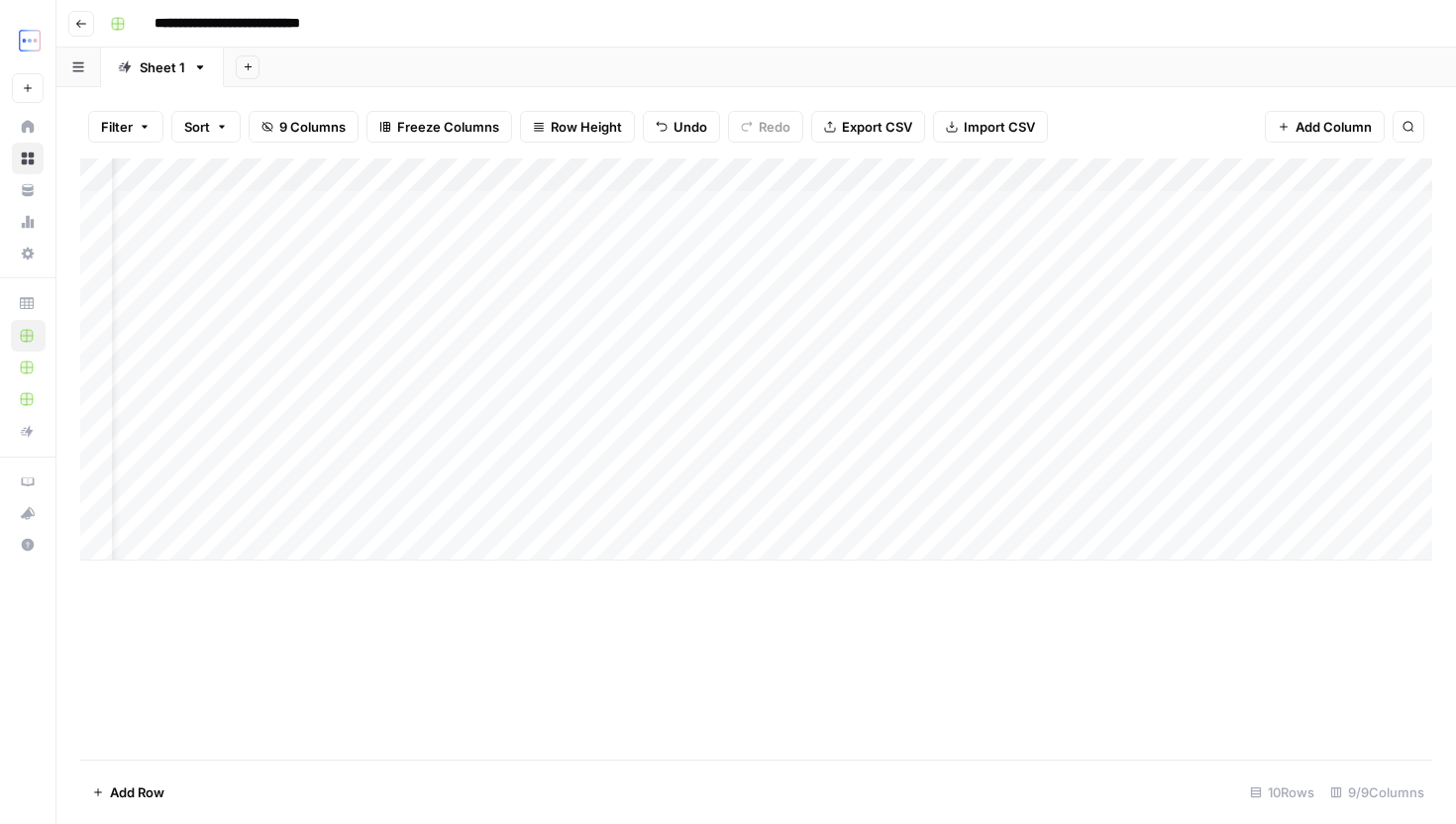 click on "Add Column" at bounding box center [756, 360] 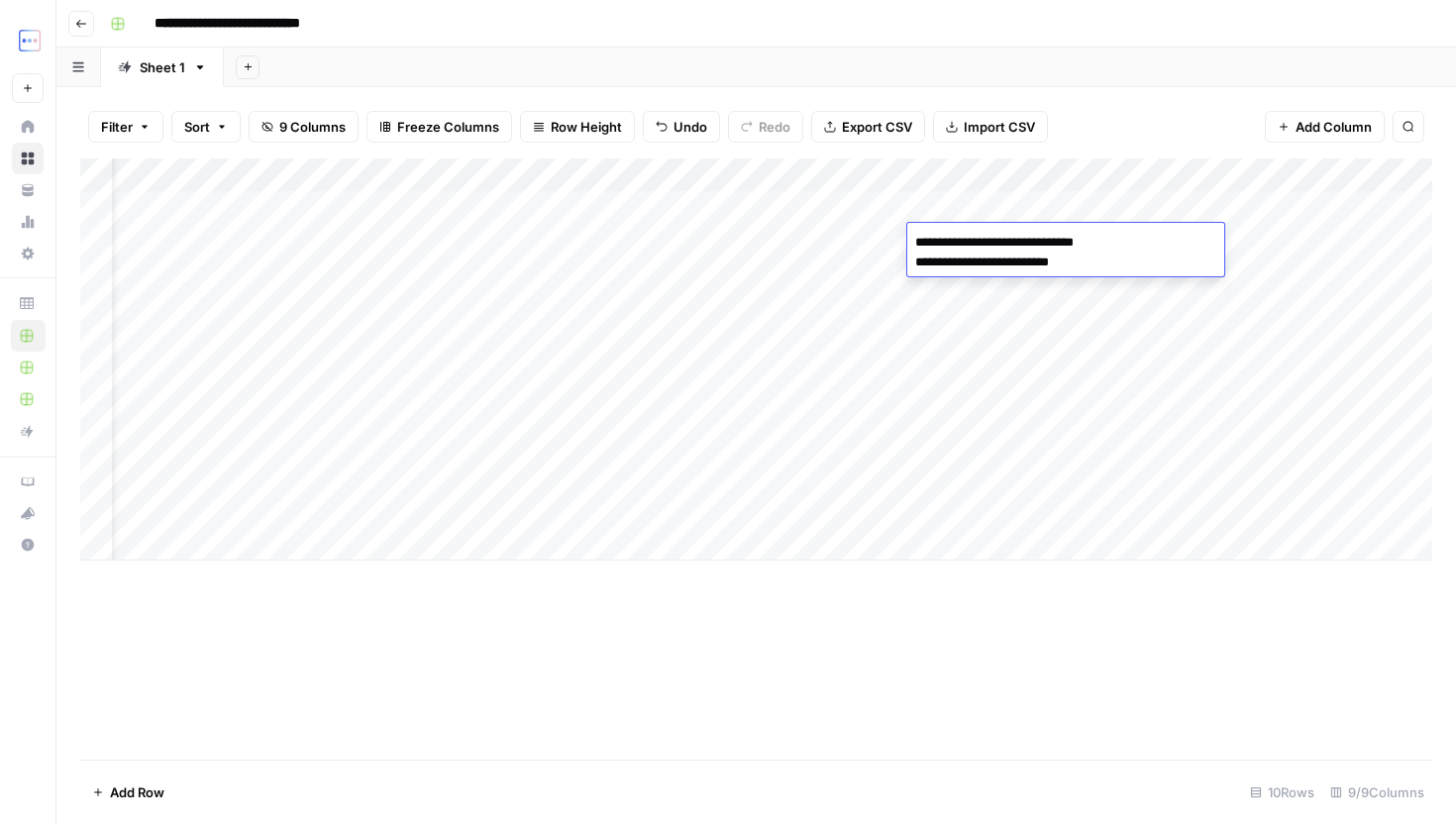 click on "Add Column" at bounding box center (756, 360) 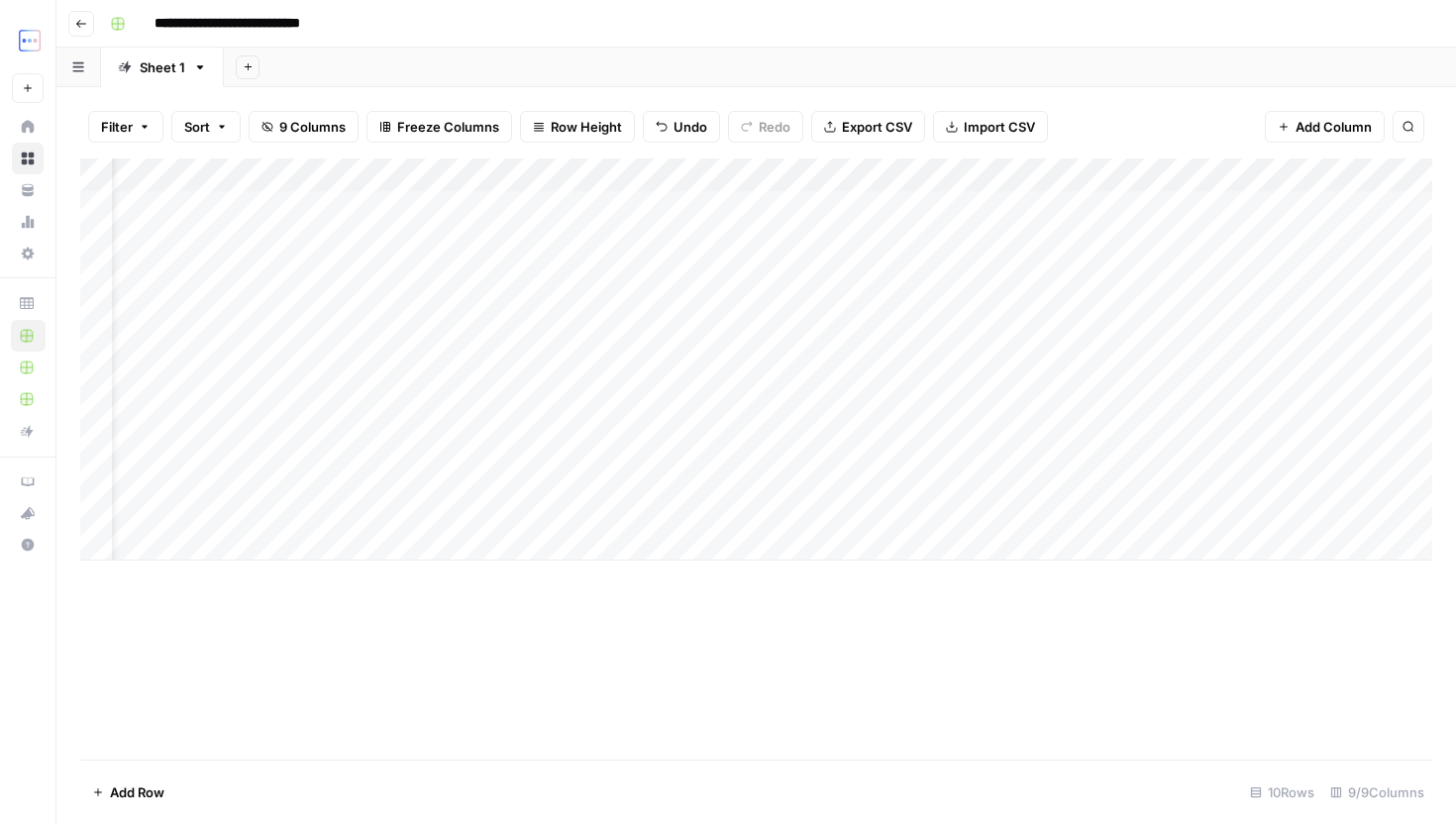 click on "Add Column" at bounding box center (756, 360) 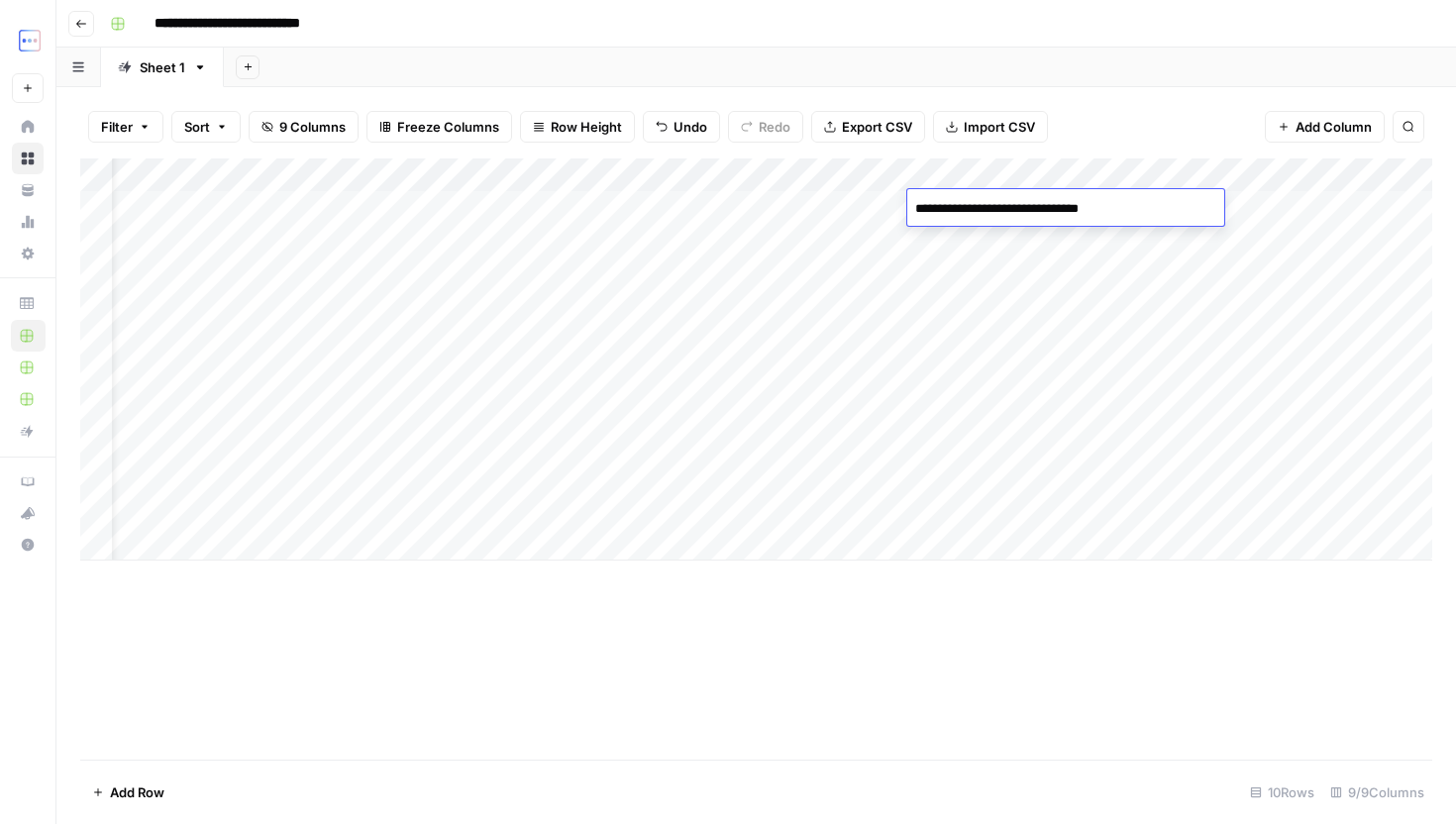 click on "Add Column" at bounding box center [756, 360] 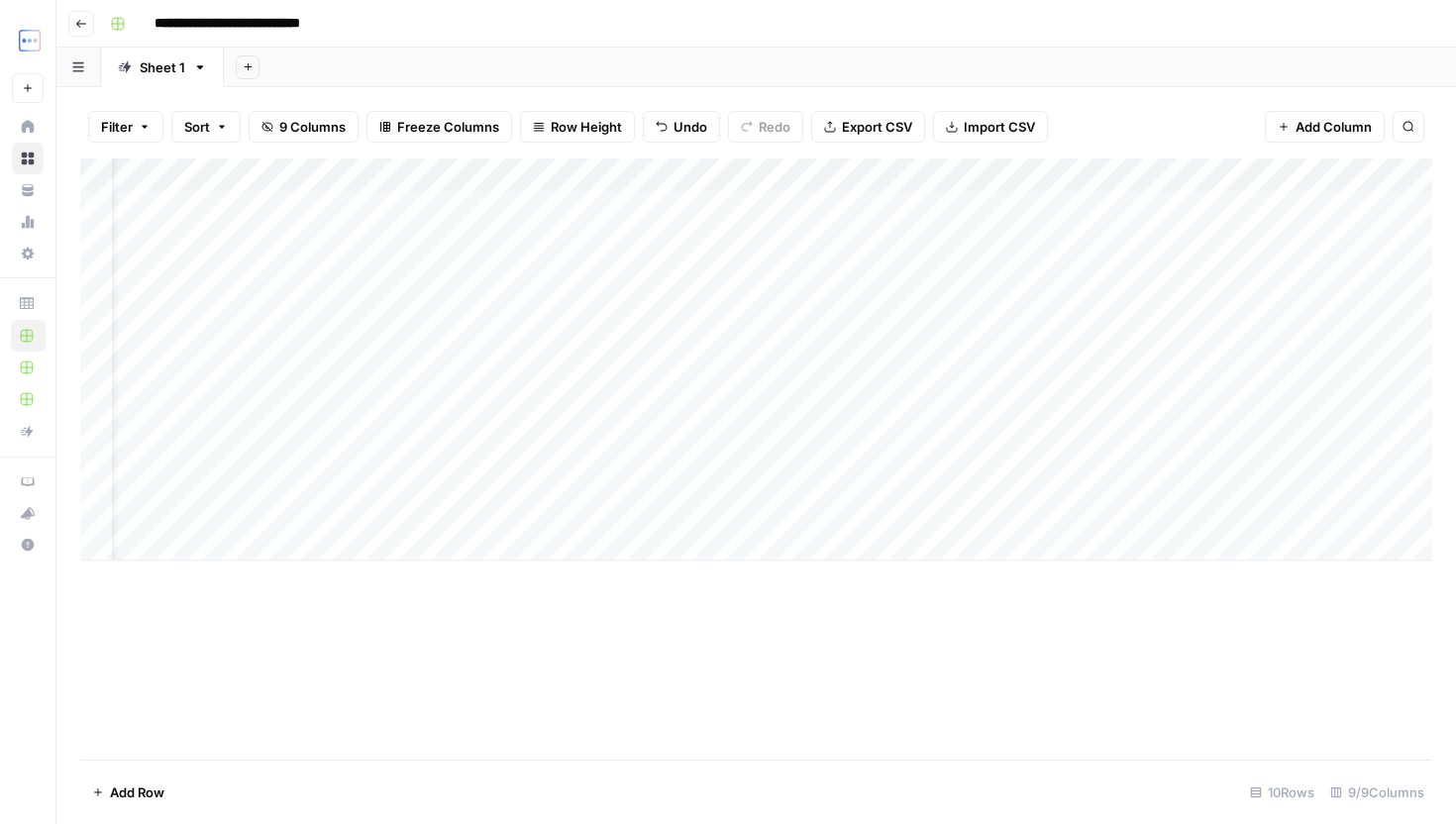 click on "Add Column" at bounding box center [756, 360] 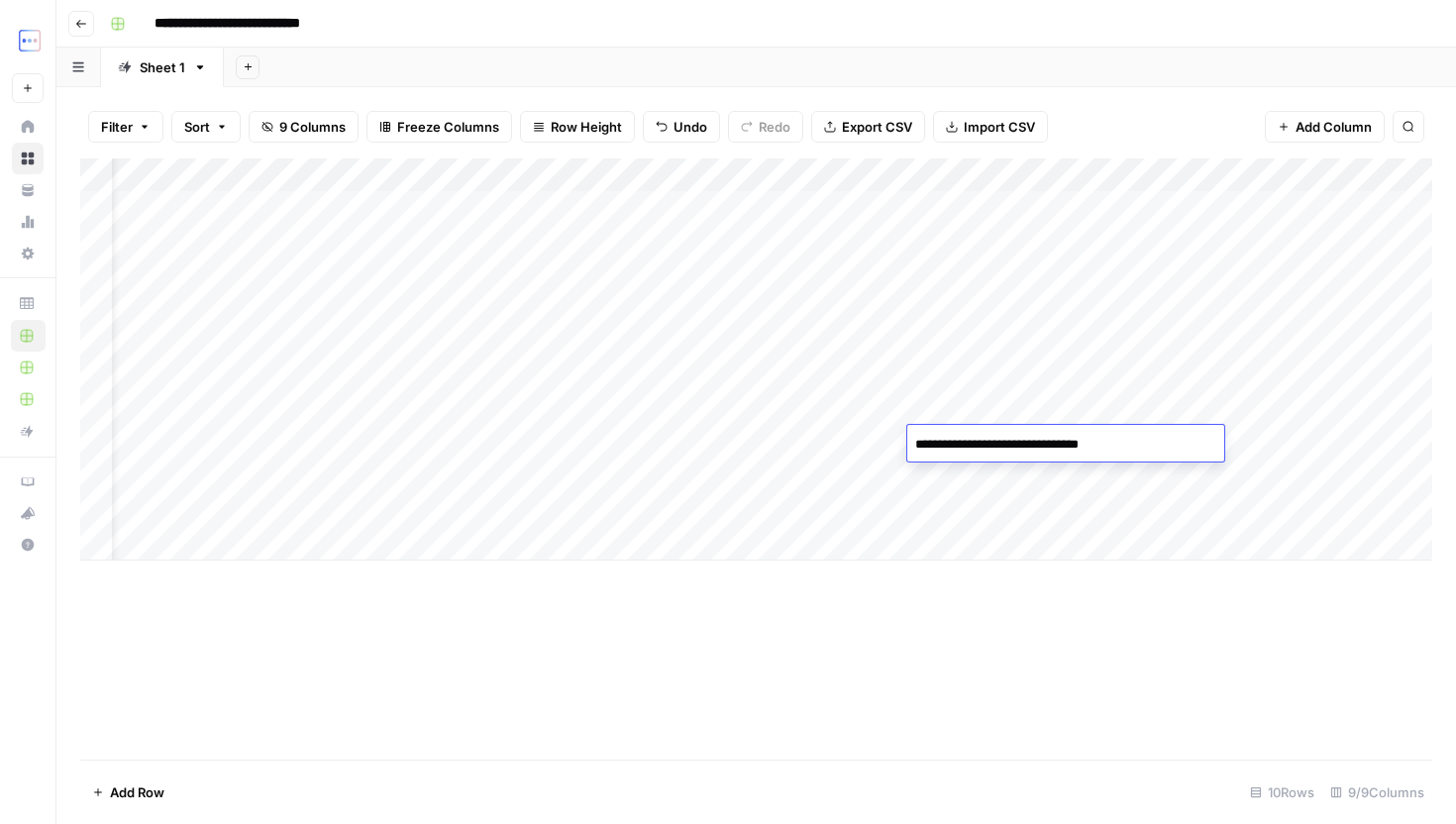 click on "Add Column" at bounding box center (756, 360) 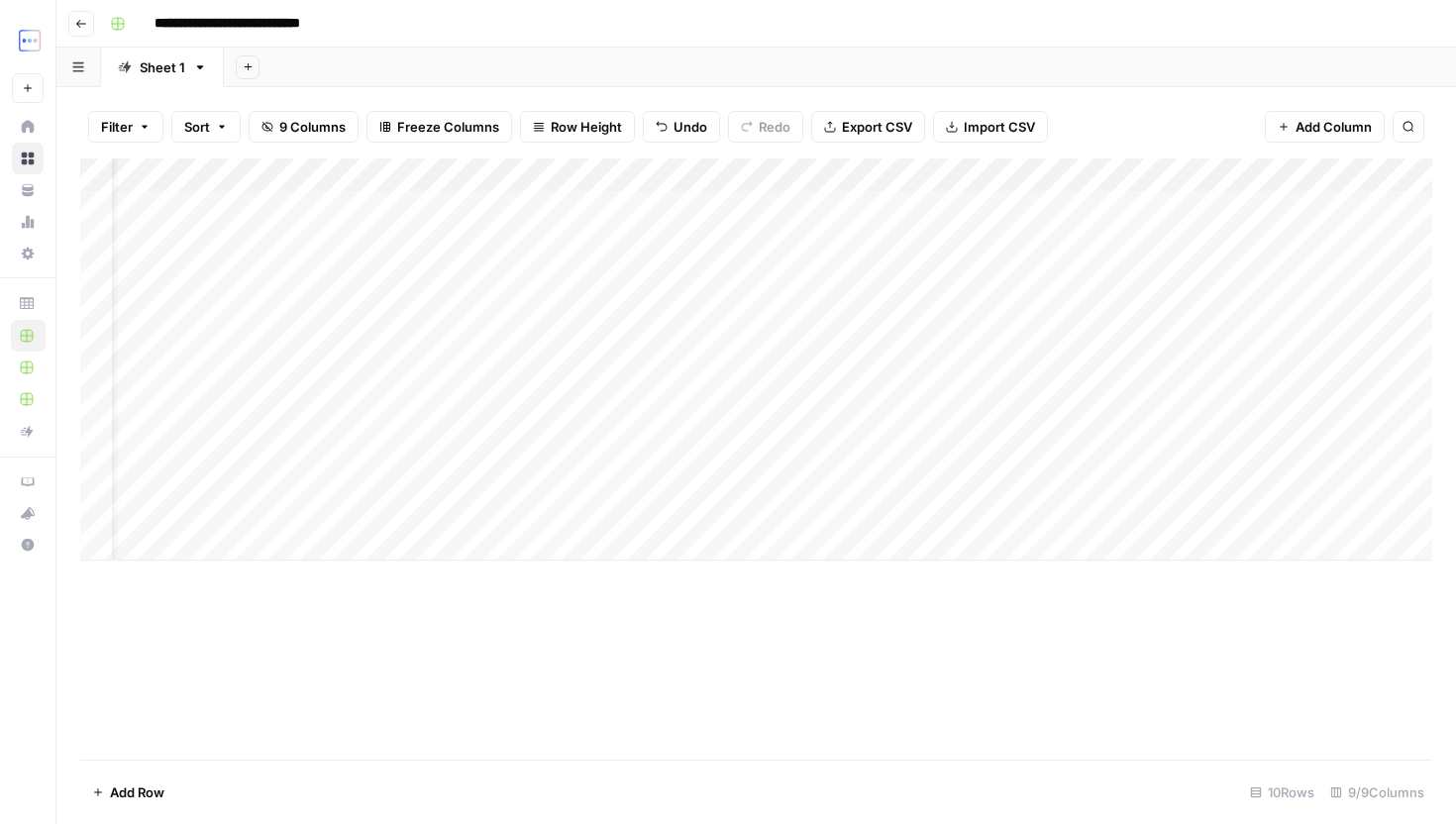 click on "Add Column" at bounding box center (756, 360) 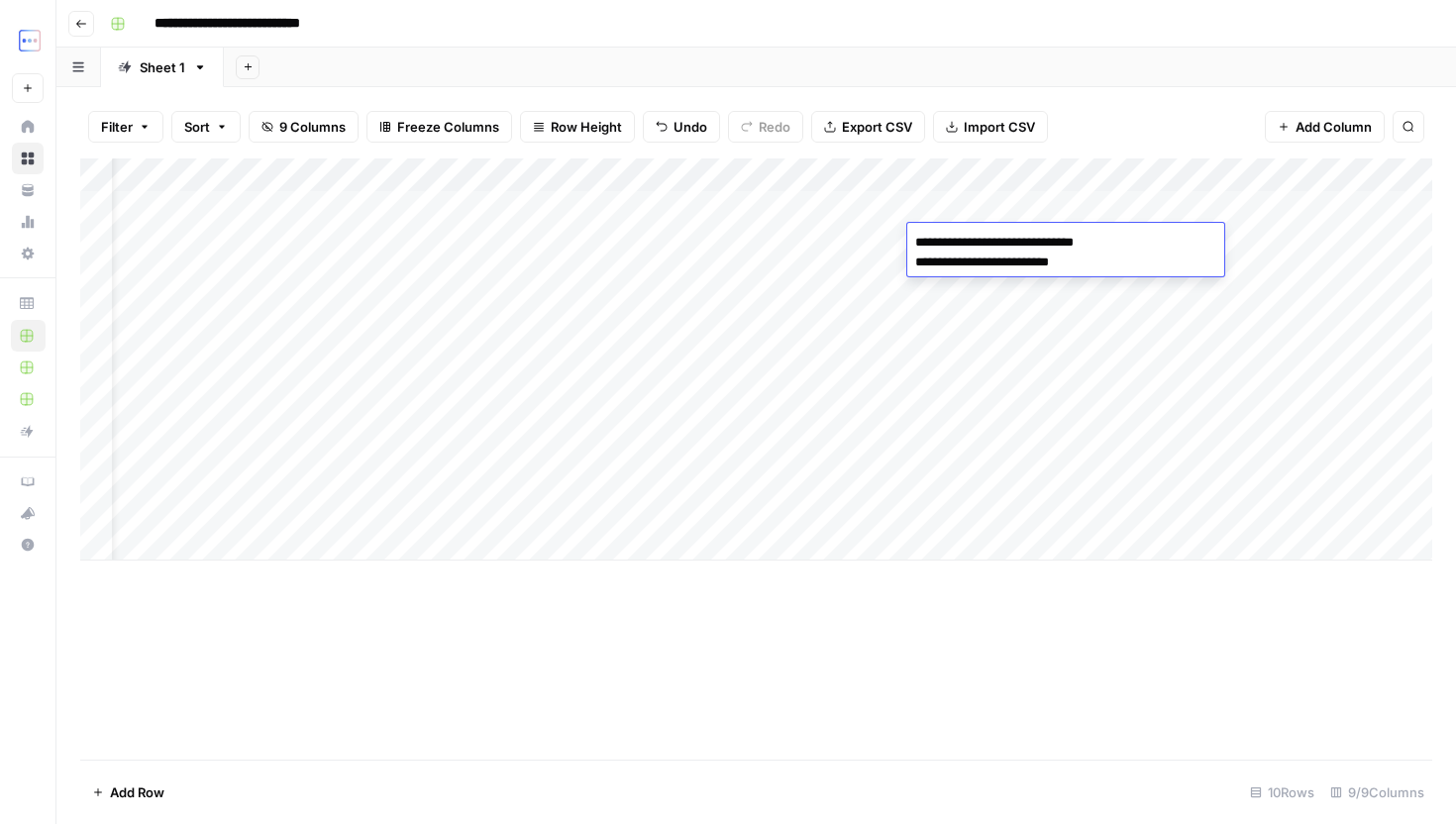 drag, startPoint x: 1094, startPoint y: 264, endPoint x: 901, endPoint y: 268, distance: 193.04145 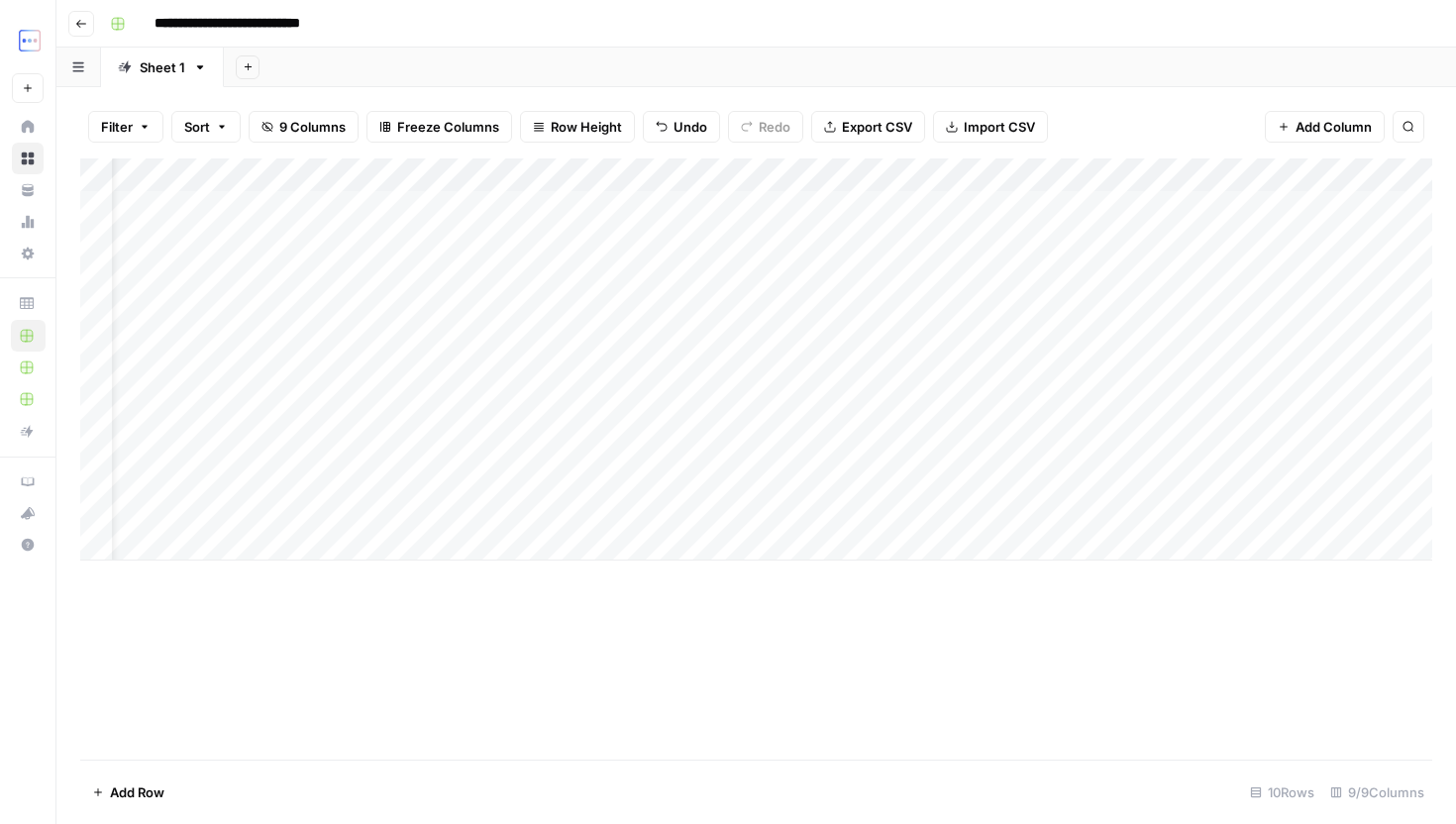 click on "Add Column" at bounding box center [756, 360] 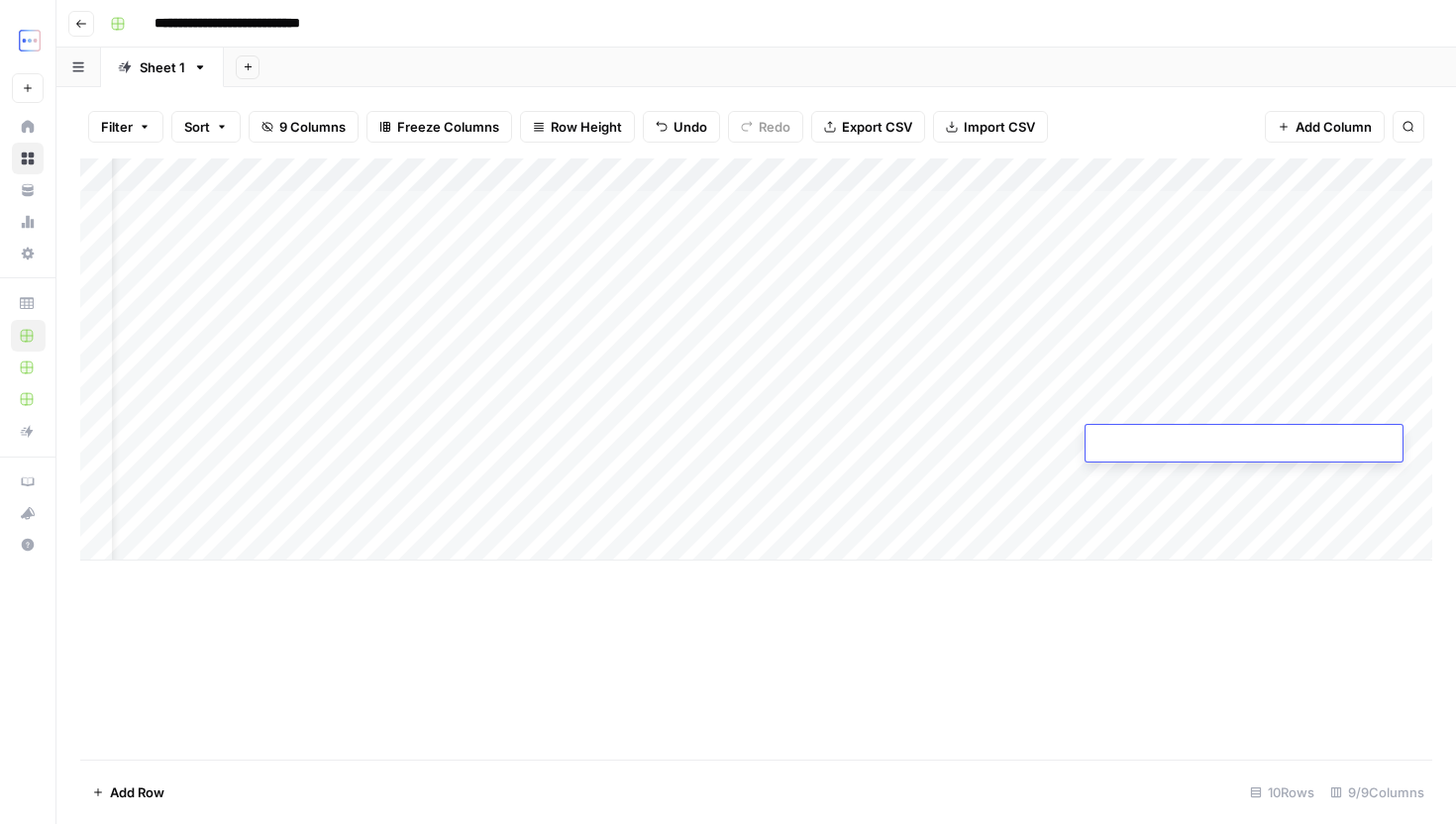 type on "**********" 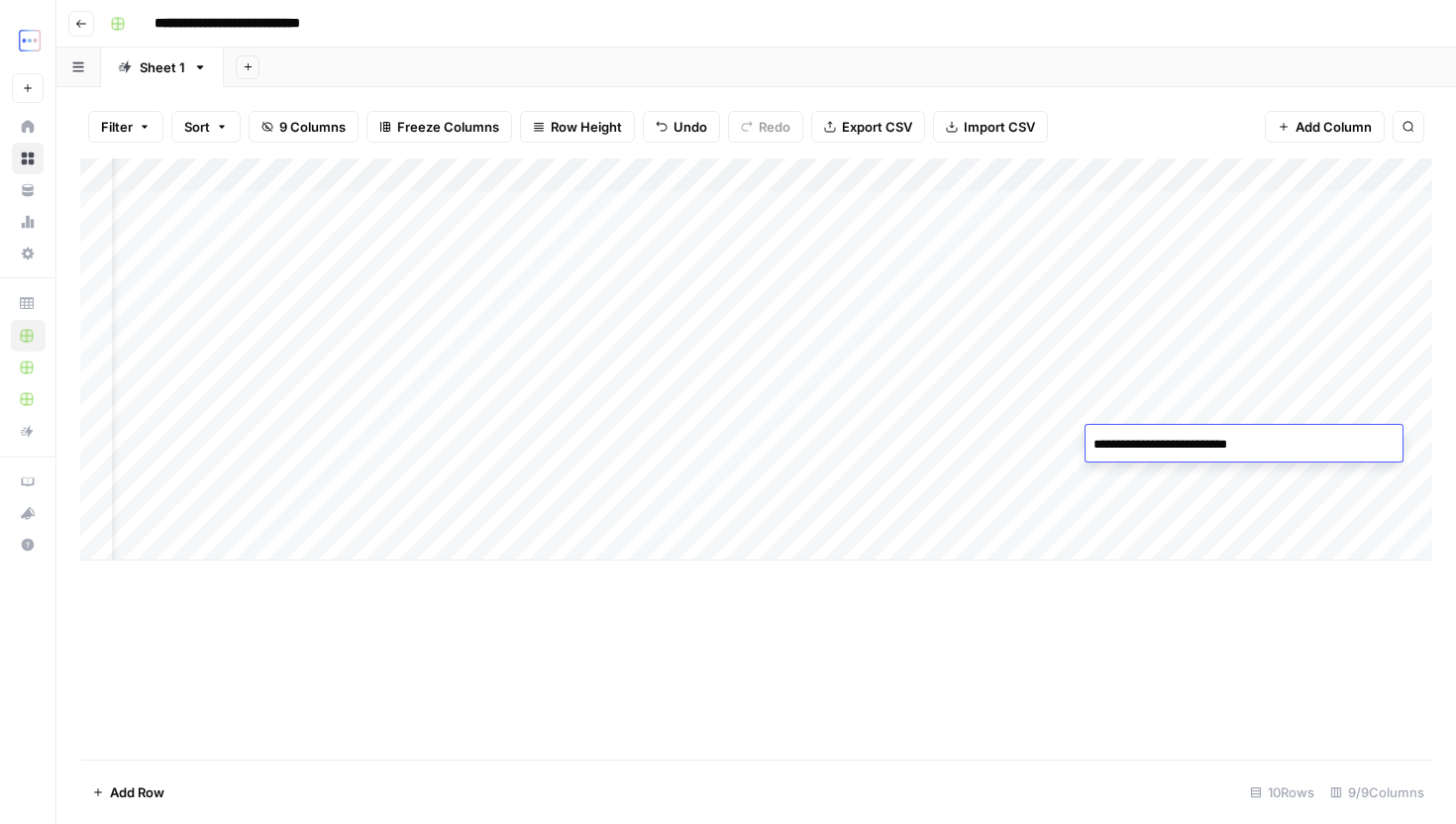 click on "Add Column" at bounding box center (756, 360) 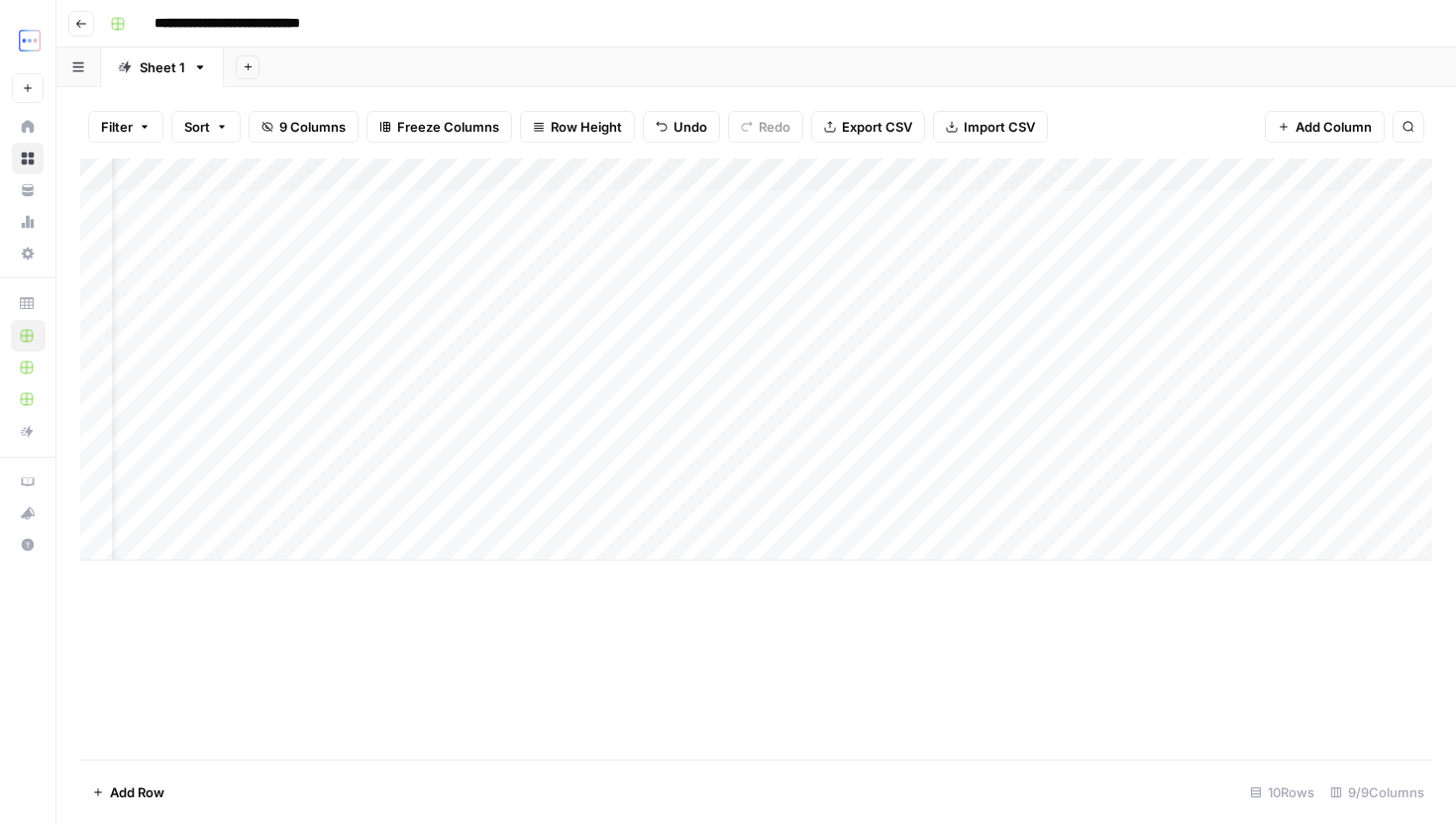 click on "Add Column" at bounding box center (756, 360) 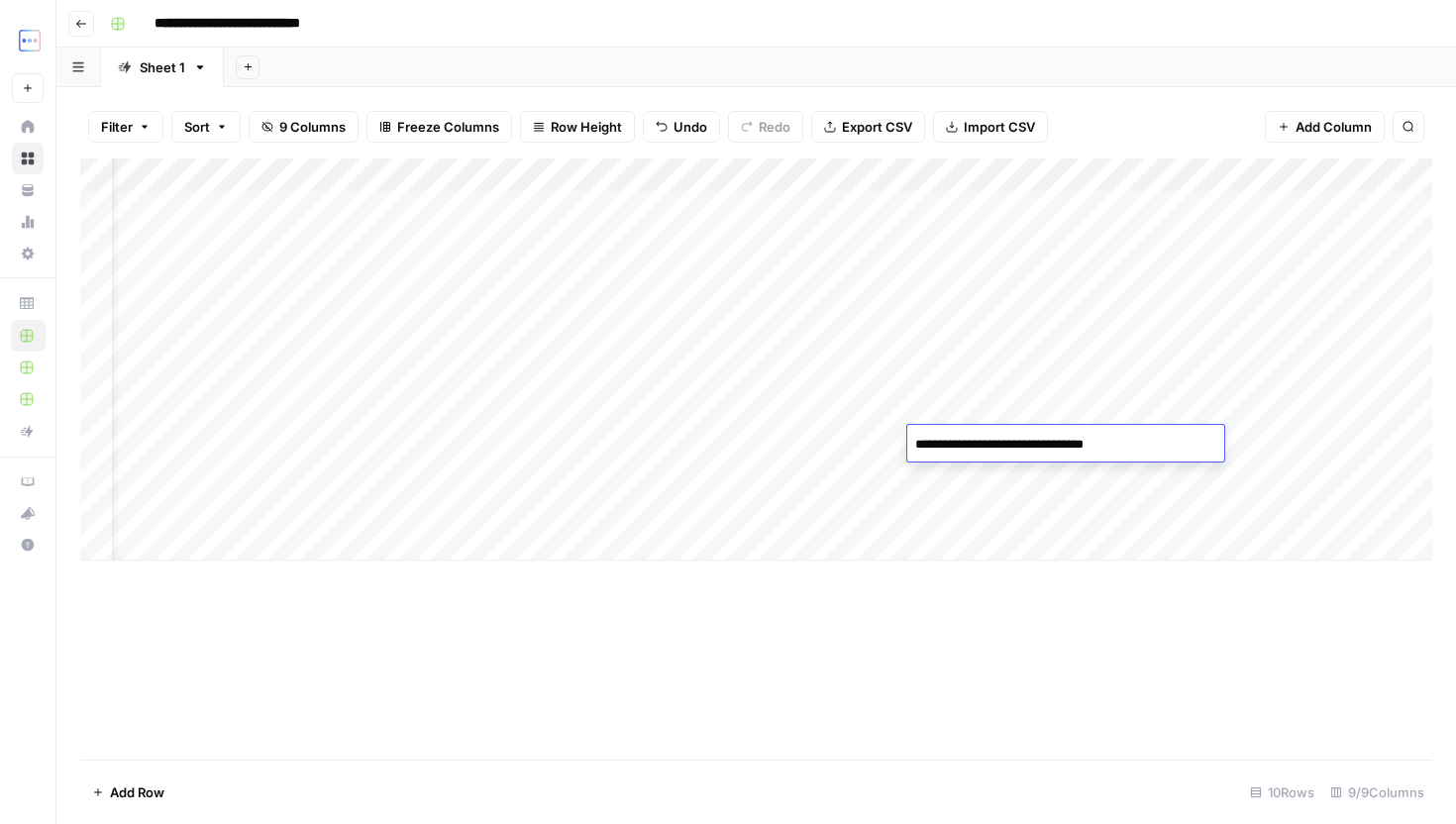 type on "**********" 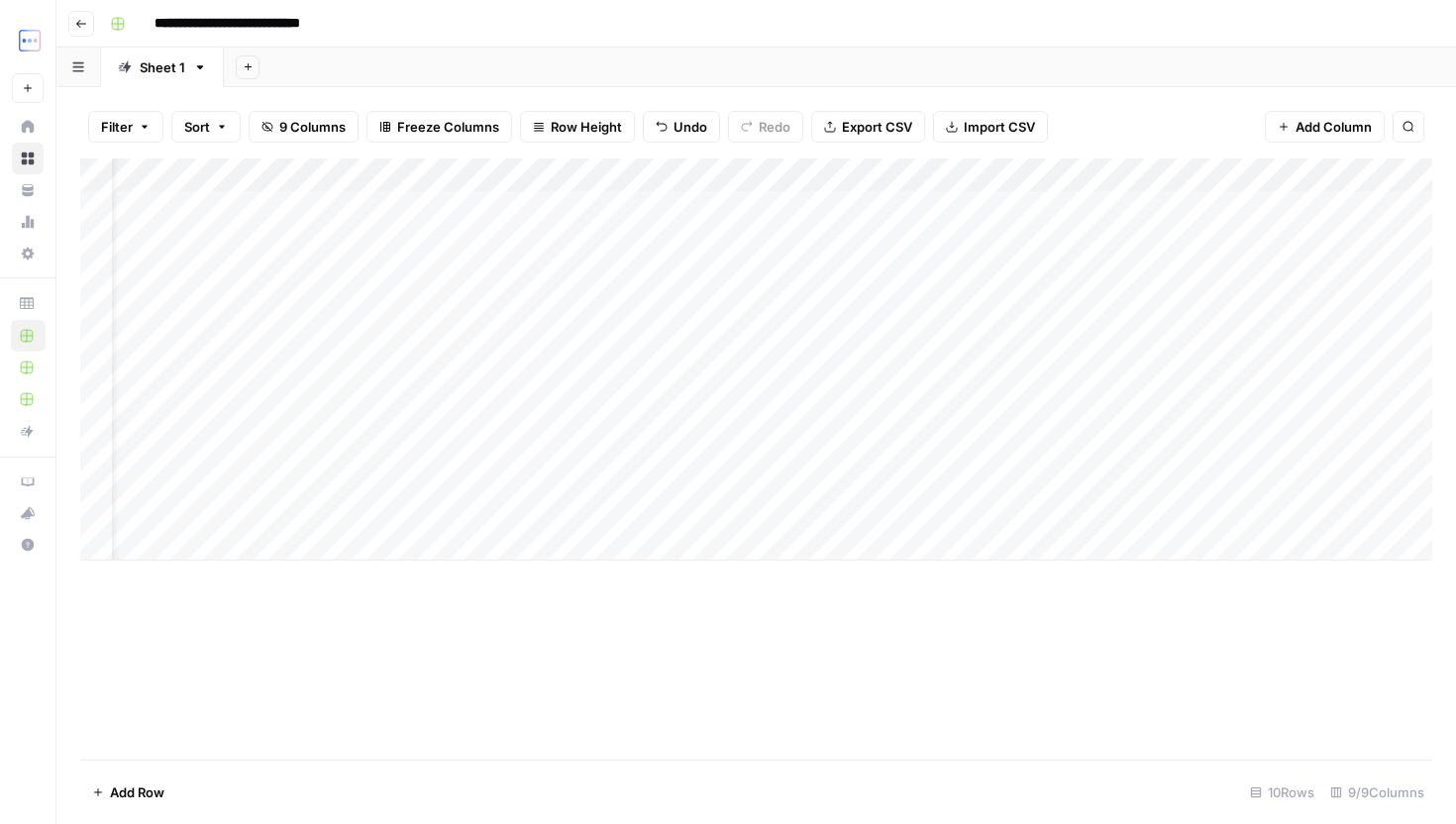 click on "Add Column" at bounding box center (756, 360) 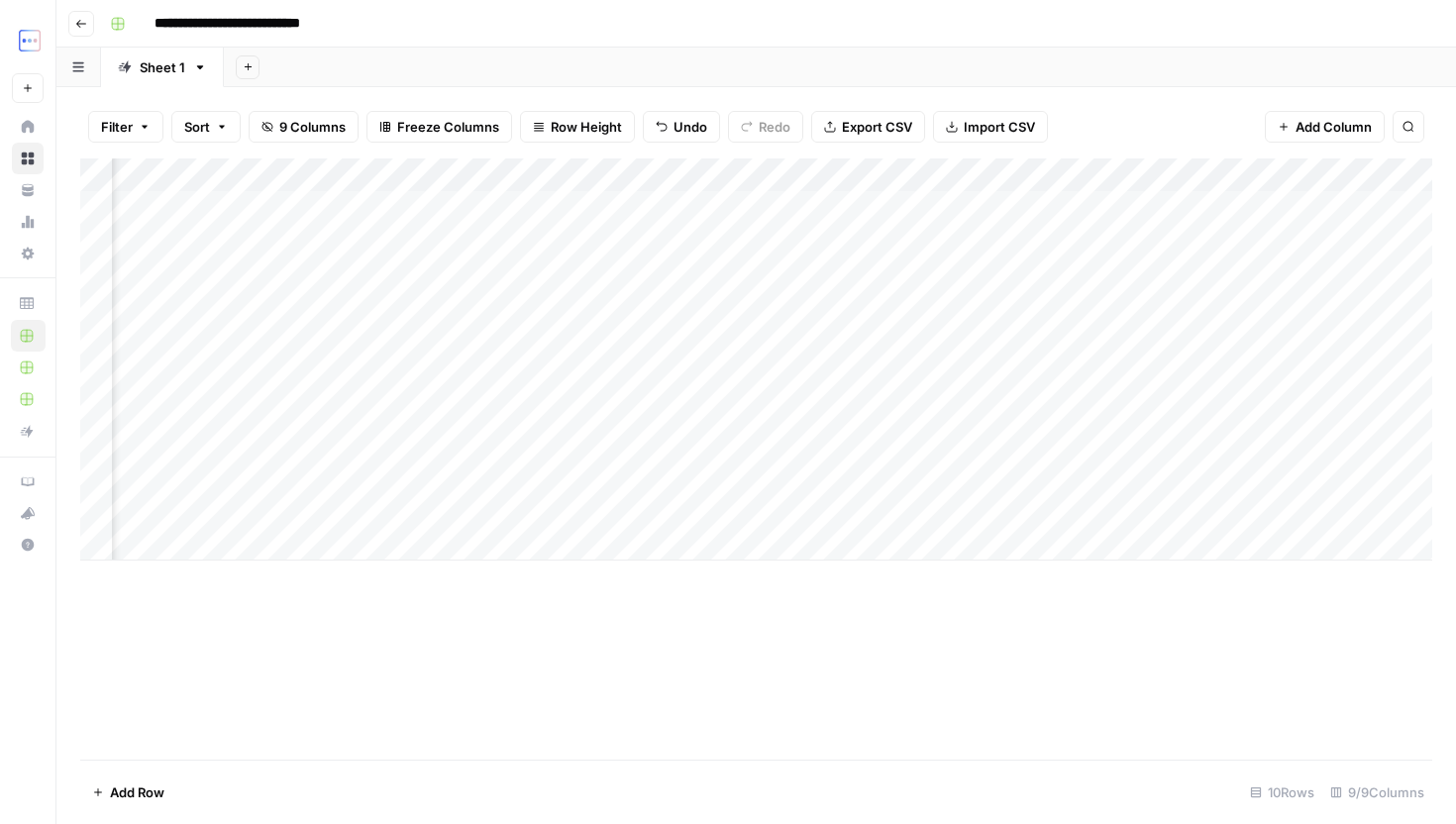 scroll, scrollTop: 0, scrollLeft: 542, axis: horizontal 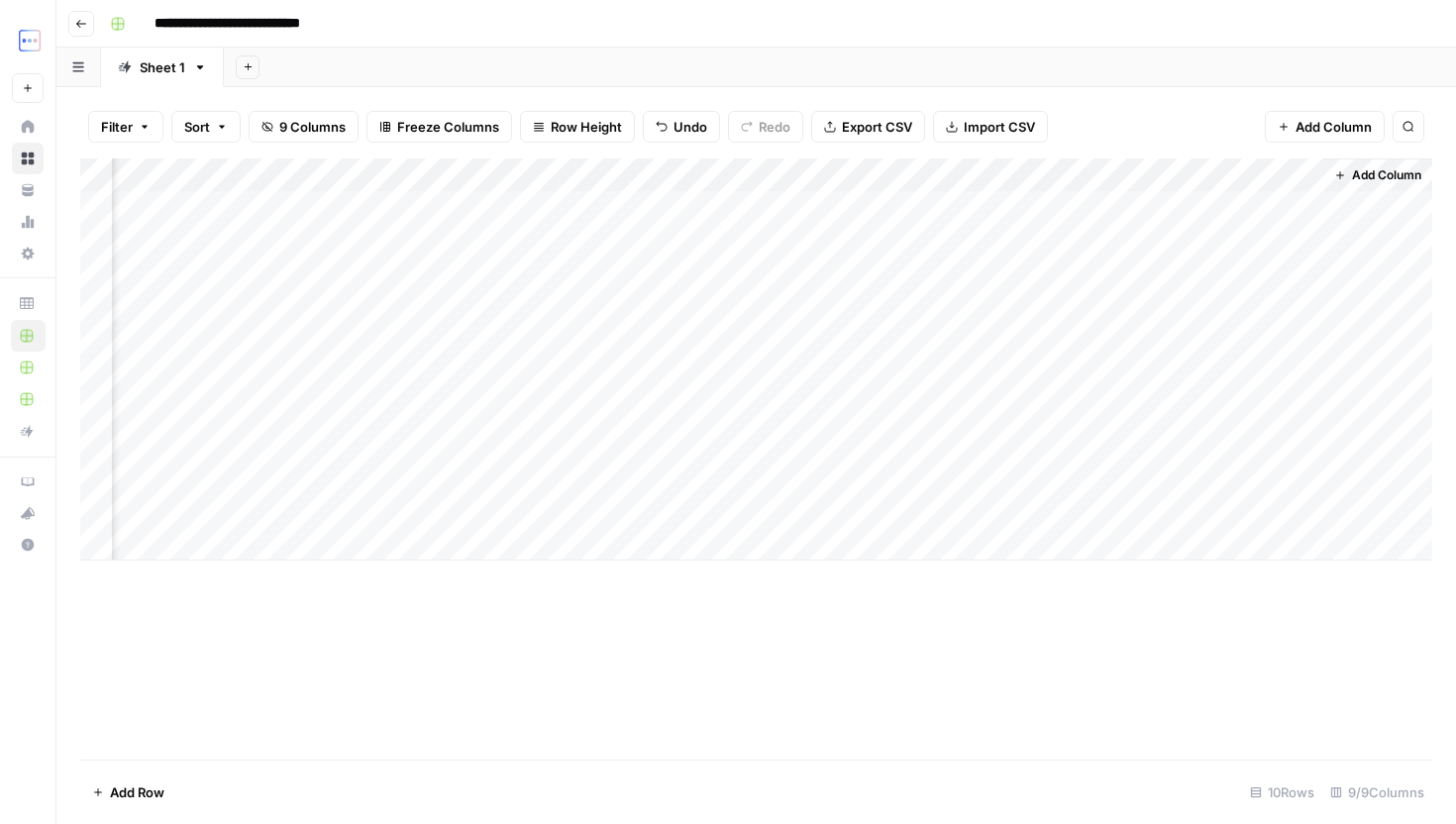 click on "Add Column" at bounding box center (756, 360) 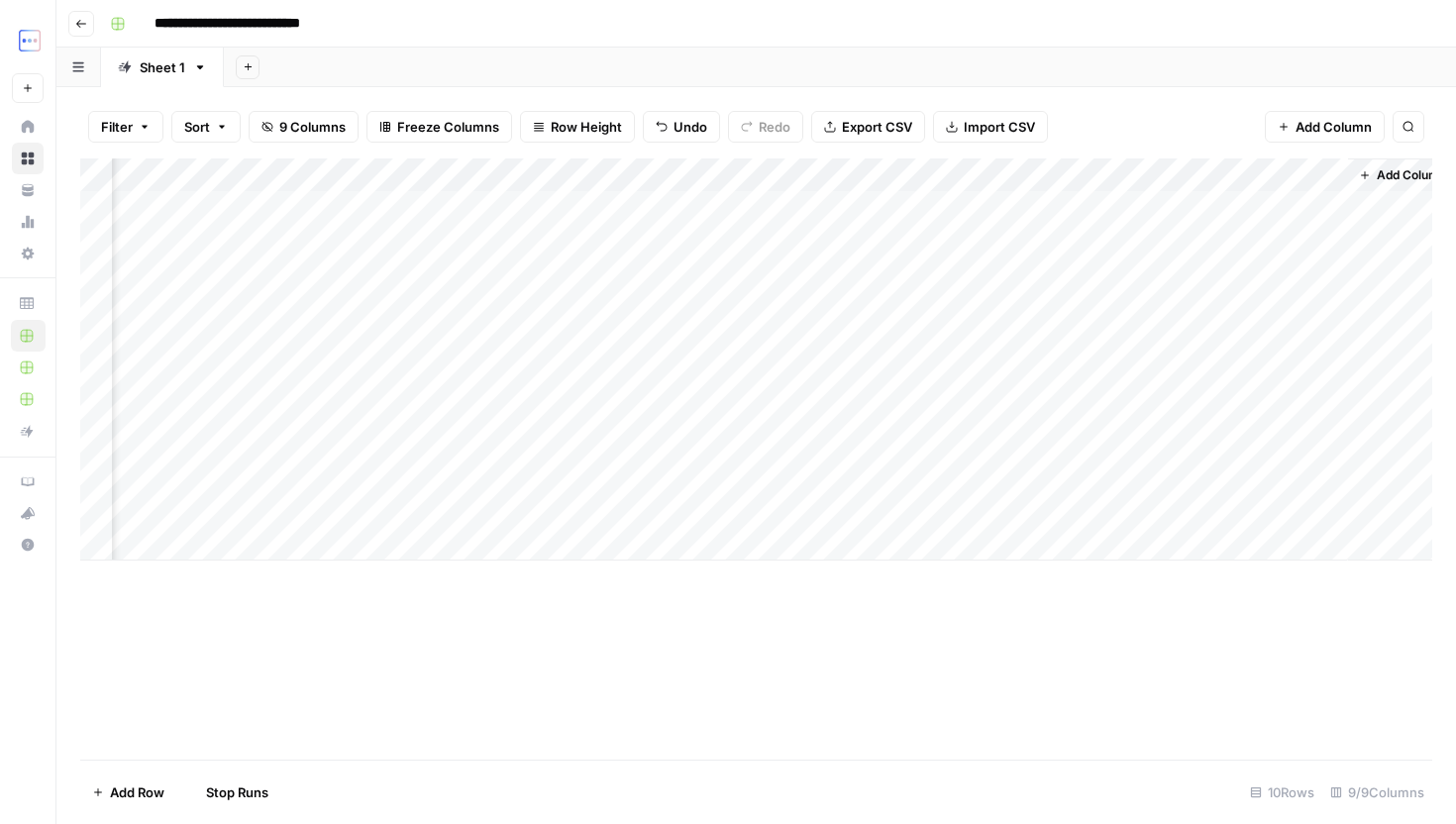 scroll, scrollTop: 0, scrollLeft: 0, axis: both 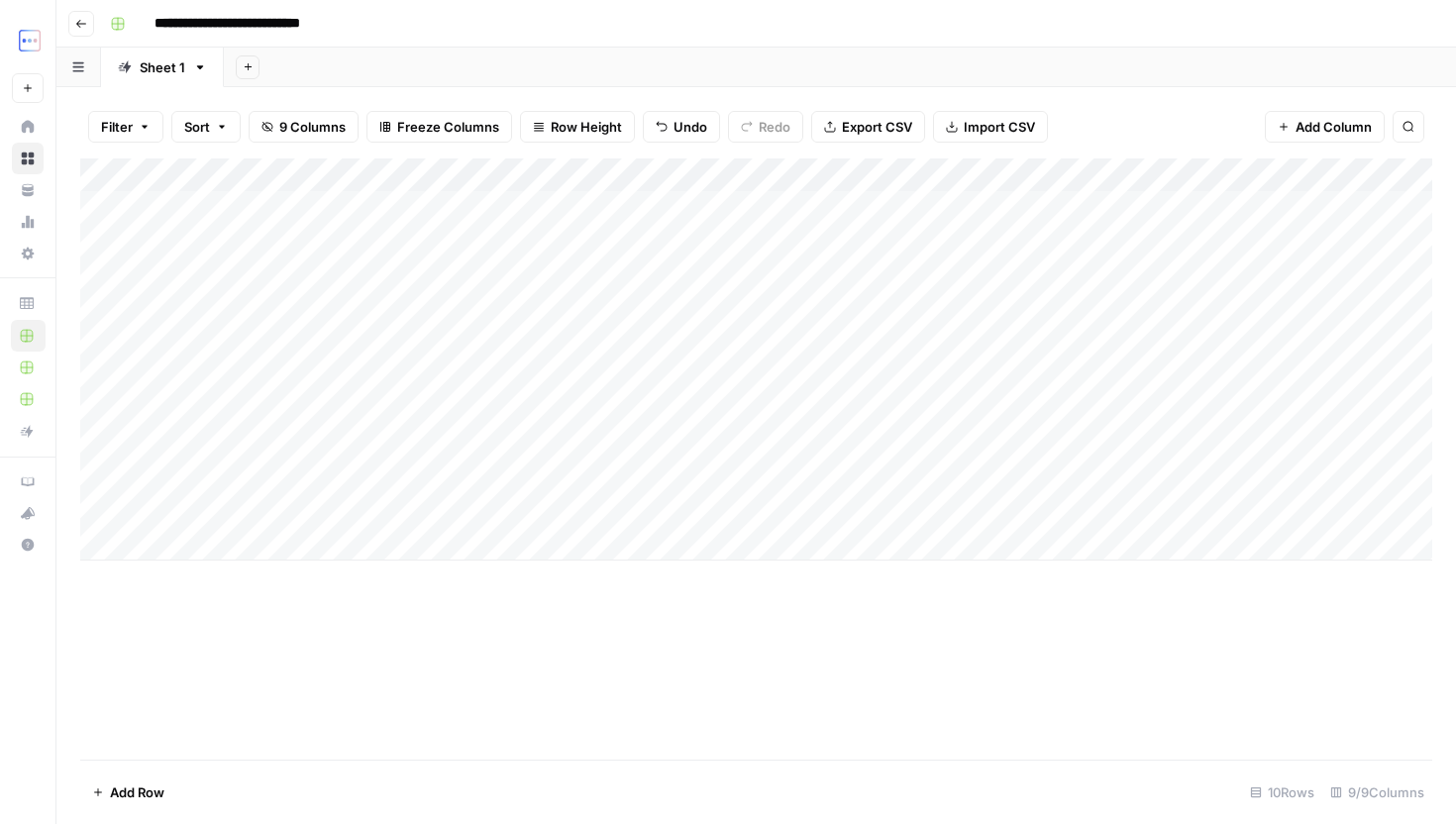 click on "Add Column" at bounding box center [756, 360] 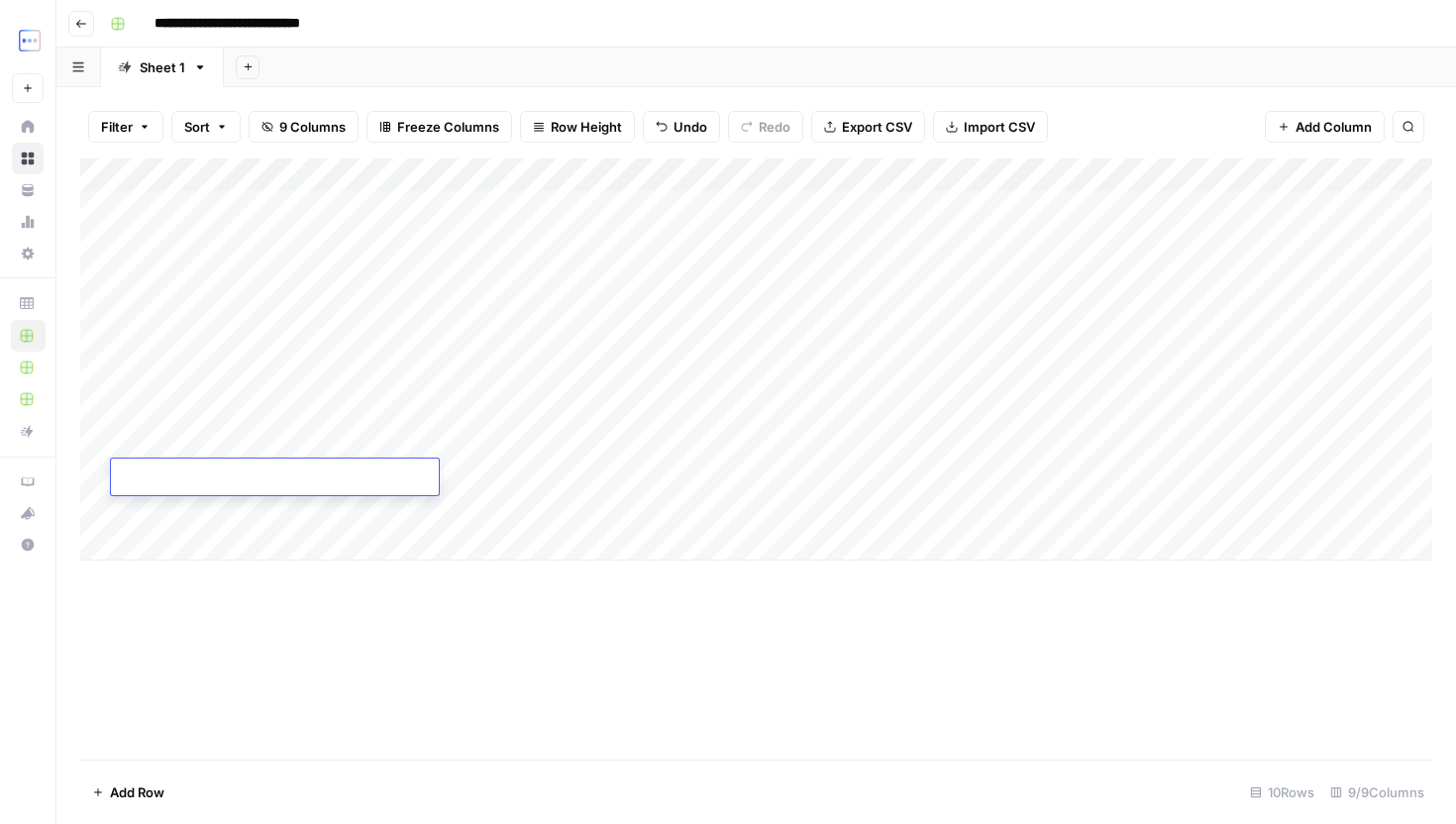type on "**********" 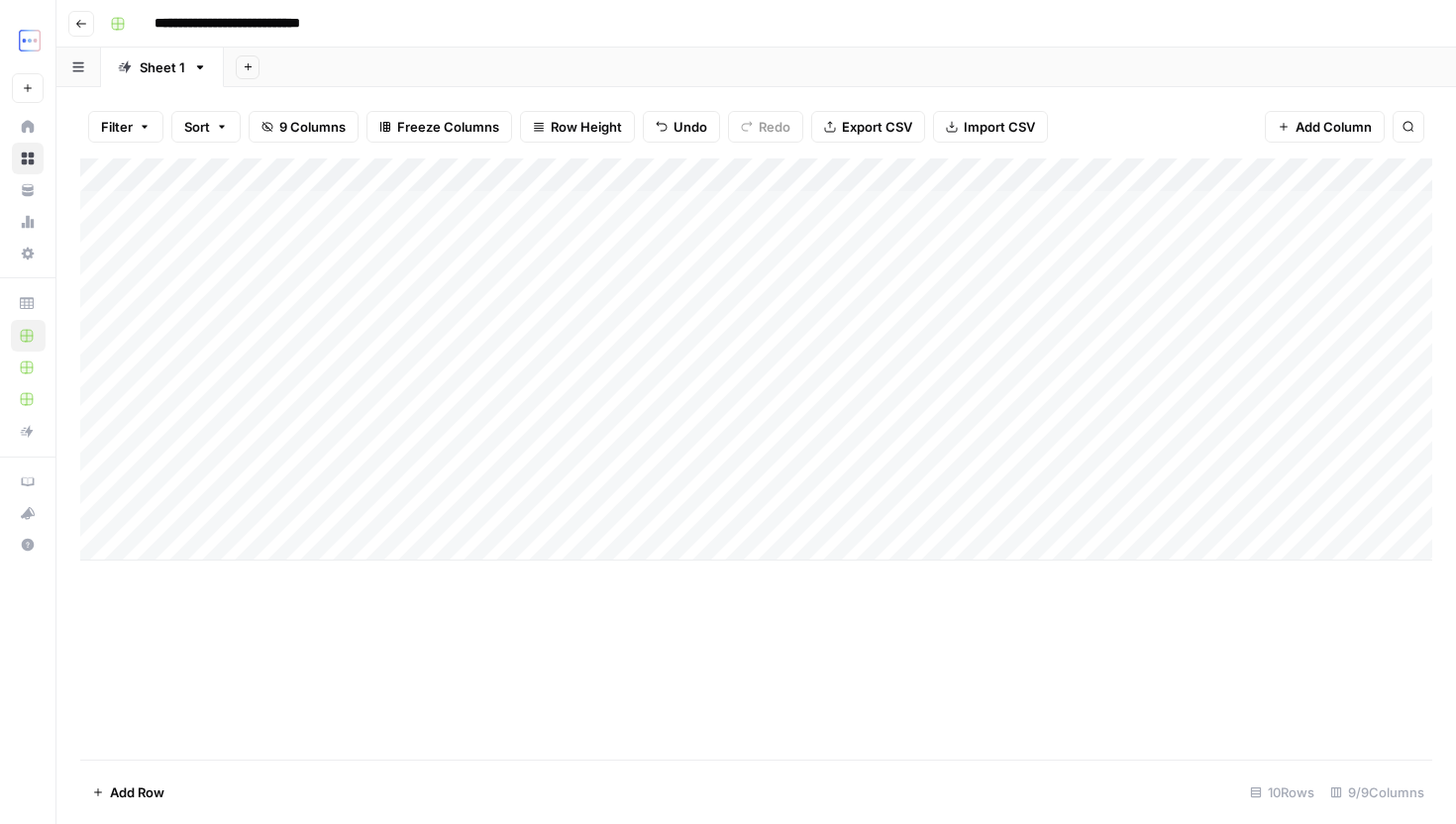click on "Add Column" at bounding box center [756, 459] 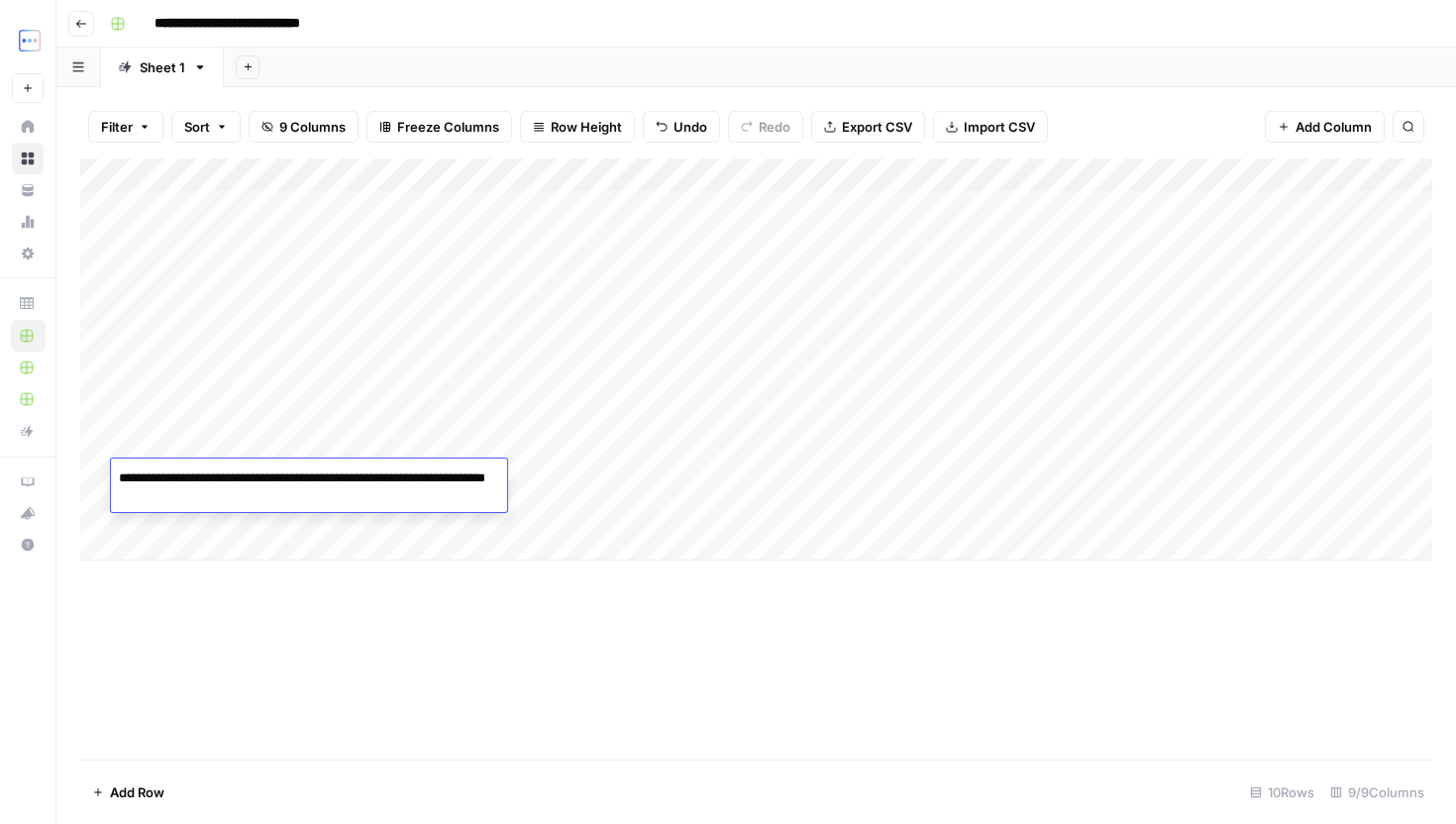 click on "**********" at bounding box center (309, 488) 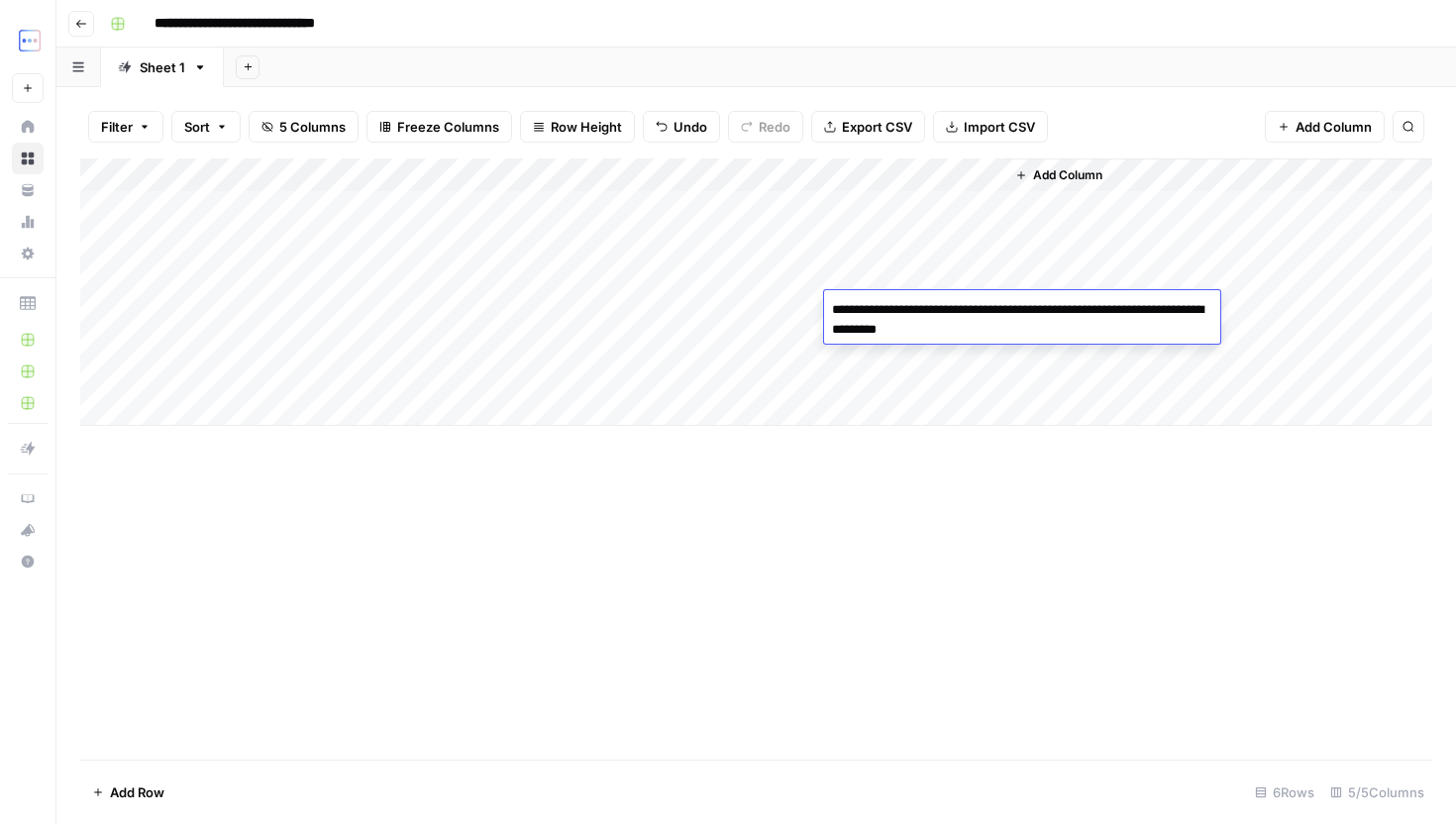 scroll, scrollTop: 0, scrollLeft: 0, axis: both 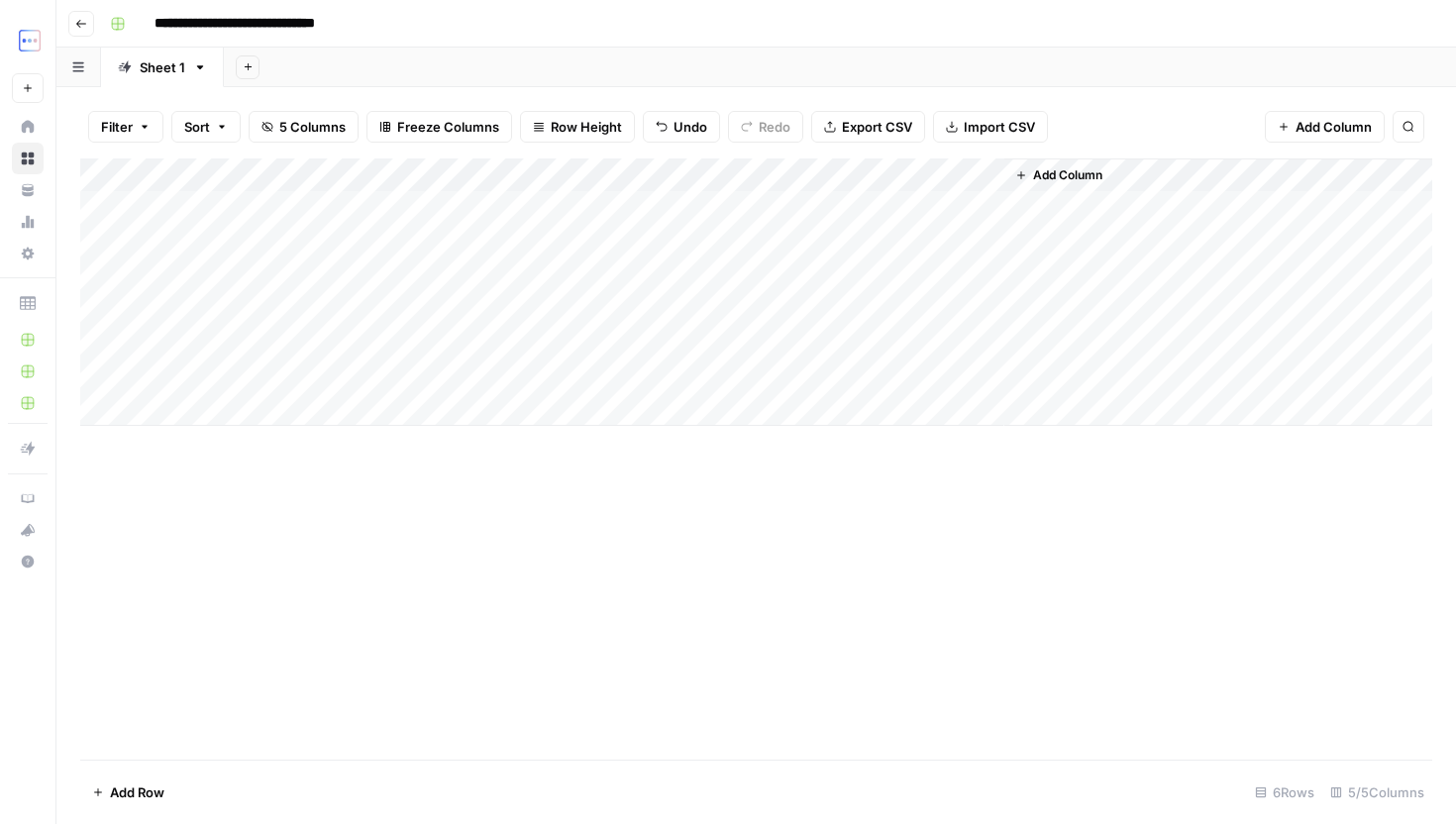 click on "Add Column" at bounding box center [756, 459] 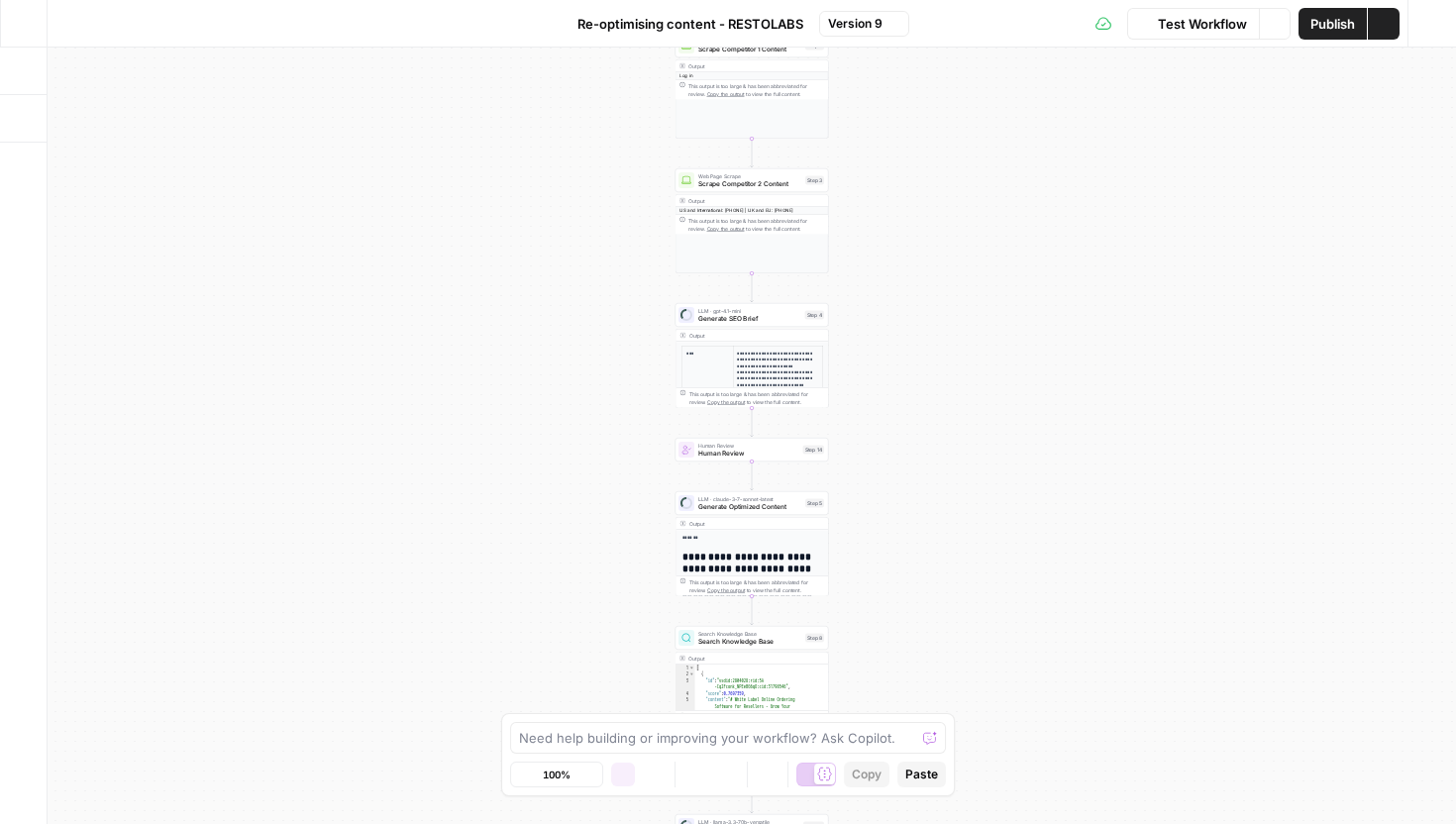 scroll, scrollTop: 0, scrollLeft: 0, axis: both 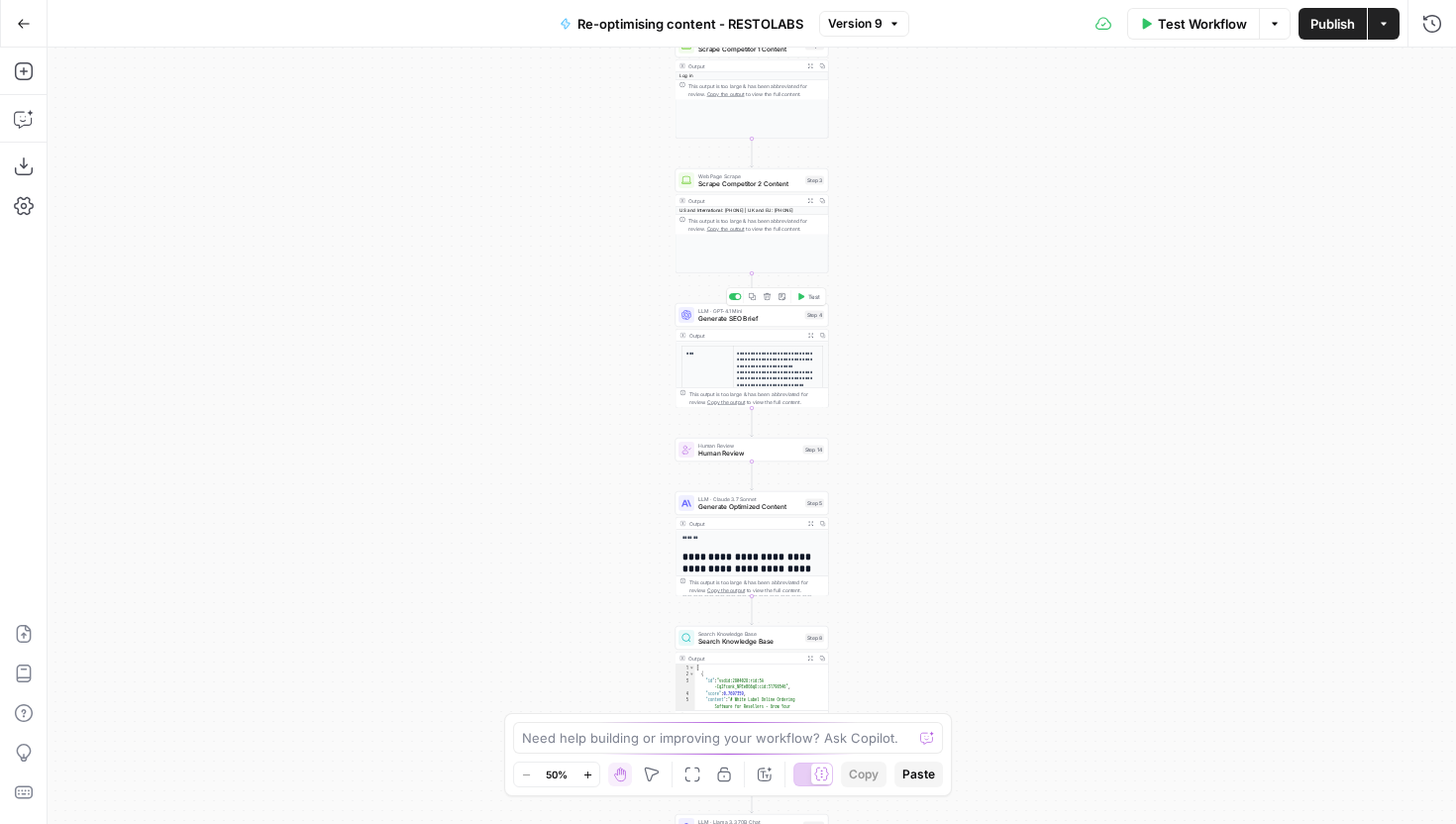 click on "Generate SEO Brief" at bounding box center (750, 319) 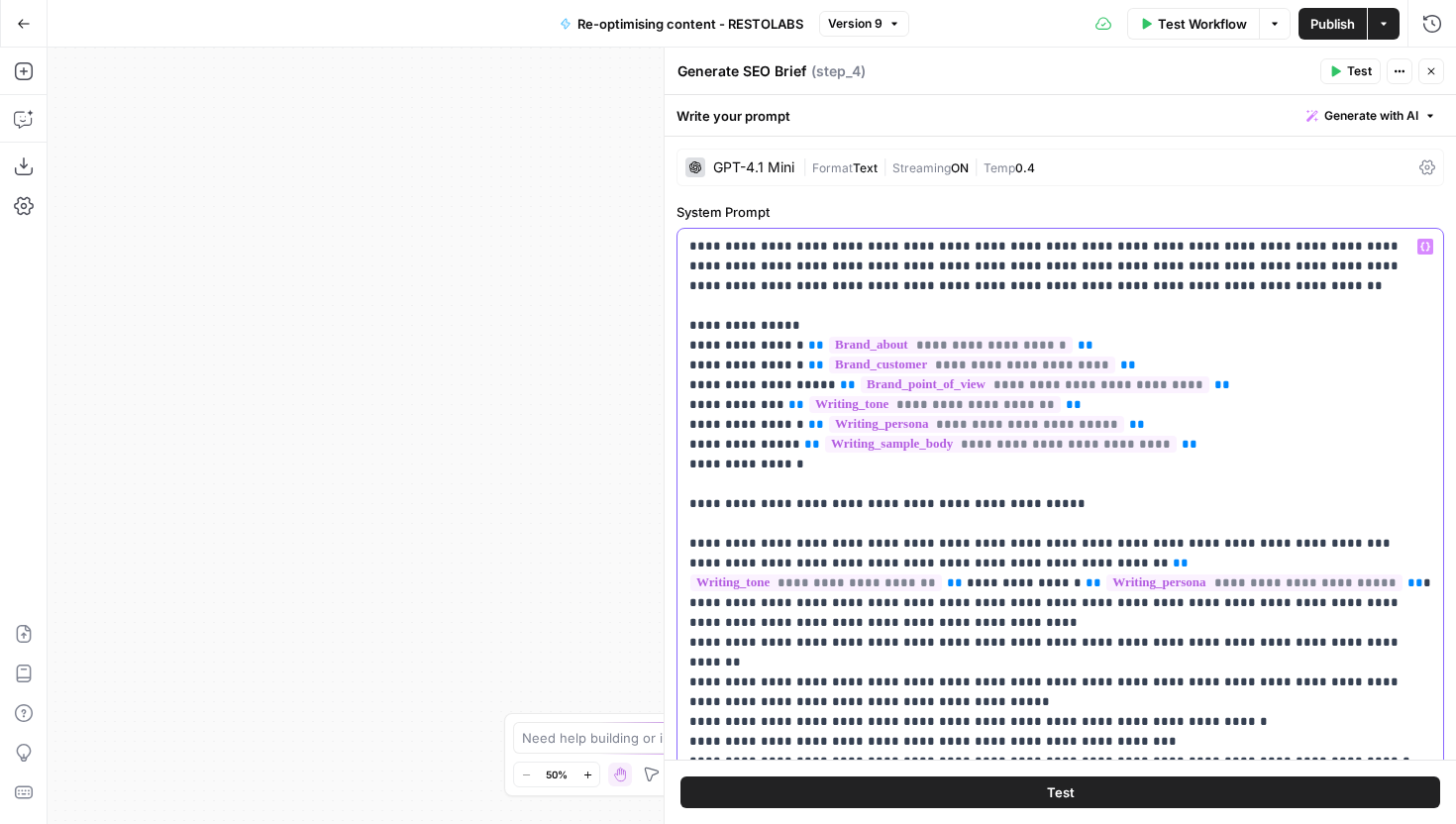 click on "**********" at bounding box center [1060, 950] 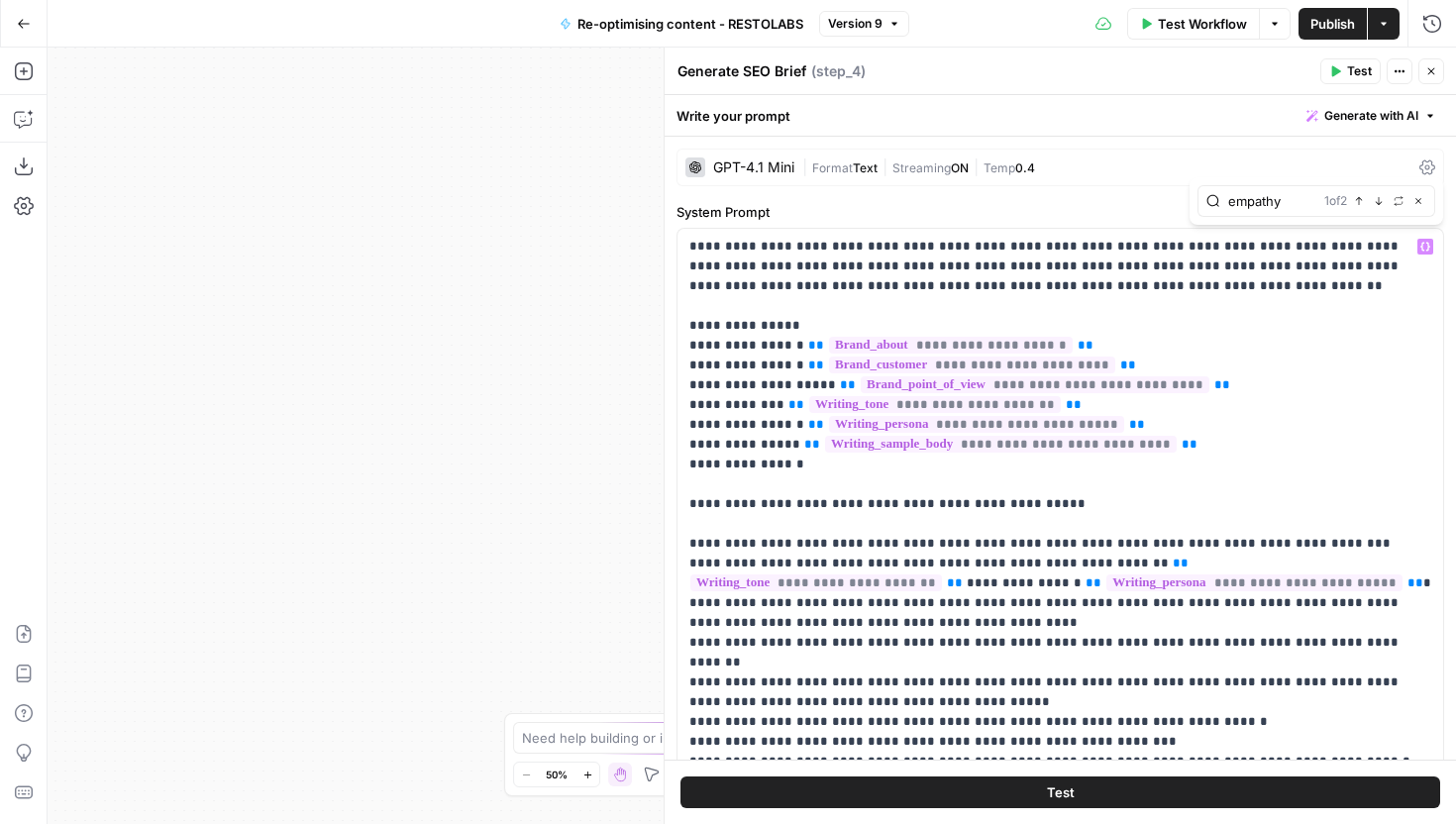 type on "empathy" 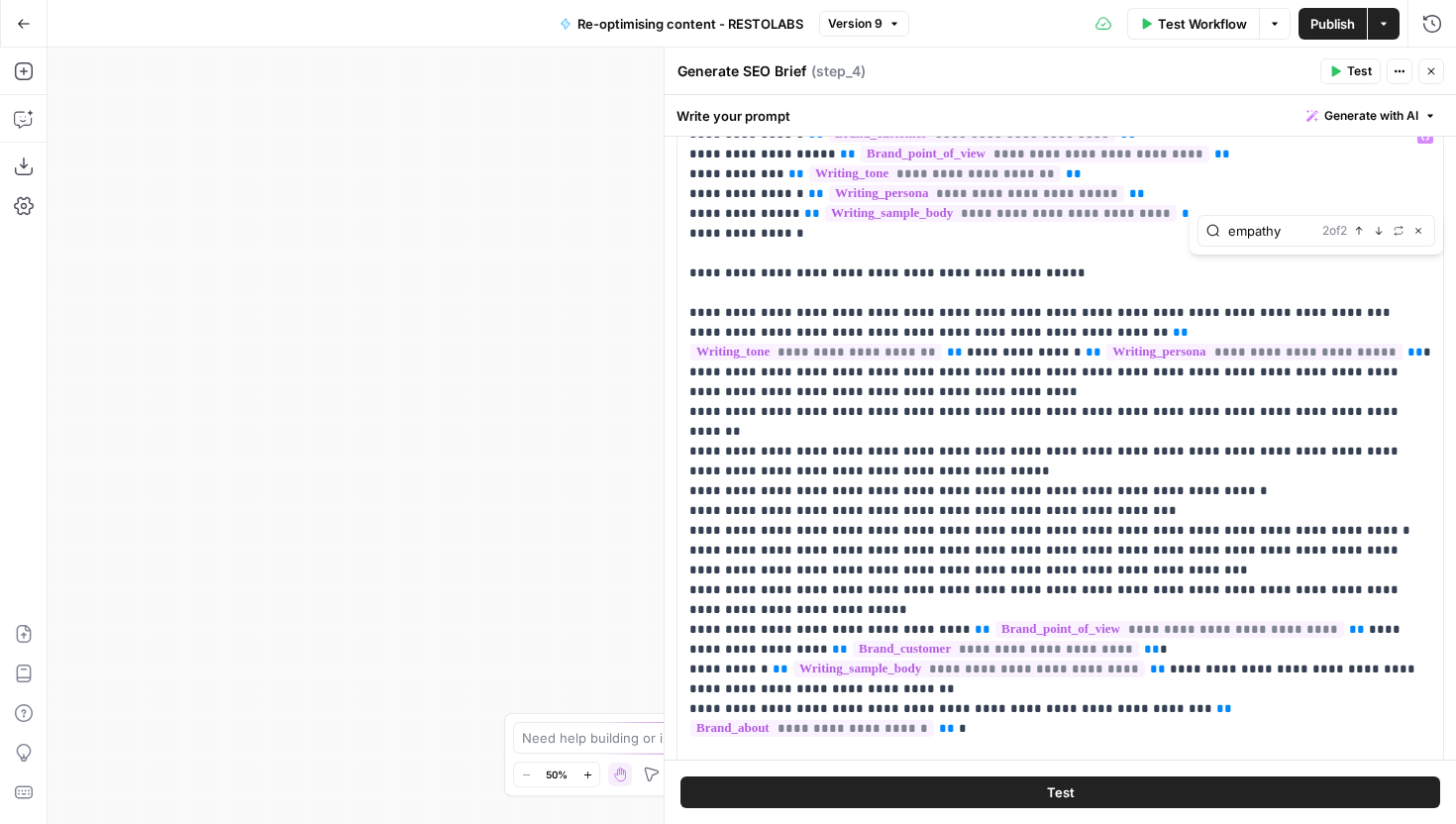 scroll, scrollTop: 511, scrollLeft: 0, axis: vertical 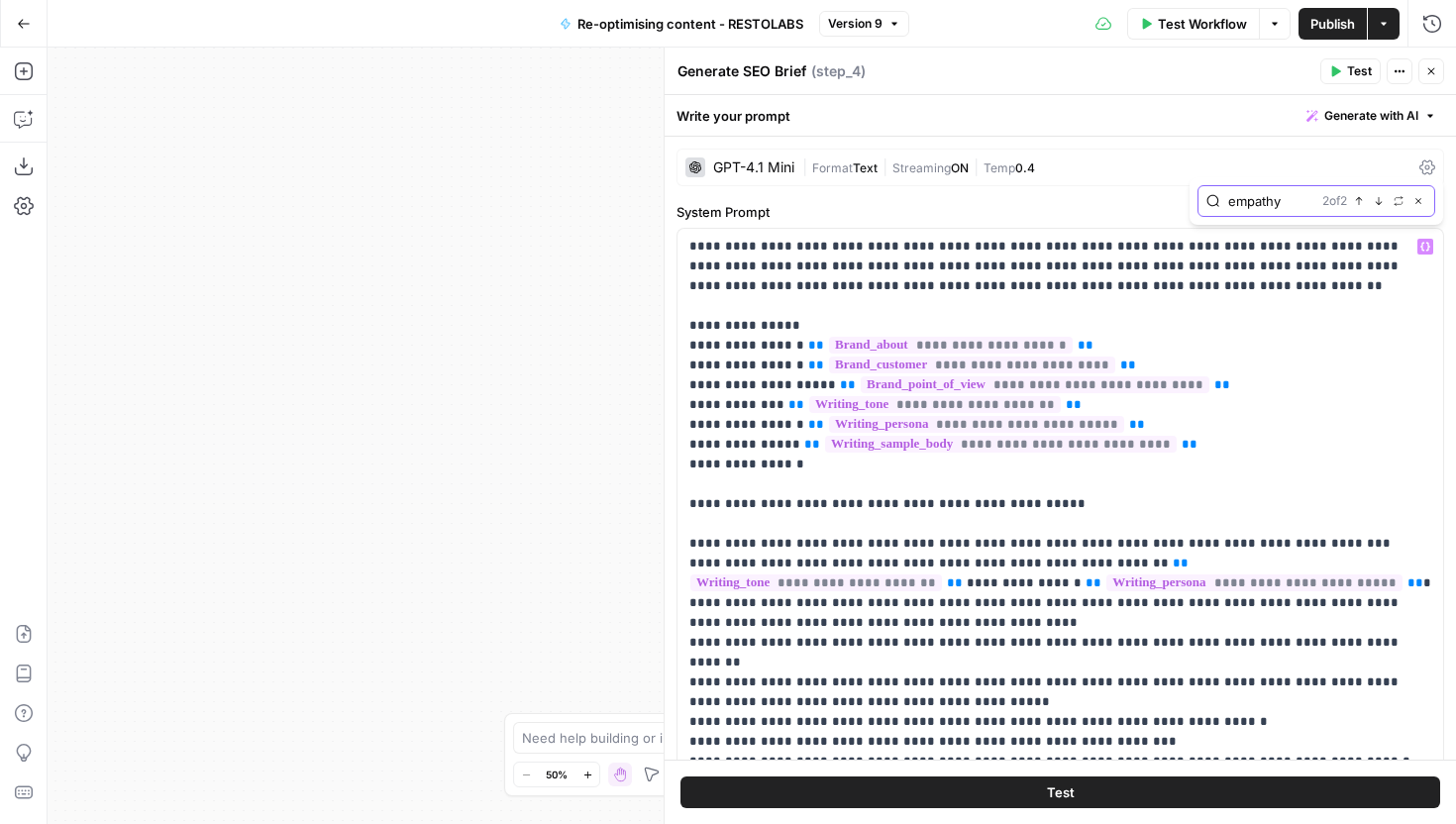 click 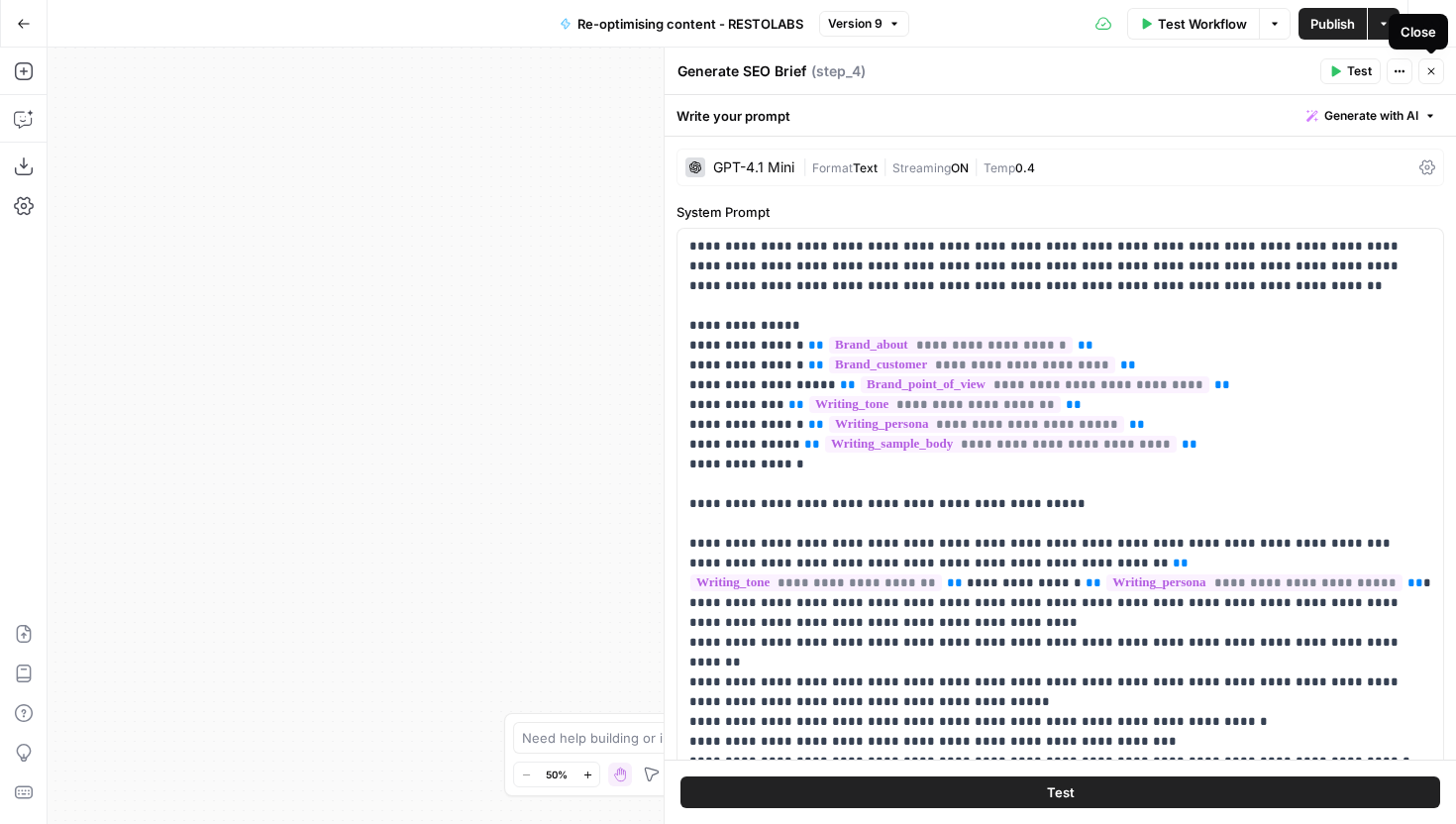 click 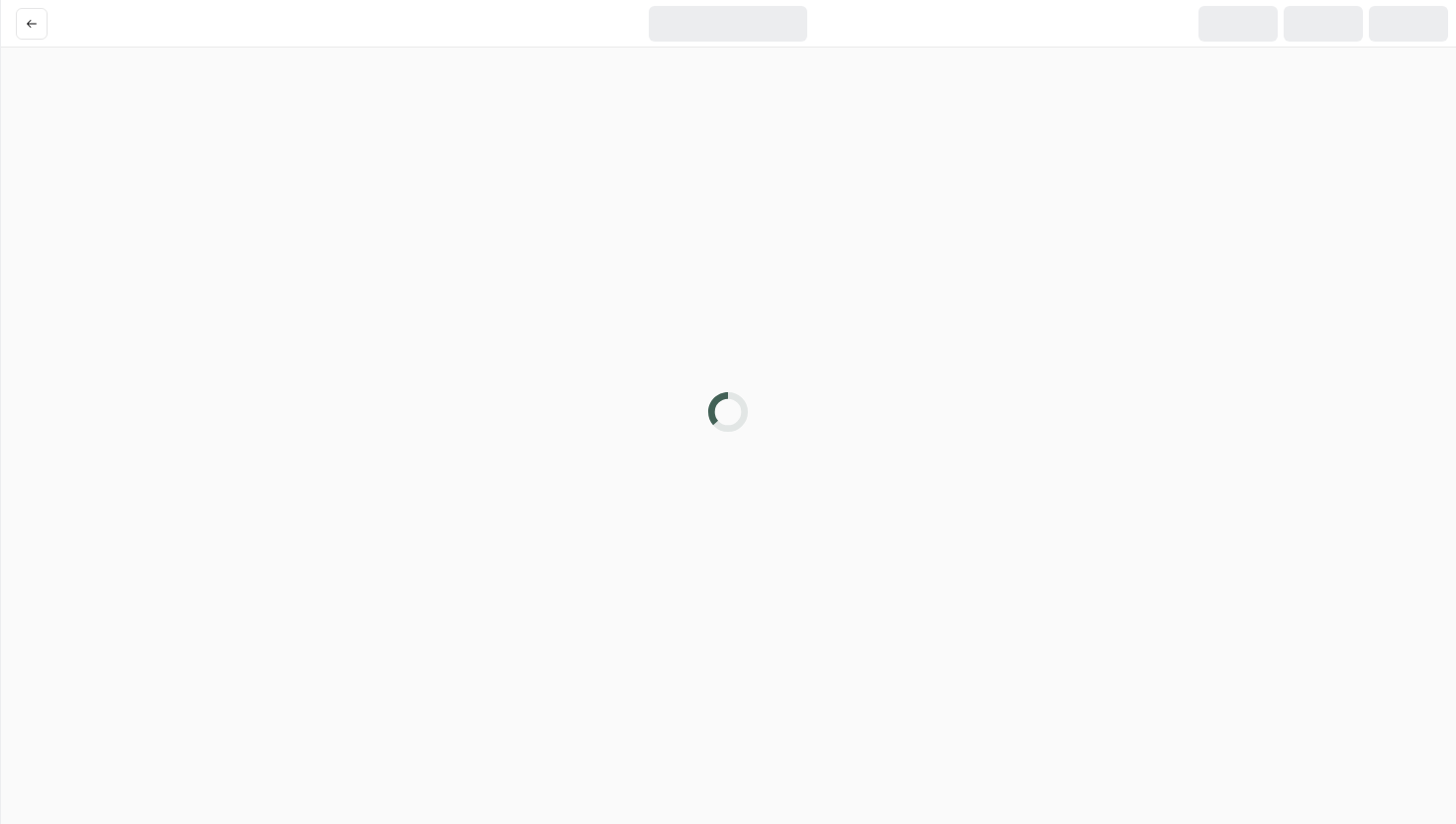 scroll, scrollTop: 0, scrollLeft: 0, axis: both 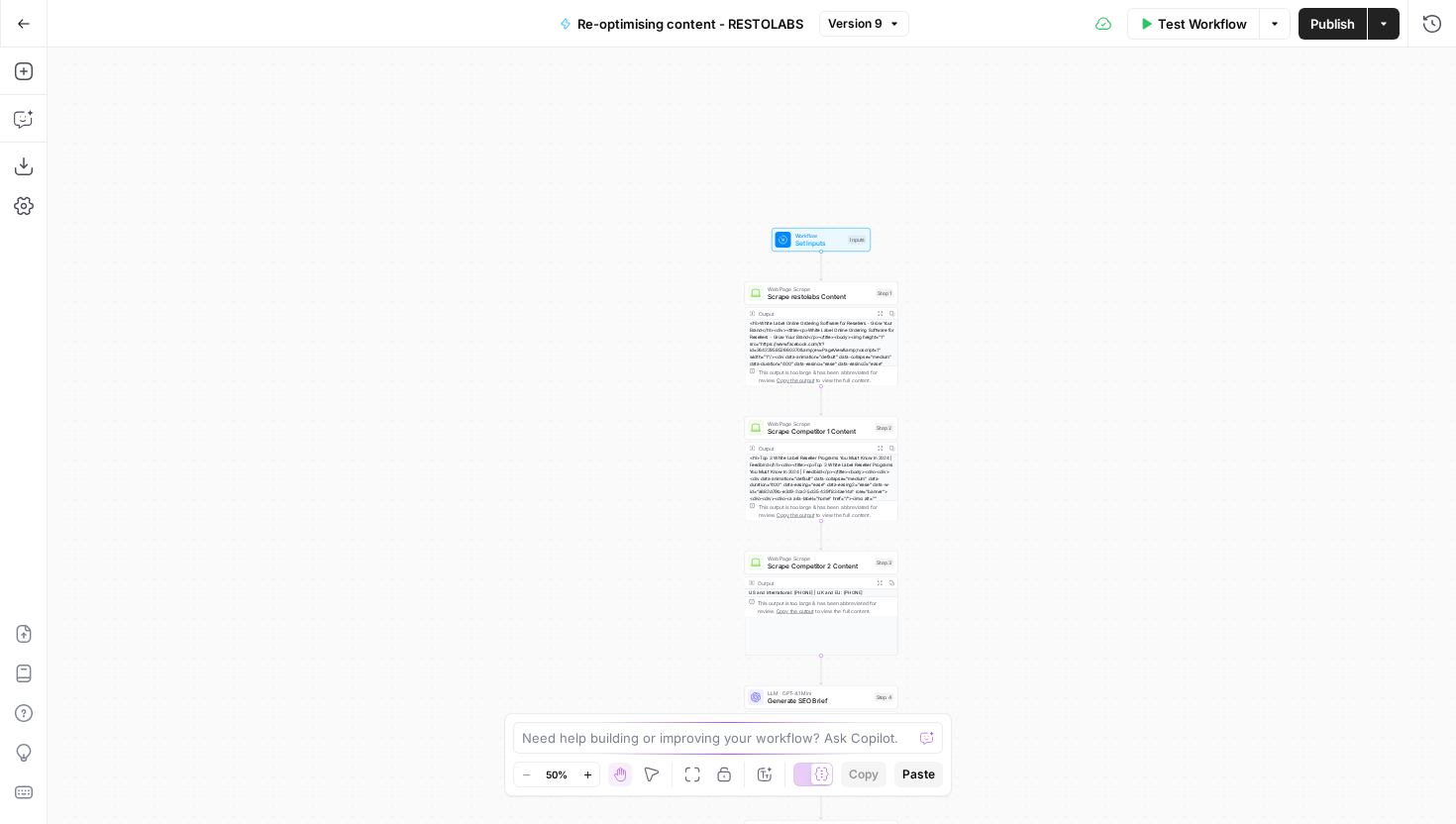 click on "Scrape restolabs Content" at bounding box center [819, 297] 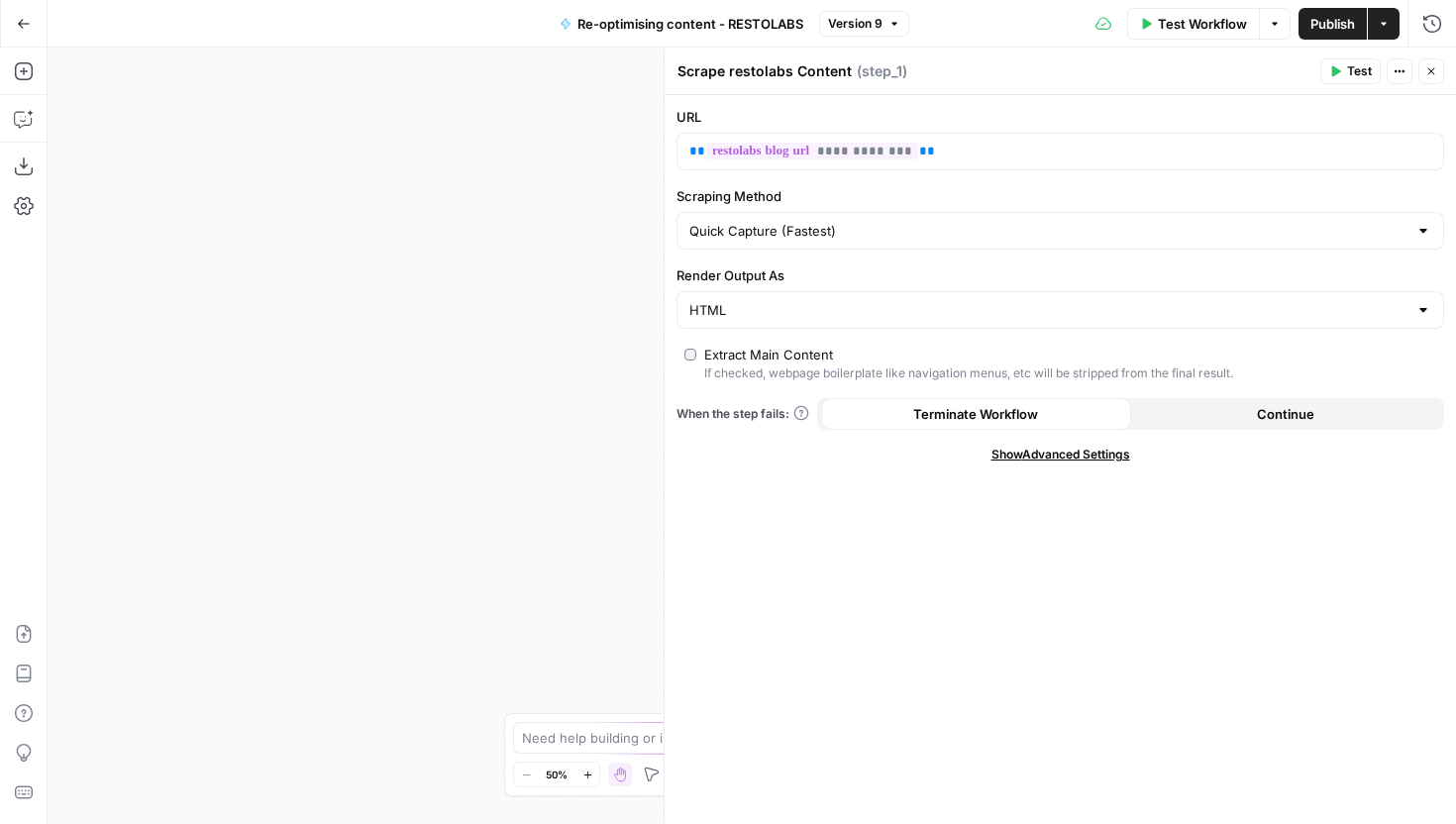 click 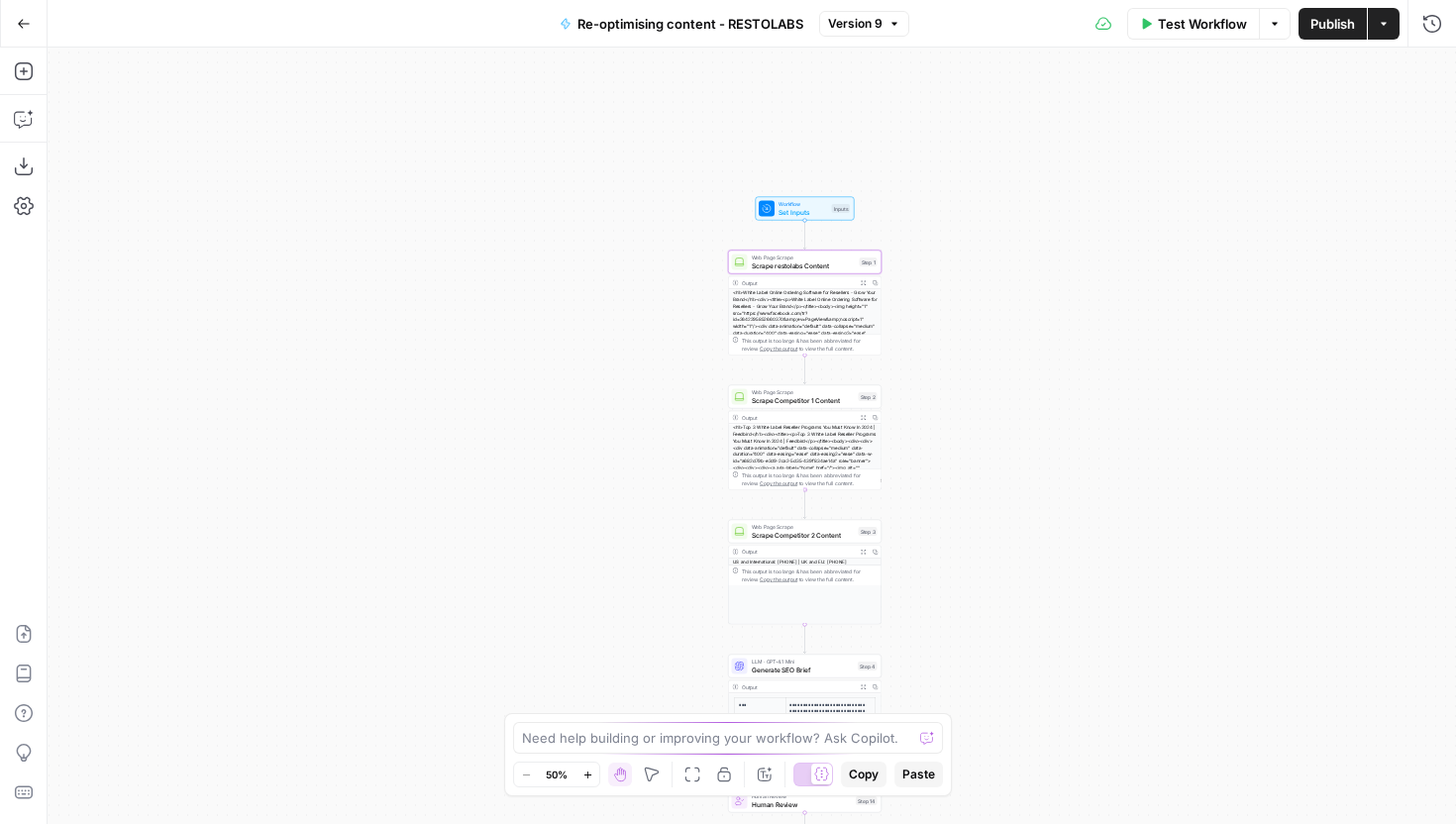 click on "Web Page Scrape" at bounding box center [803, 392] 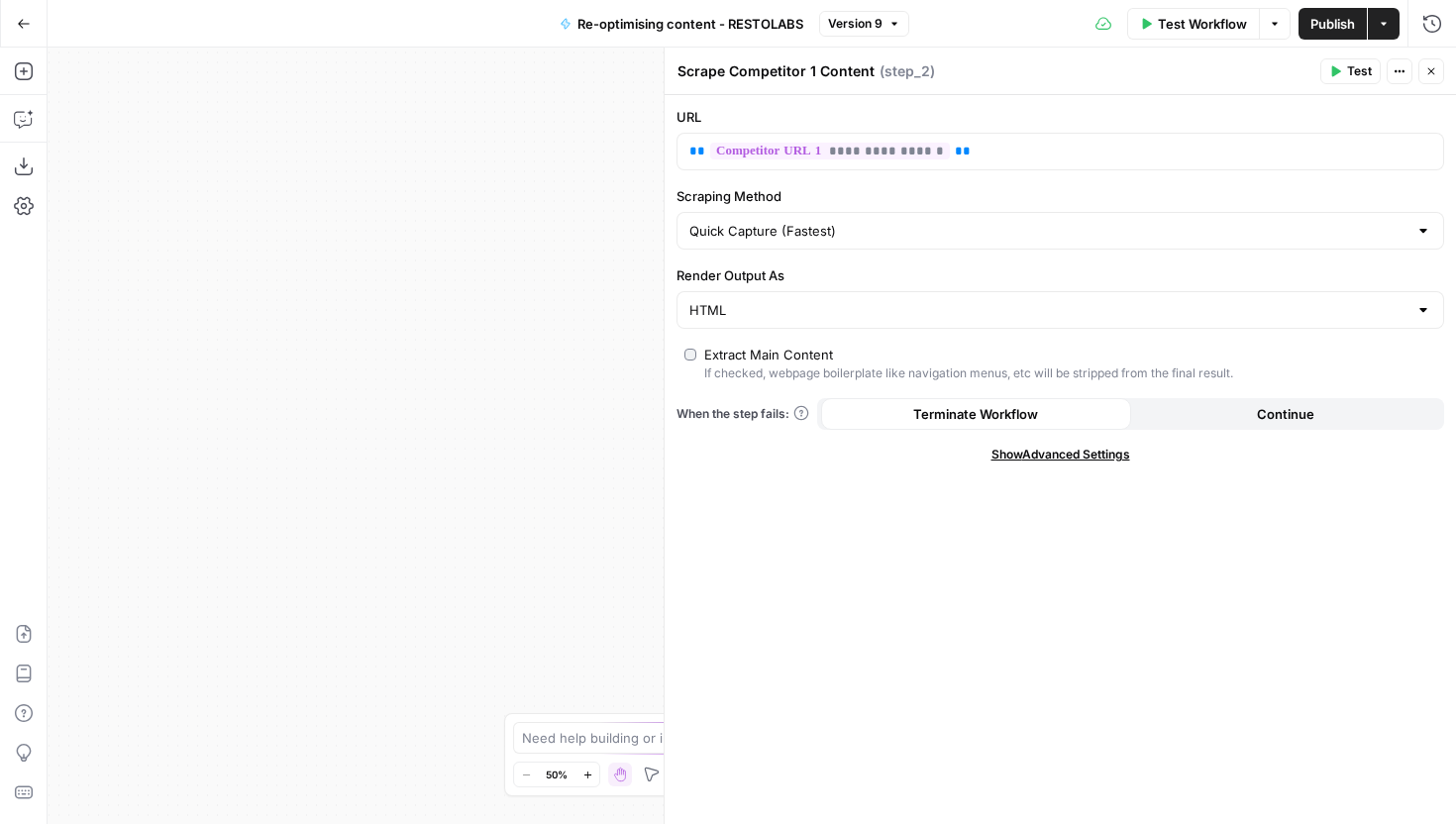 click 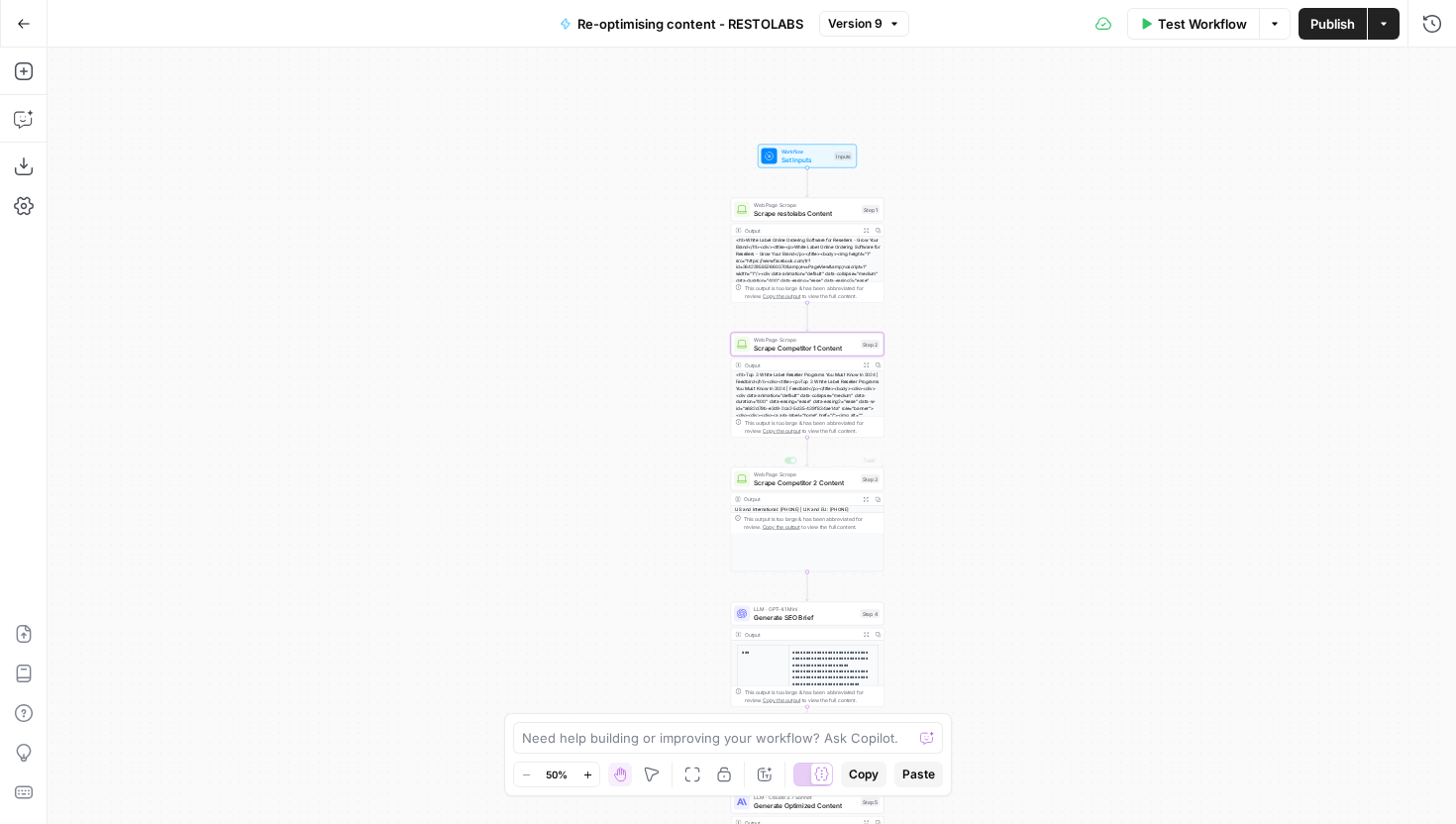 click on "Scrape Competitor 2 Content" at bounding box center [805, 482] 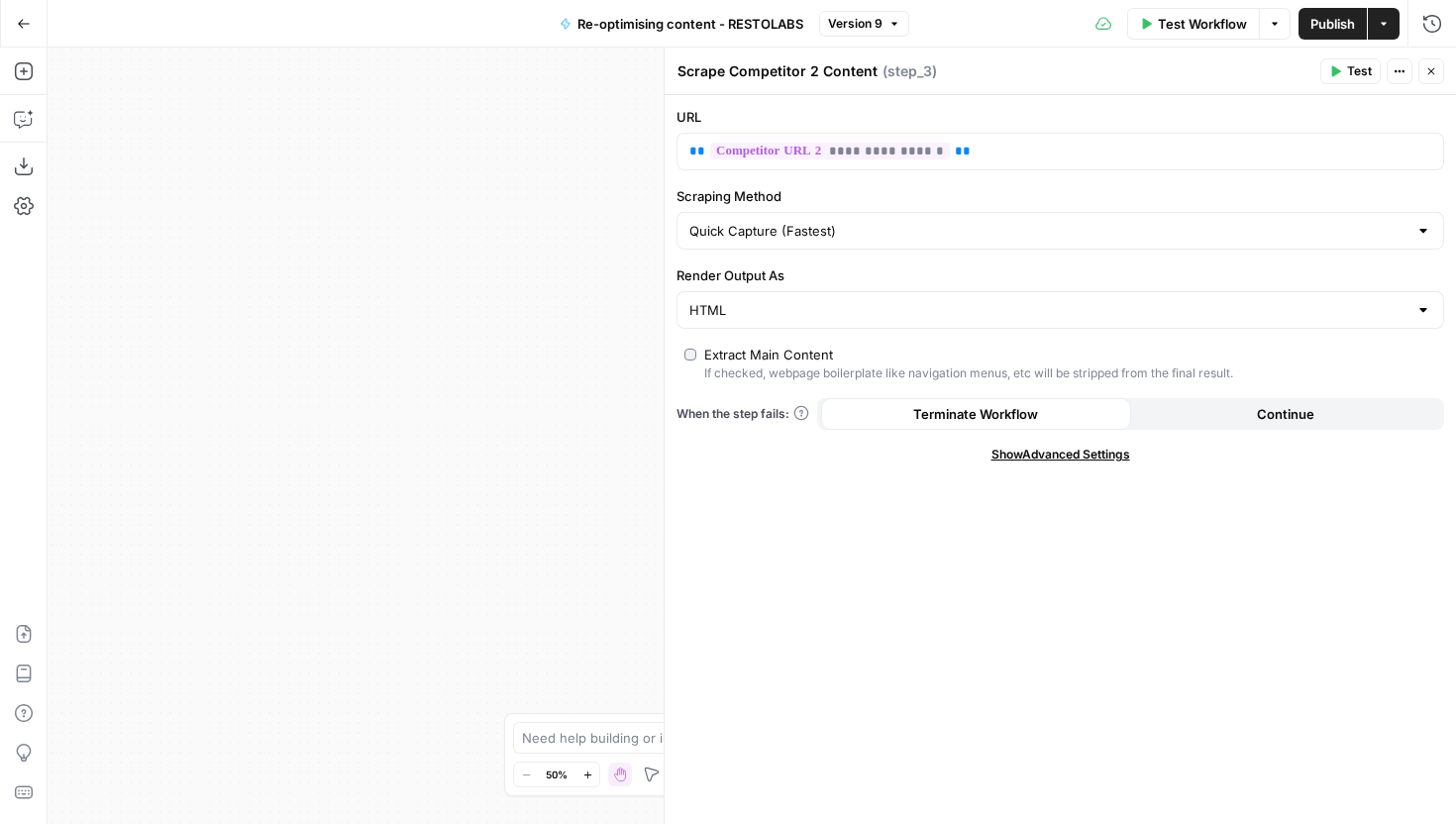 click 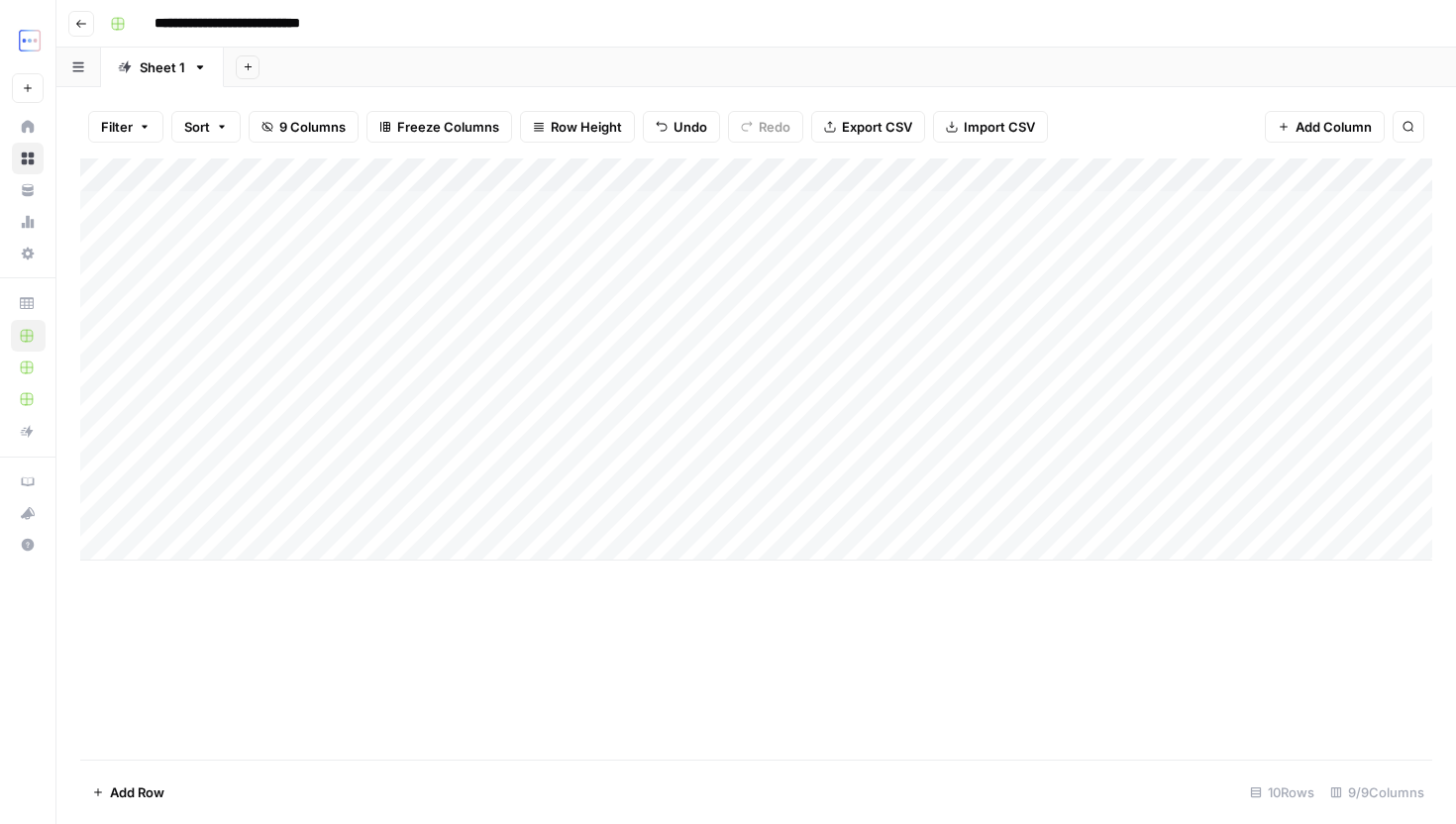 scroll, scrollTop: 0, scrollLeft: 0, axis: both 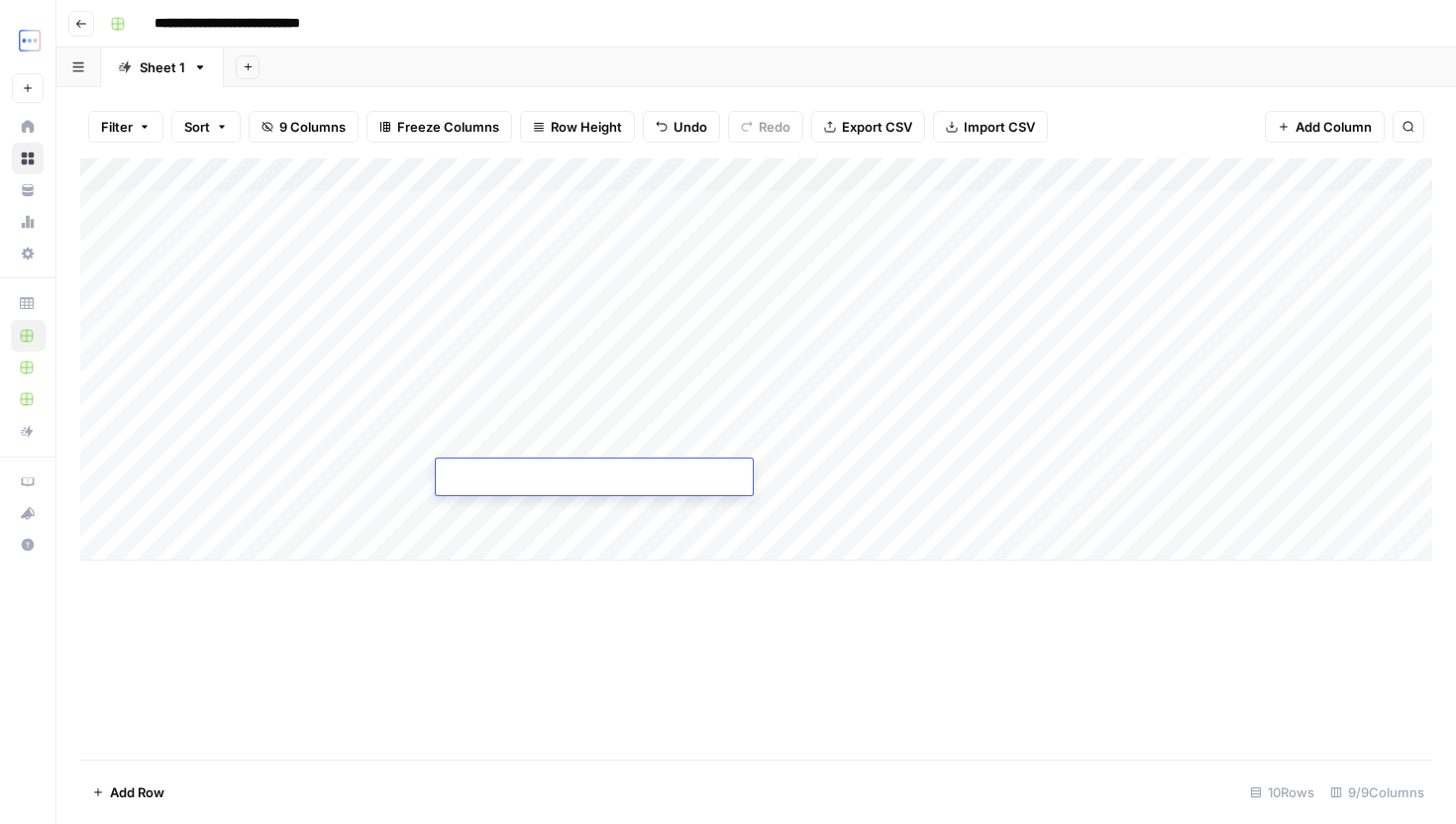 paste on "**********" 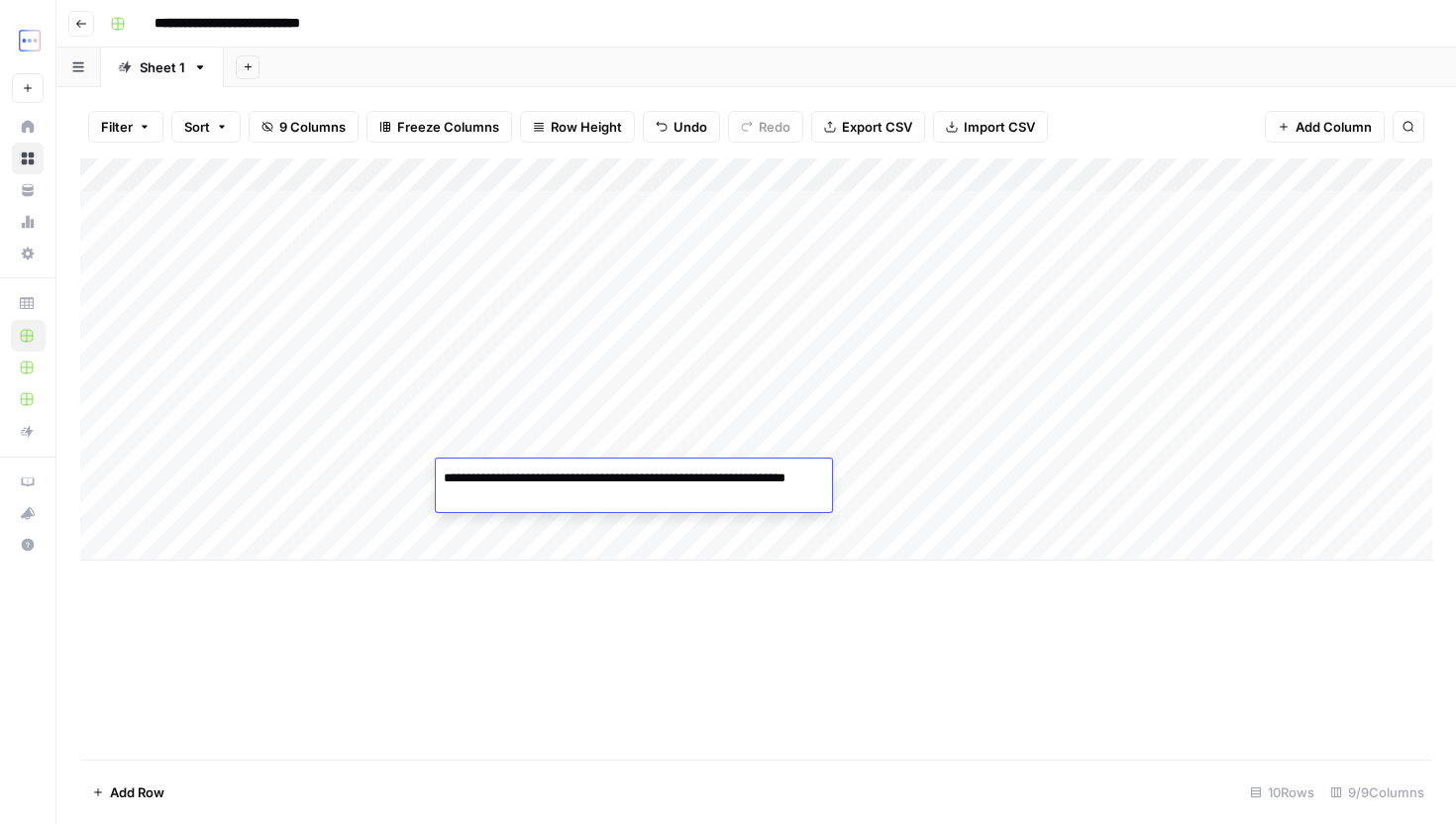 click on "Add Row 10  Rows 9/9  Columns" at bounding box center (756, 791) 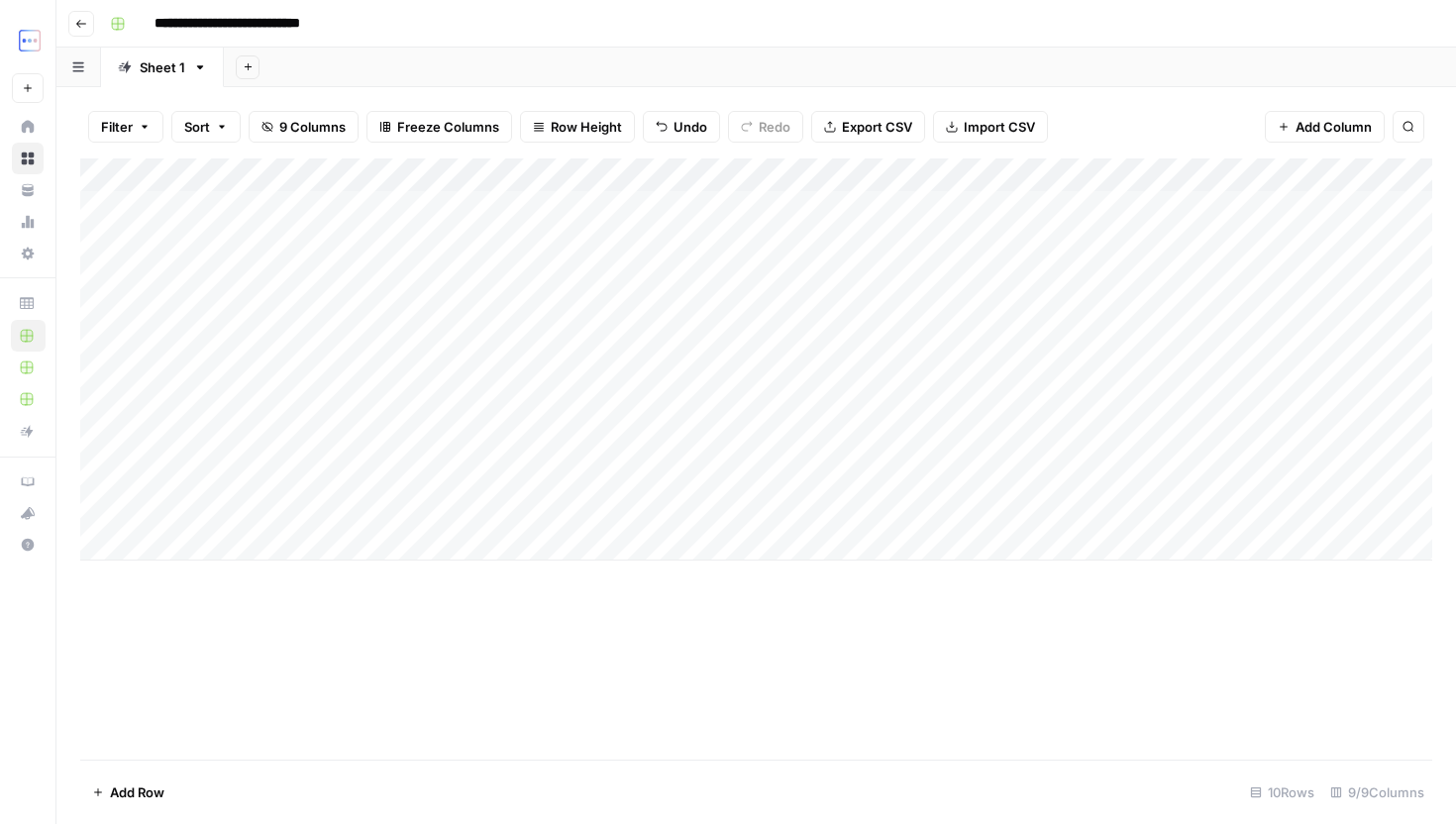 click on "Add Column" at bounding box center (756, 360) 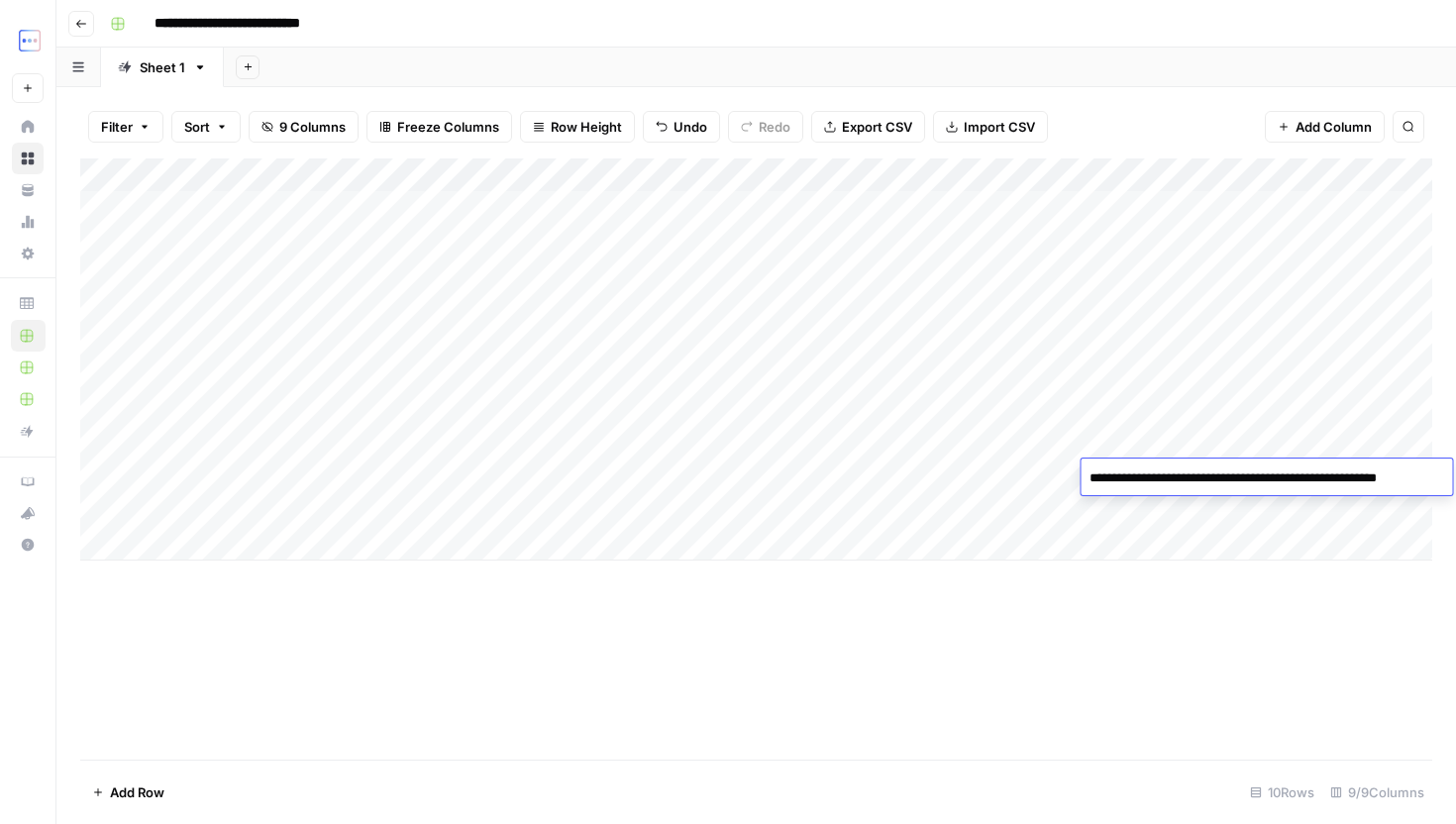click on "**********" at bounding box center [1264, 498] 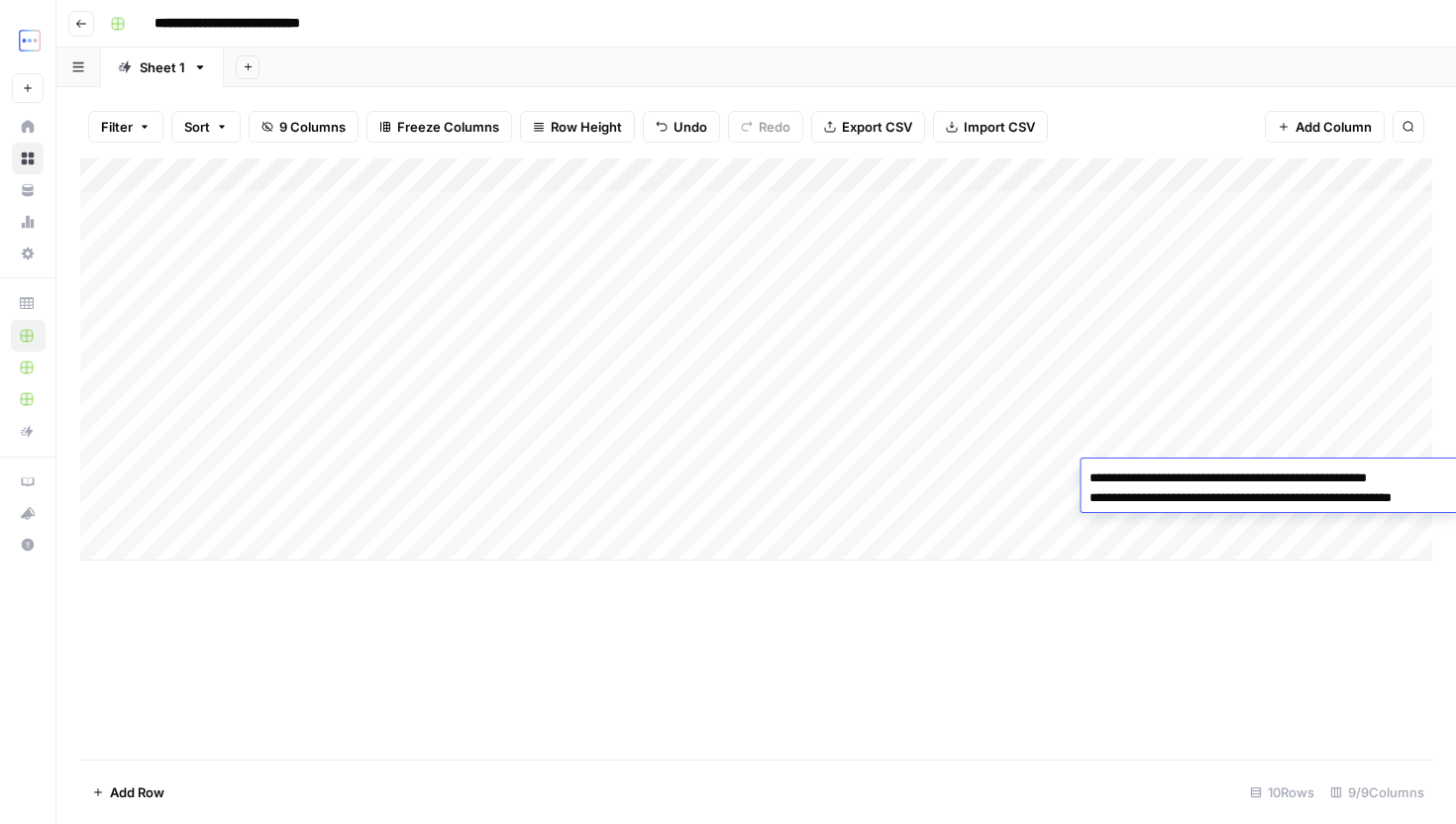 type on "**********" 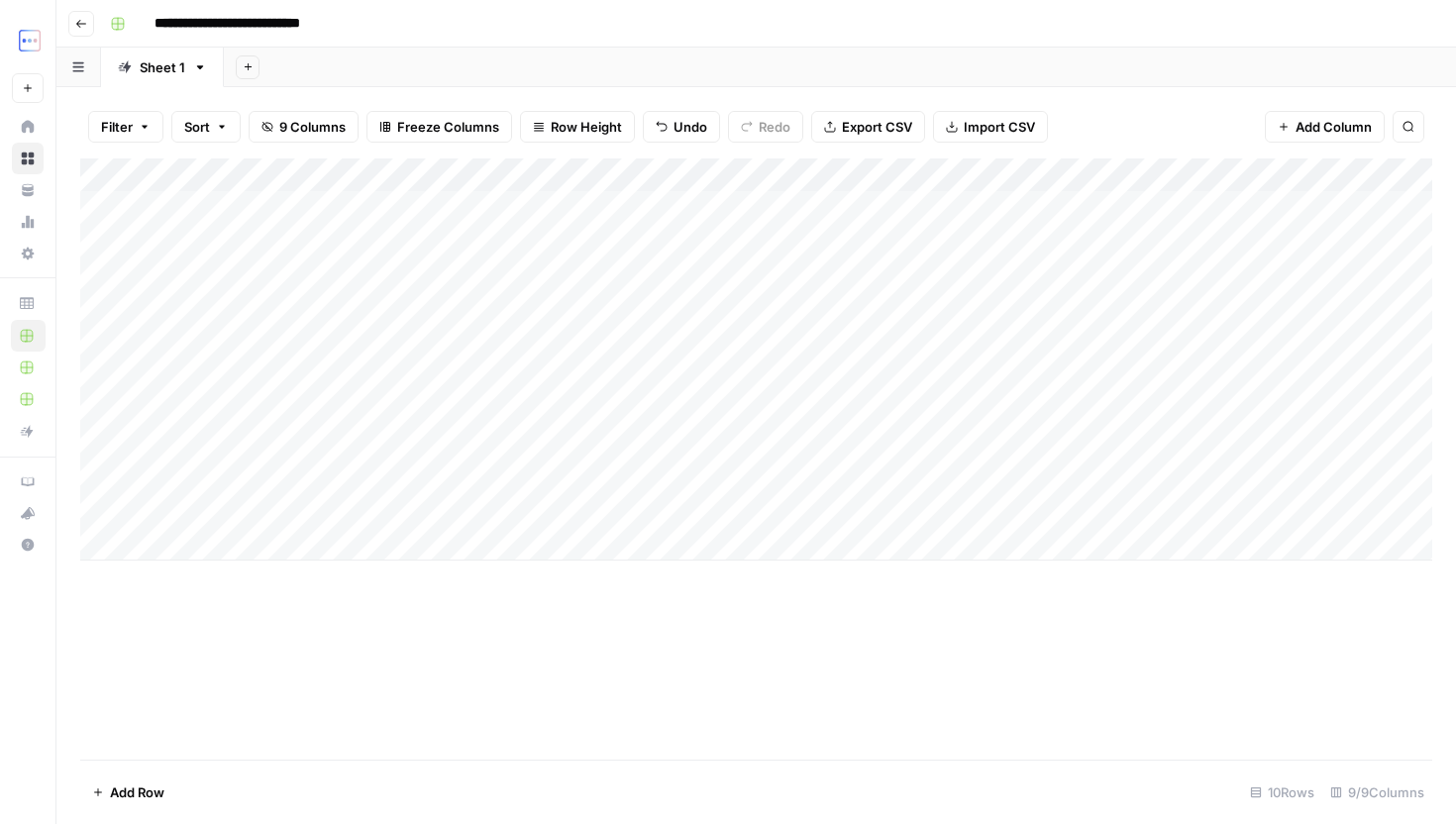 click on "Add Column" at bounding box center (756, 360) 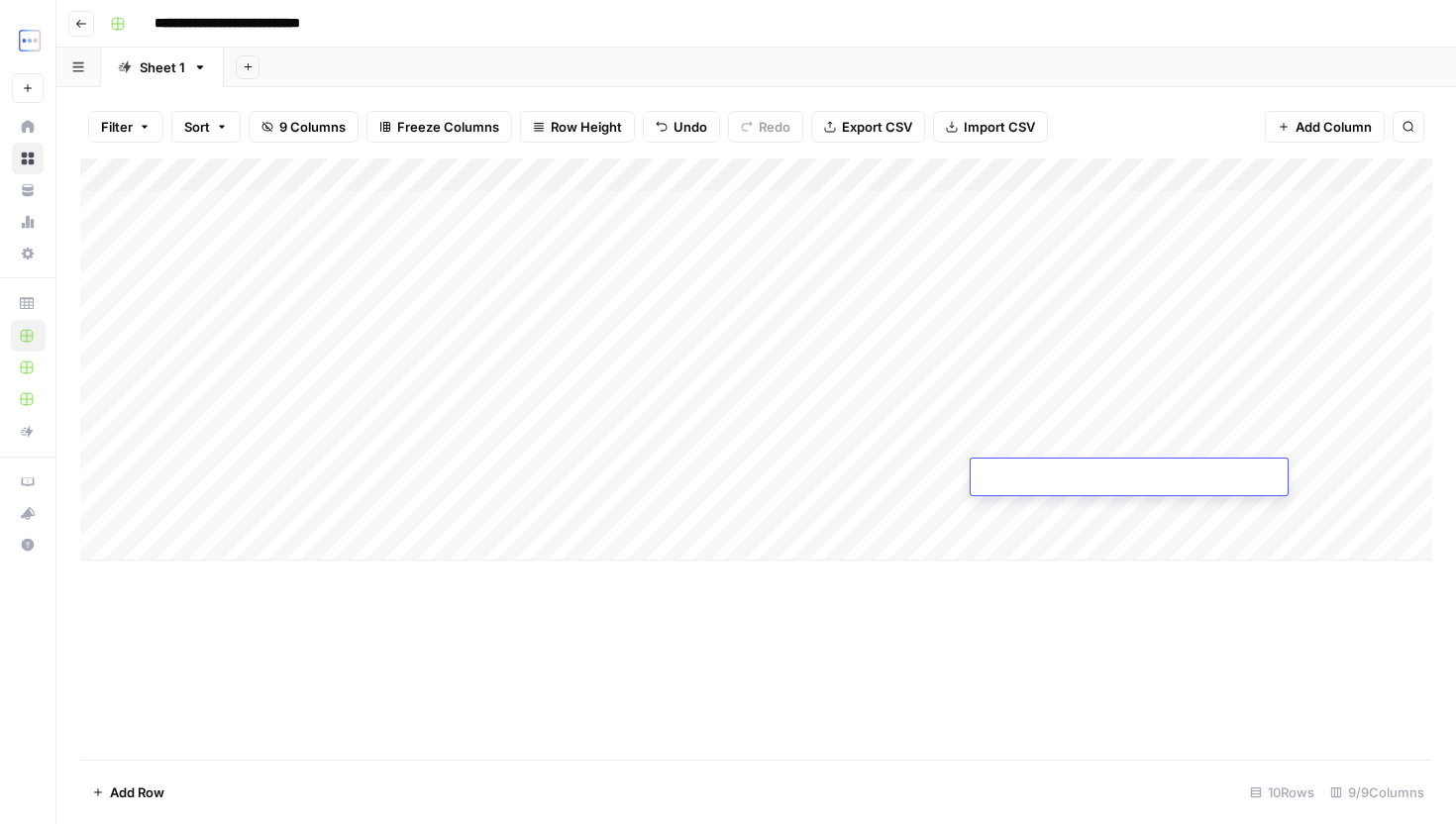 type on "**********" 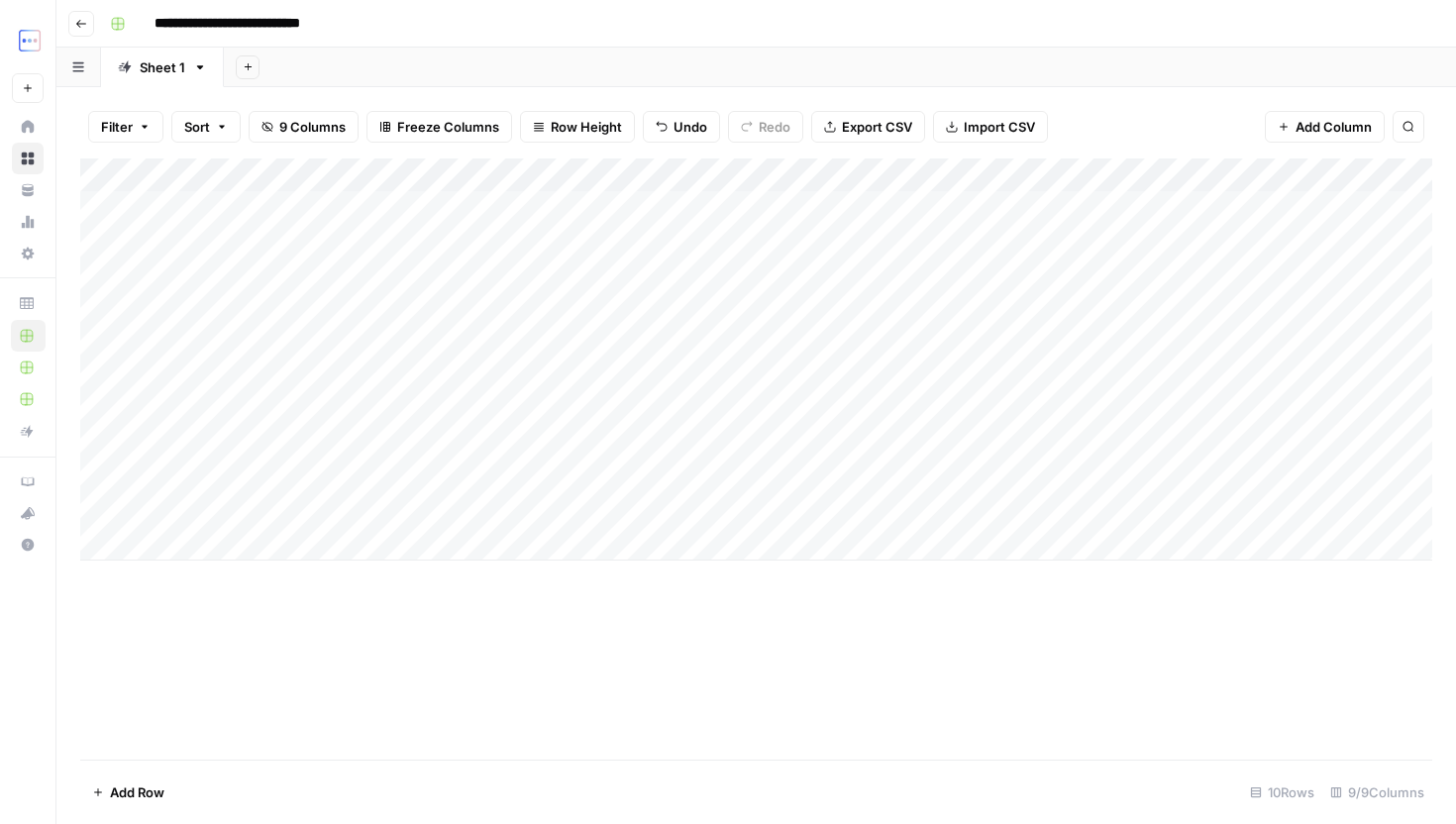 click on "Add Column" at bounding box center (756, 459) 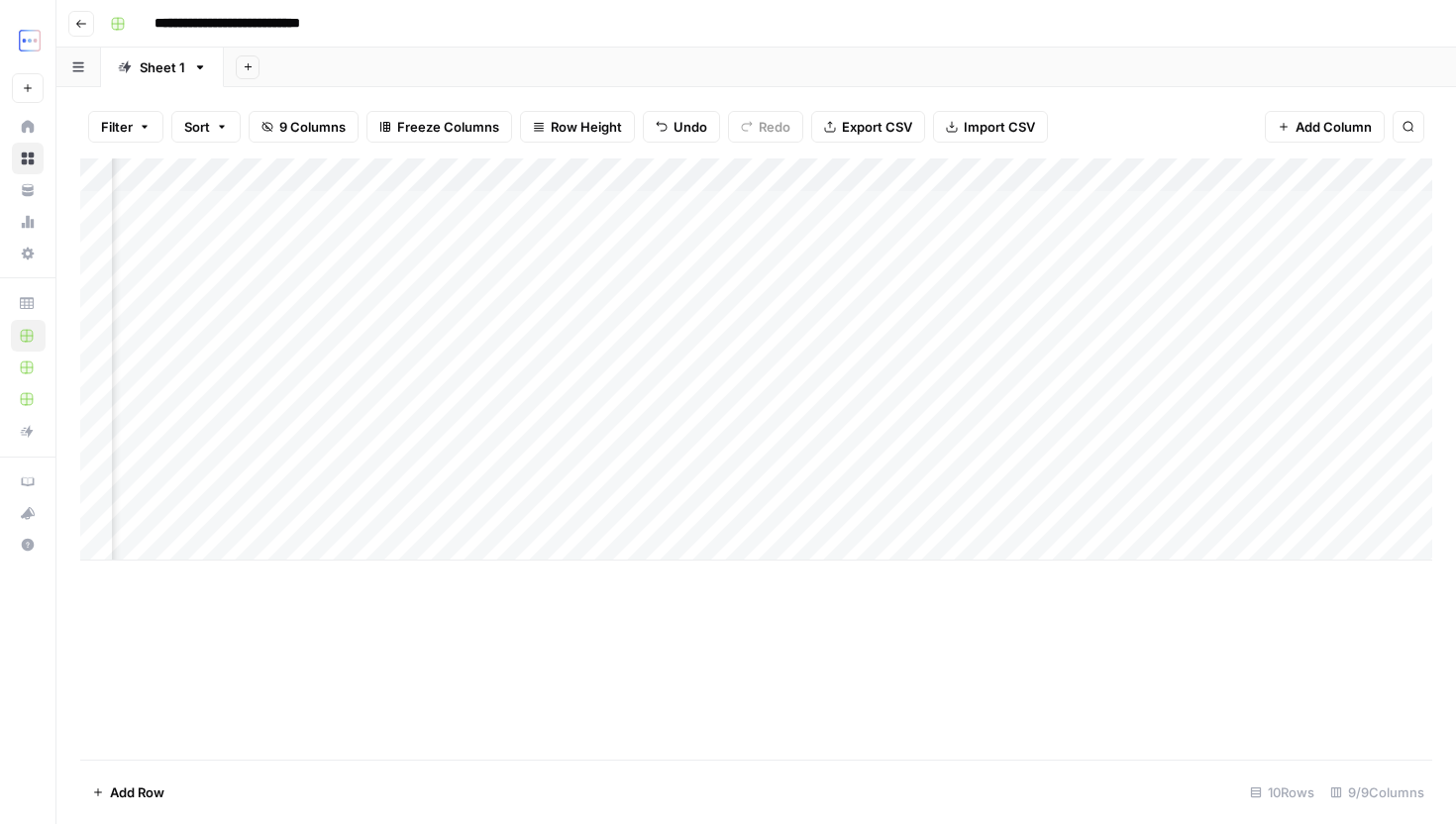 scroll, scrollTop: 0, scrollLeft: 156, axis: horizontal 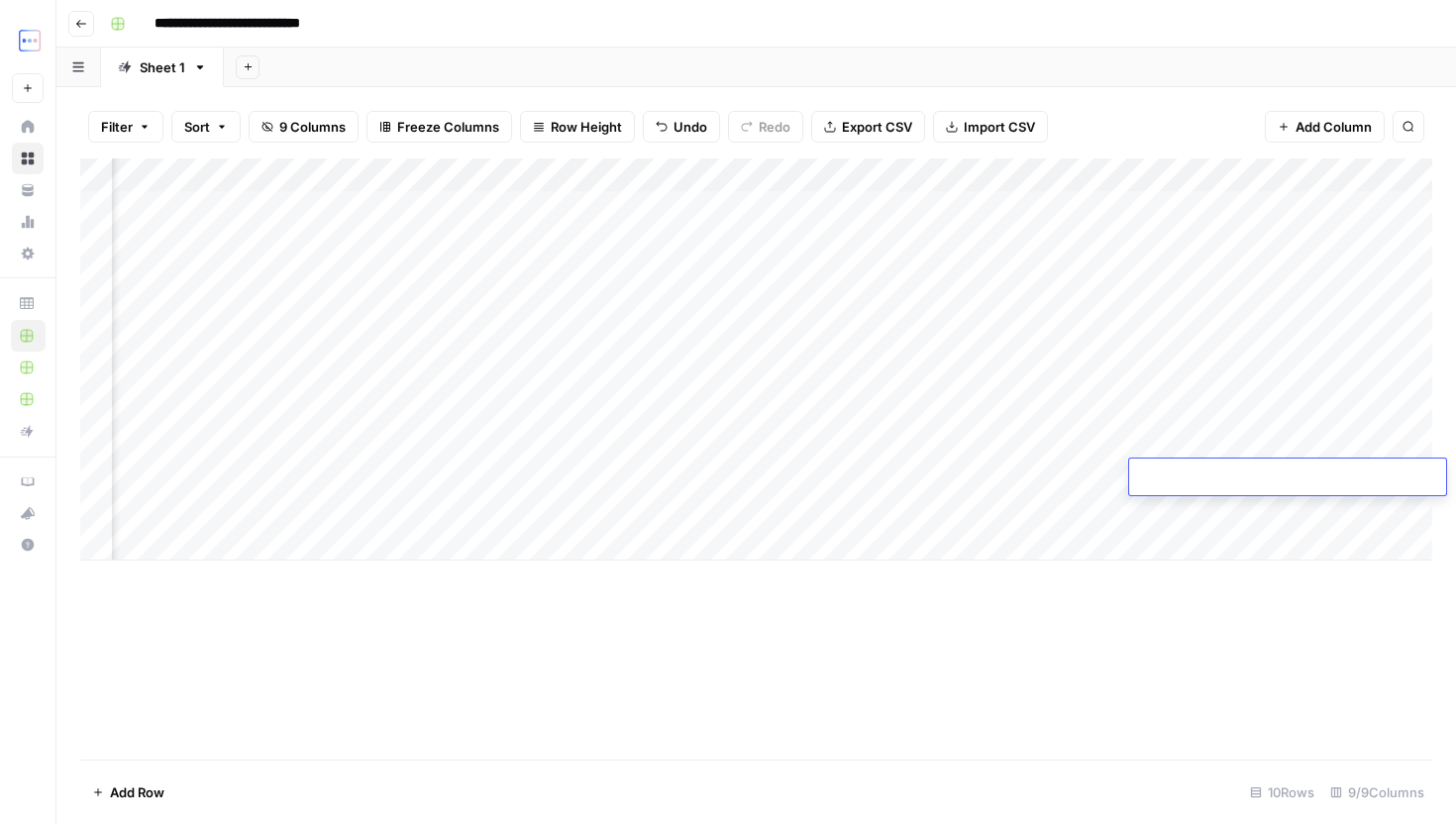 type on "**********" 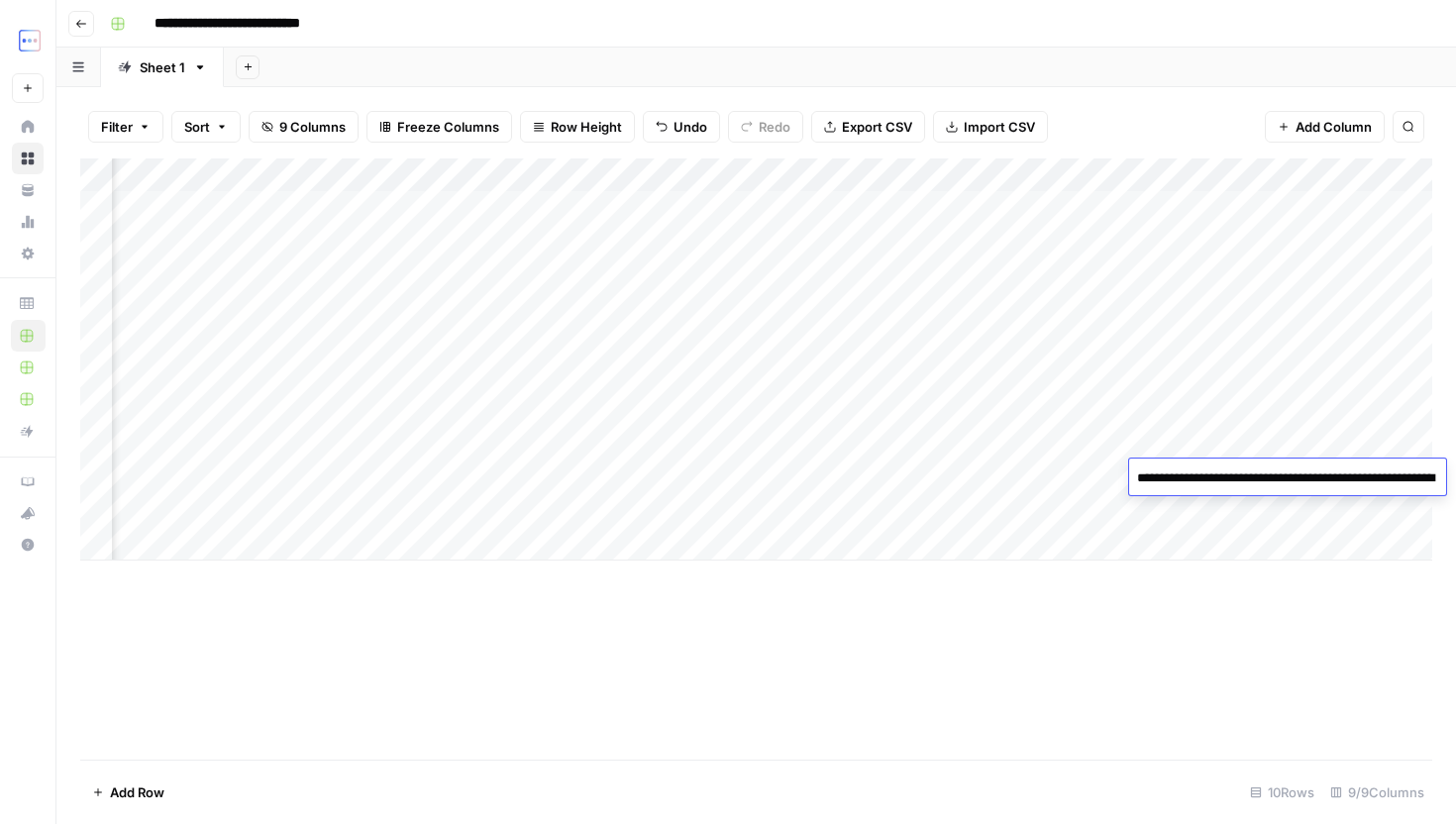 scroll, scrollTop: 622, scrollLeft: 0, axis: vertical 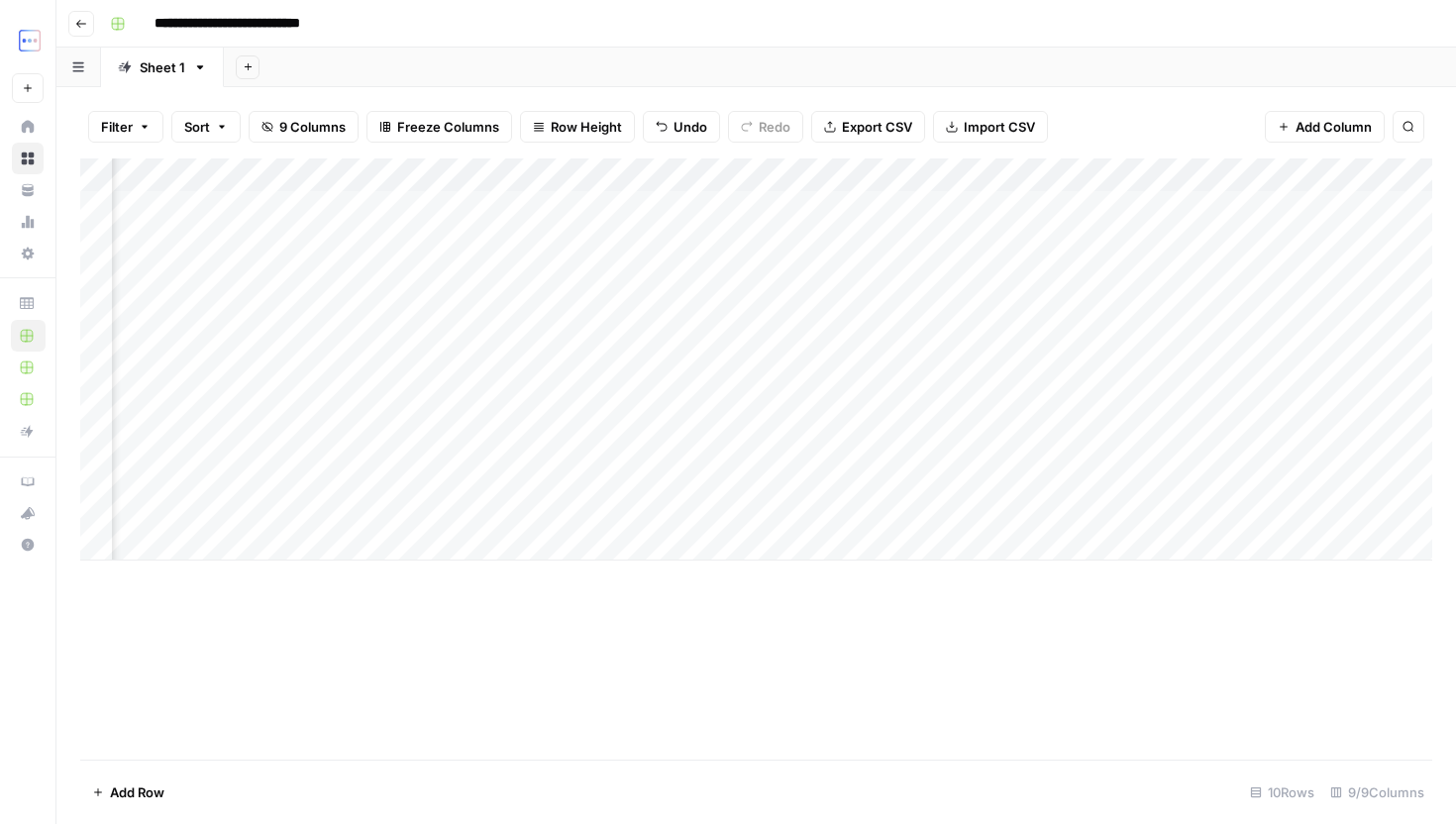 click on "Add Column" at bounding box center [756, 459] 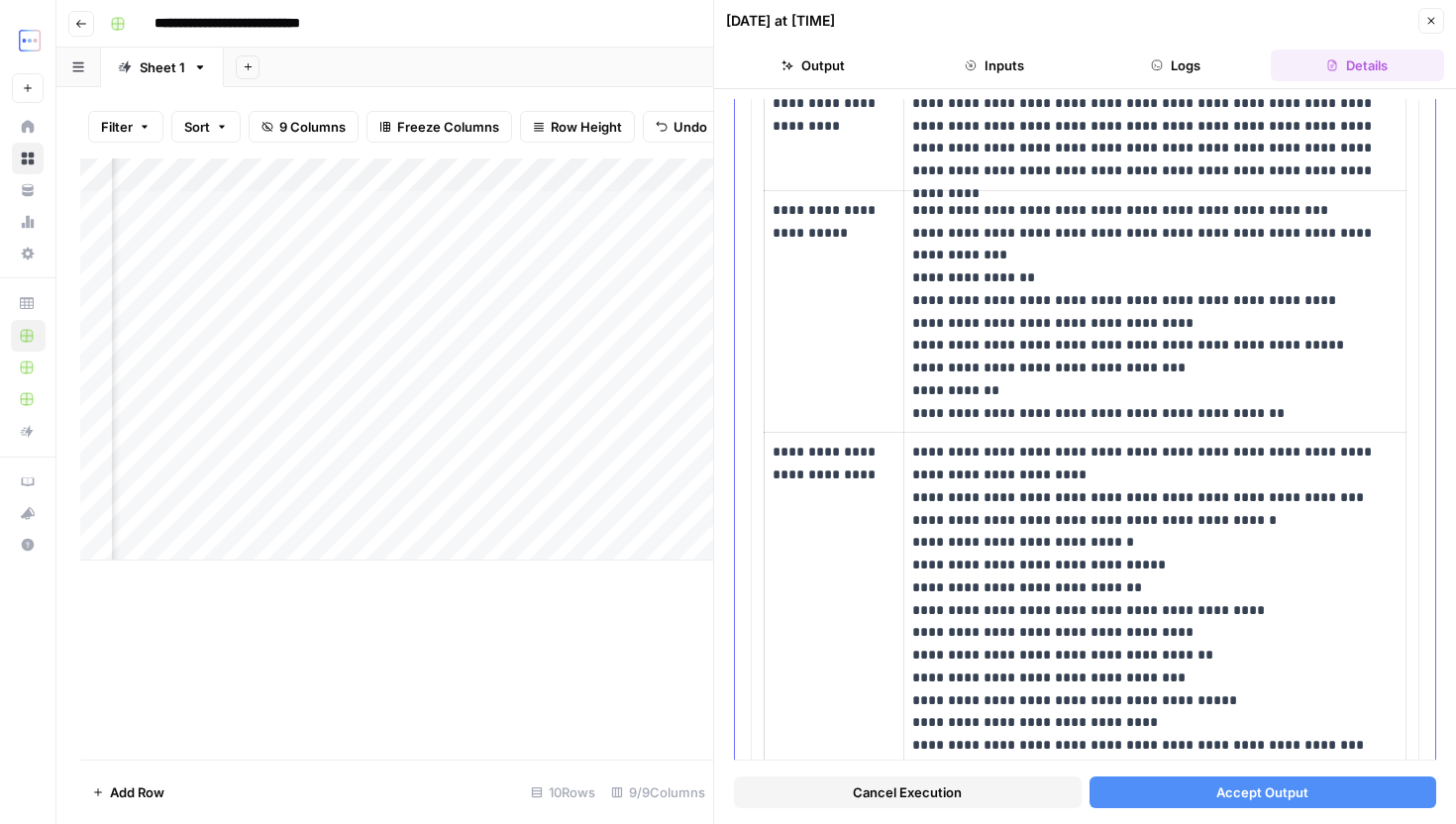 scroll, scrollTop: 803, scrollLeft: 0, axis: vertical 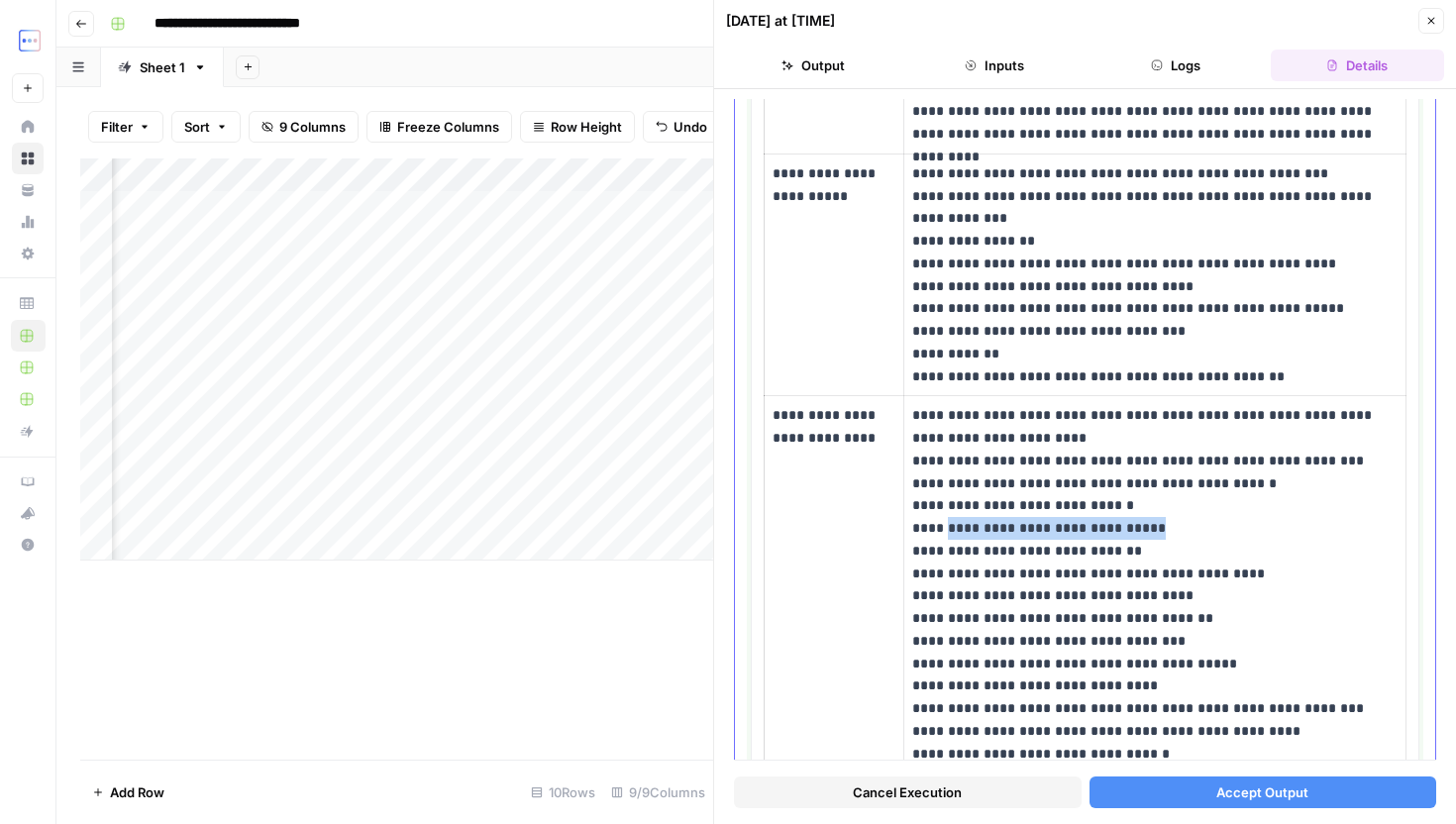 drag, startPoint x: 946, startPoint y: 529, endPoint x: 1165, endPoint y: 532, distance: 219.02055 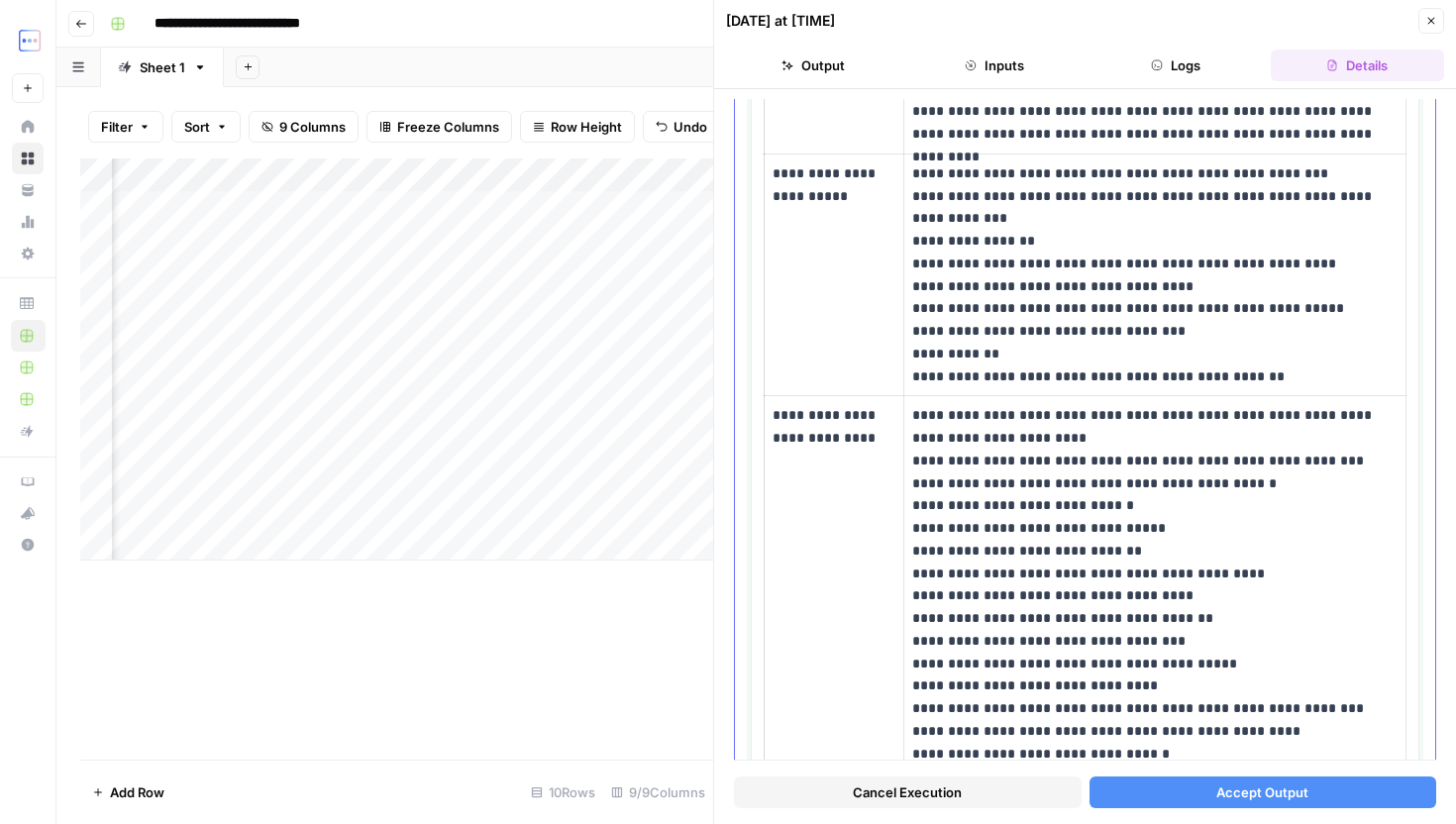 click on "**********" at bounding box center [1155, 584] 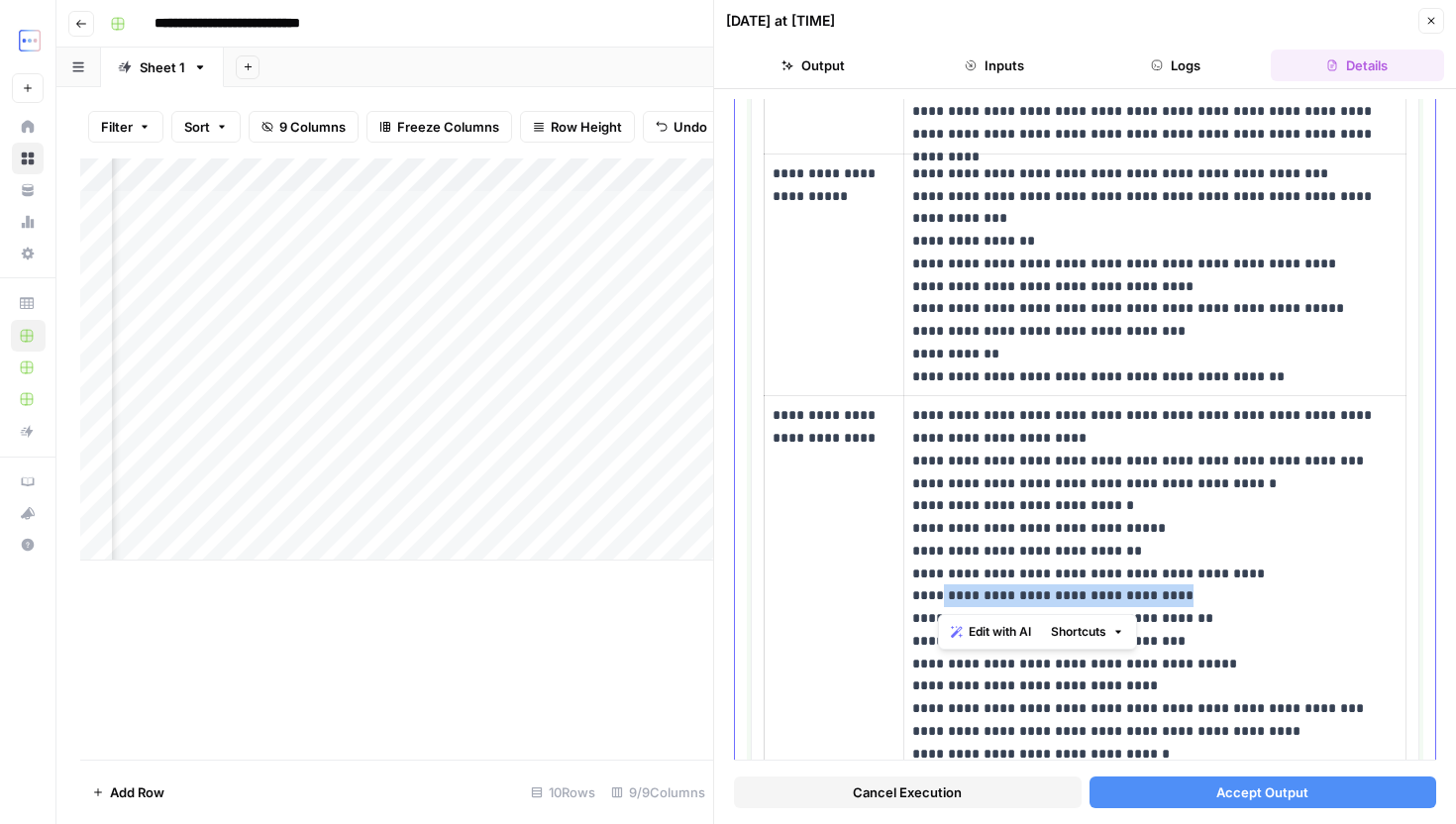 drag, startPoint x: 939, startPoint y: 600, endPoint x: 1200, endPoint y: 600, distance: 261 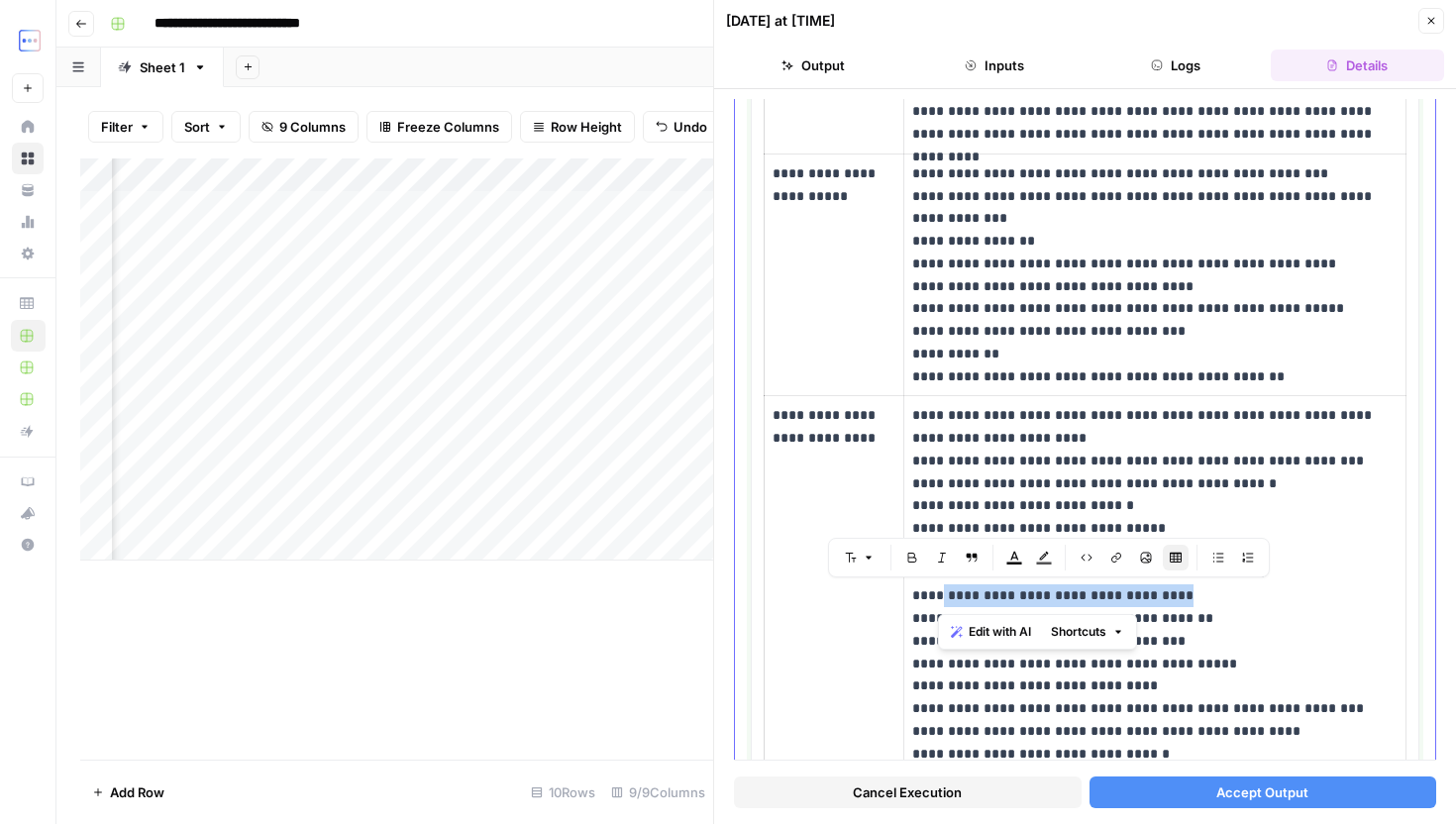 click on "**********" at bounding box center (1155, 584) 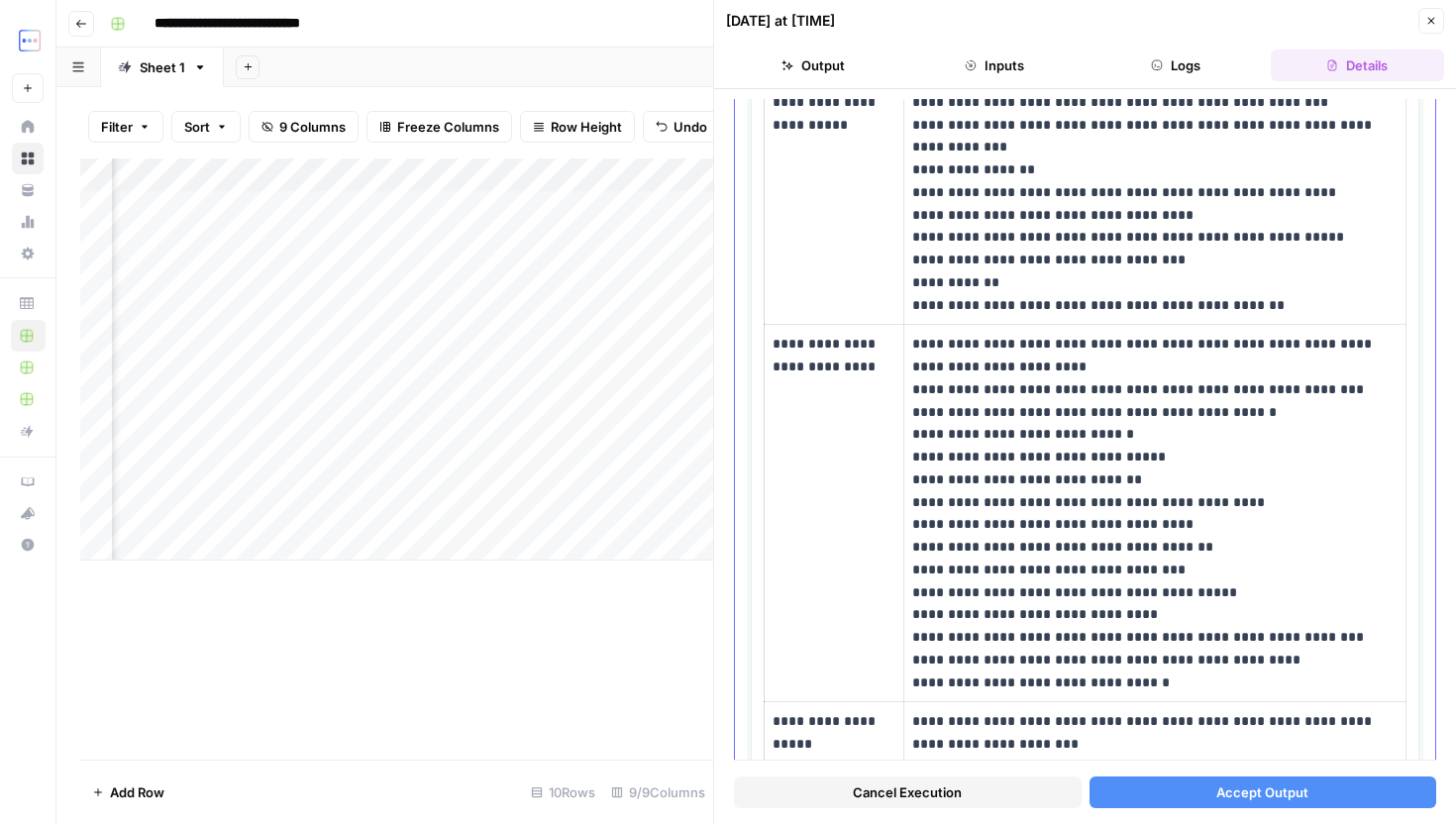 scroll, scrollTop: 882, scrollLeft: 0, axis: vertical 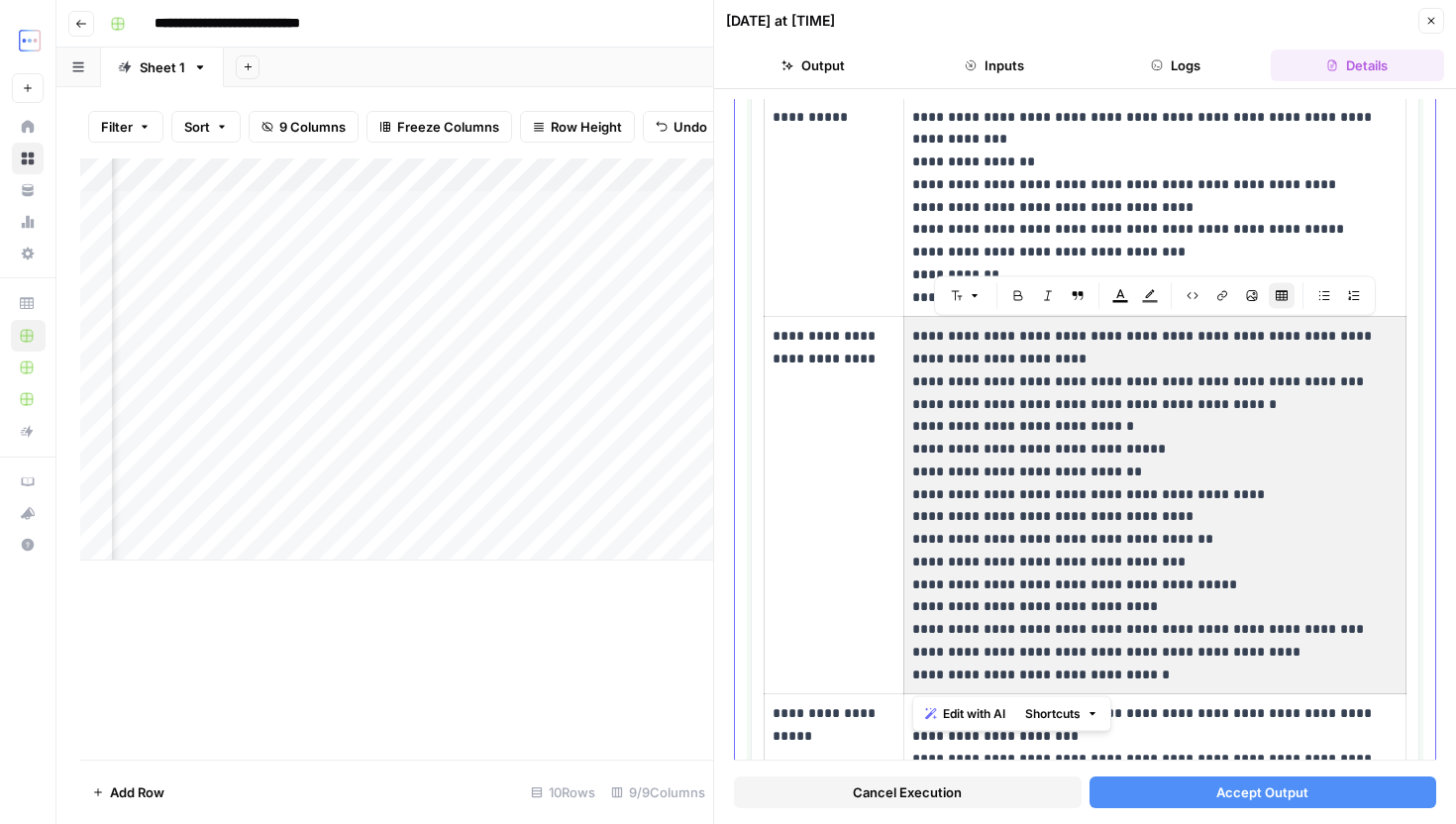 drag, startPoint x: 1167, startPoint y: 665, endPoint x: 956, endPoint y: 670, distance: 211.05923 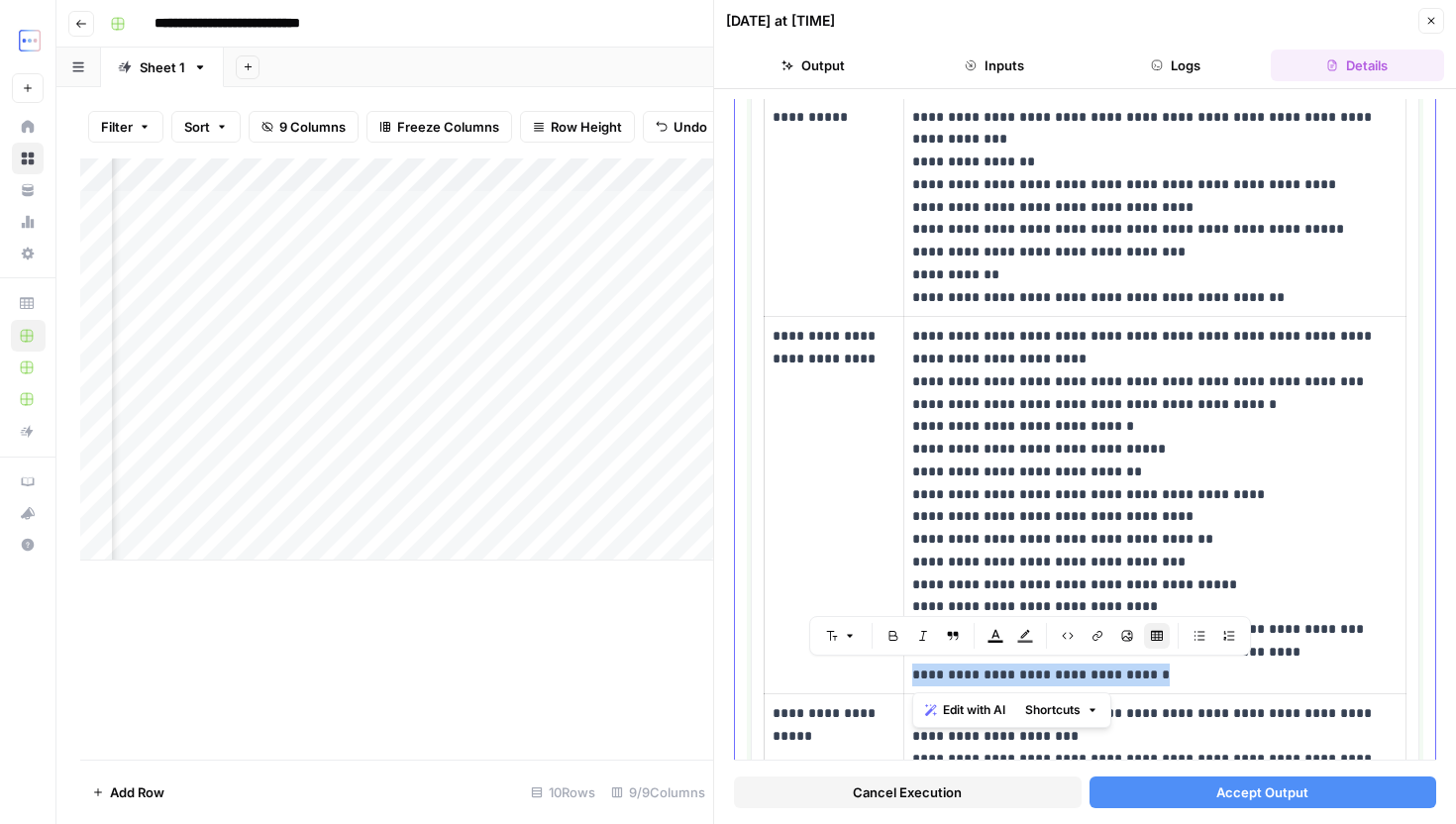 drag, startPoint x: 936, startPoint y: 669, endPoint x: 1149, endPoint y: 673, distance: 213.03756 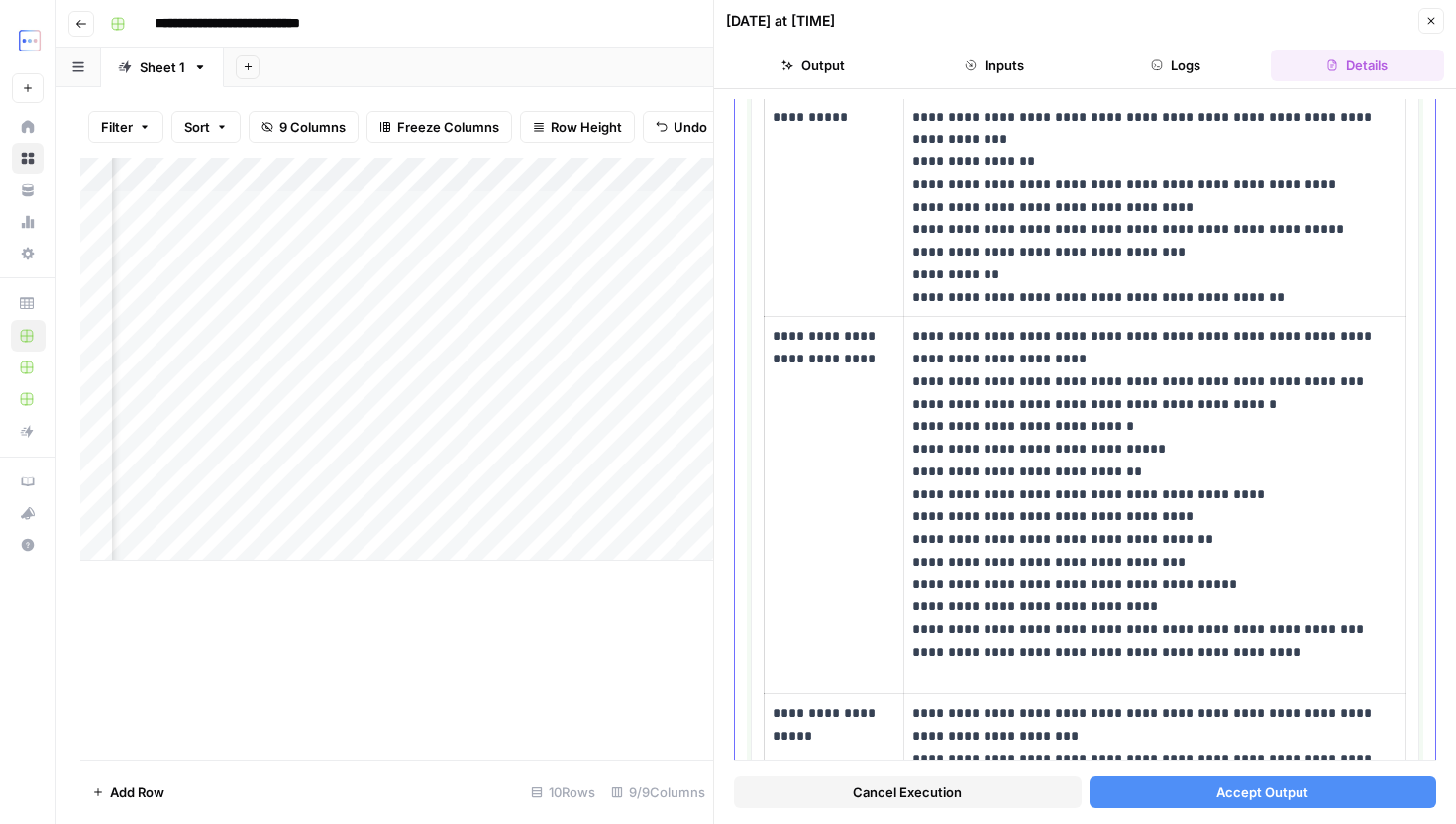 click on "**********" at bounding box center (1155, 505) 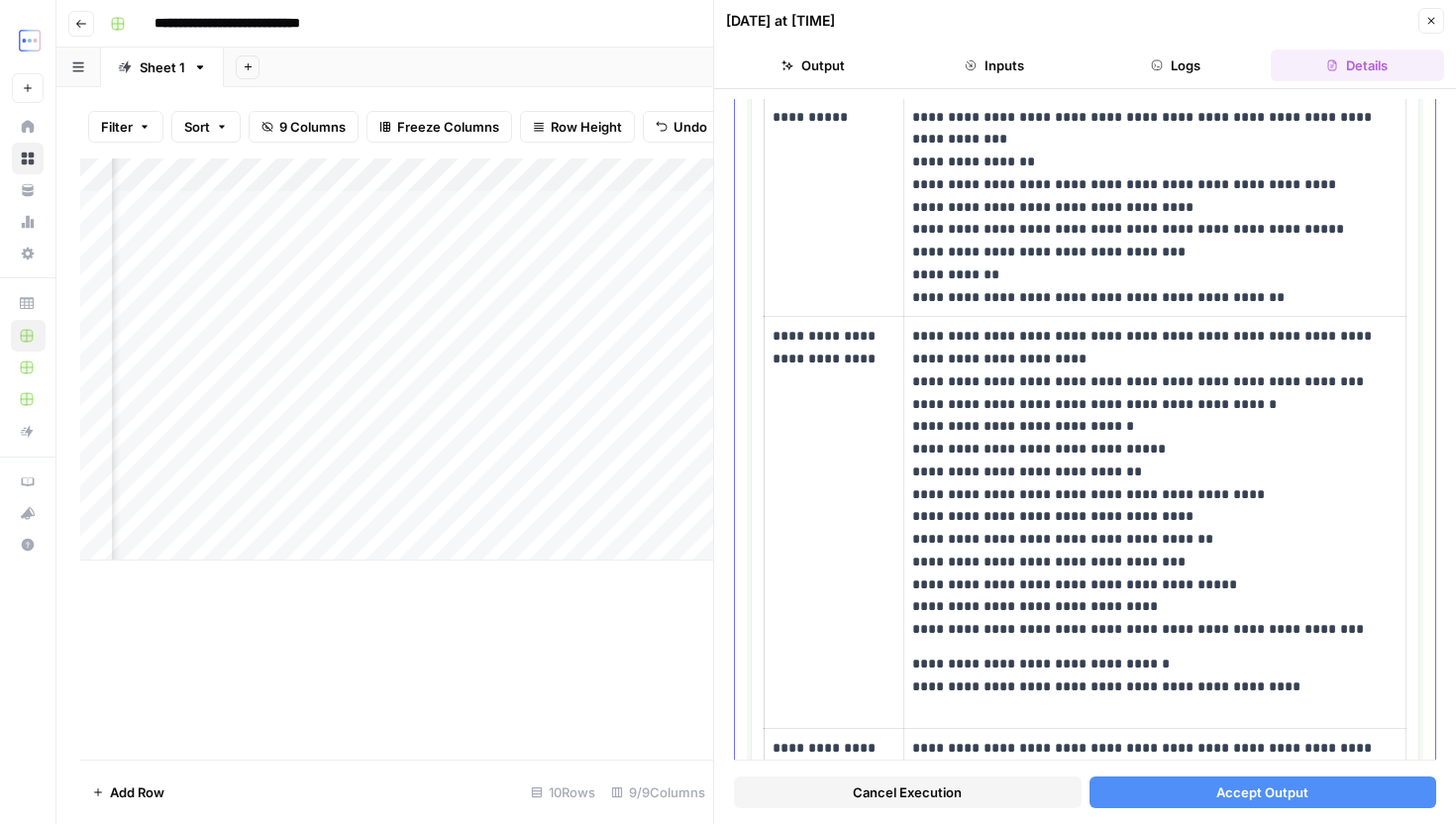 click on "**********" at bounding box center (1155, 523) 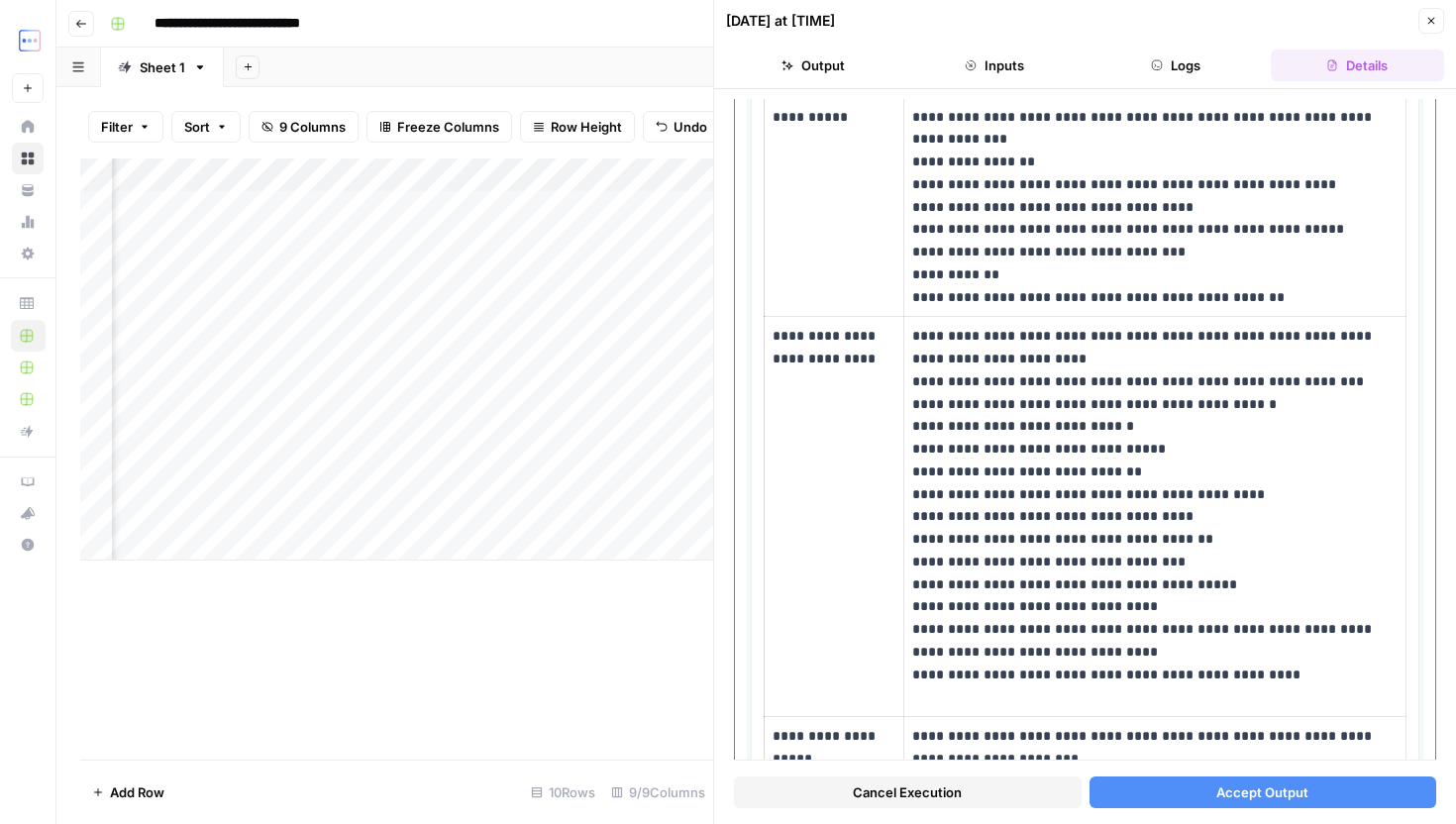 scroll, scrollTop: 888, scrollLeft: 0, axis: vertical 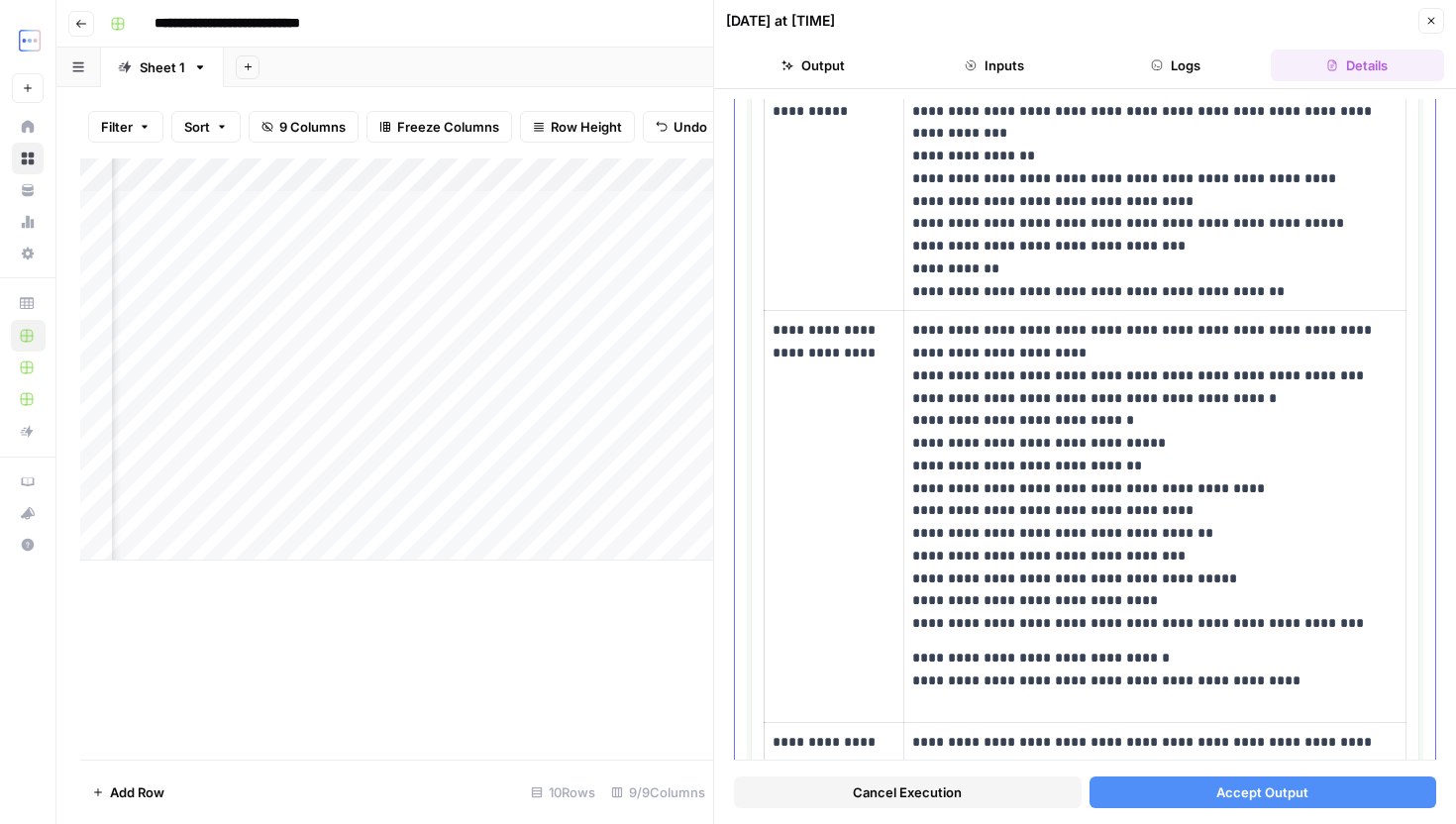 click on "**********" at bounding box center (1155, 476) 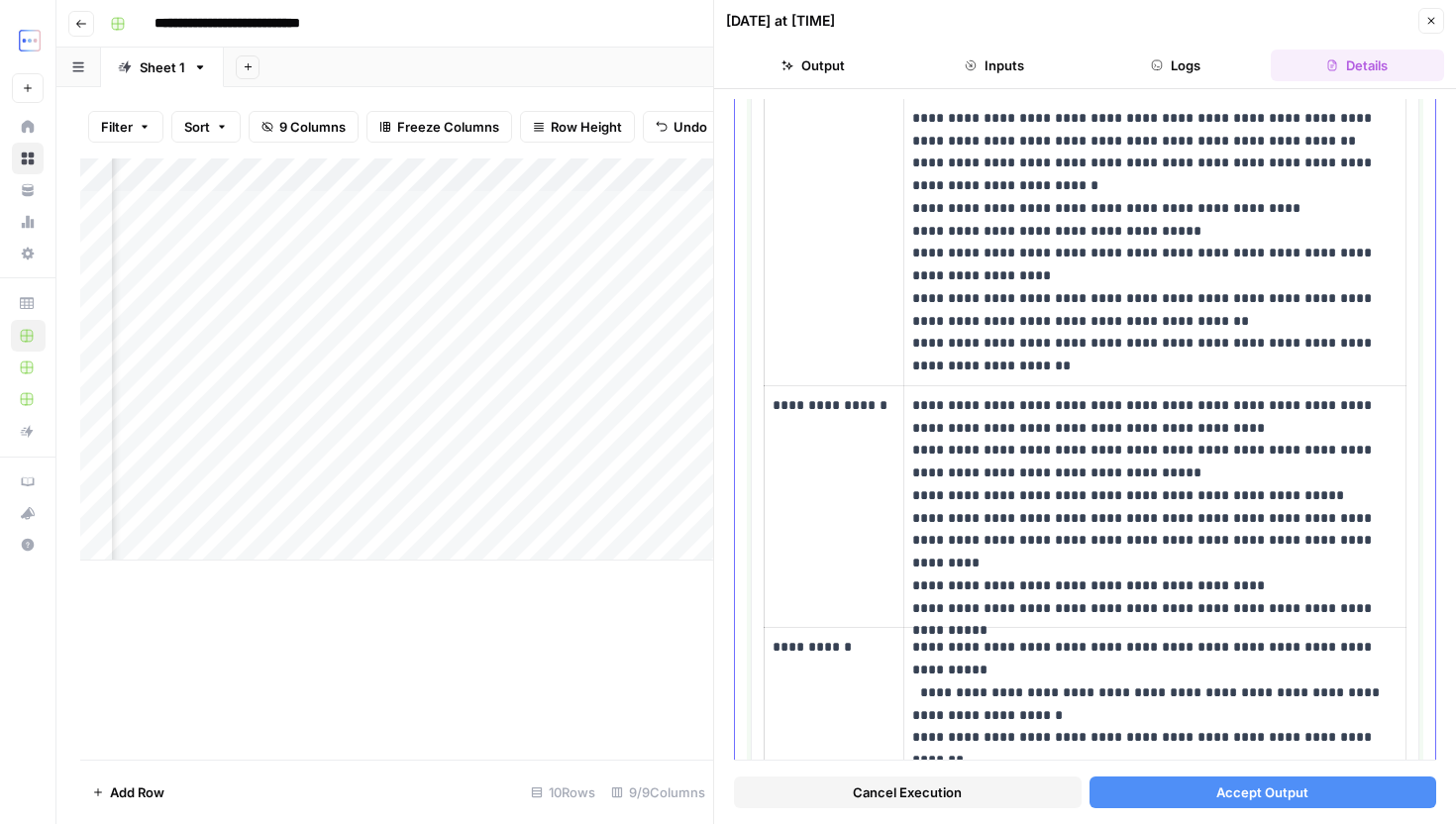 scroll, scrollTop: 1632, scrollLeft: 0, axis: vertical 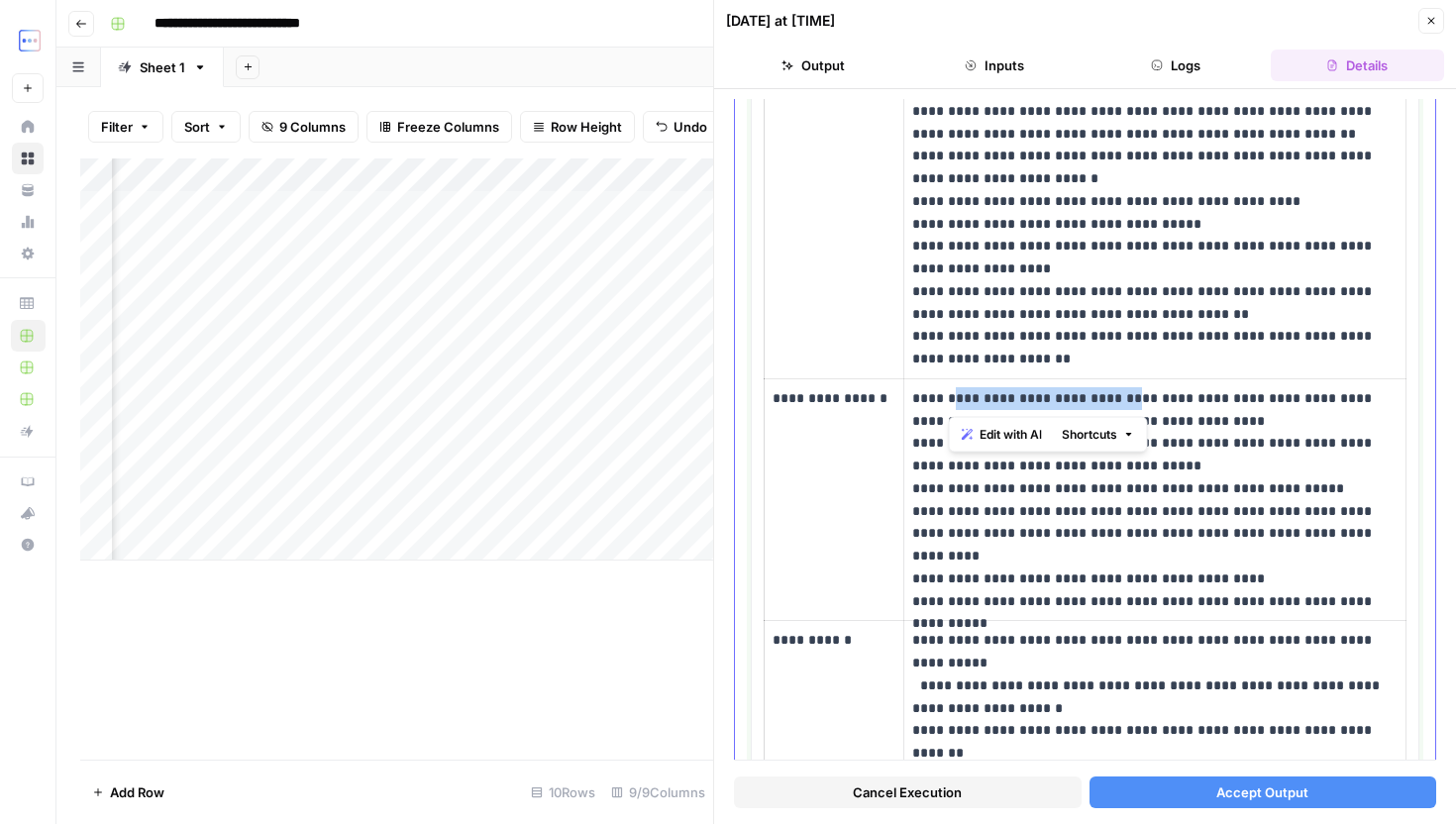 drag, startPoint x: 947, startPoint y: 403, endPoint x: 1122, endPoint y: 407, distance: 175.0457 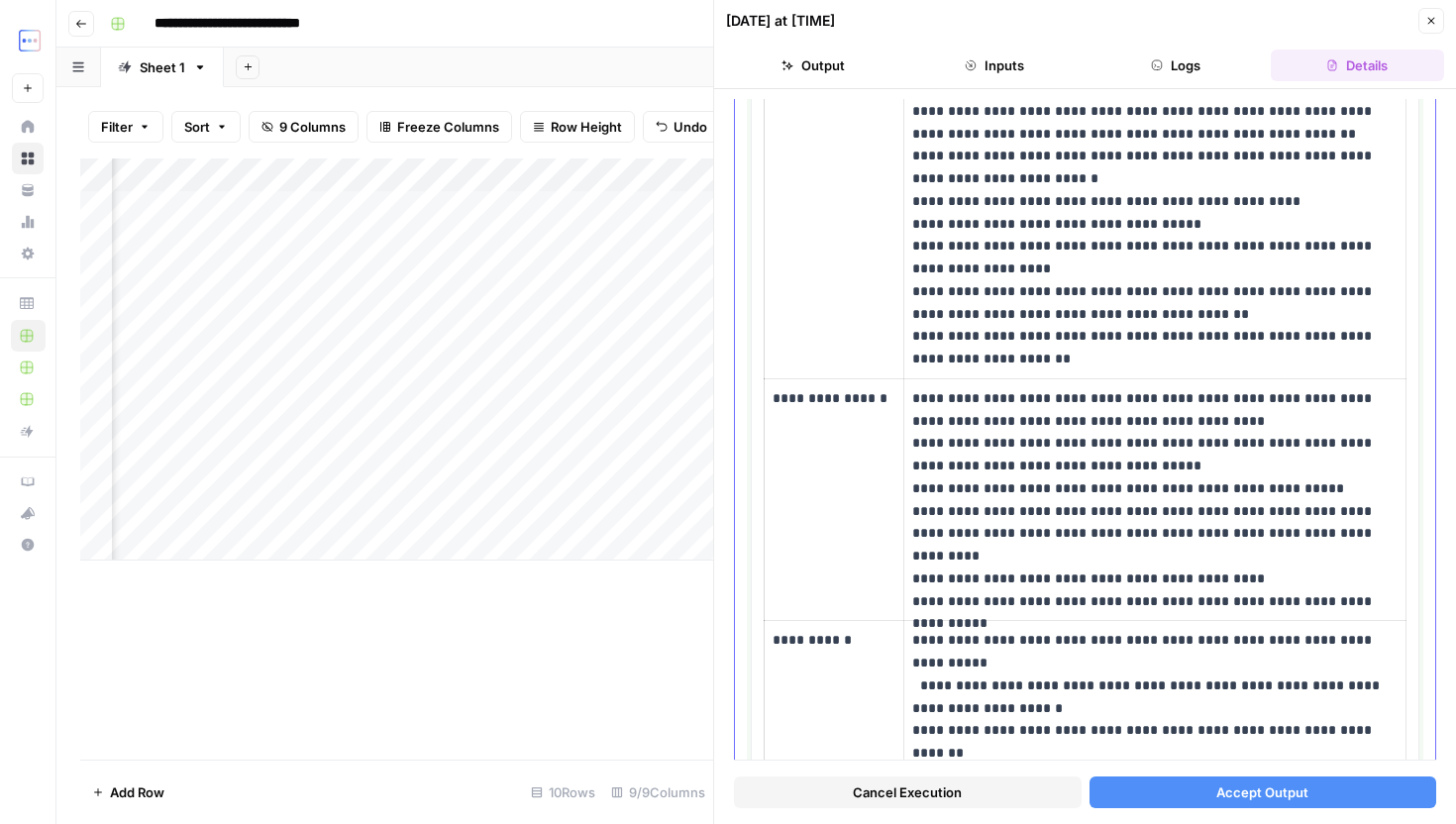 click on "**********" at bounding box center [1155, 500] 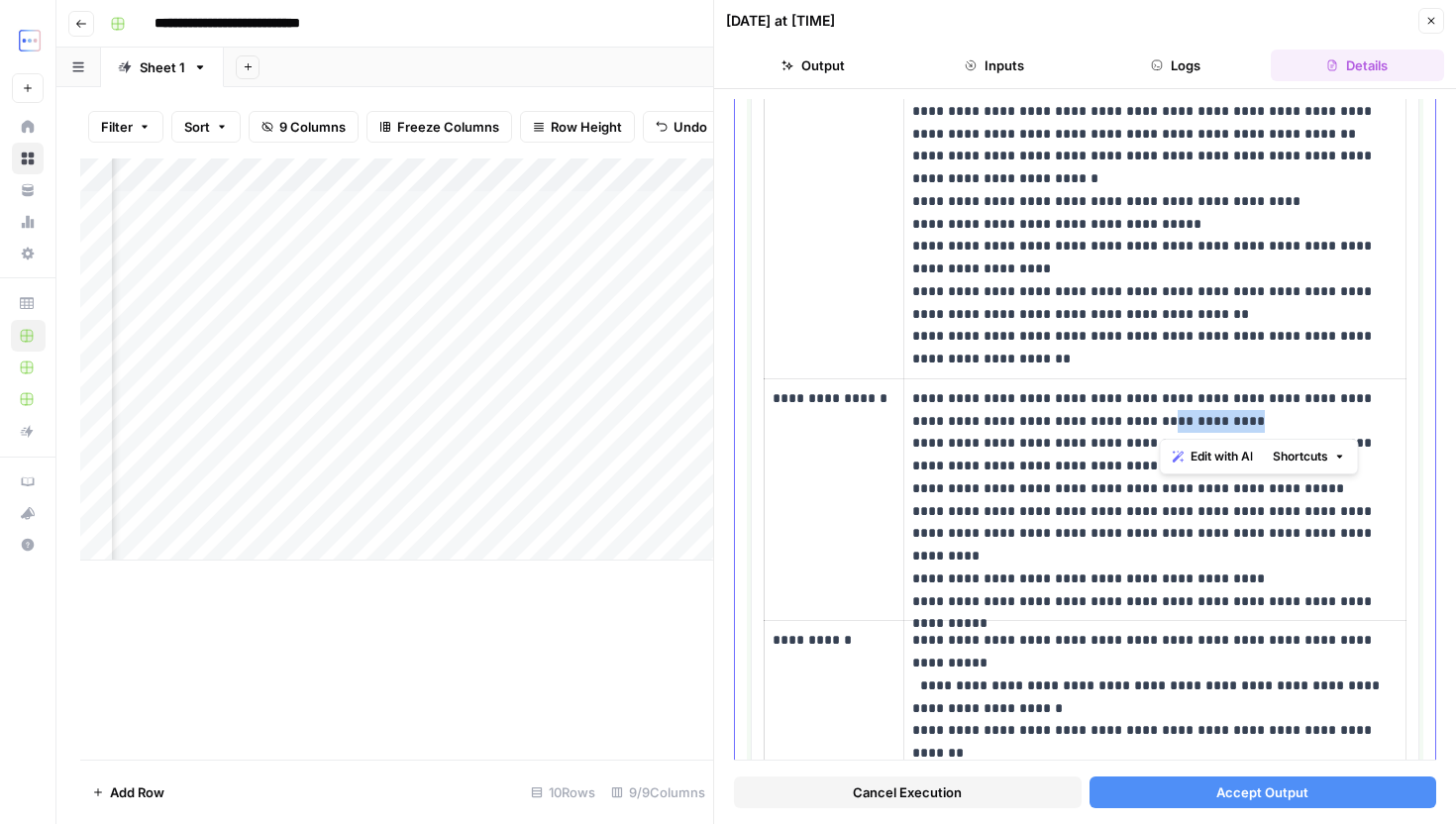 drag, startPoint x: 1180, startPoint y: 411, endPoint x: 1076, endPoint y: 411, distance: 104 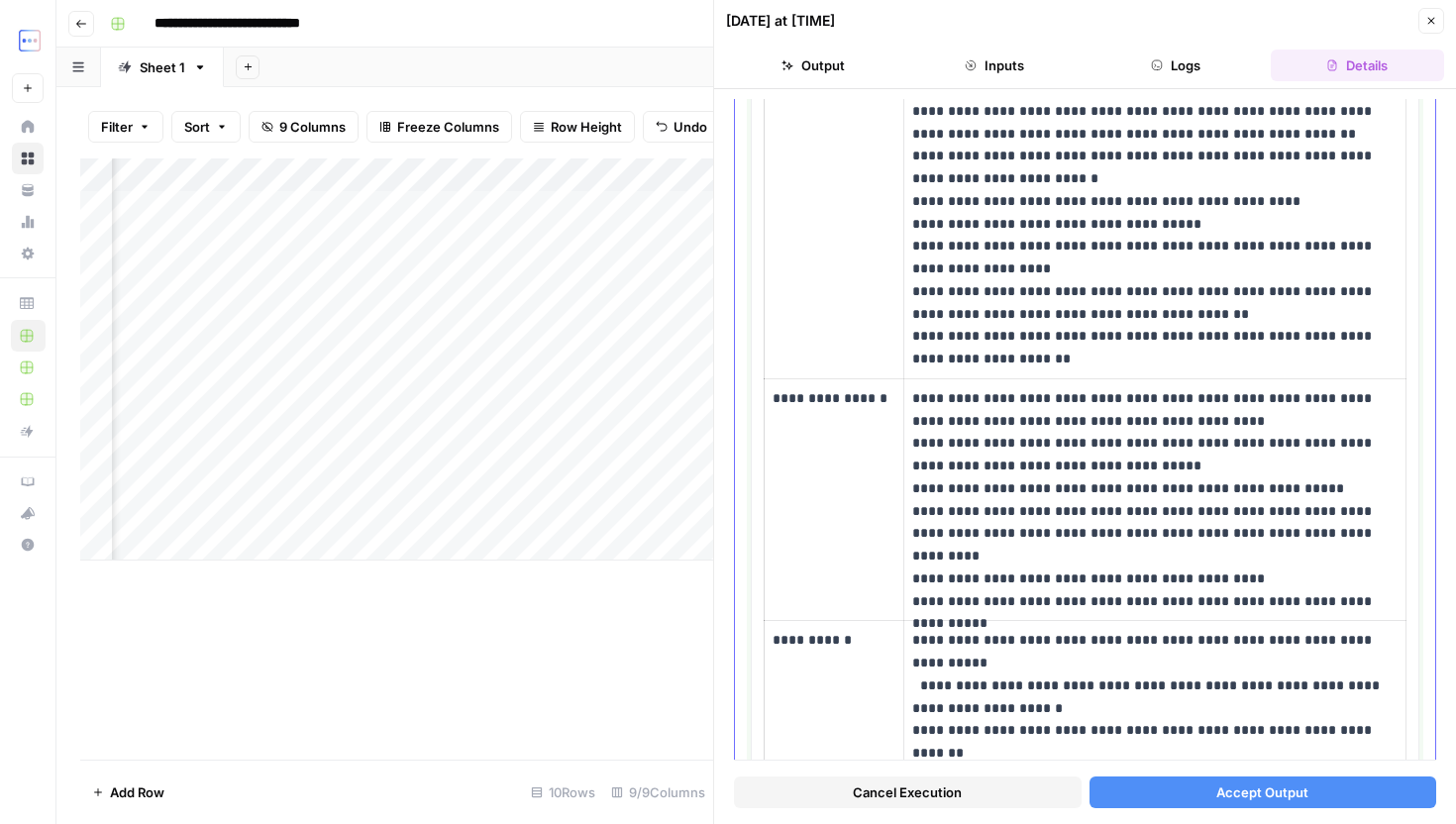 click on "**********" at bounding box center [1155, 500] 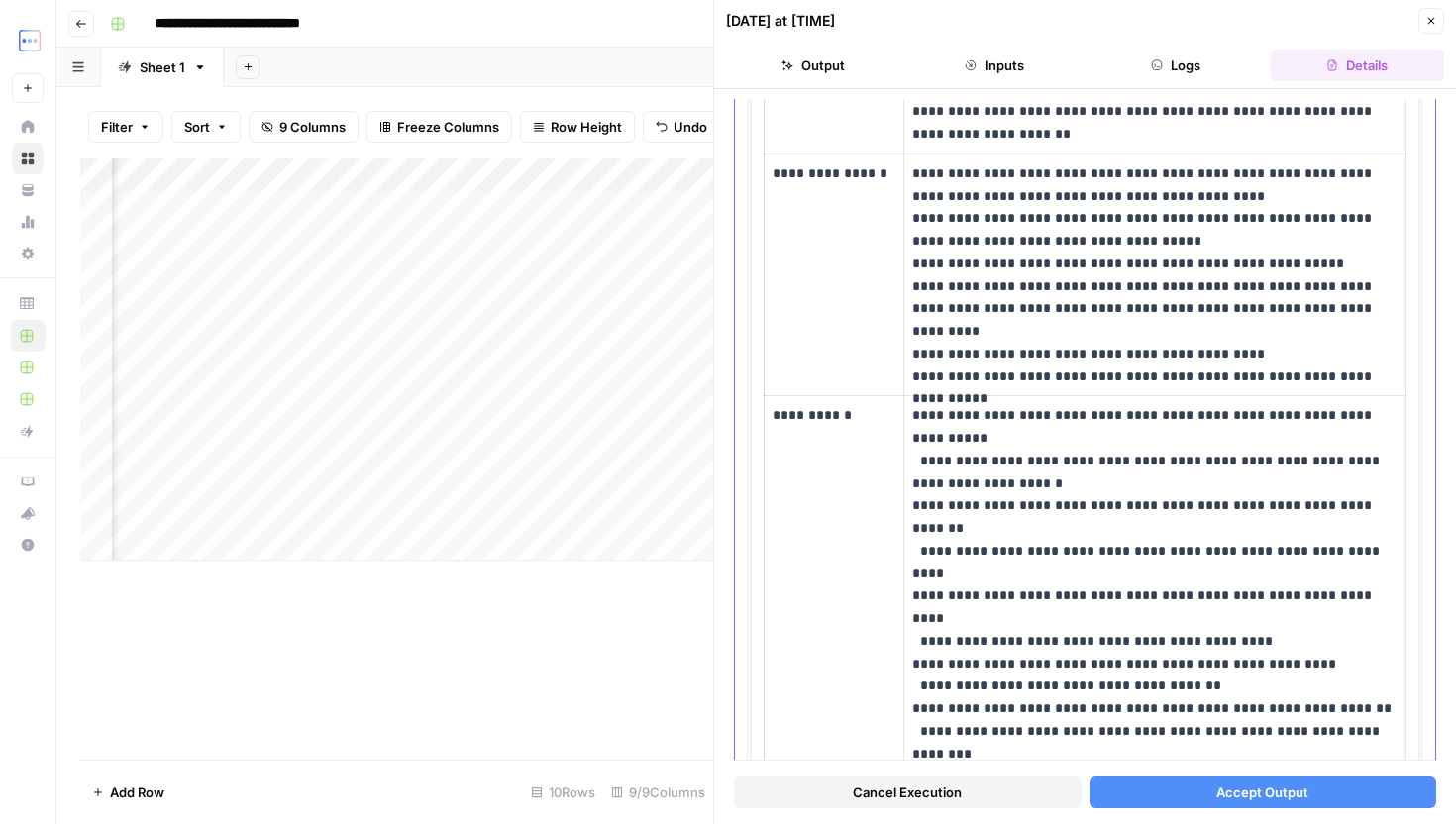 scroll, scrollTop: 2214, scrollLeft: 0, axis: vertical 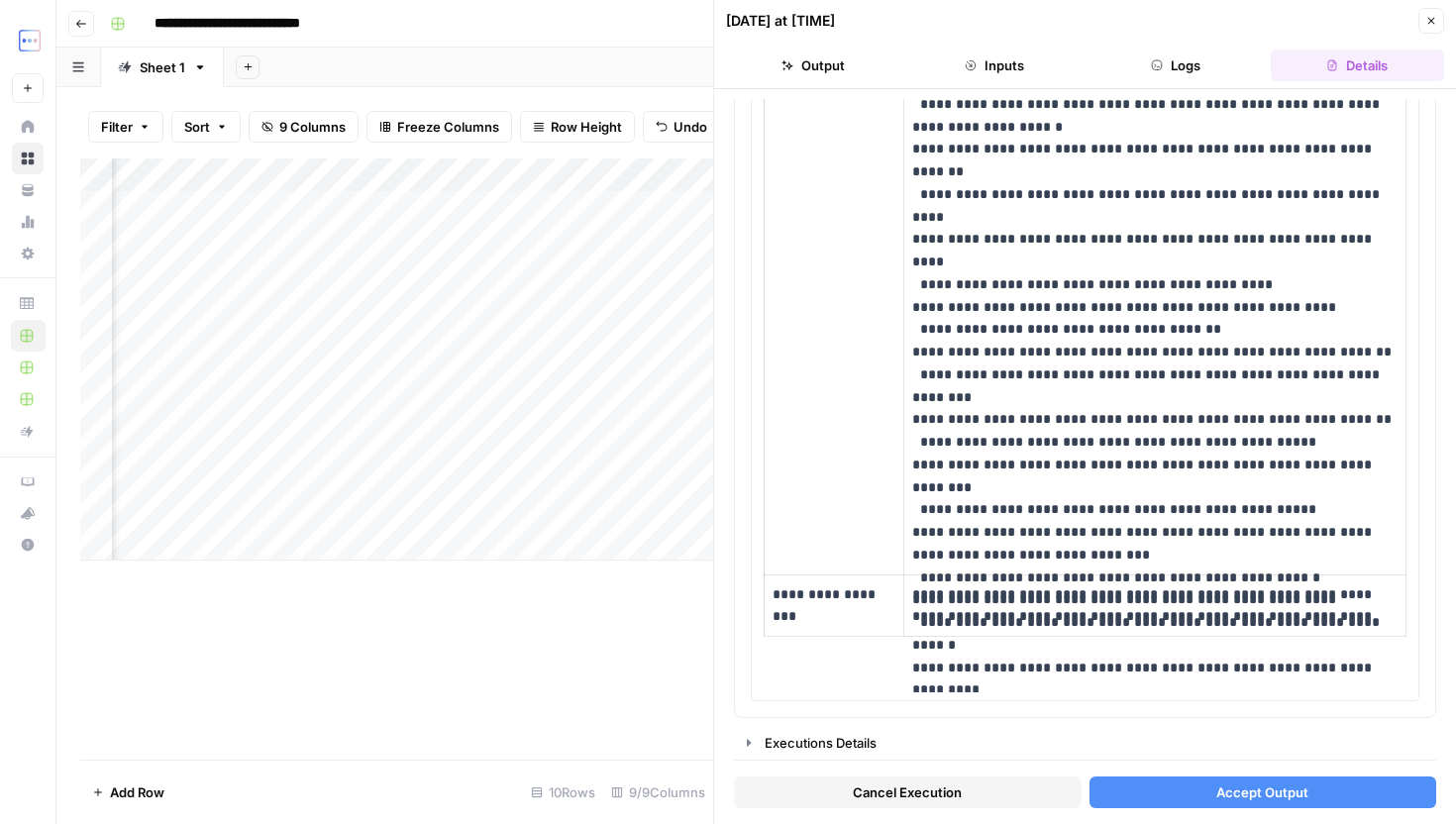 click on "Accept Output" at bounding box center [1263, 792] 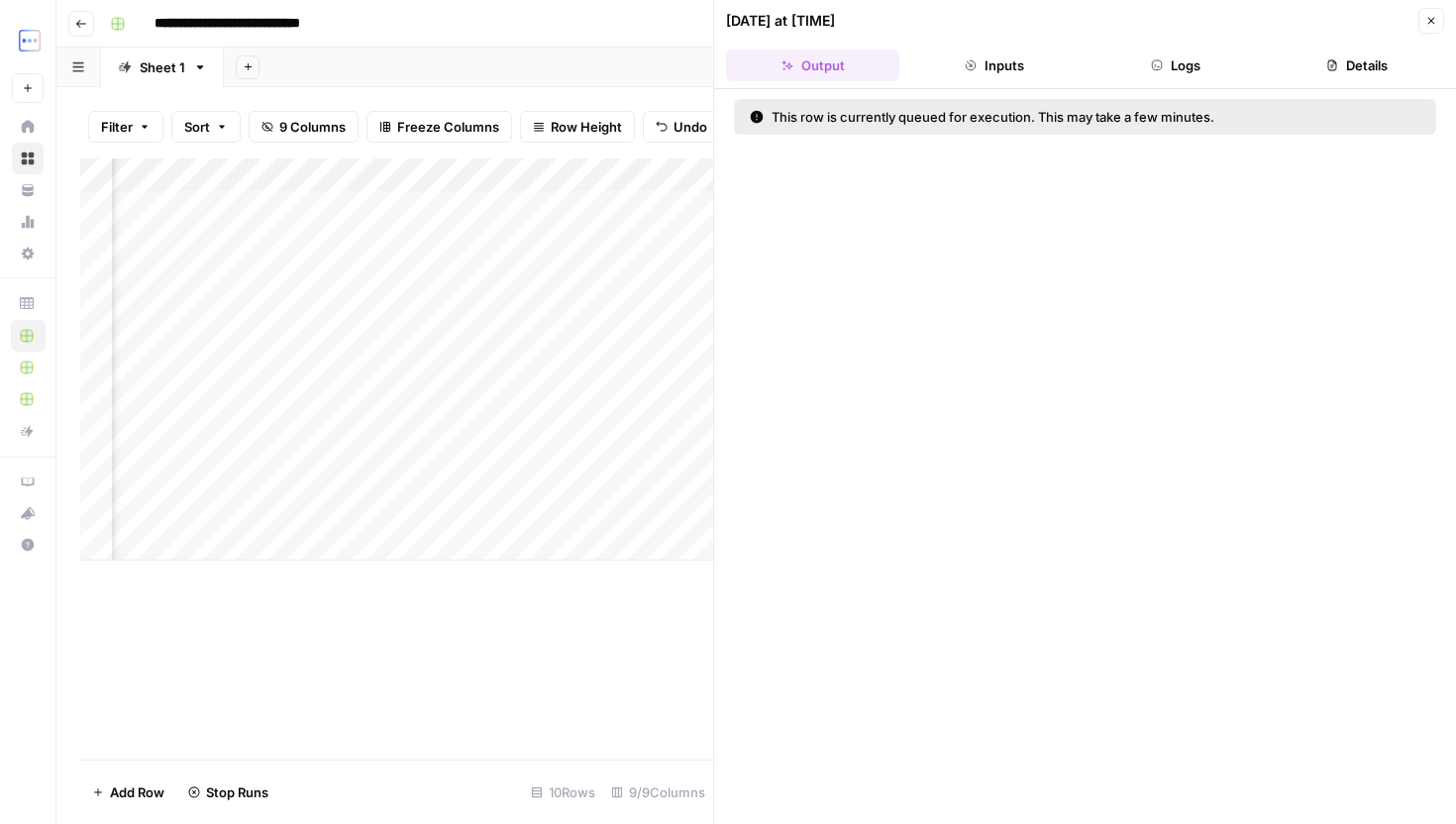 click 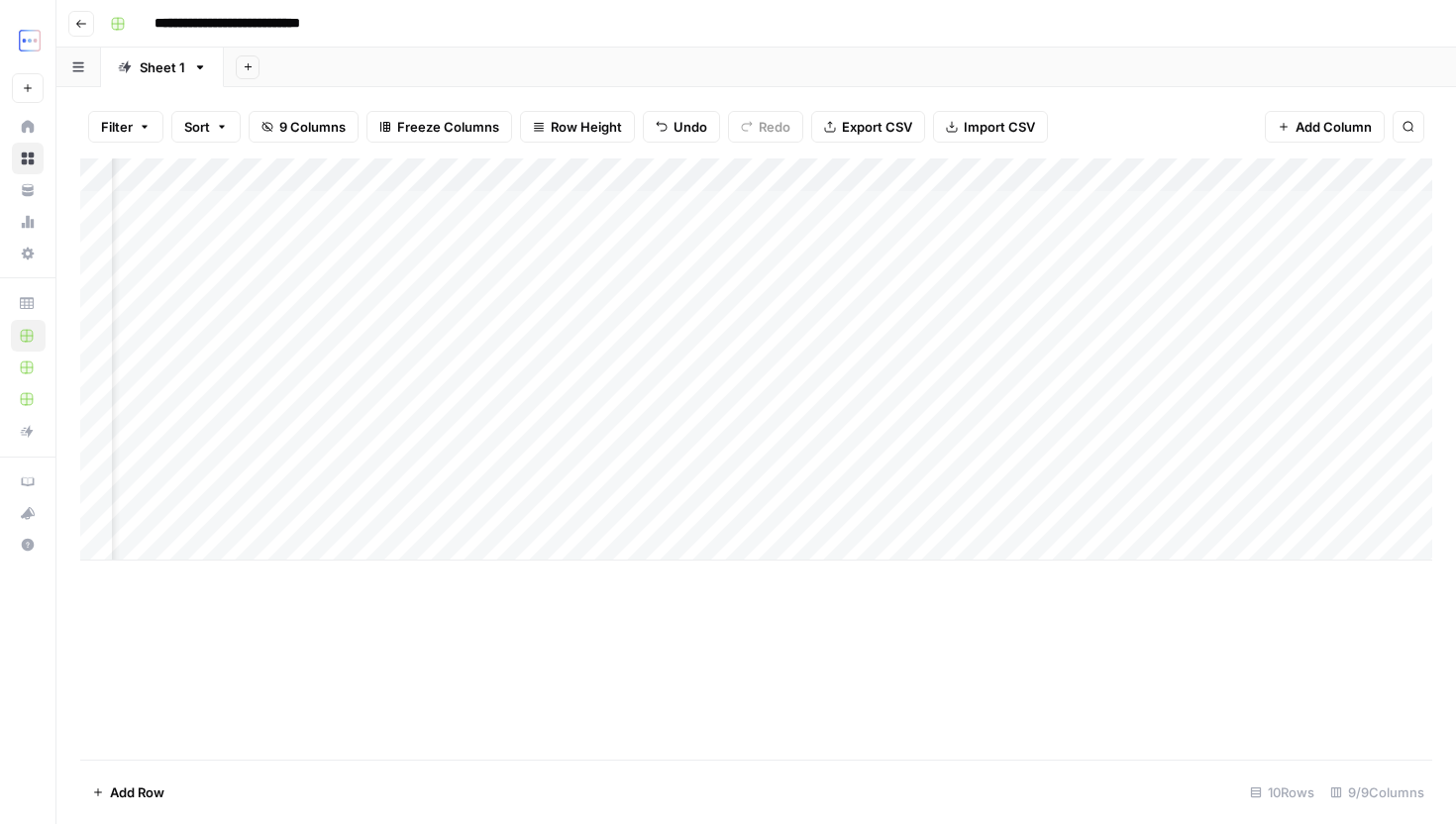 scroll, scrollTop: 0, scrollLeft: 0, axis: both 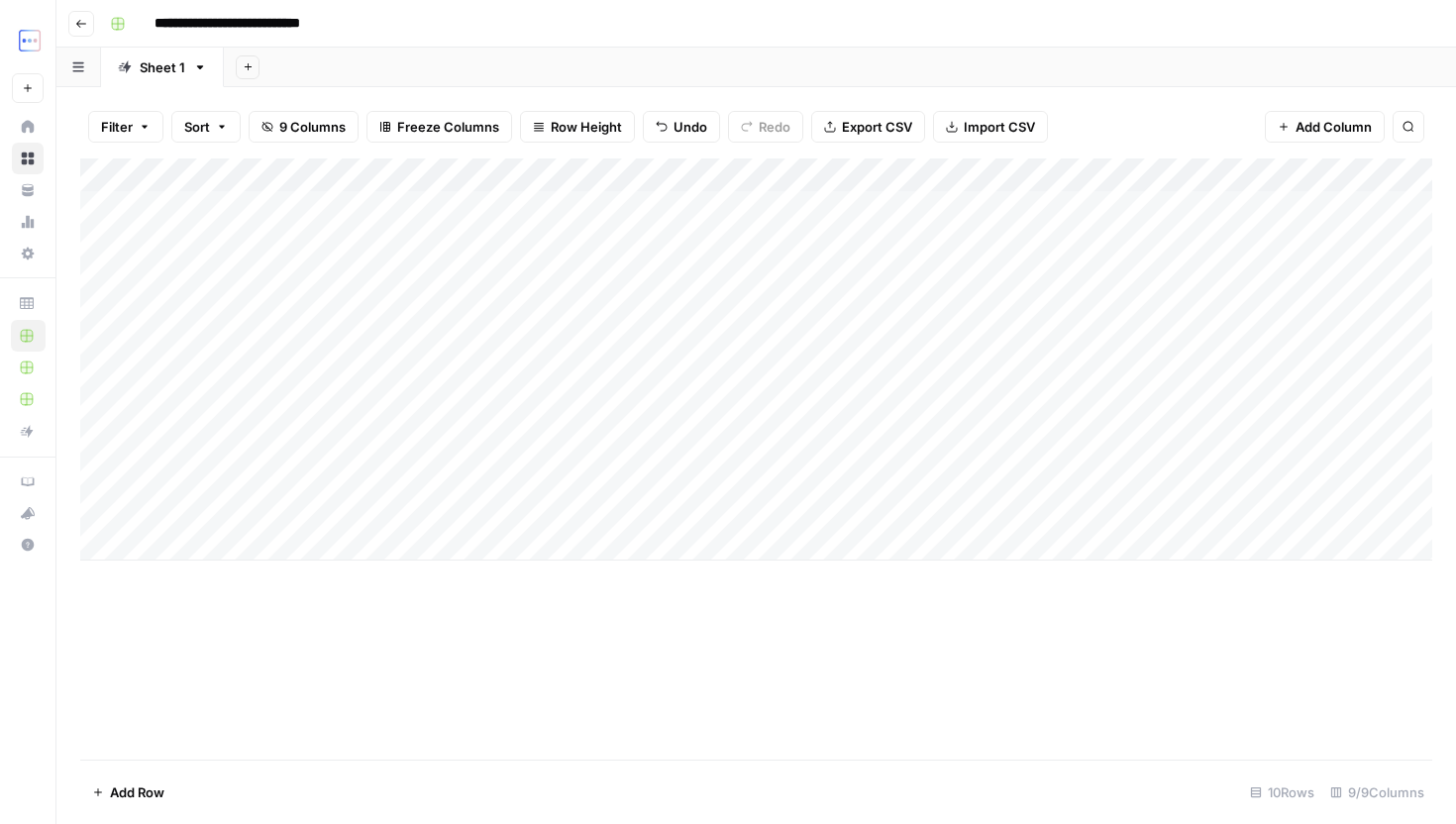 click on "Add Column" at bounding box center [756, 360] 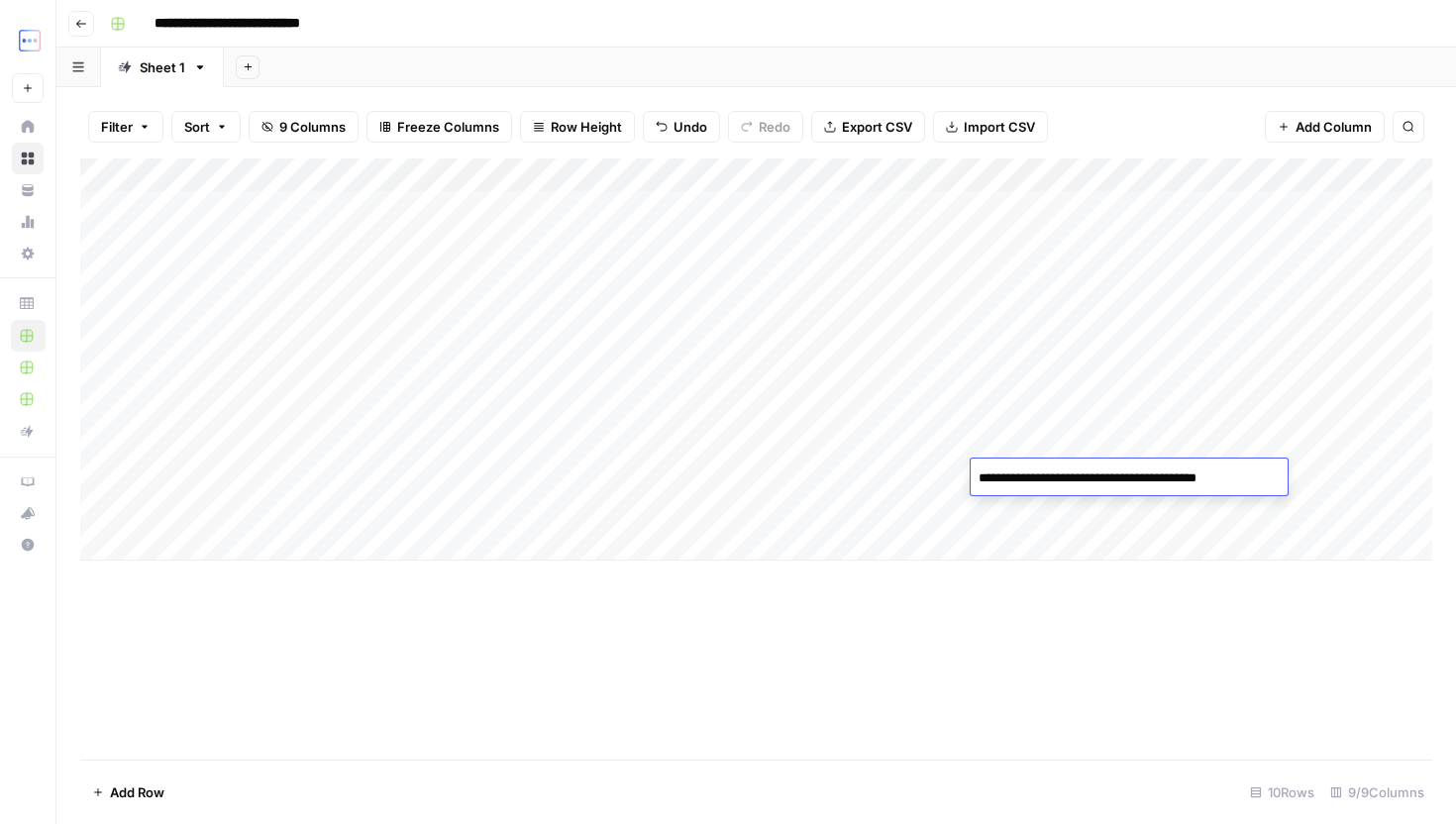 click on "**********" at bounding box center (1129, 498) 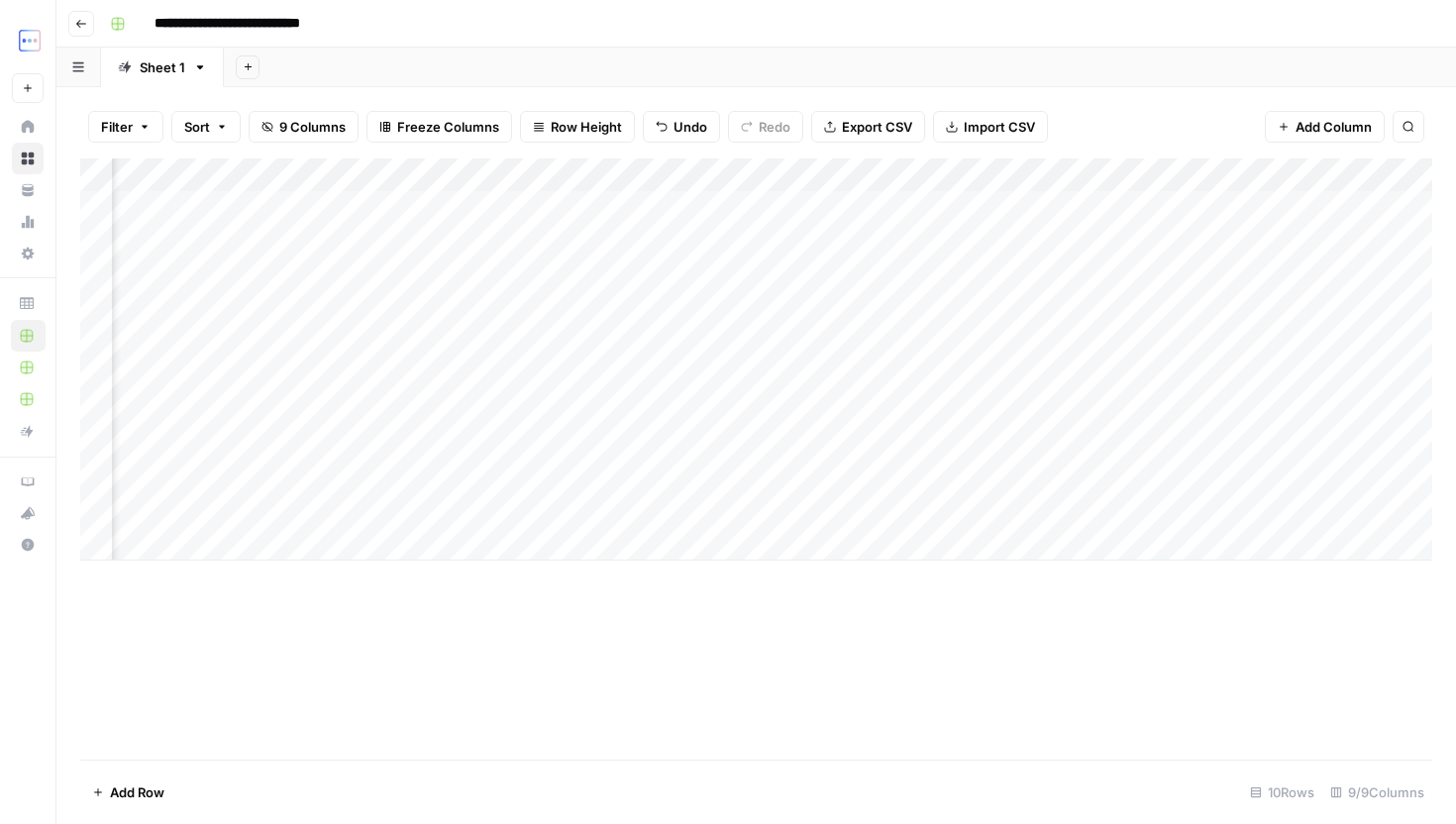 scroll, scrollTop: 0, scrollLeft: 336, axis: horizontal 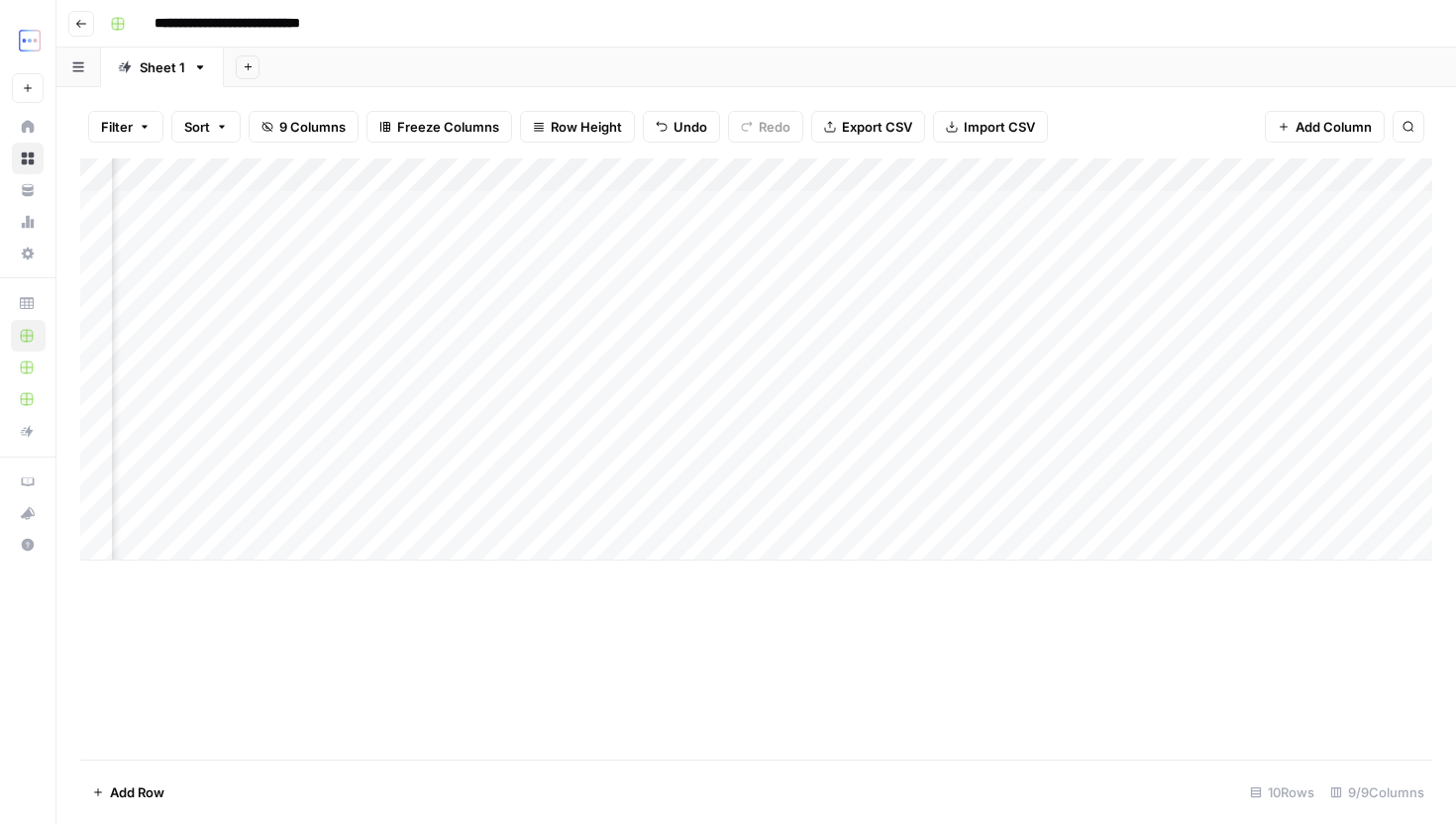 click on "Add Column" at bounding box center (756, 360) 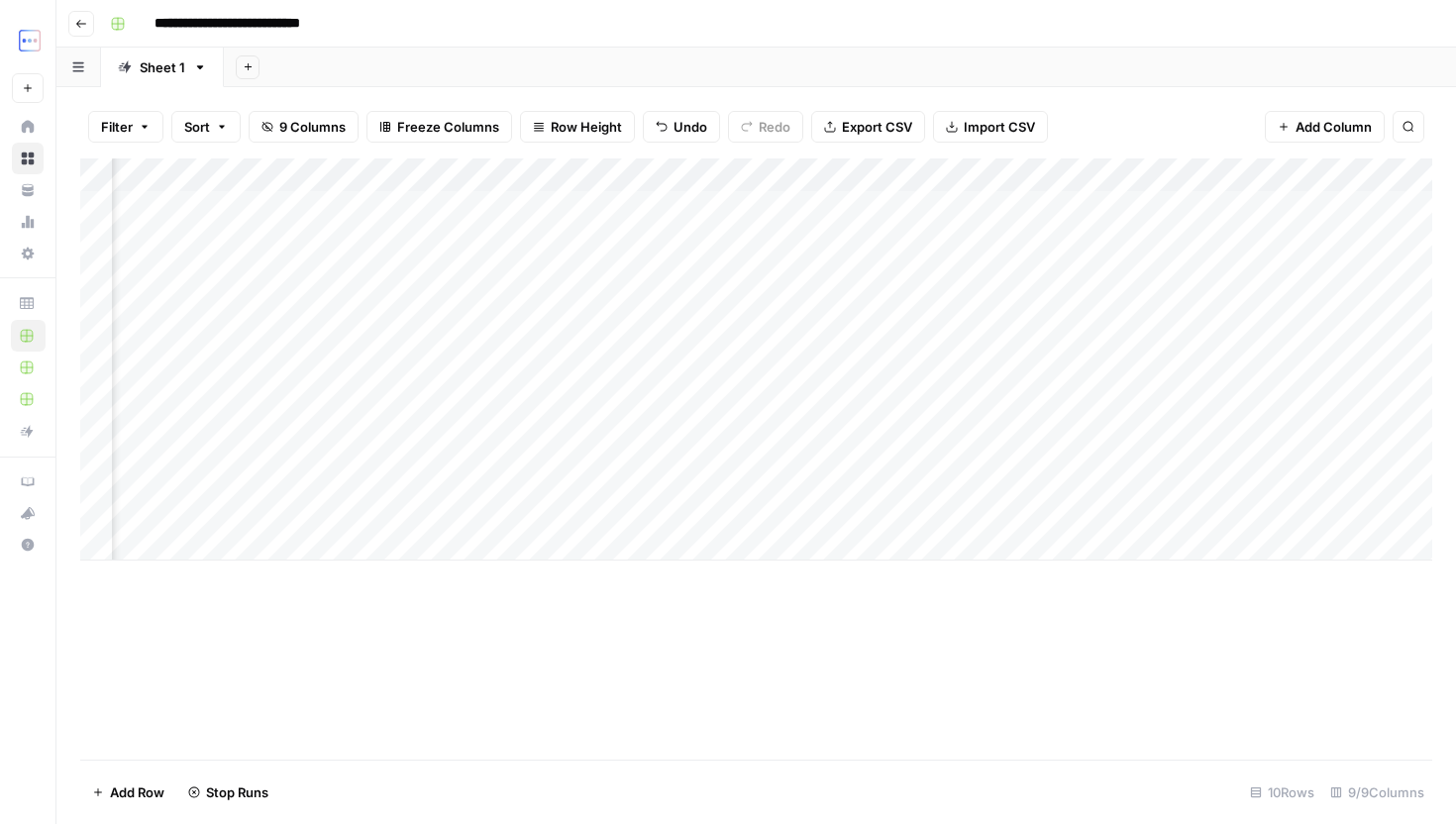 scroll, scrollTop: 0, scrollLeft: 0, axis: both 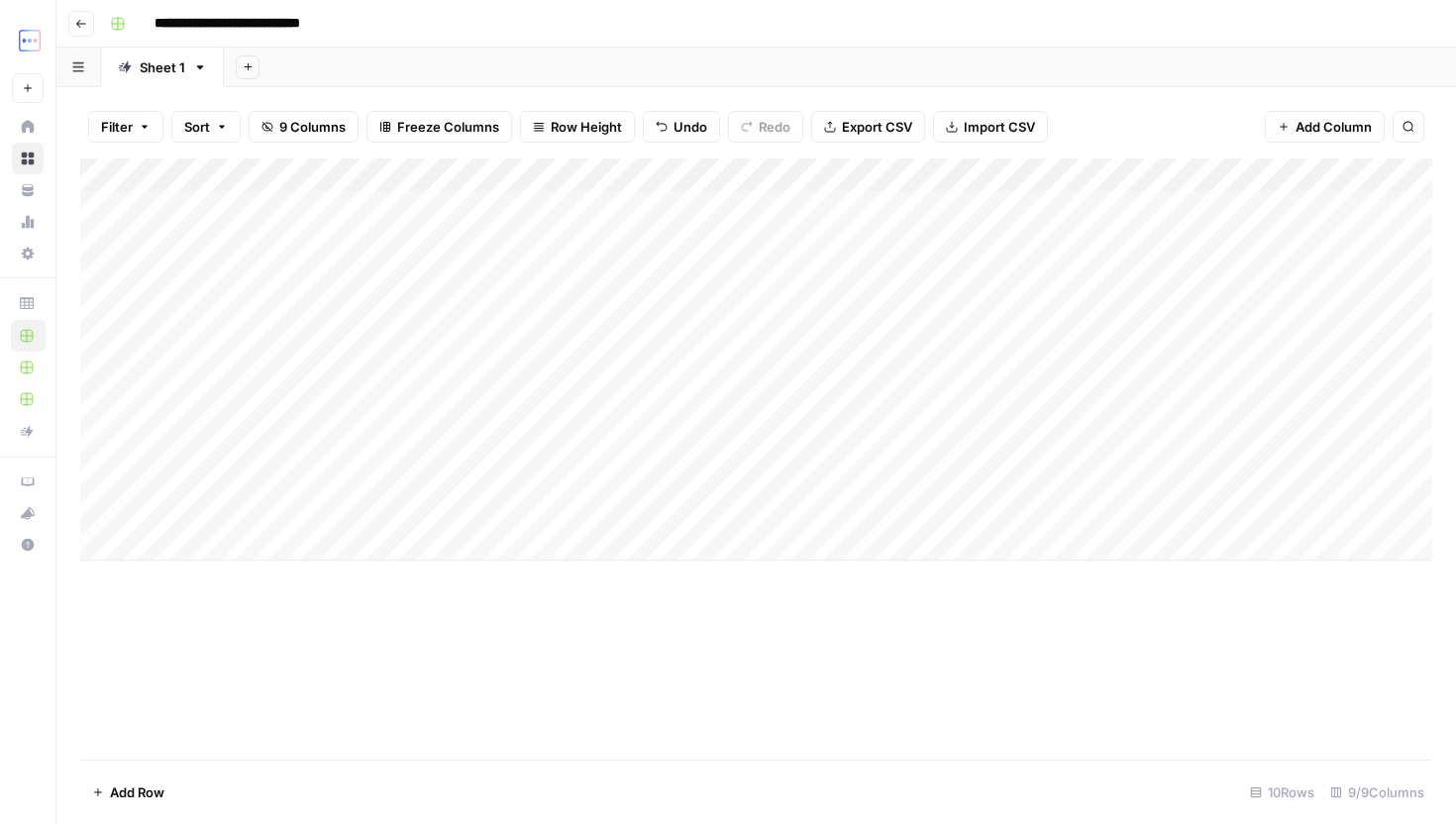 click on "Add Column" at bounding box center (756, 360) 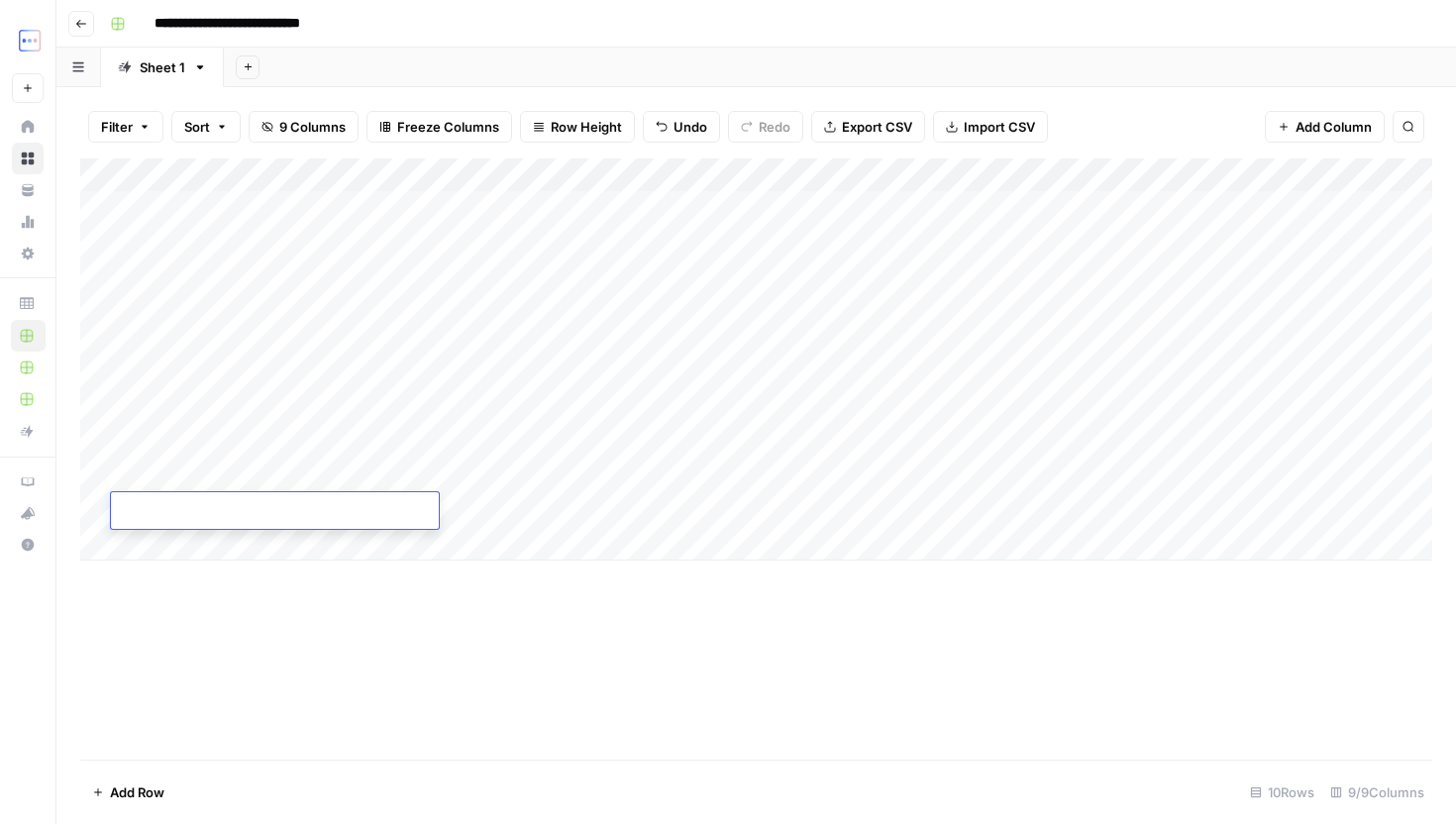 click at bounding box center (274, 512) 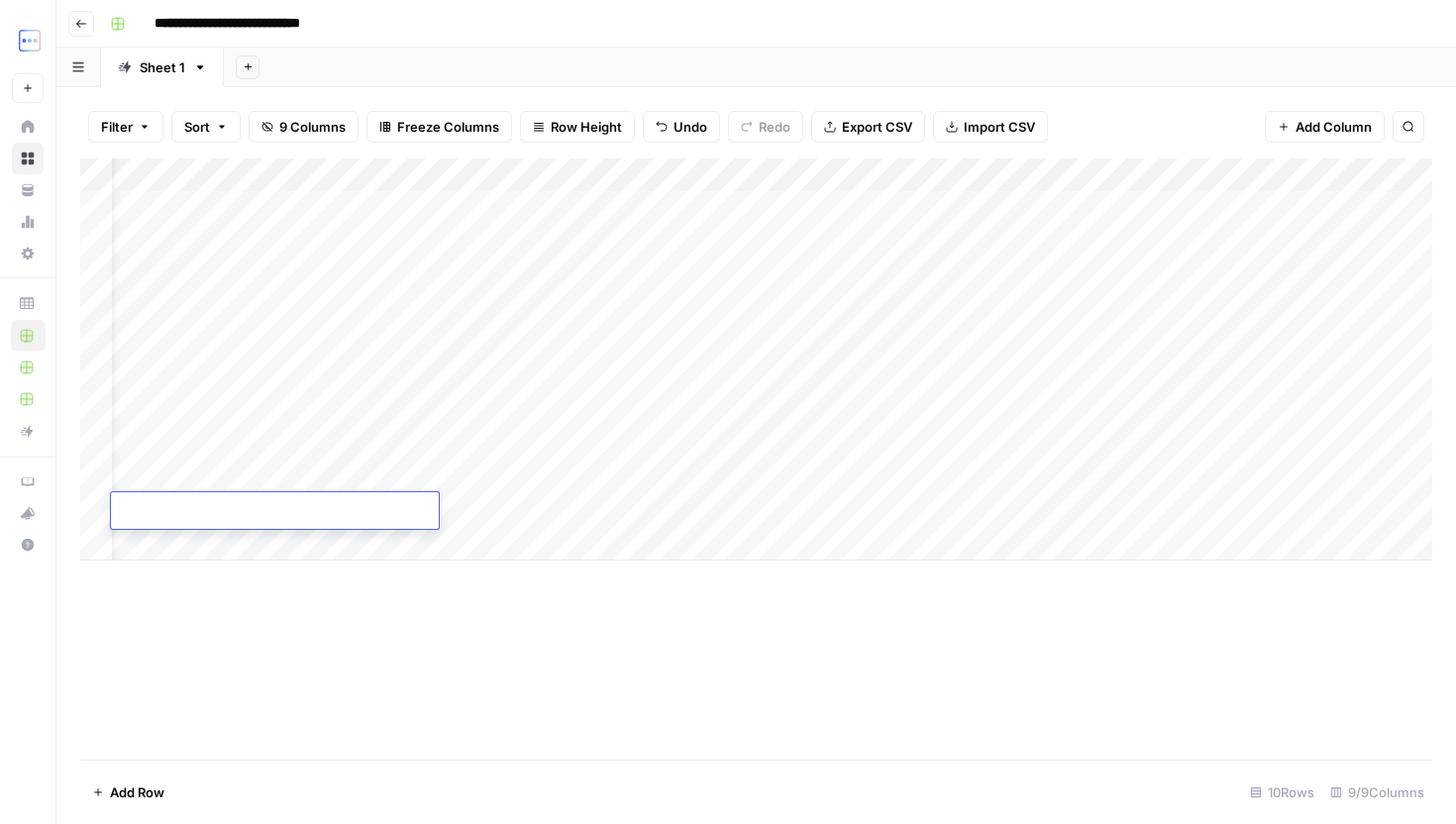 scroll, scrollTop: 0, scrollLeft: 175, axis: horizontal 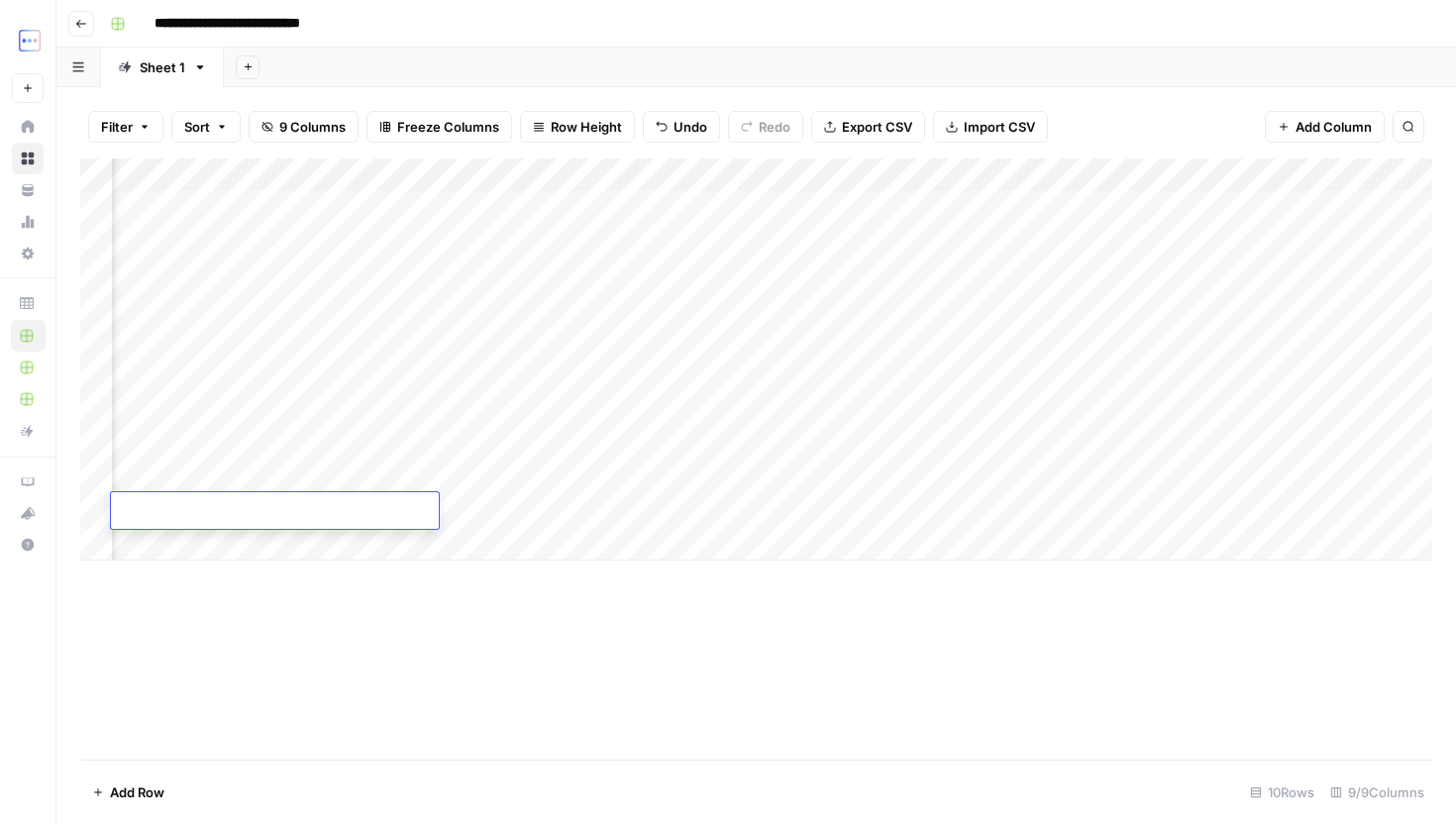 paste on "**********" 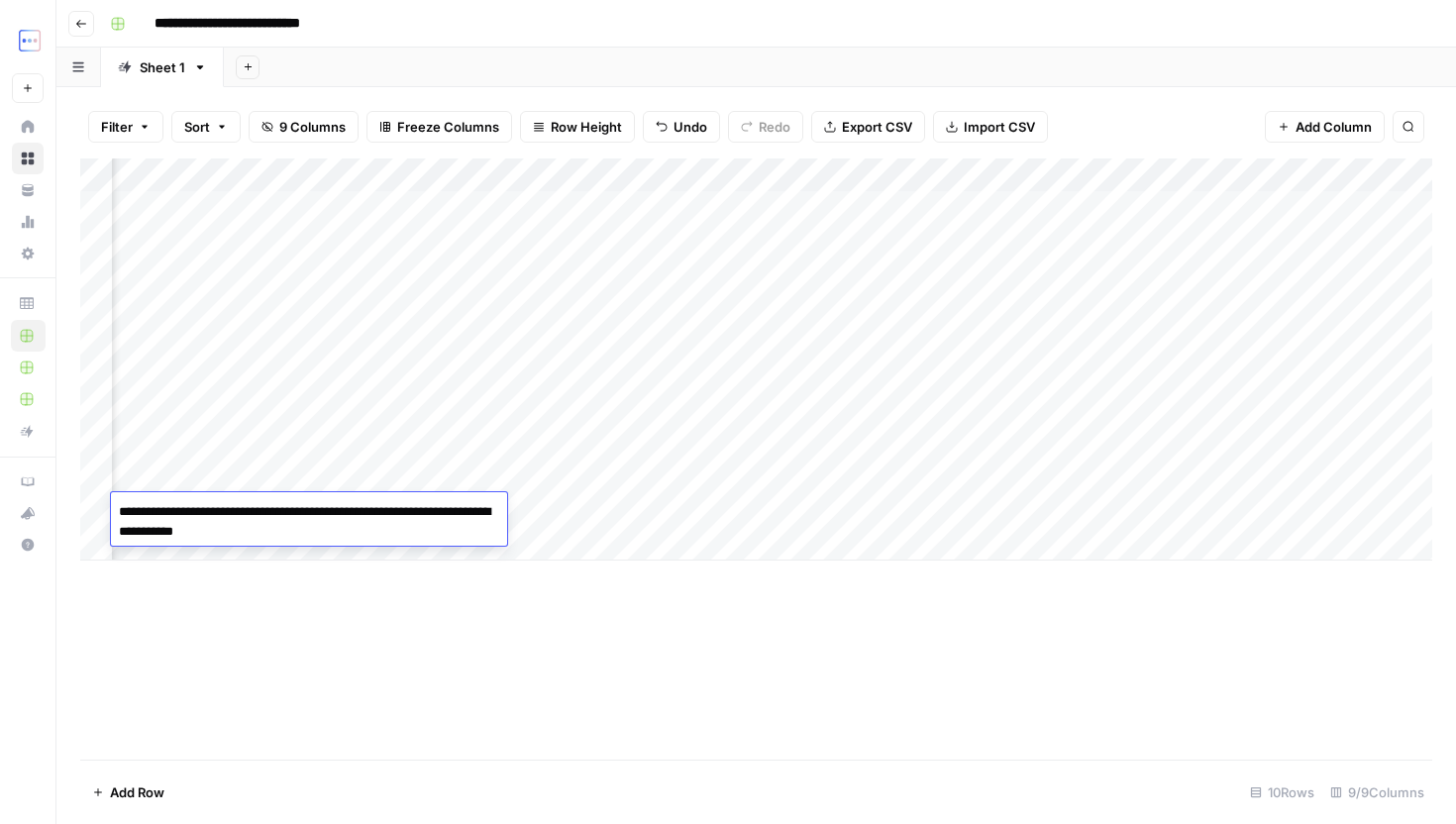 type on "**********" 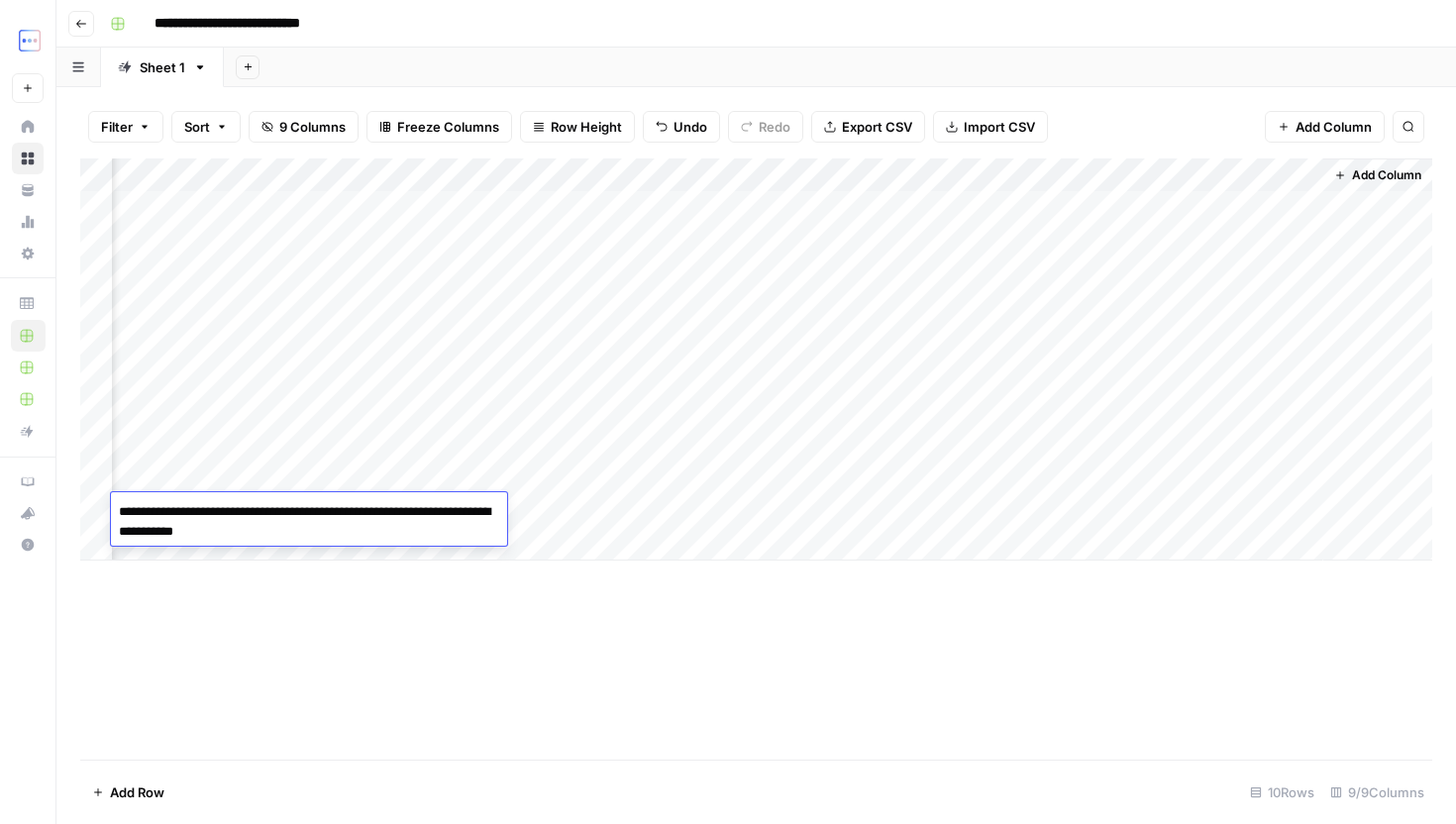 click on "Add Column" at bounding box center (756, 360) 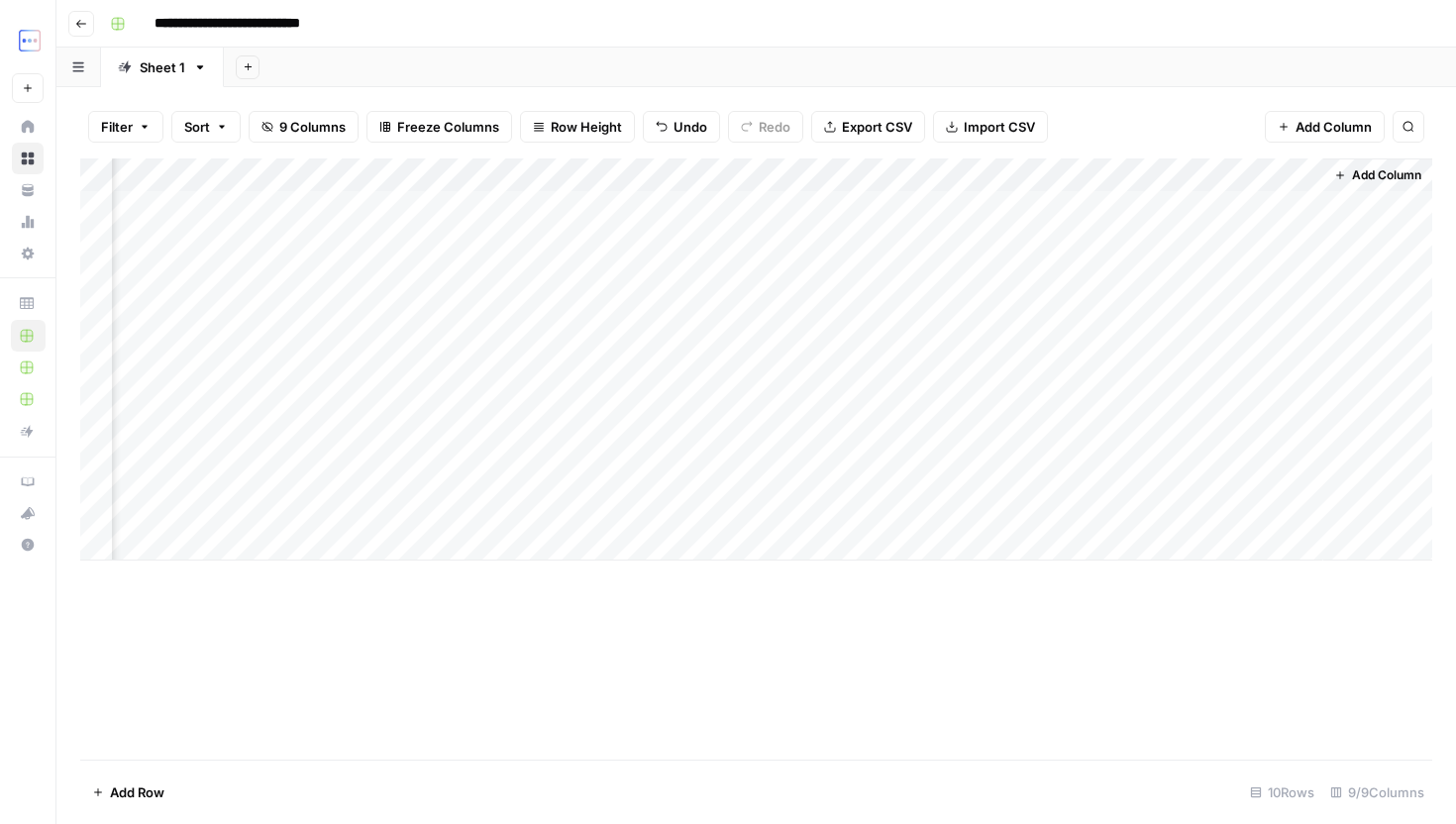 click on "Add Column" at bounding box center (756, 360) 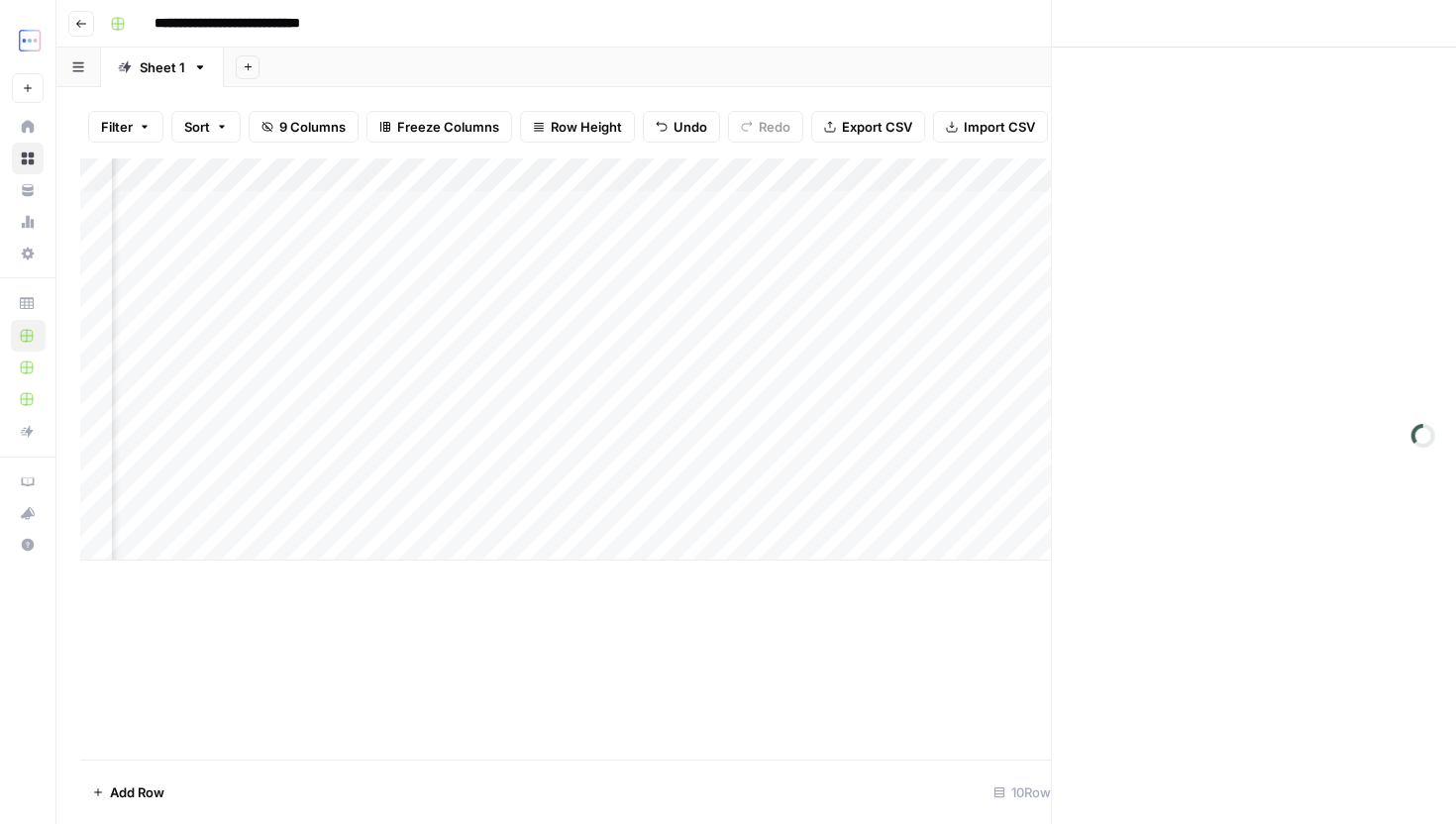 scroll, scrollTop: 0, scrollLeft: 527, axis: horizontal 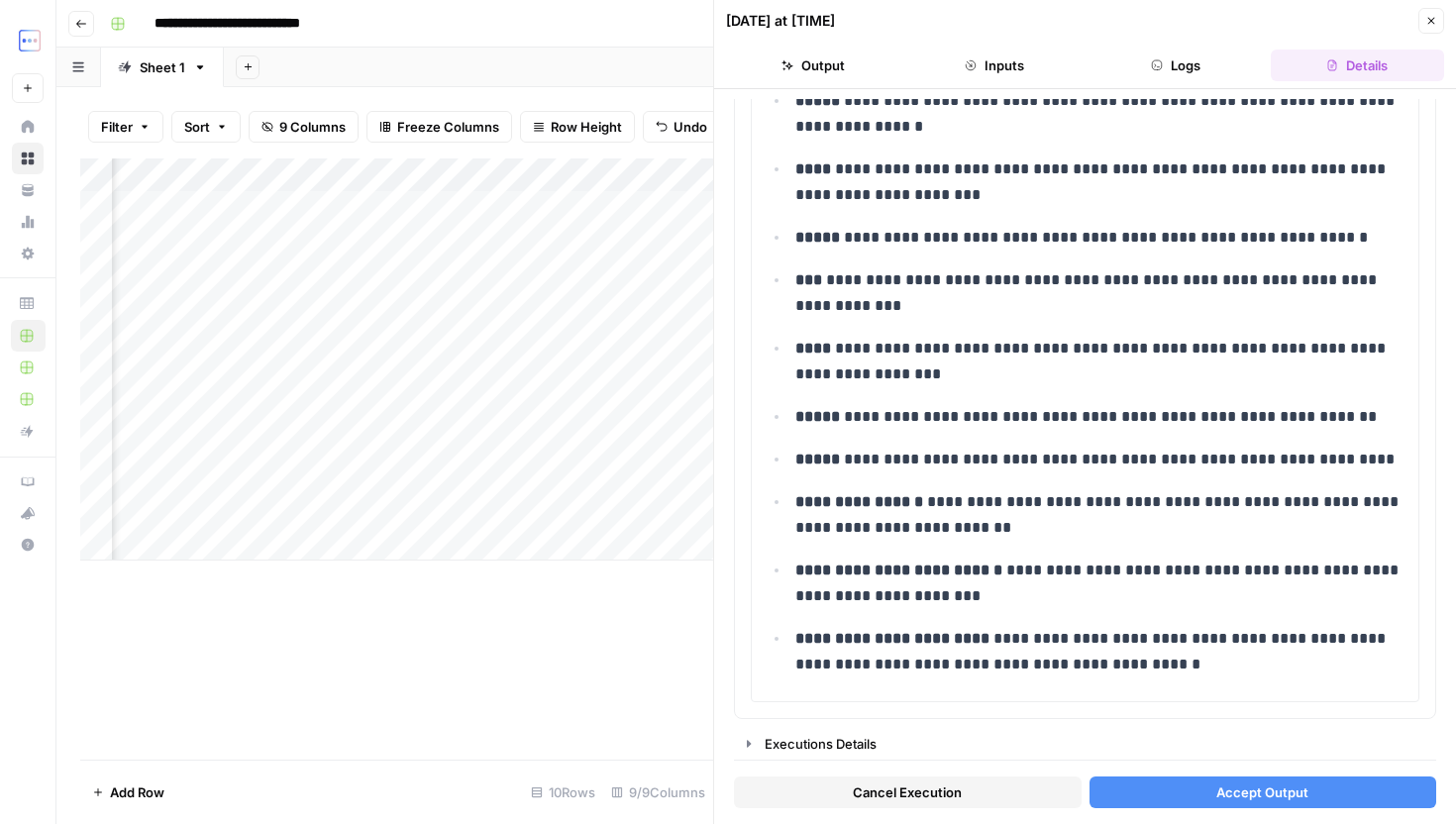 click on "**********" at bounding box center (1085, 457) 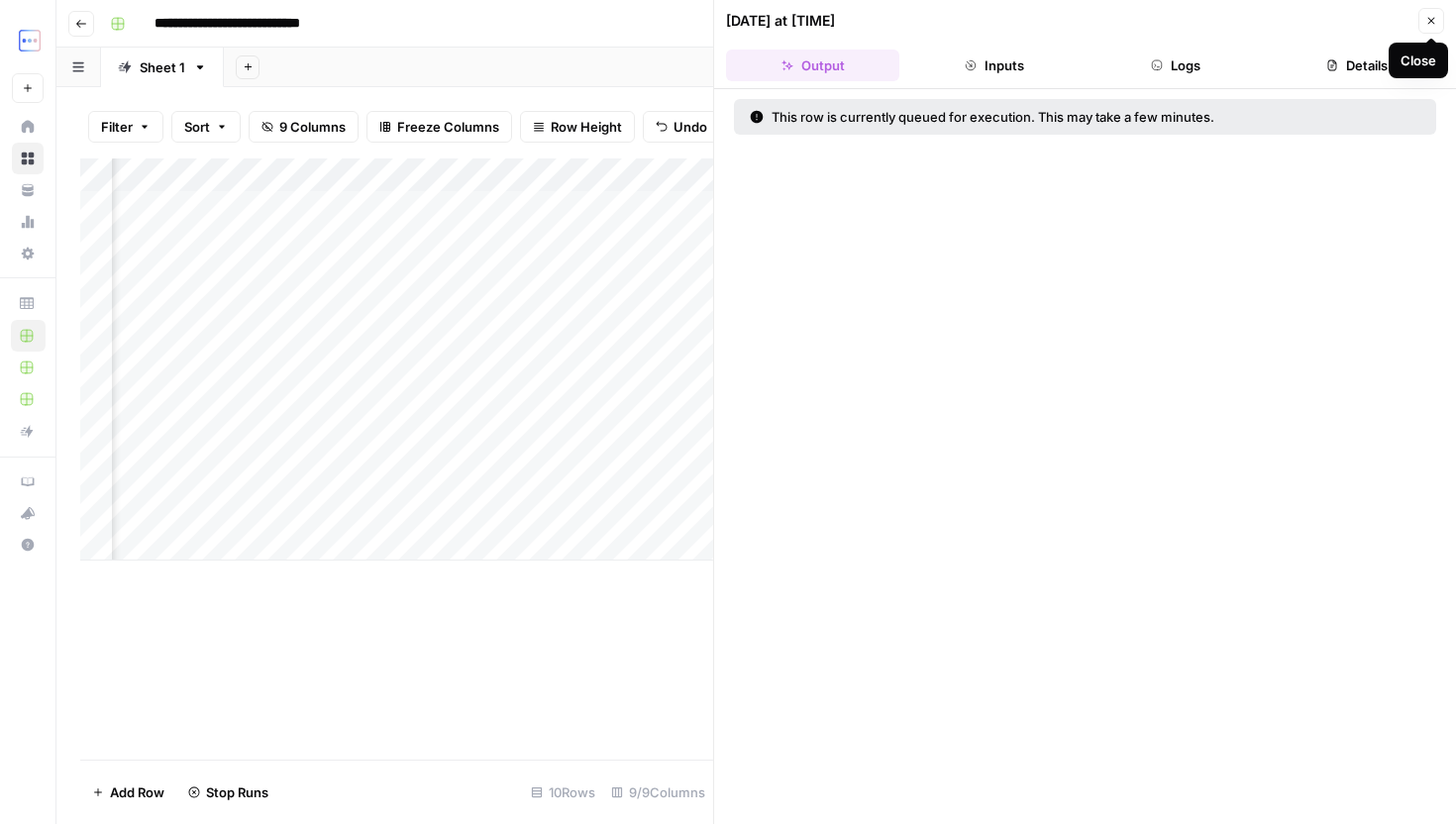 click on "Close" at bounding box center (1431, 21) 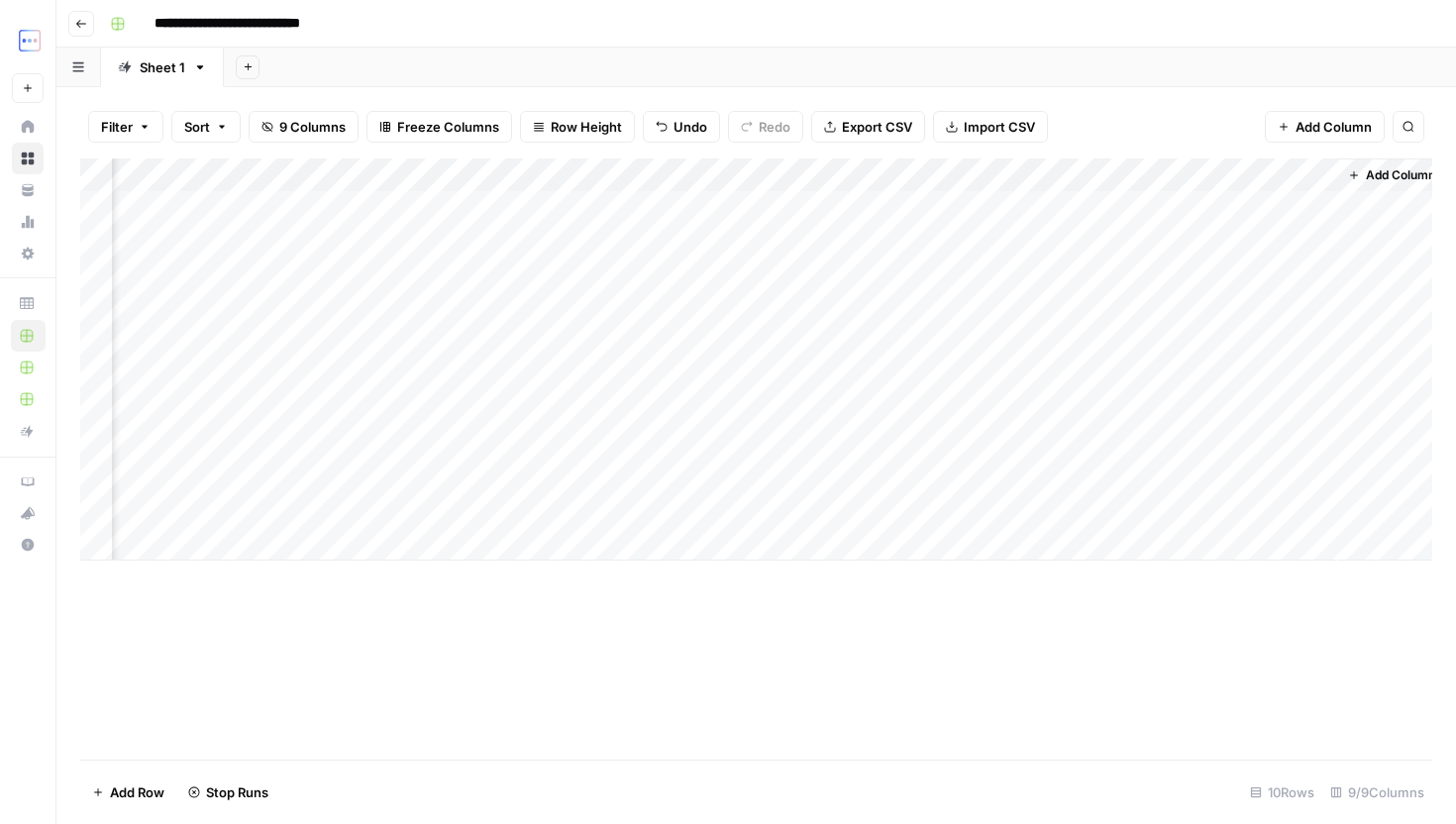 scroll, scrollTop: 0, scrollLeft: 518, axis: horizontal 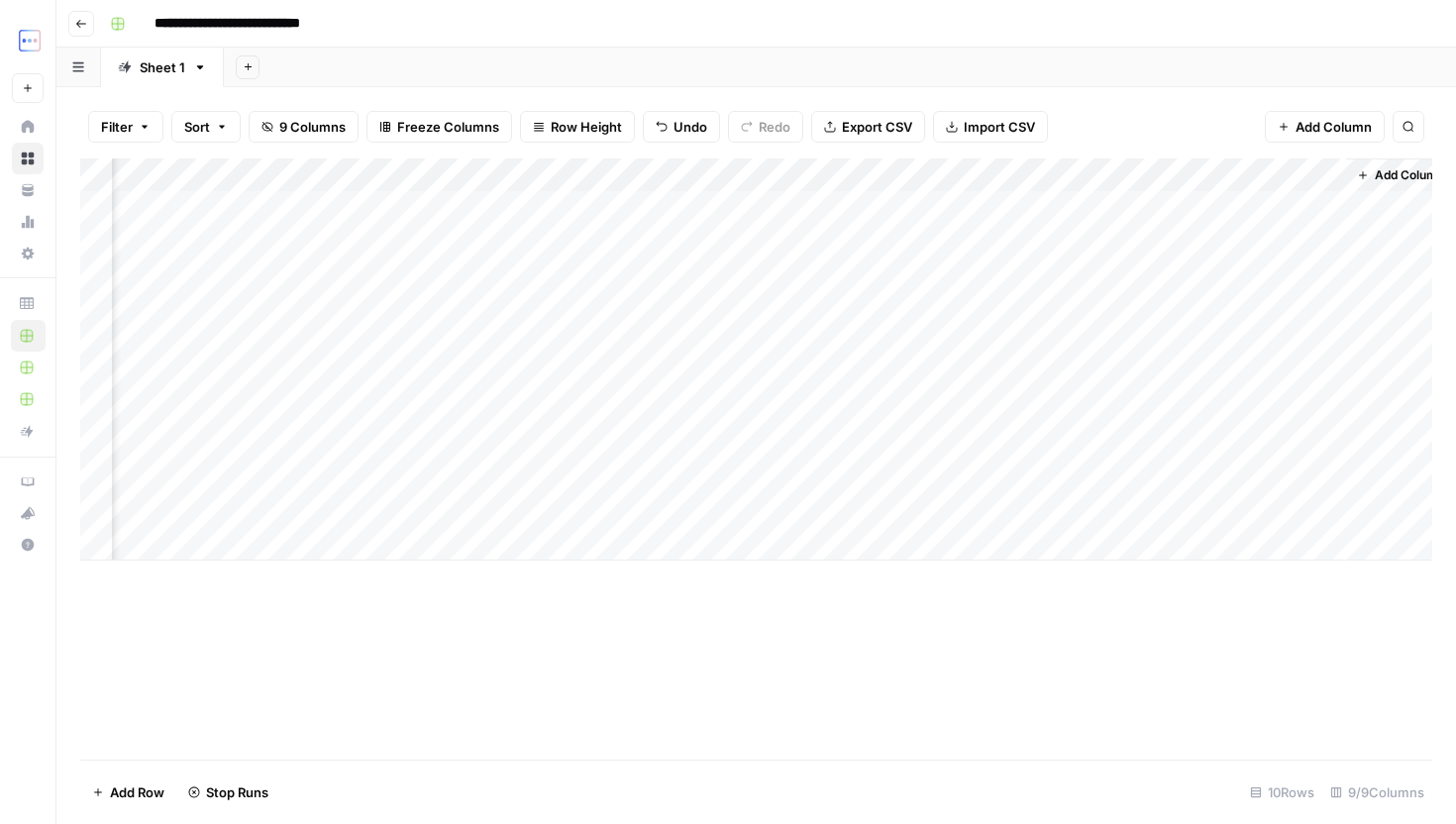 click on "Add Column" at bounding box center [756, 360] 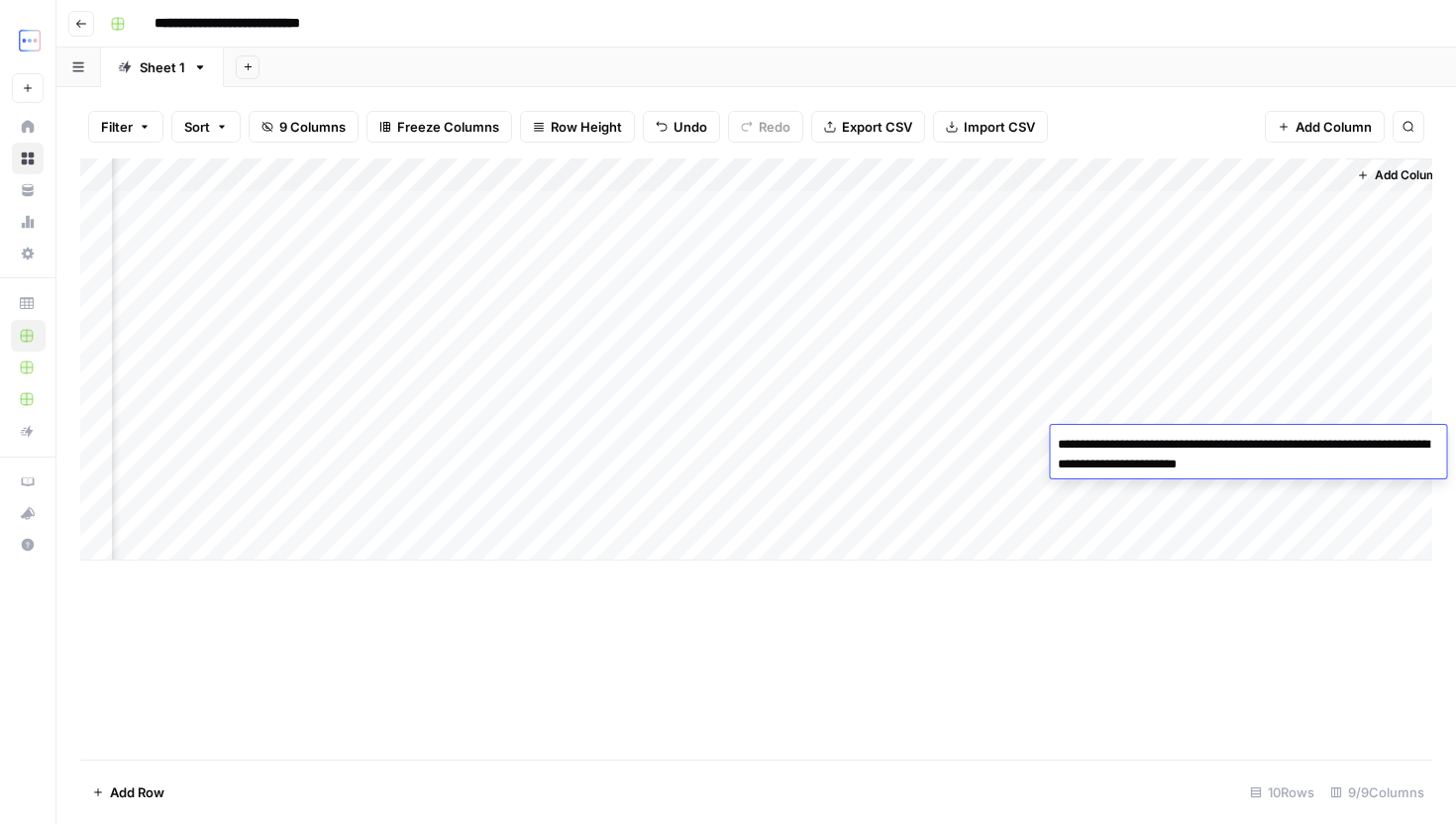 drag, startPoint x: 1124, startPoint y: 443, endPoint x: 1373, endPoint y: 462, distance: 249.7238 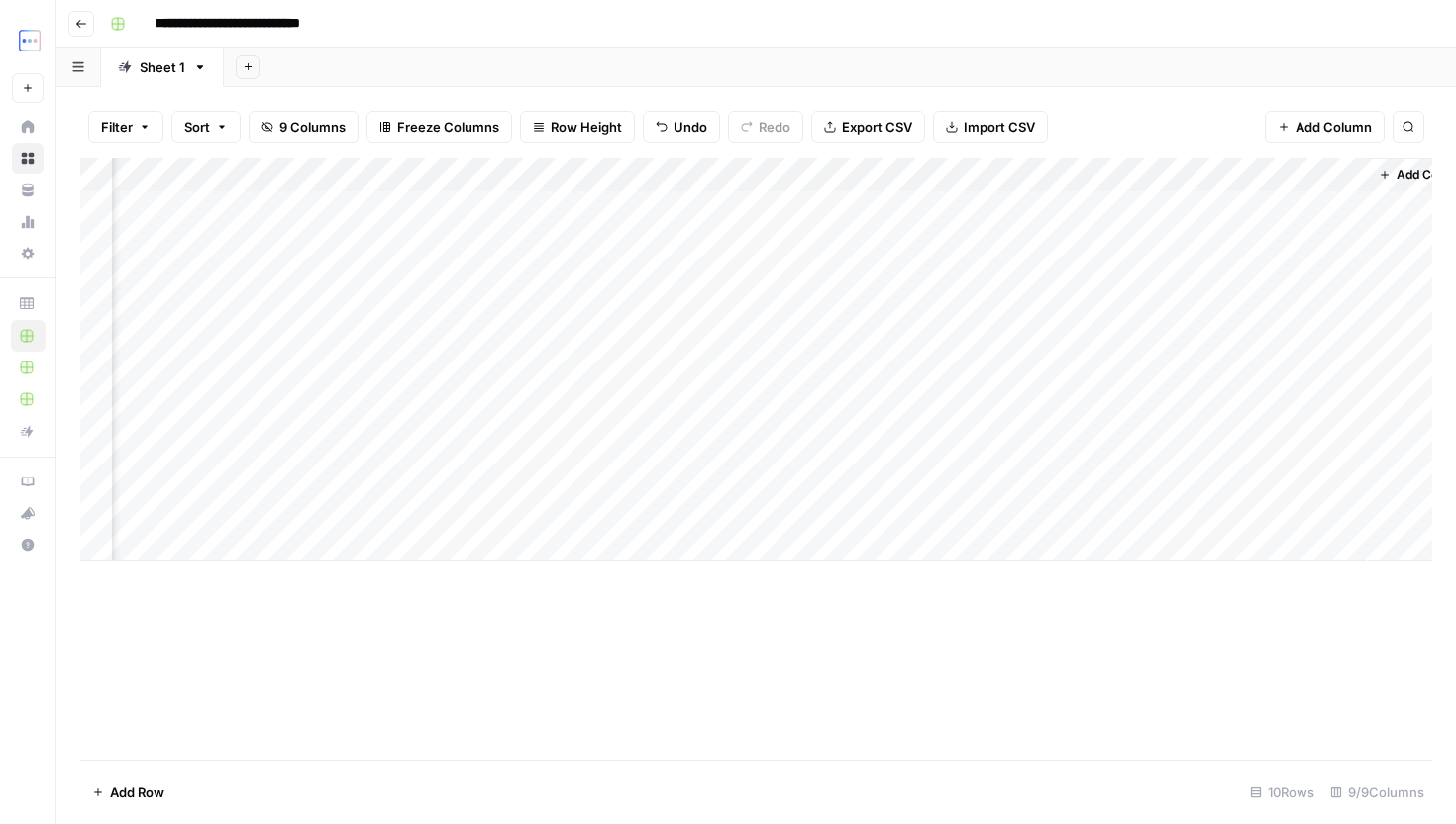 scroll, scrollTop: 0, scrollLeft: 542, axis: horizontal 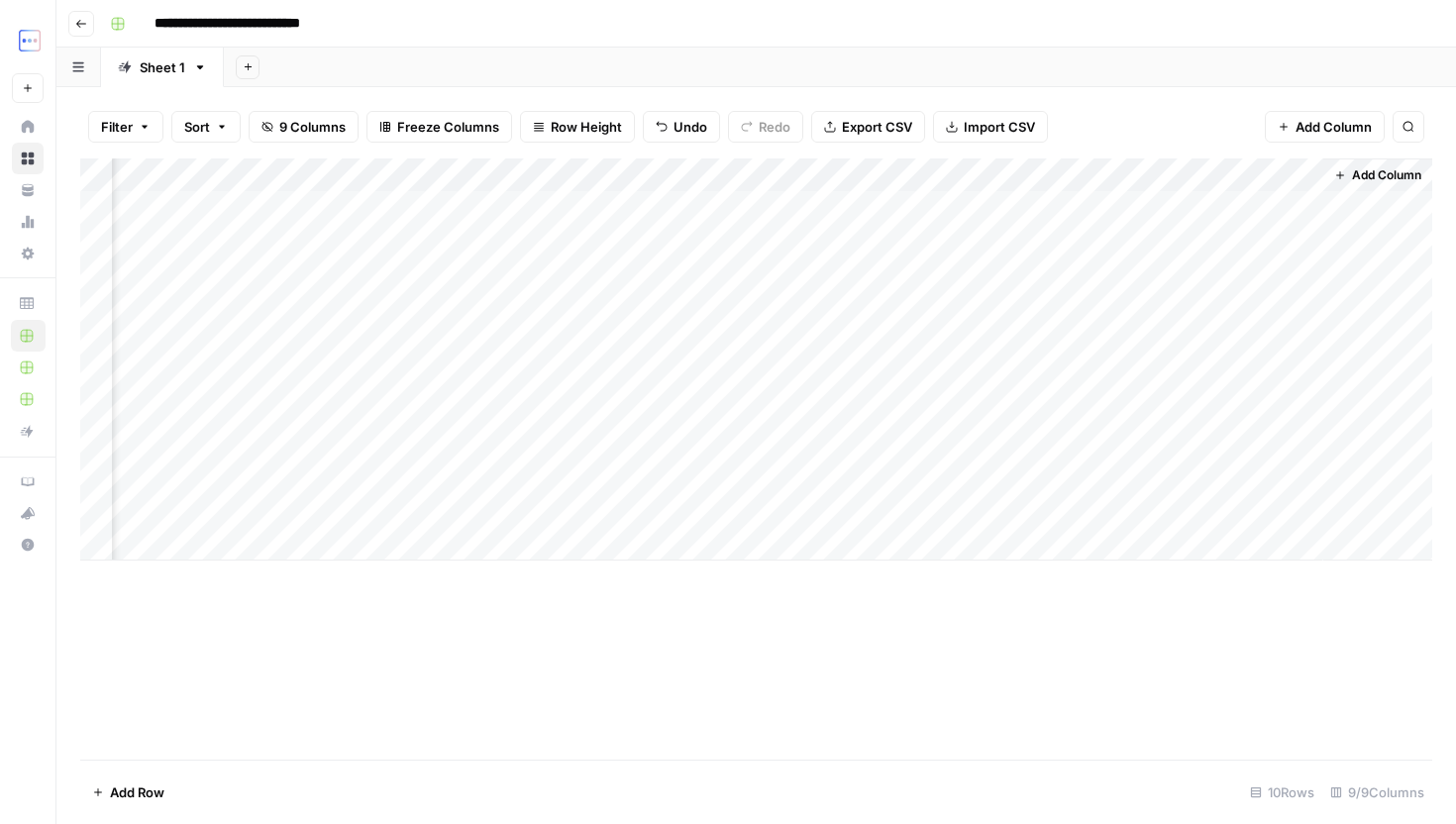 click on "Add Column" at bounding box center (756, 360) 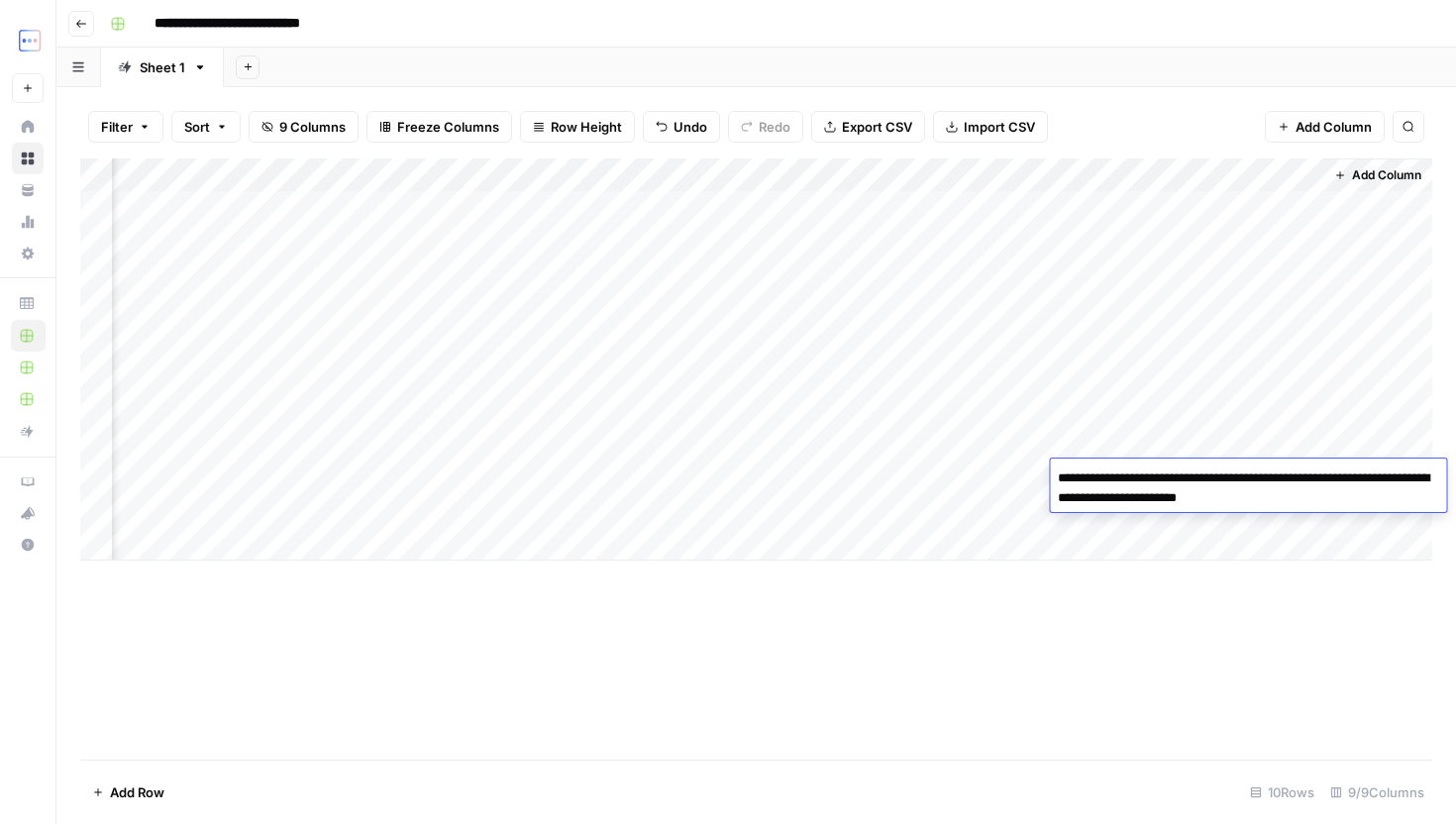 drag, startPoint x: 1126, startPoint y: 476, endPoint x: 1326, endPoint y: 498, distance: 201.20636 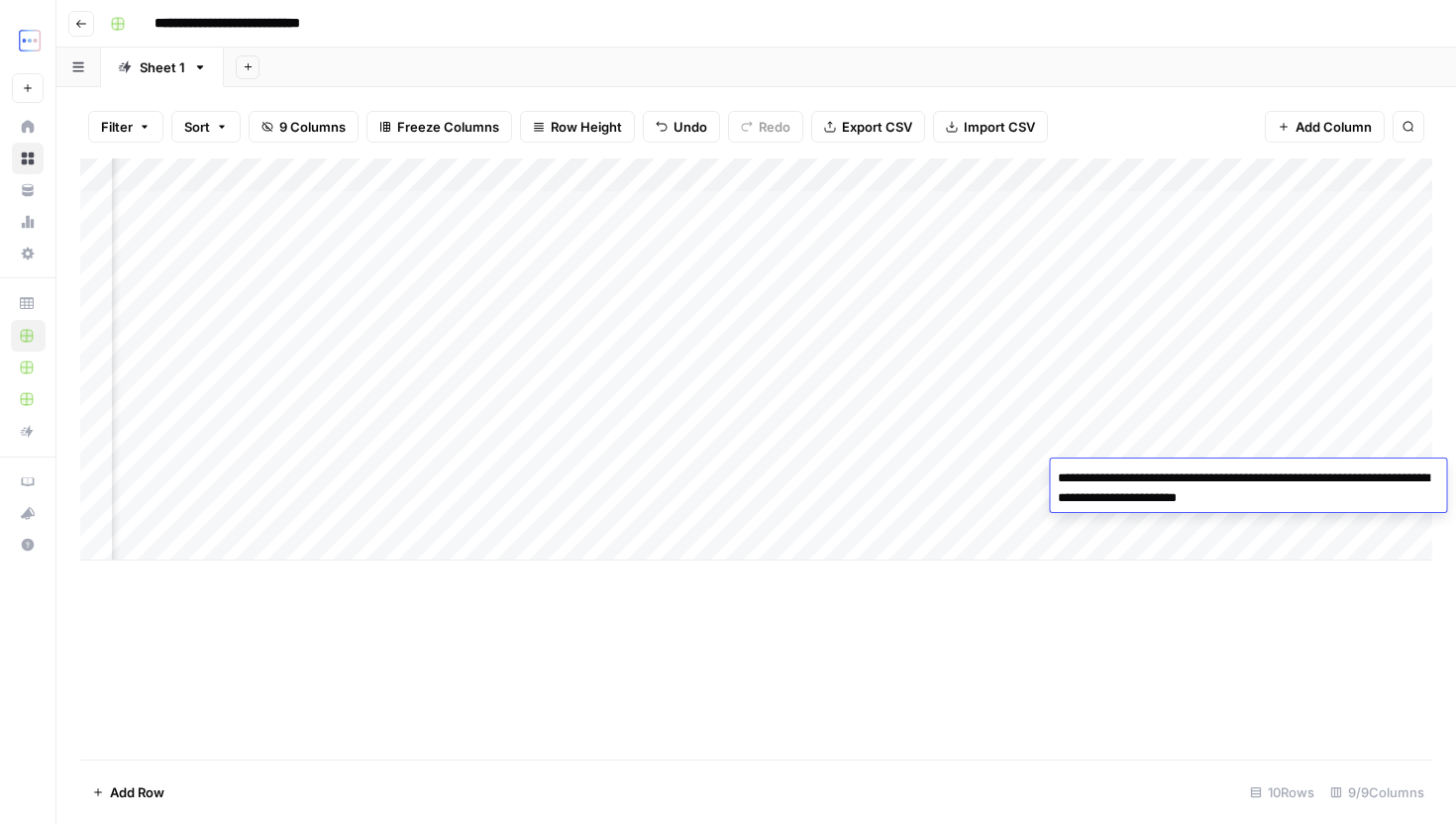 scroll, scrollTop: 0, scrollLeft: 0, axis: both 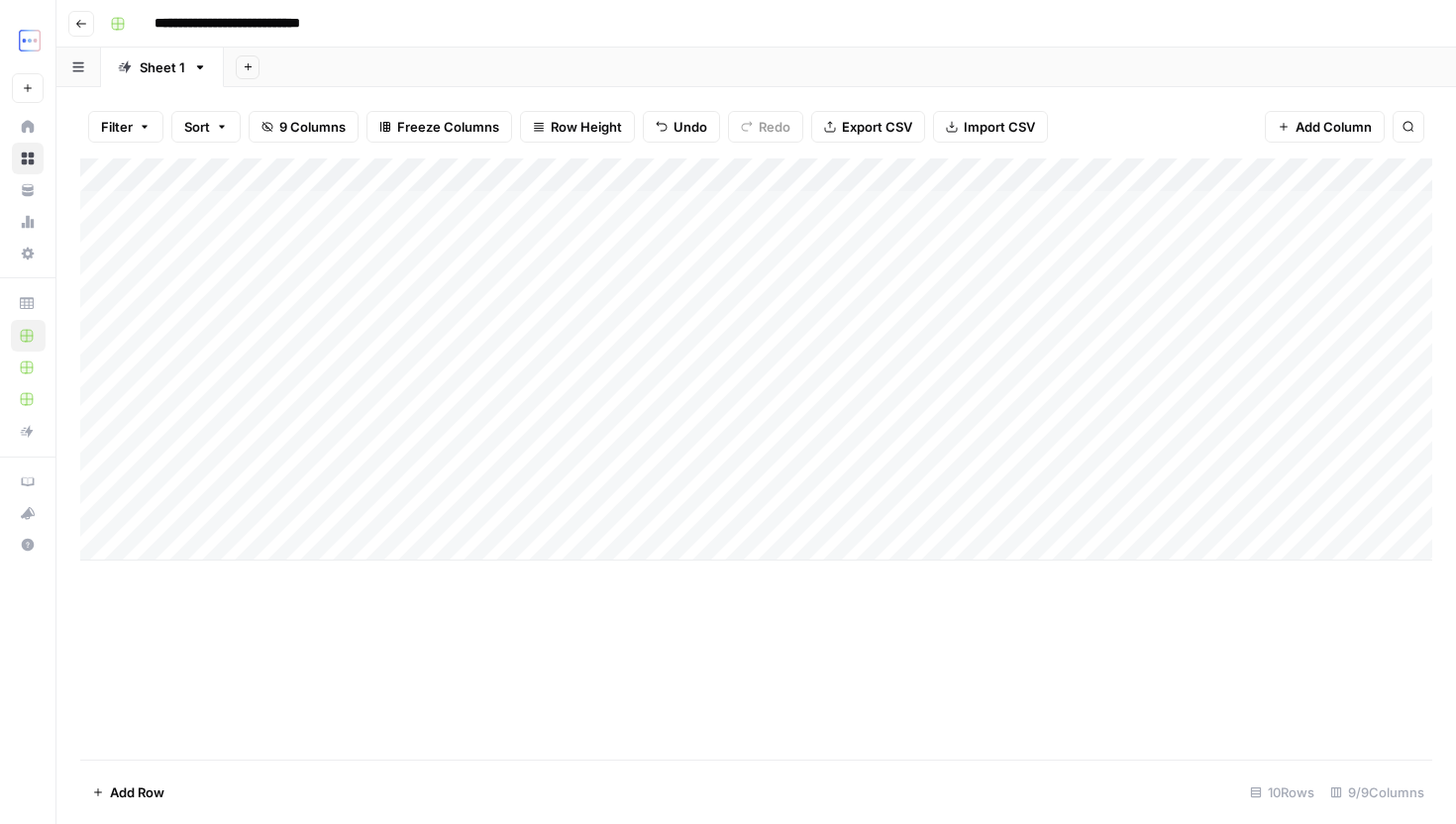 click on "Add Column" at bounding box center [756, 360] 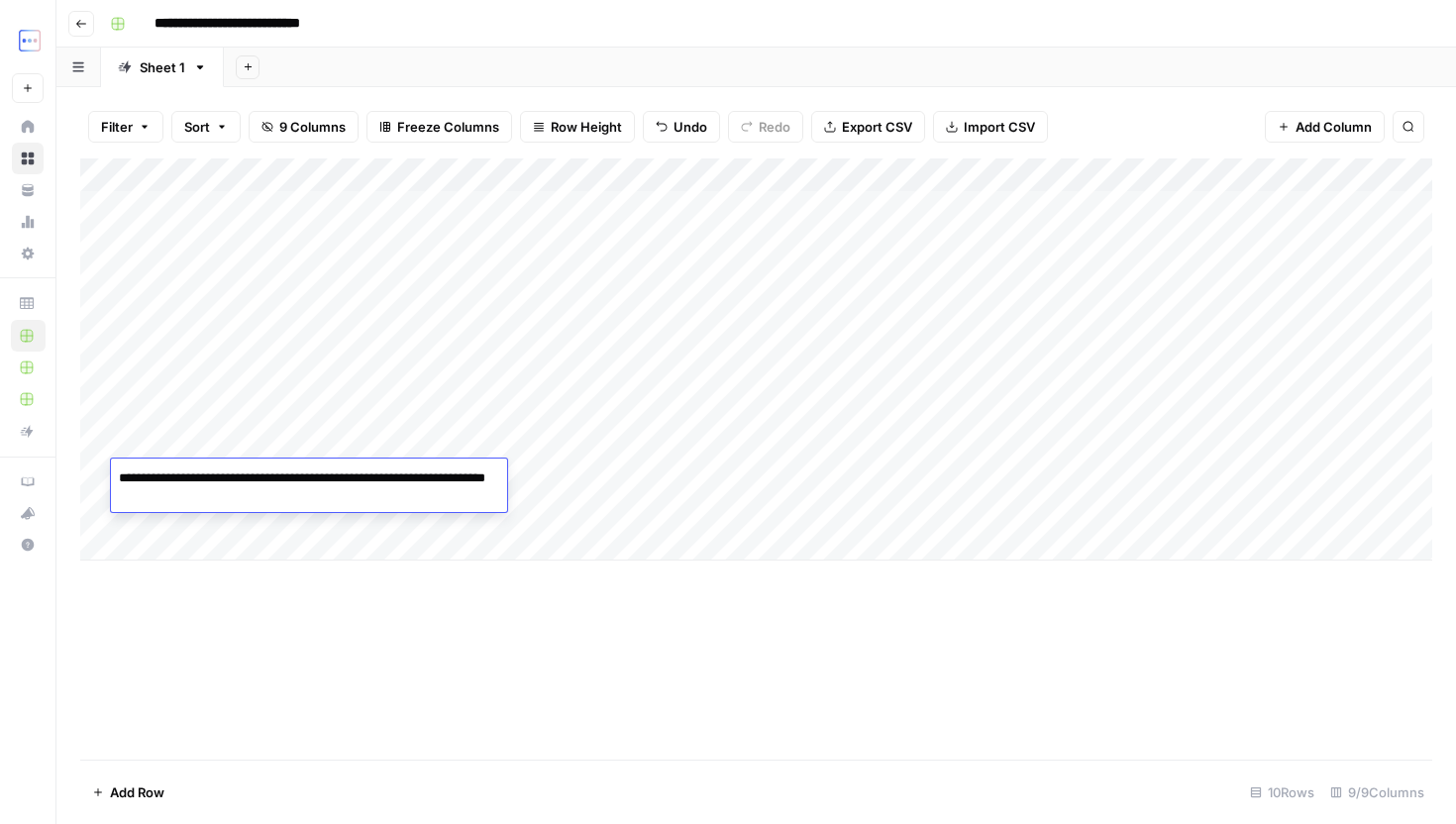 click on "Add Column" at bounding box center (756, 459) 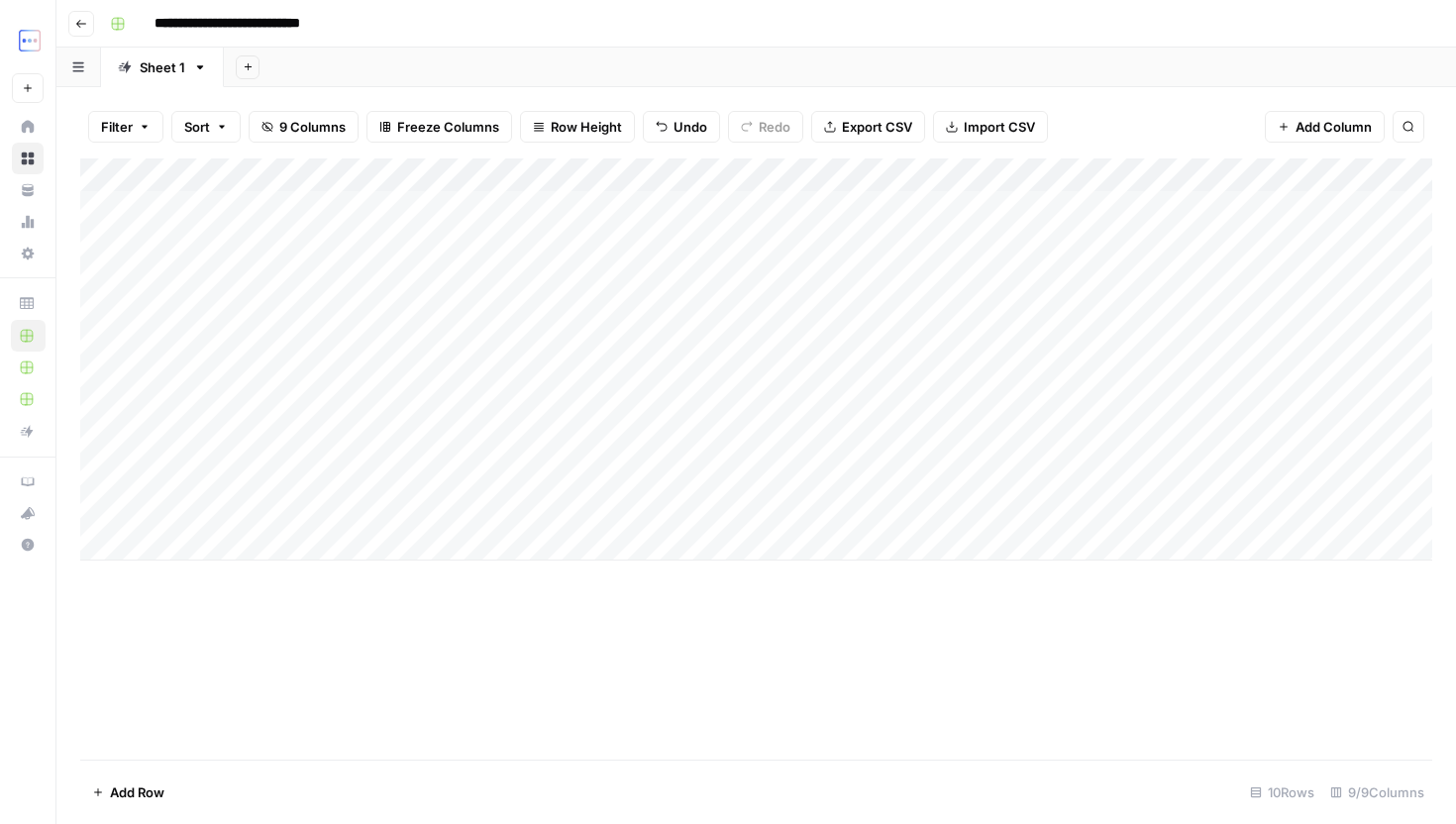 click on "Add Column" at bounding box center [756, 360] 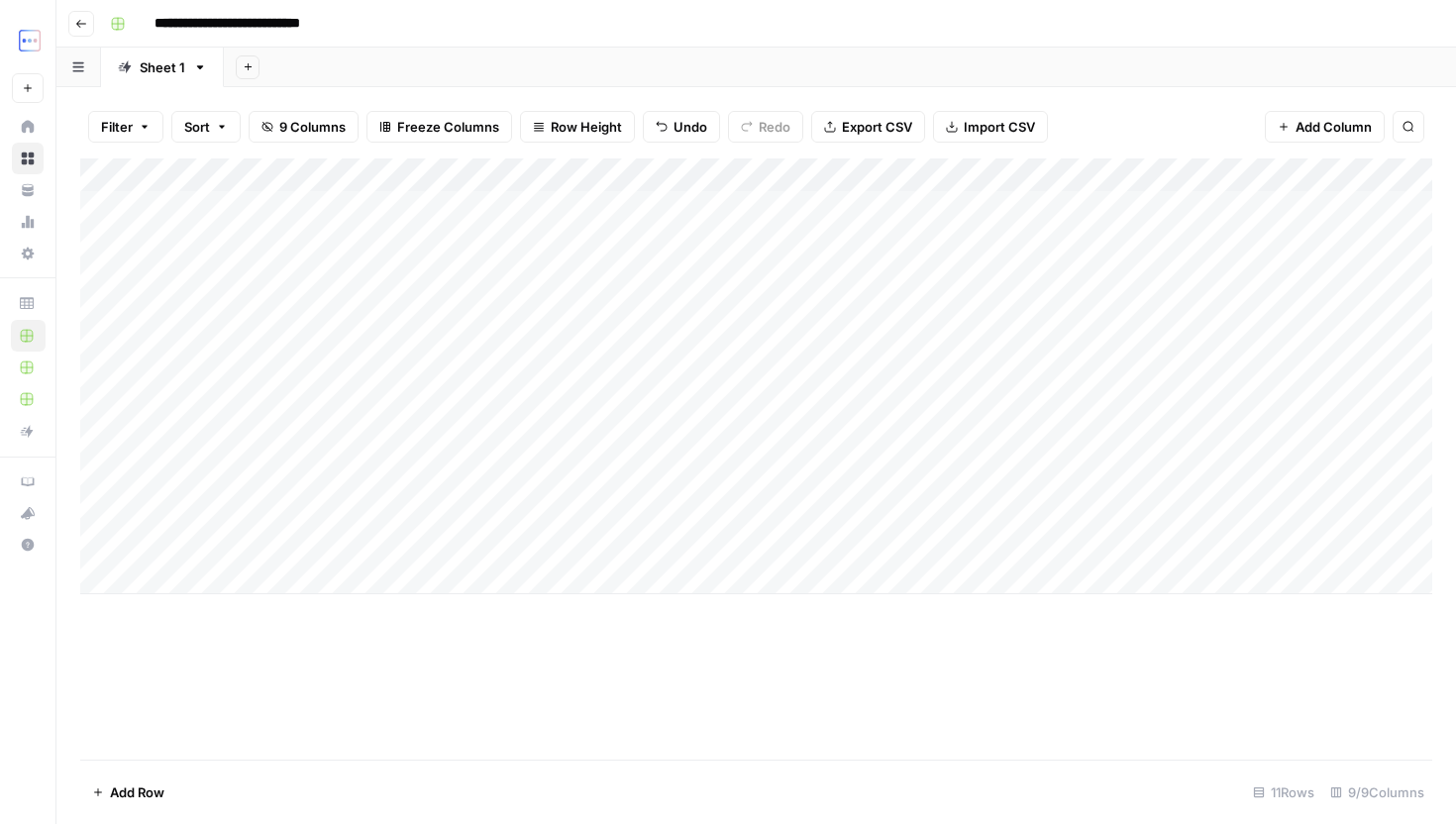 click on "Add Column" at bounding box center [756, 376] 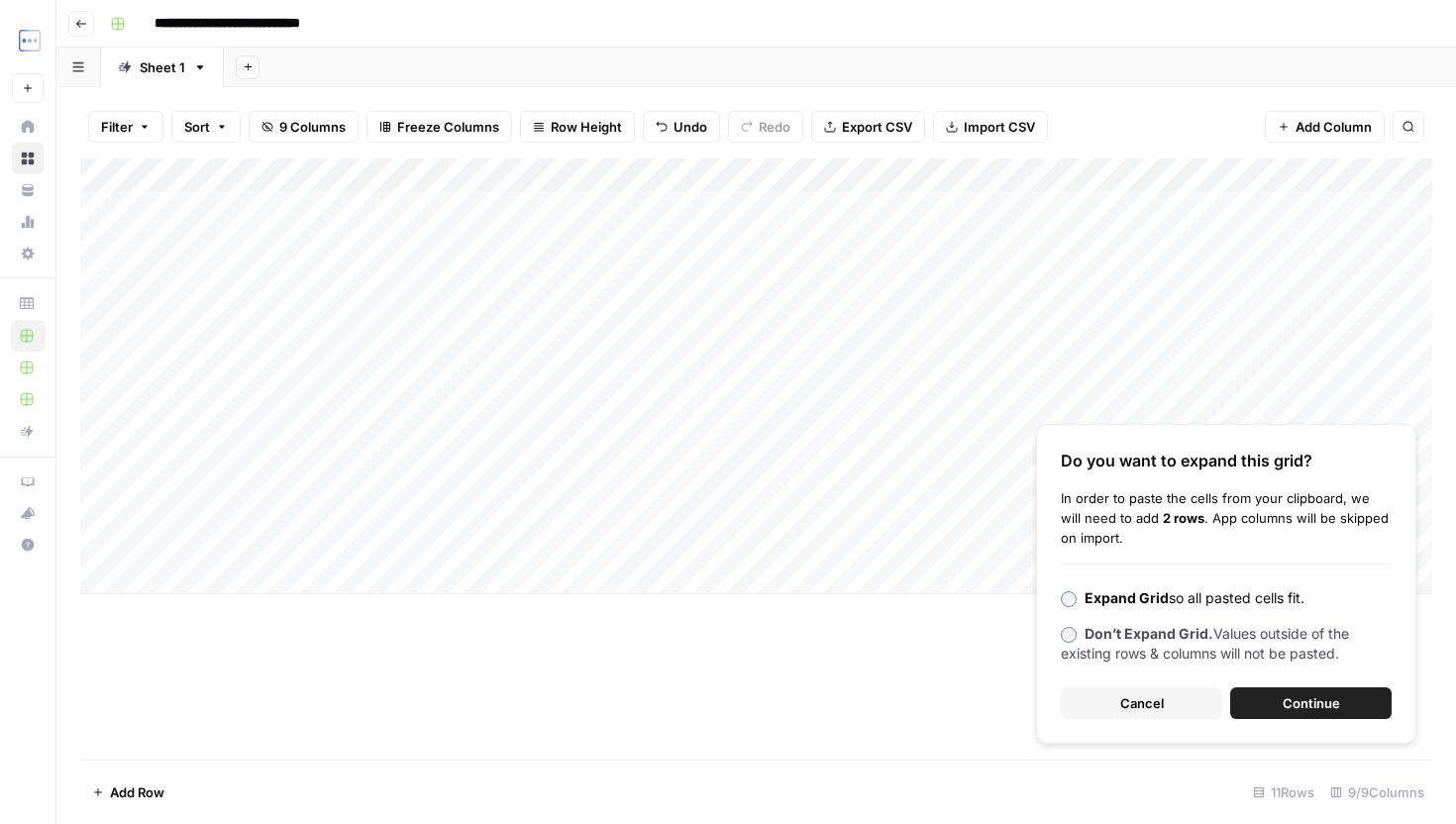 click on "Continue" at bounding box center [1311, 703] 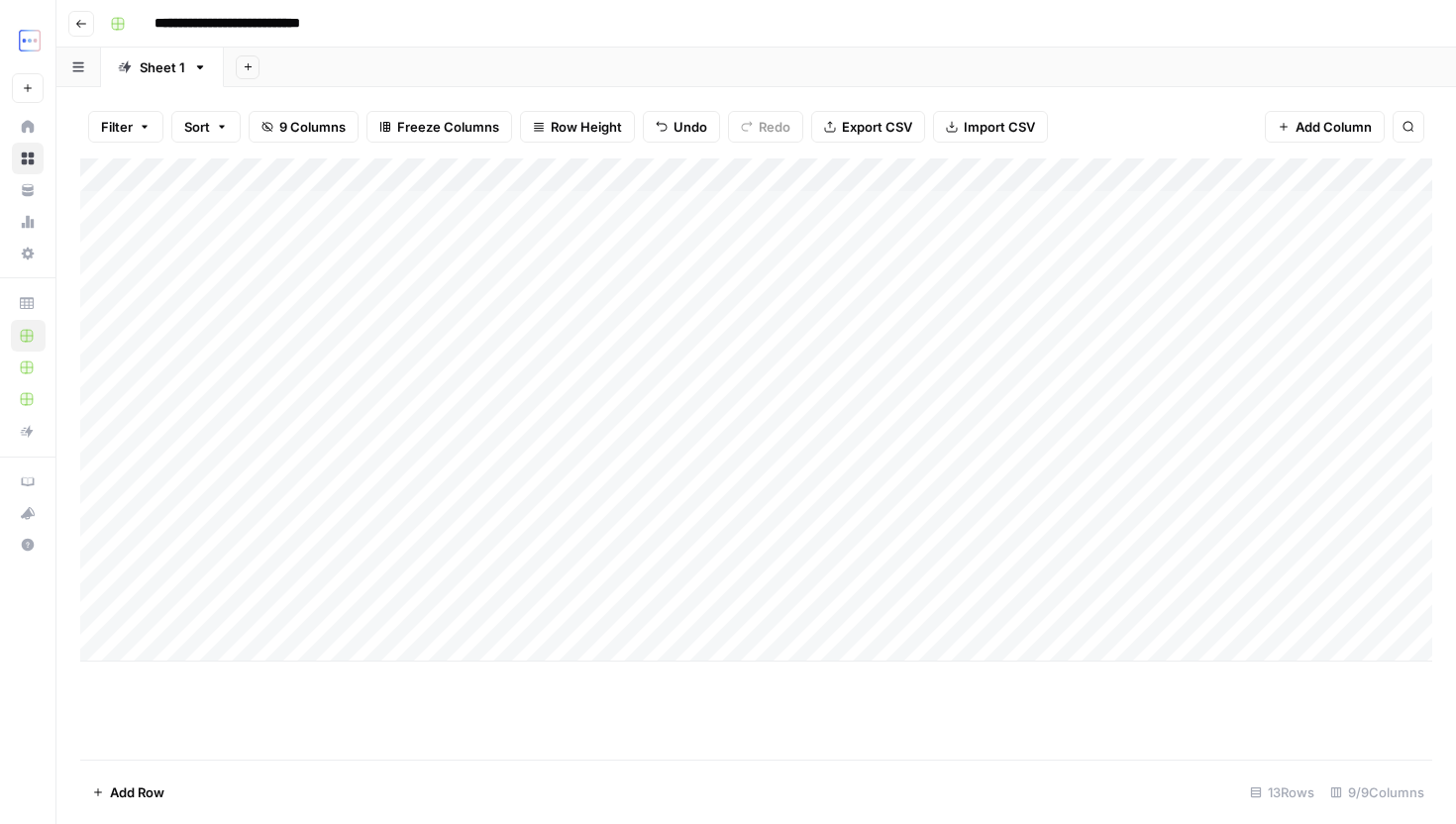 scroll, scrollTop: 0, scrollLeft: 9, axis: horizontal 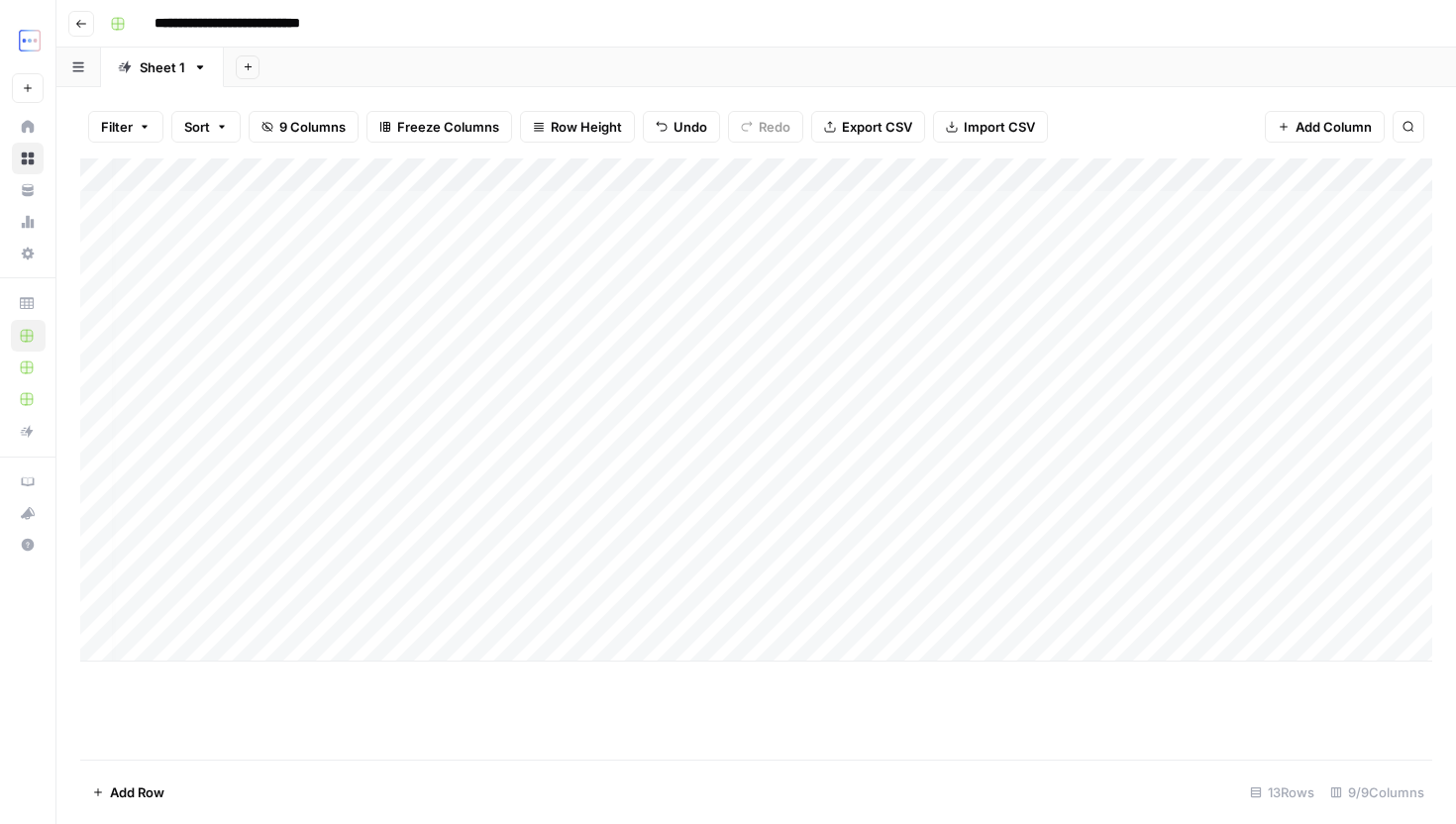 click on "Add Column" at bounding box center [756, 410] 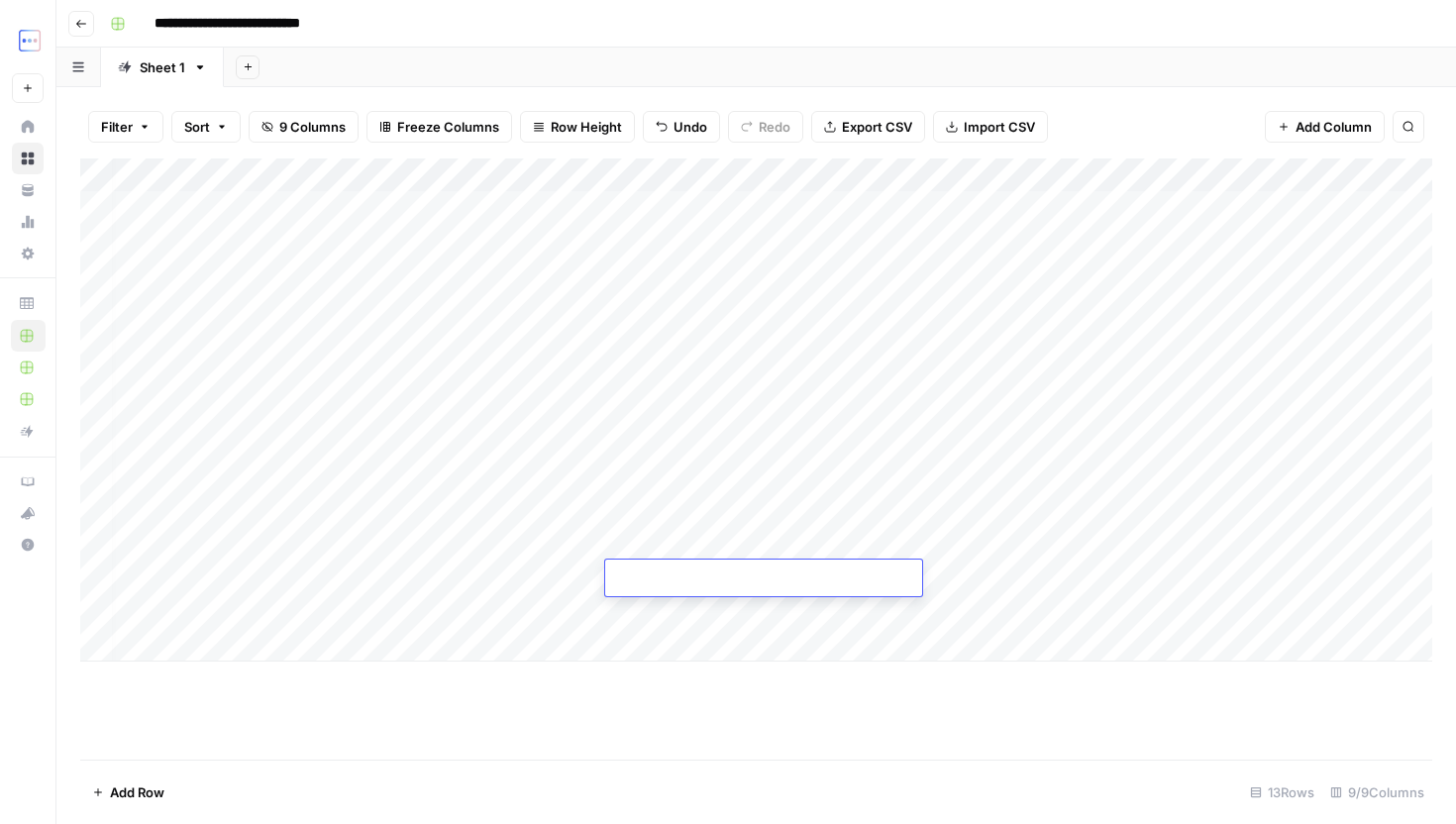 click on "Add Column" at bounding box center [756, 410] 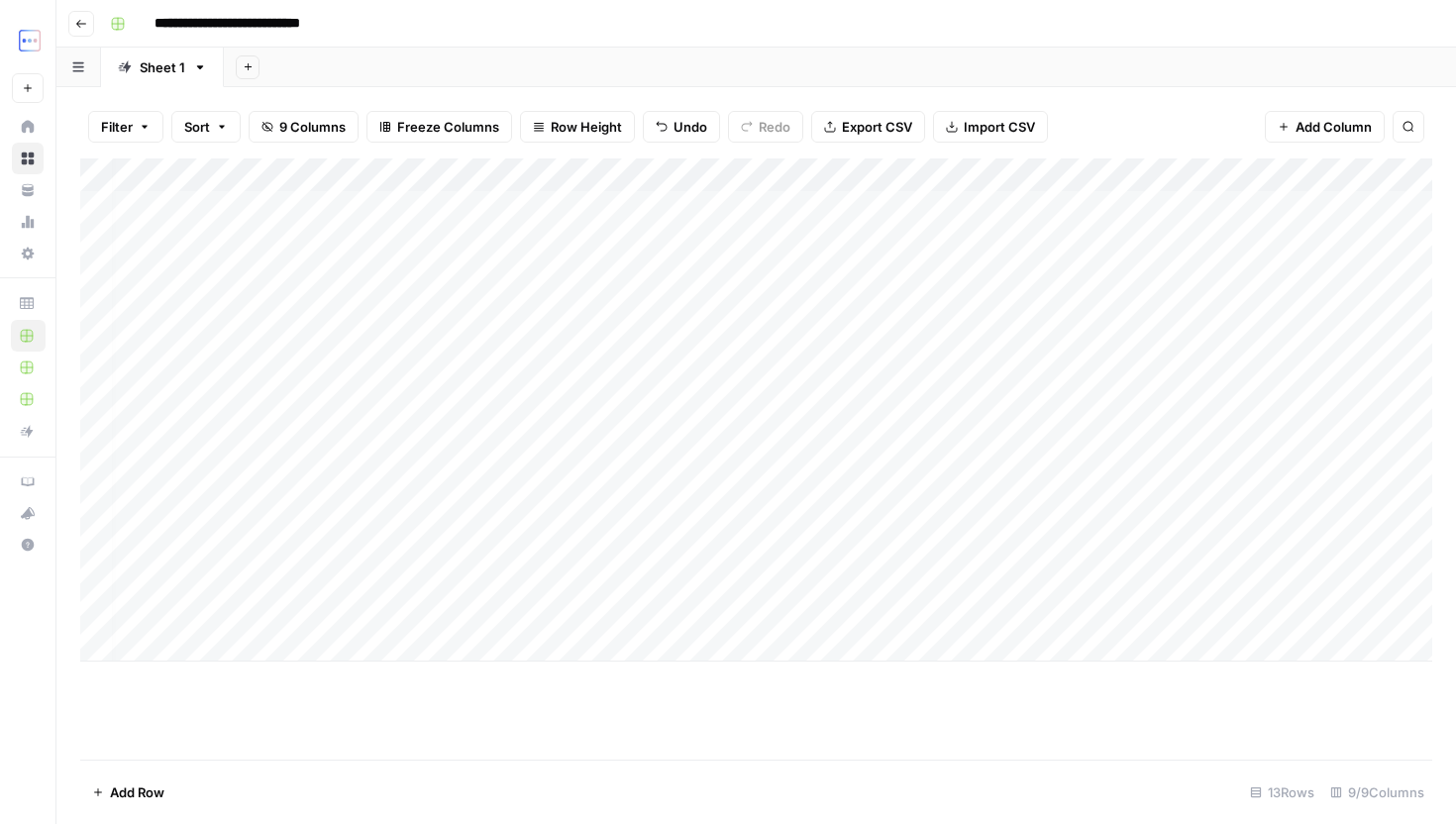 drag, startPoint x: 562, startPoint y: 503, endPoint x: 876, endPoint y: 603, distance: 329.53907 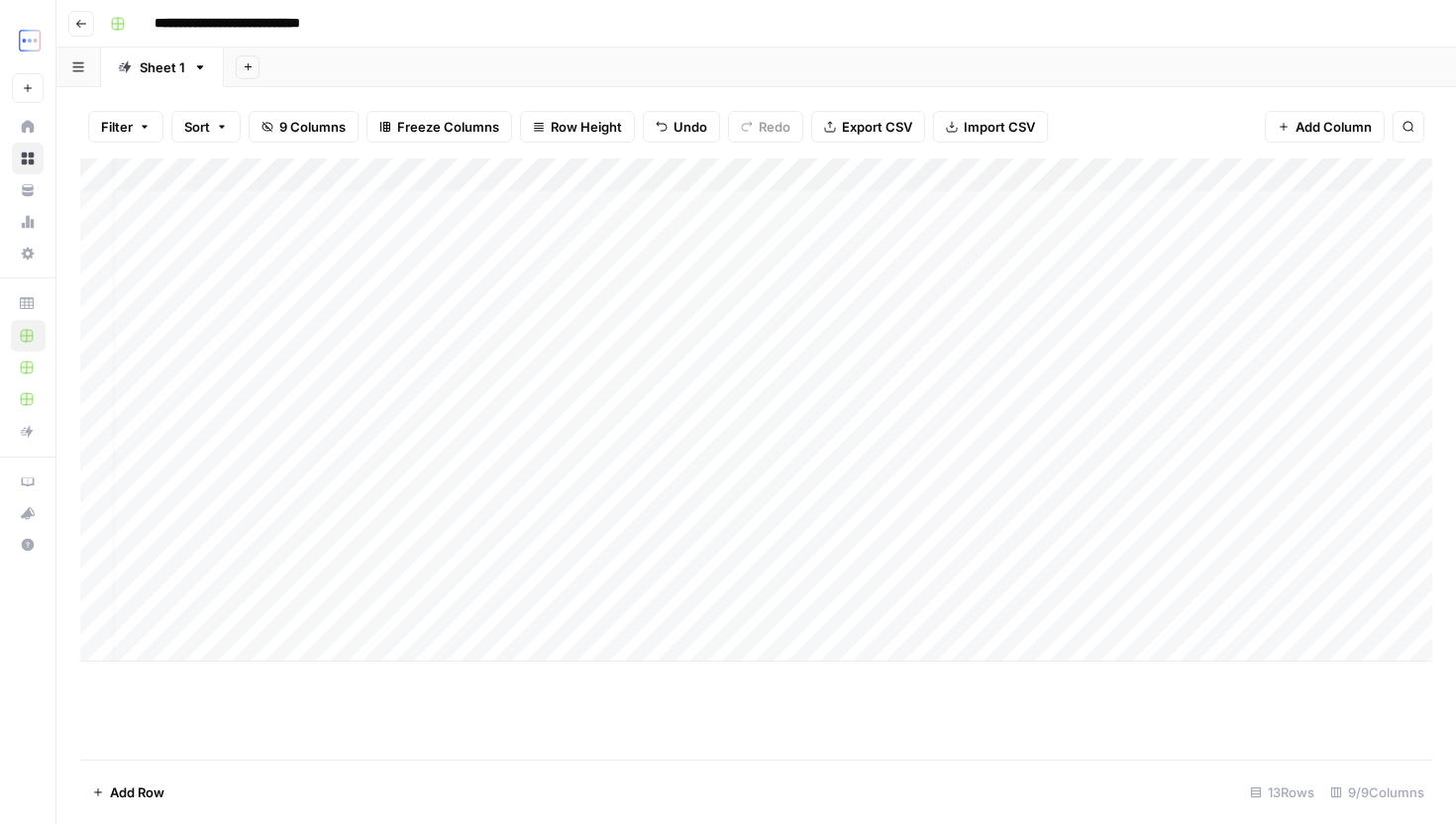 click on "Add Column" at bounding box center (756, 410) 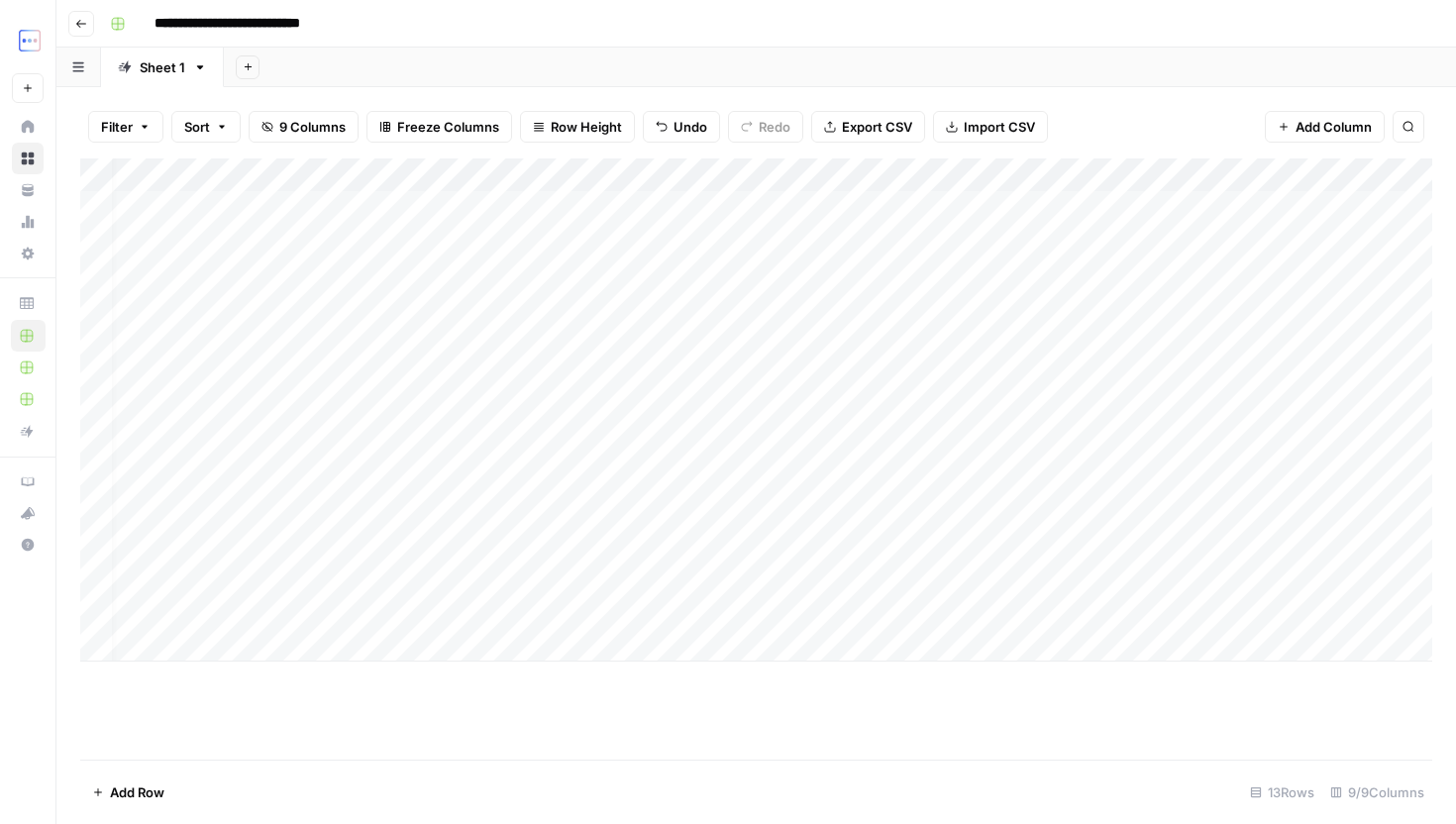 drag, startPoint x: 951, startPoint y: 487, endPoint x: 938, endPoint y: 615, distance: 128.65846 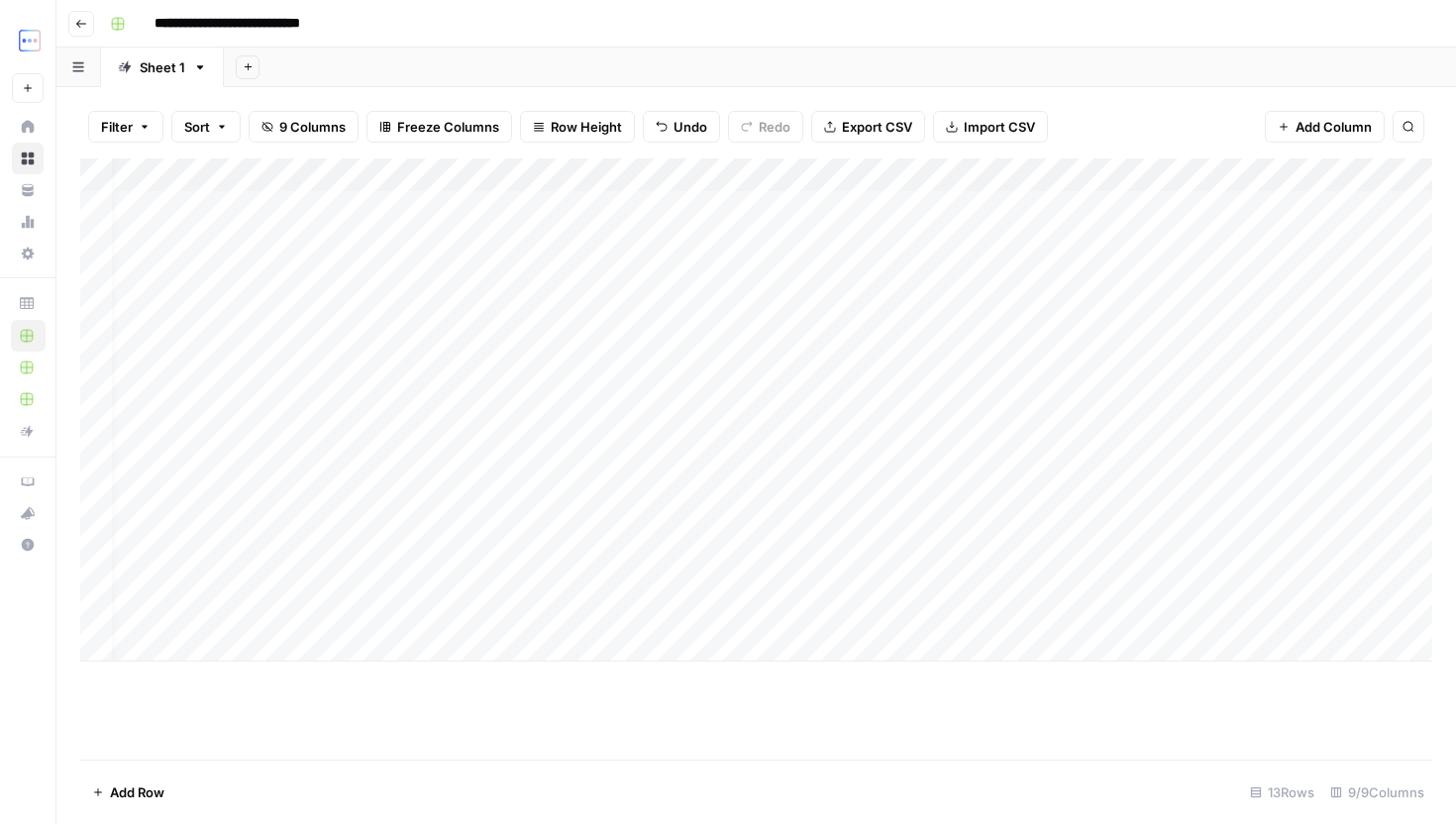 scroll, scrollTop: 0, scrollLeft: 25, axis: horizontal 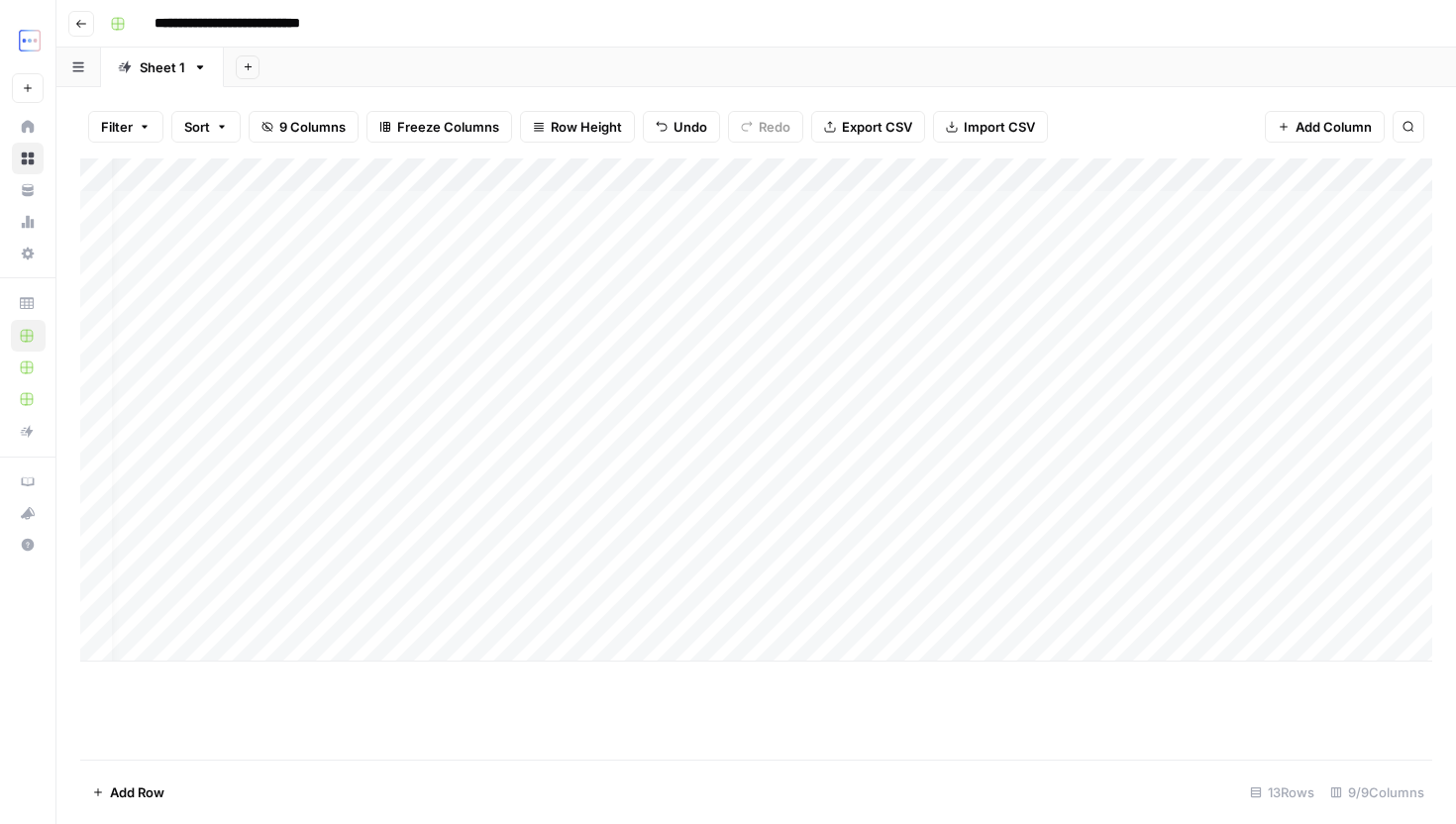 click on "Add Column" at bounding box center (756, 410) 